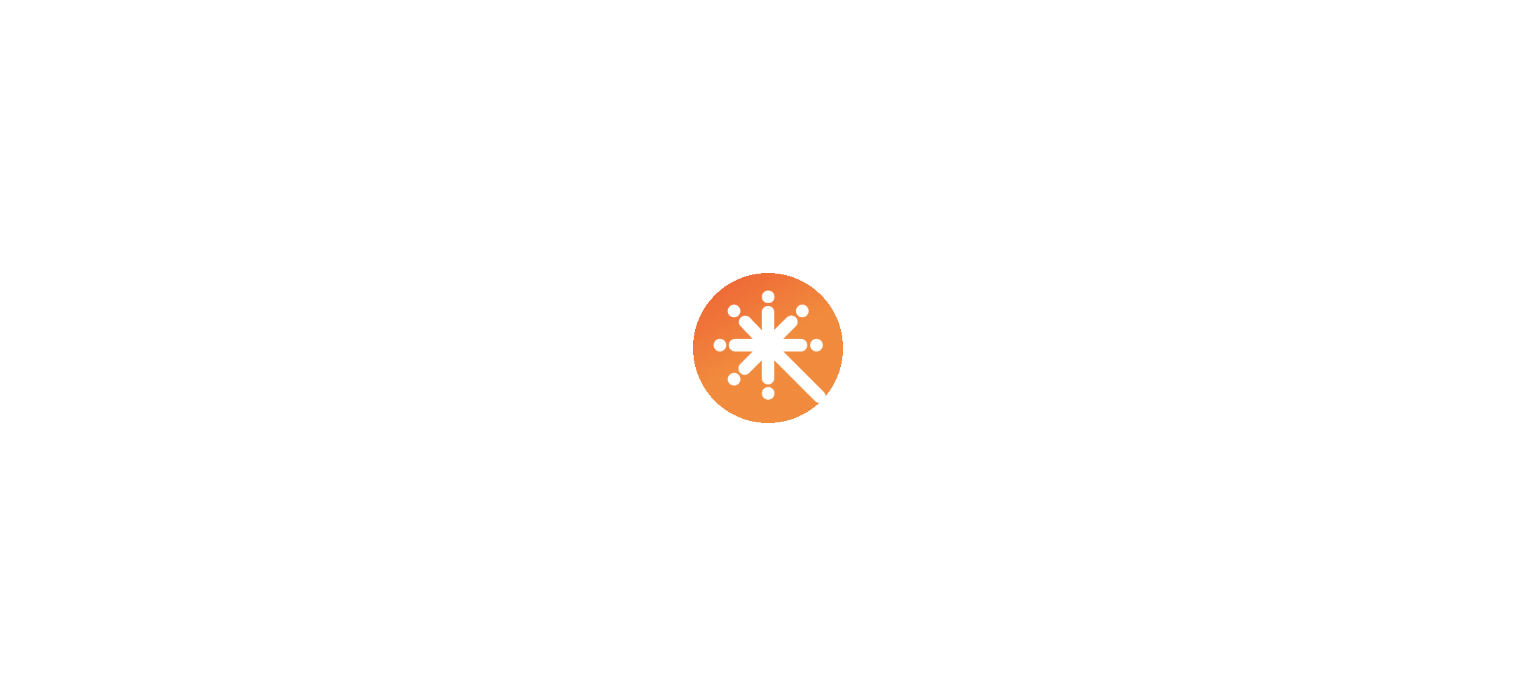 scroll, scrollTop: 0, scrollLeft: 0, axis: both 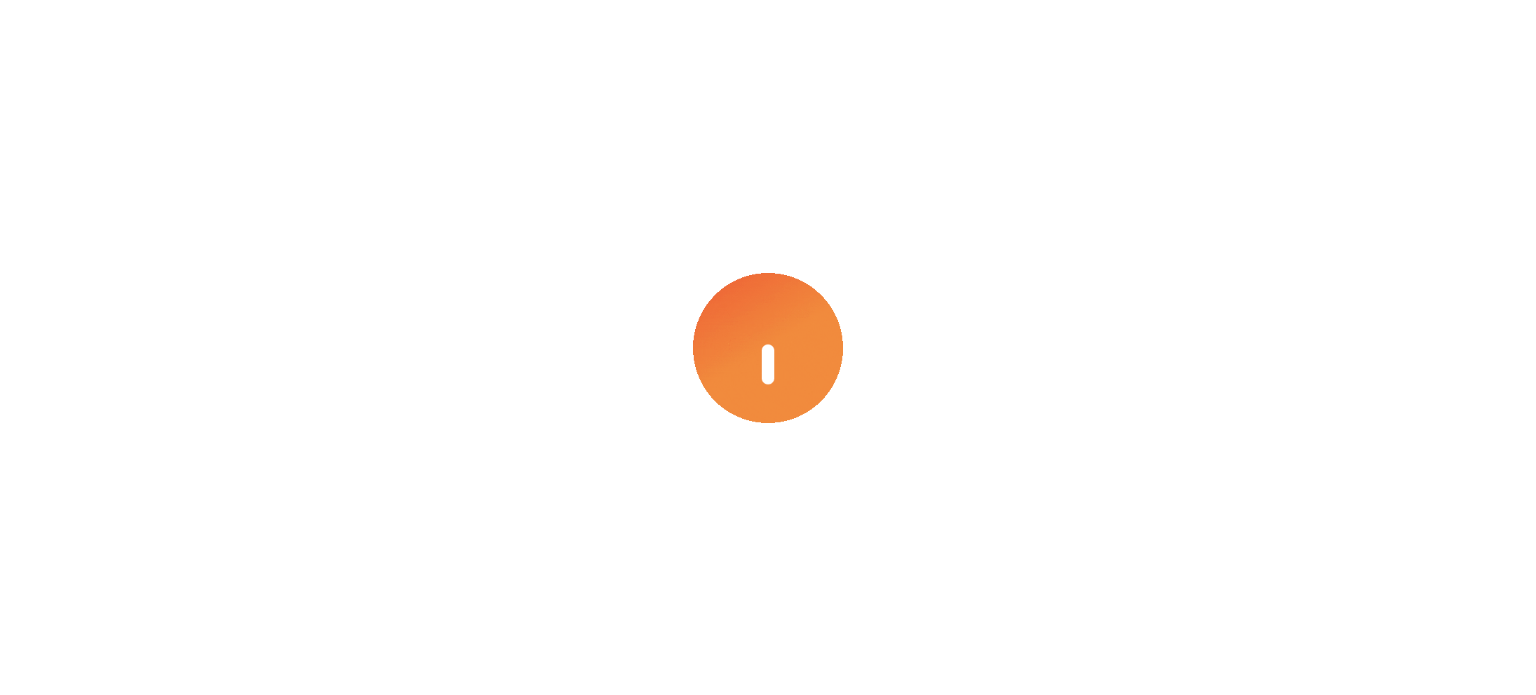 select on "****" 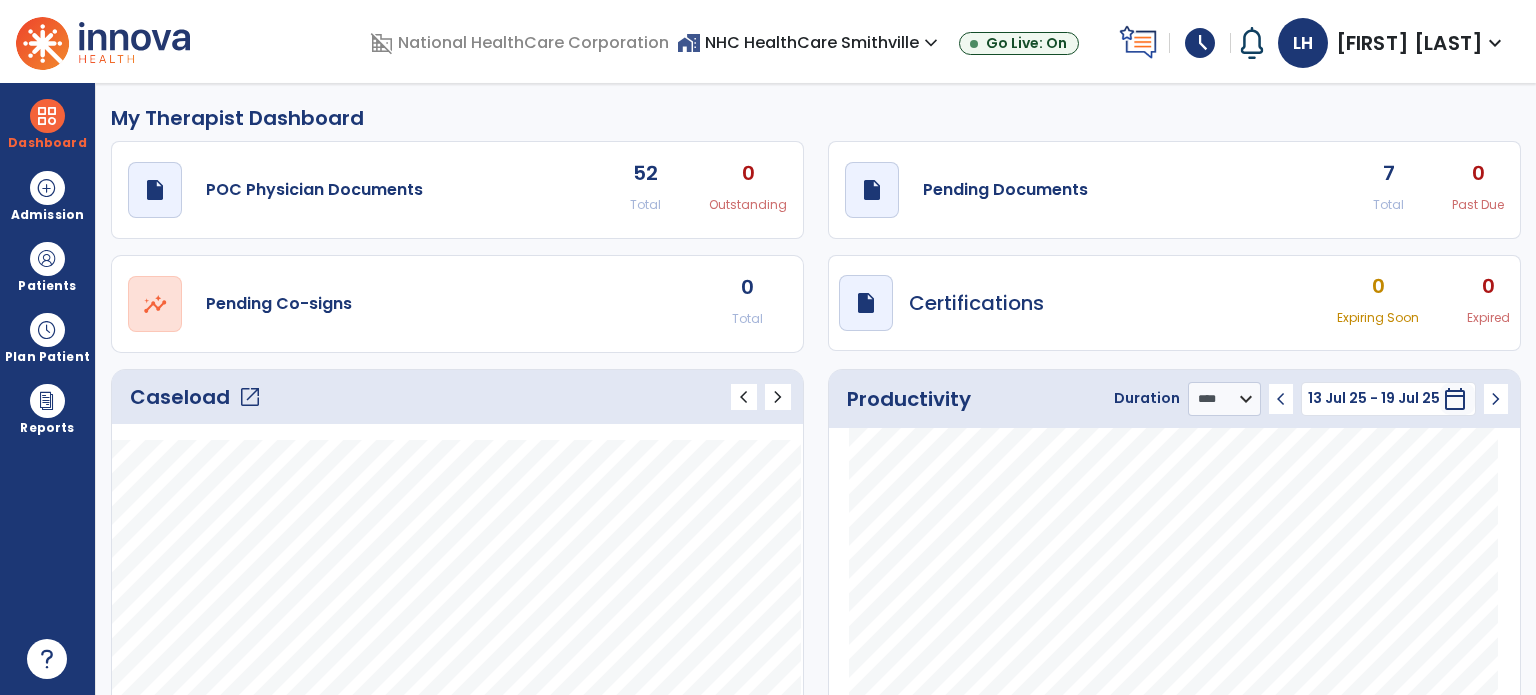 click on "draft   open_in_new  Pending Documents 7 Total 0 Past Due" 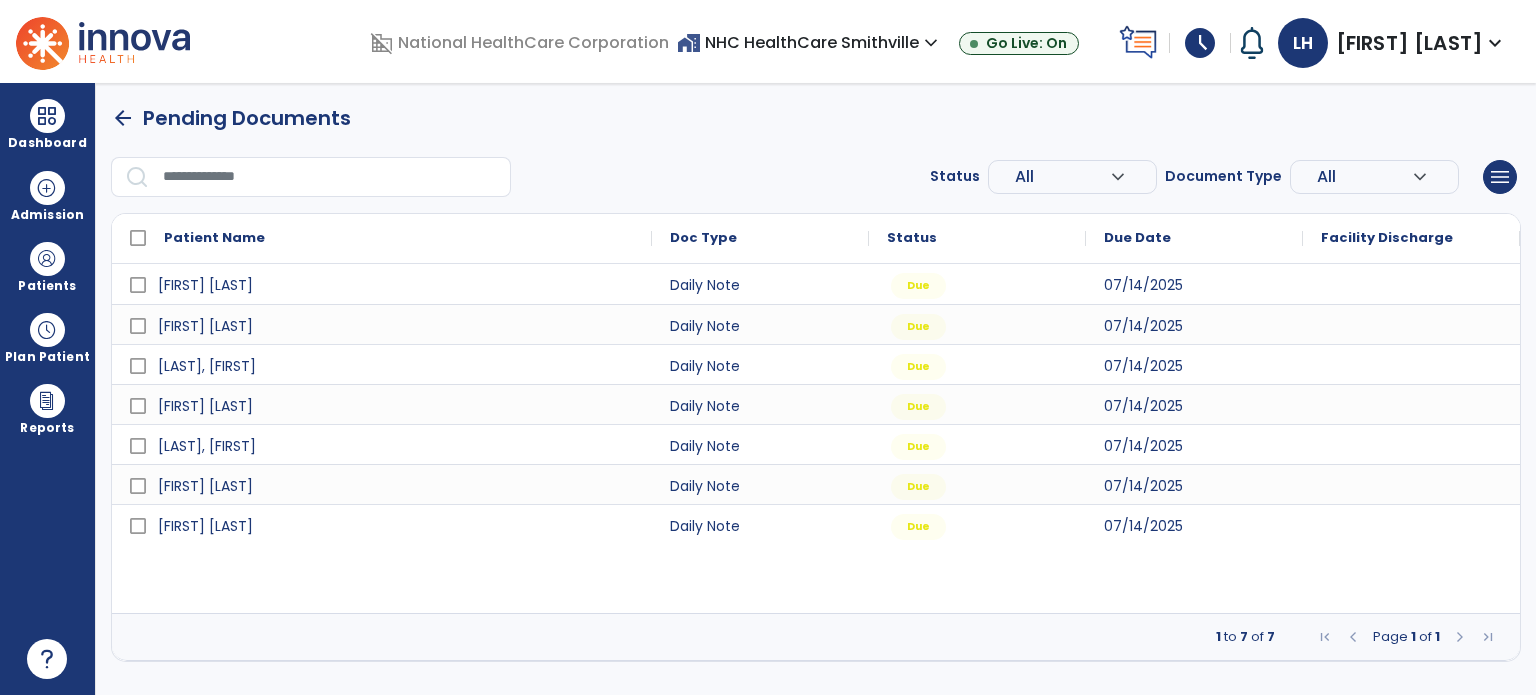 click on "schedule" at bounding box center (1200, 43) 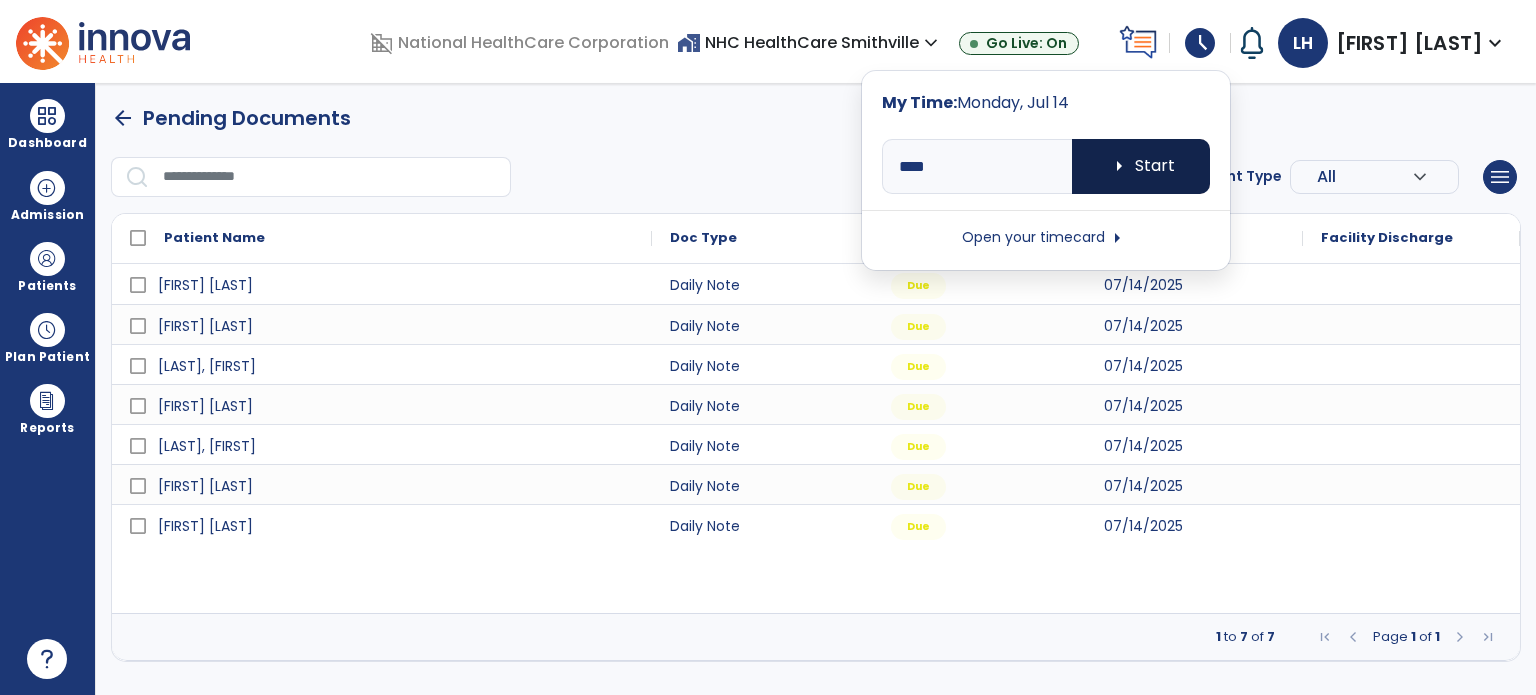 click on "arrow_right  Start" at bounding box center (1141, 166) 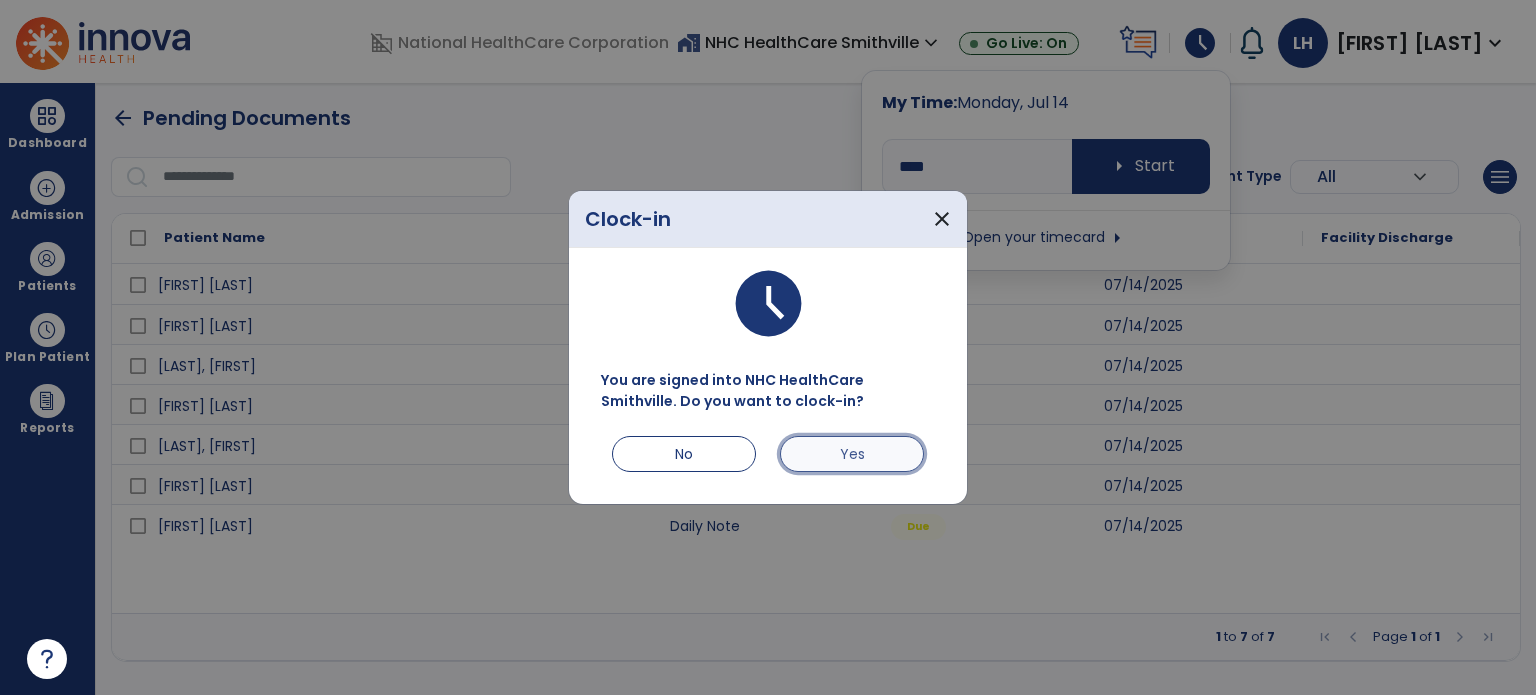 click on "Yes" at bounding box center (852, 454) 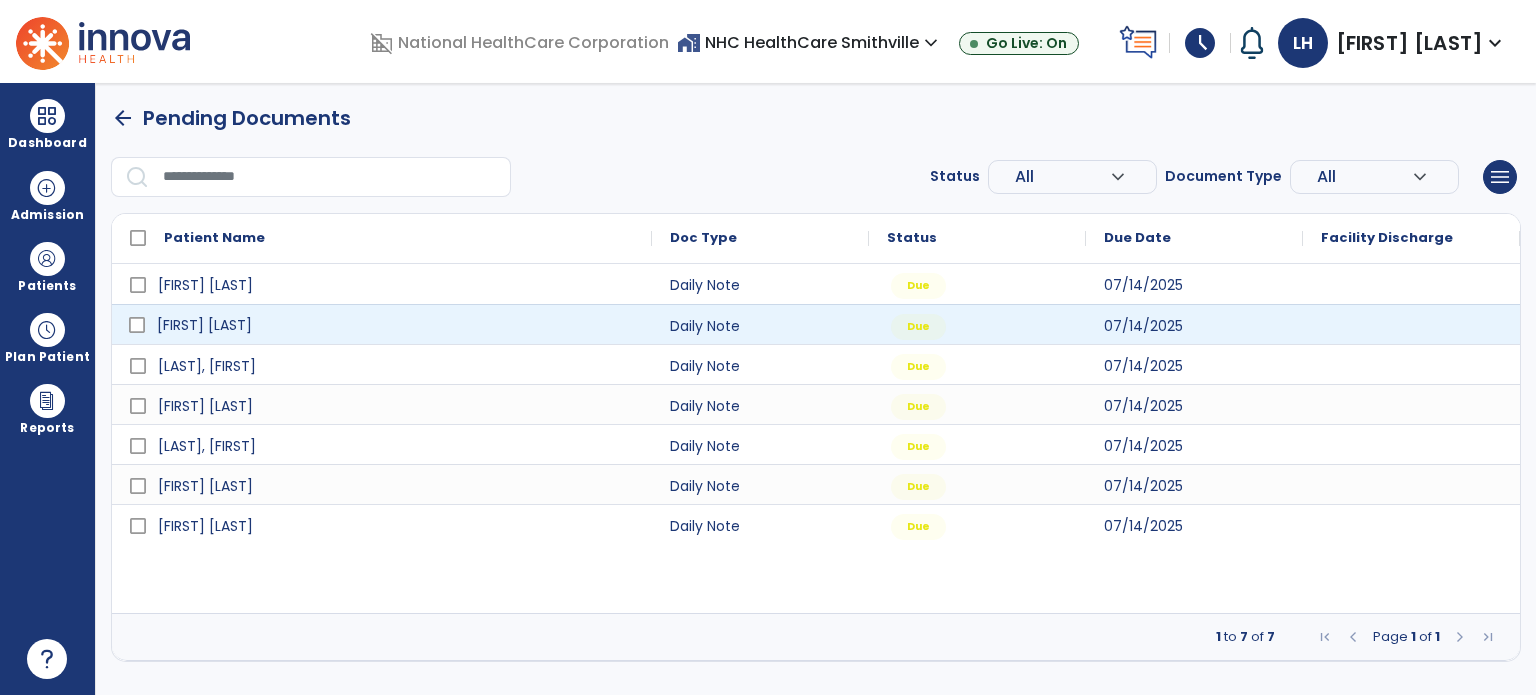 click on "[FIRST] [LAST]" at bounding box center [396, 325] 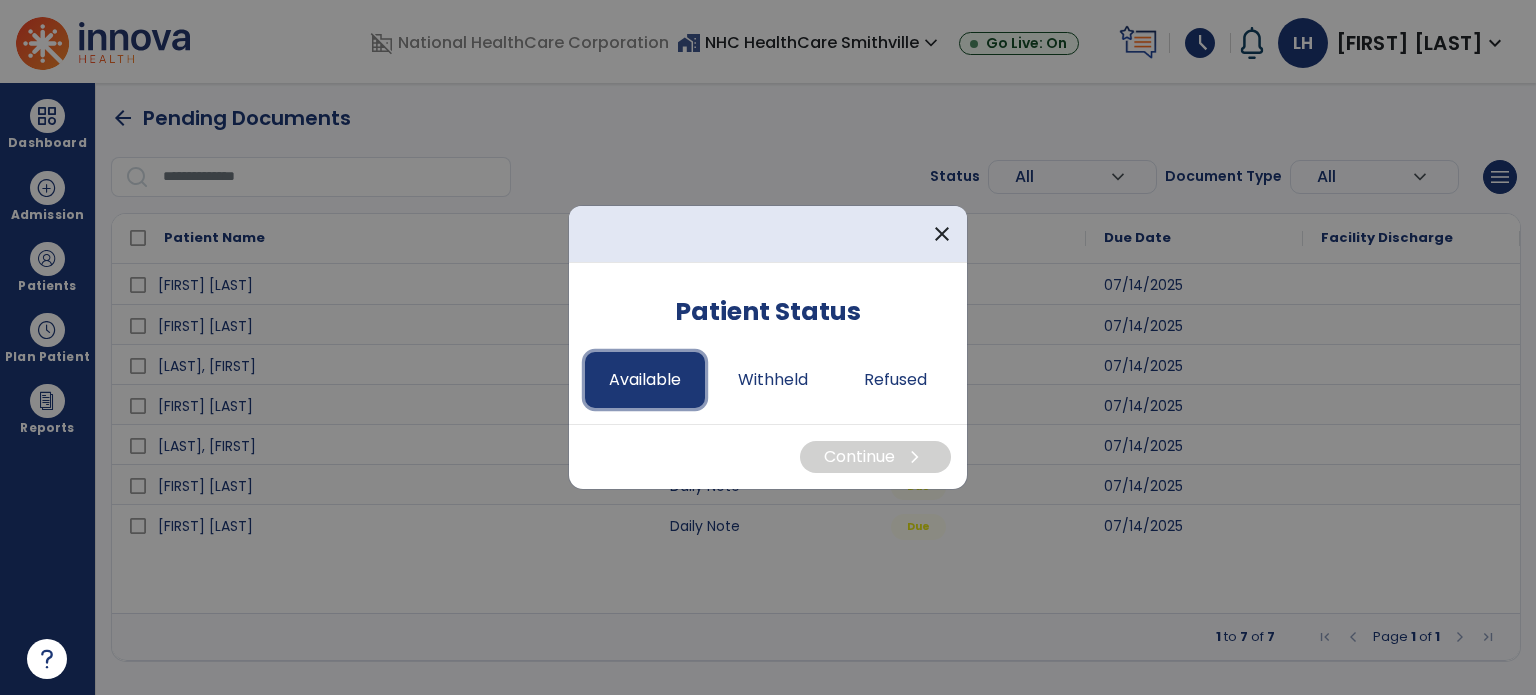 click on "Available" at bounding box center (645, 380) 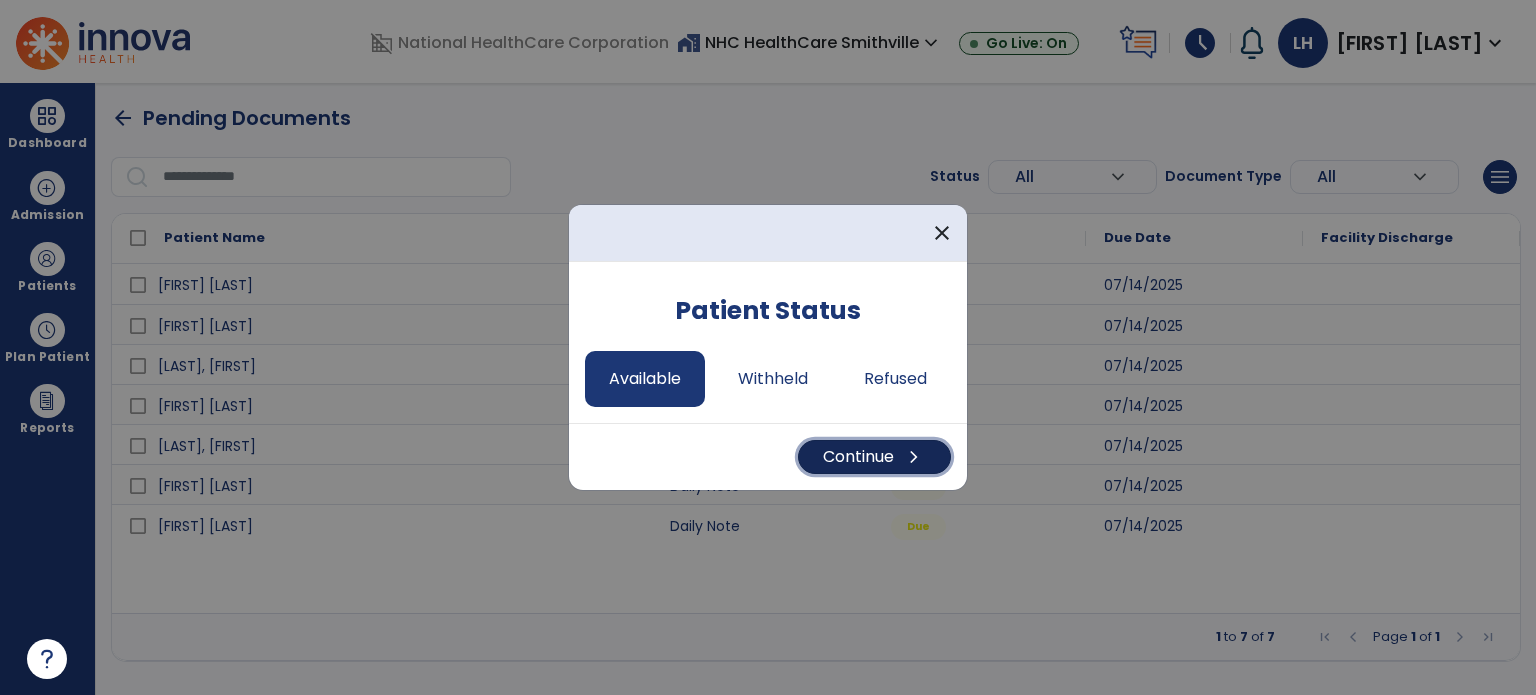 click on "chevron_right" at bounding box center (914, 457) 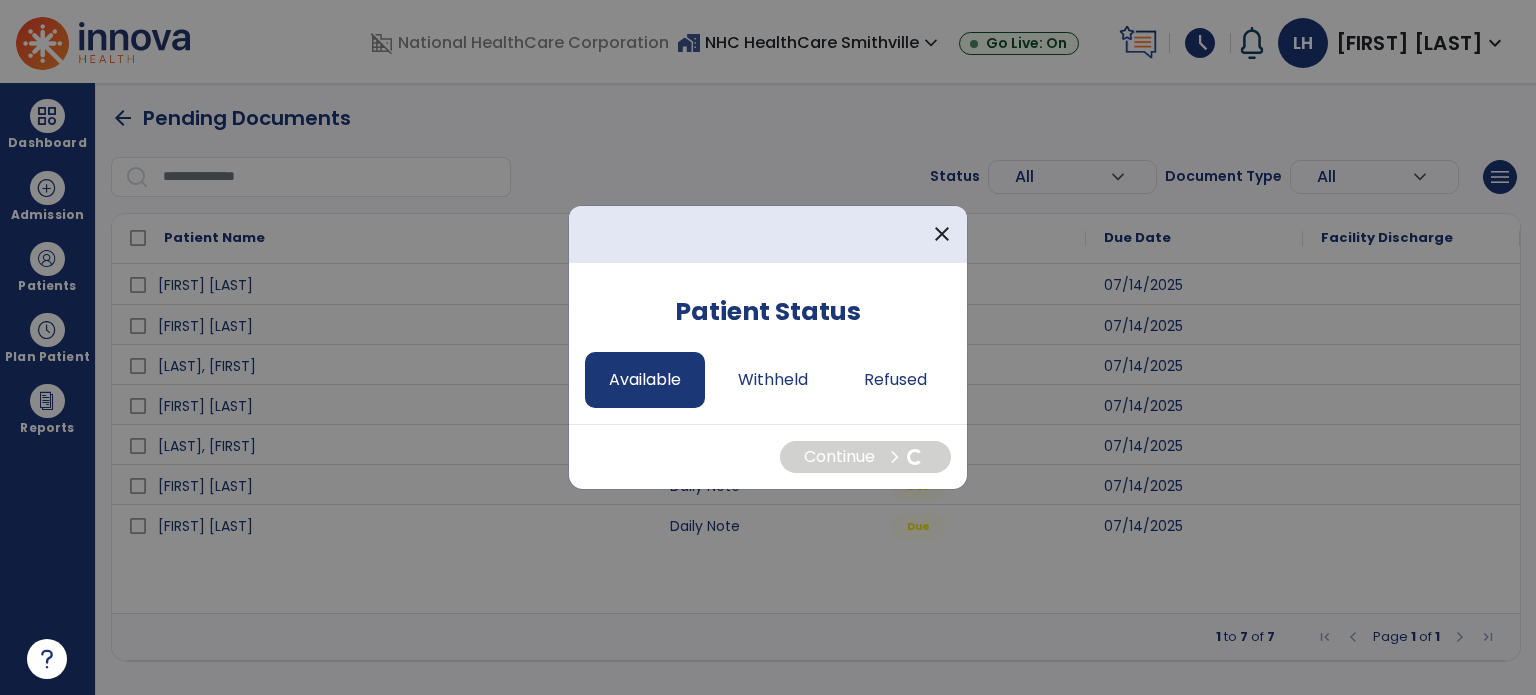 select on "*" 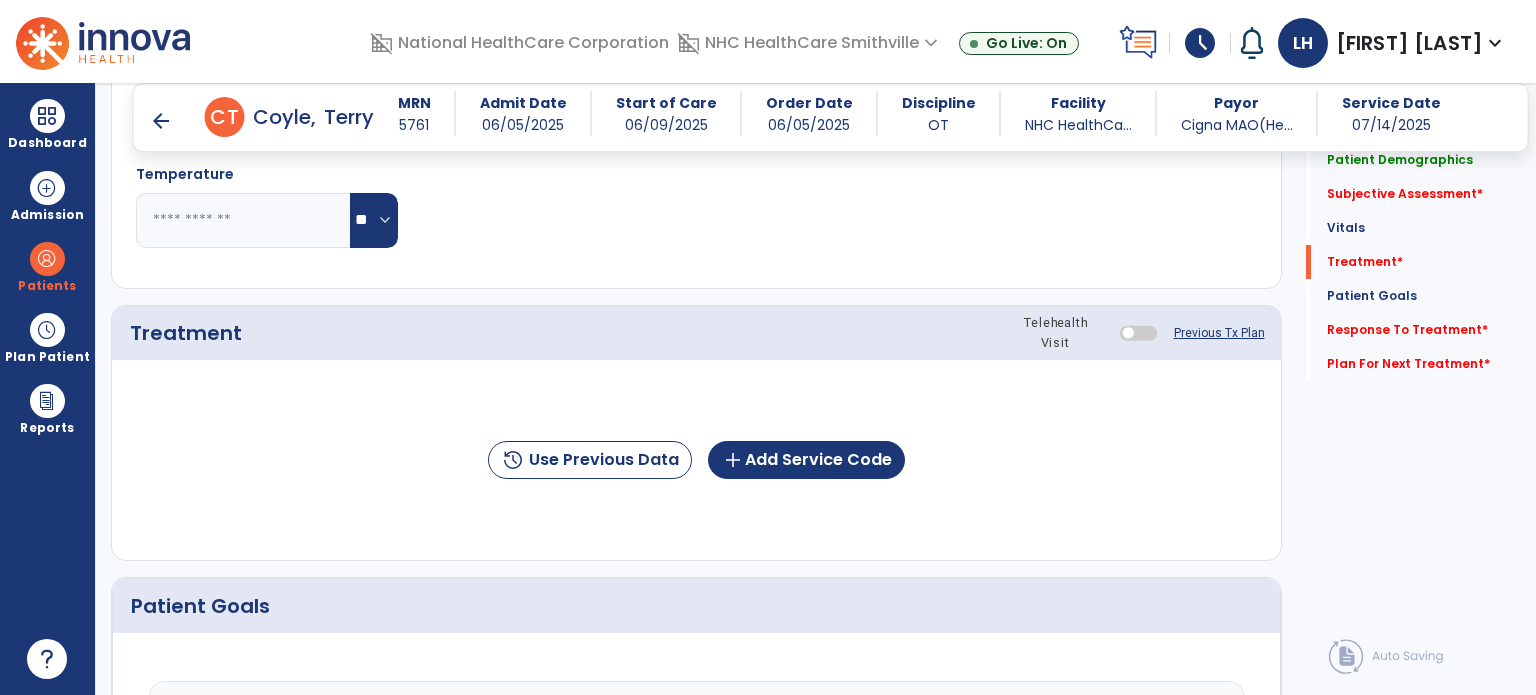 scroll, scrollTop: 1004, scrollLeft: 0, axis: vertical 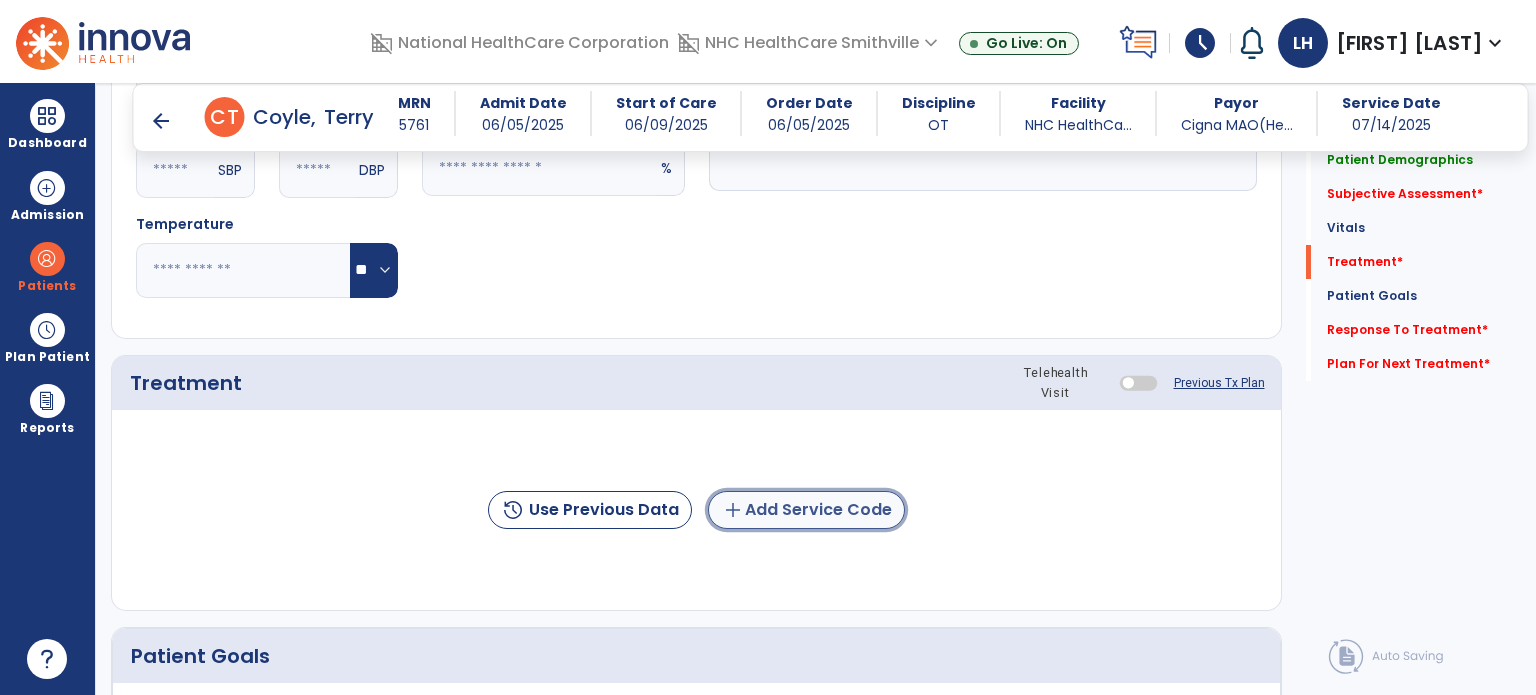 click on "add  Add Service Code" 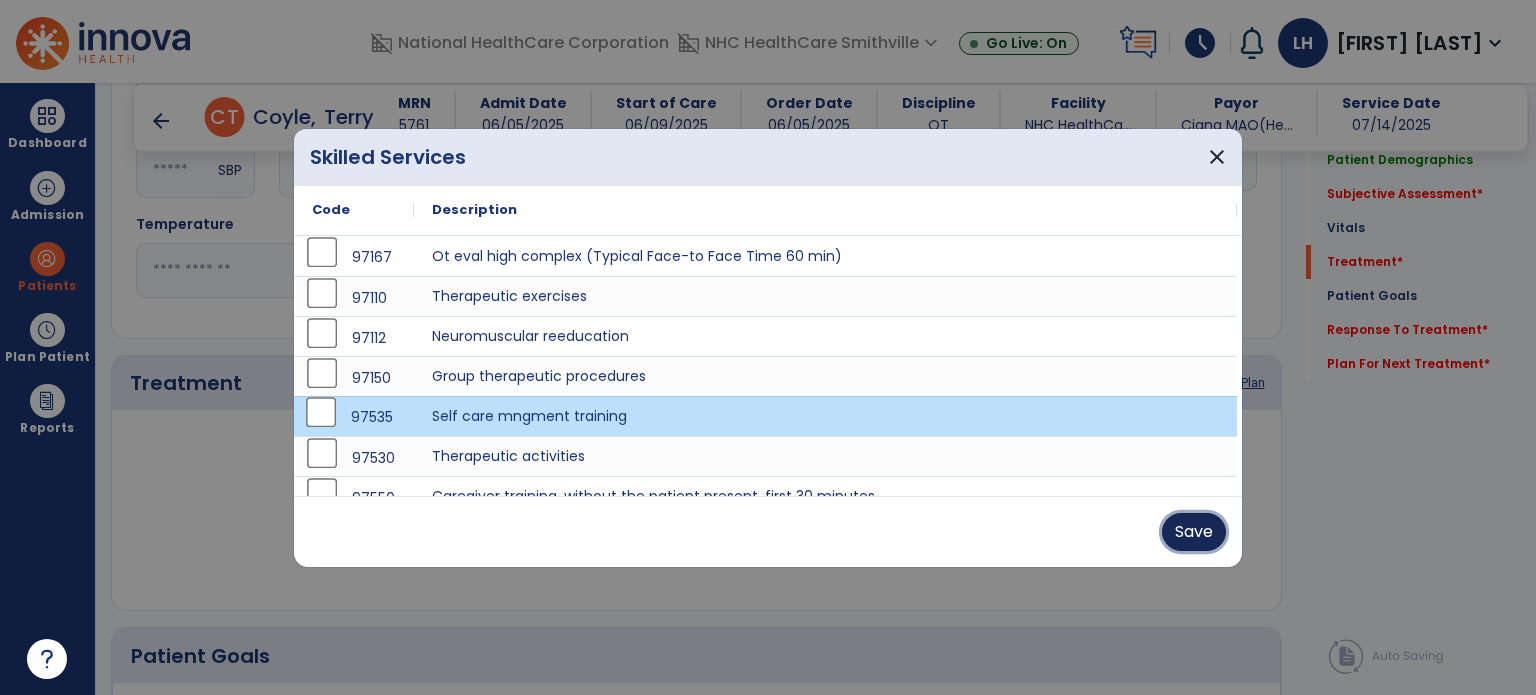click on "Save" at bounding box center [1194, 532] 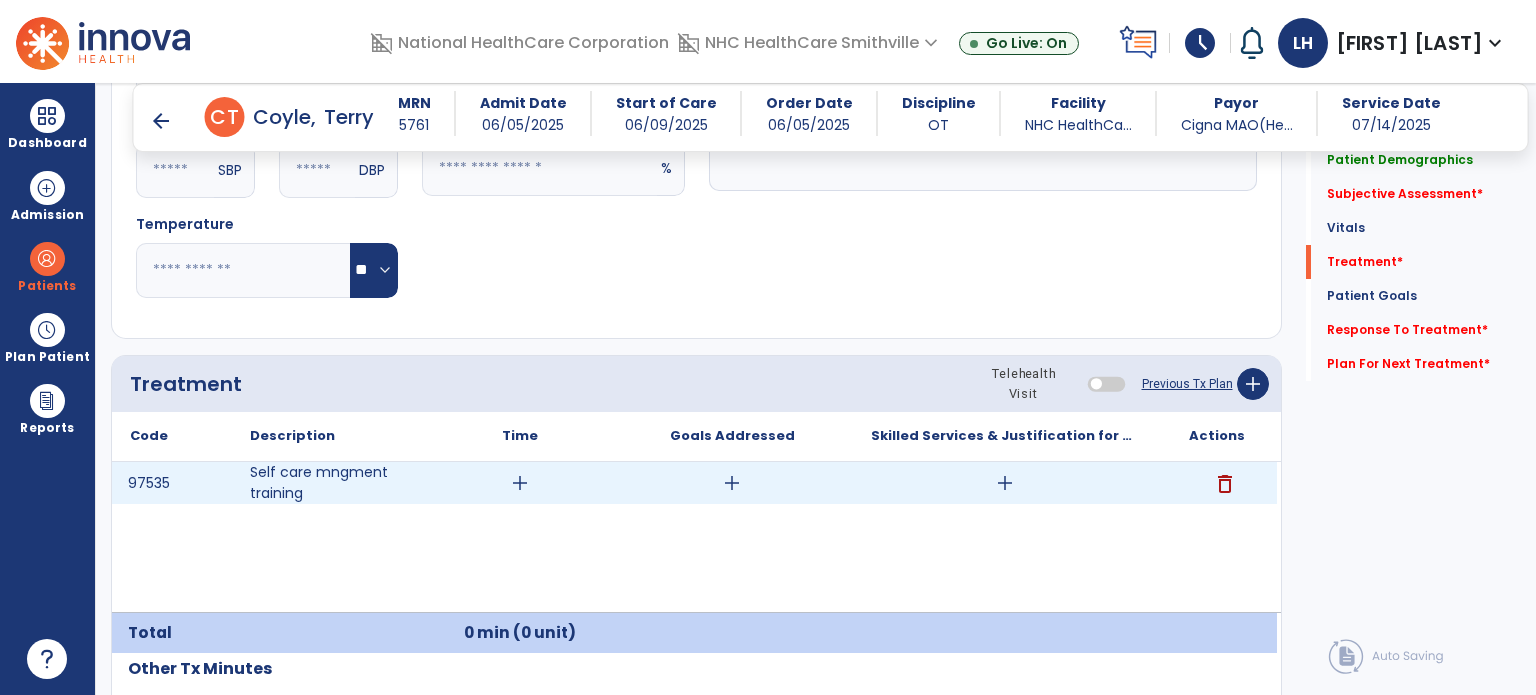 click on "add" at bounding box center [520, 483] 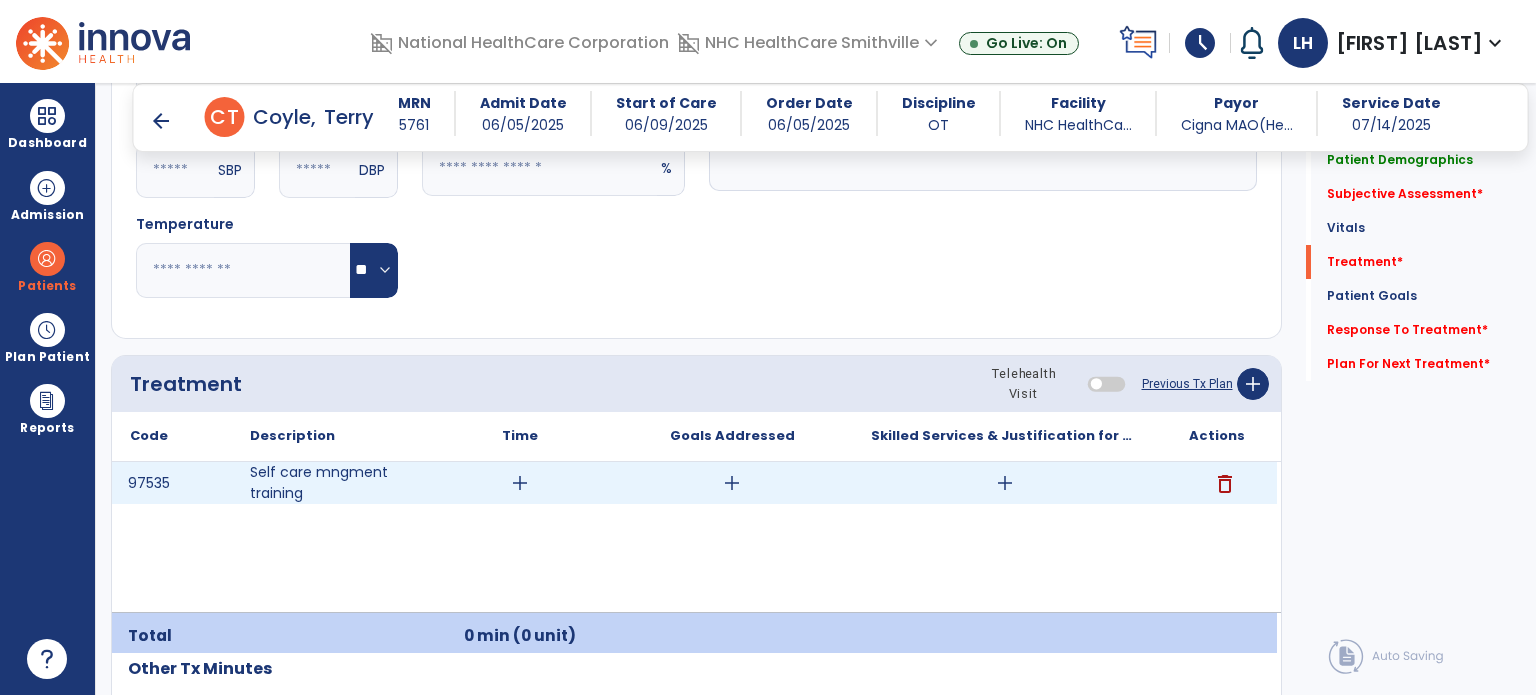 click on "add" at bounding box center [1005, 483] 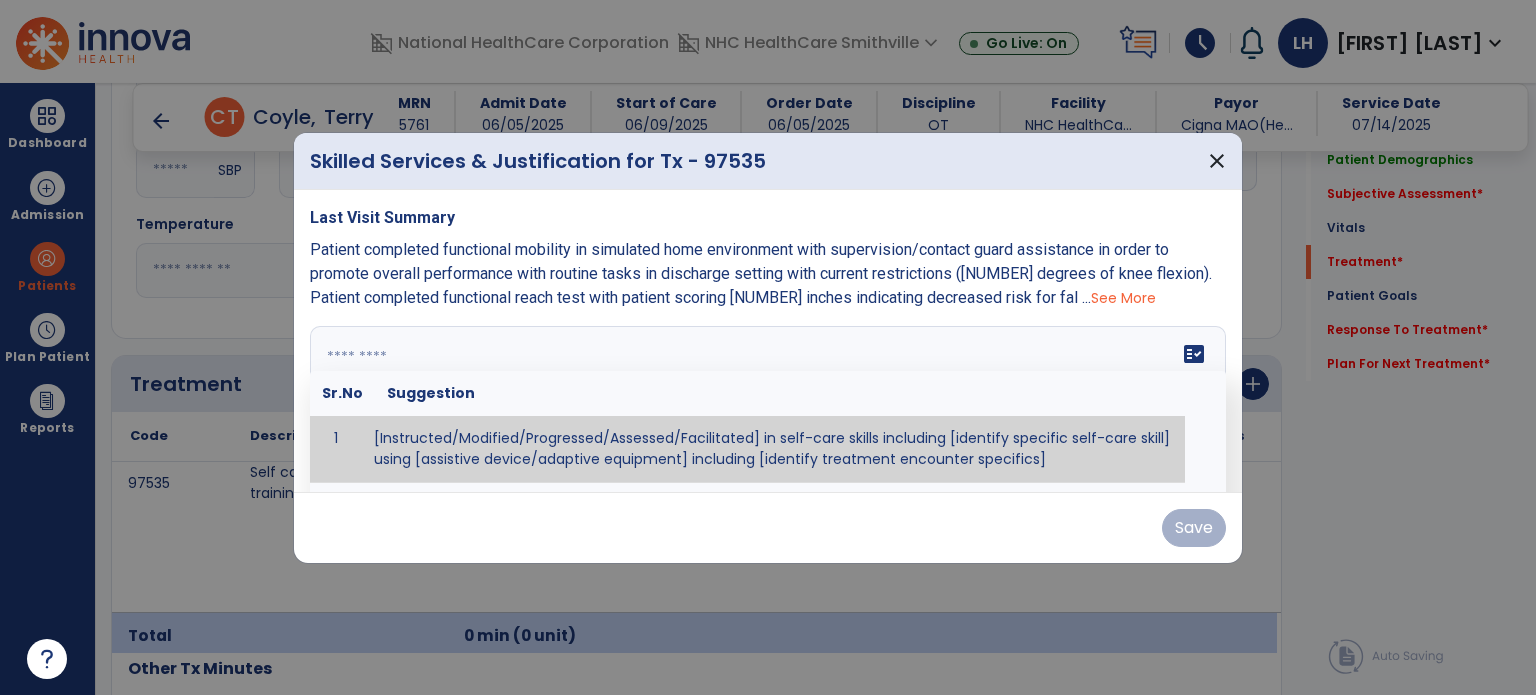click on "fact_check  Sr.No Suggestion 1 [Instructed/Modified/Progressed/Assessed/Facilitated] in self-care skills including [identify specific self-care skill] using [assistive device/adaptive equipment] including [identify treatment encounter specifics]" at bounding box center (768, 401) 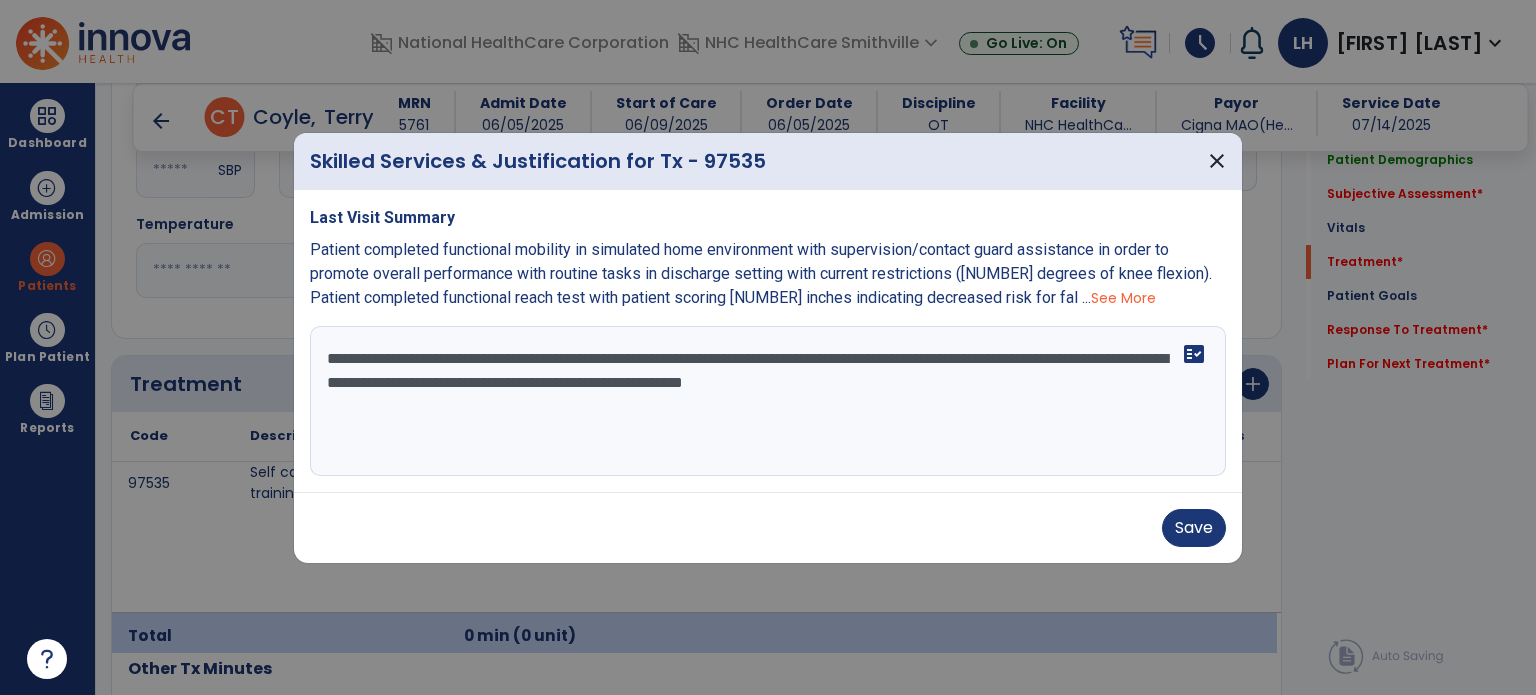 click on "**********" at bounding box center (768, 401) 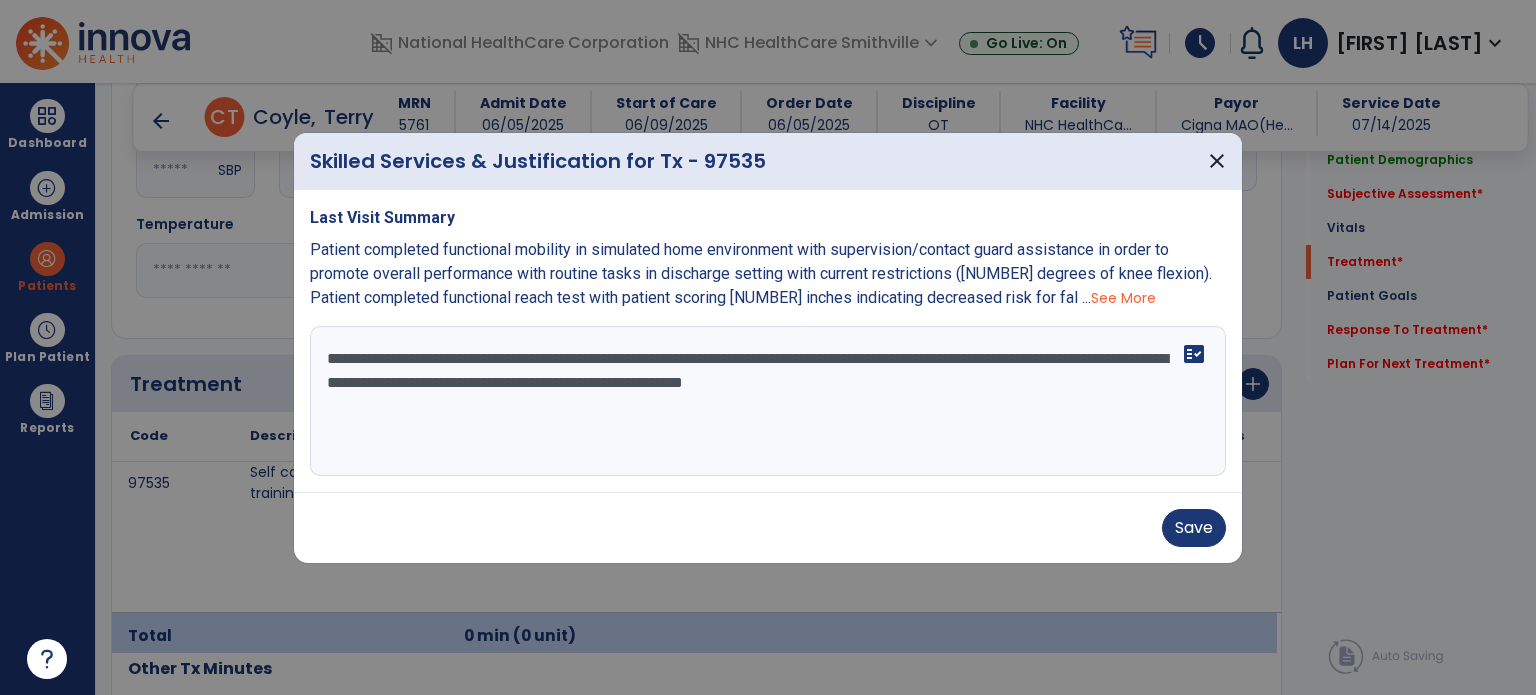 click on "**********" at bounding box center [768, 401] 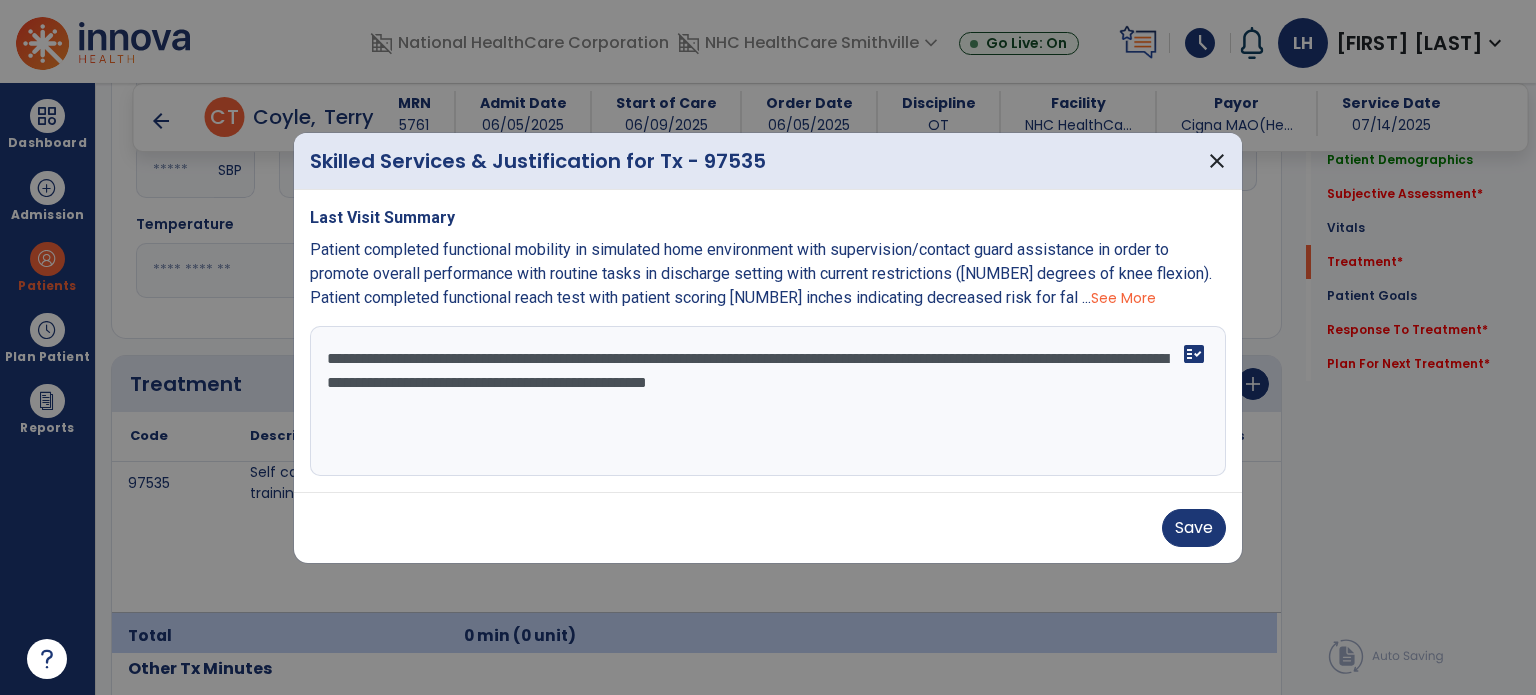click on "**********" at bounding box center (768, 401) 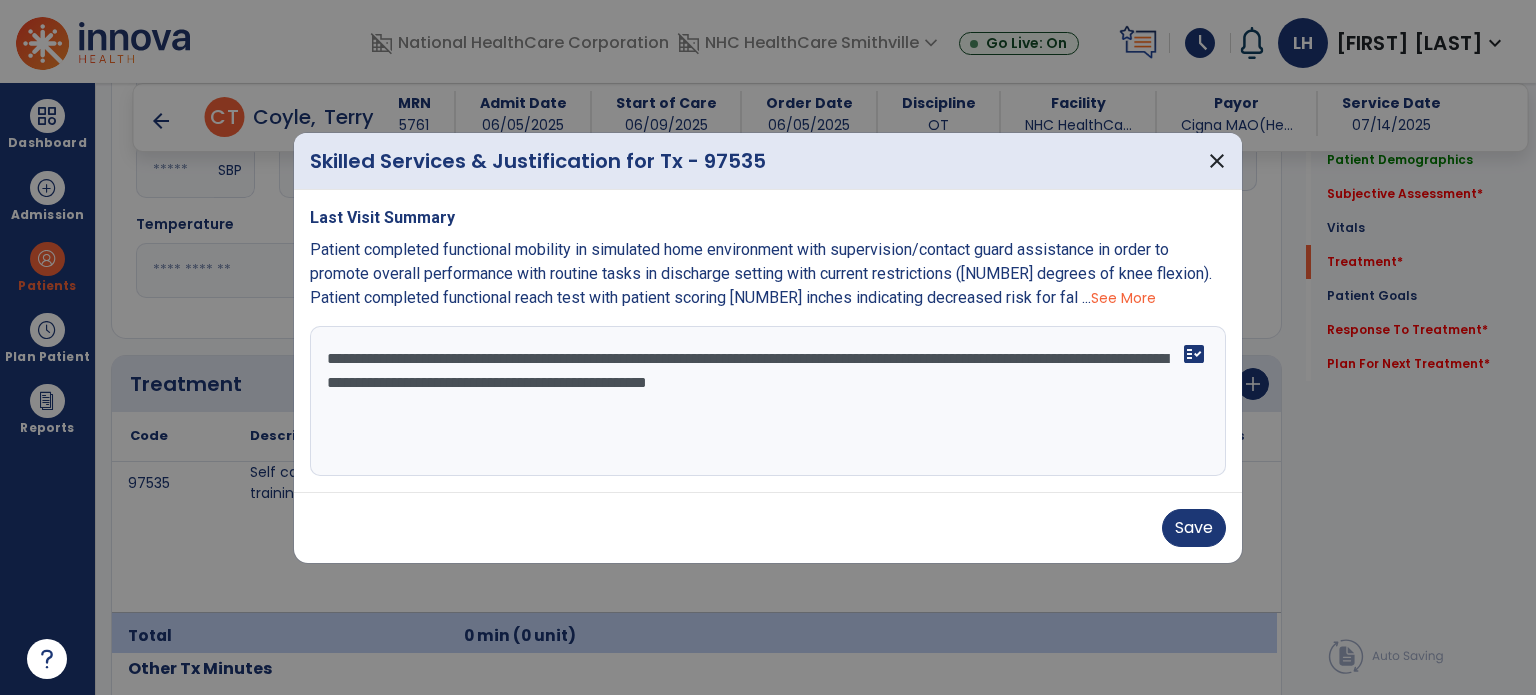click on "**********" at bounding box center [768, 401] 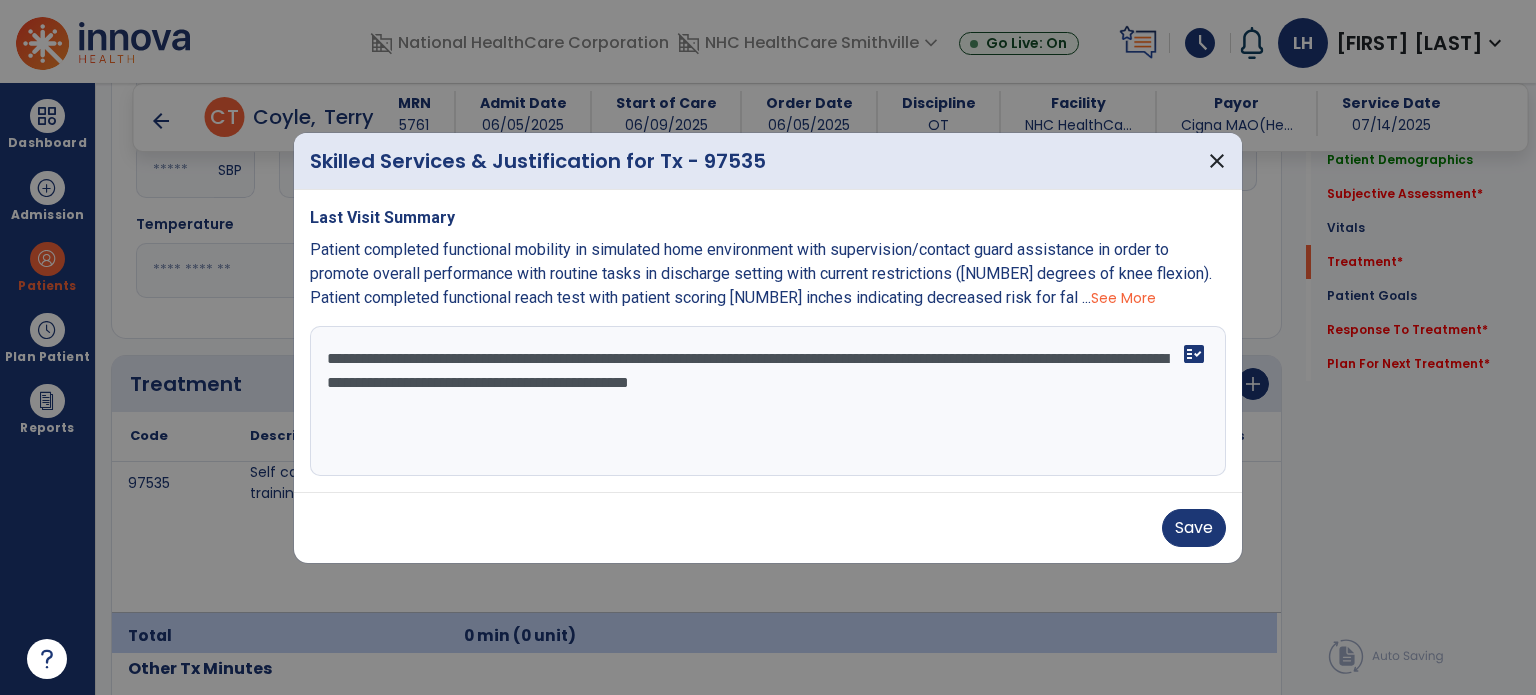 click on "**********" at bounding box center [768, 401] 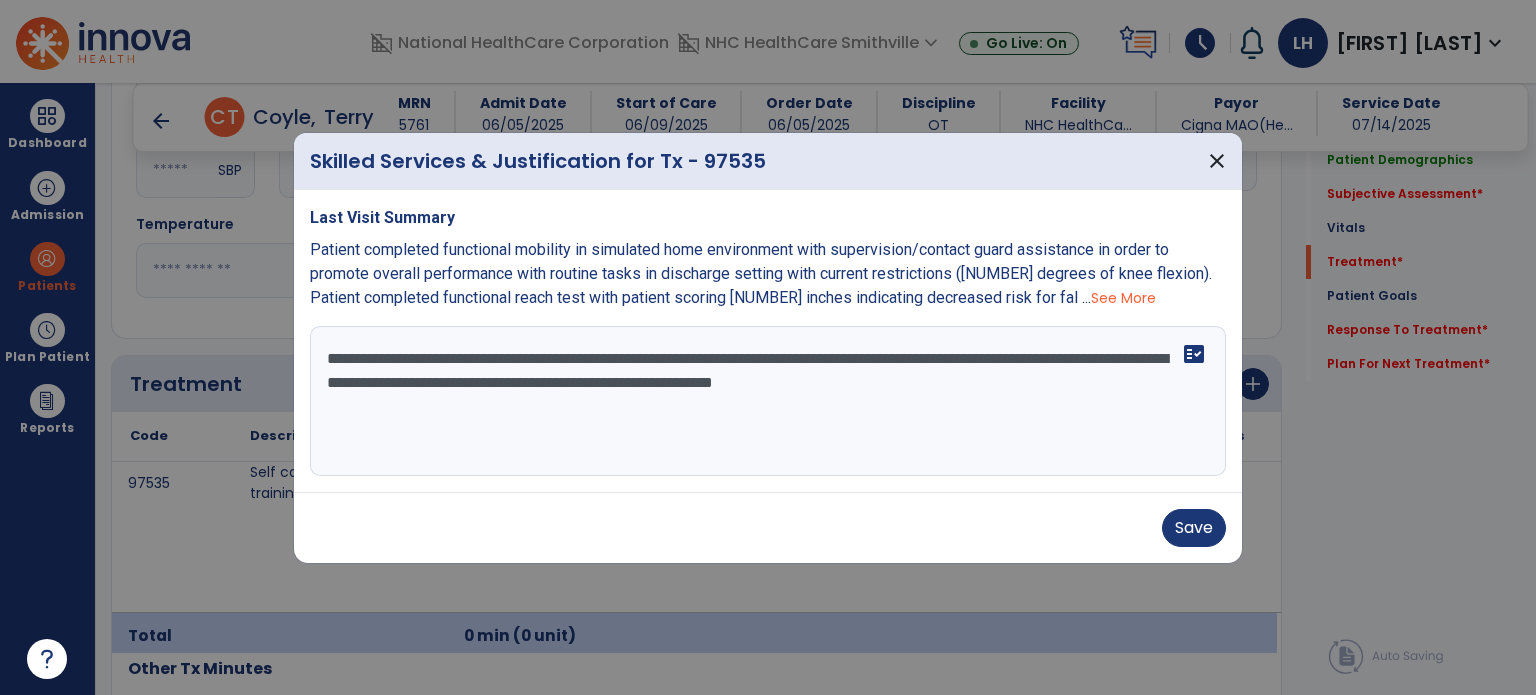 click on "**********" at bounding box center (768, 401) 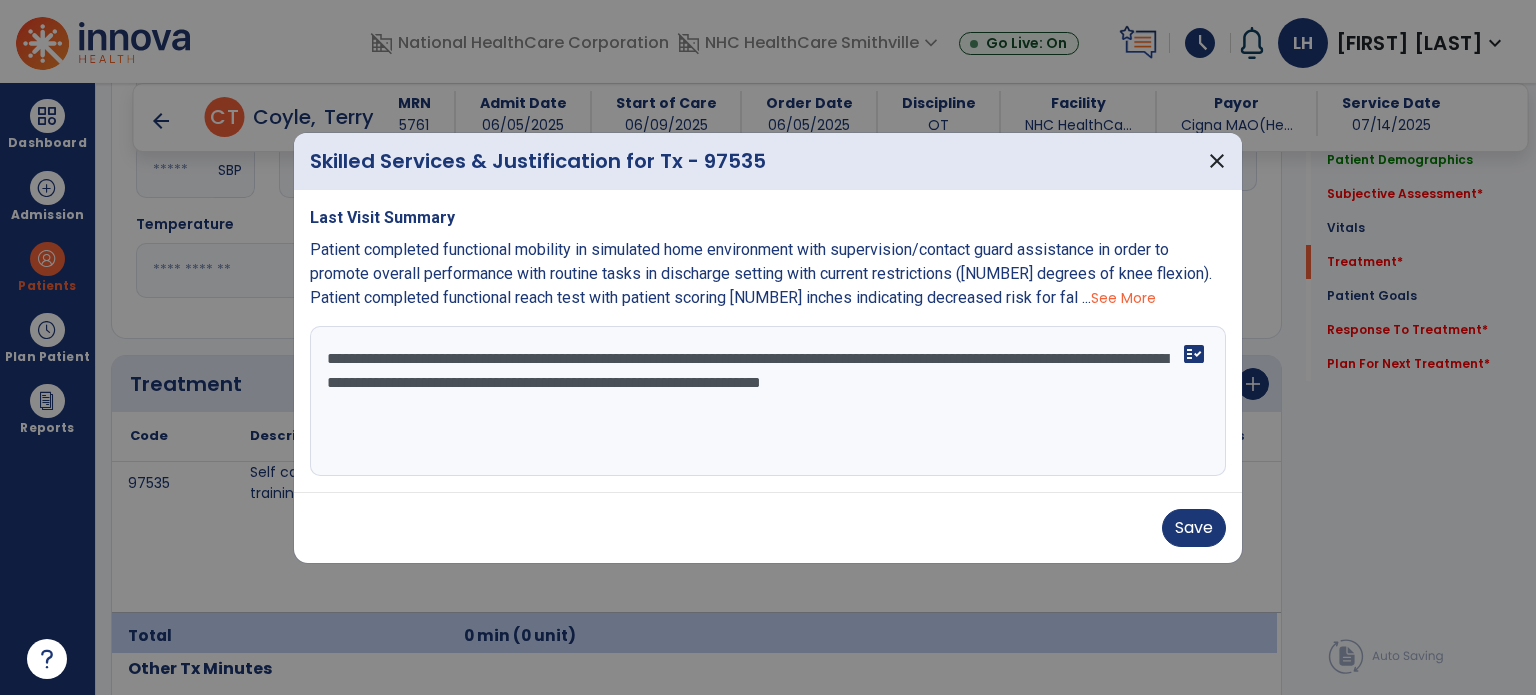 click on "**********" at bounding box center [768, 401] 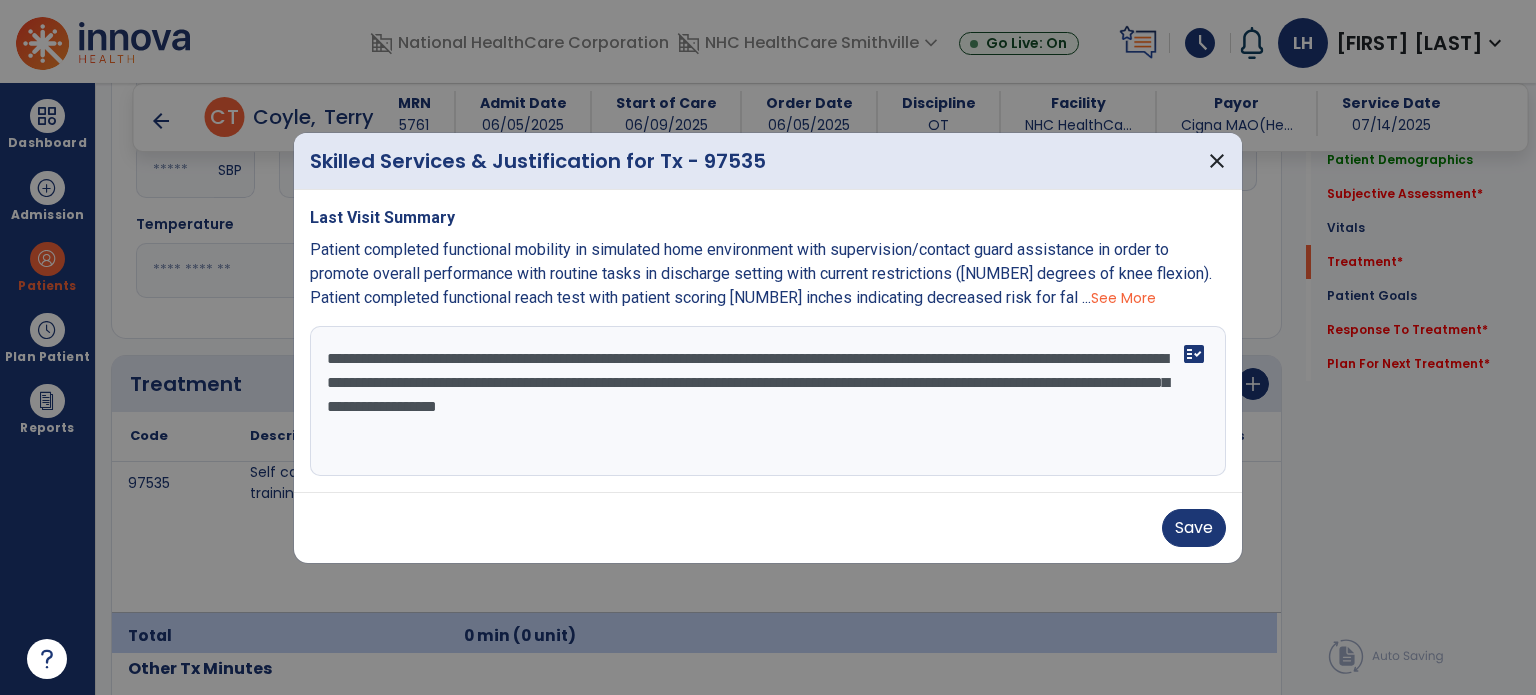 click on "**********" at bounding box center [768, 401] 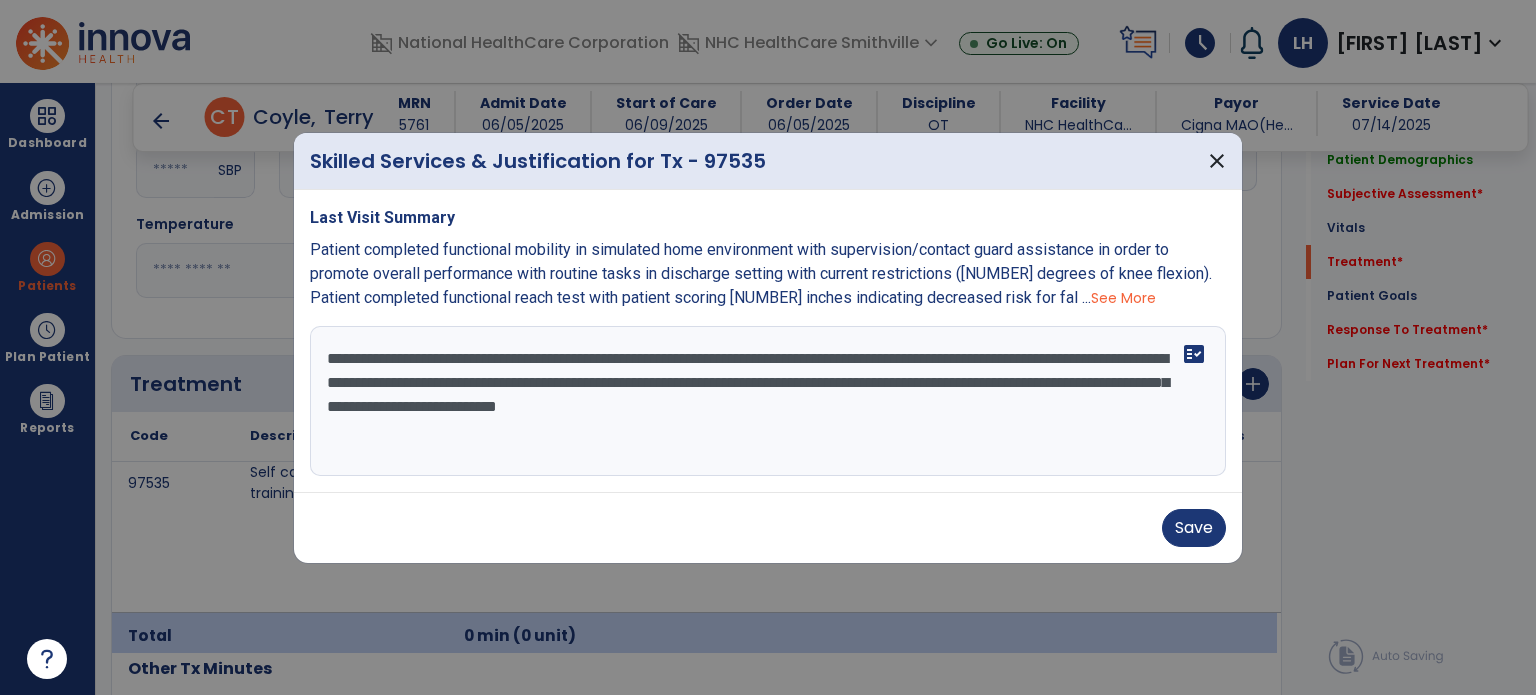 click on "**********" at bounding box center (768, 401) 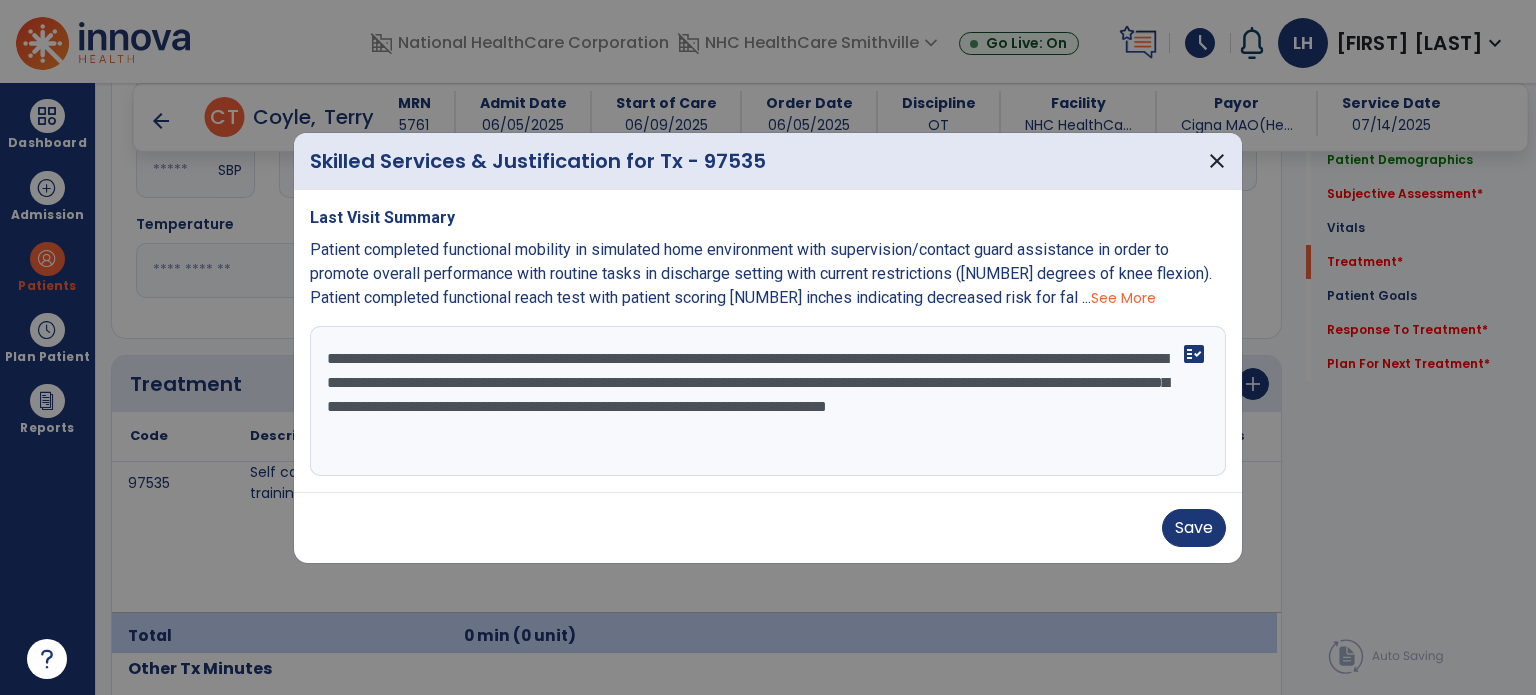 click on "**********" at bounding box center [768, 401] 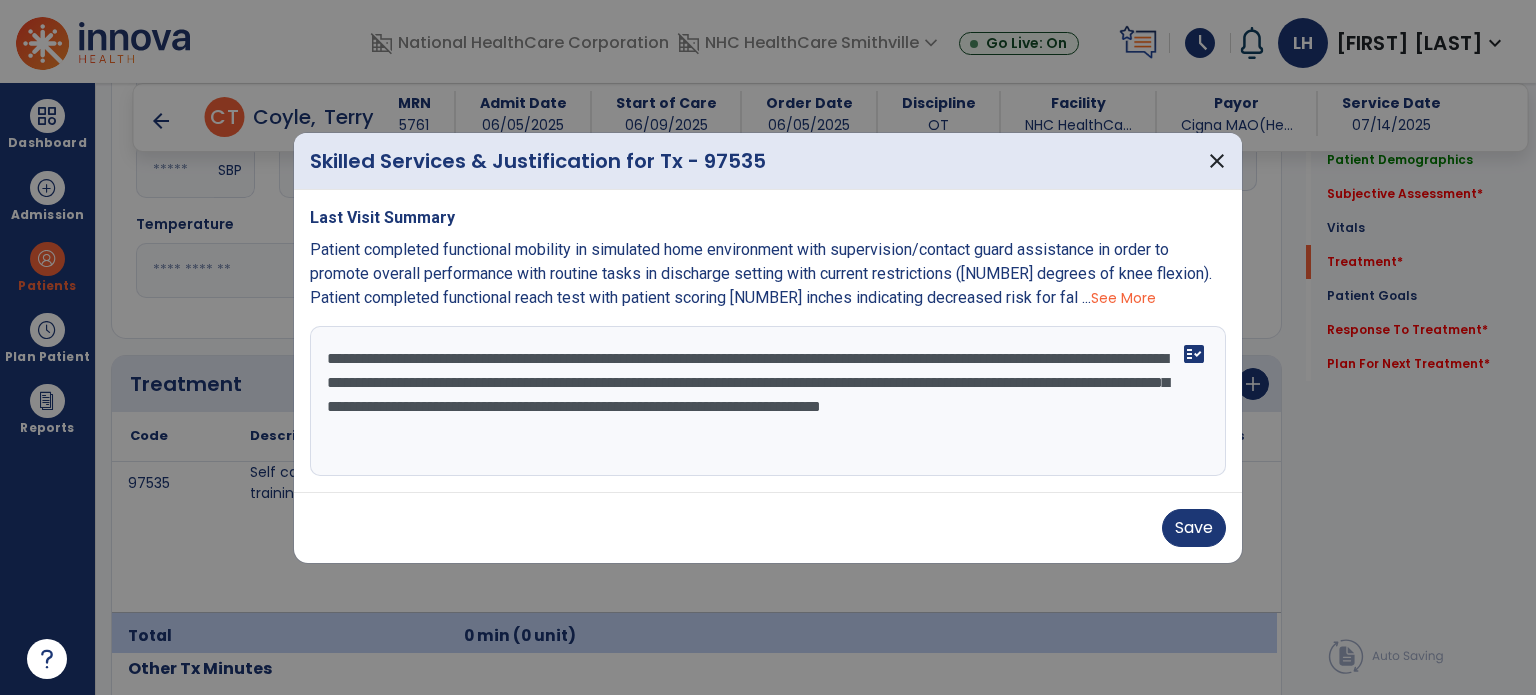click on "**********" at bounding box center [768, 401] 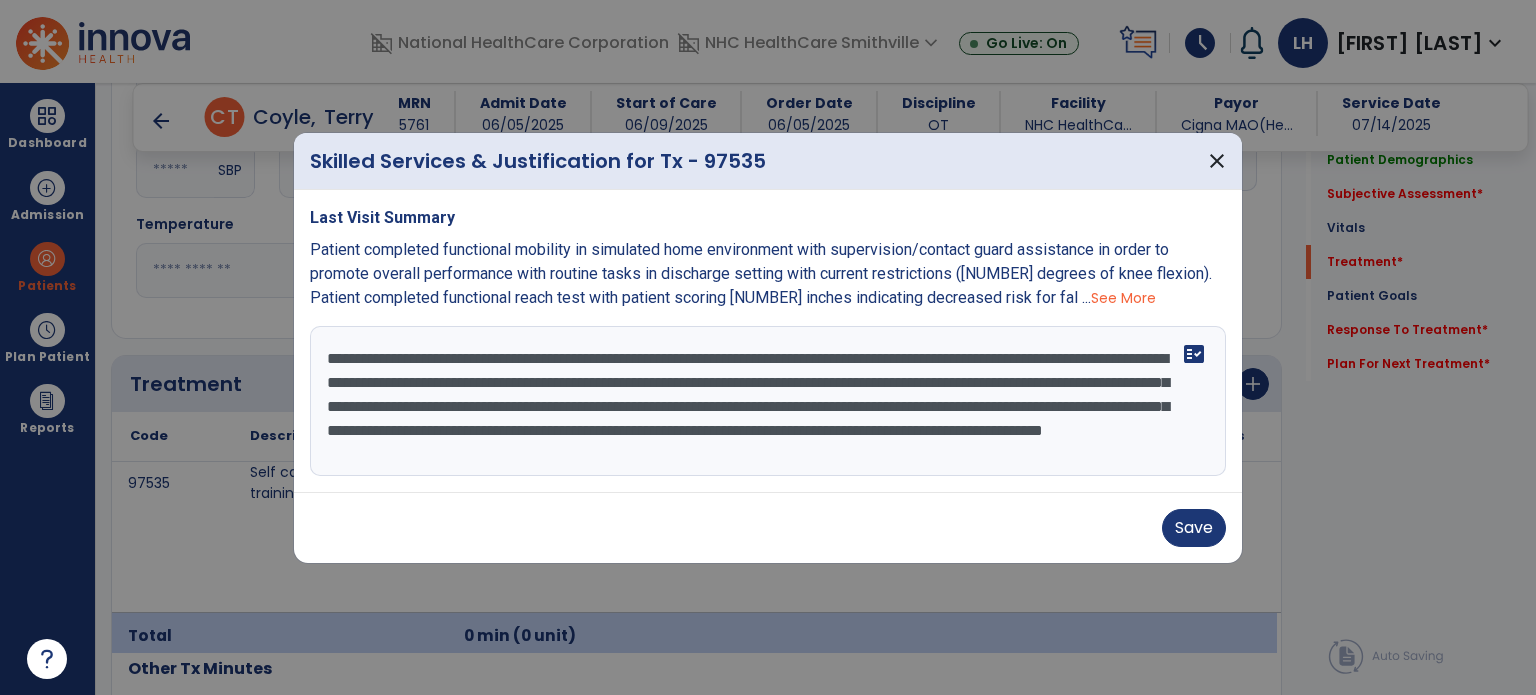 scroll, scrollTop: 15, scrollLeft: 0, axis: vertical 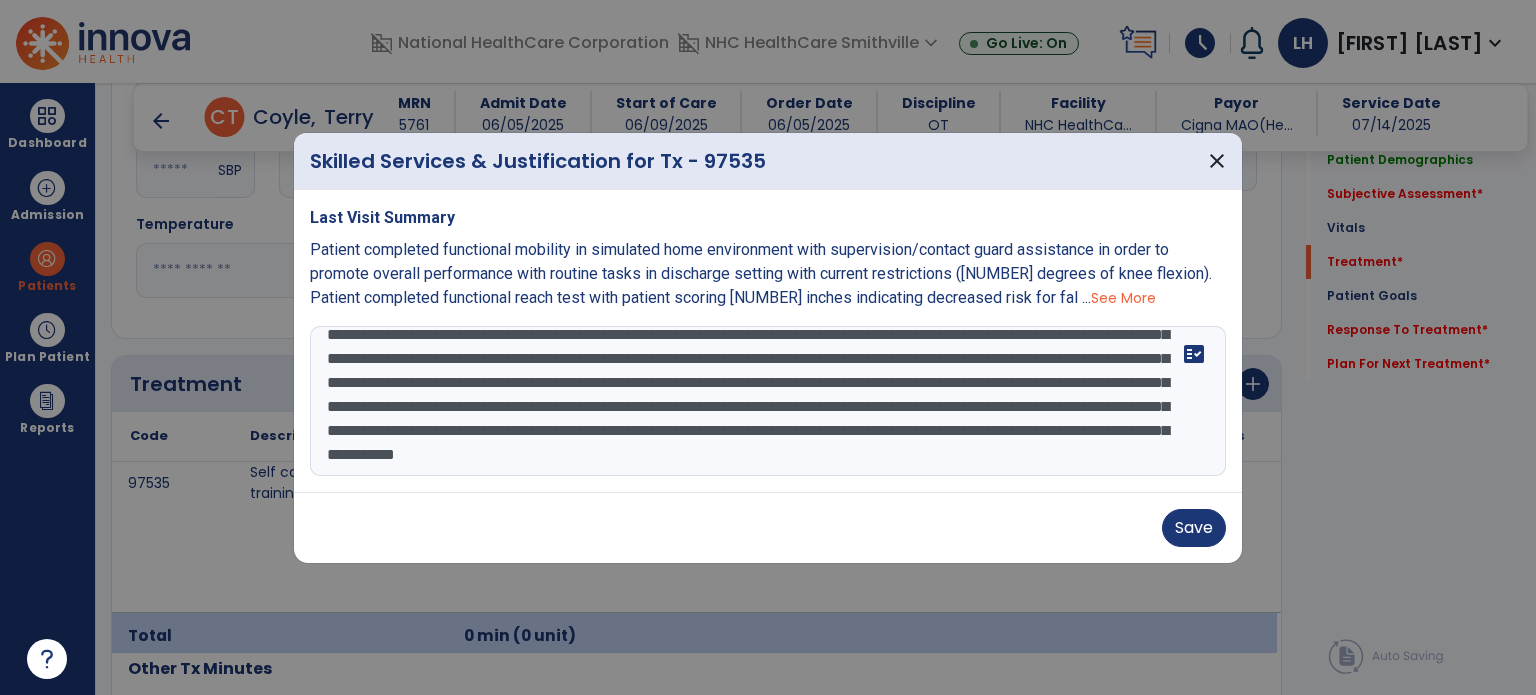 click on "**********" at bounding box center (768, 401) 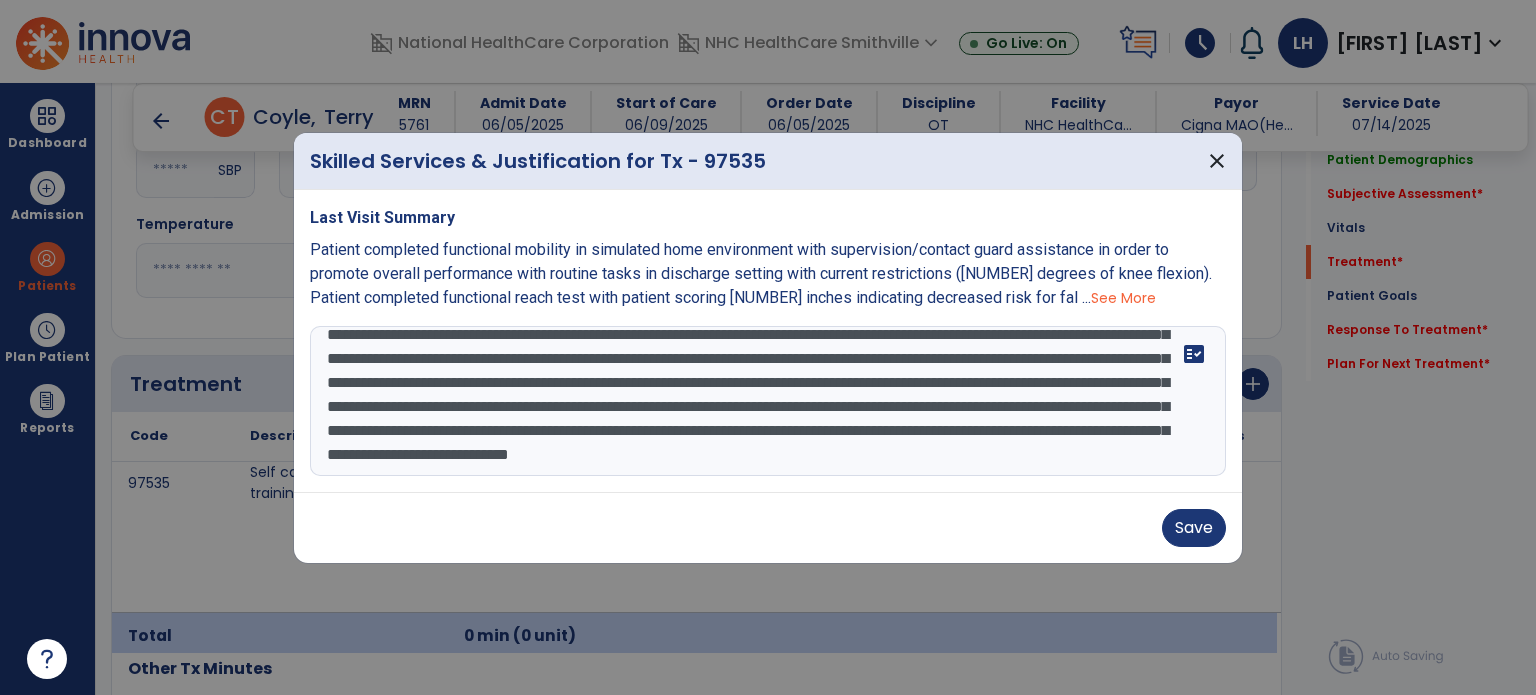 click on "**********" at bounding box center (768, 401) 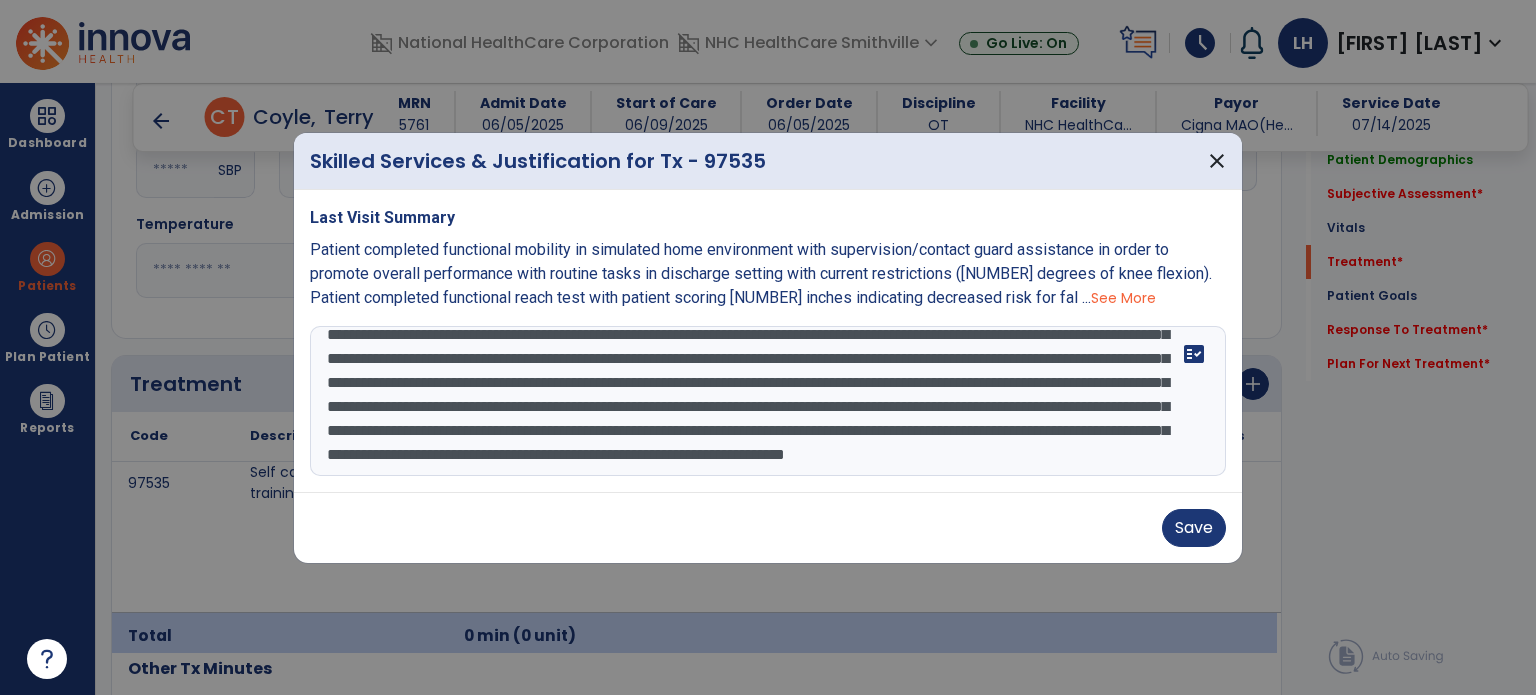 scroll, scrollTop: 135, scrollLeft: 0, axis: vertical 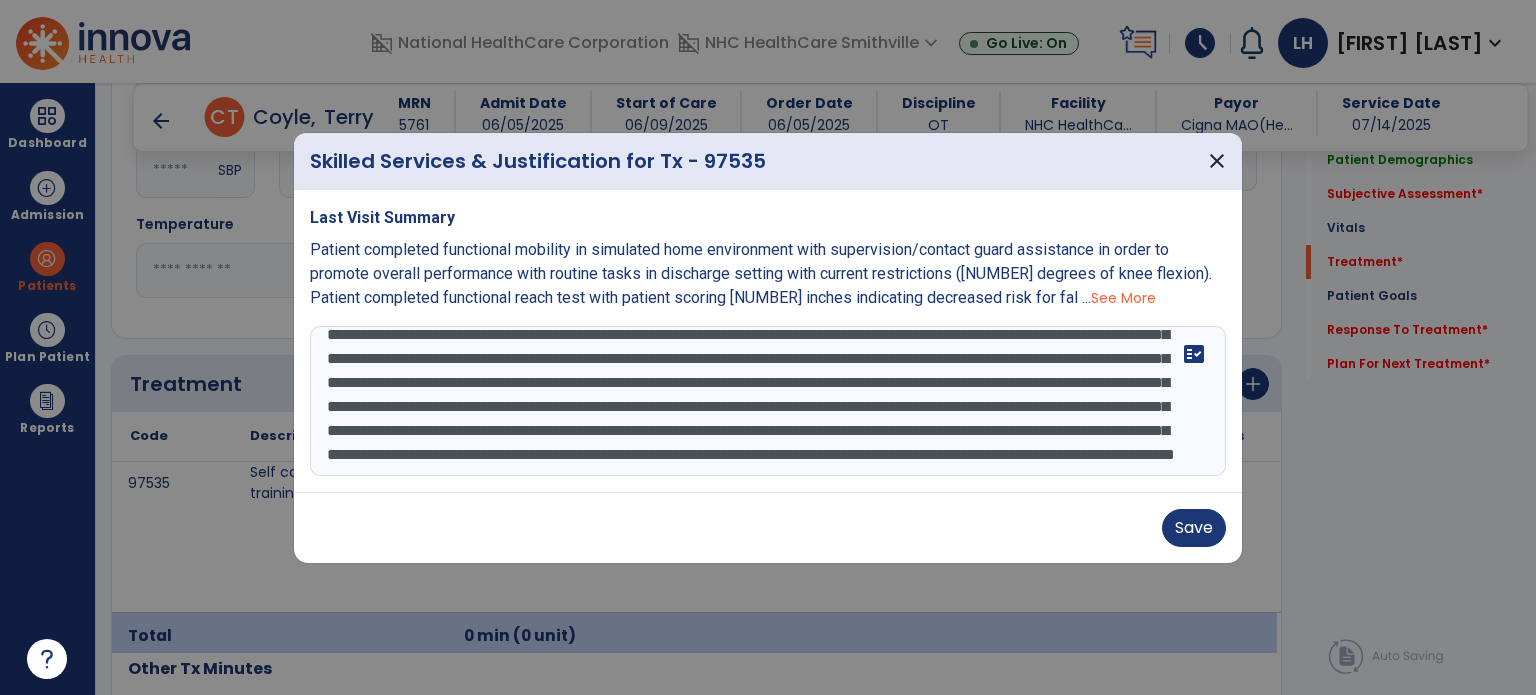 click at bounding box center (768, 401) 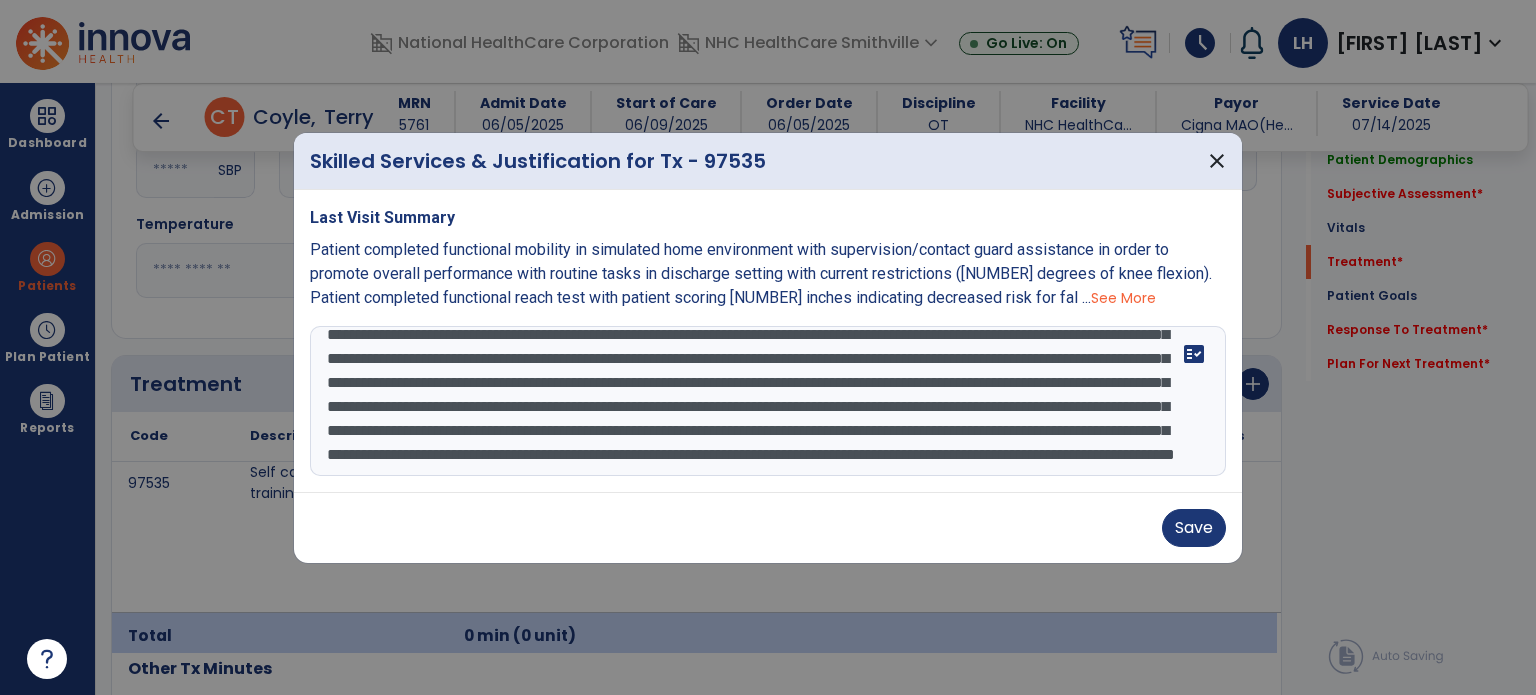 click at bounding box center [768, 401] 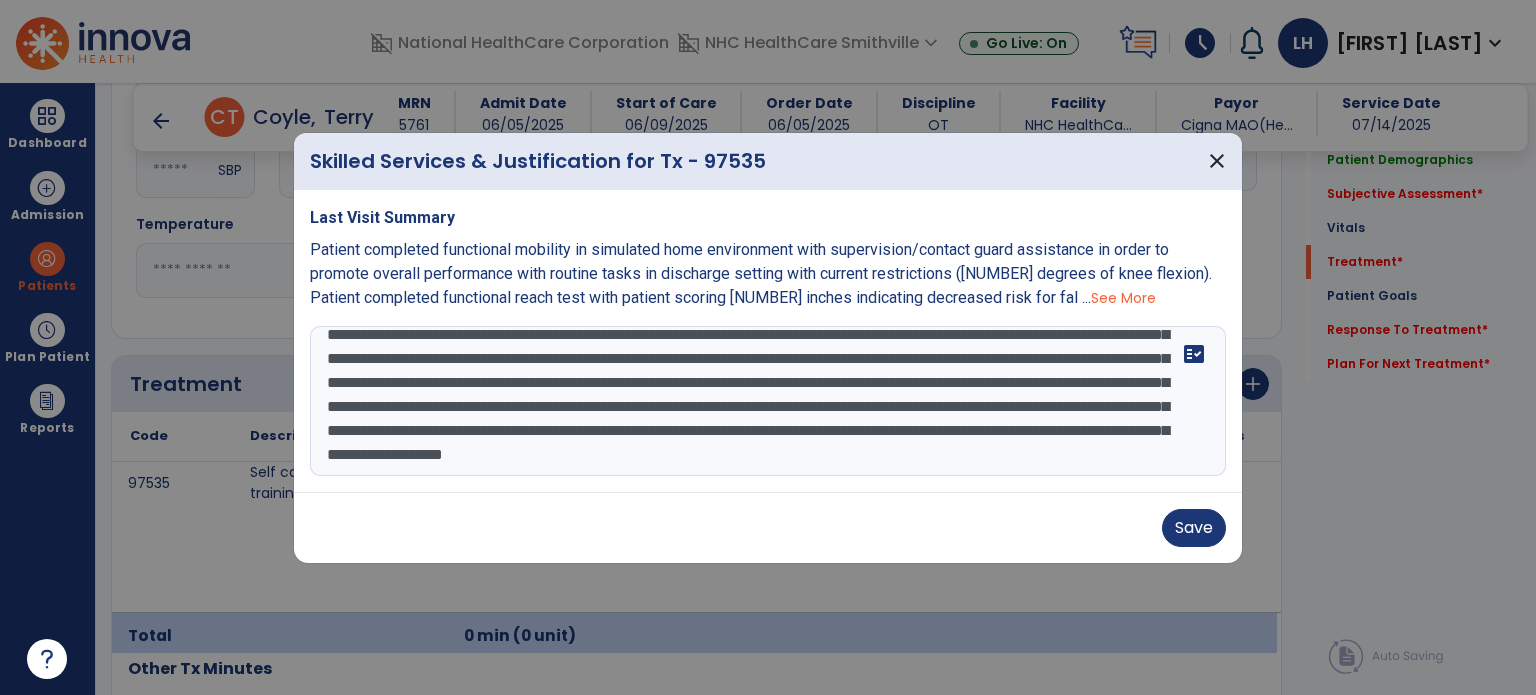 scroll, scrollTop: 183, scrollLeft: 0, axis: vertical 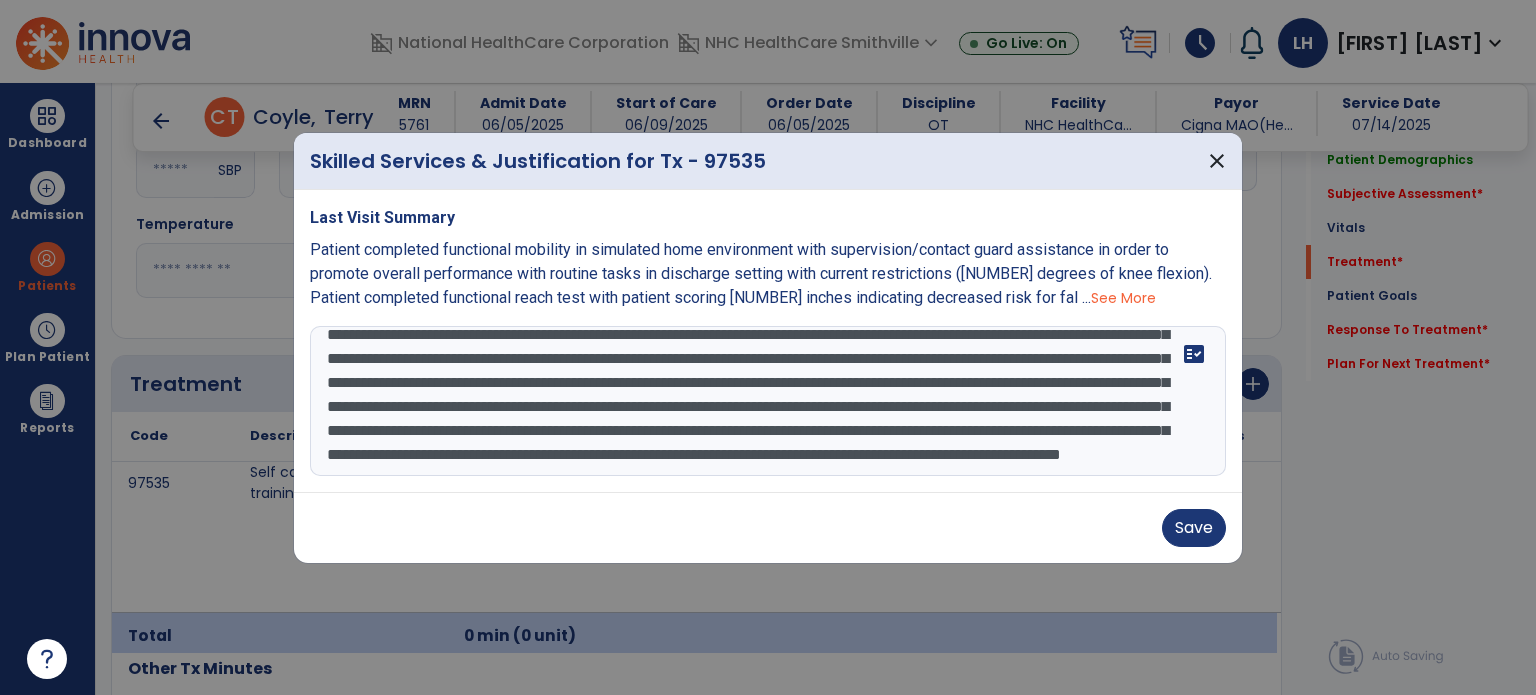 click at bounding box center [768, 401] 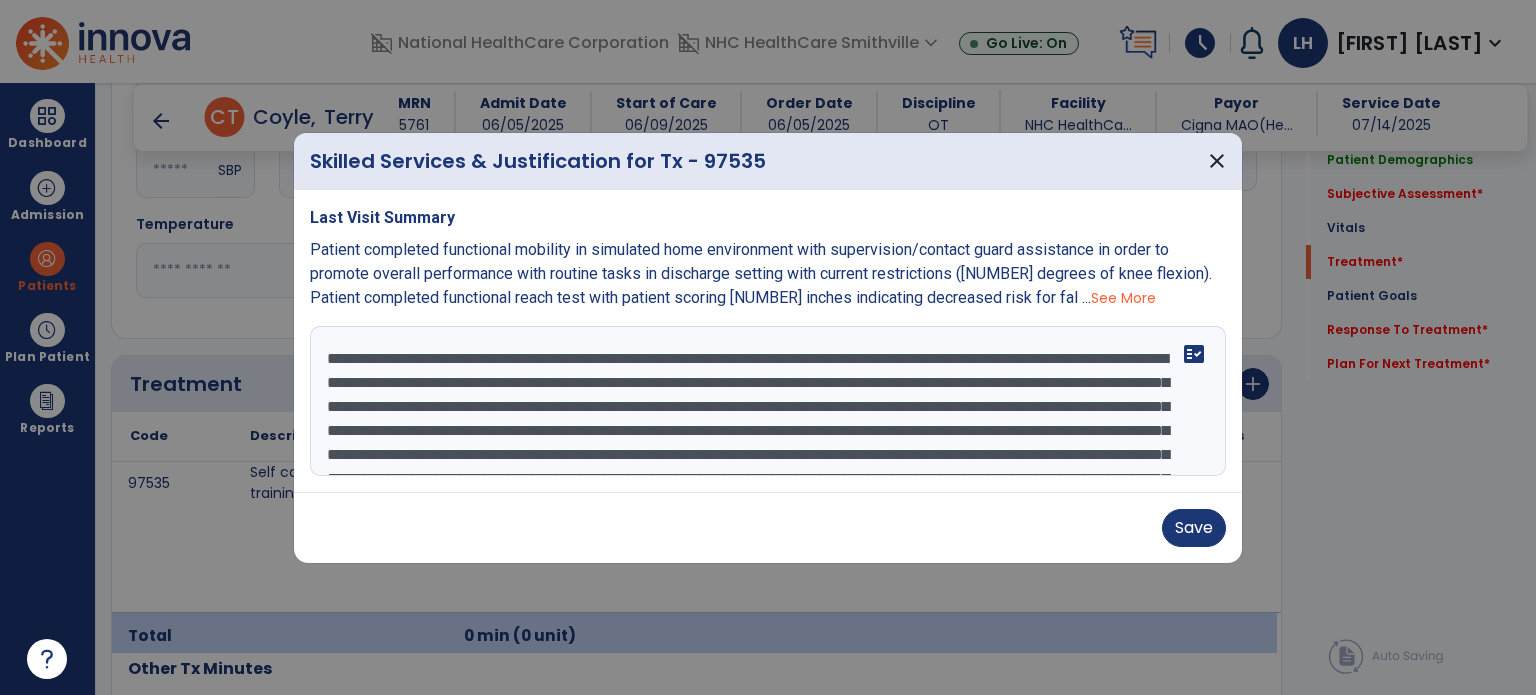 click at bounding box center [768, 401] 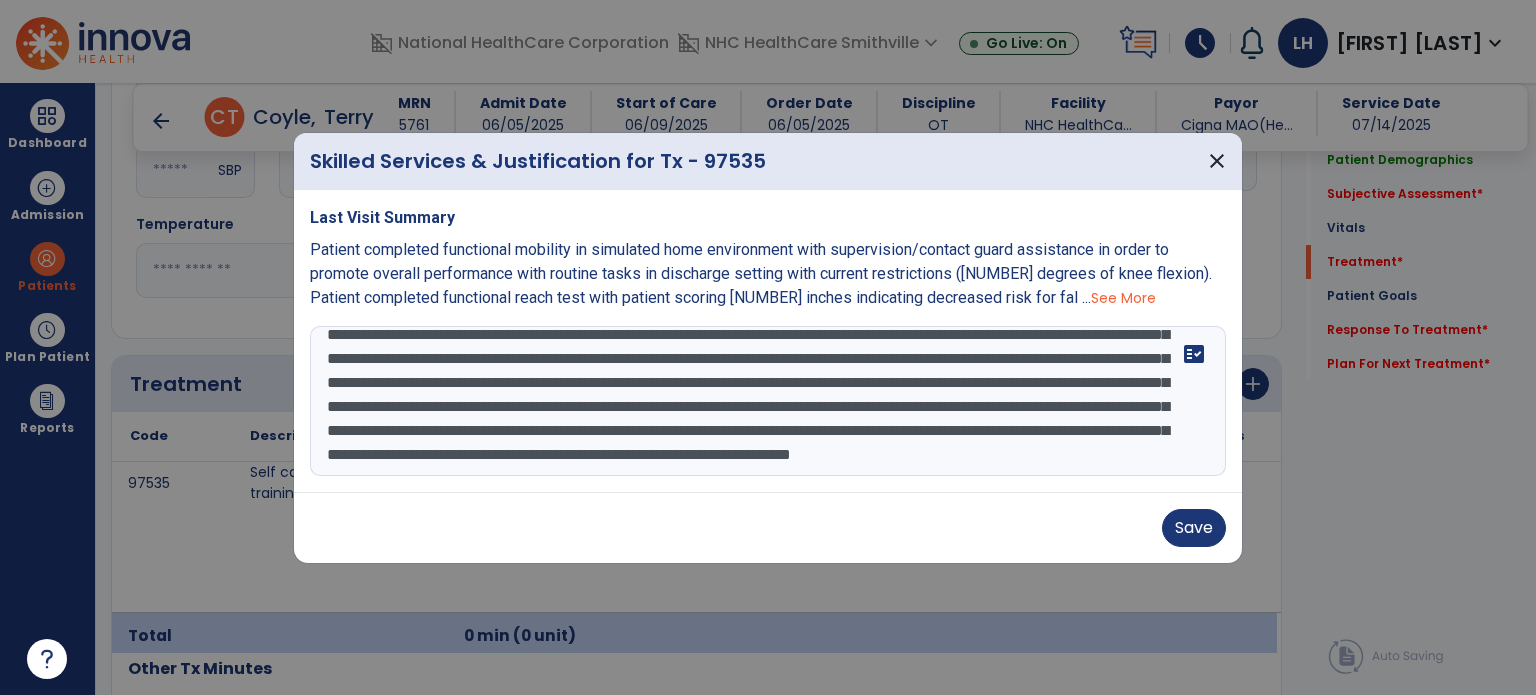 scroll, scrollTop: 216, scrollLeft: 0, axis: vertical 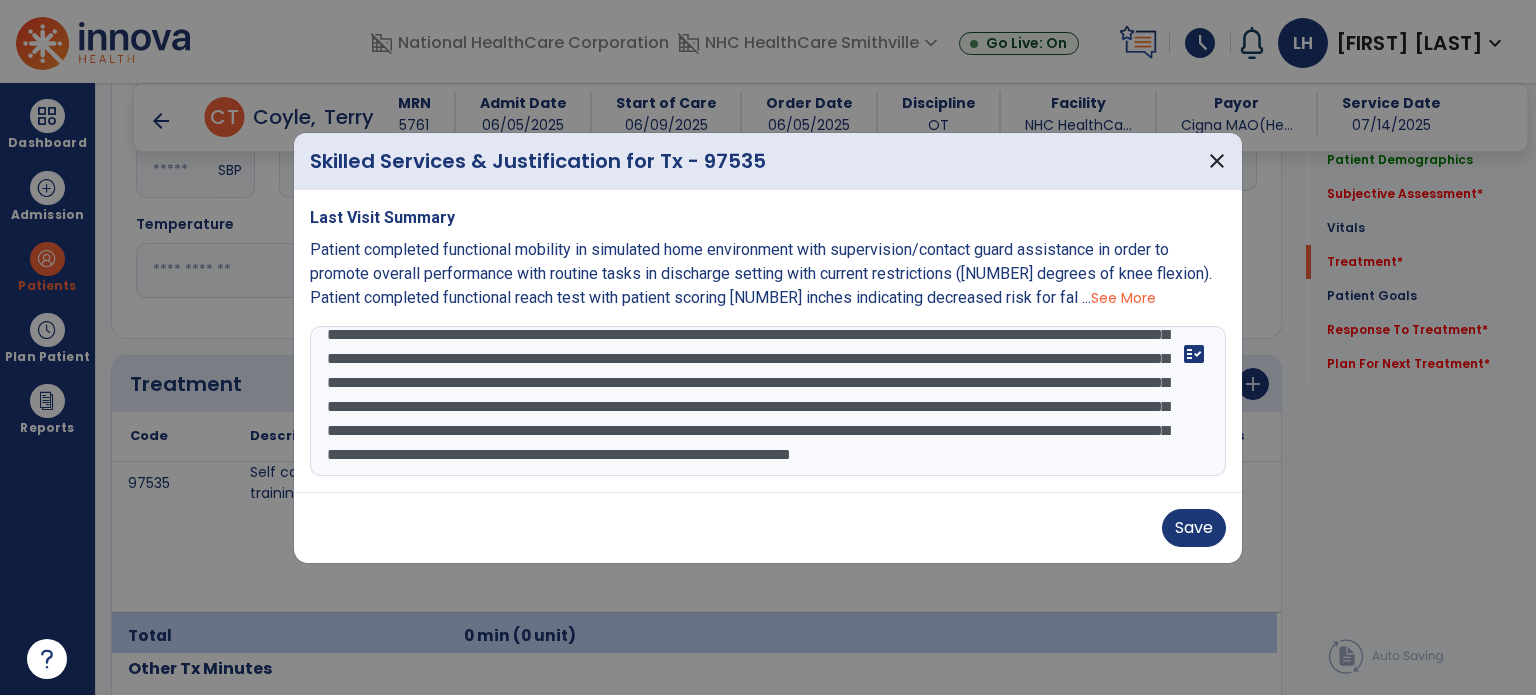 click at bounding box center (768, 401) 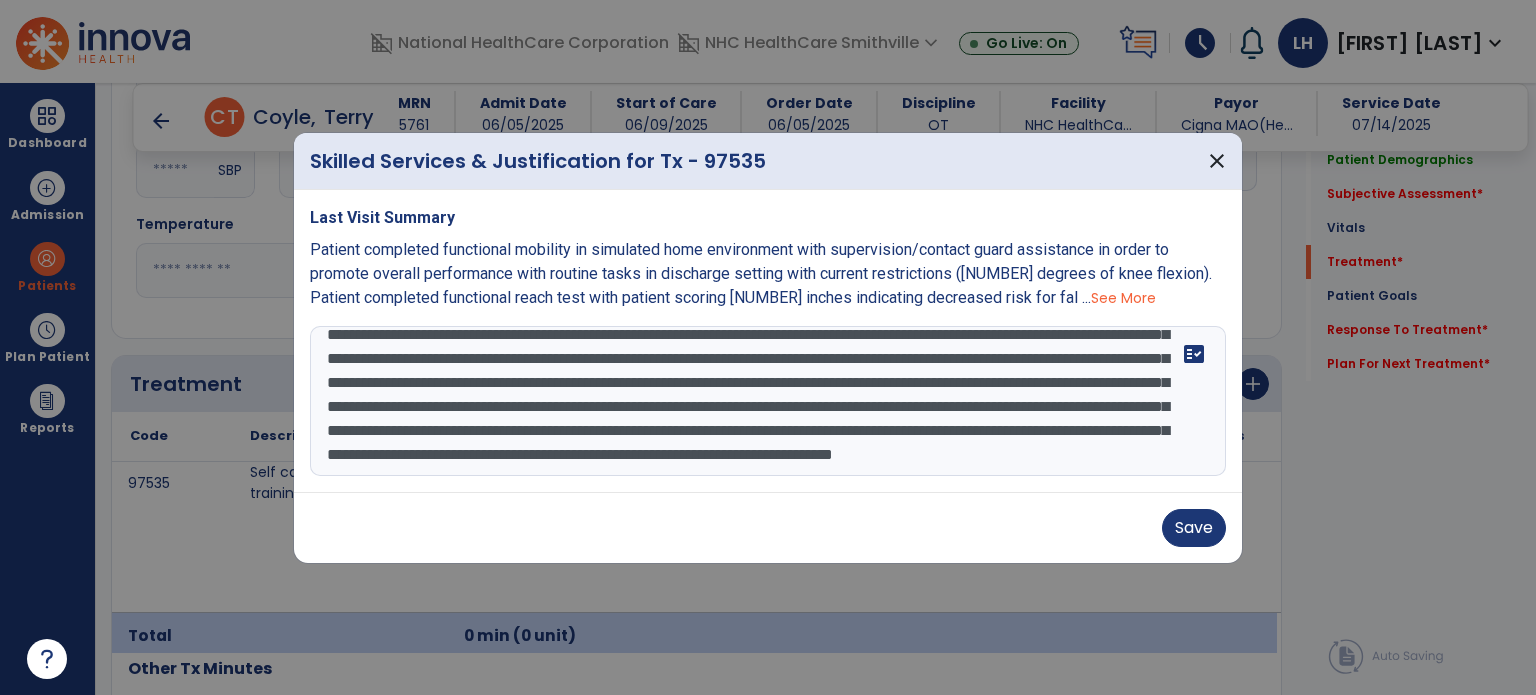 scroll, scrollTop: 231, scrollLeft: 0, axis: vertical 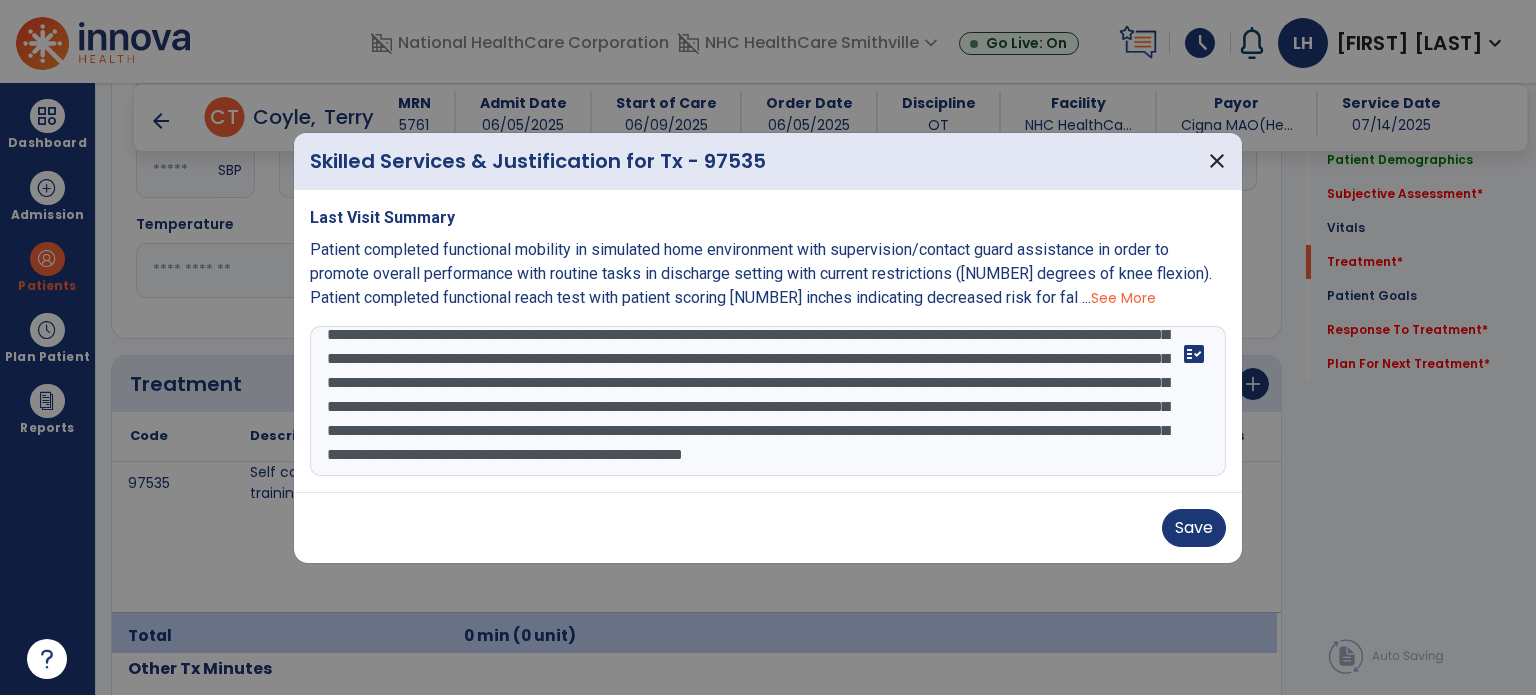 drag, startPoint x: 1220, startPoint y: 430, endPoint x: 1223, endPoint y: 409, distance: 21.213203 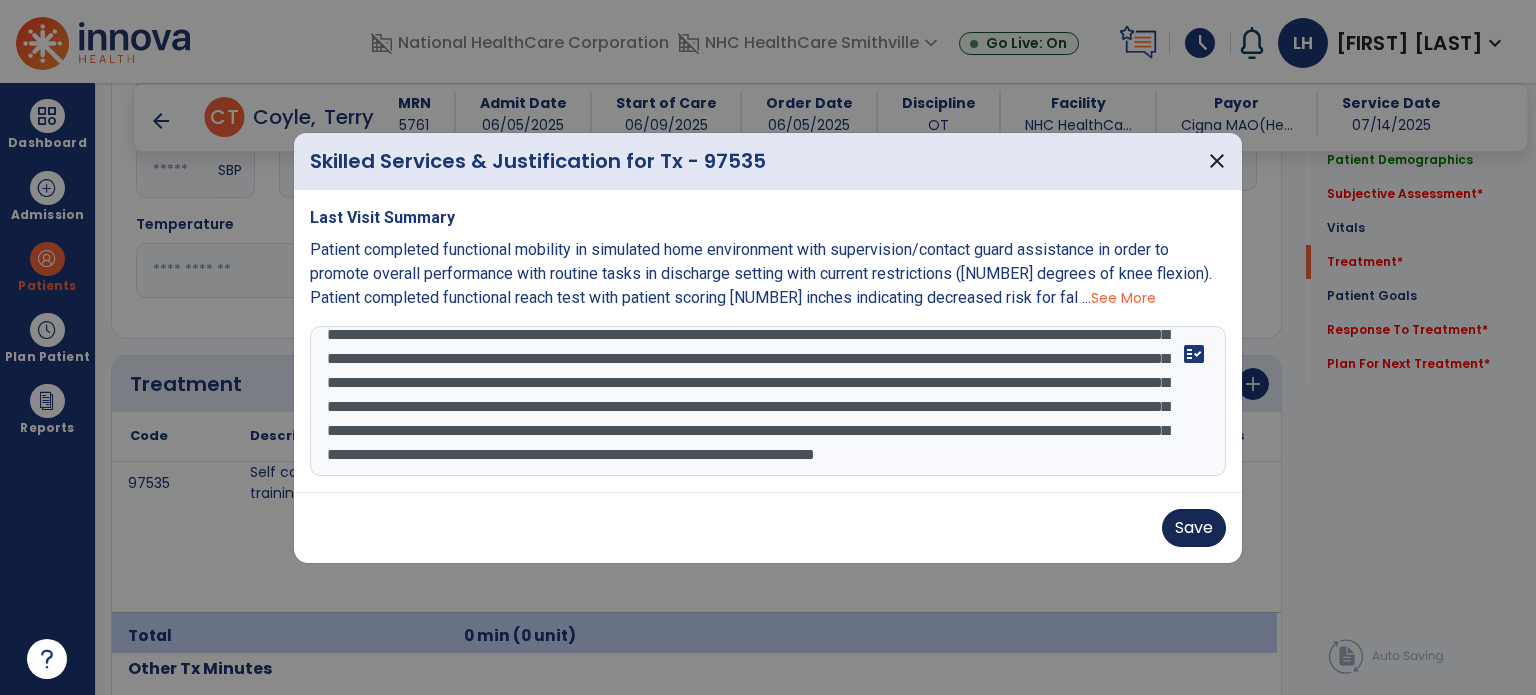type on "**********" 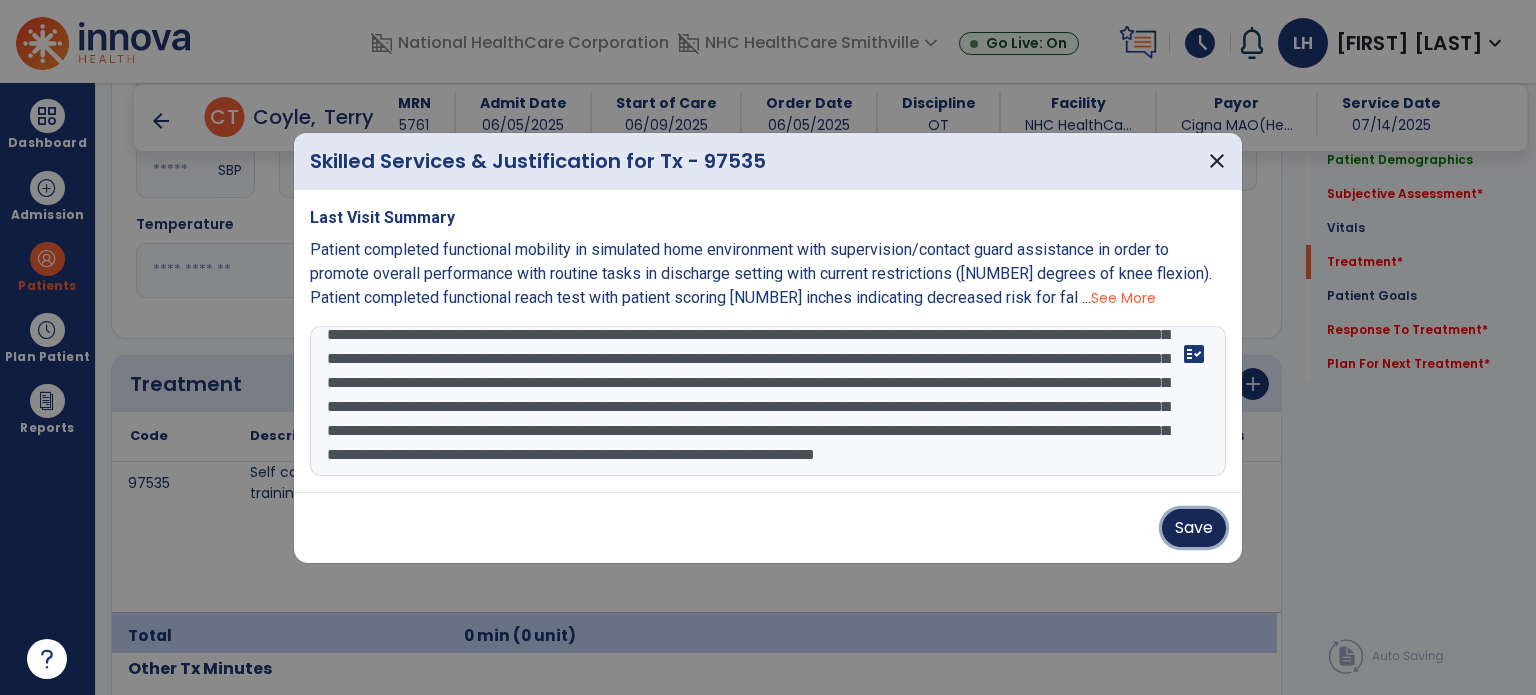 click on "Save" at bounding box center (1194, 528) 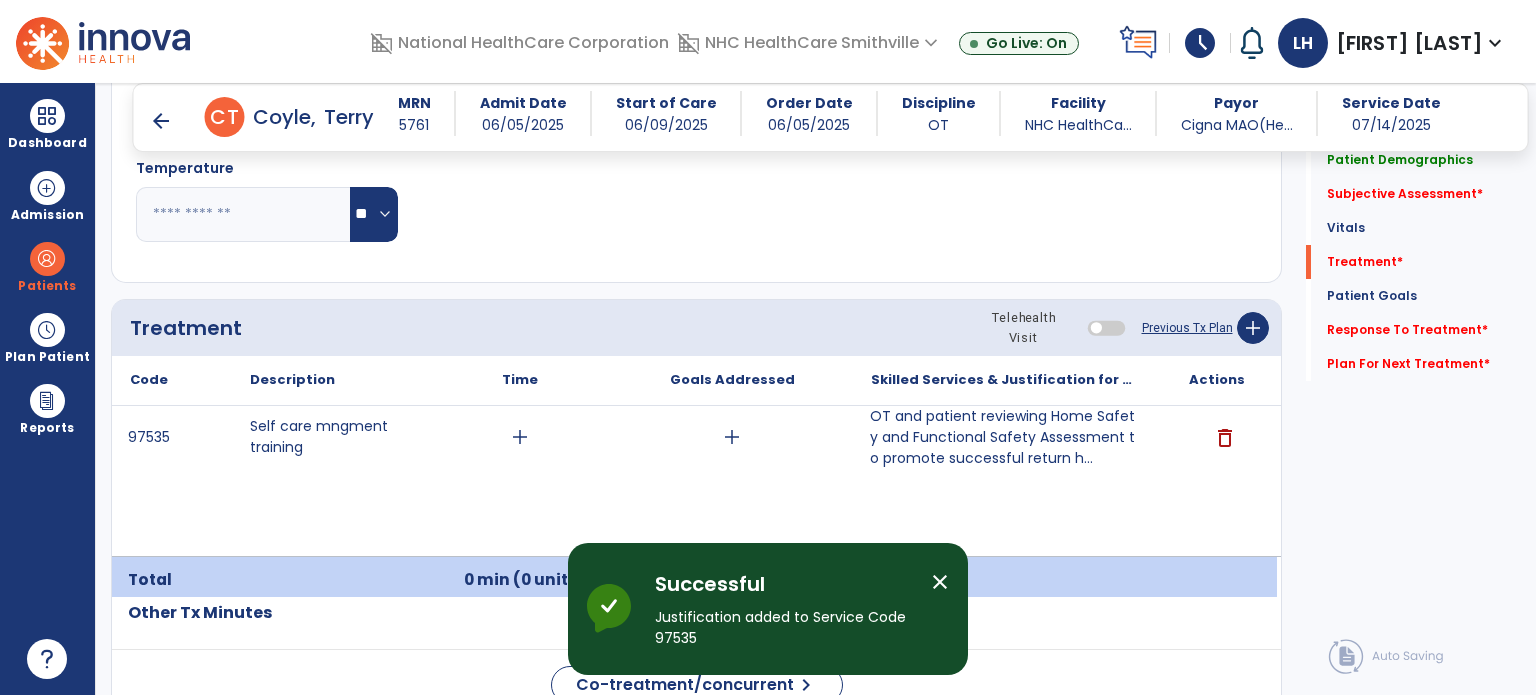 scroll, scrollTop: 1055, scrollLeft: 0, axis: vertical 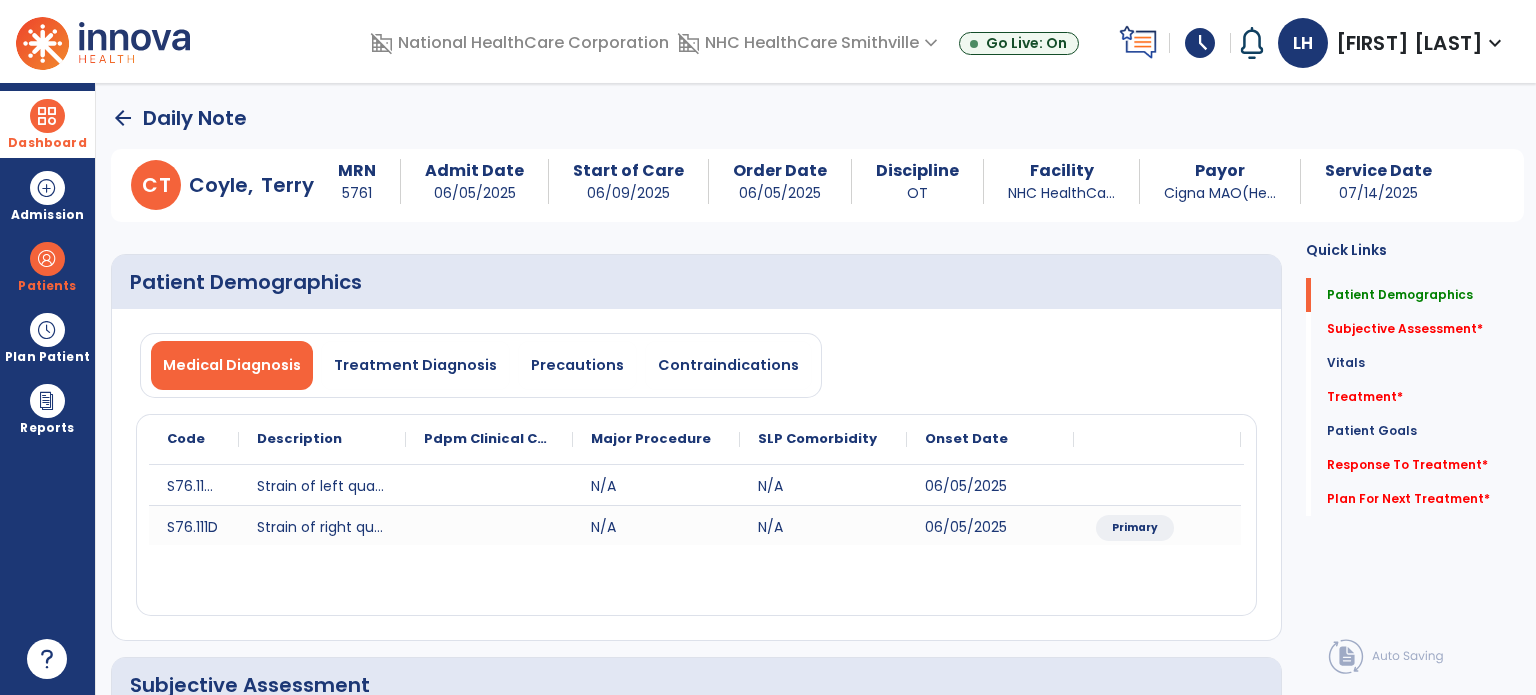 click at bounding box center [47, 116] 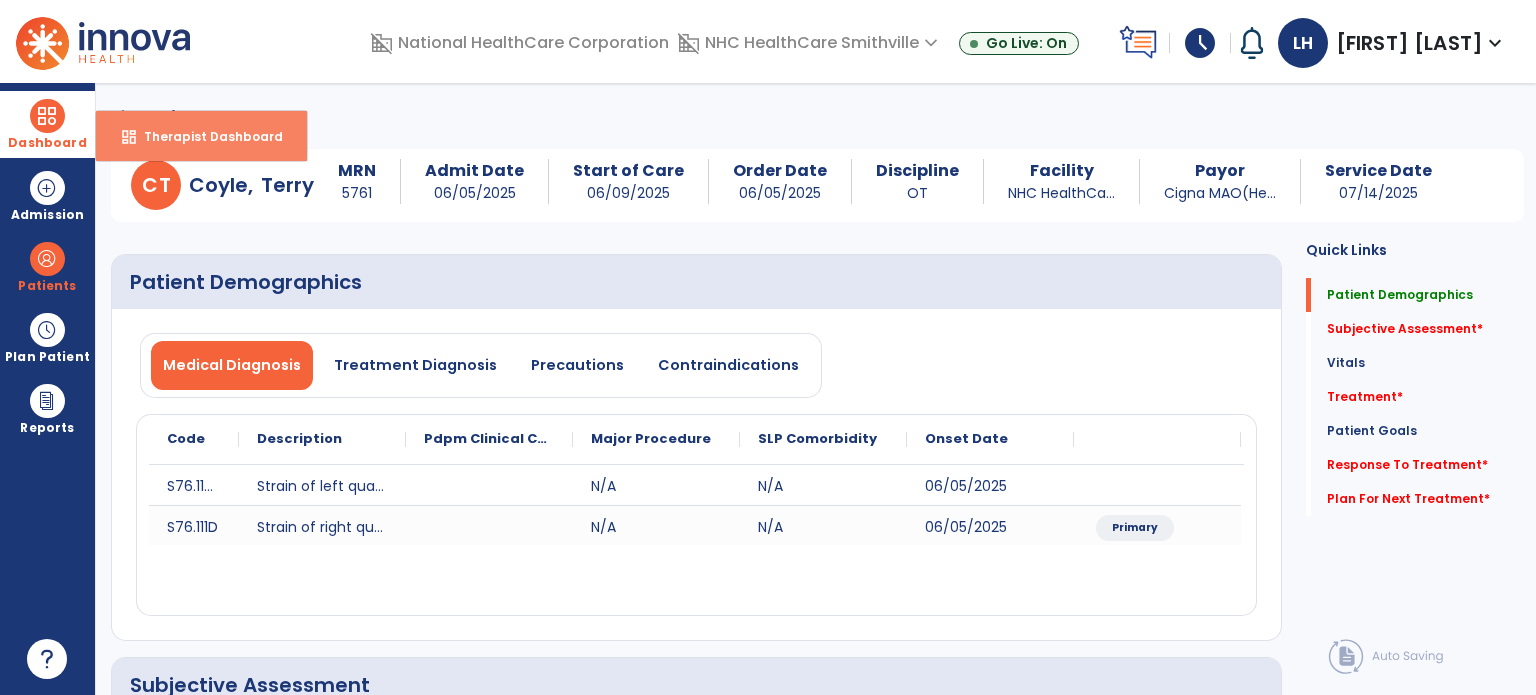 click on "Therapist Dashboard" at bounding box center [205, 136] 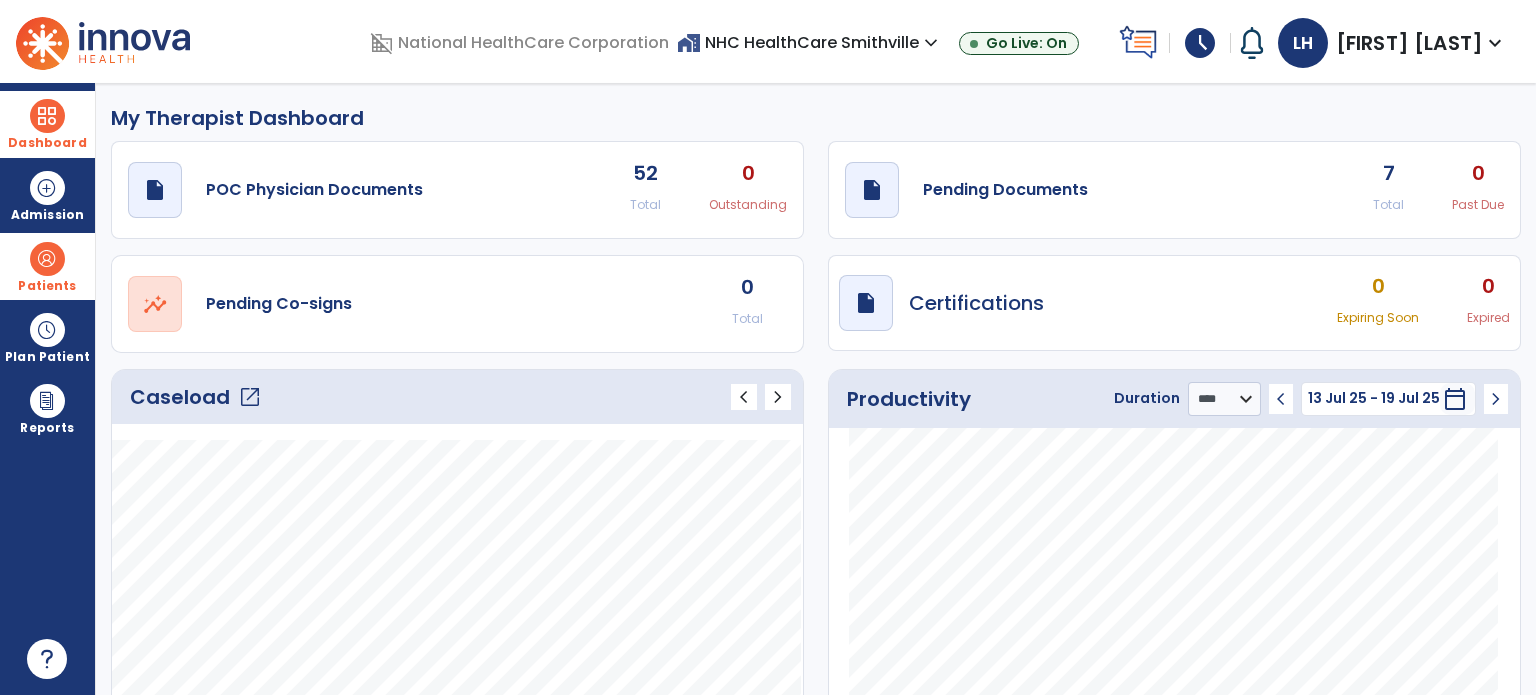 click at bounding box center (47, 259) 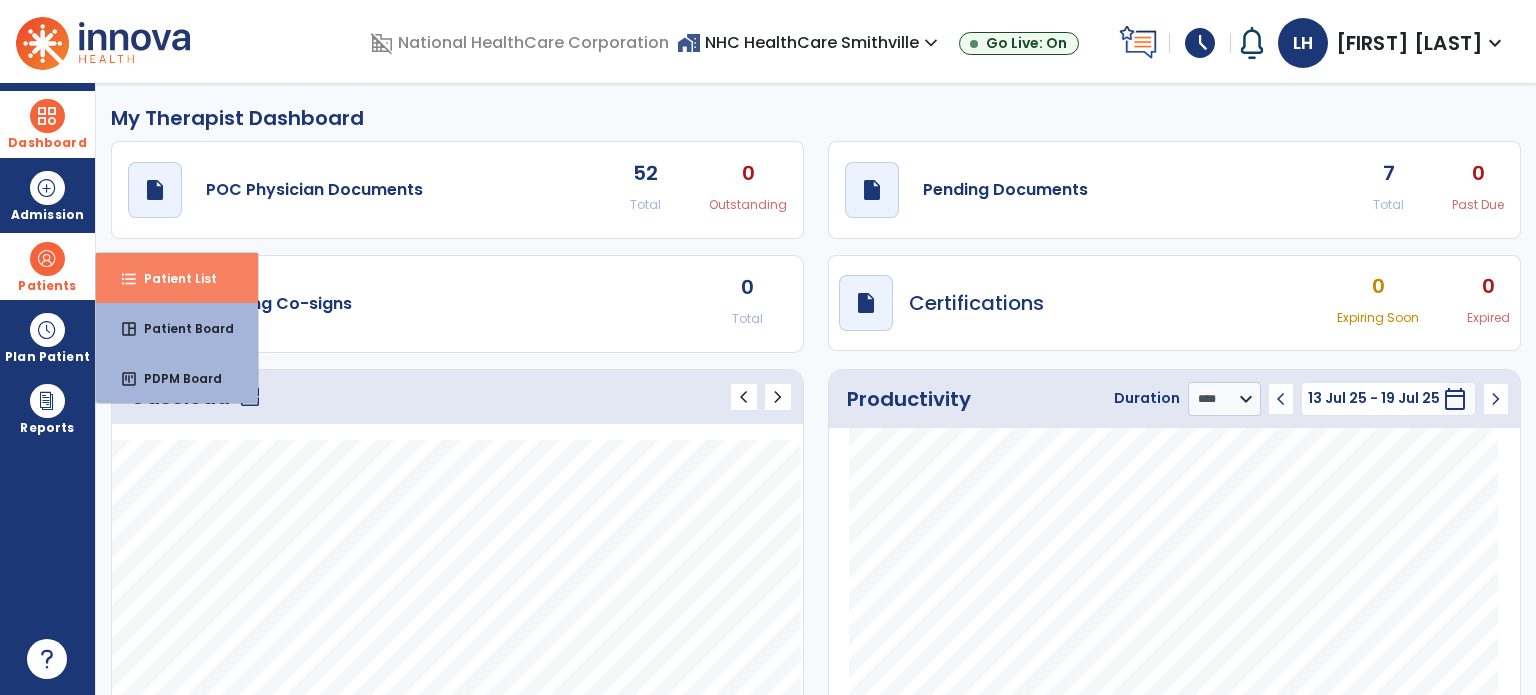 click on "format_list_bulleted  Patient List" at bounding box center [177, 278] 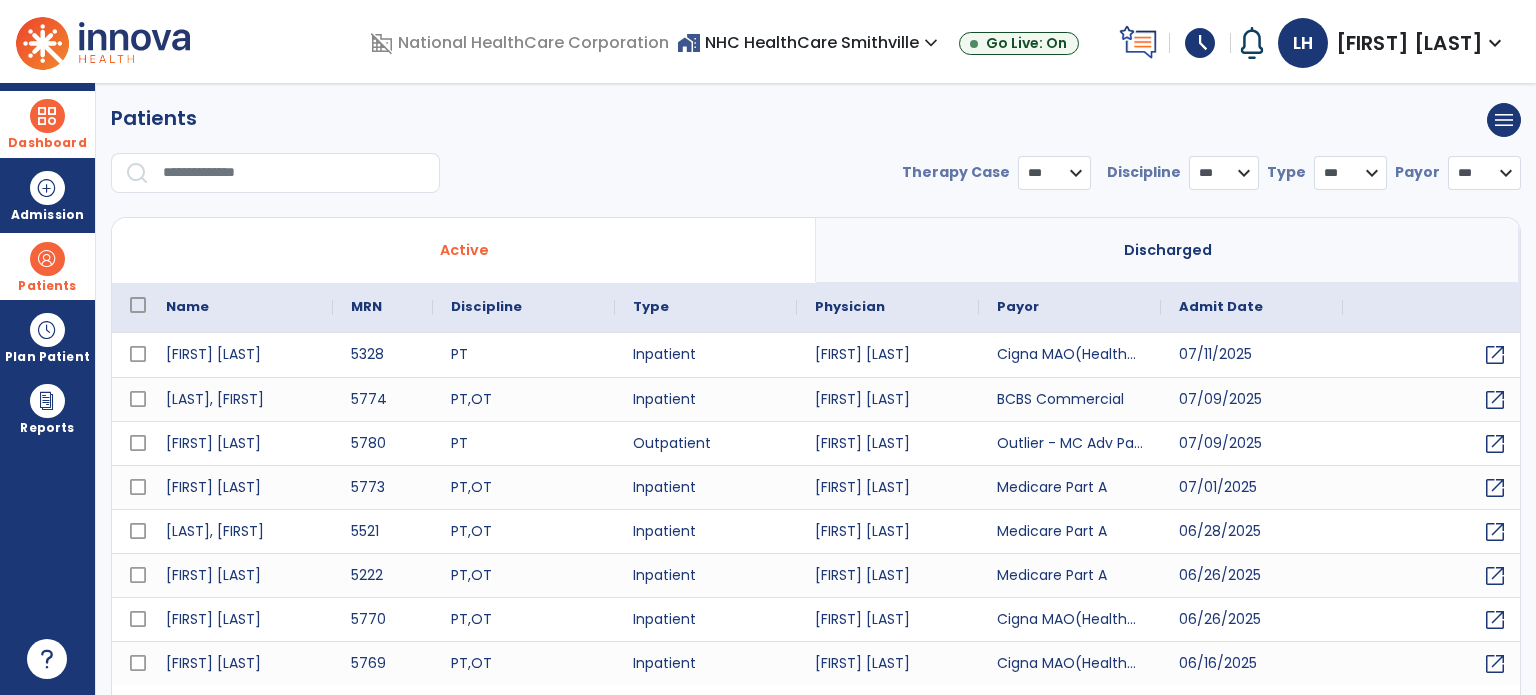 select on "***" 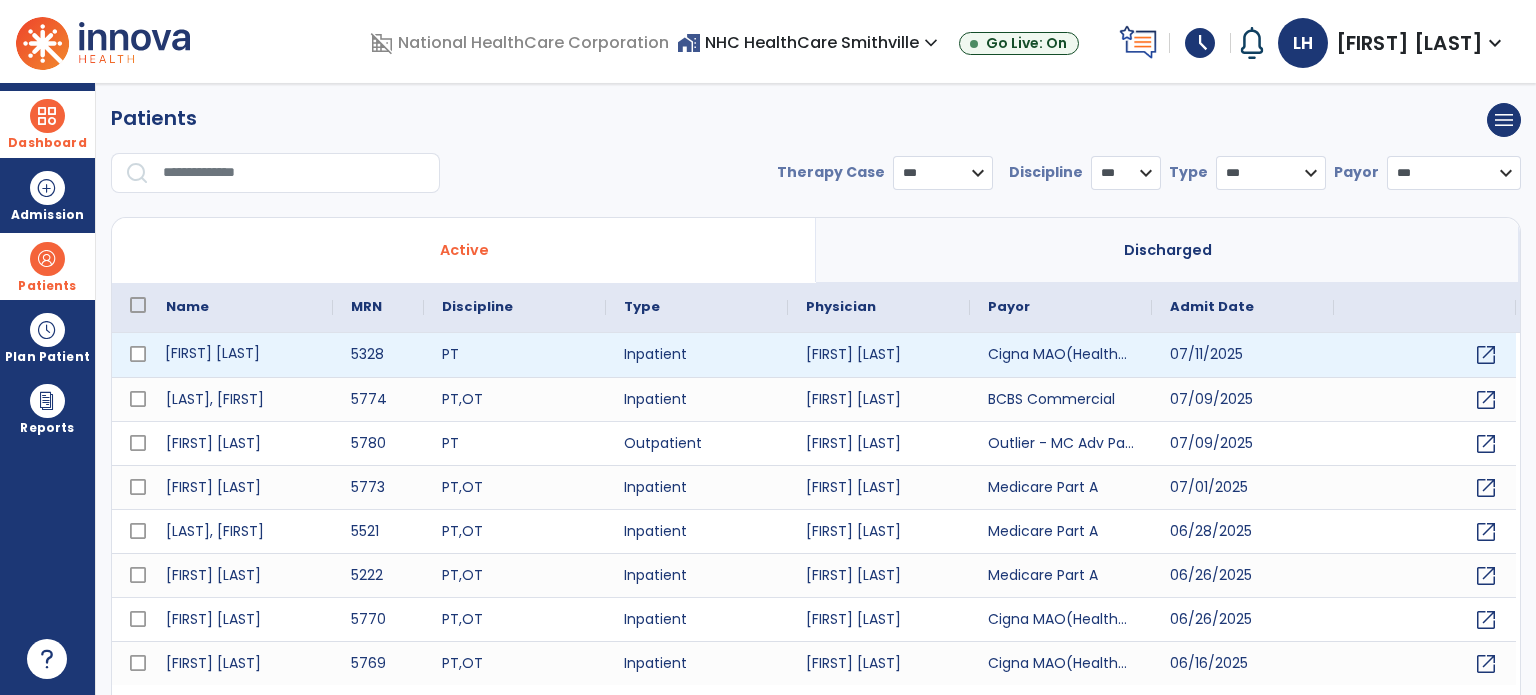click on "[FIRST] [LAST]" at bounding box center (240, 355) 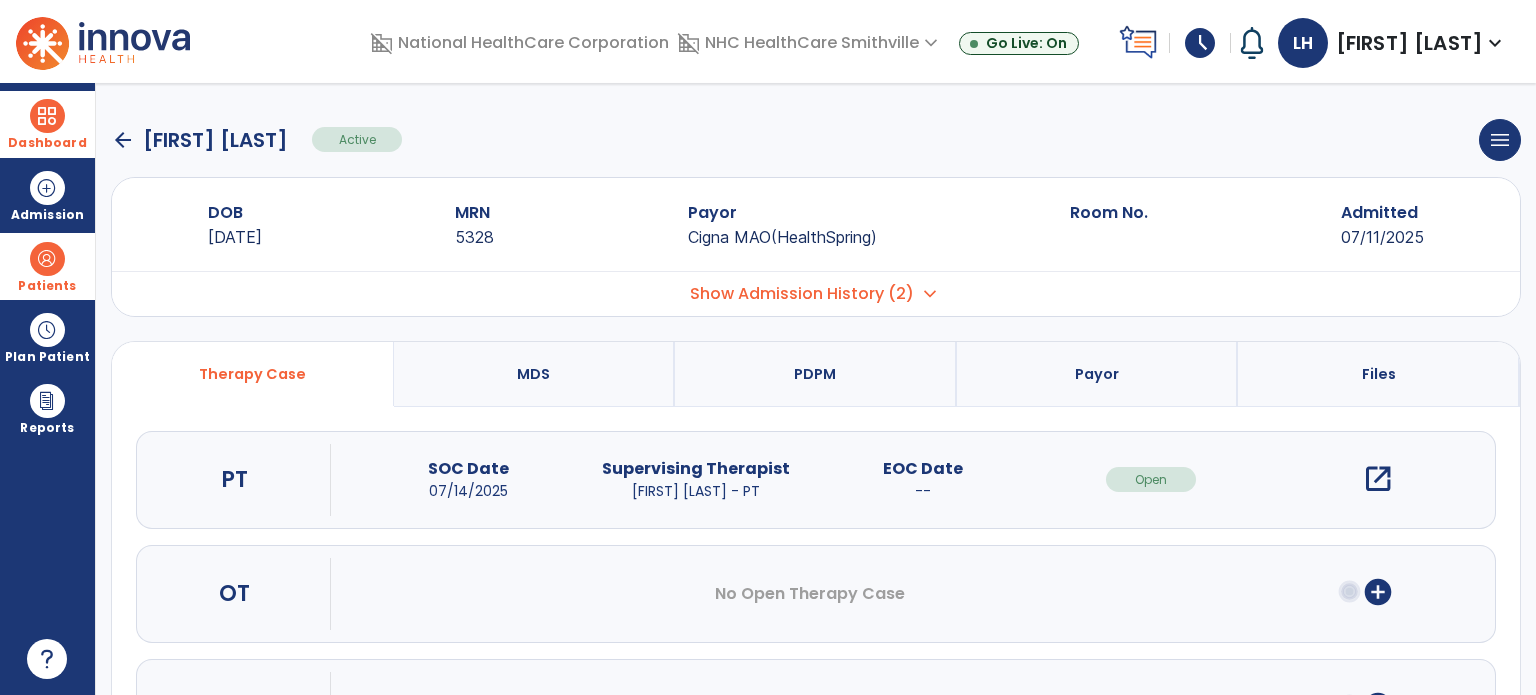 click on "open_in_new" at bounding box center (1378, 479) 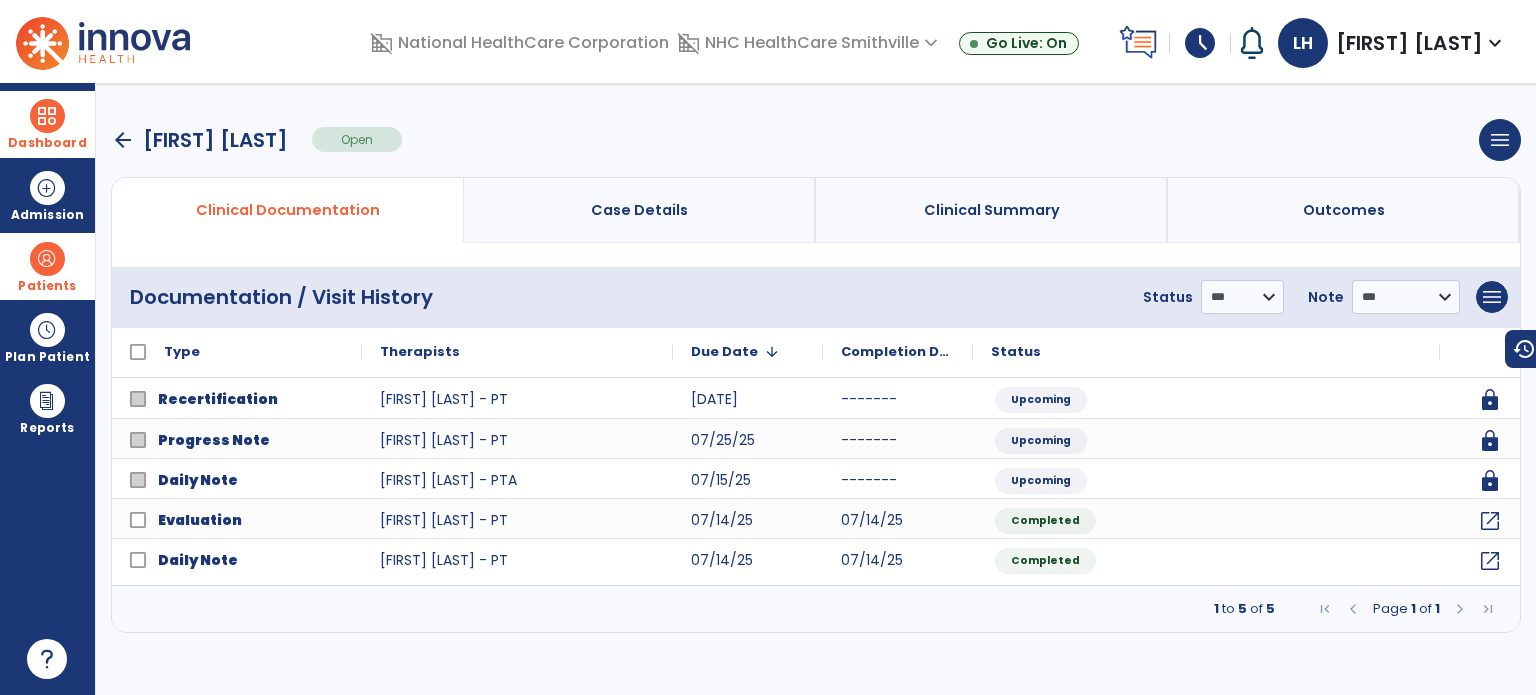 click on "arrow_back" at bounding box center [123, 140] 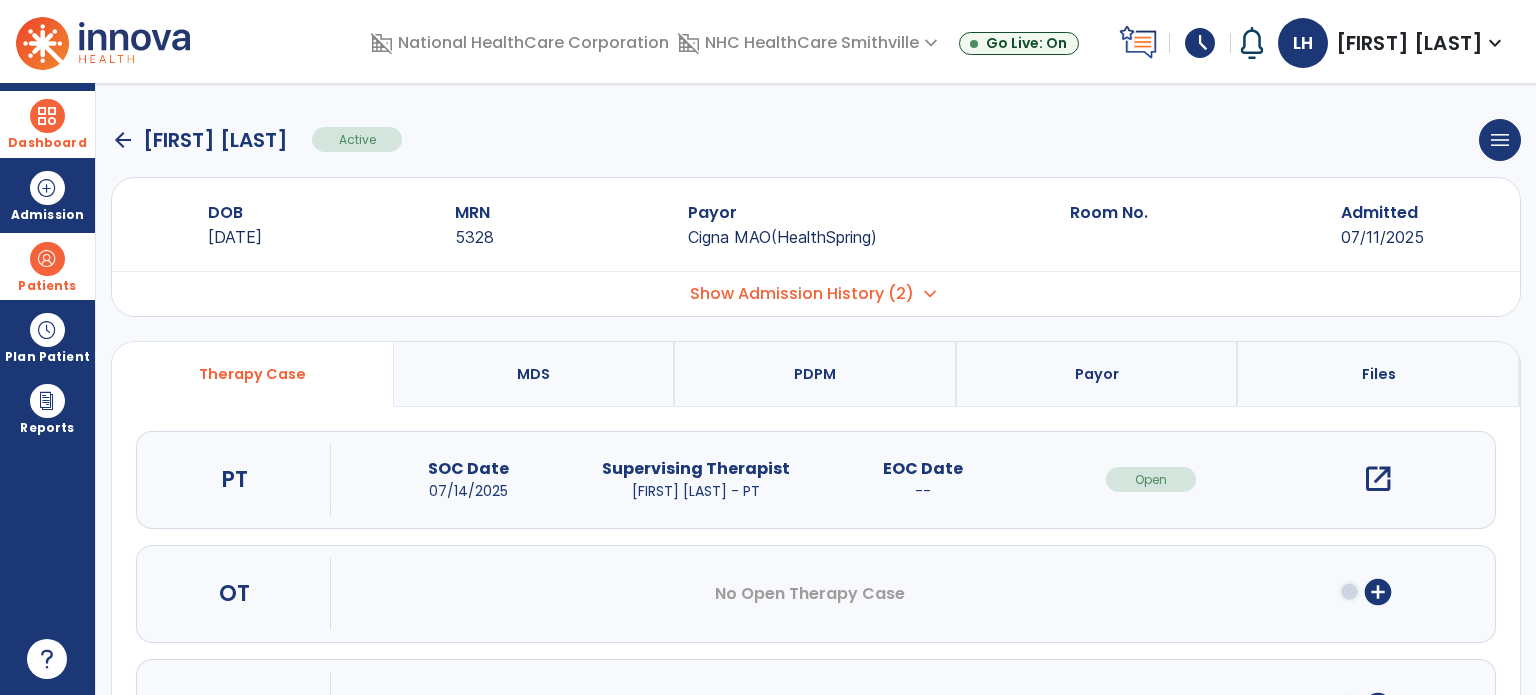 click on "add_circle" at bounding box center (1378, 592) 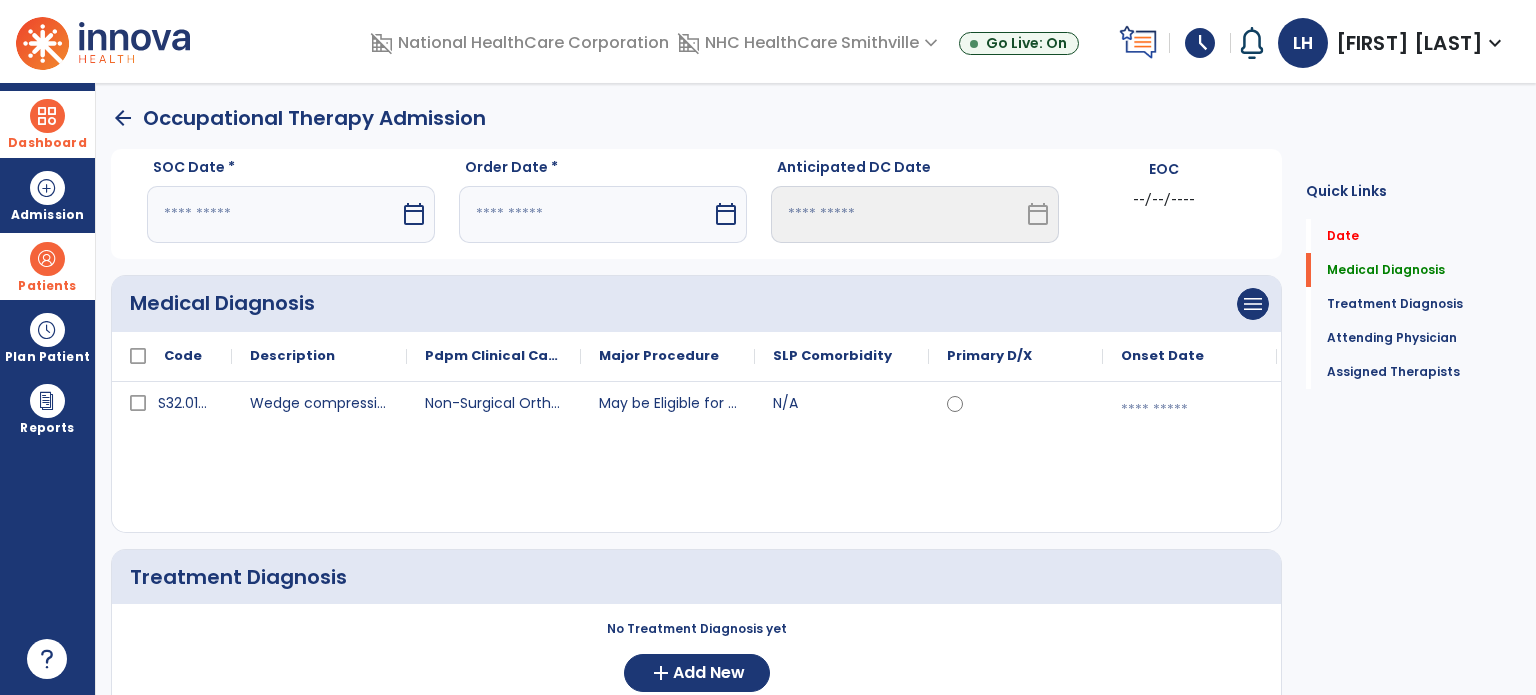 click on "arrow_back" 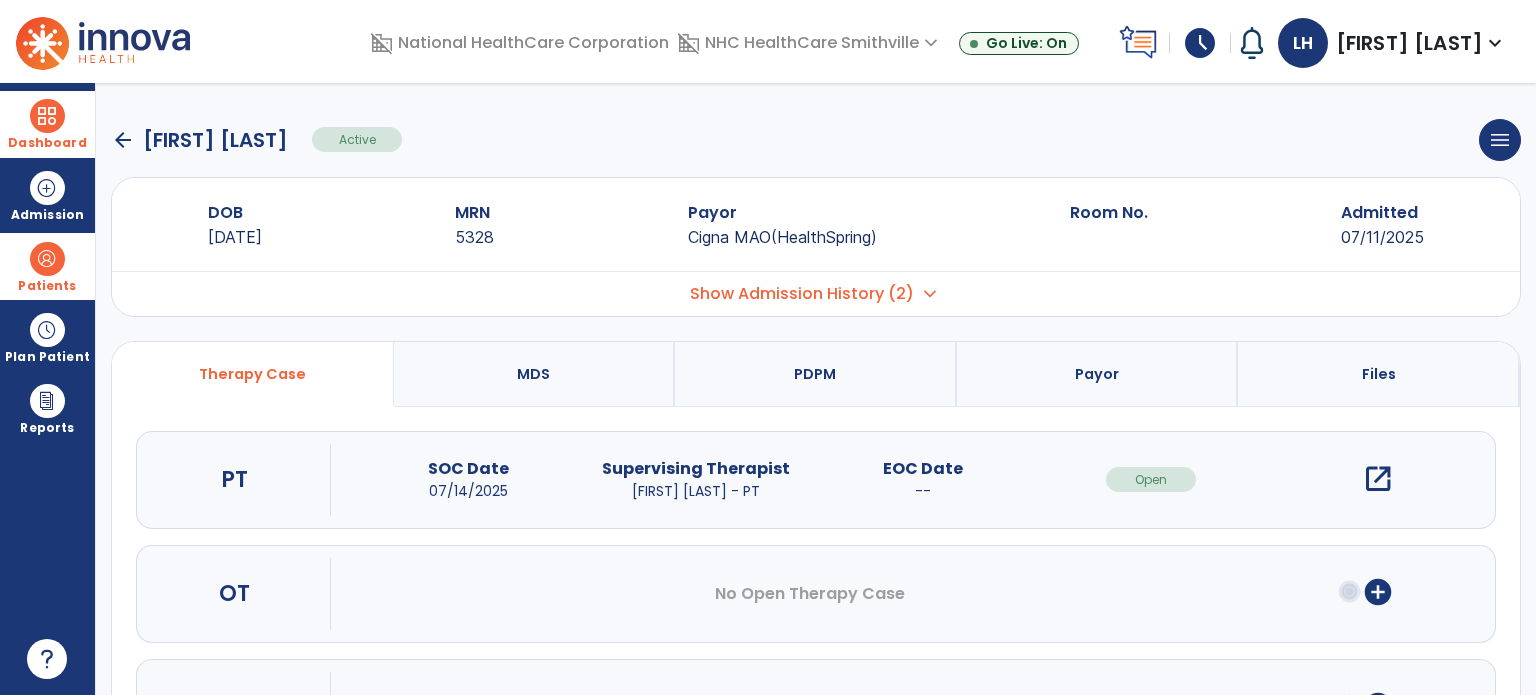 click on "open_in_new" at bounding box center [1378, 479] 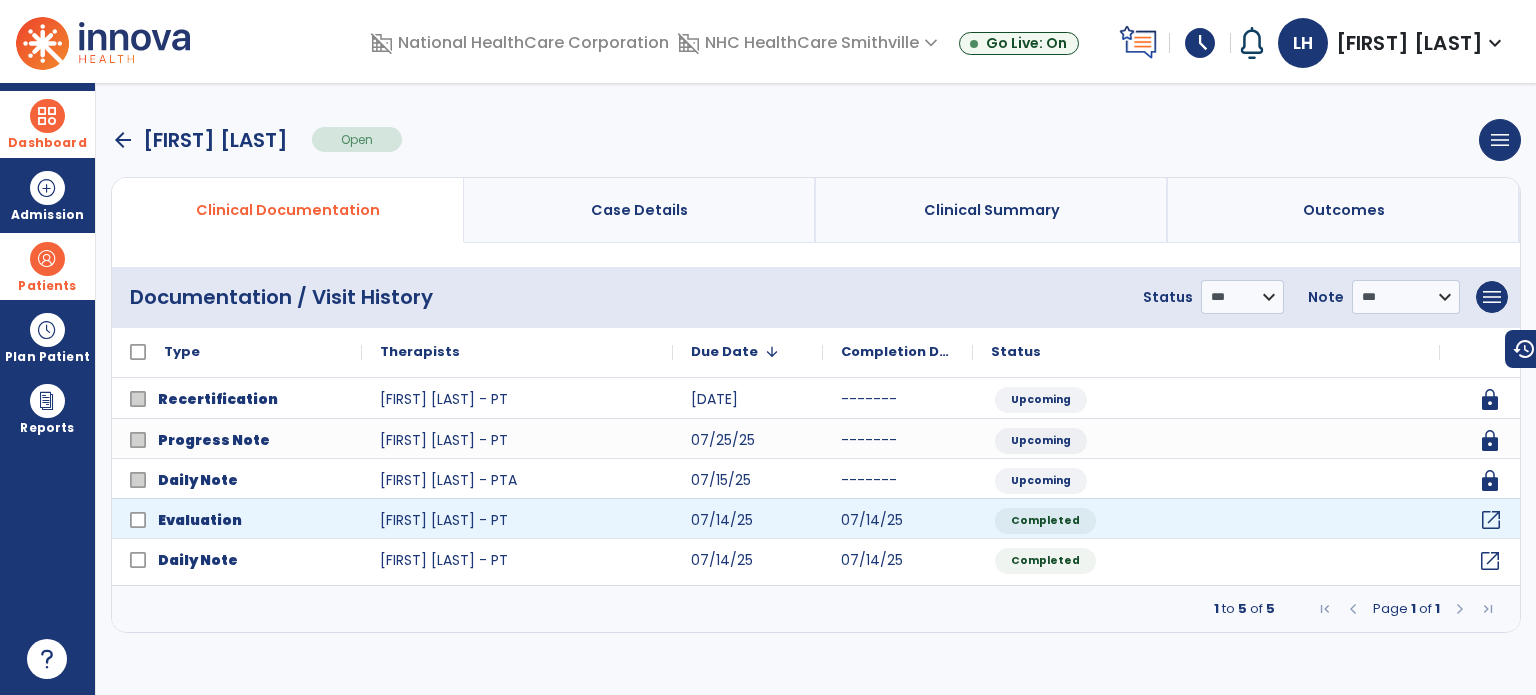 click on "open_in_new" 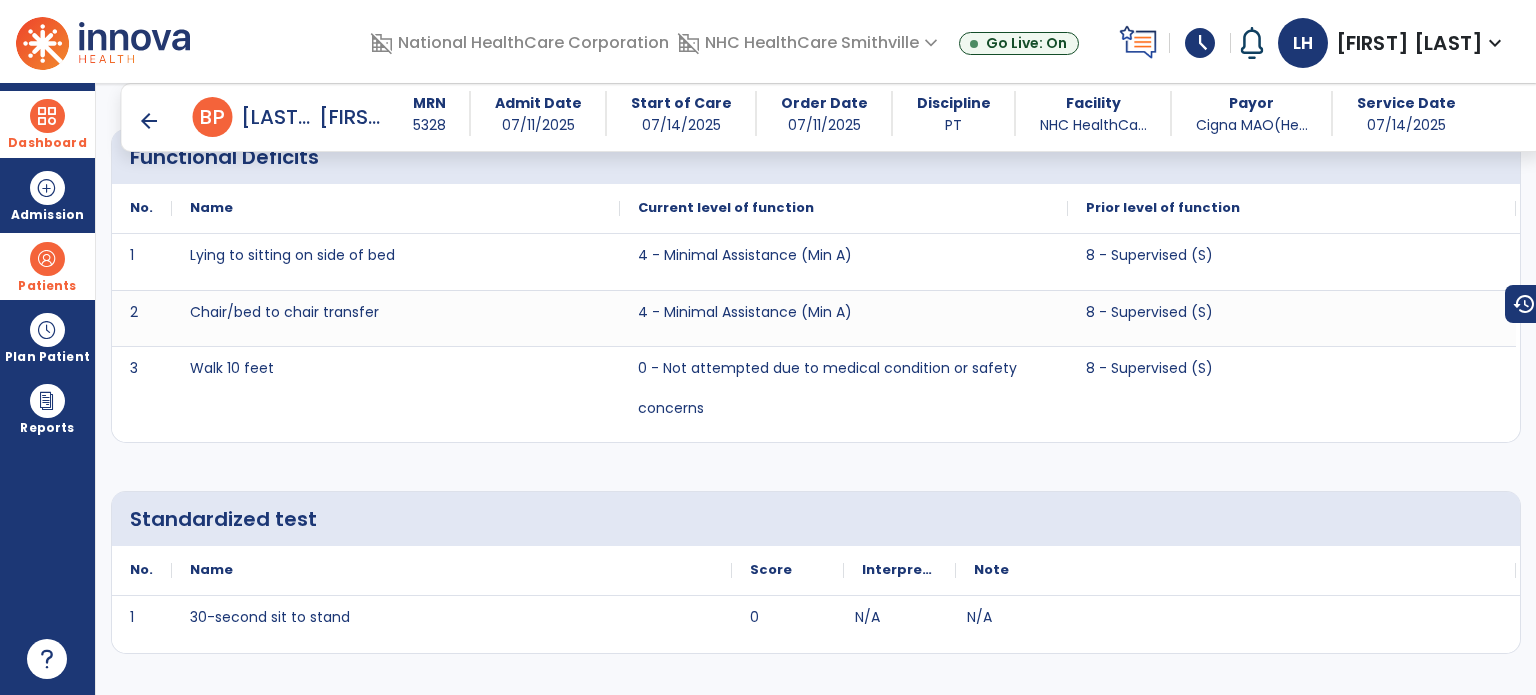 scroll, scrollTop: 2618, scrollLeft: 0, axis: vertical 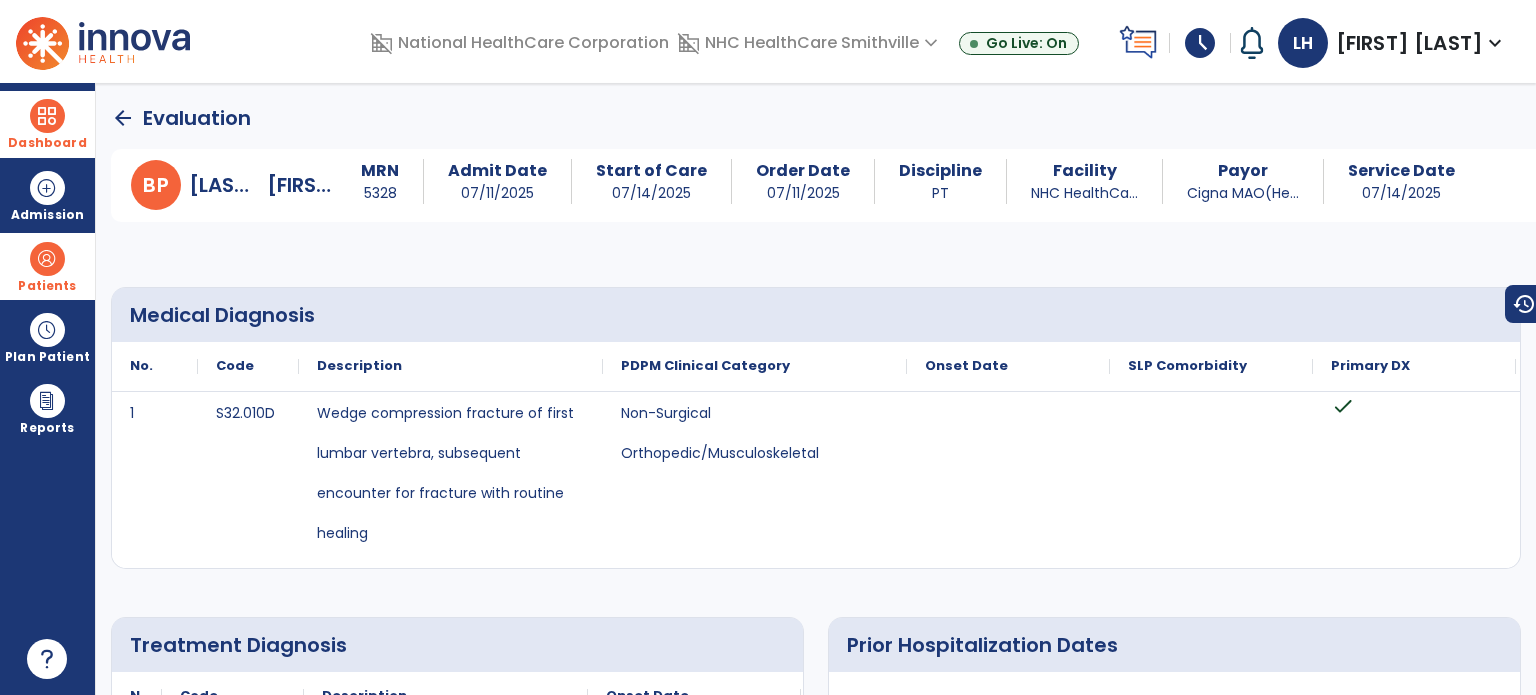 click on "arrow_back" 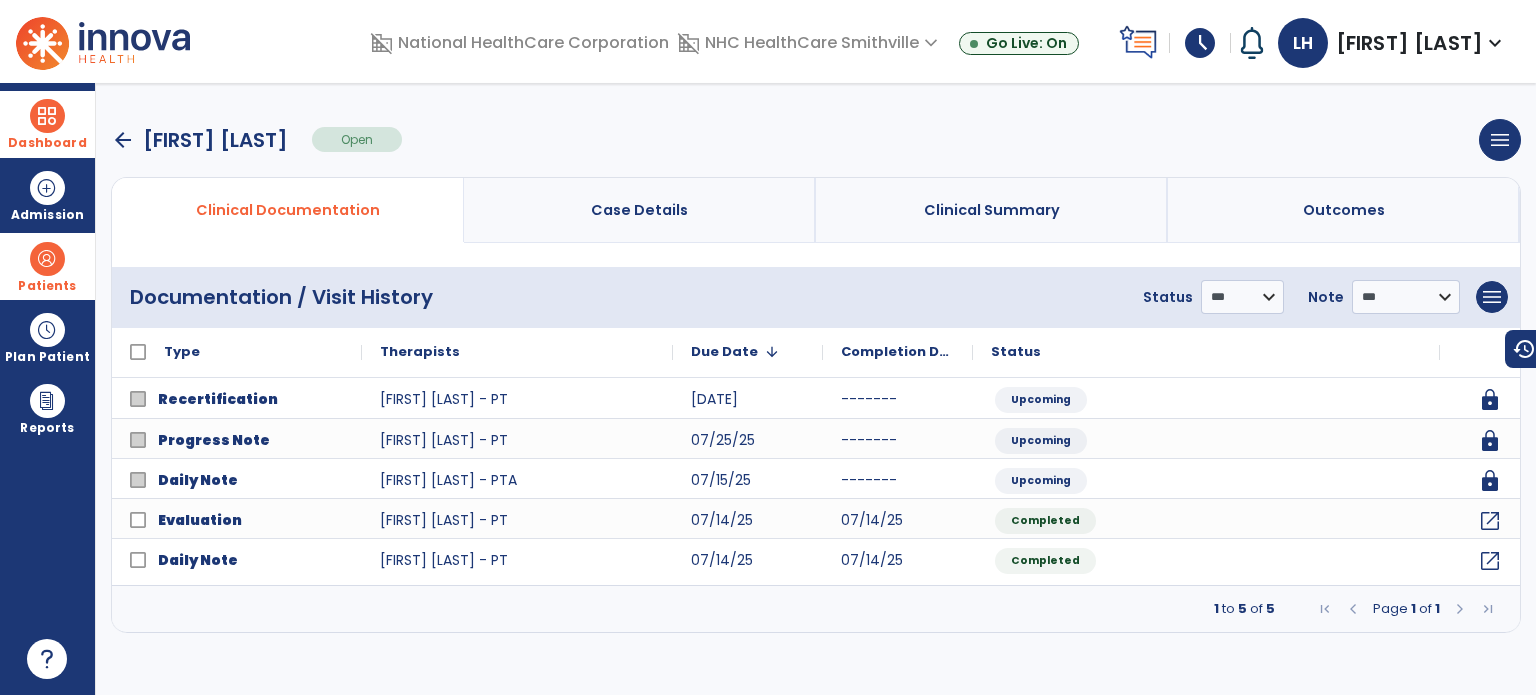 click at bounding box center (47, 116) 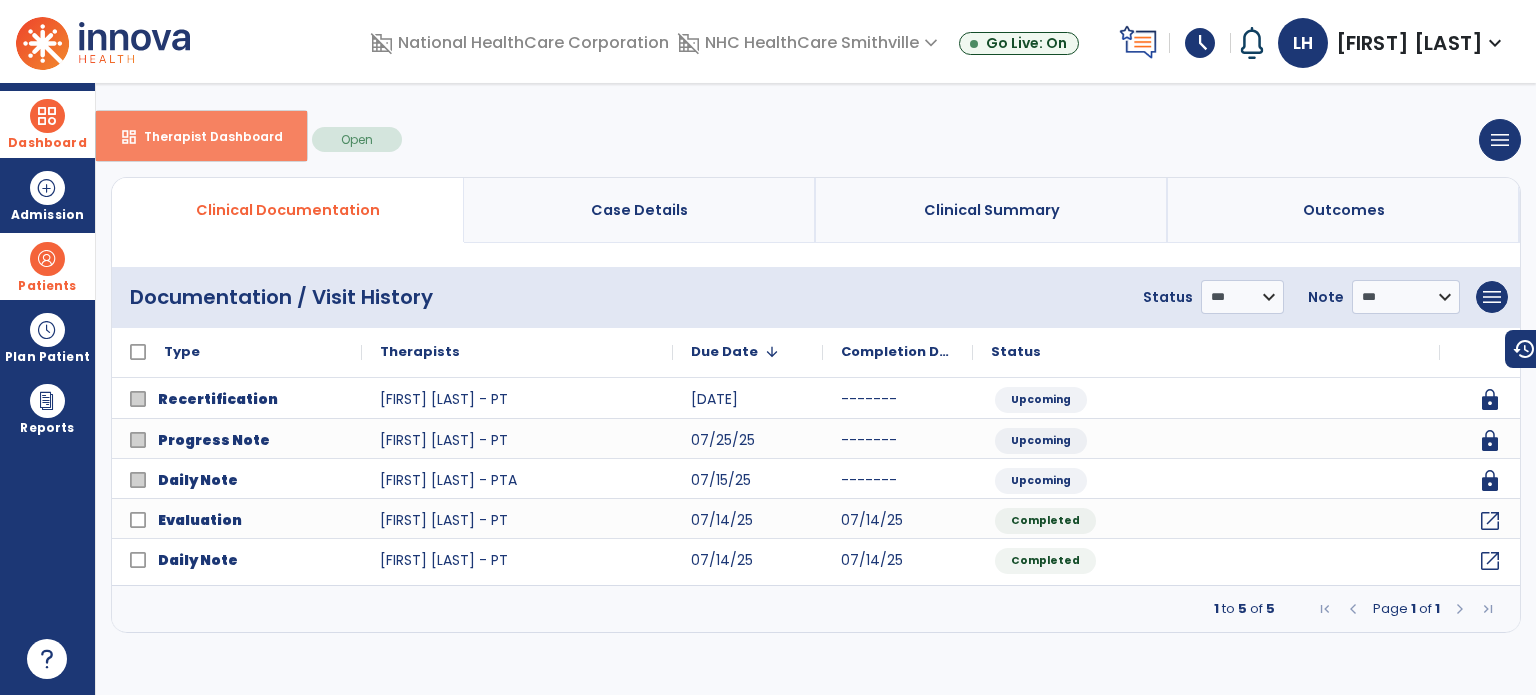 click on "Therapist Dashboard" at bounding box center (205, 136) 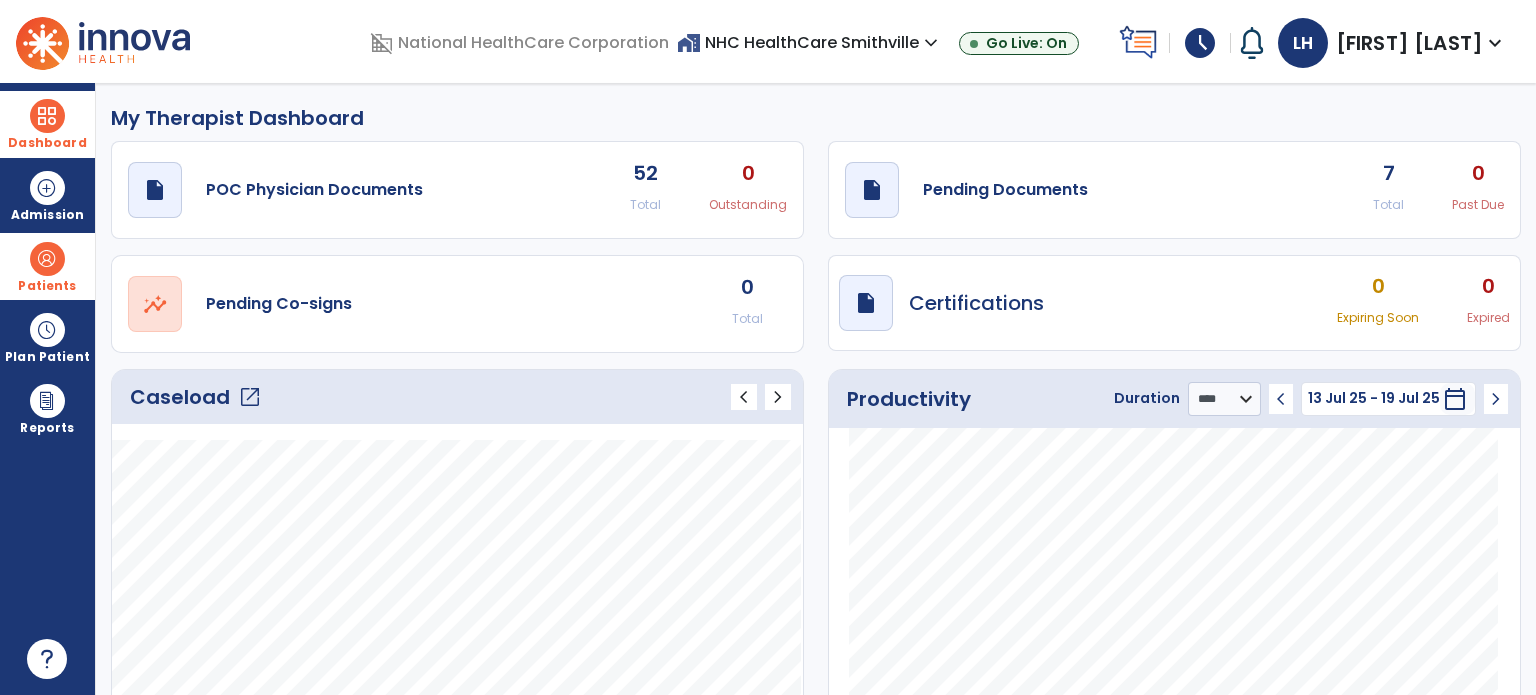 click on "draft   open_in_new  Pending Documents 7 Total 0 Past Due" 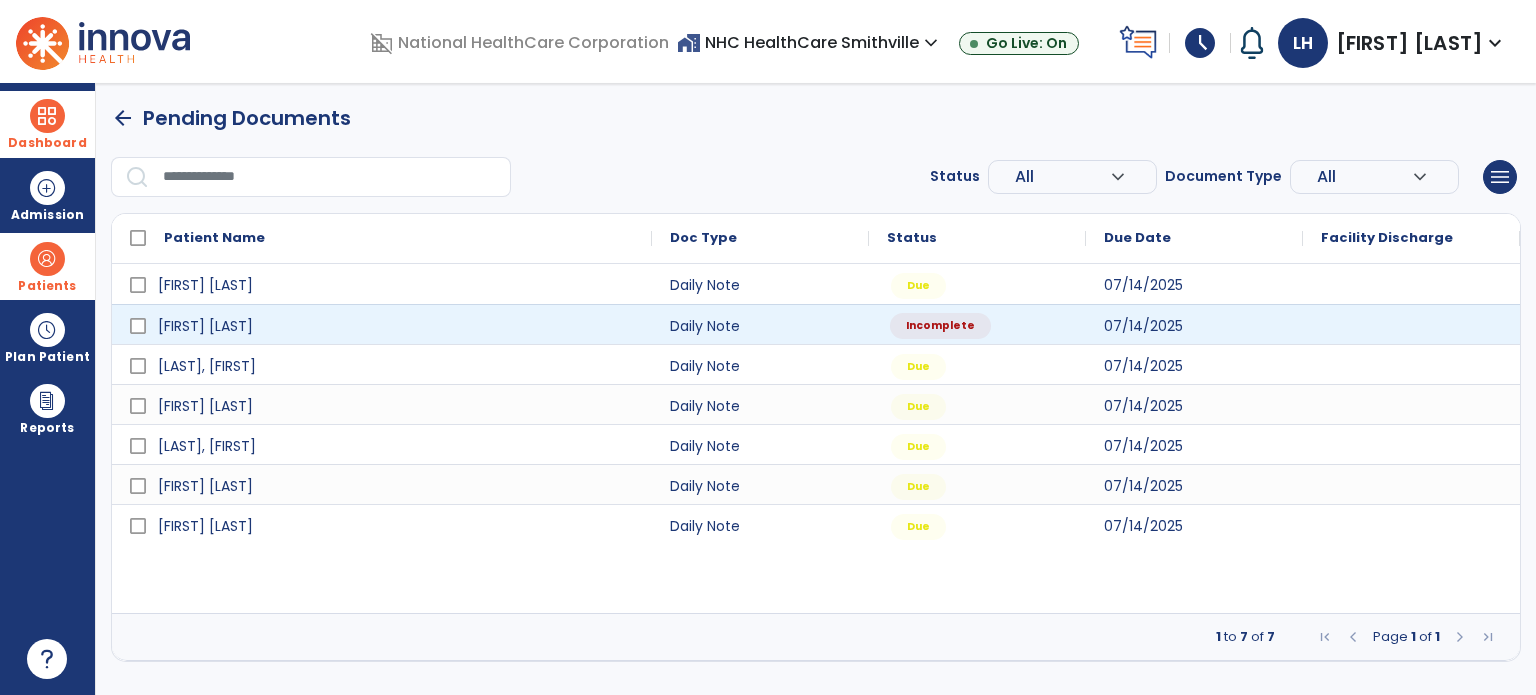 click on "Incomplete" at bounding box center [940, 326] 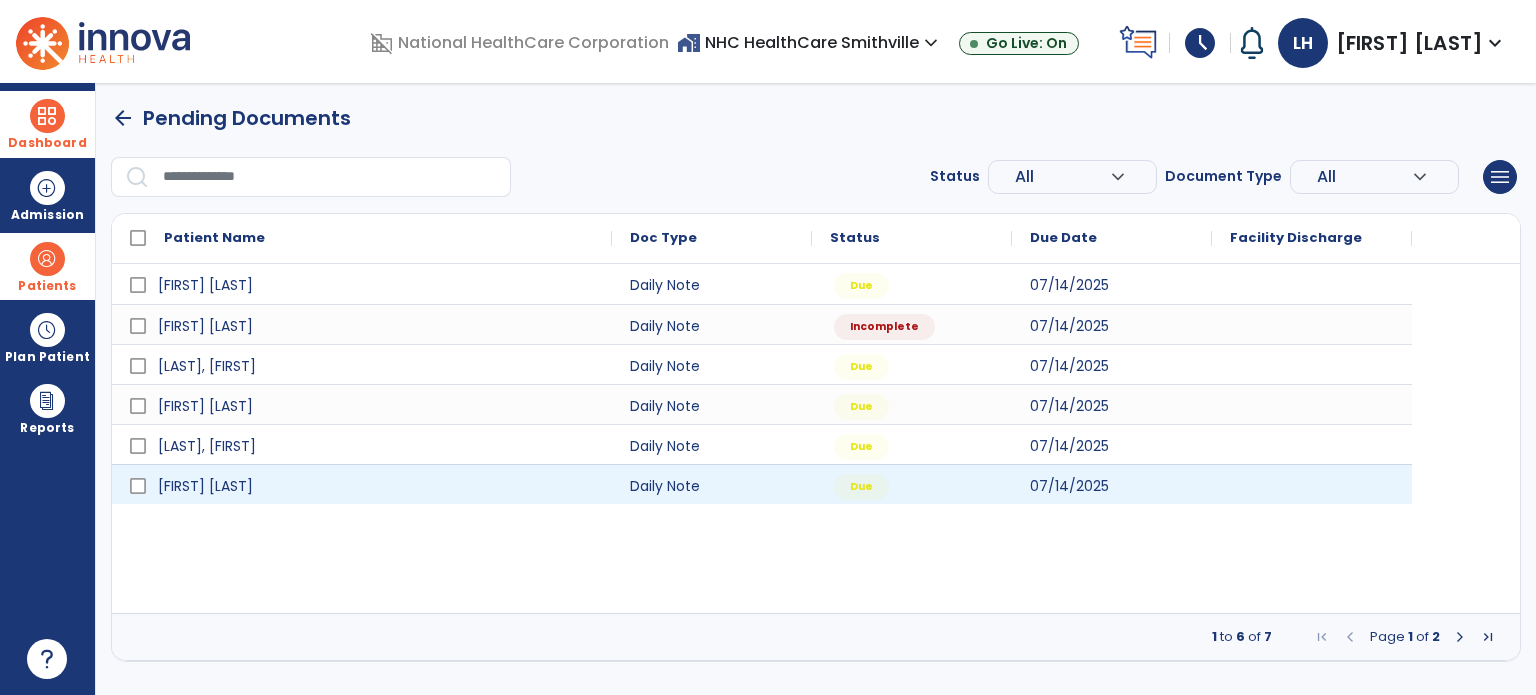 select on "*" 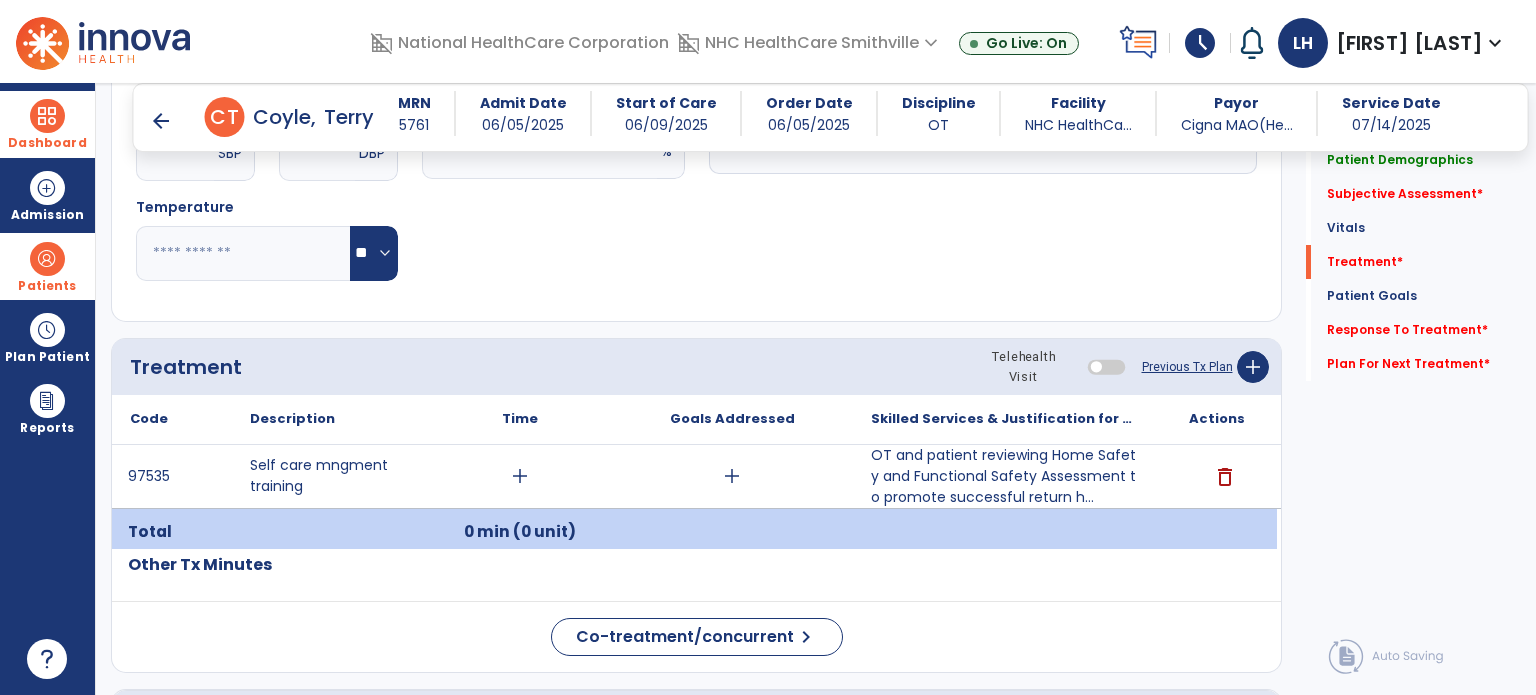 scroll, scrollTop: 935, scrollLeft: 0, axis: vertical 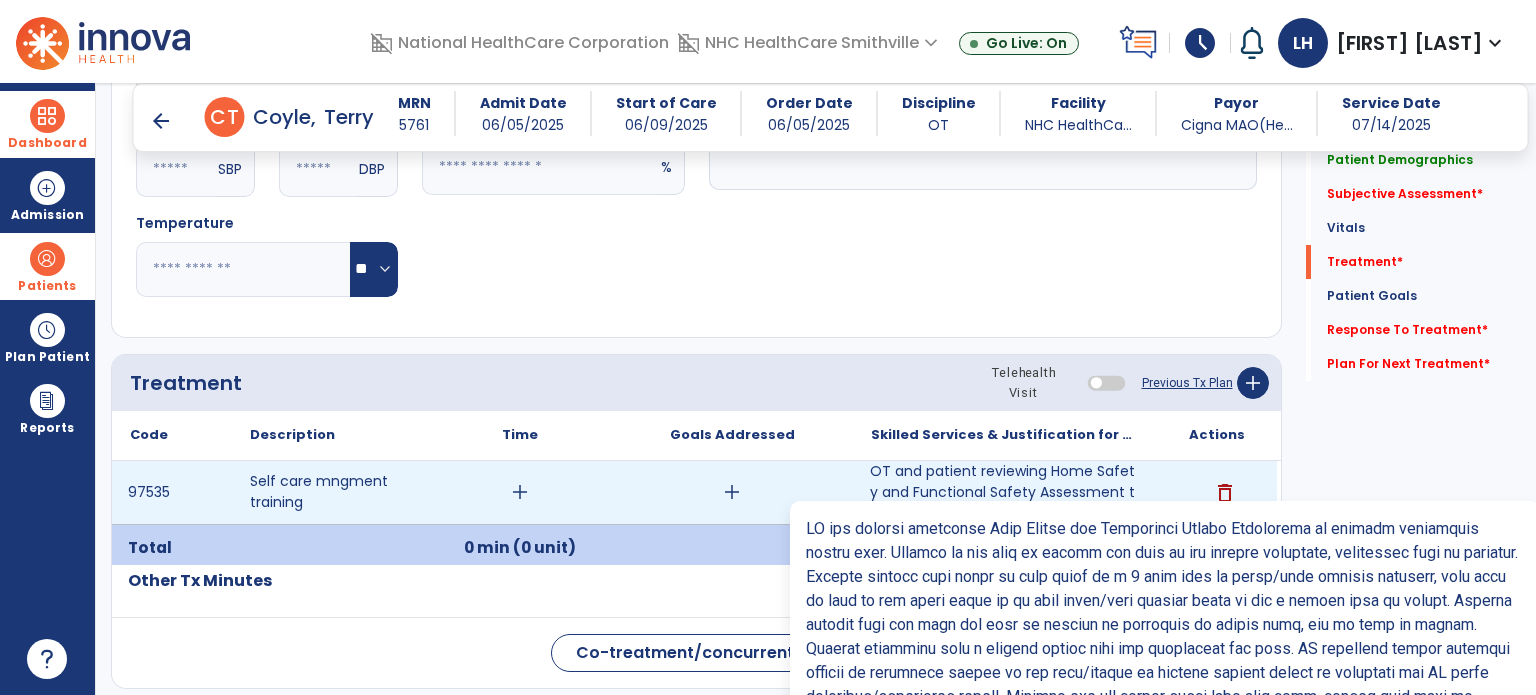 click on "OT and patient reviewing Home Safety and Functional Safety Assessment to promote successful return h..." at bounding box center [1004, 492] 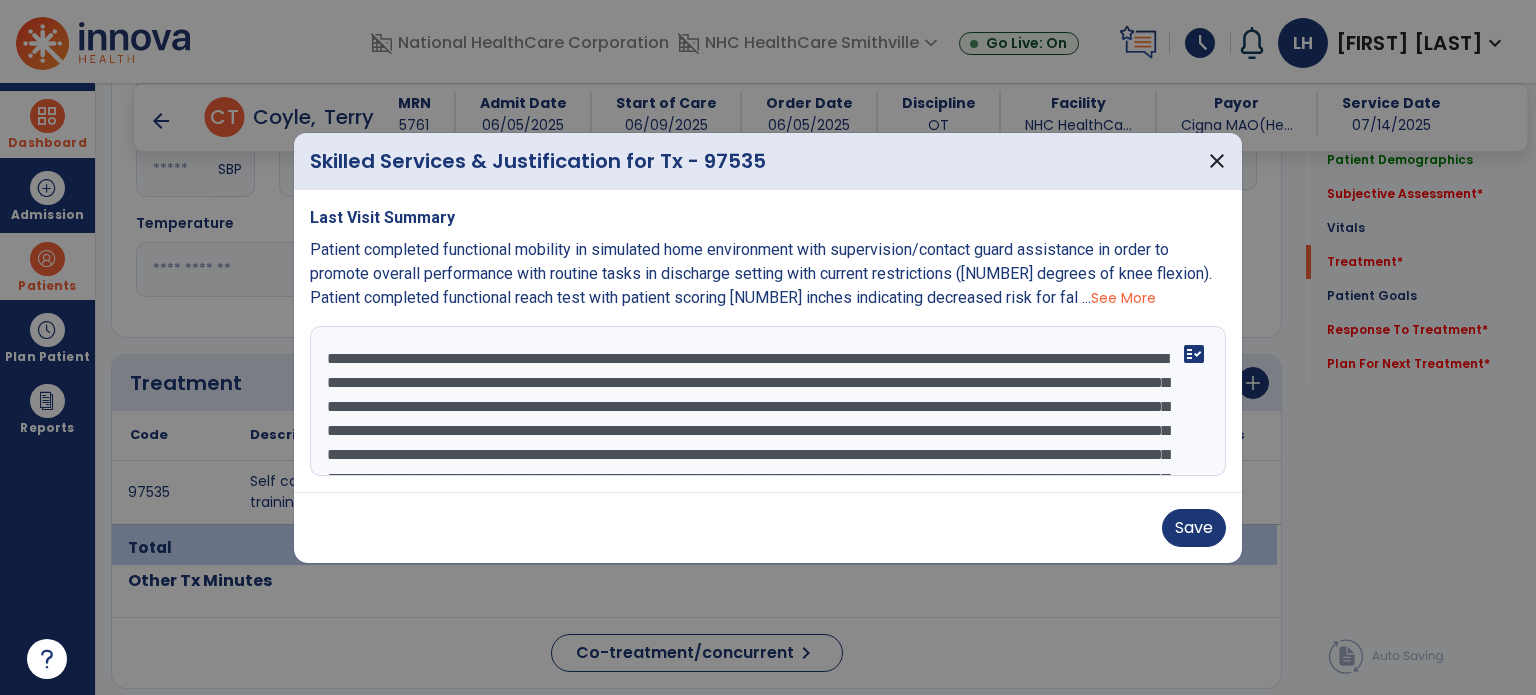 scroll, scrollTop: 288, scrollLeft: 0, axis: vertical 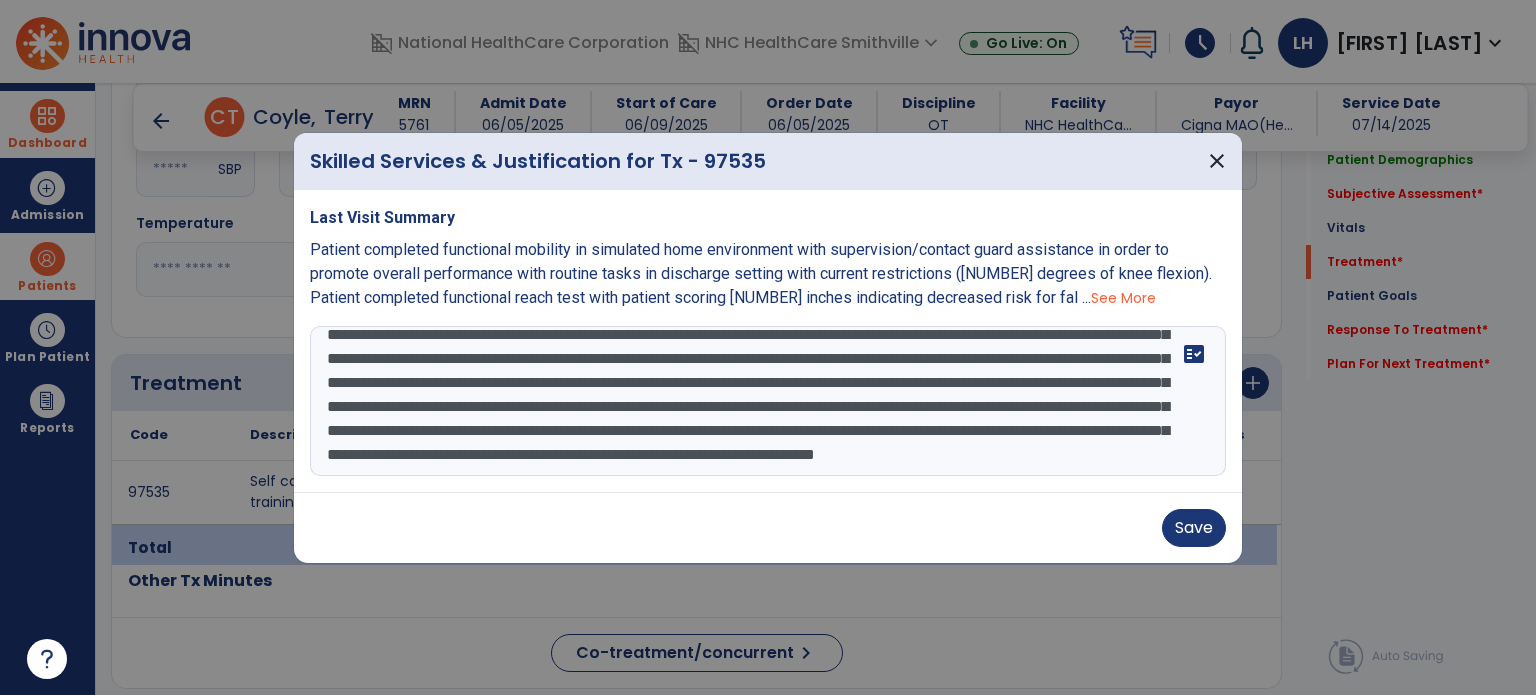 click at bounding box center [768, 401] 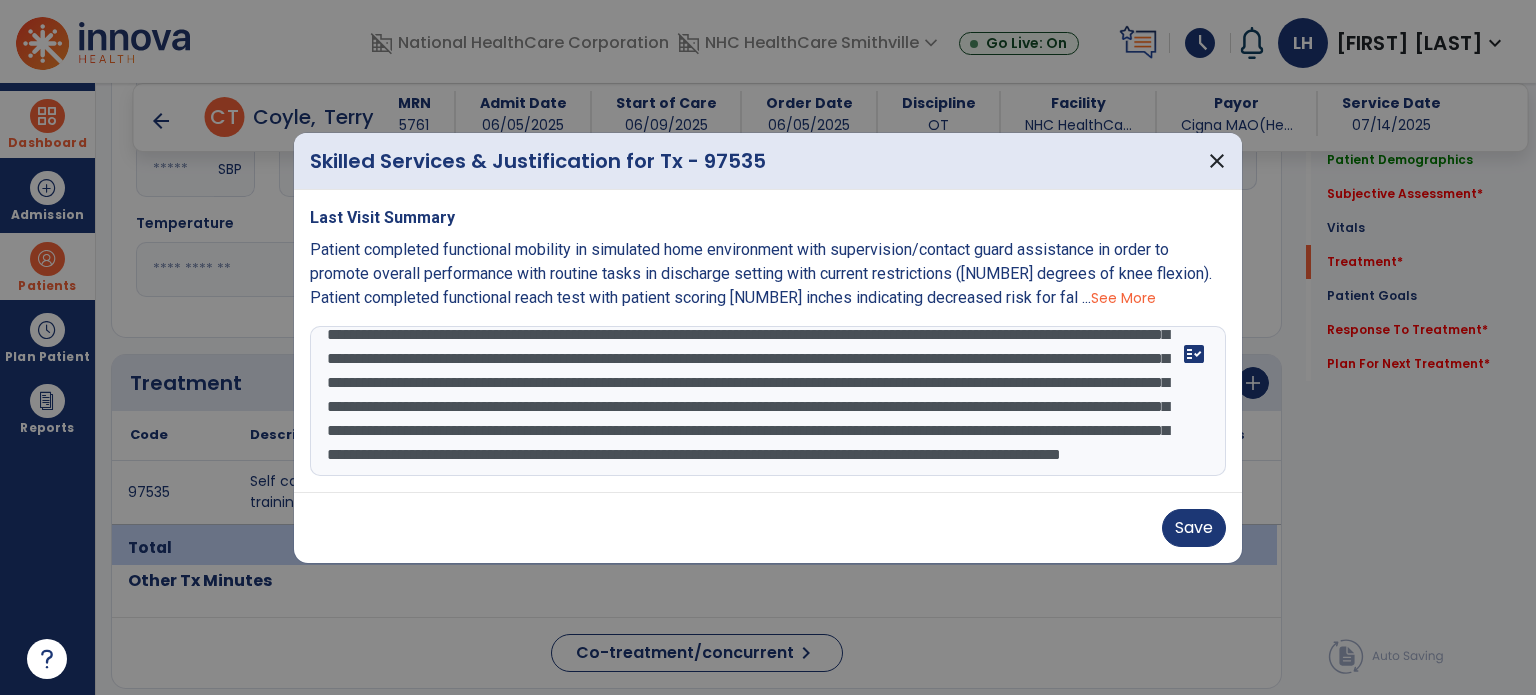 scroll, scrollTop: 303, scrollLeft: 0, axis: vertical 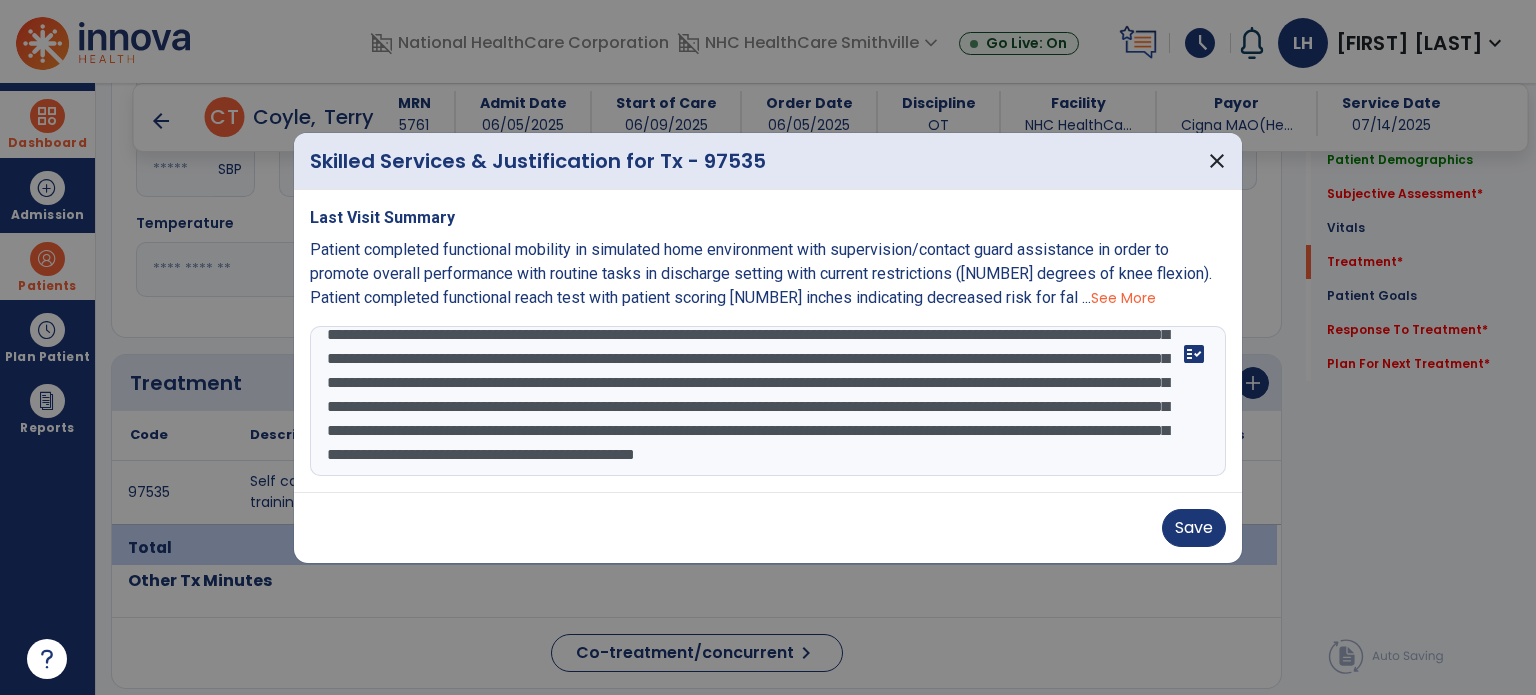click at bounding box center (768, 401) 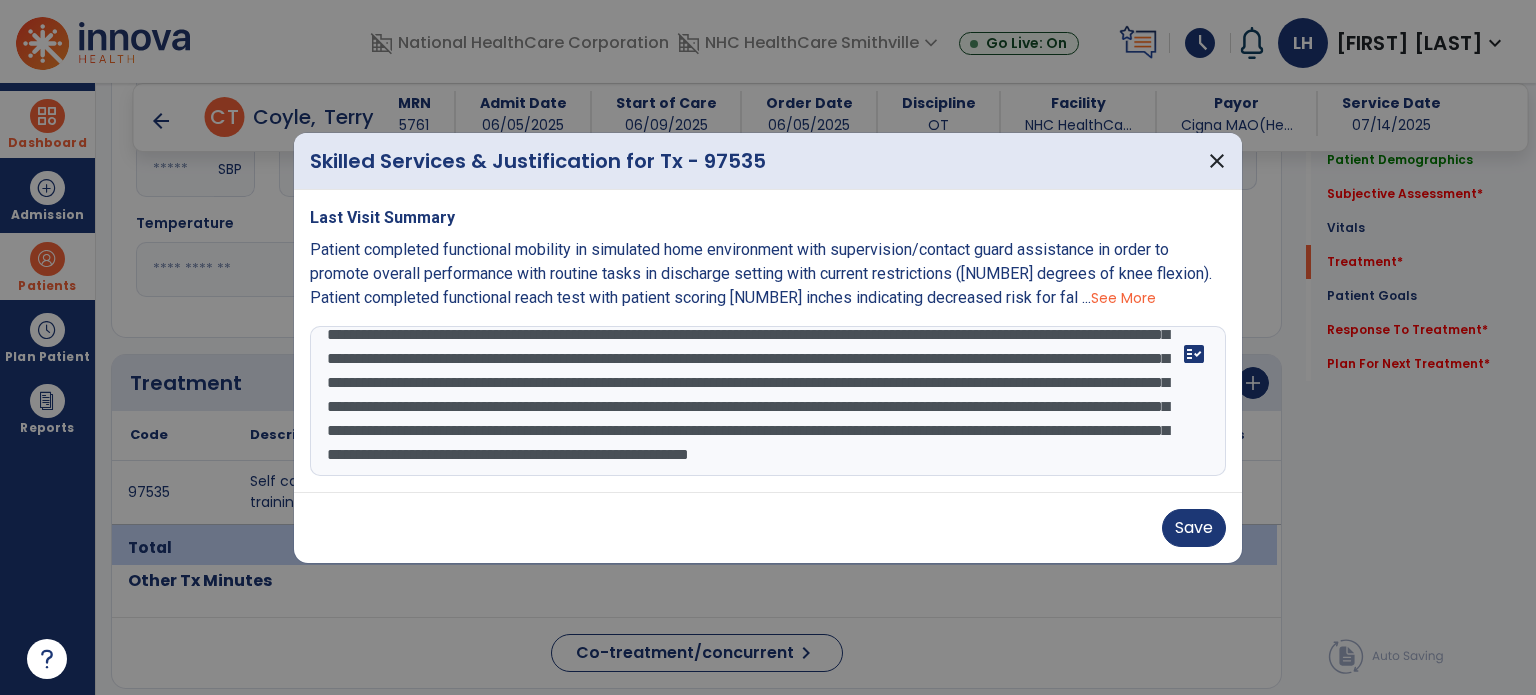 click at bounding box center [768, 401] 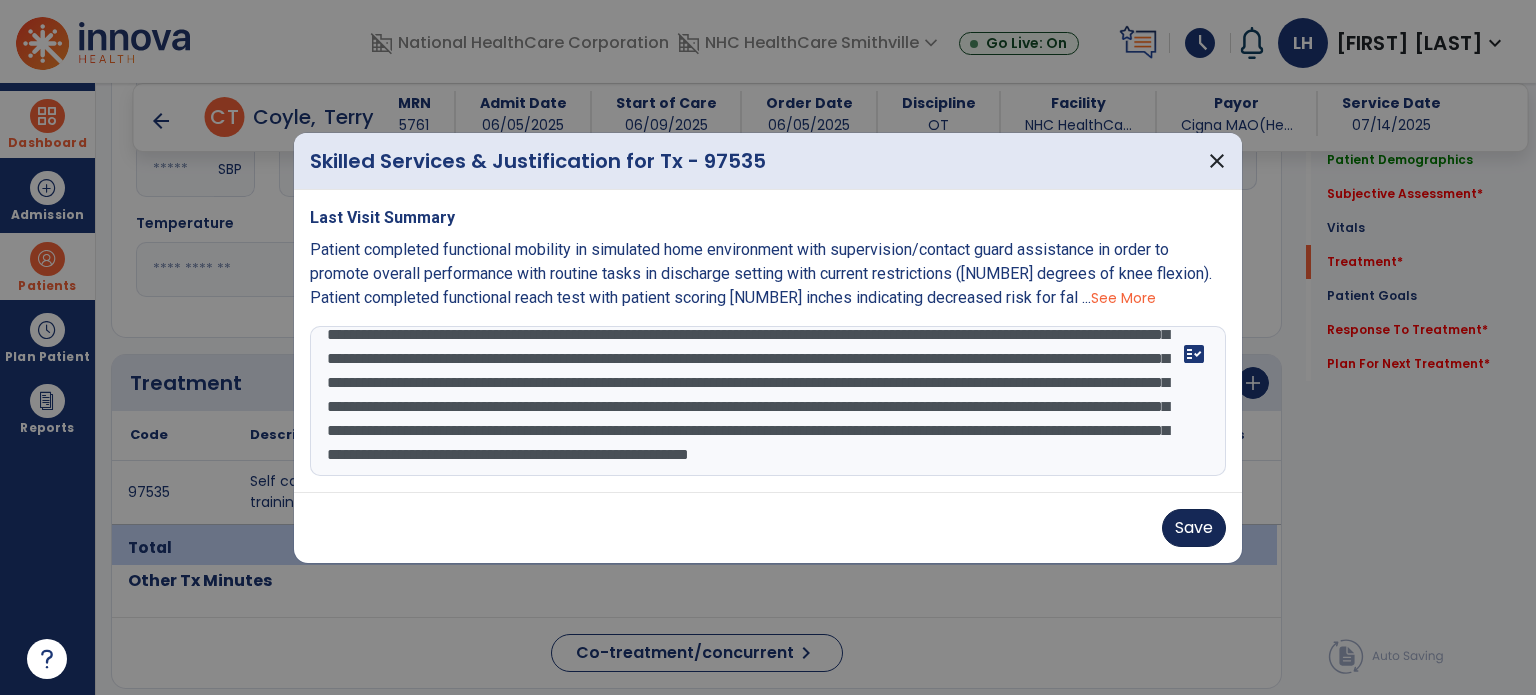 type on "**********" 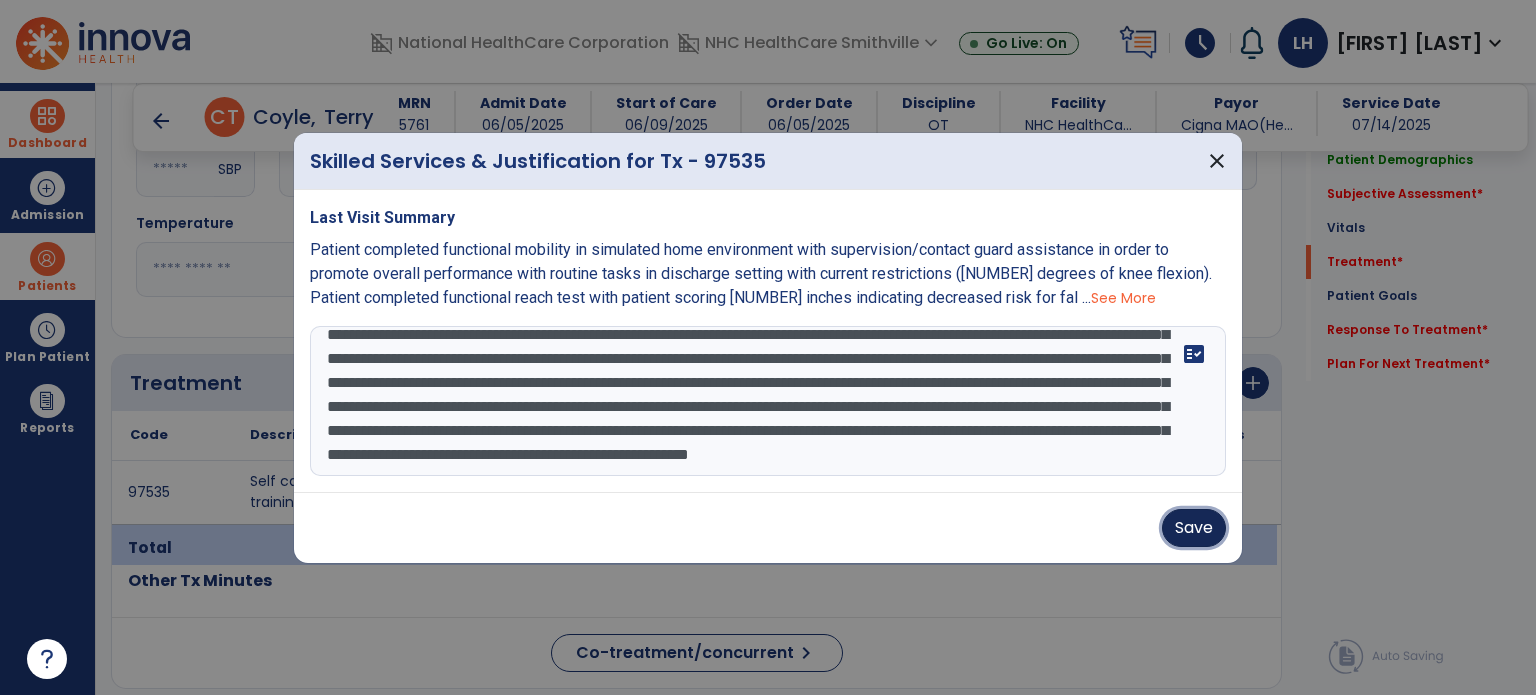 click on "Save" at bounding box center [1194, 528] 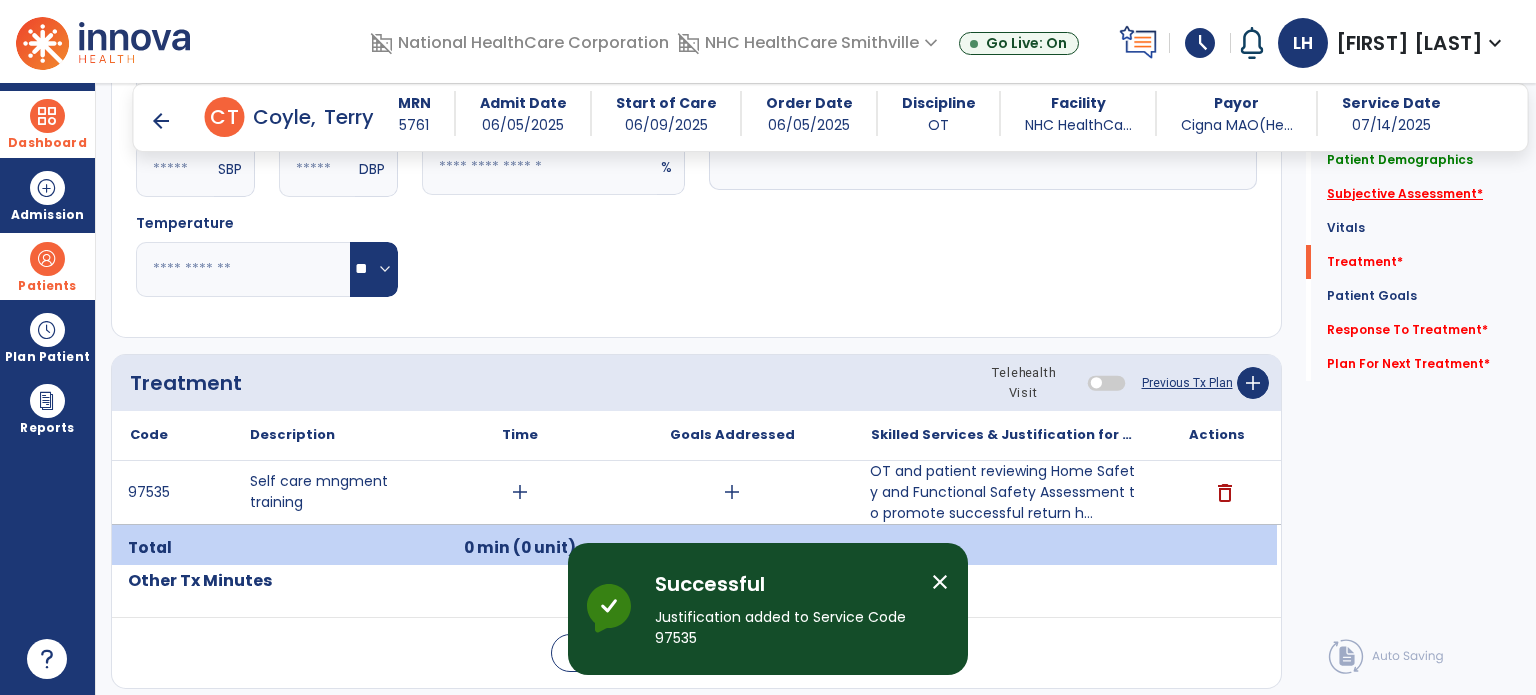 click on "Subjective Assessment   *" 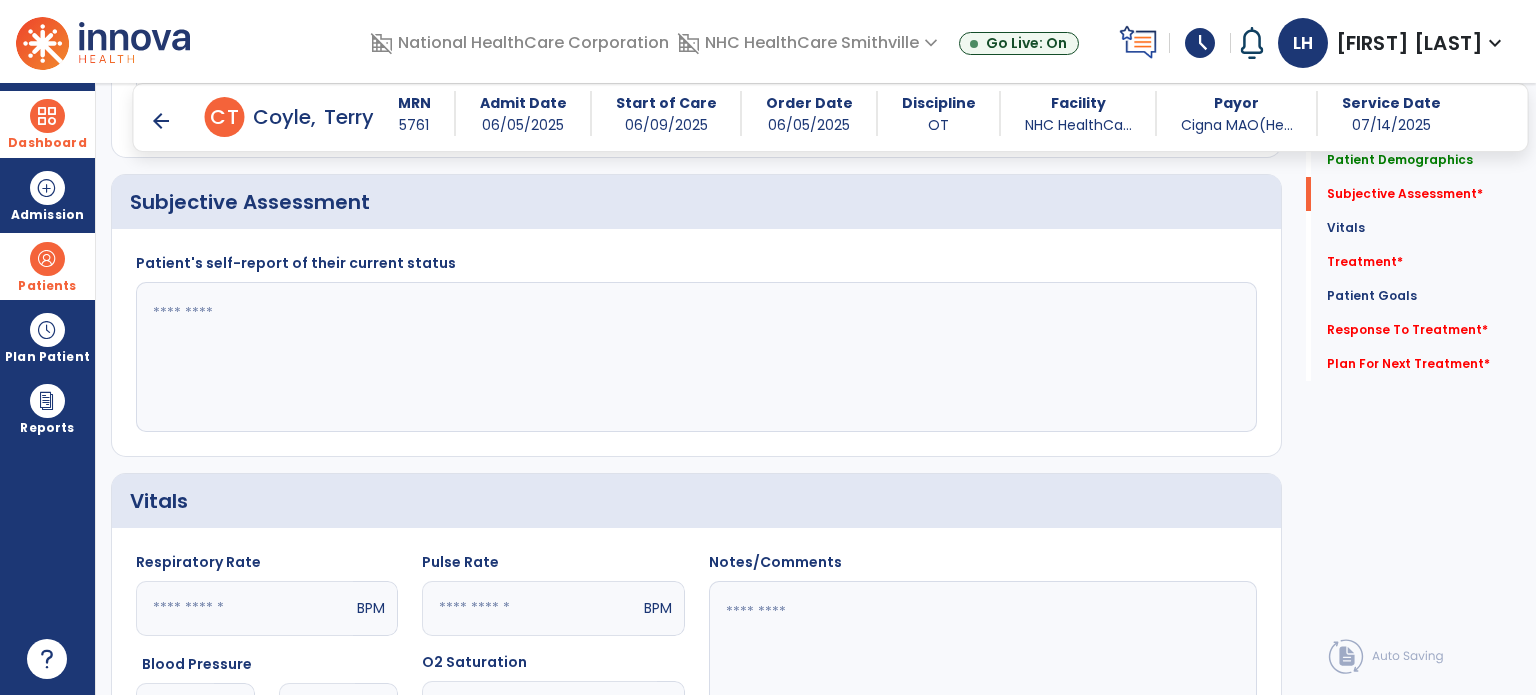 scroll, scrollTop: 319, scrollLeft: 0, axis: vertical 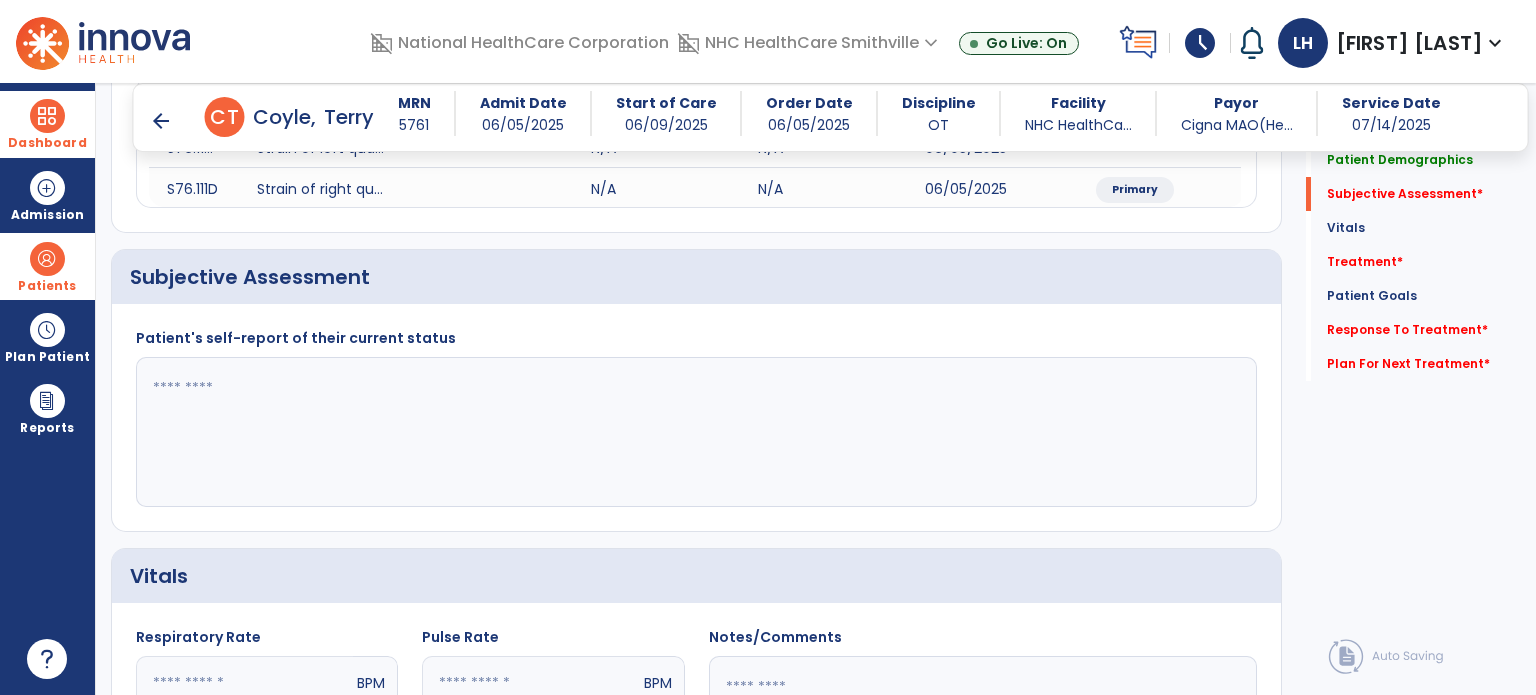click 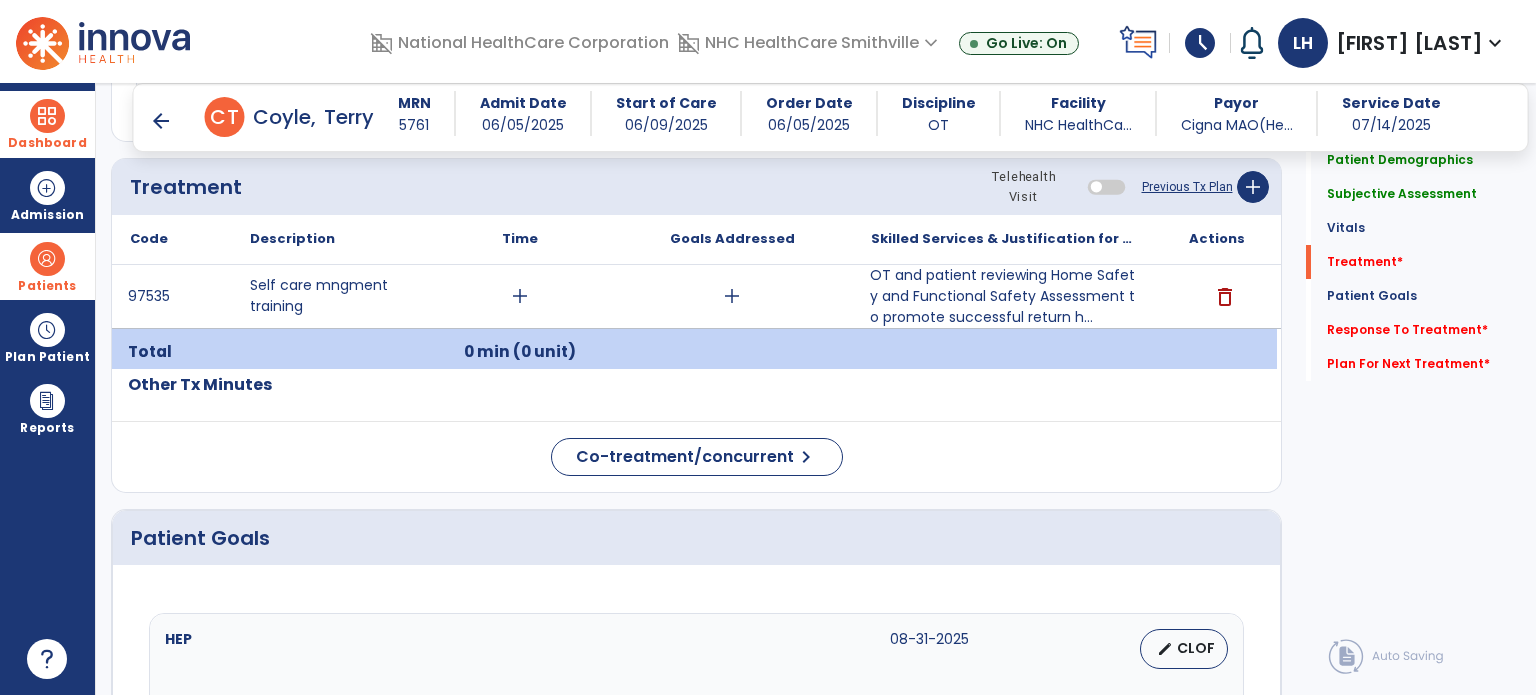 scroll, scrollTop: 1155, scrollLeft: 0, axis: vertical 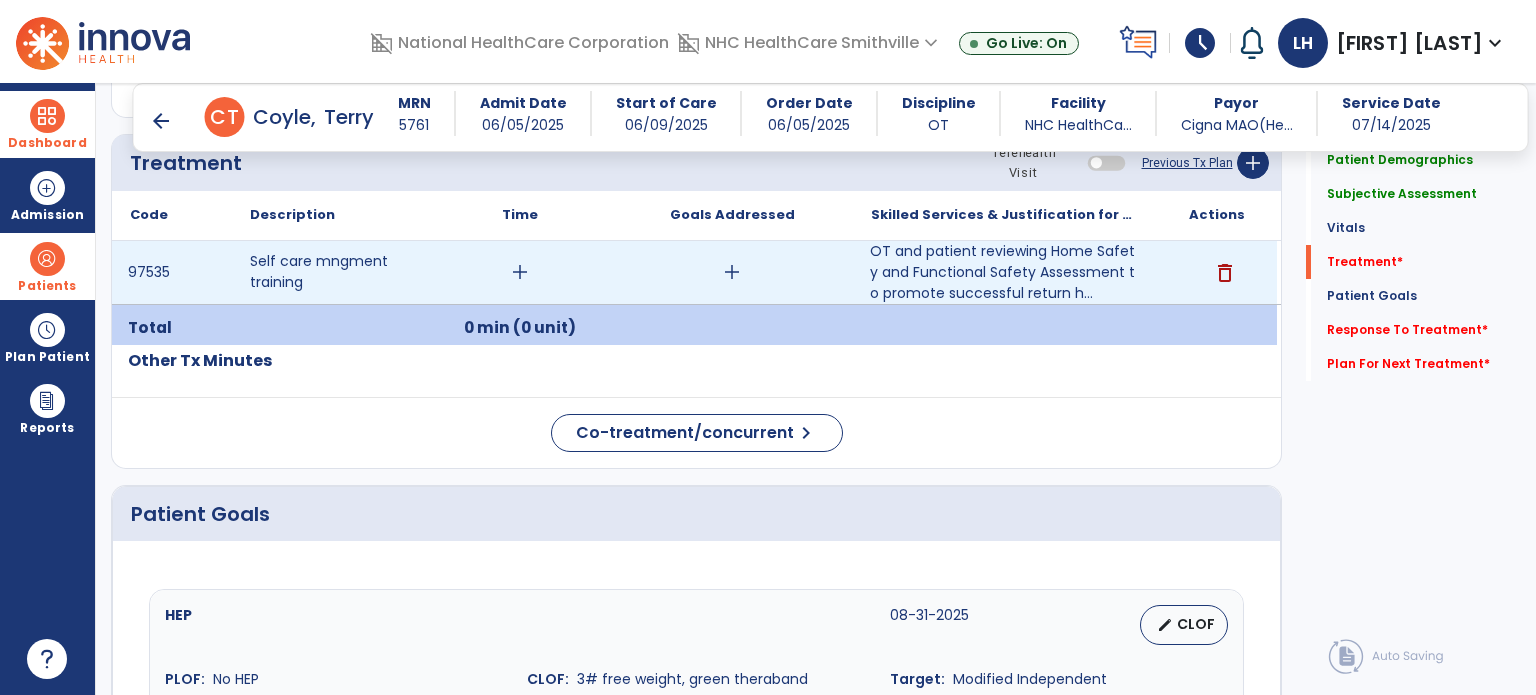 type on "**********" 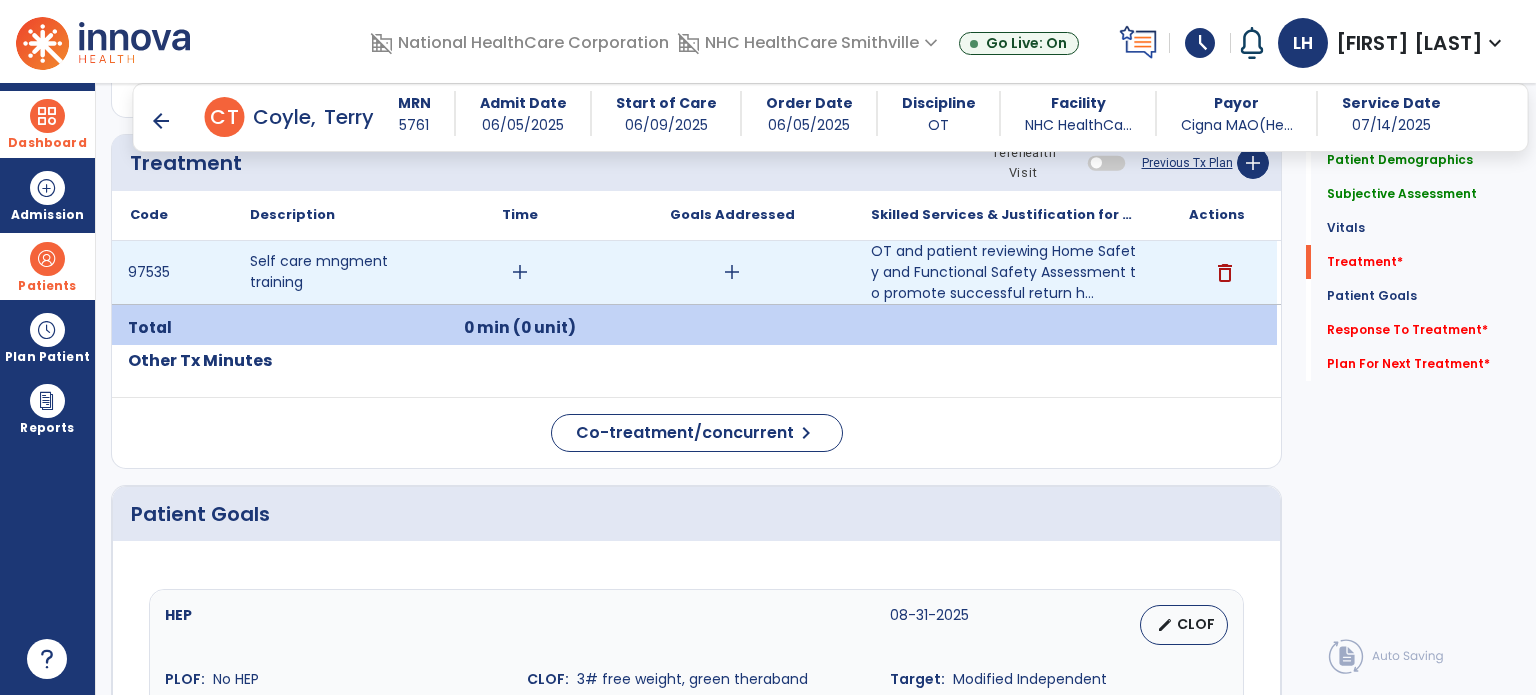 click on "add" at bounding box center [520, 272] 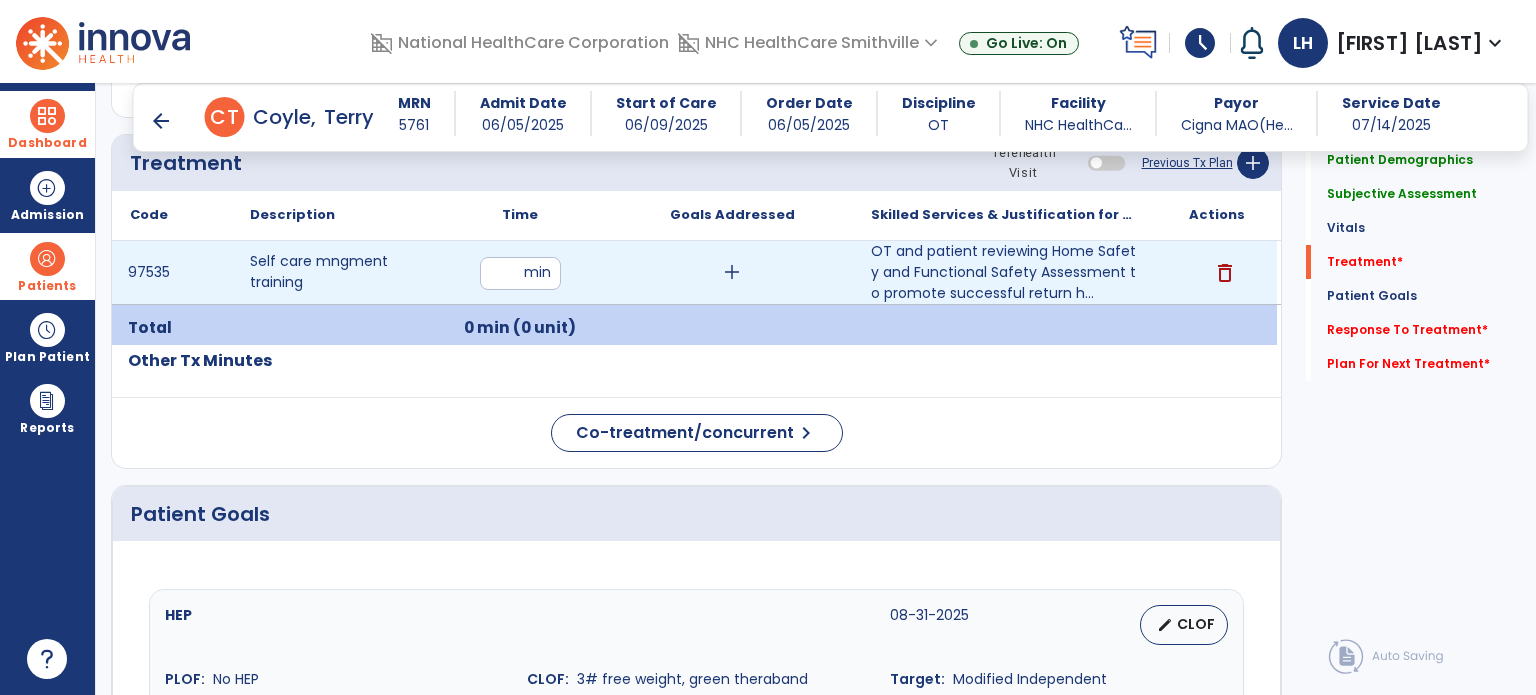 type on "**" 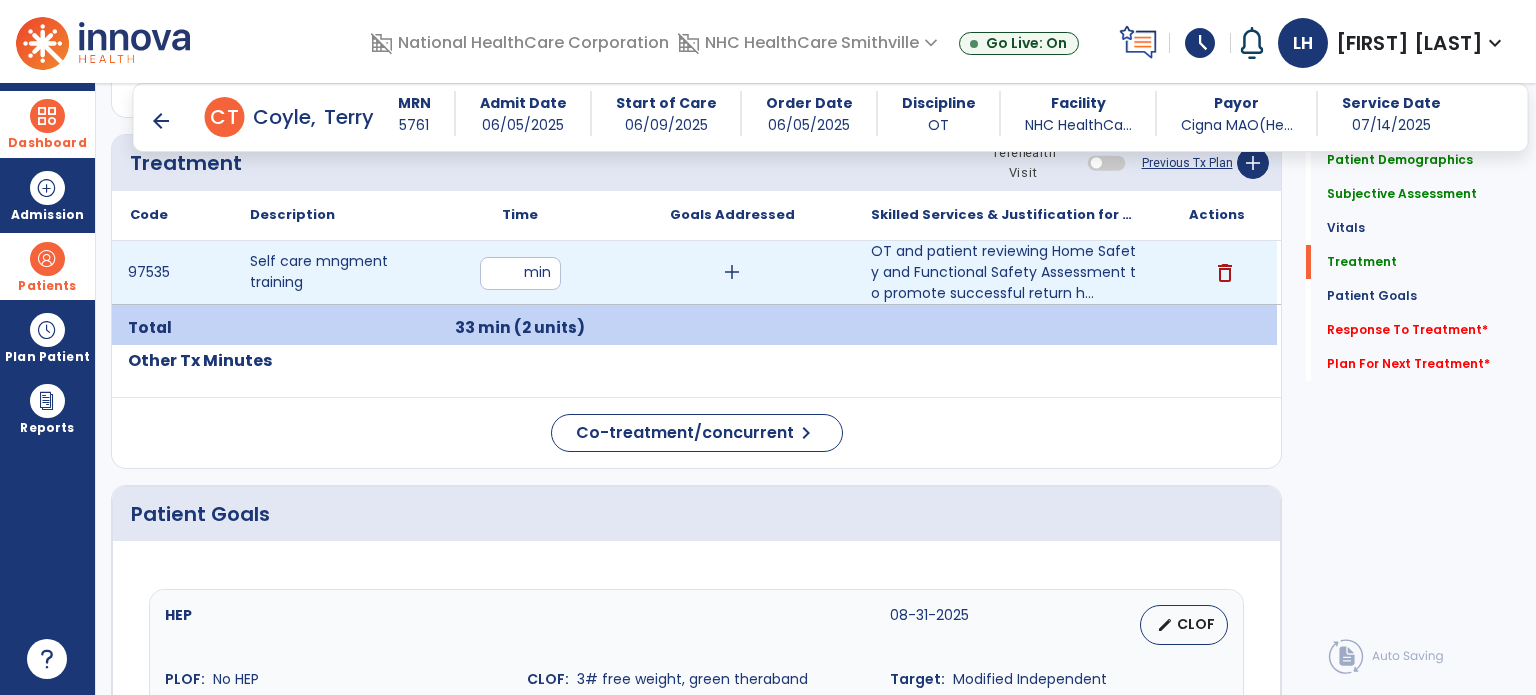 click on "add" at bounding box center (732, 272) 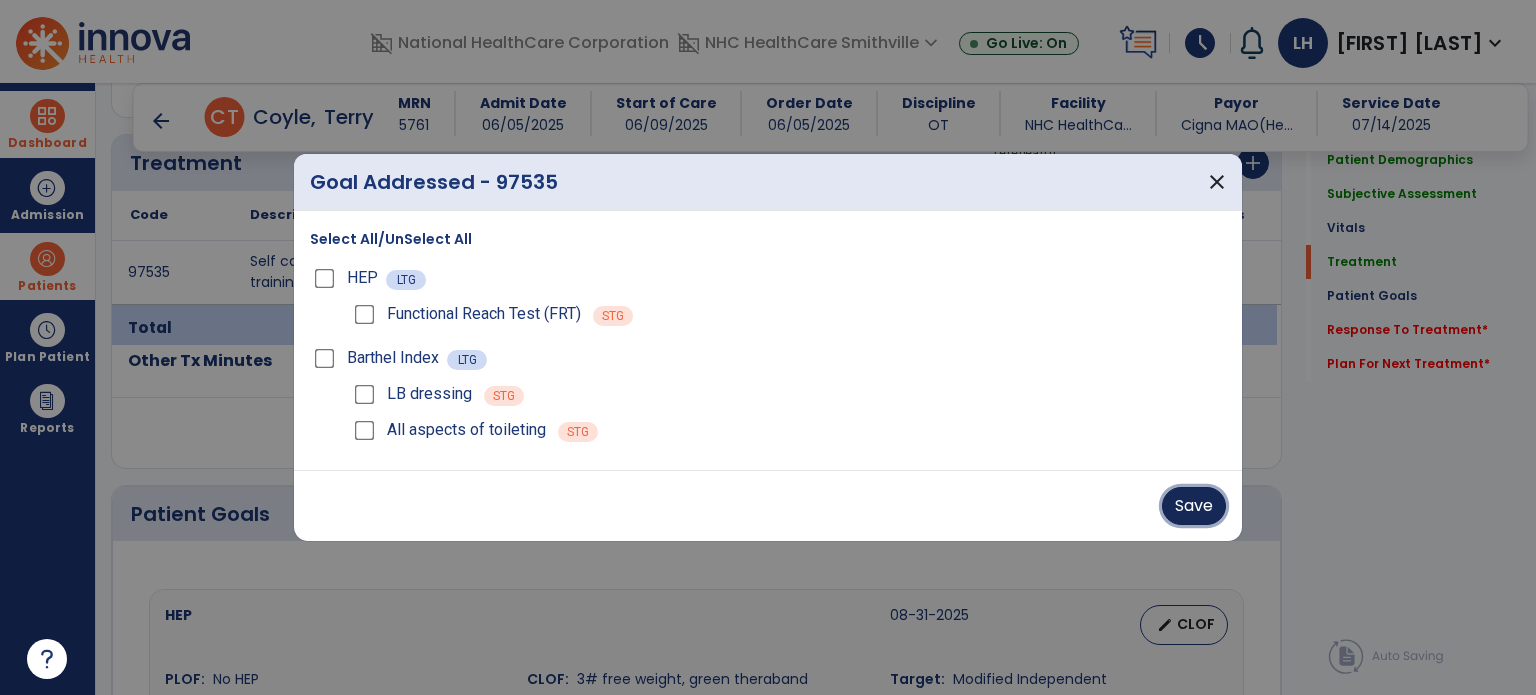 click on "Save" at bounding box center (1194, 506) 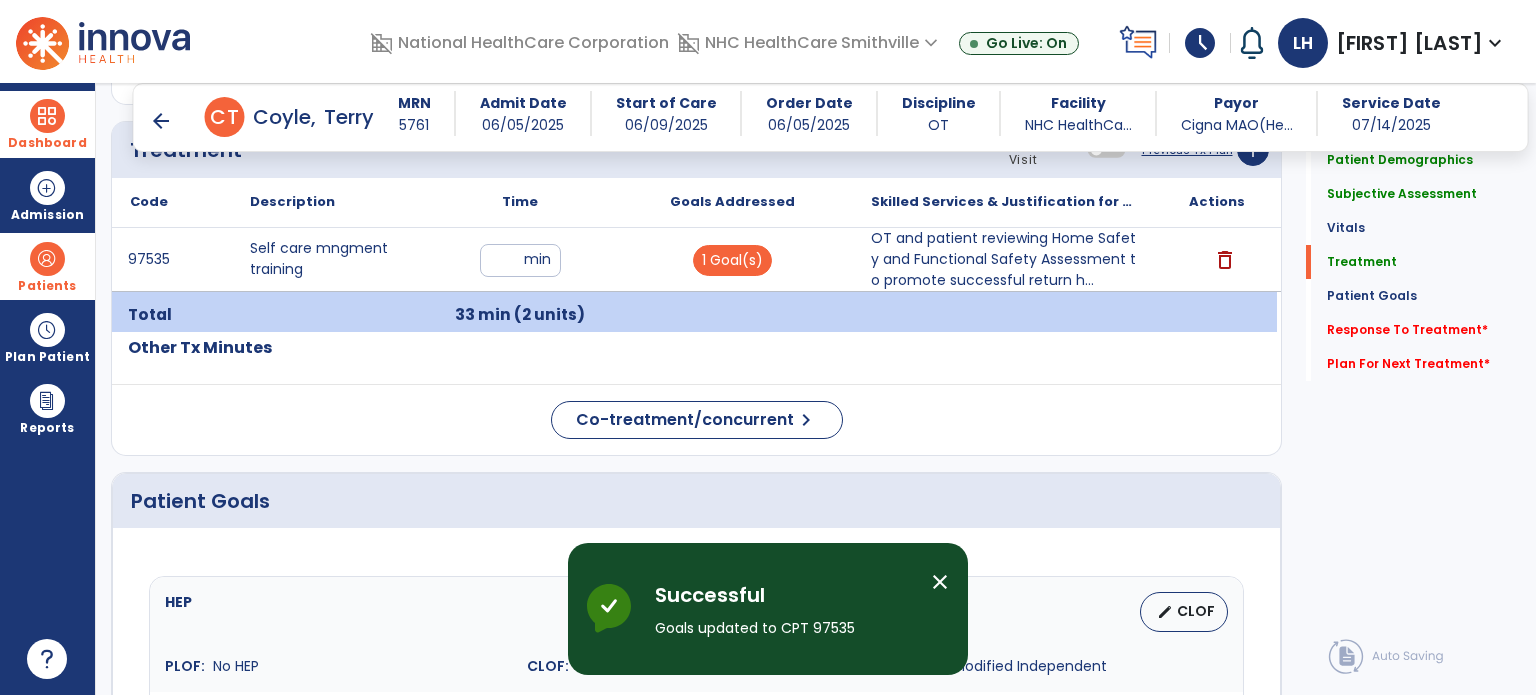 scroll, scrollTop: 1041, scrollLeft: 0, axis: vertical 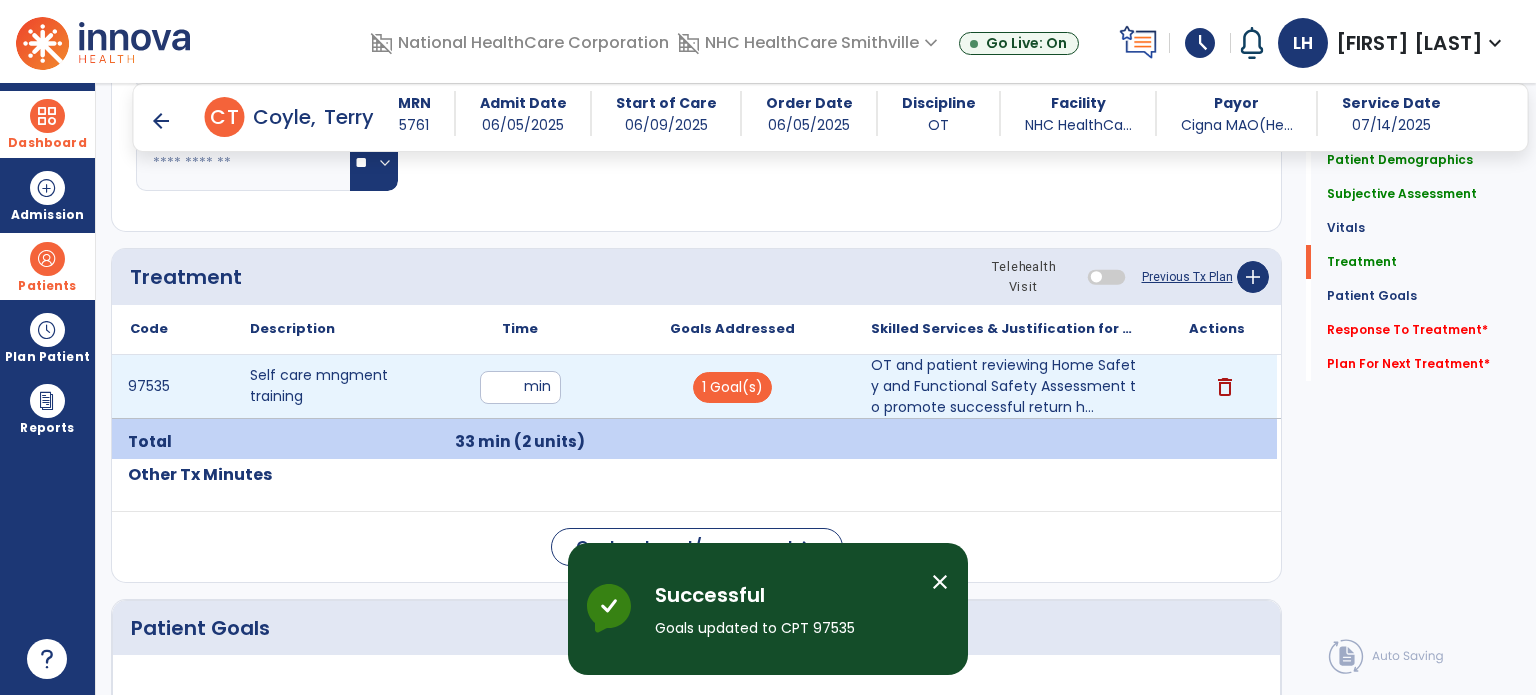 click on "**" at bounding box center (520, 387) 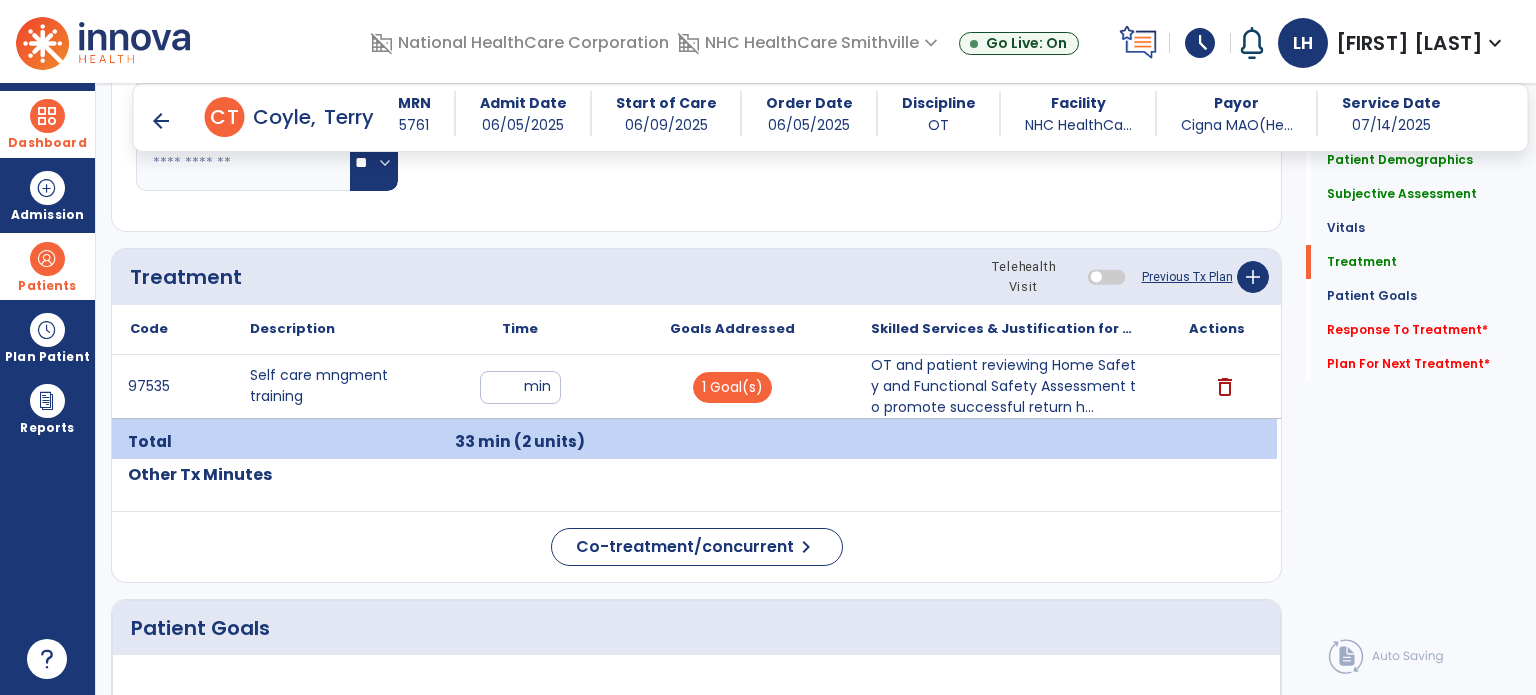 type on "*" 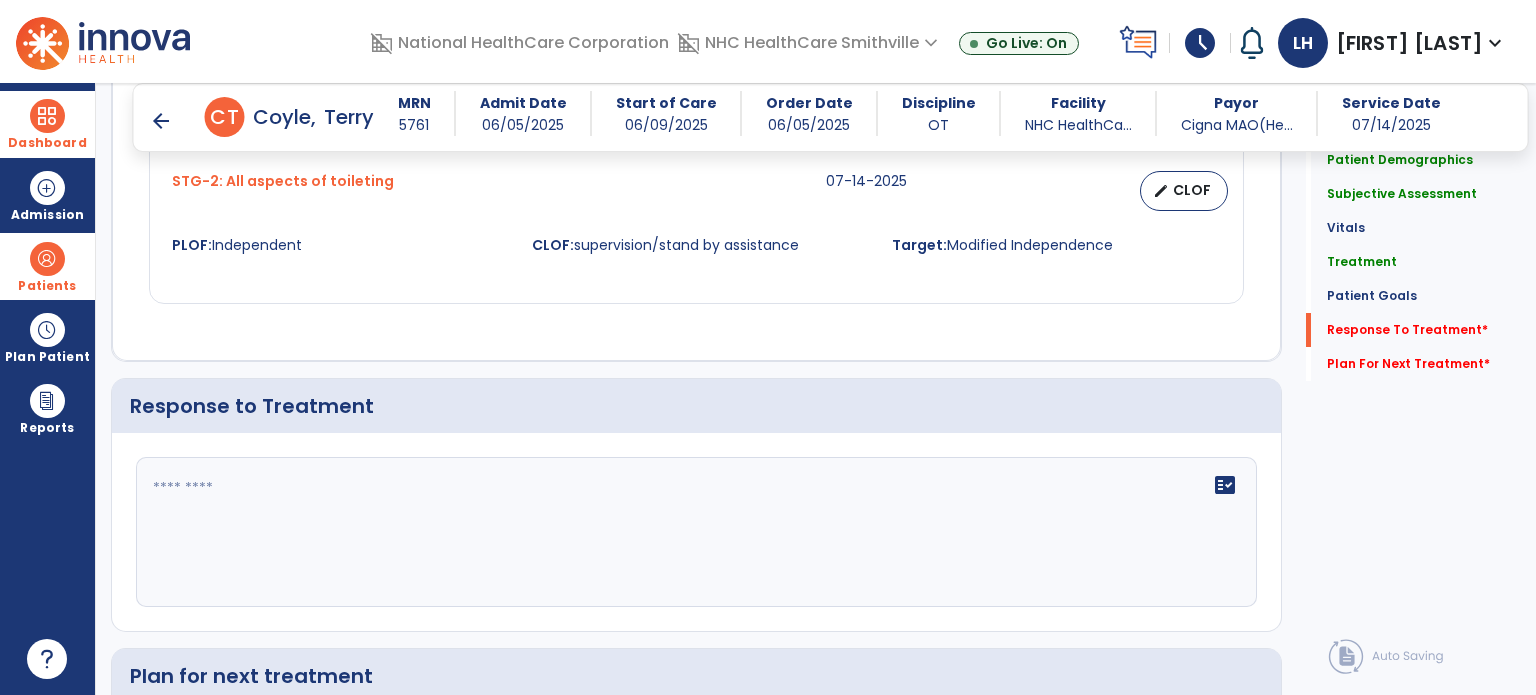 scroll, scrollTop: 2360, scrollLeft: 0, axis: vertical 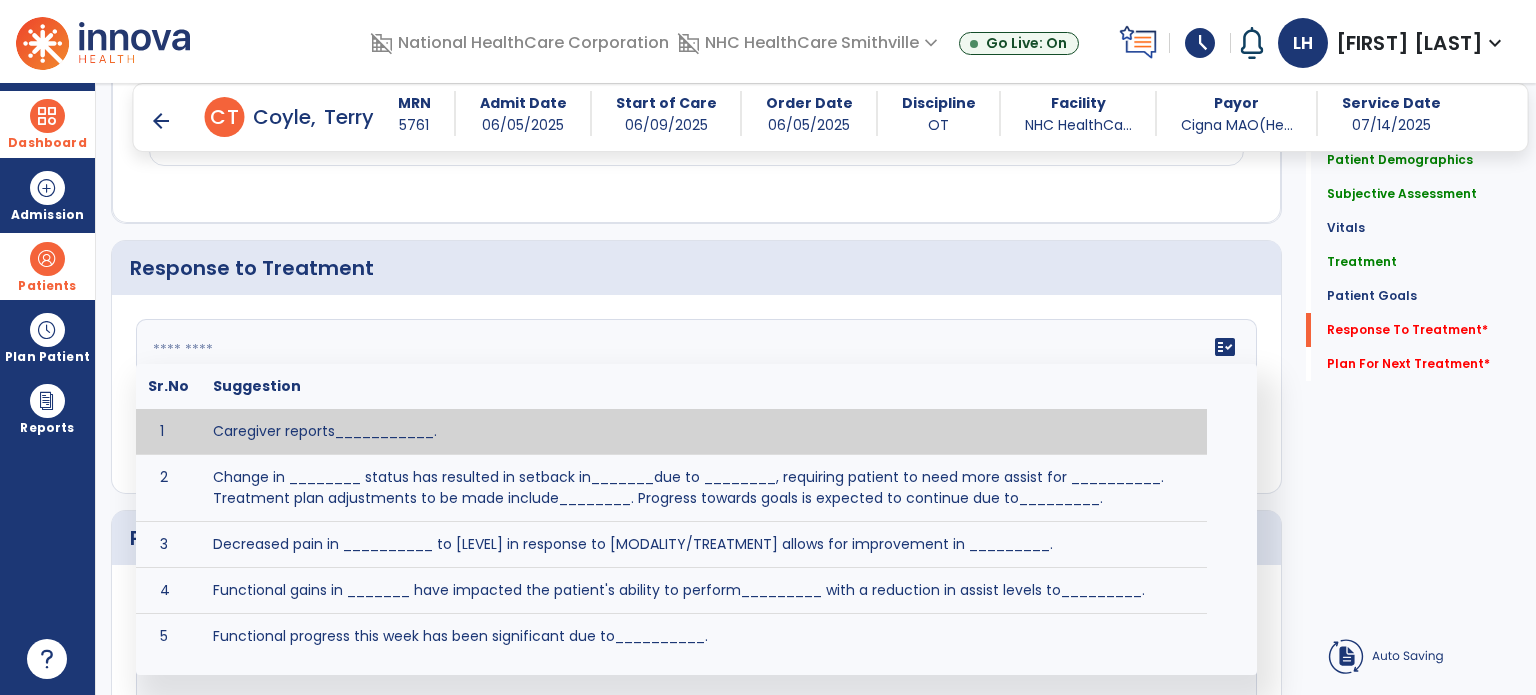 click on "fact_check  Sr.No Suggestion 1 Caregiver reports___________. 2 Change in ________ status has resulted in setback in_______due to ________, requiring patient to need more assist for __________.   Treatment plan adjustments to be made include________.  Progress towards goals is expected to continue due to_________. 3 Decreased pain in __________ to [LEVEL] in response to [MODALITY/TREATMENT] allows for improvement in _________. 4 Functional gains in _______ have impacted the patient's ability to perform_________ with a reduction in assist levels to_________. 5 Functional progress this week has been significant due to__________. 6 Gains in ________ have improved the patient's ability to perform ______with decreased levels of assist to___________. 7 Improvement in ________allows patient to tolerate higher levels of challenges in_________. 8 Pain in [AREA] has decreased to [LEVEL] in response to [TREATMENT/MODALITY], allowing fore ease in completing__________. 9 10 11 12 13 14 15 16 17 18 19 20 21" 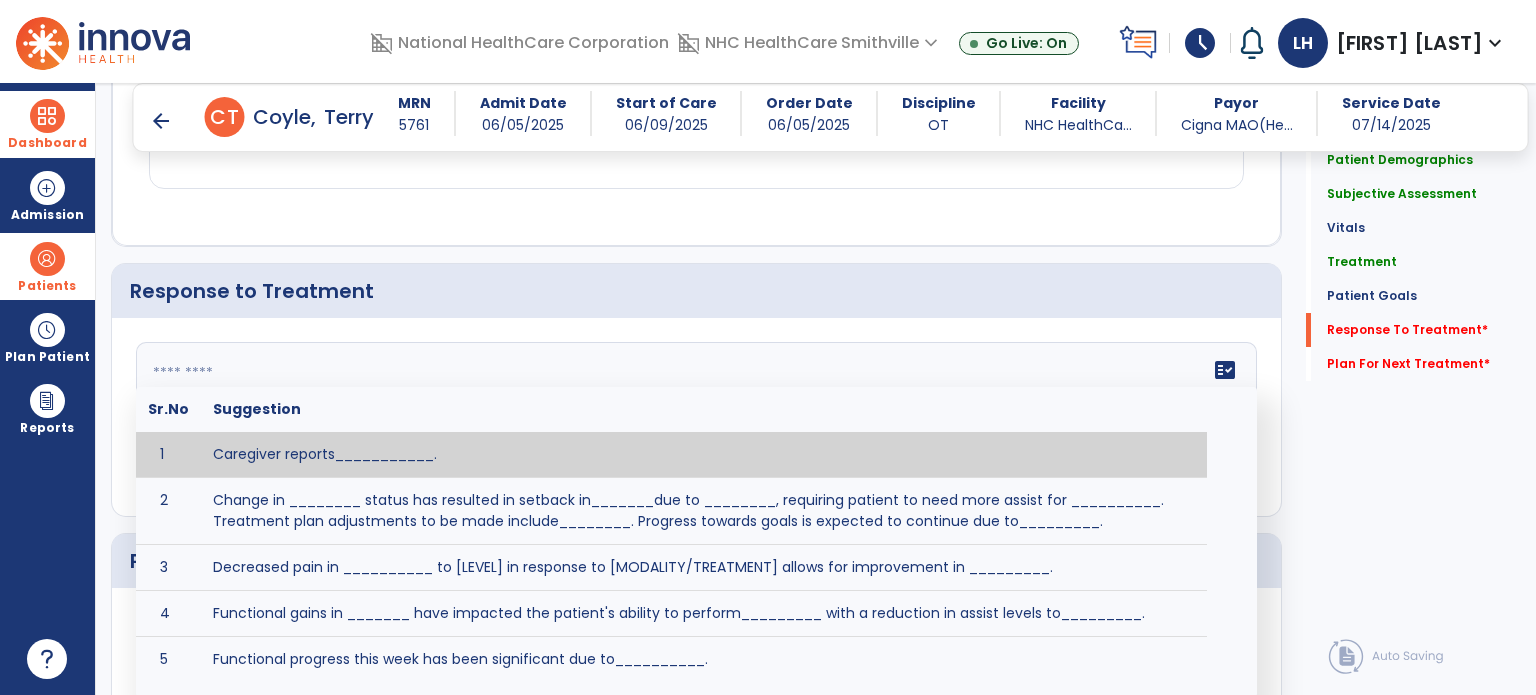 scroll, scrollTop: 2360, scrollLeft: 0, axis: vertical 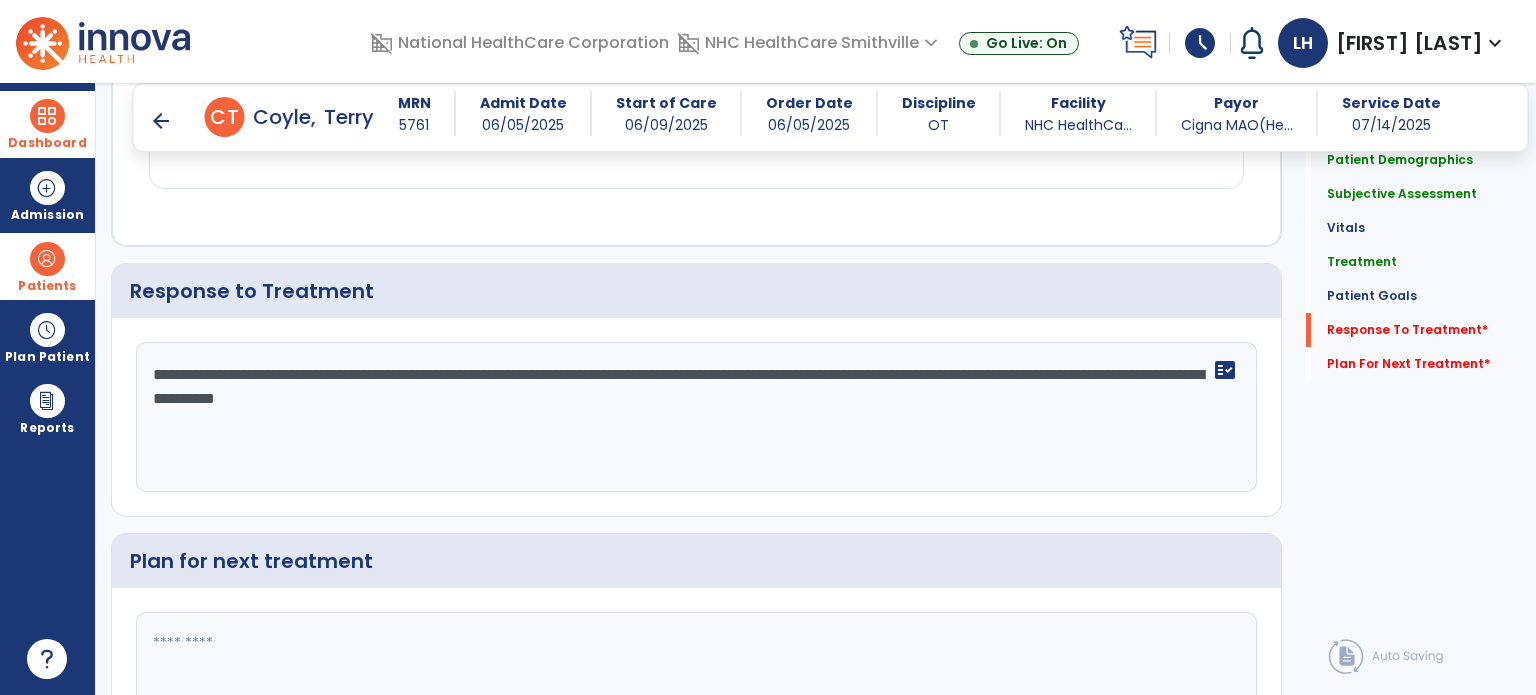 type on "**********" 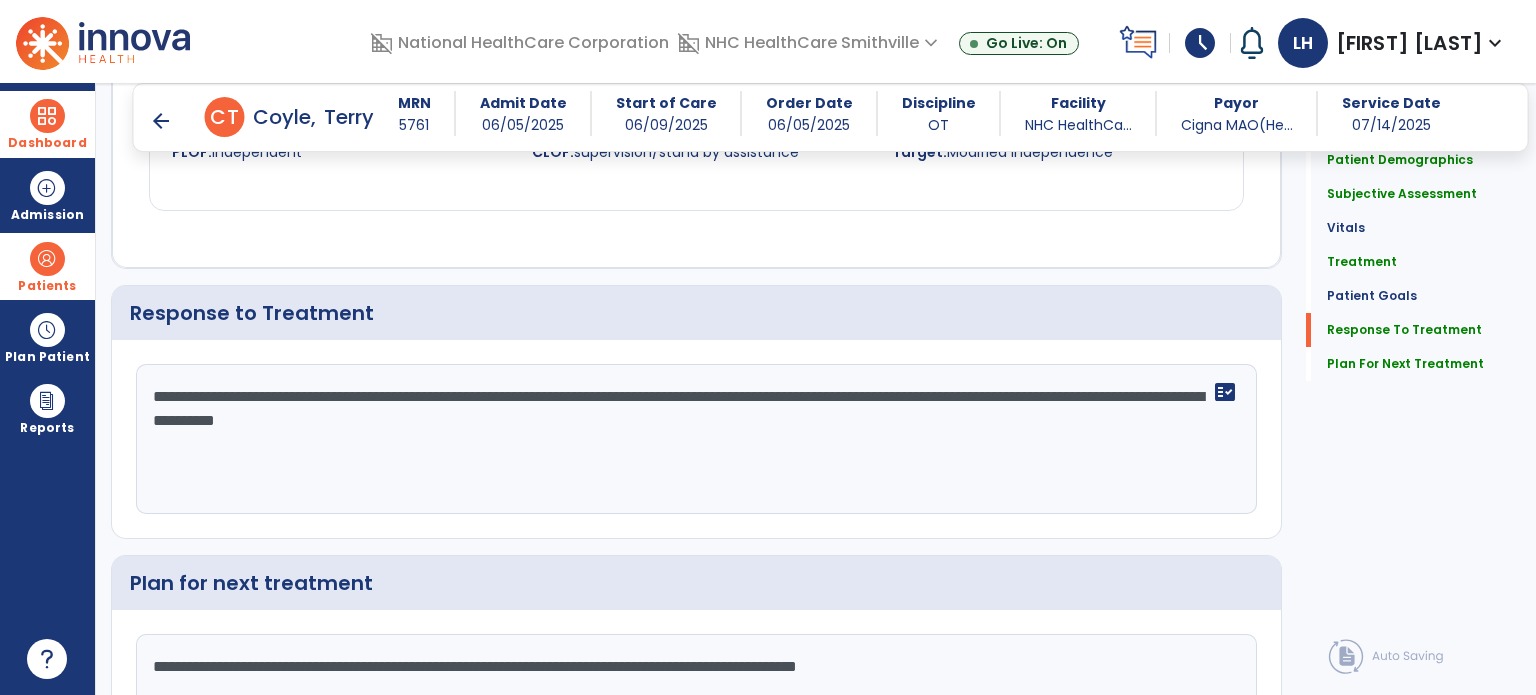 scroll, scrollTop: 2361, scrollLeft: 0, axis: vertical 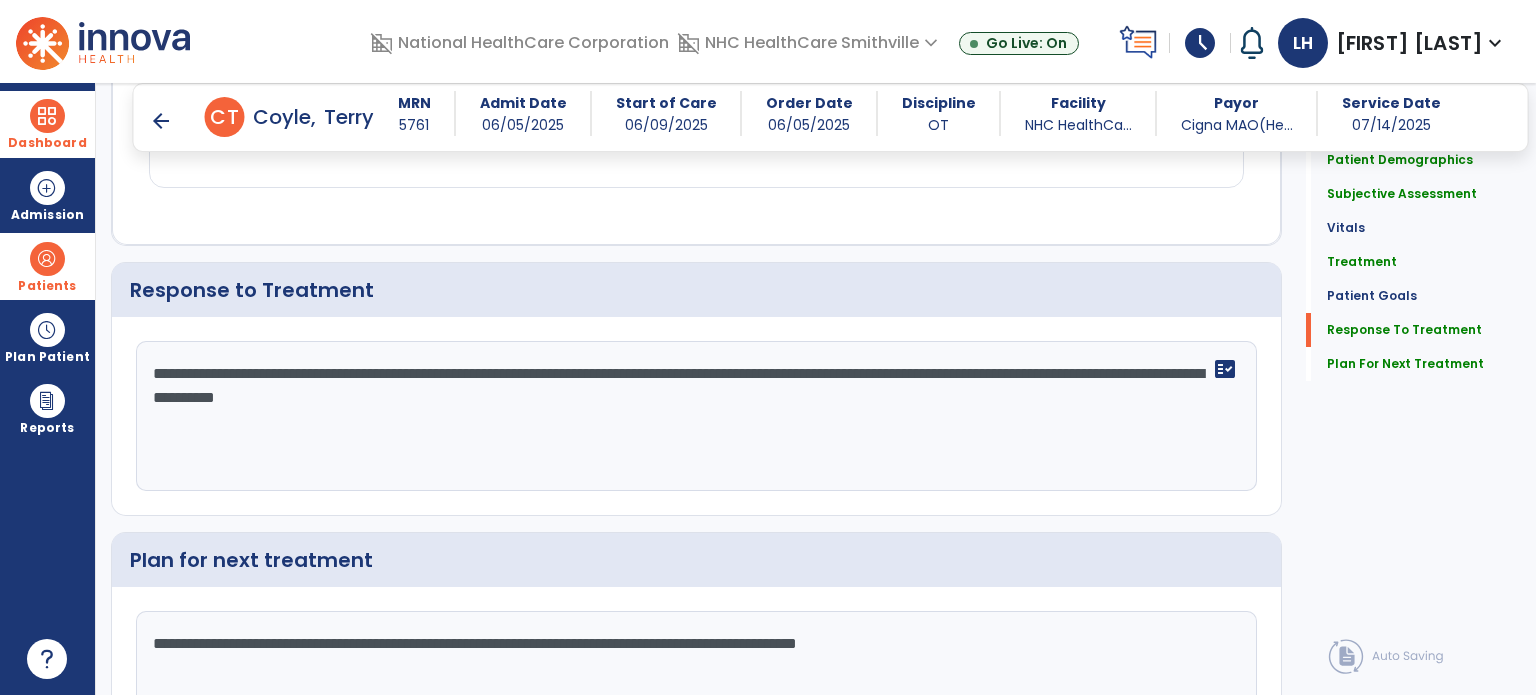 click on "**********" 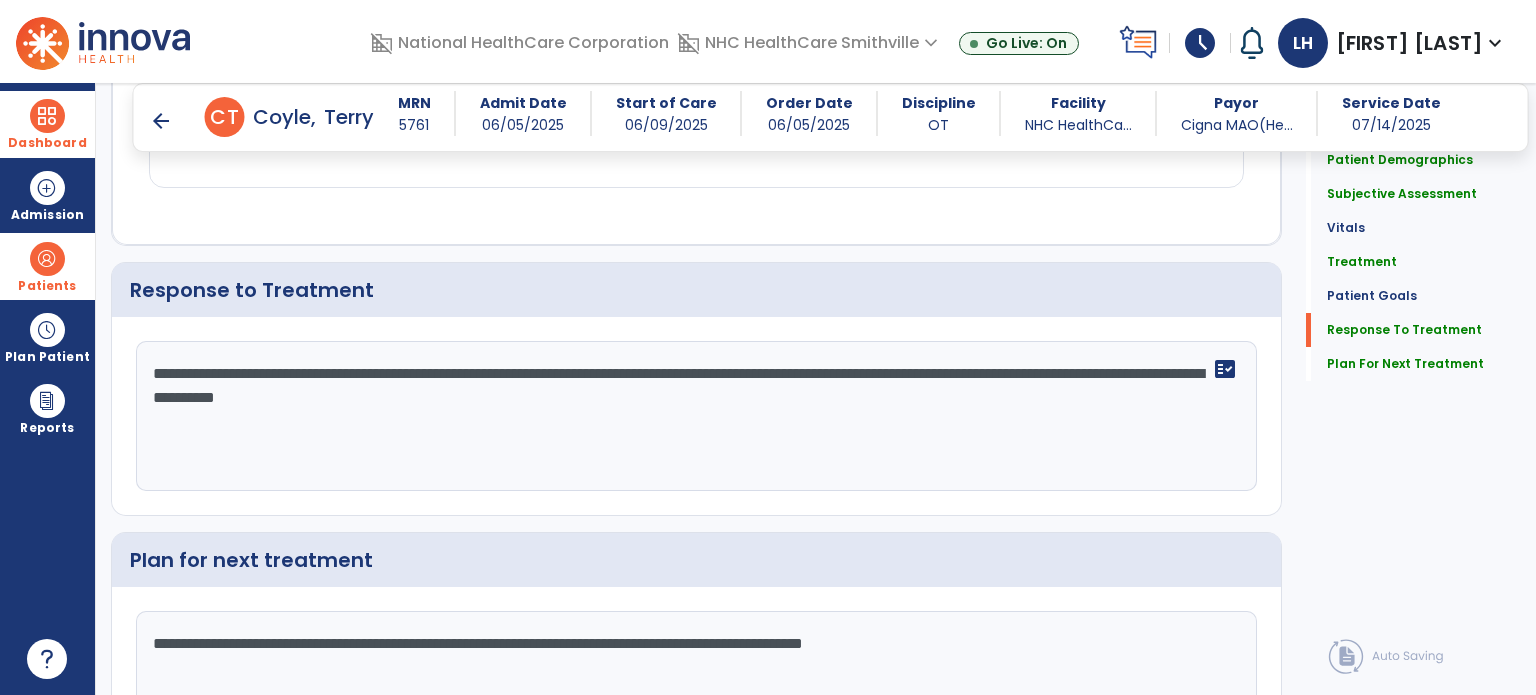click on "**********" 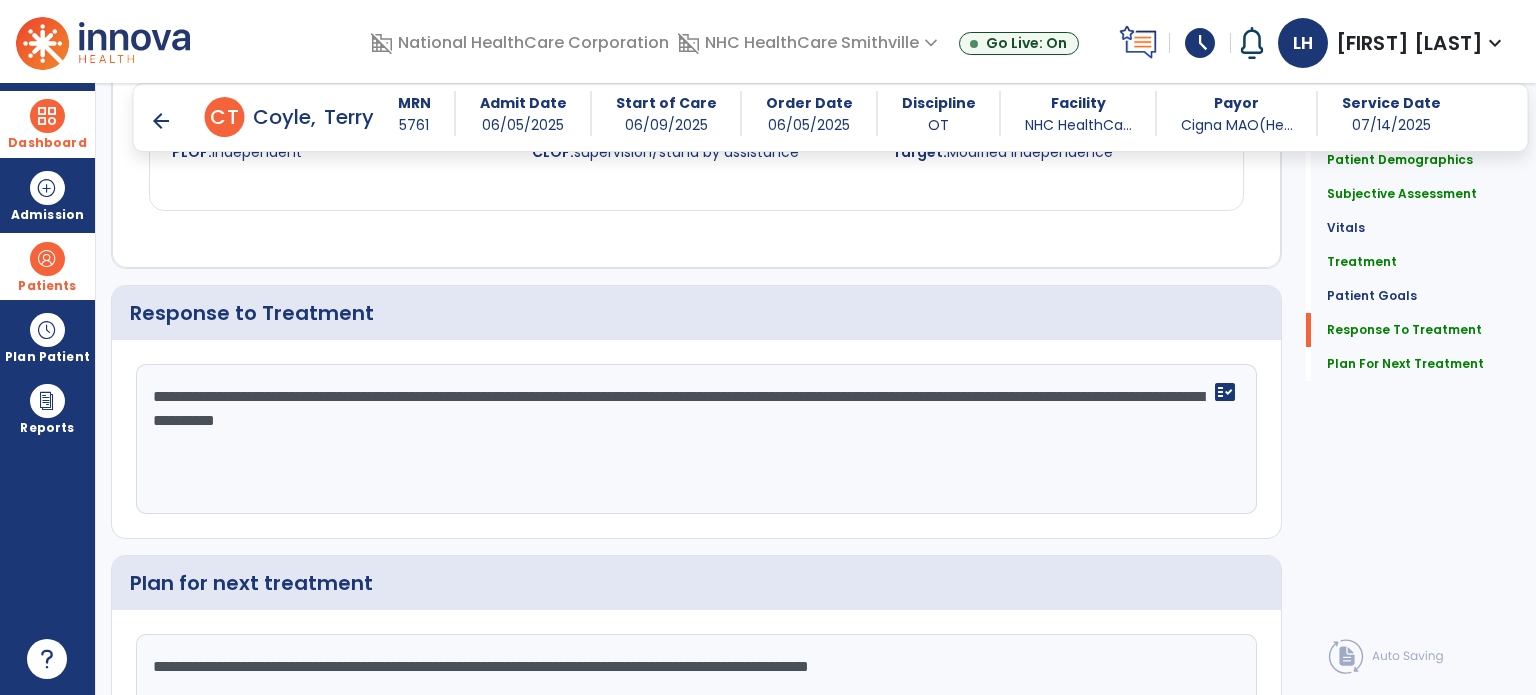 scroll, scrollTop: 2361, scrollLeft: 0, axis: vertical 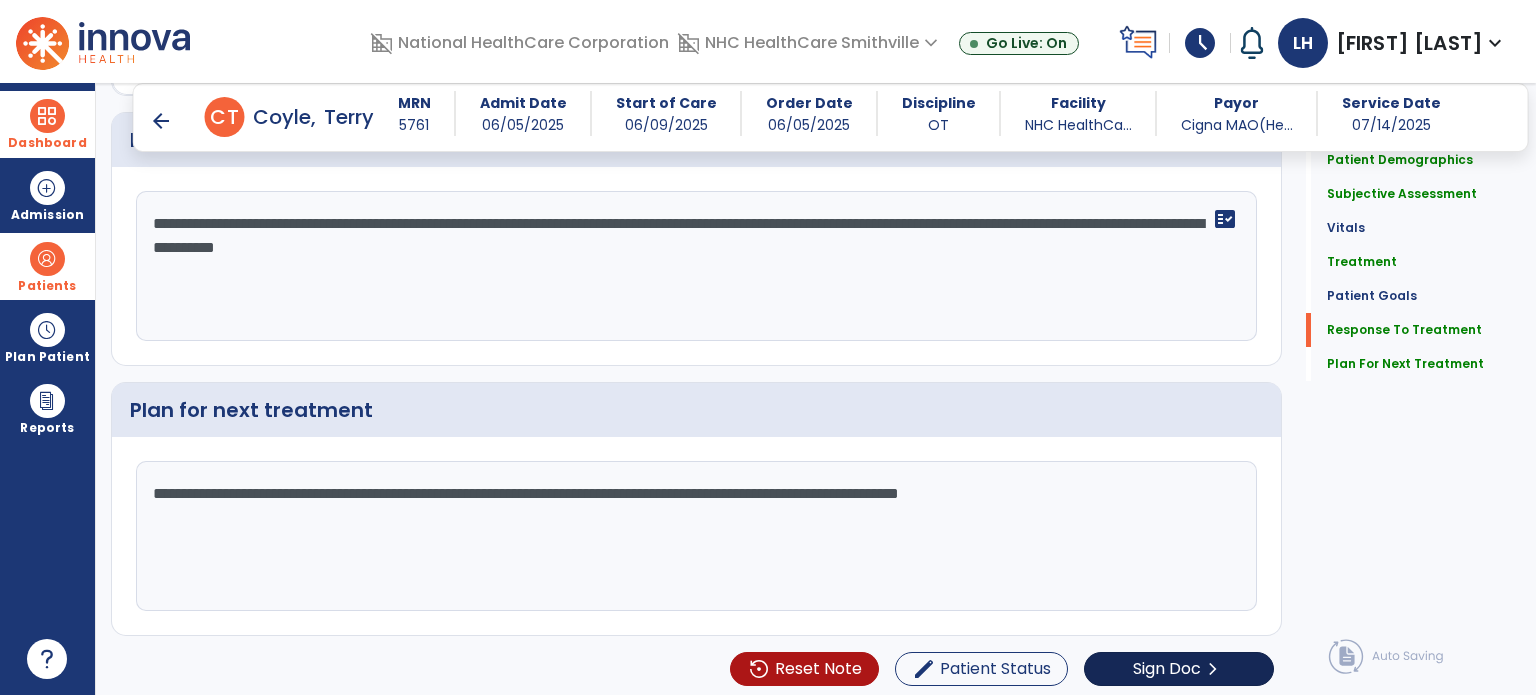 type on "**********" 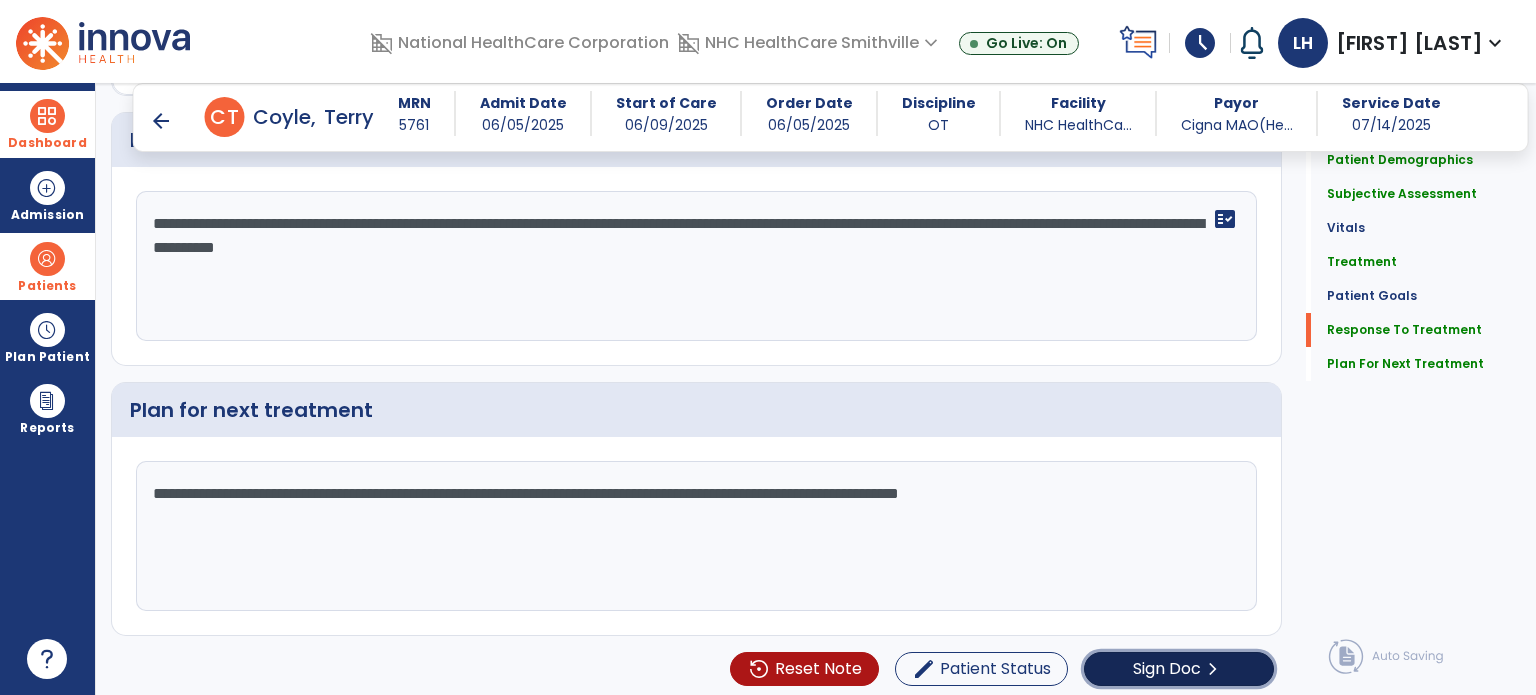 click on "Sign Doc  chevron_right" 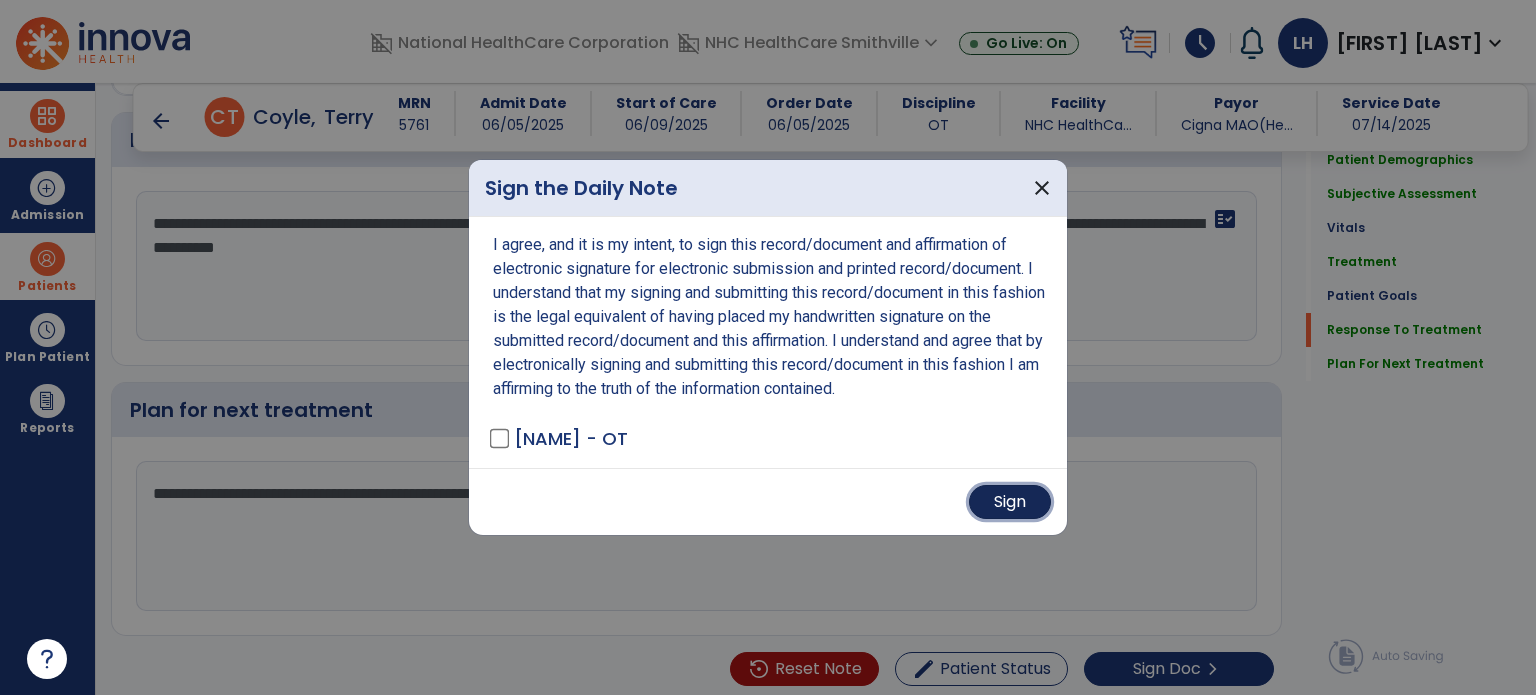 click on "Sign" at bounding box center [1010, 502] 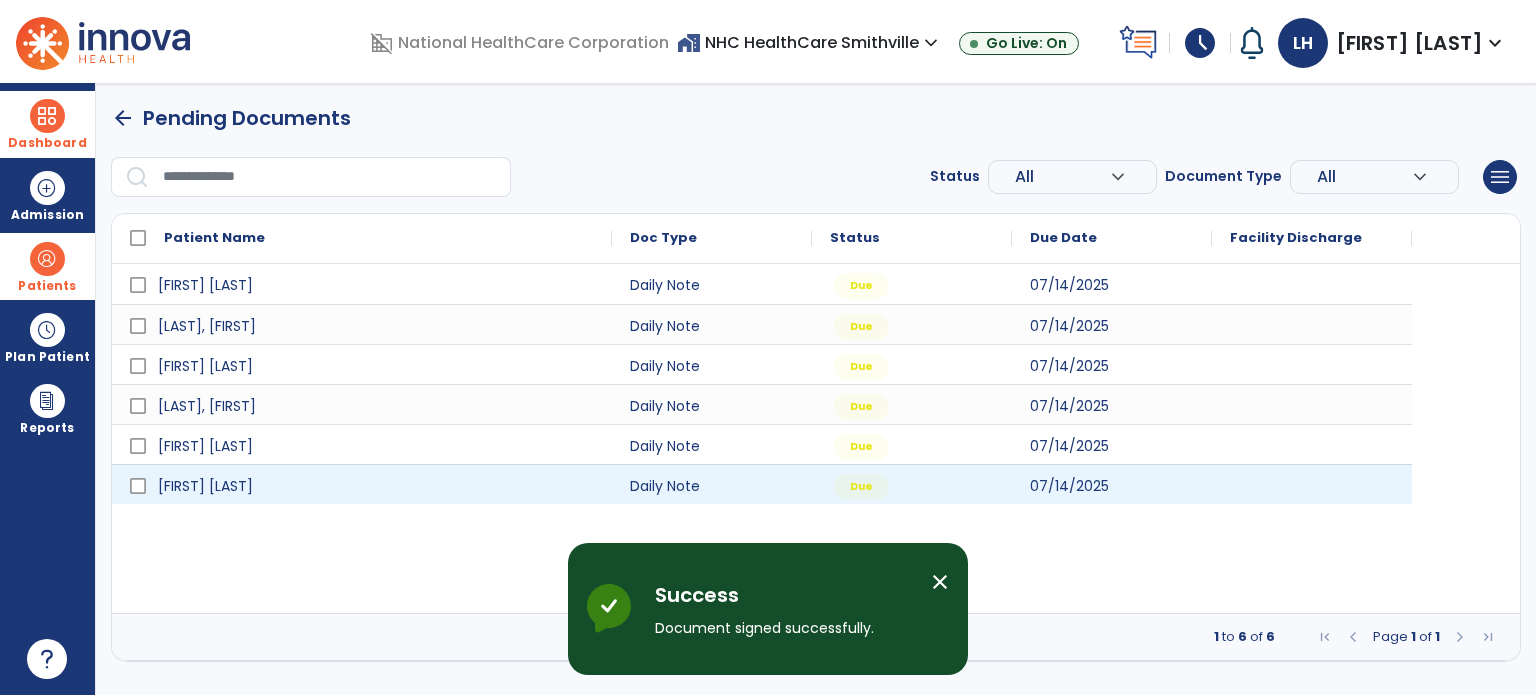 scroll, scrollTop: 0, scrollLeft: 0, axis: both 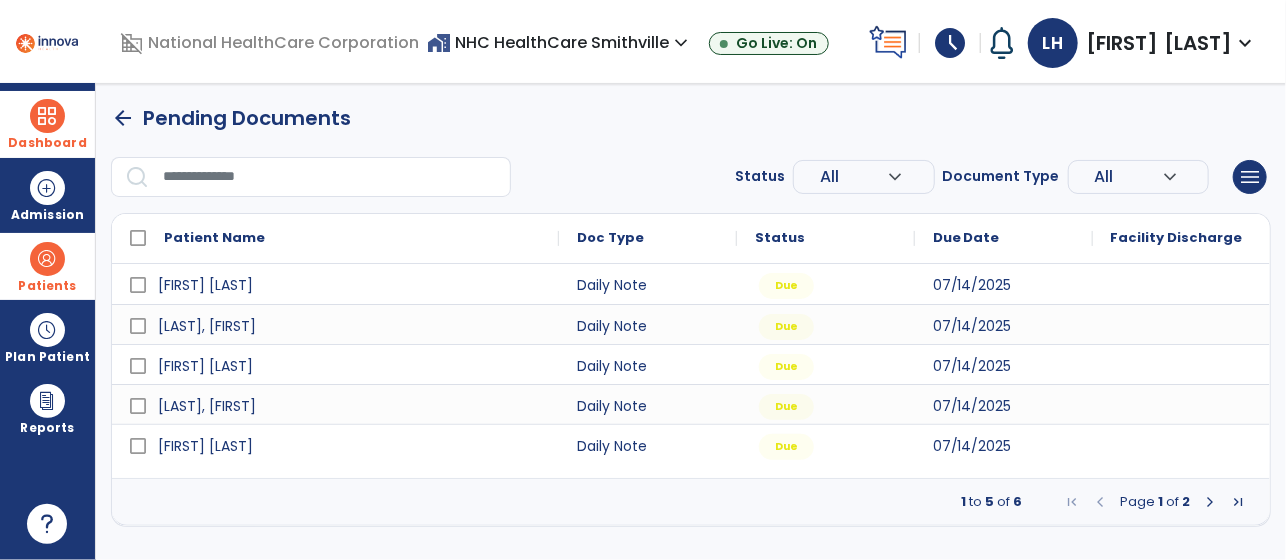 click at bounding box center [47, 259] 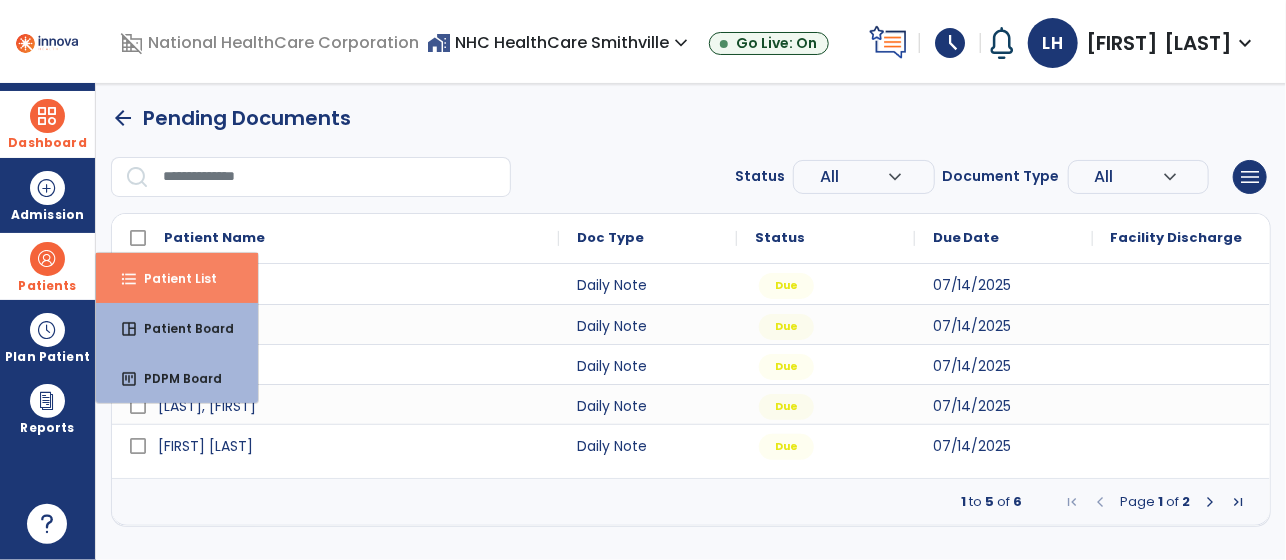 click on "Patient List" at bounding box center [172, 278] 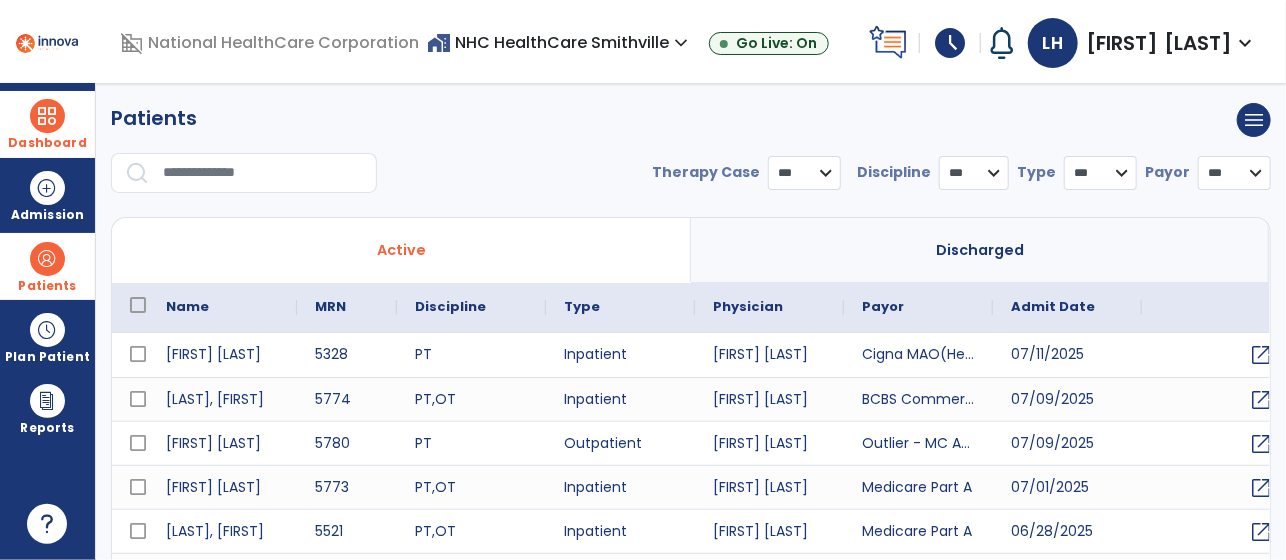 select on "***" 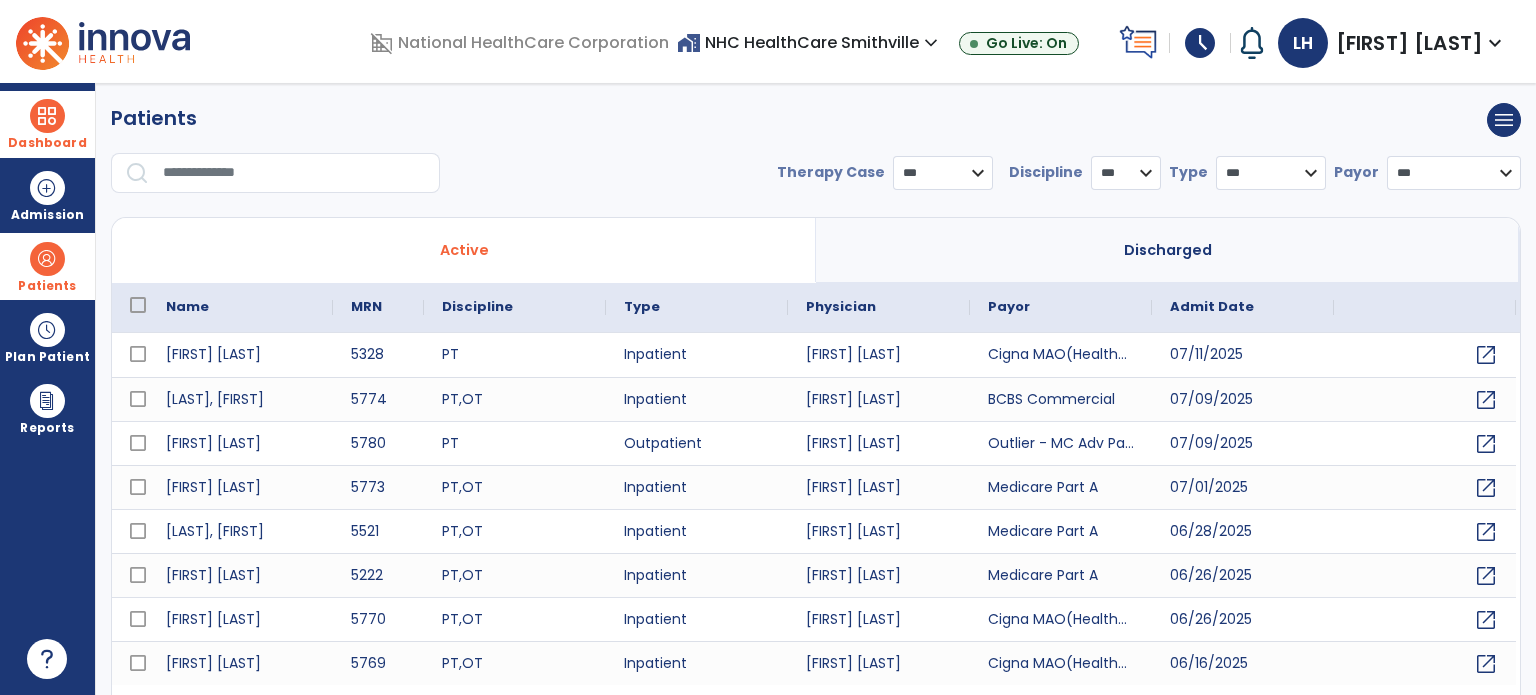 click on "Dashboard" at bounding box center (47, 124) 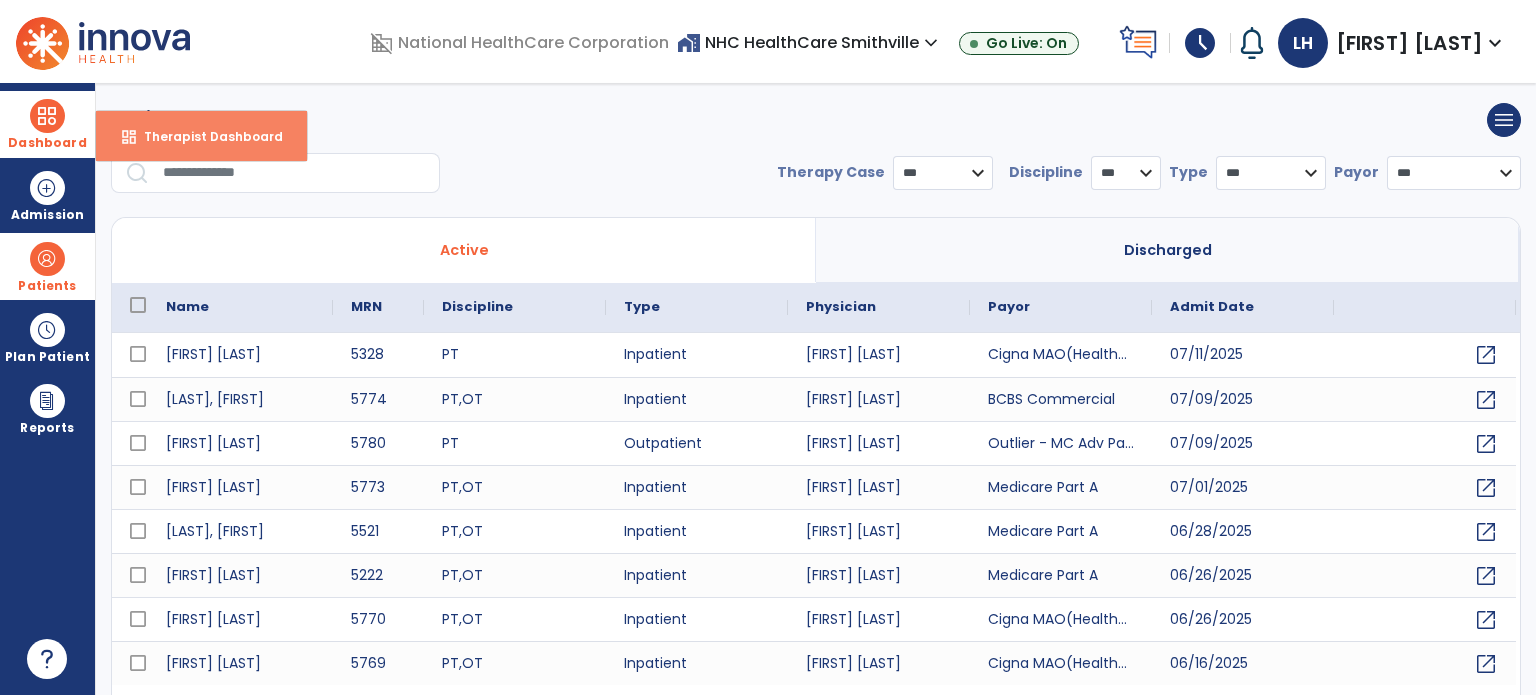click on "dashboard  Therapist Dashboard" at bounding box center (201, 136) 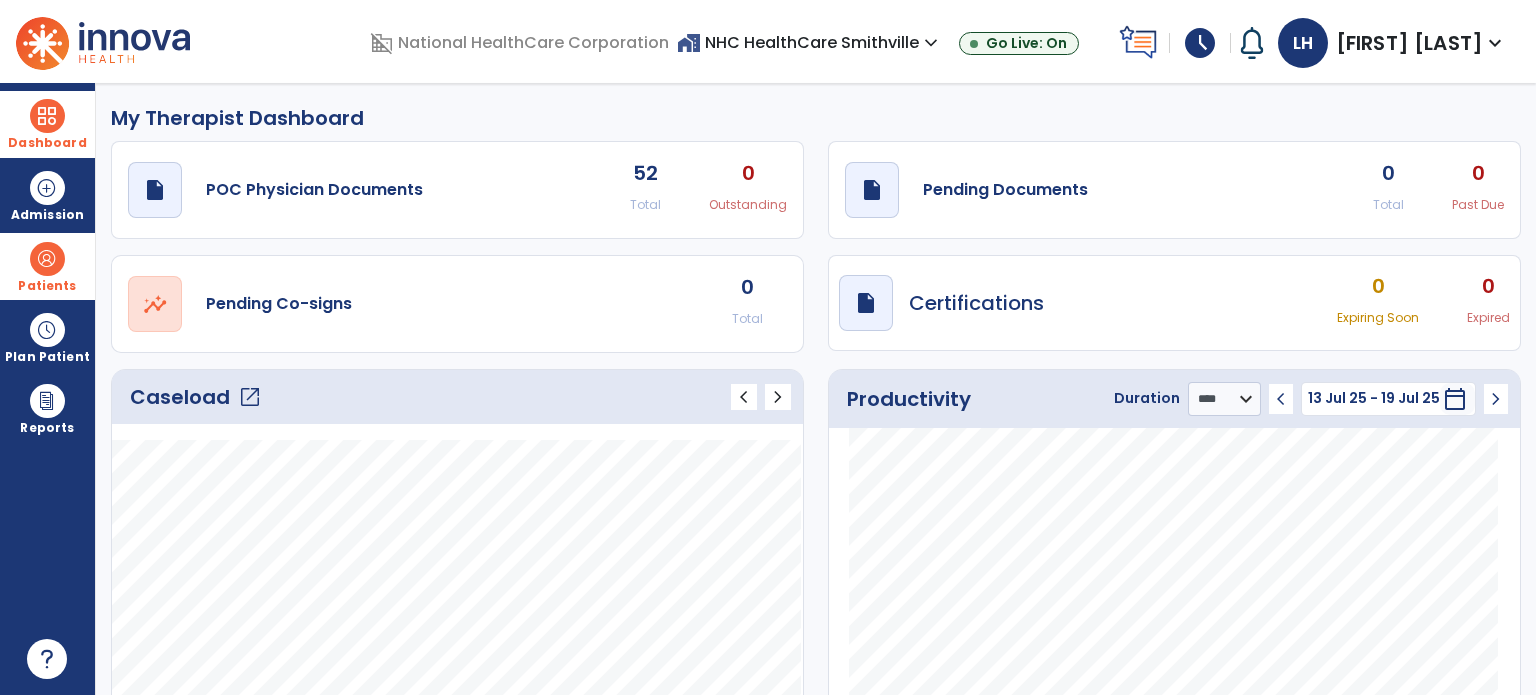 click on "draft   open_in_new  Pending Documents 0 Total 0 Past Due" 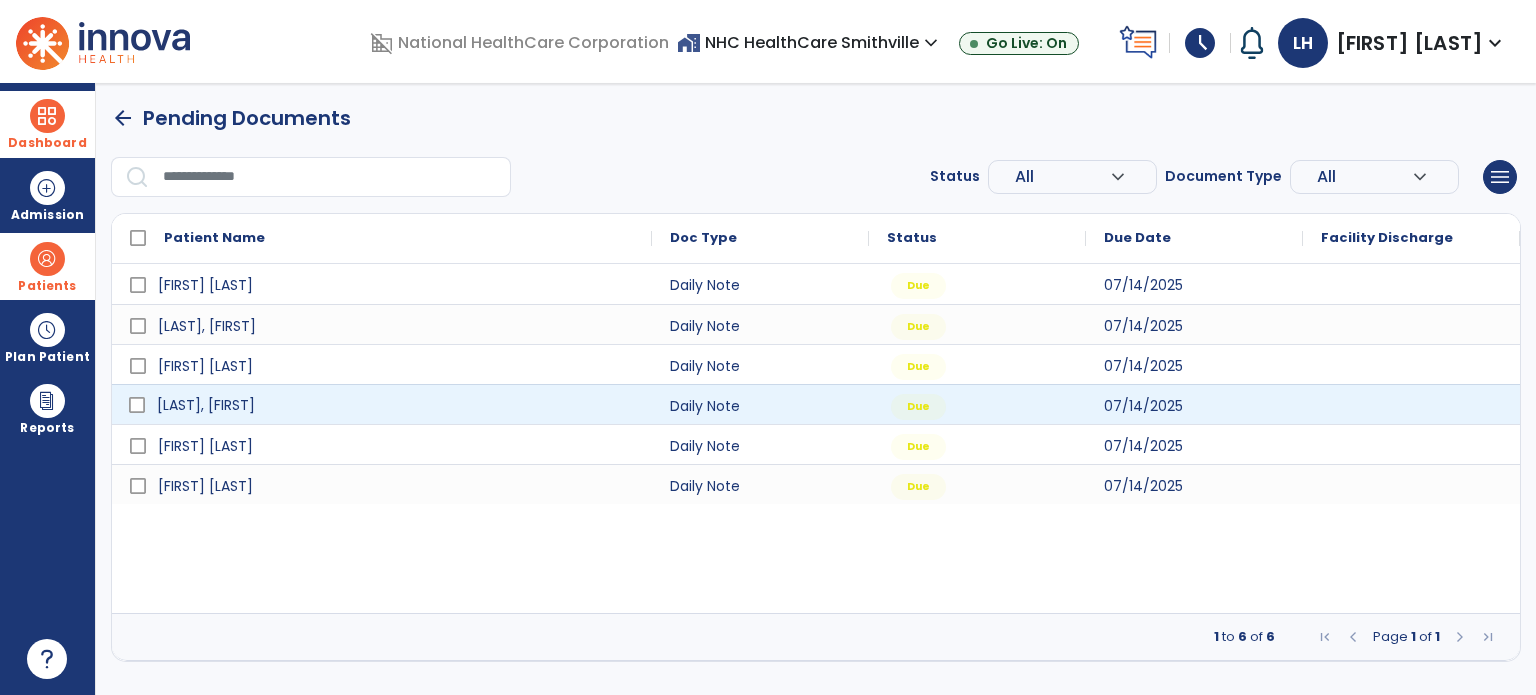 click on "[LAST], [FIRST]" at bounding box center (206, 405) 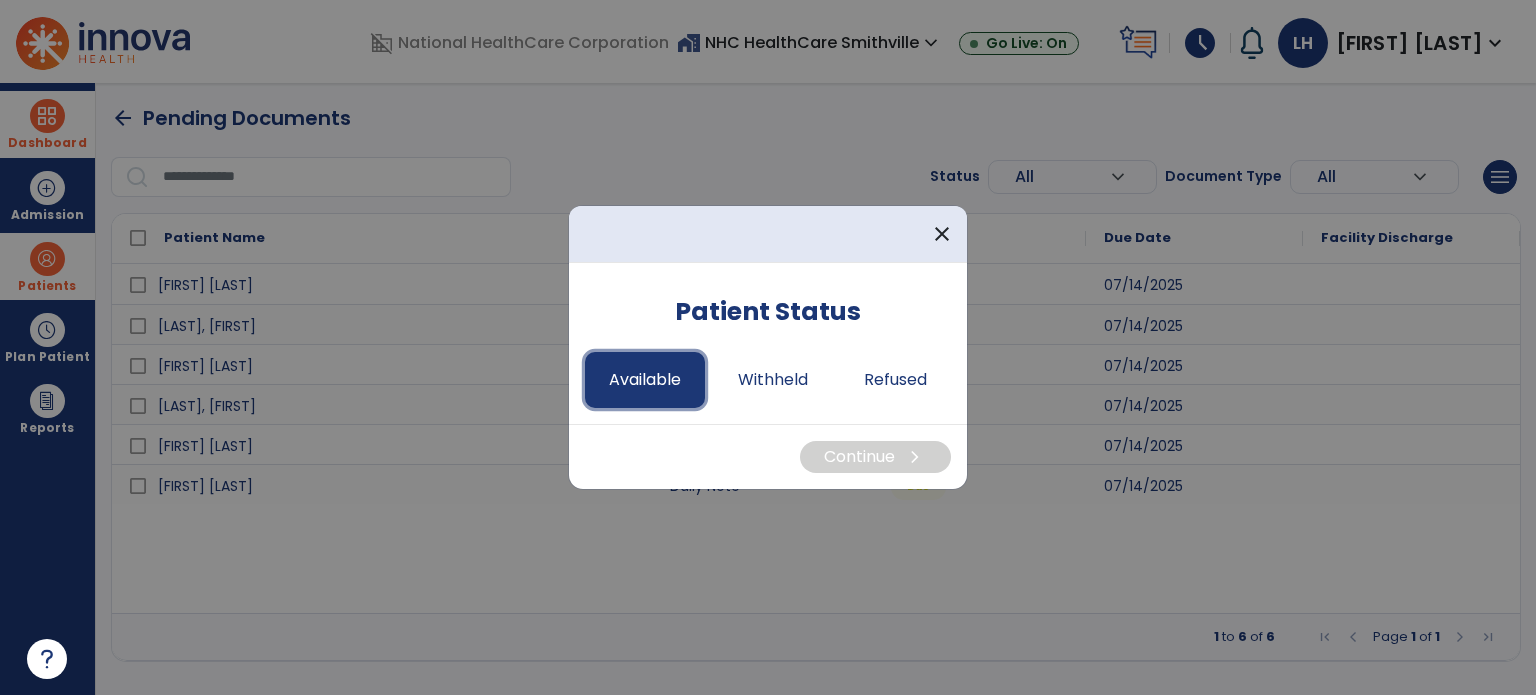 click on "Available" at bounding box center (645, 380) 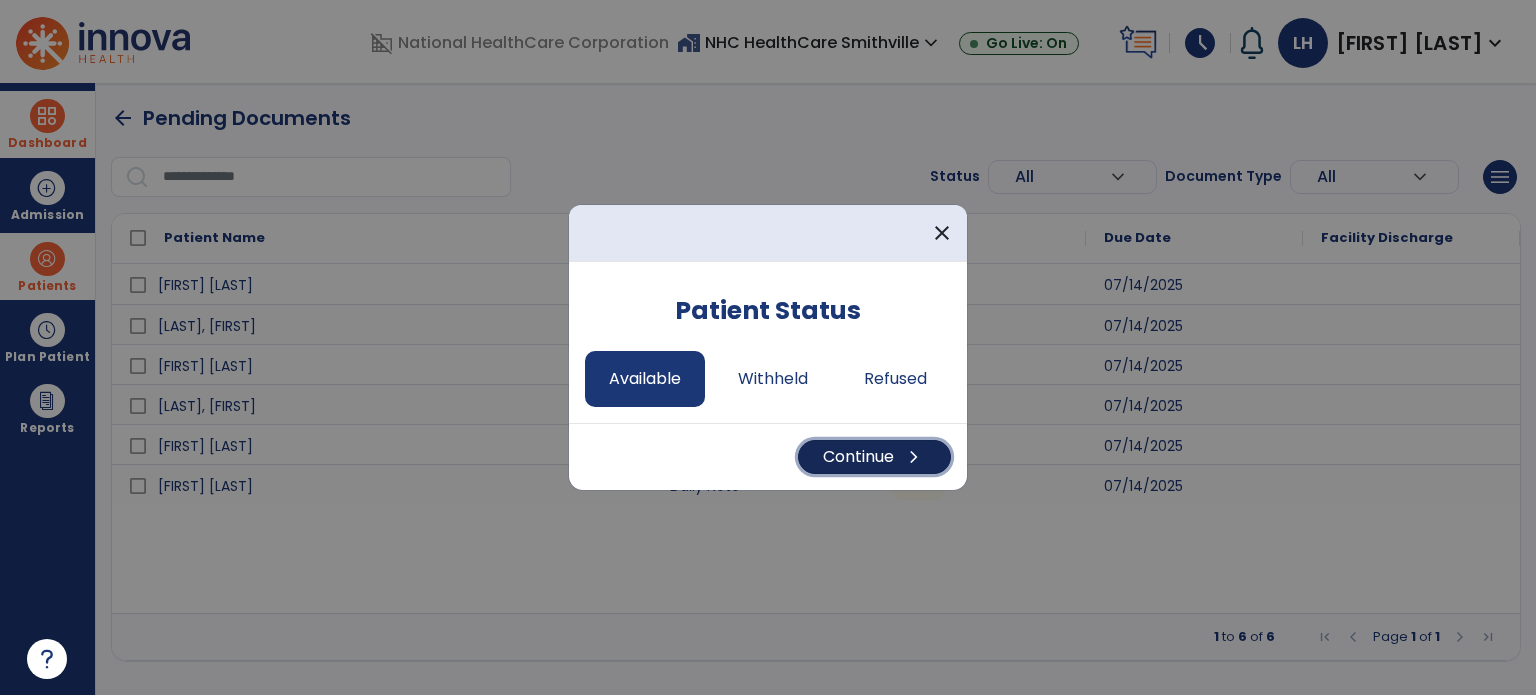 click on "chevron_right" at bounding box center (914, 457) 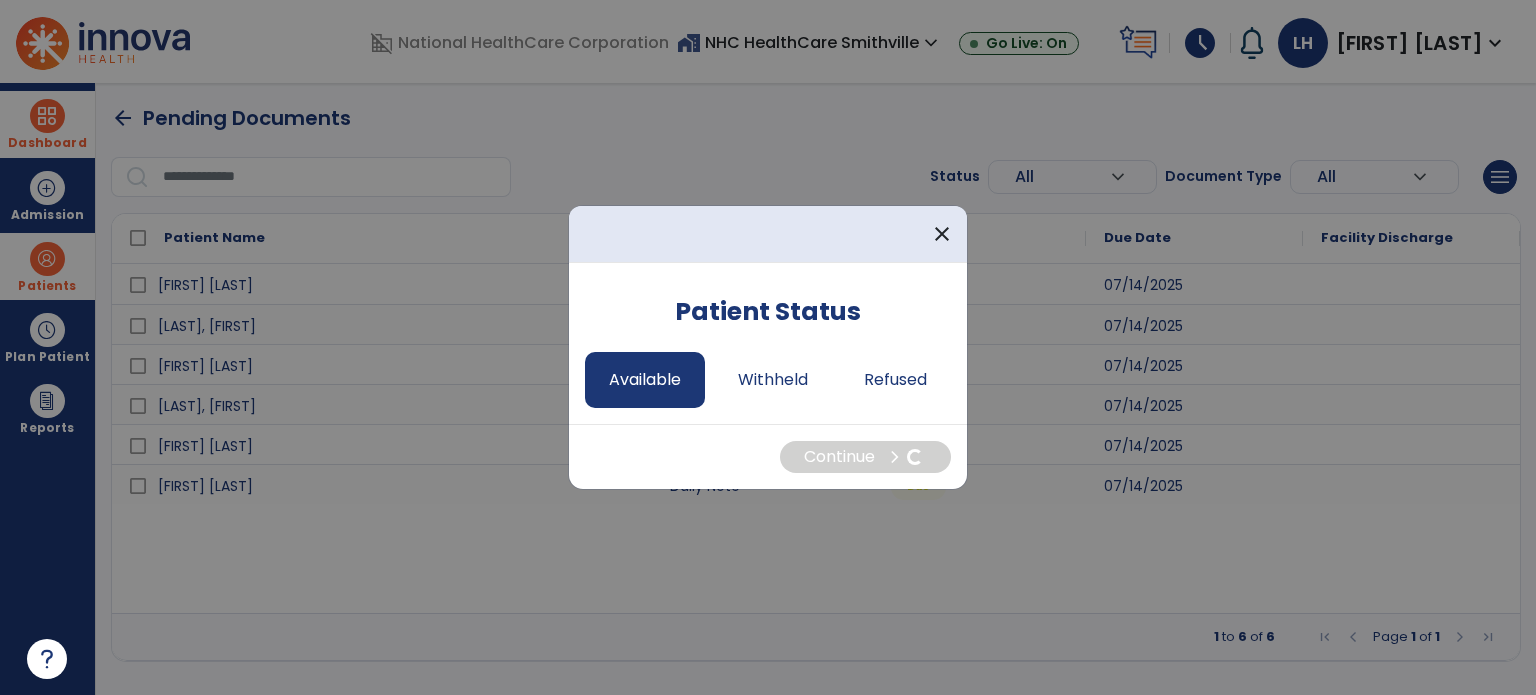 select on "*" 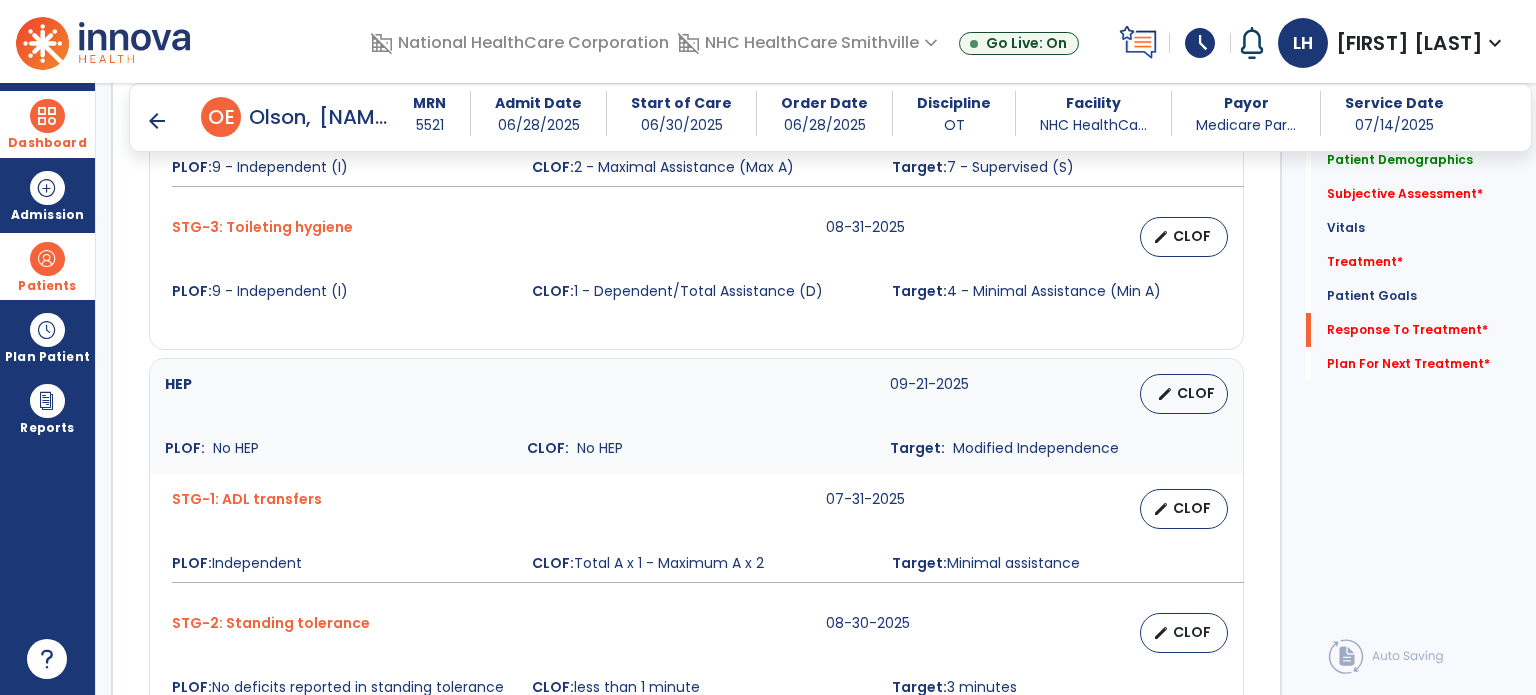 scroll, scrollTop: 2576, scrollLeft: 0, axis: vertical 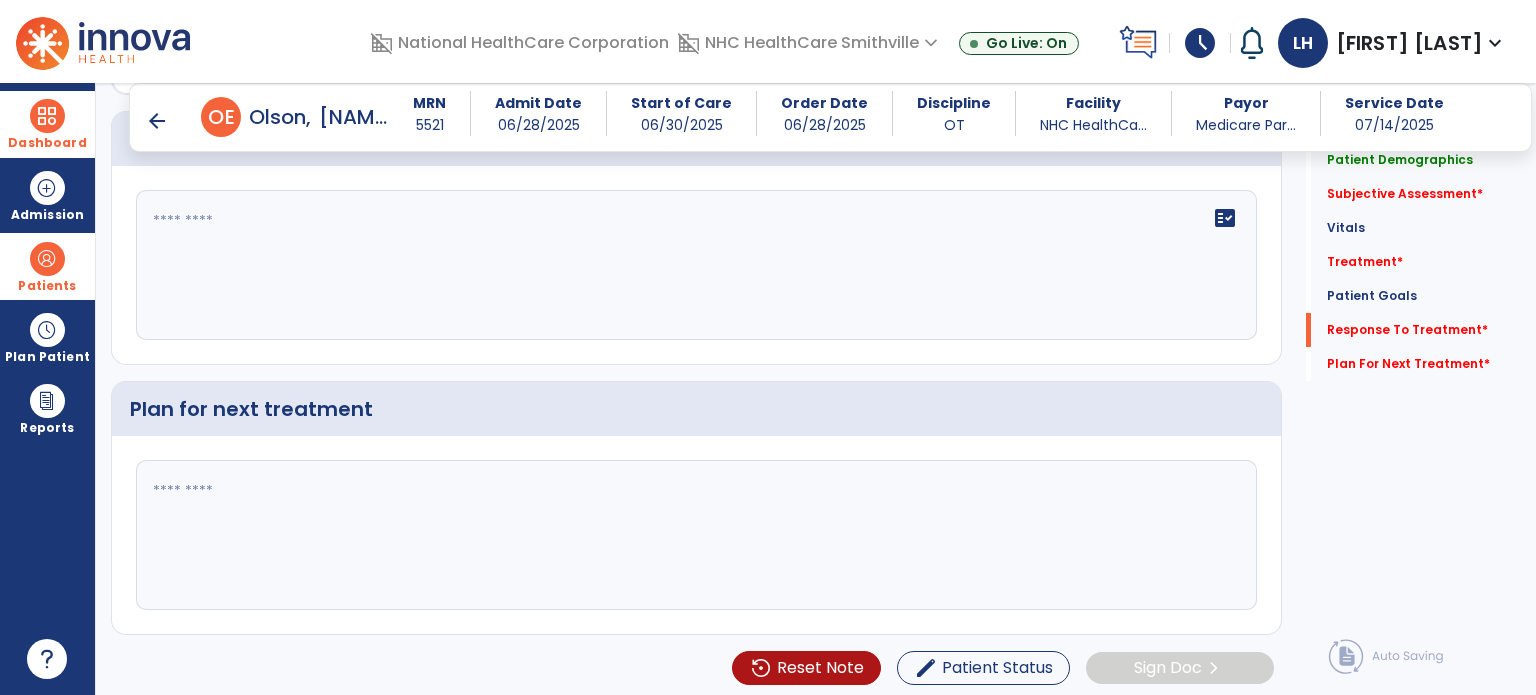 click 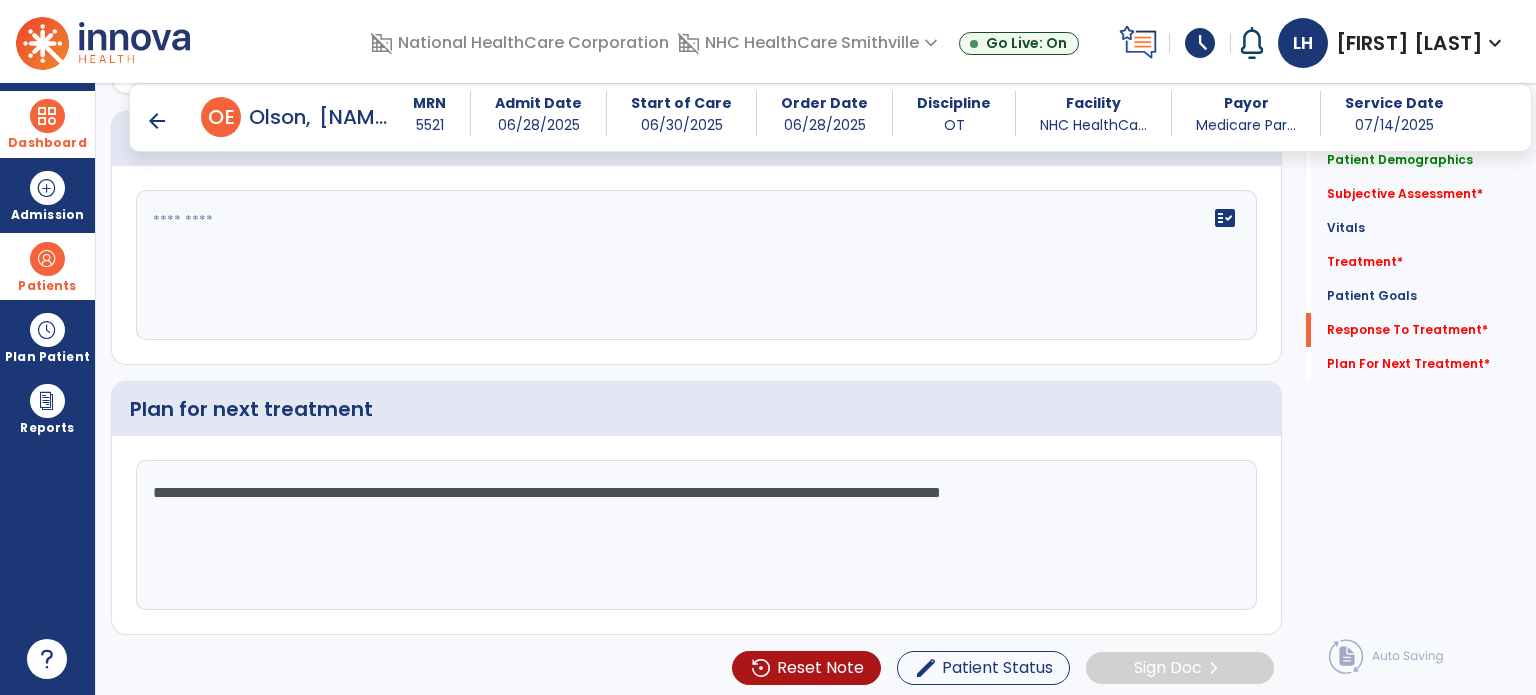 type on "**********" 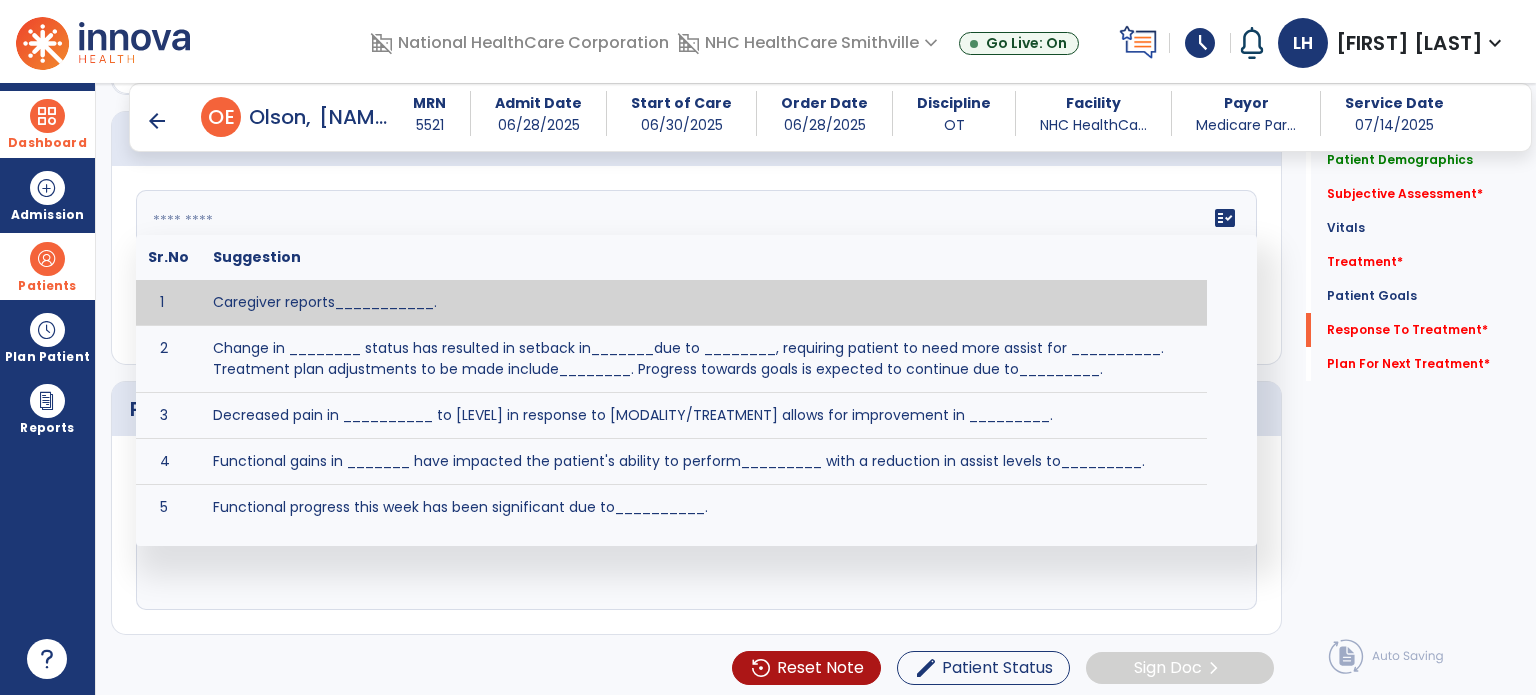 click on "fact_check  Sr.No Suggestion 1 Caregiver reports___________. 2 Change in ________ status has resulted in setback in_______due to ________, requiring patient to need more assist for __________.   Treatment plan adjustments to be made include________.  Progress towards goals is expected to continue due to_________. 3 Decreased pain in __________ to [LEVEL] in response to [MODALITY/TREATMENT] allows for improvement in _________. 4 Functional gains in _______ have impacted the patient's ability to perform_________ with a reduction in assist levels to_________. 5 Functional progress this week has been significant due to__________. 6 Gains in ________ have improved the patient's ability to perform ______with decreased levels of assist to___________. 7 Improvement in ________allows patient to tolerate higher levels of challenges in_________. 8 Pain in [AREA] has decreased to [LEVEL] in response to [TREATMENT/MODALITY], allowing fore ease in completing__________. 9 10 11 12 13 14 15 16 17 18 19 20 21" 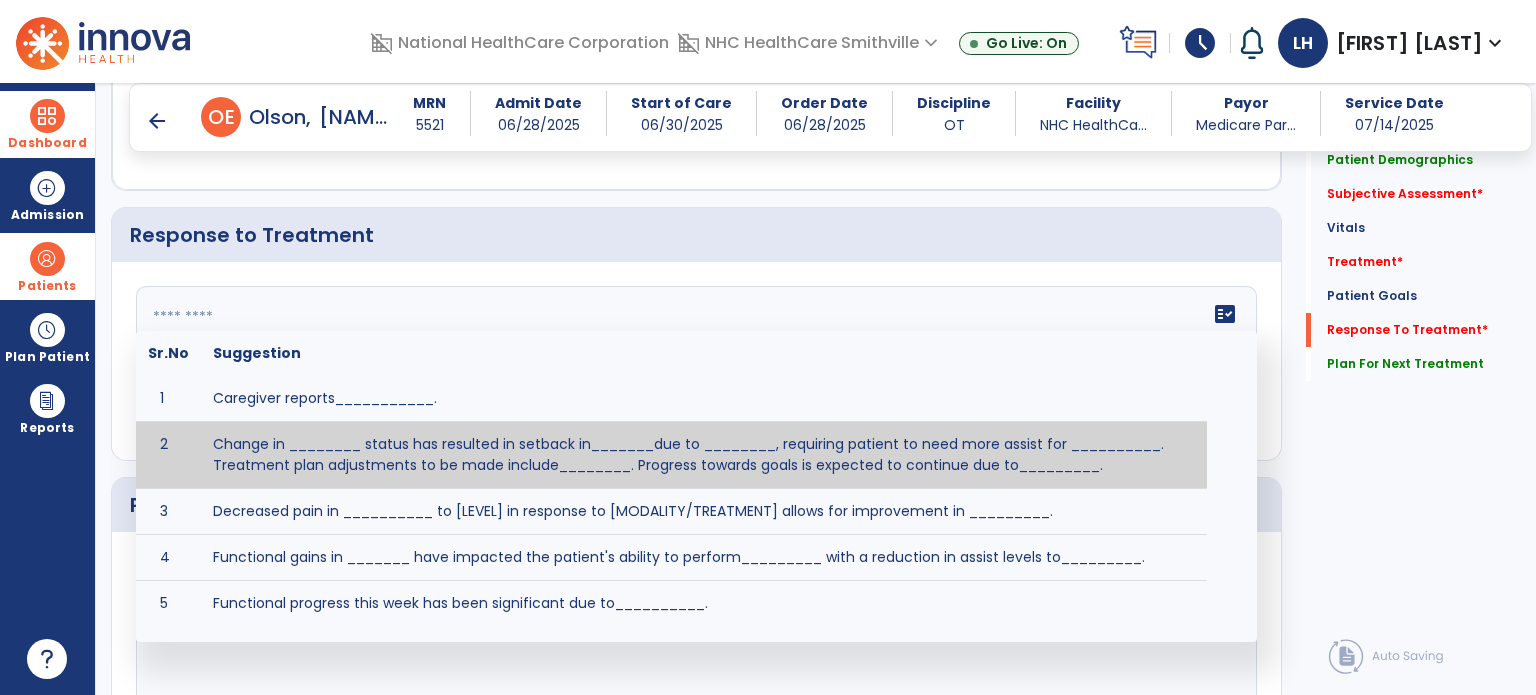scroll, scrollTop: 2471, scrollLeft: 0, axis: vertical 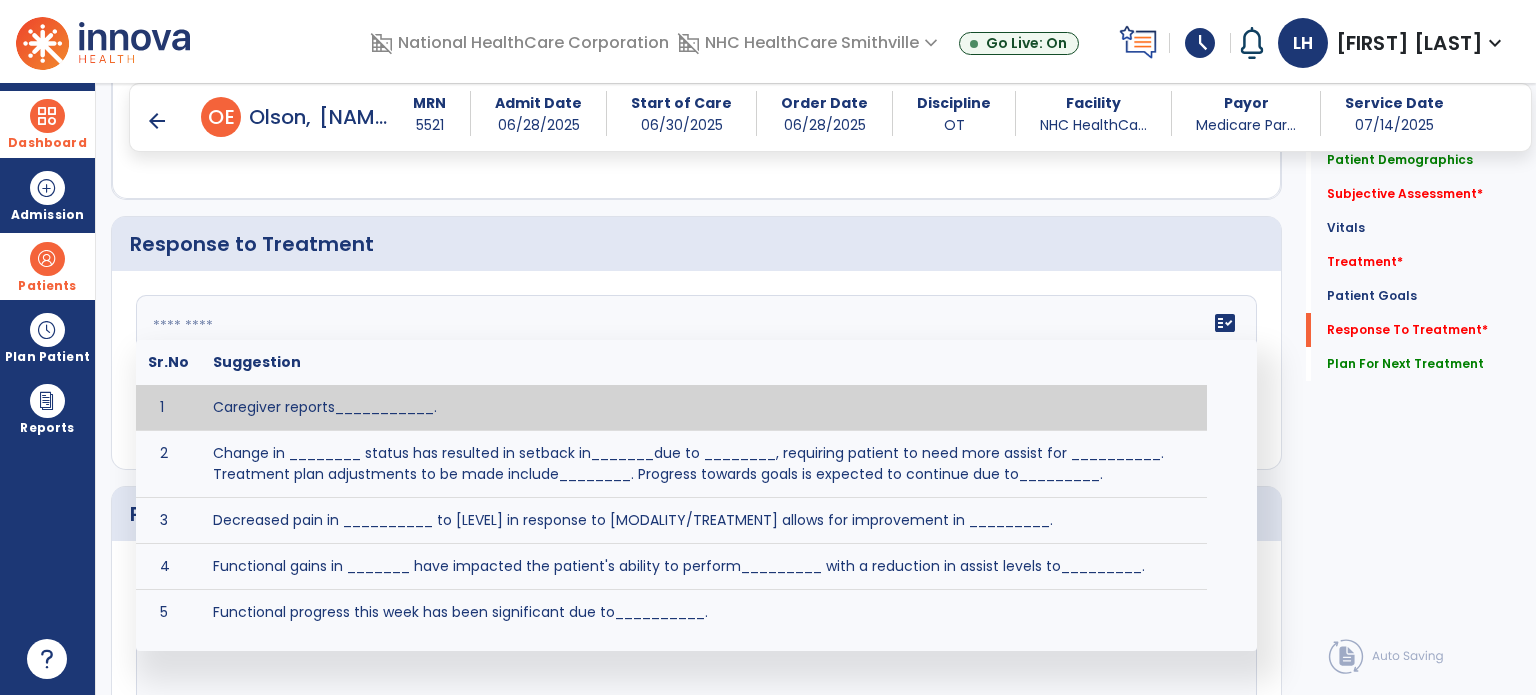click 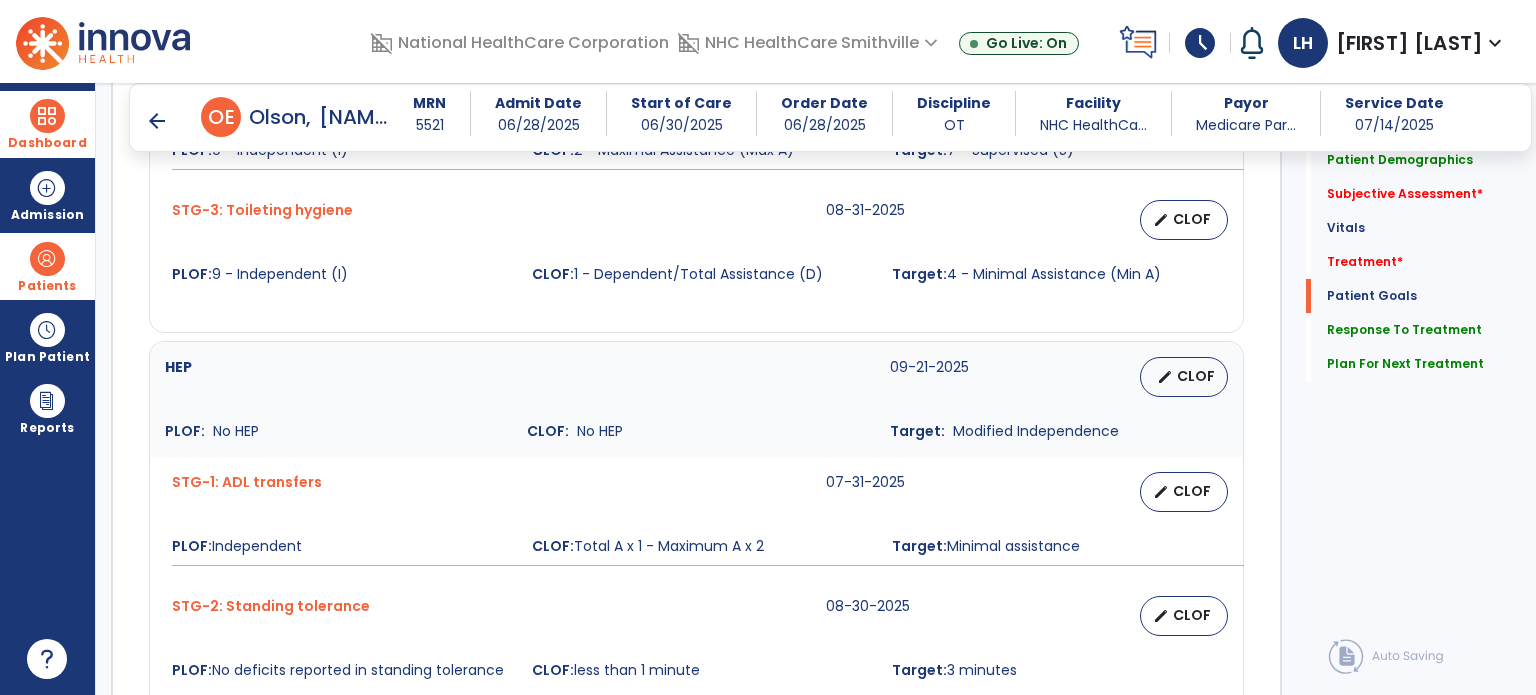 scroll, scrollTop: 1850, scrollLeft: 0, axis: vertical 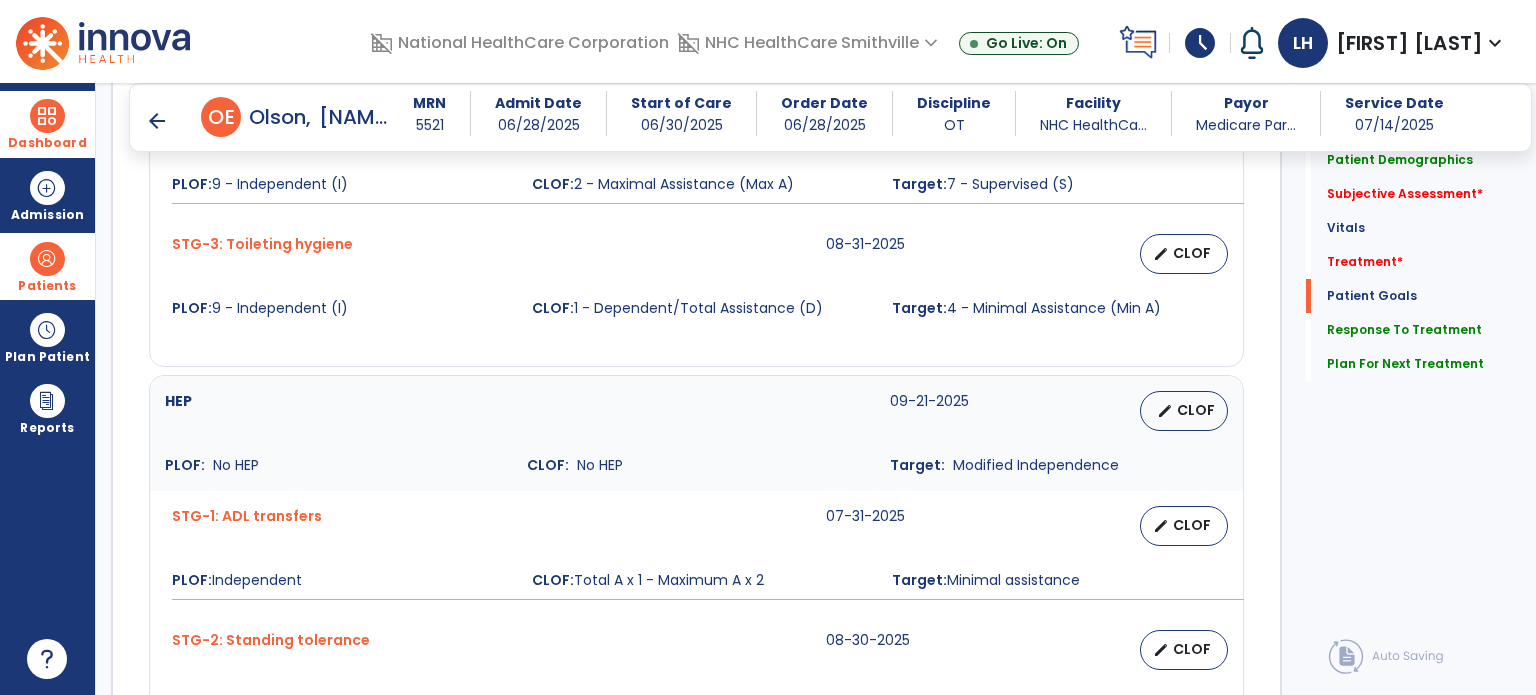 type on "**********" 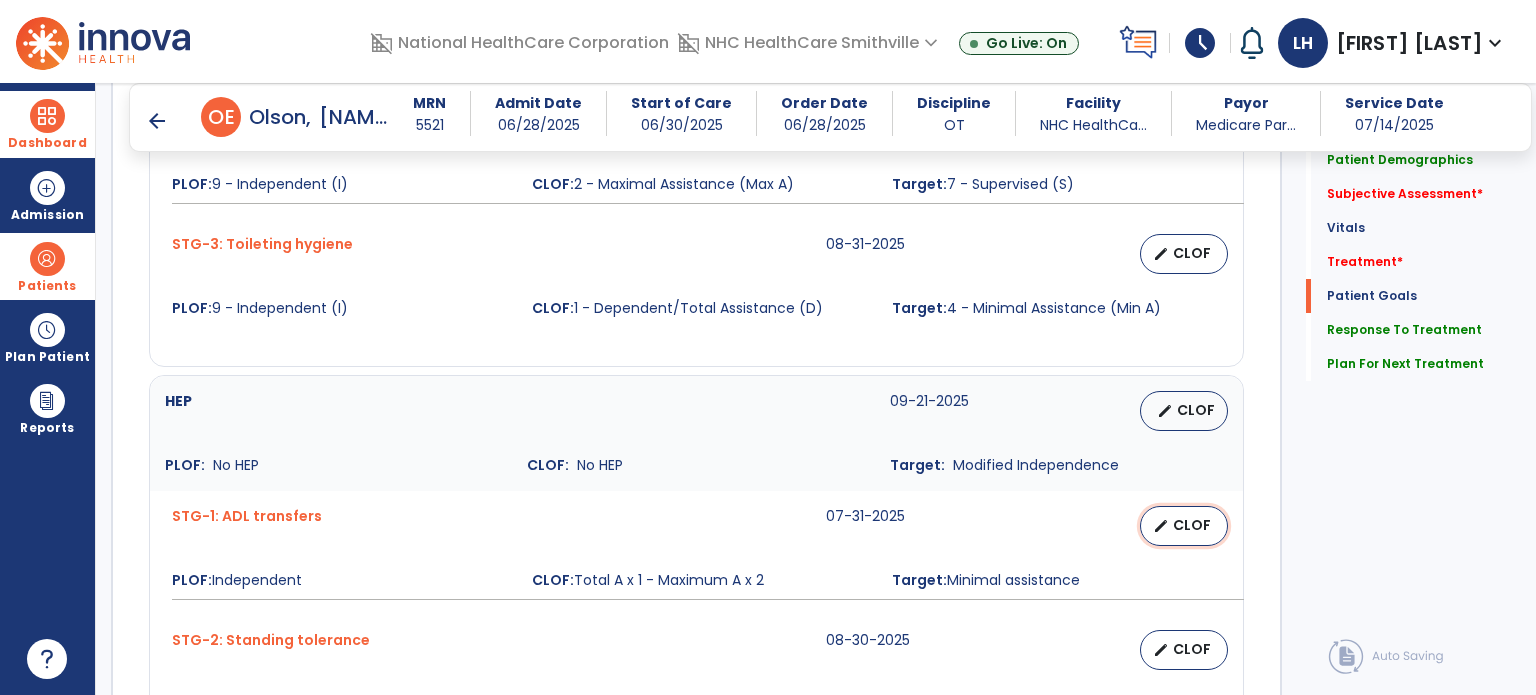 click on "edit   CLOF" at bounding box center [1184, 526] 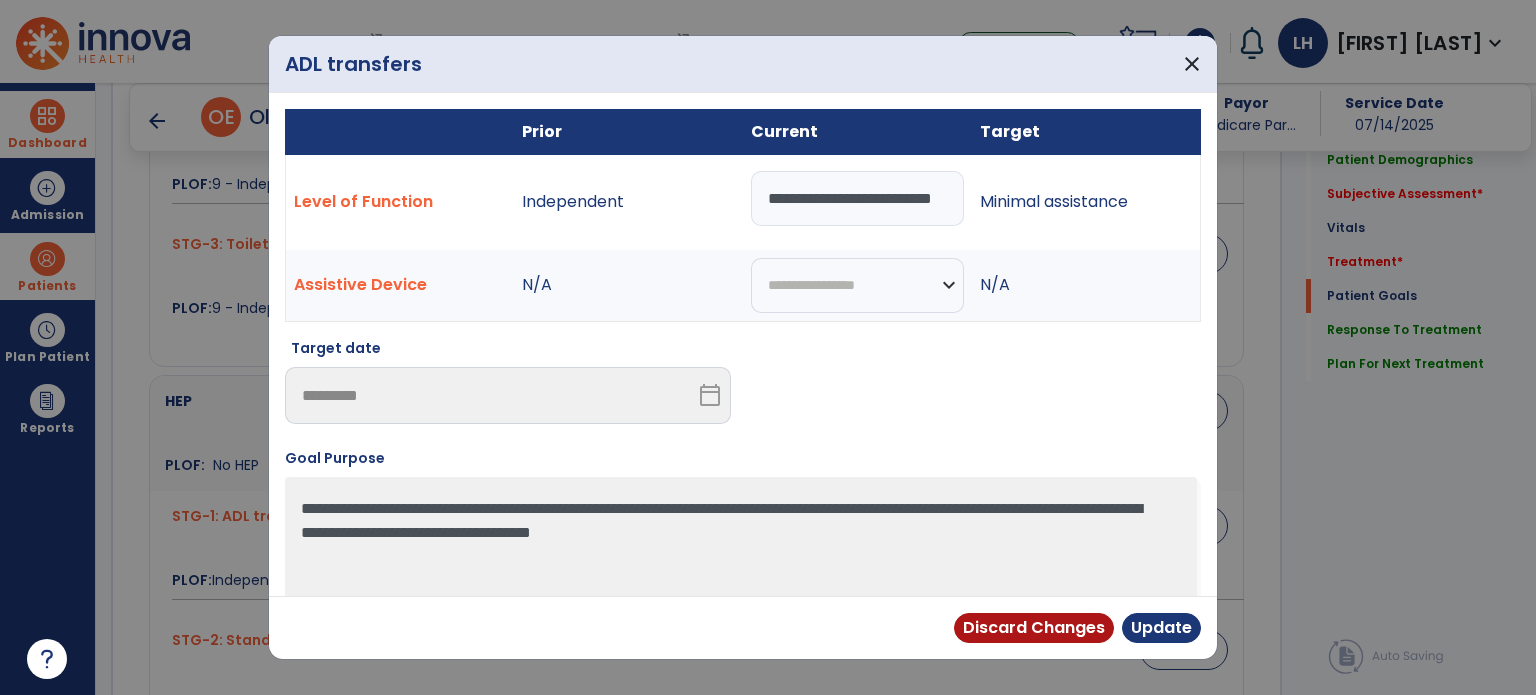 drag, startPoint x: 950, startPoint y: 203, endPoint x: 171, endPoint y: 127, distance: 782.69855 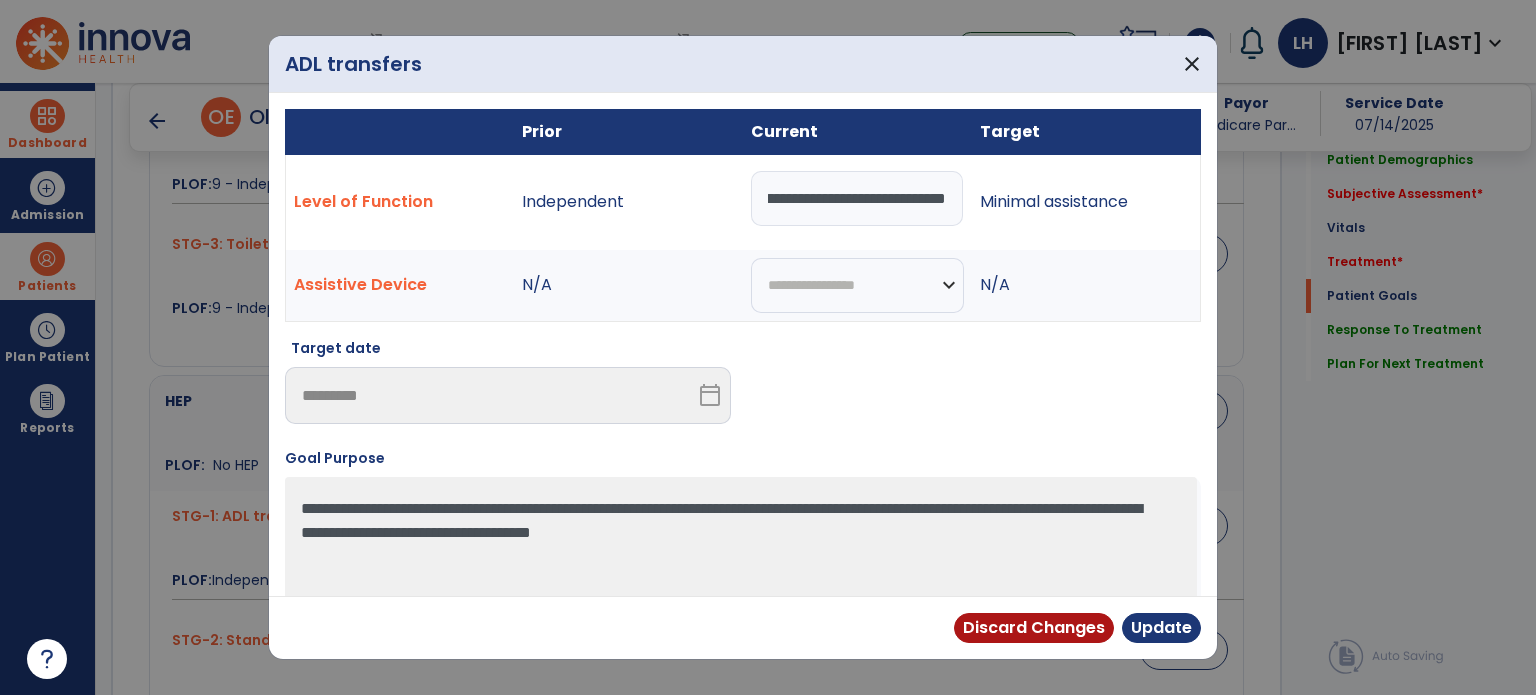 scroll, scrollTop: 0, scrollLeft: 441, axis: horizontal 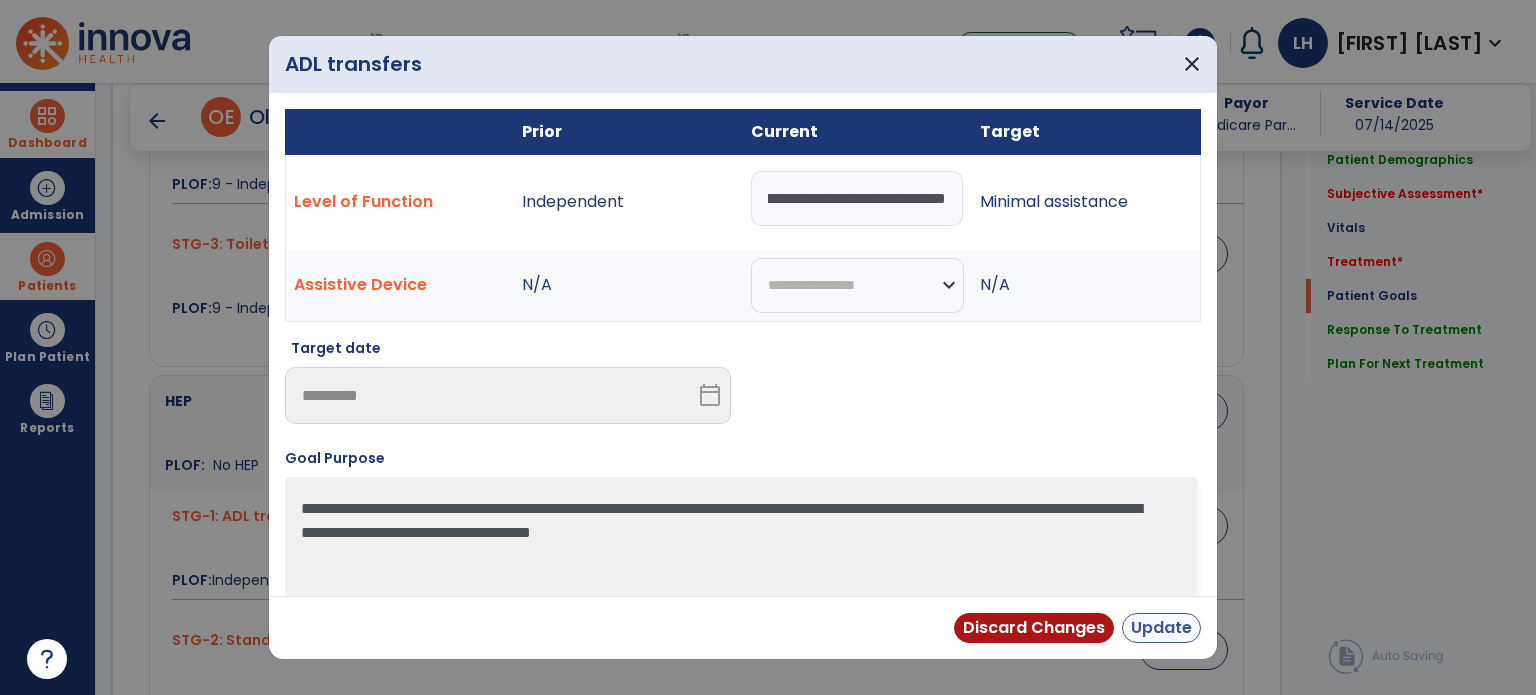 type on "**********" 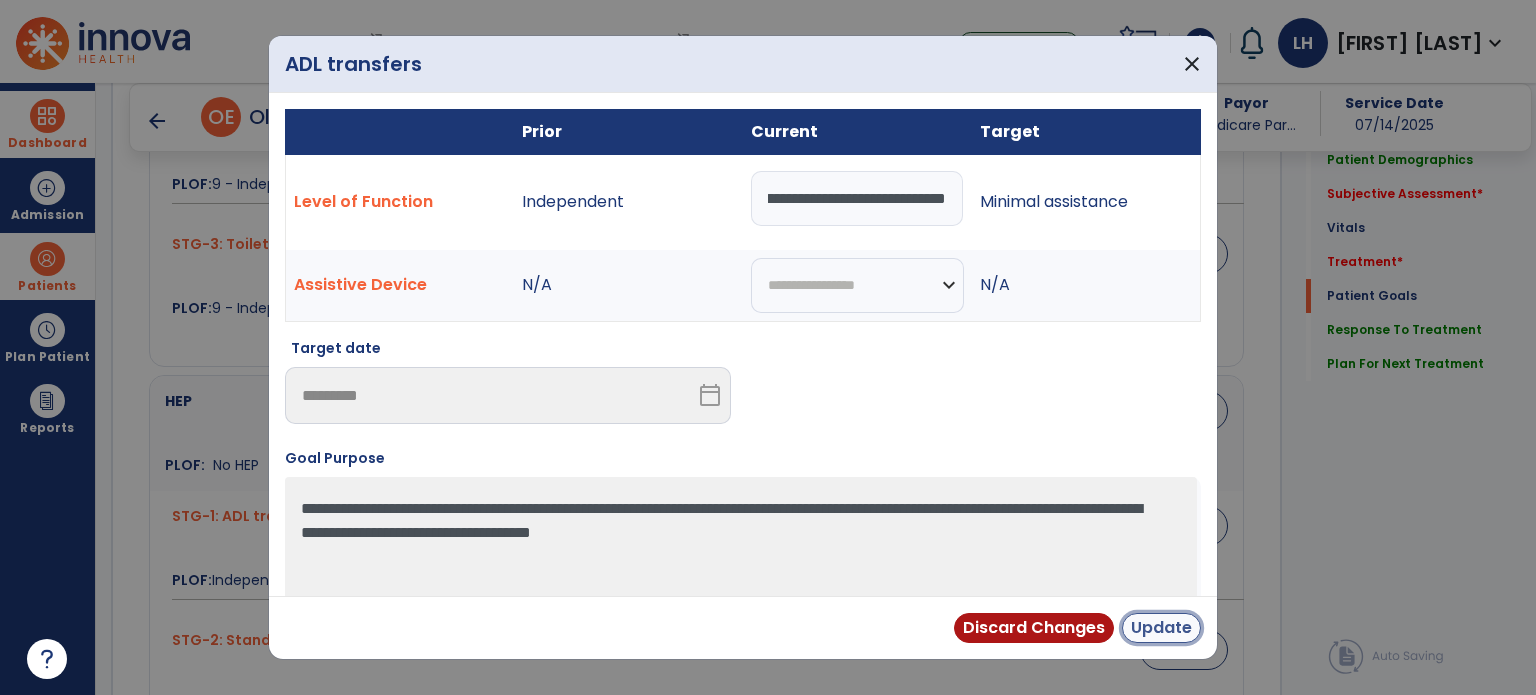 scroll, scrollTop: 0, scrollLeft: 0, axis: both 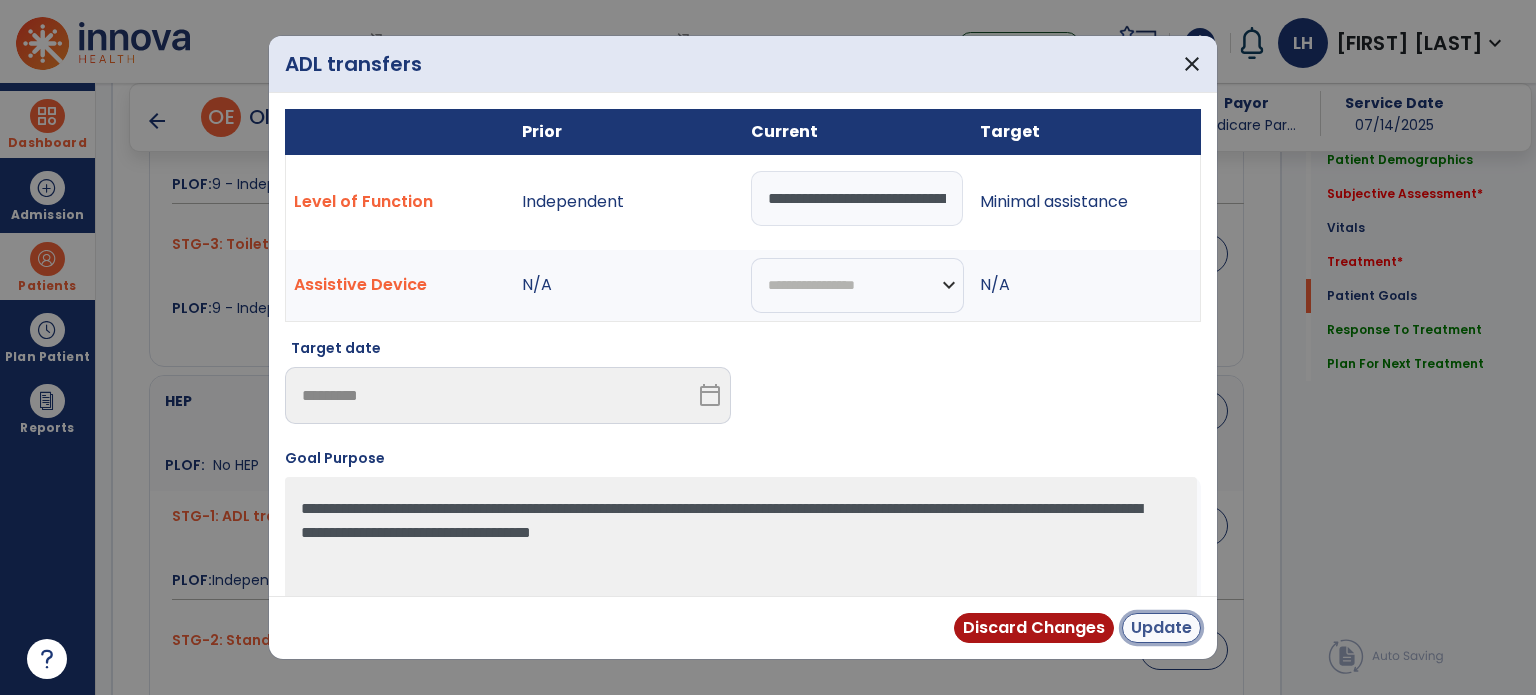 click on "Update" at bounding box center (1161, 628) 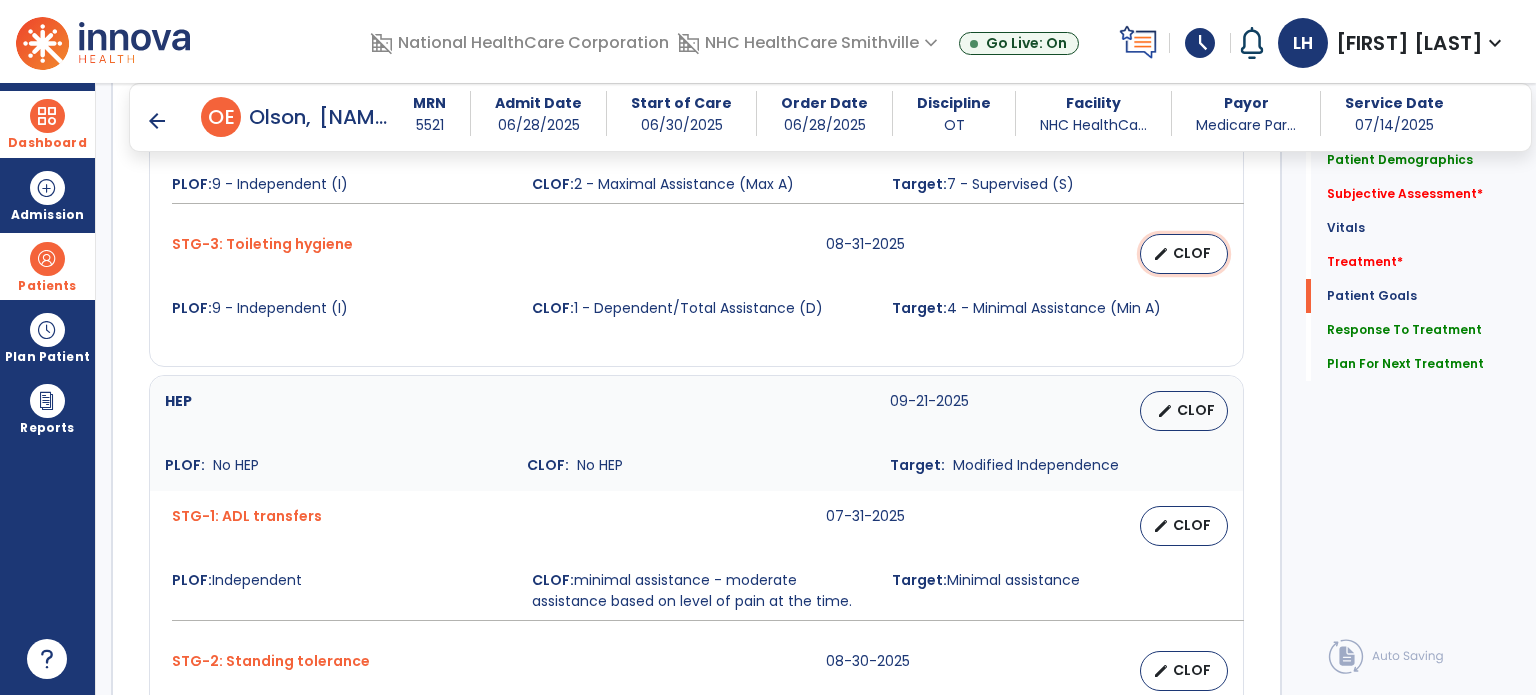 click on "CLOF" at bounding box center [1192, 253] 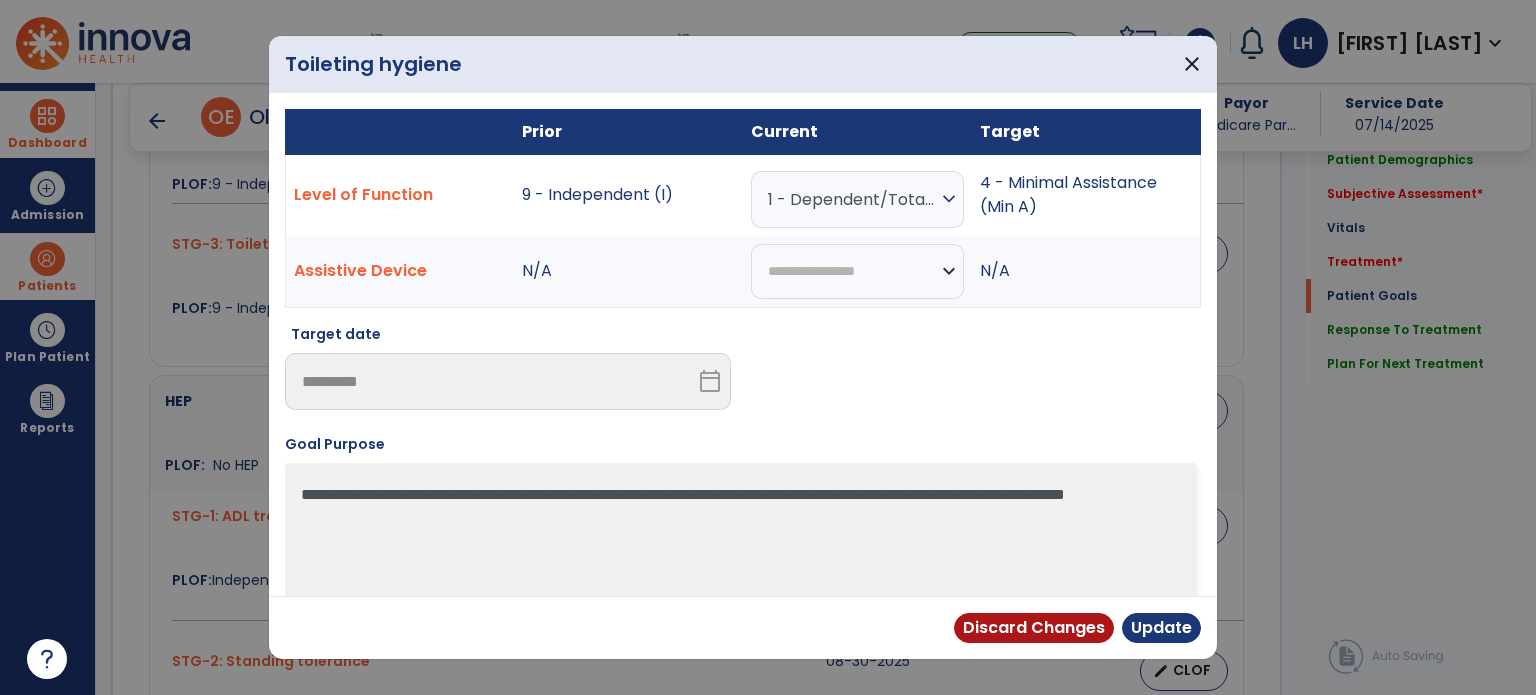 click on "expand_more" at bounding box center [949, 199] 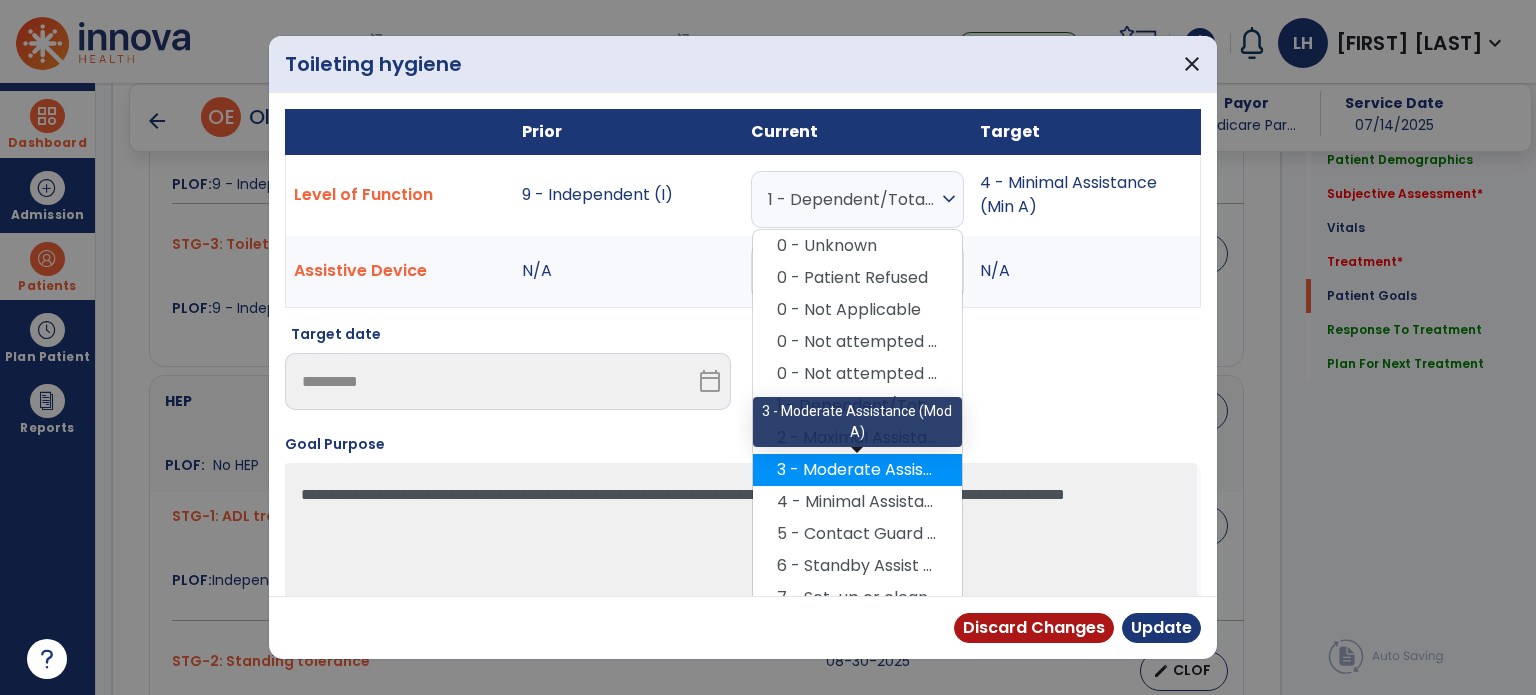 click on "3 - Moderate Assistance (Mod A)" at bounding box center [857, 470] 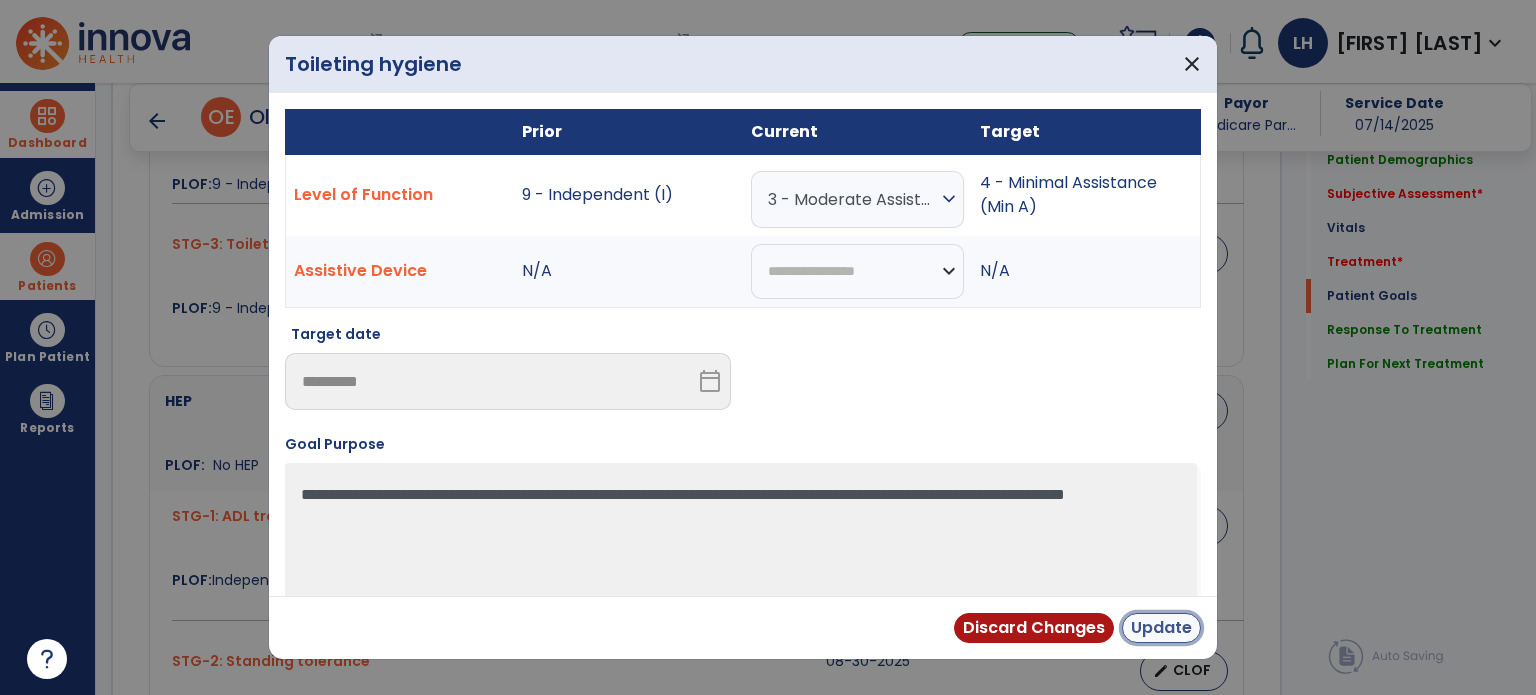 click on "Update" at bounding box center (1161, 628) 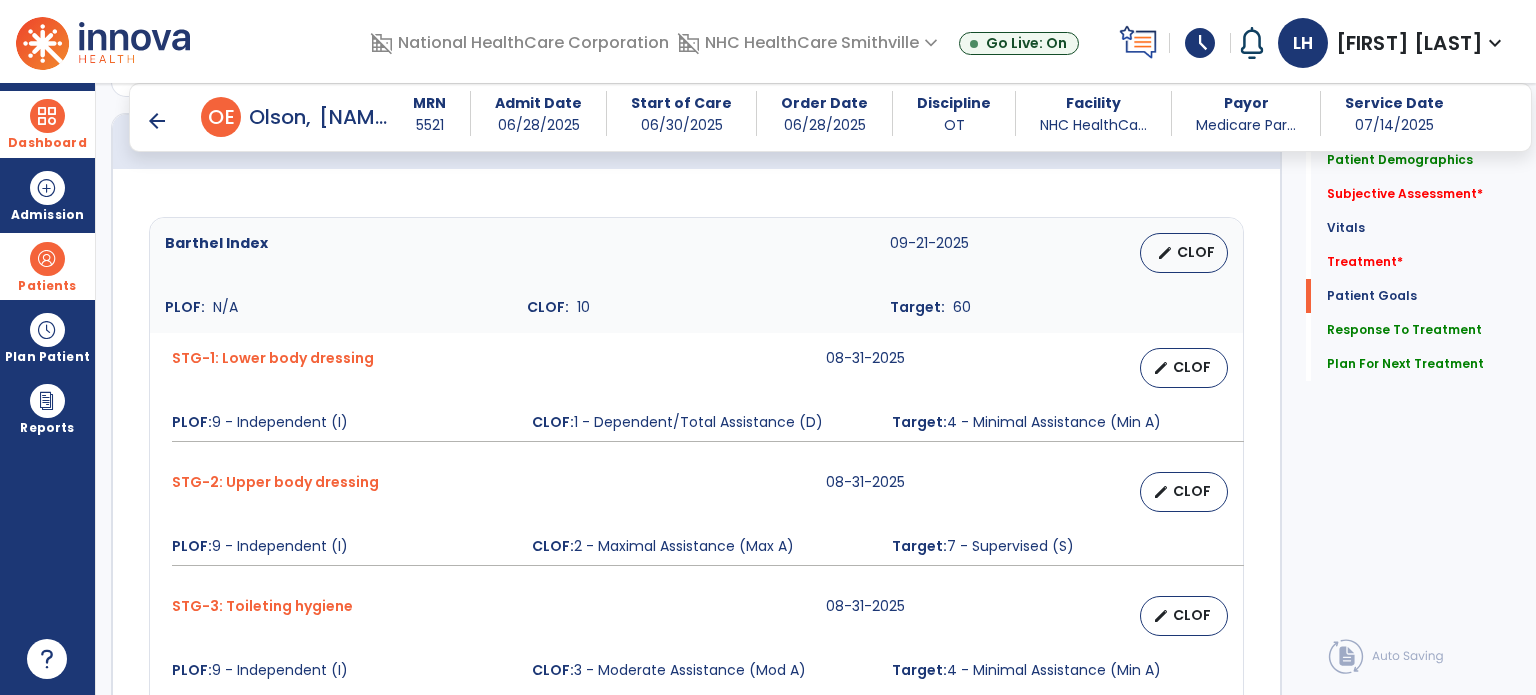 scroll, scrollTop: 1480, scrollLeft: 0, axis: vertical 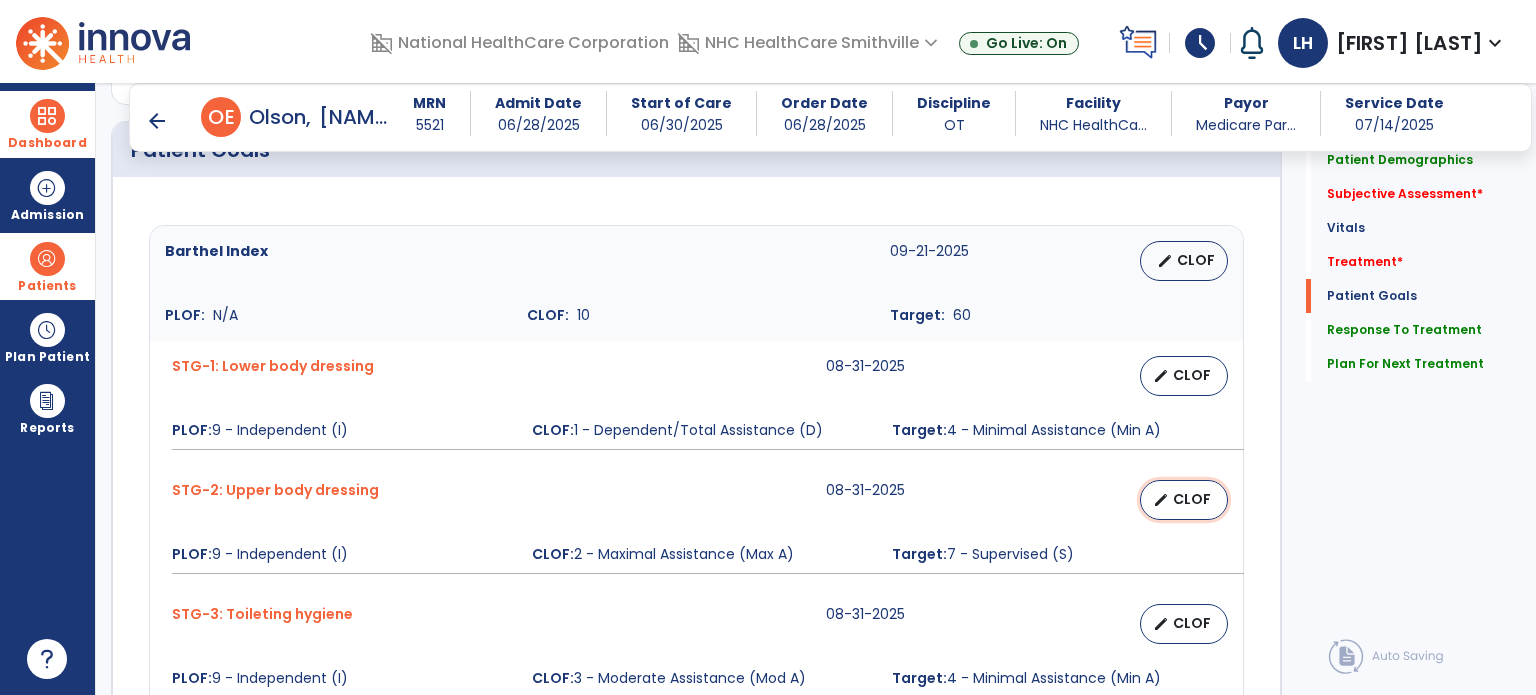 click on "edit" at bounding box center (1161, 500) 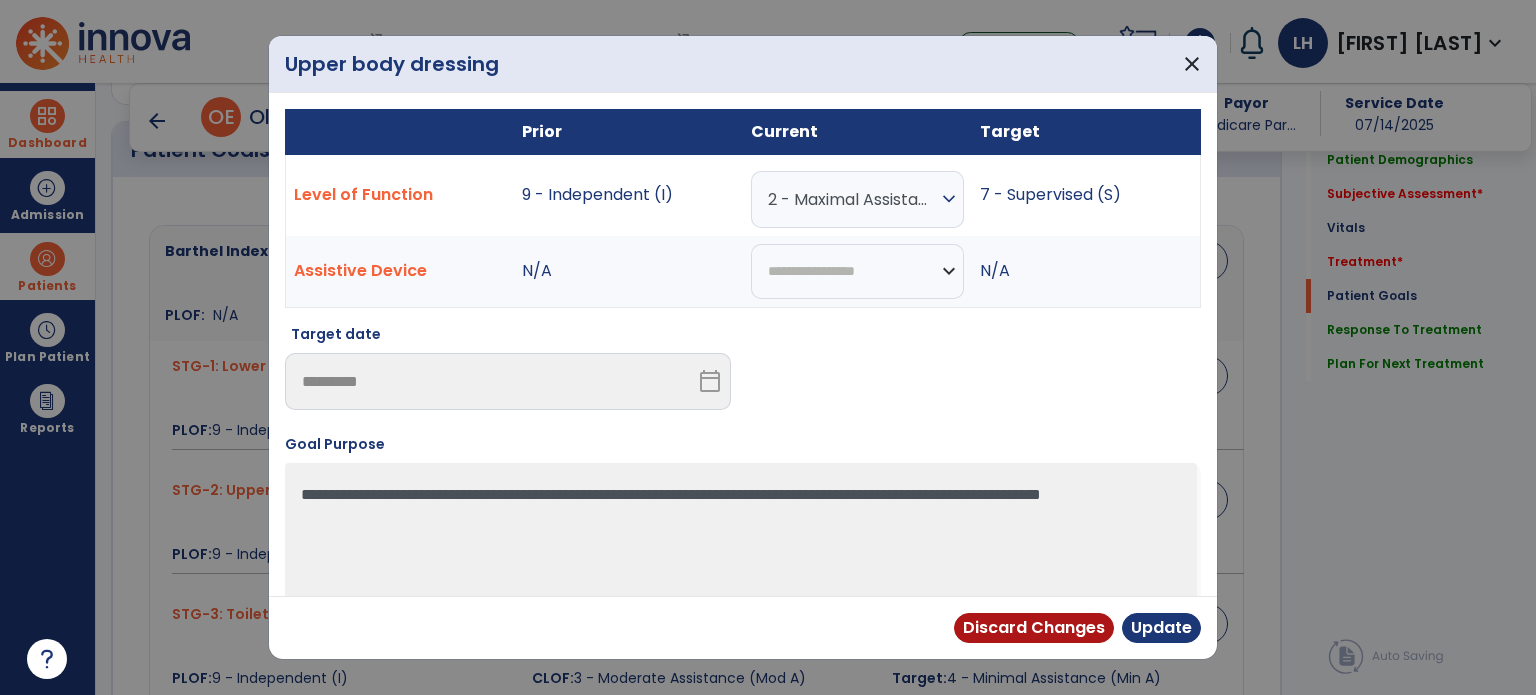 click on "2 - Maximal Assistance (Max A)" at bounding box center (852, 199) 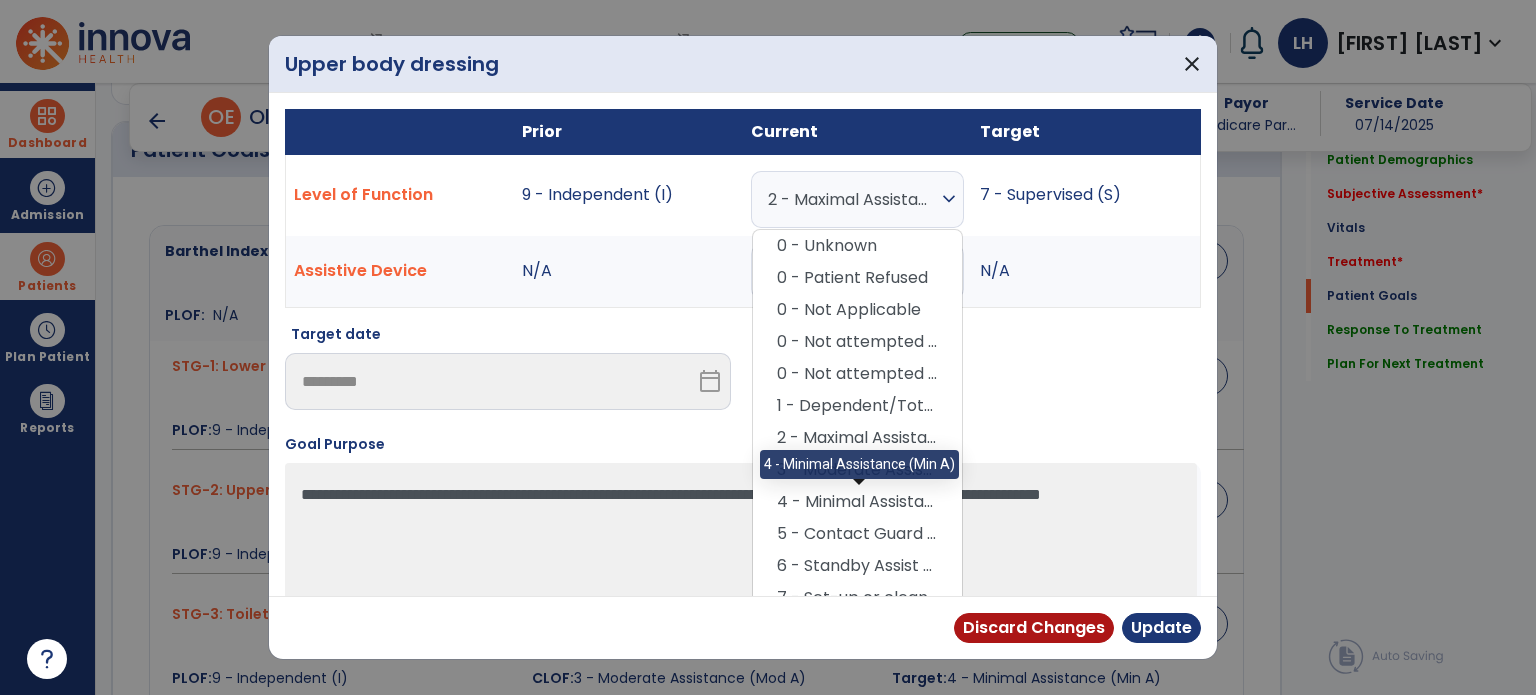 click on "4 - Minimal Assistance (Min A)" at bounding box center [857, 502] 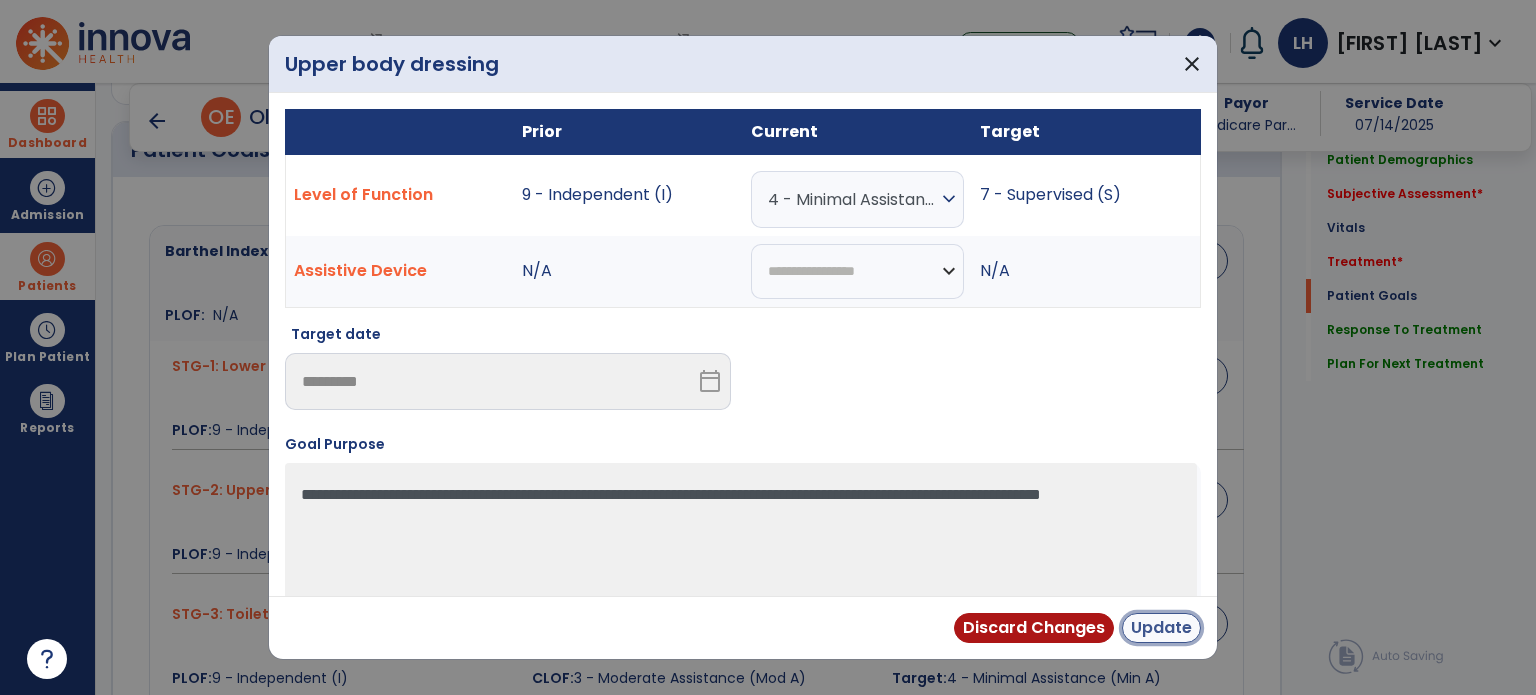 click on "Update" at bounding box center [1161, 628] 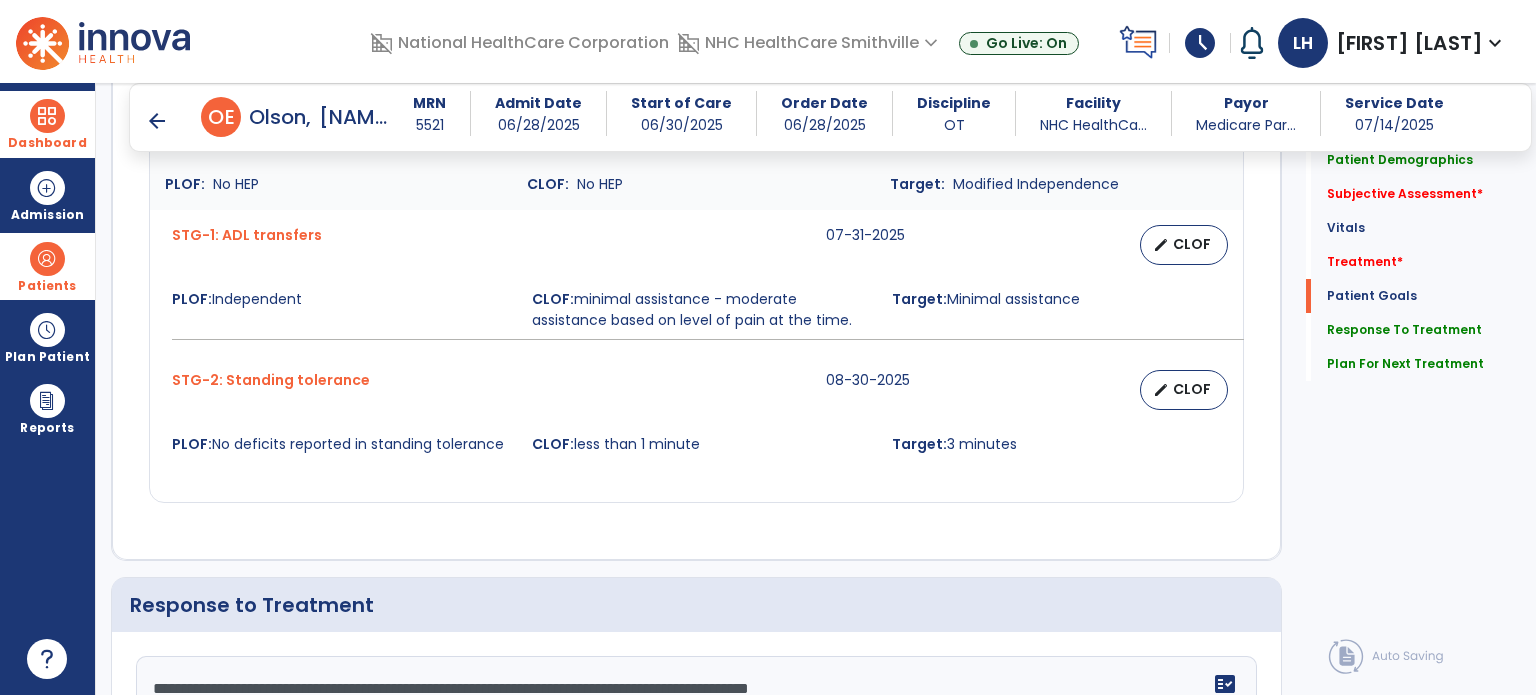 scroll, scrollTop: 2135, scrollLeft: 0, axis: vertical 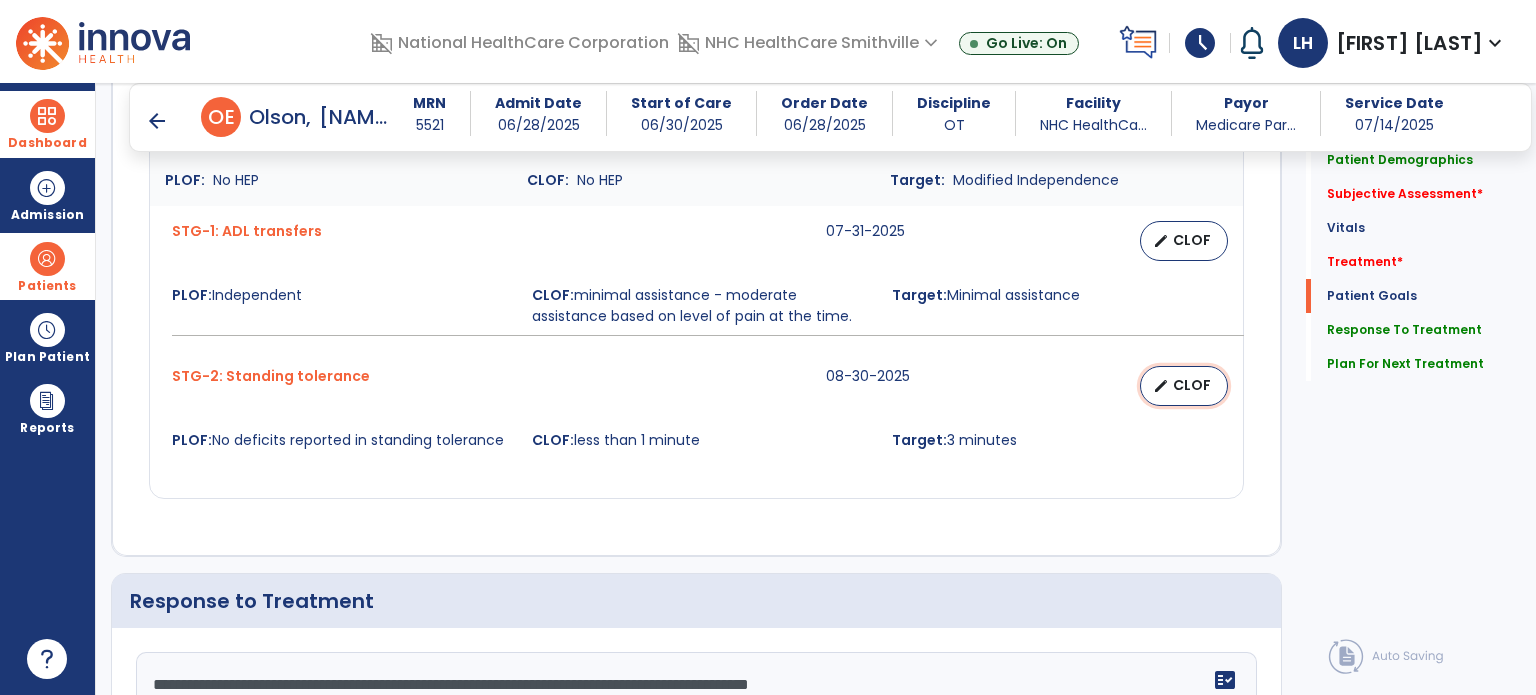 click on "edit   CLOF" at bounding box center (1184, 386) 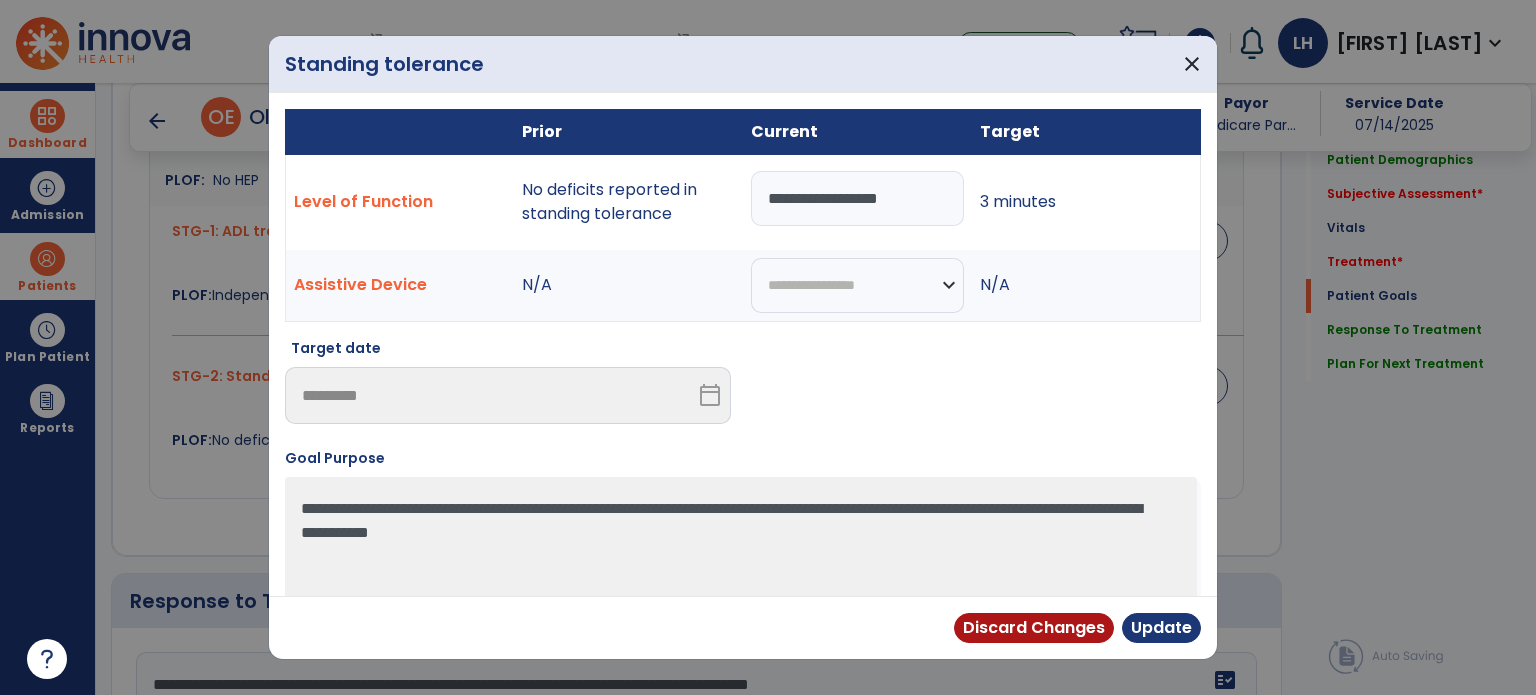 click on "**********" at bounding box center [857, 198] 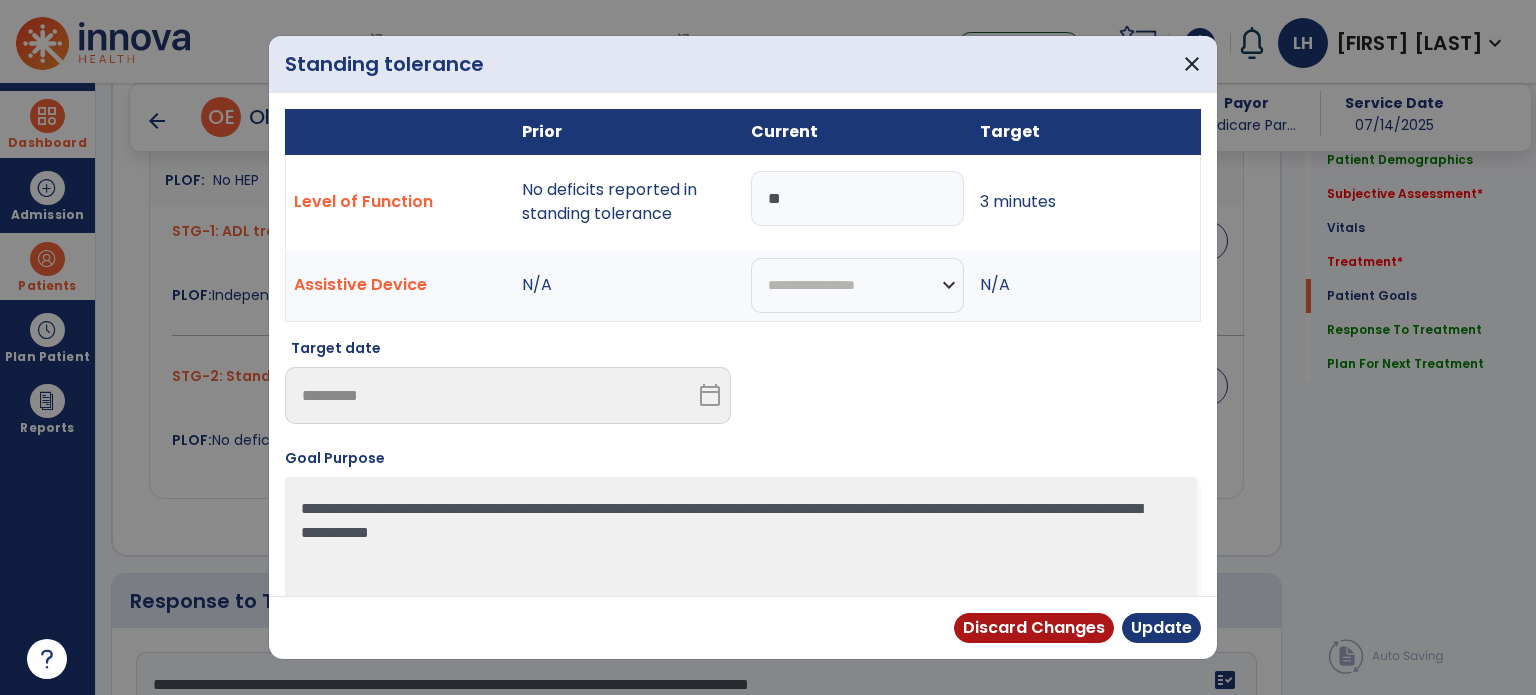 type on "*" 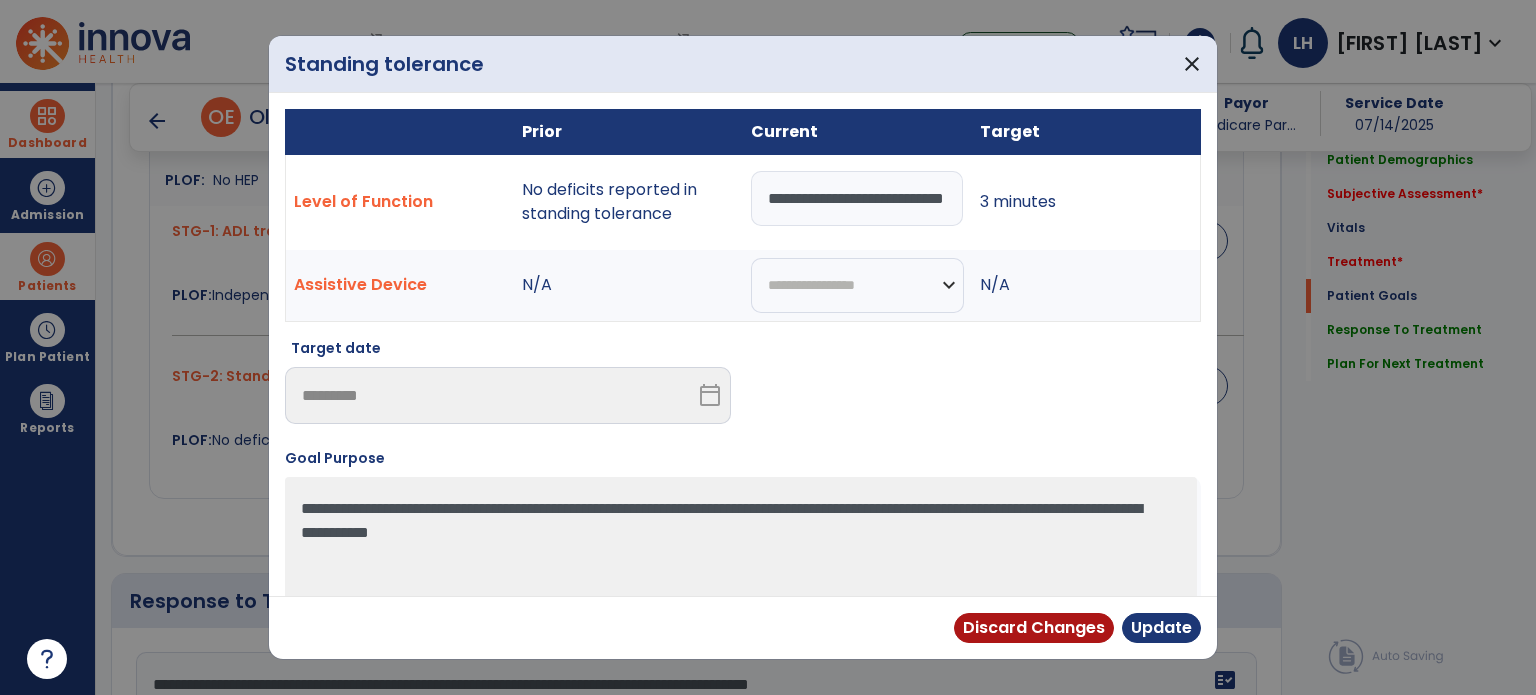 scroll, scrollTop: 0, scrollLeft: 65, axis: horizontal 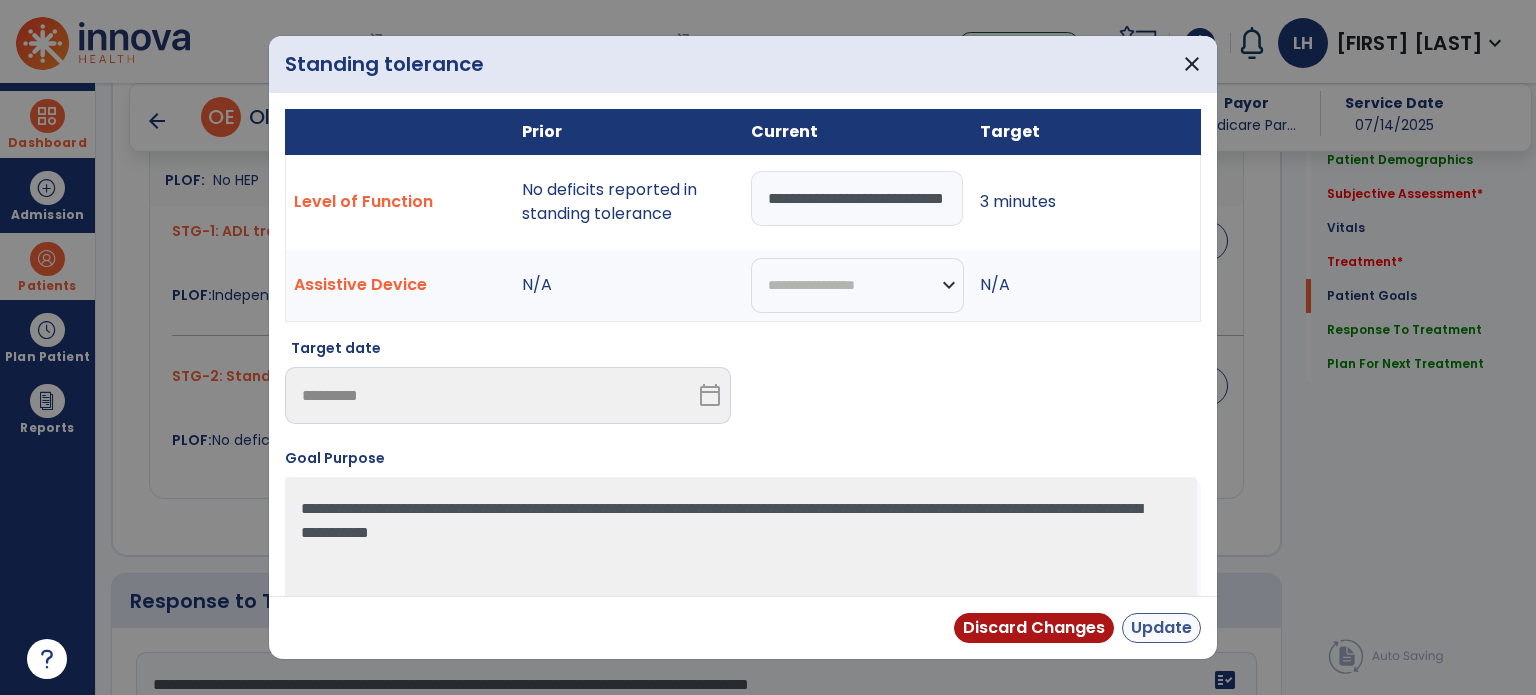 type on "**********" 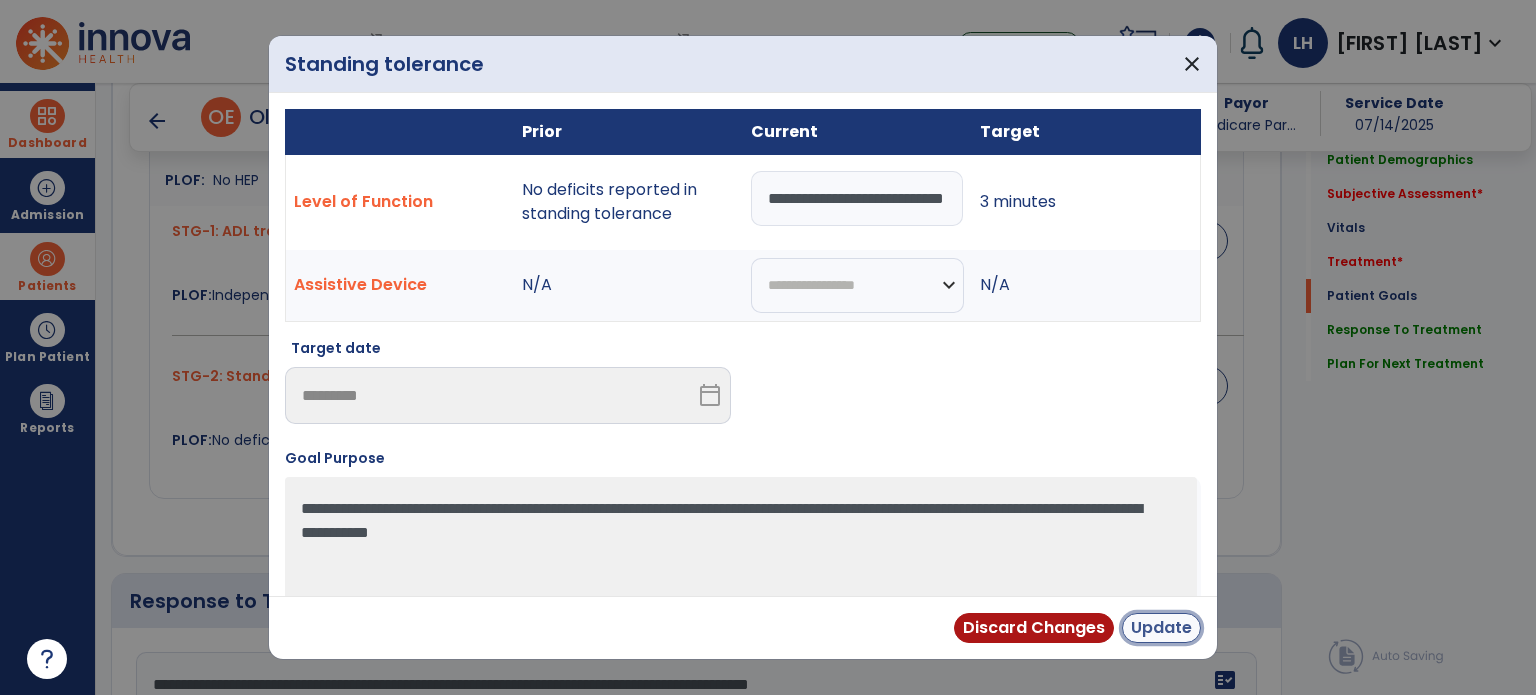 scroll, scrollTop: 0, scrollLeft: 0, axis: both 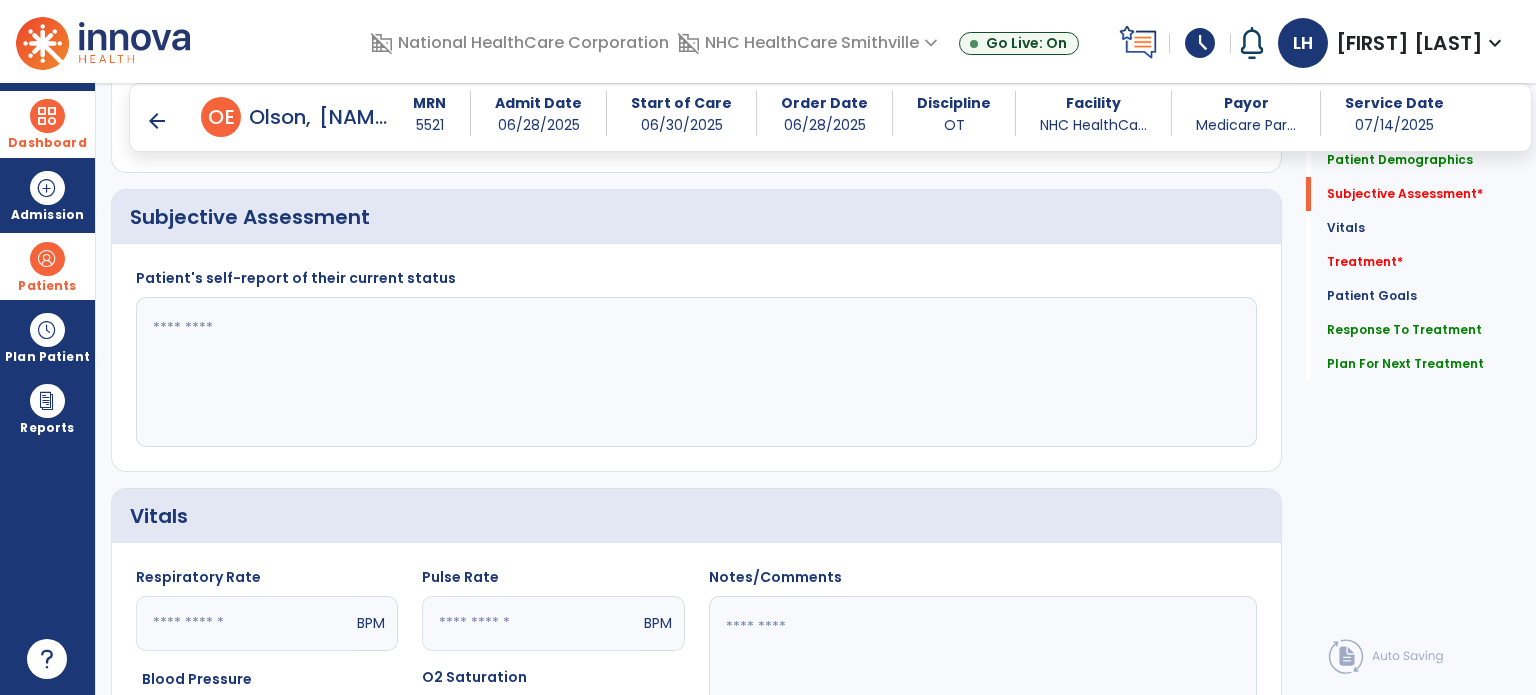 click 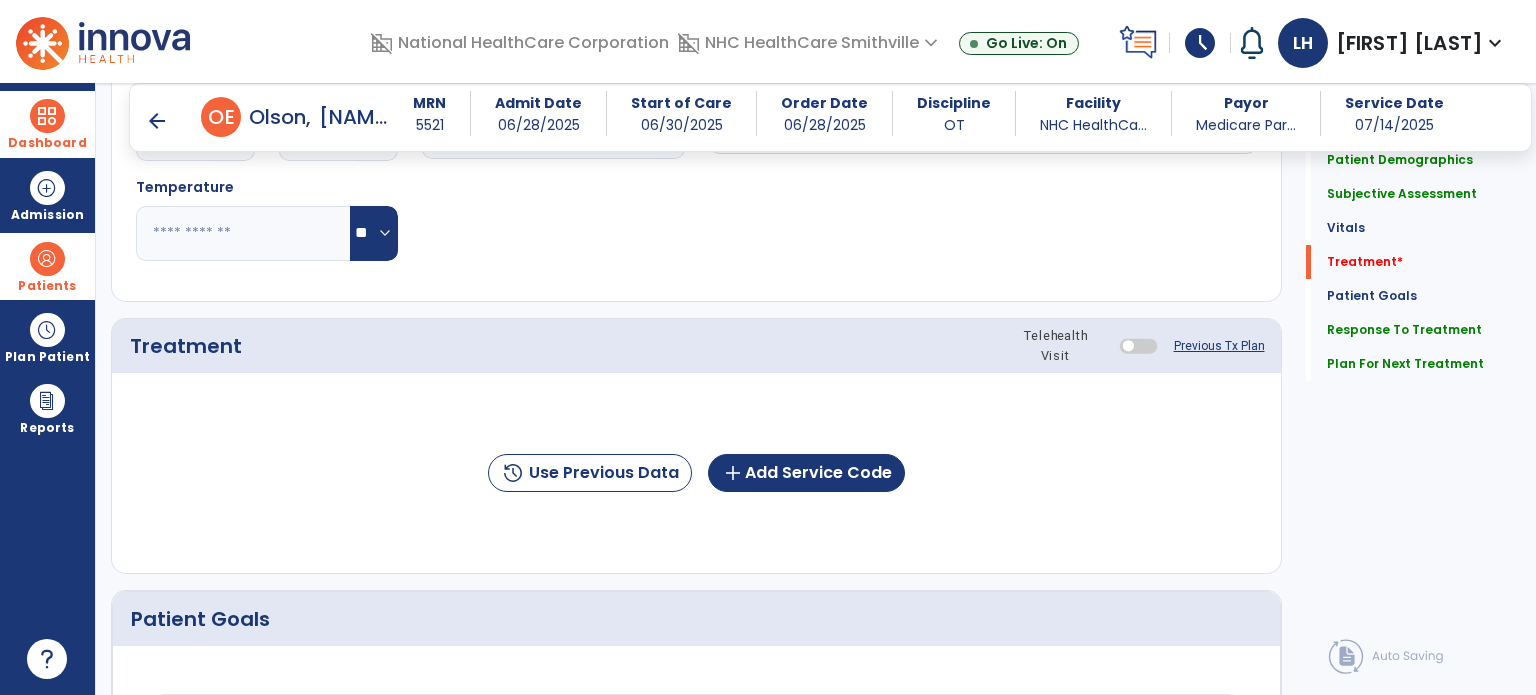 scroll, scrollTop: 1099, scrollLeft: 0, axis: vertical 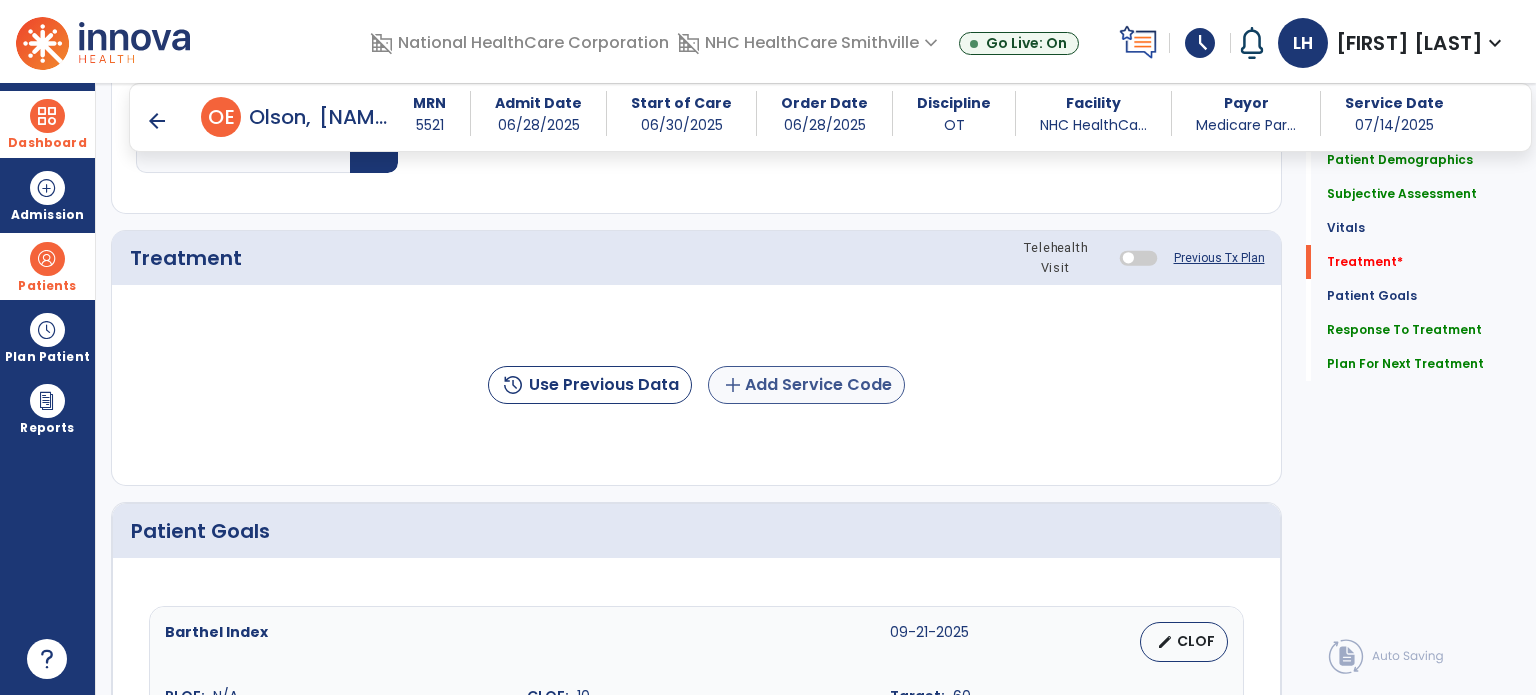 type on "**********" 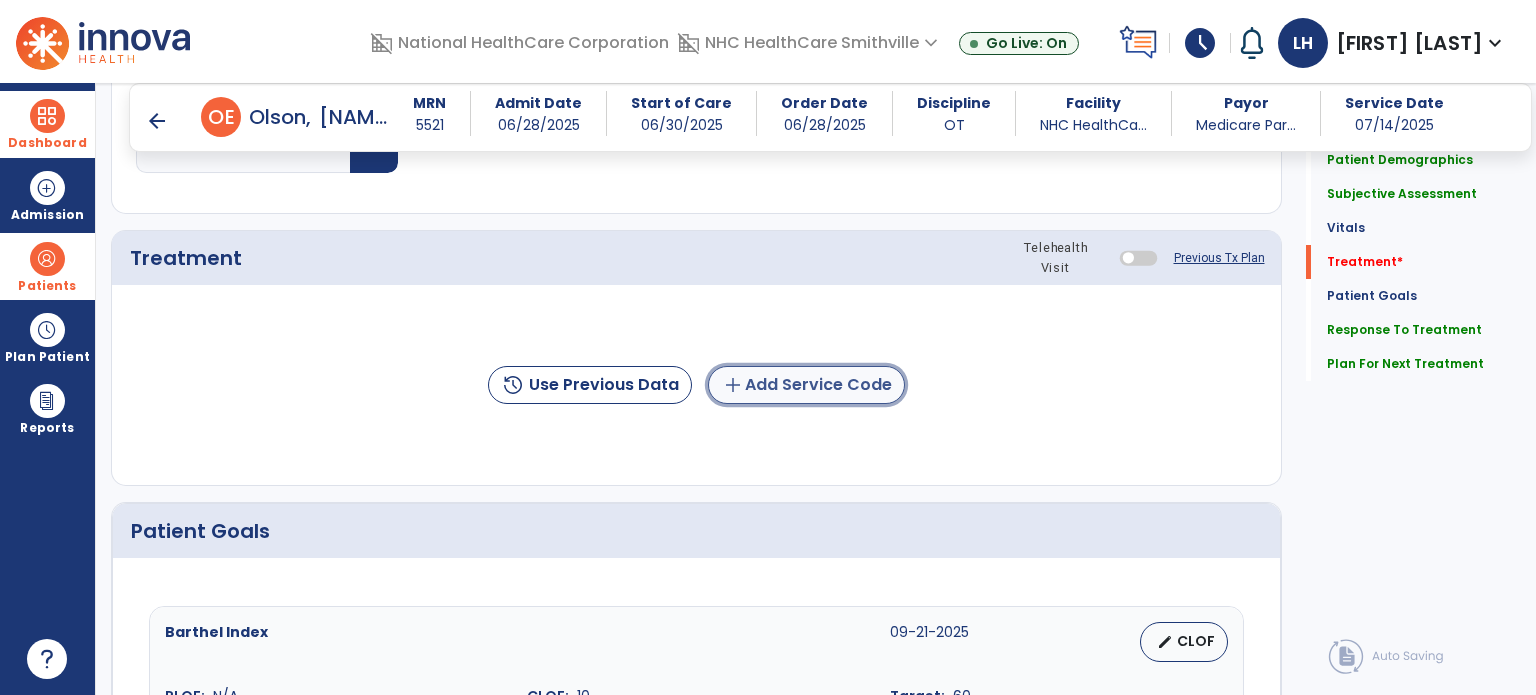 click on "add  Add Service Code" 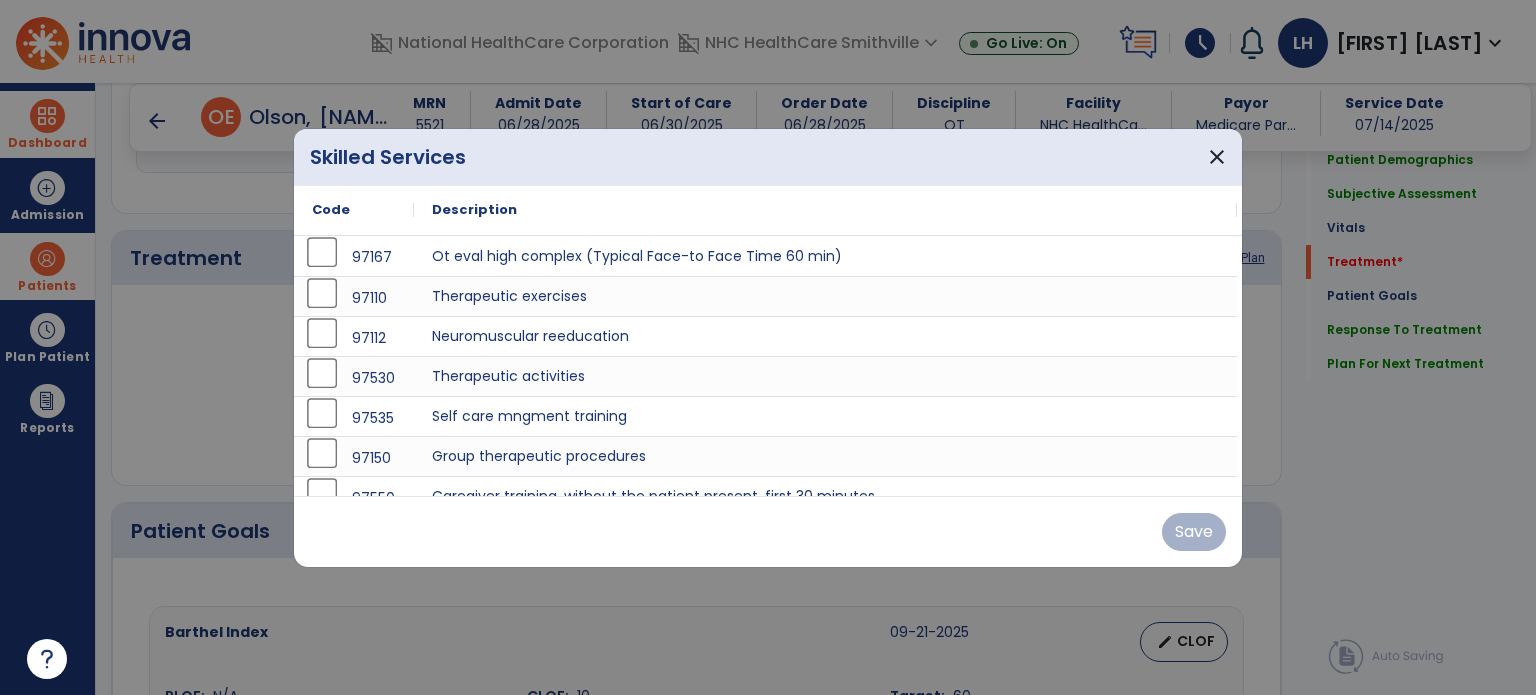 scroll, scrollTop: 100, scrollLeft: 0, axis: vertical 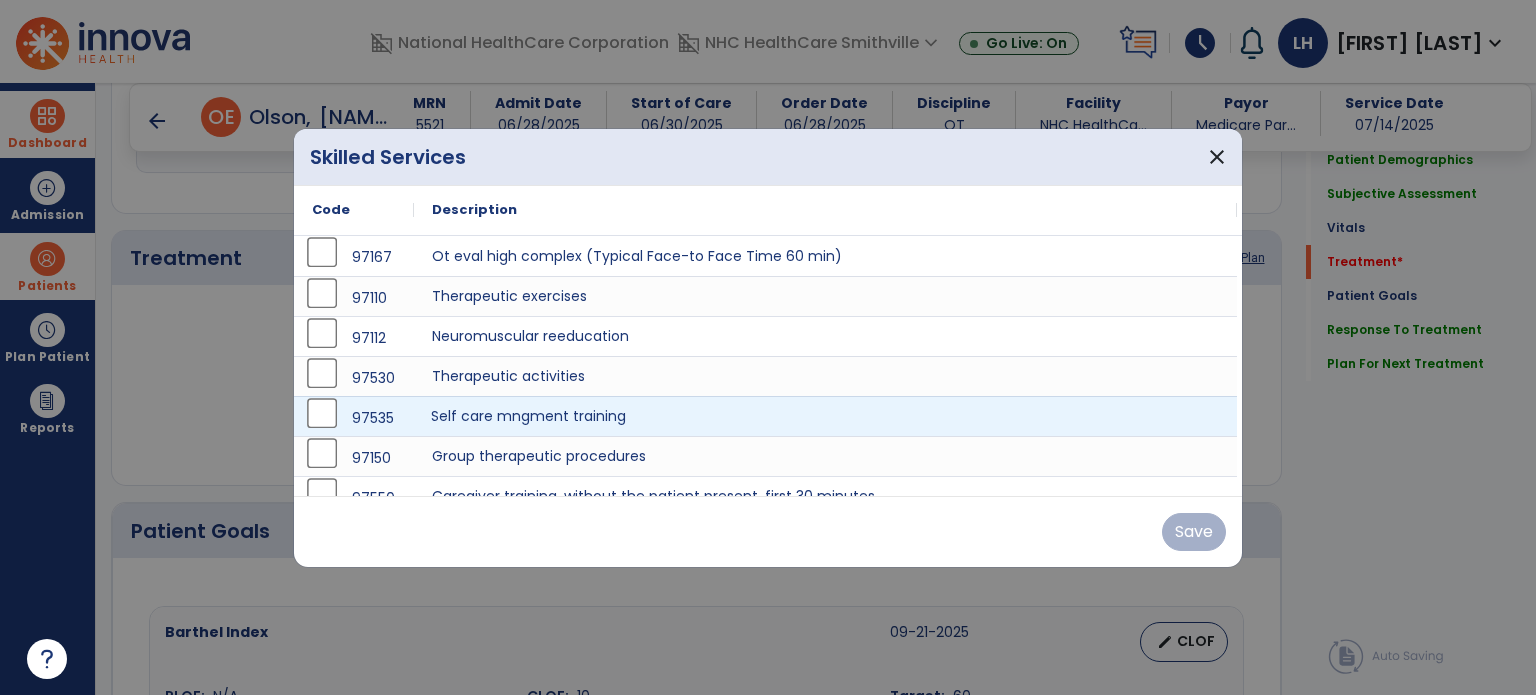 click on "Self care mngment training" at bounding box center (825, 416) 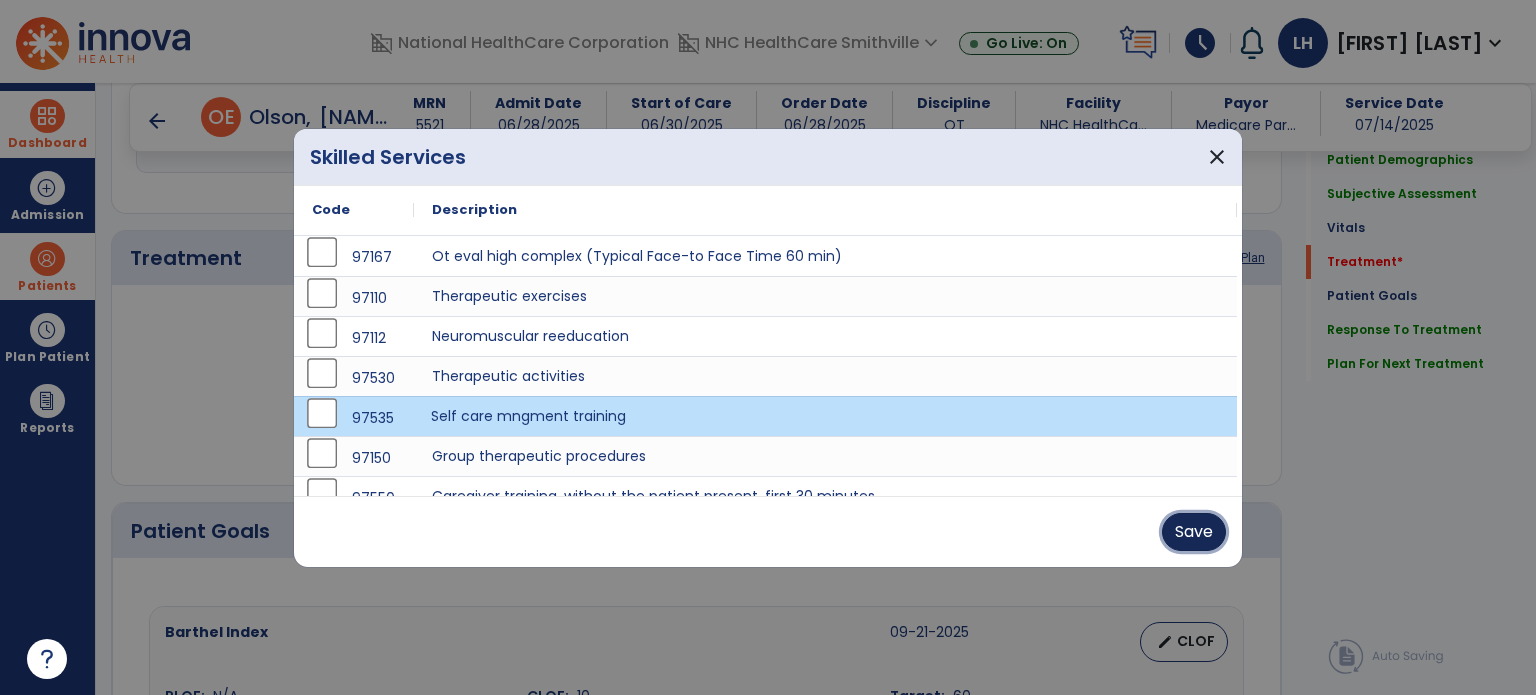 click on "Save" at bounding box center [1194, 532] 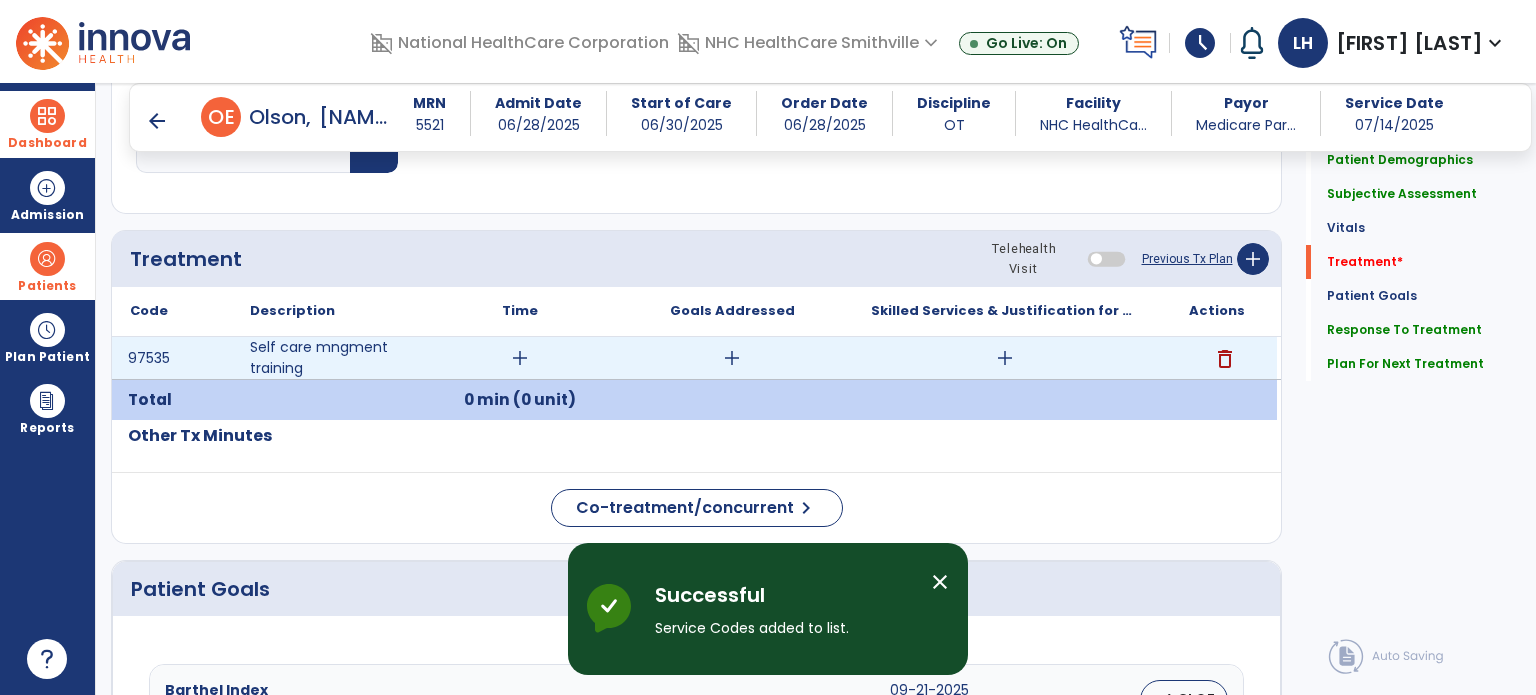 click on "add" at bounding box center (520, 358) 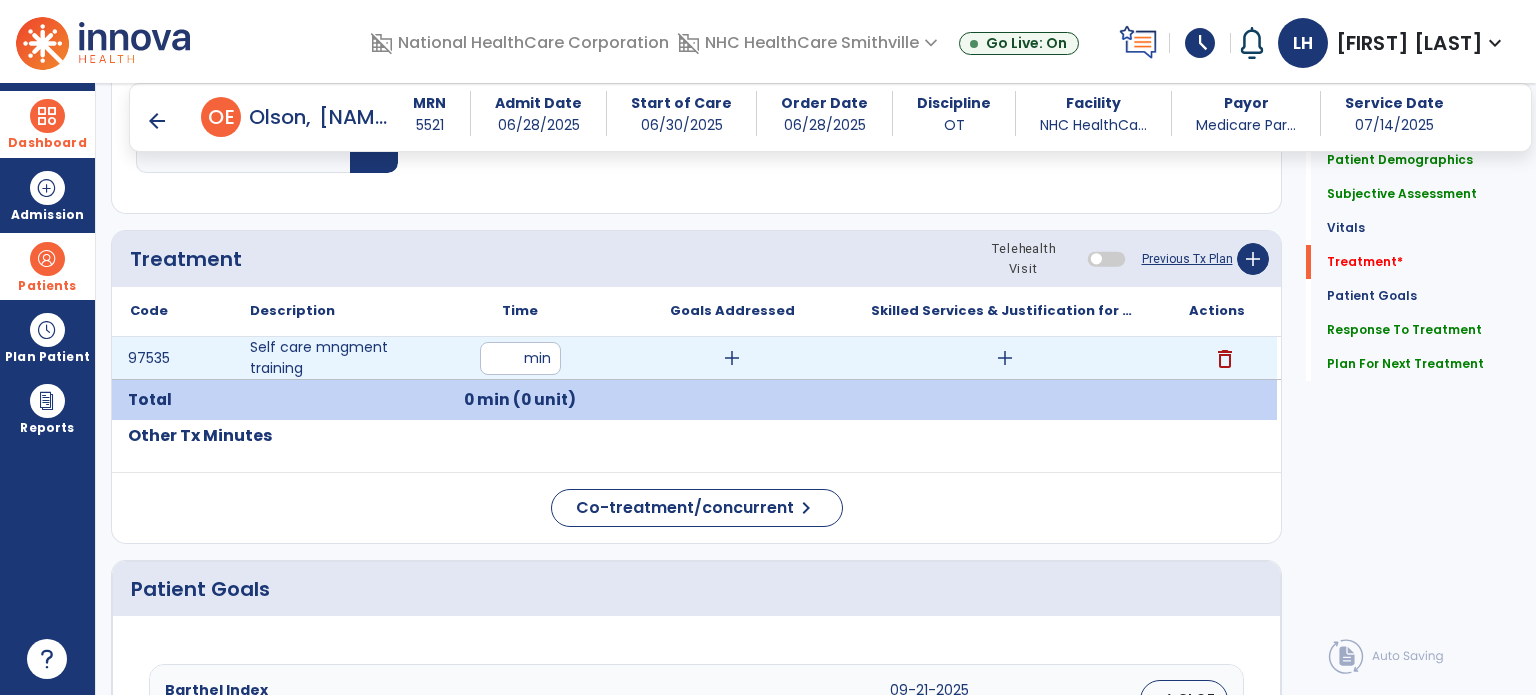 type on "**" 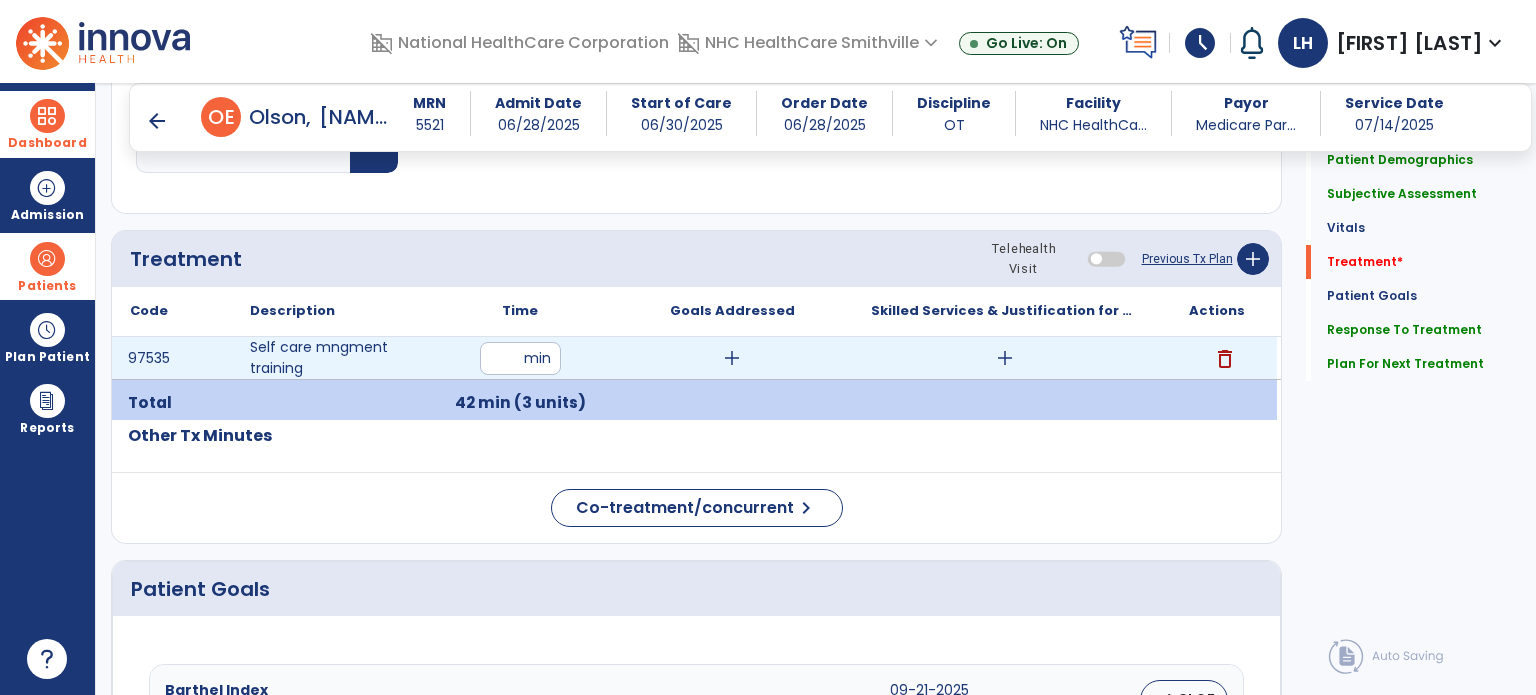 click on "add" at bounding box center (732, 358) 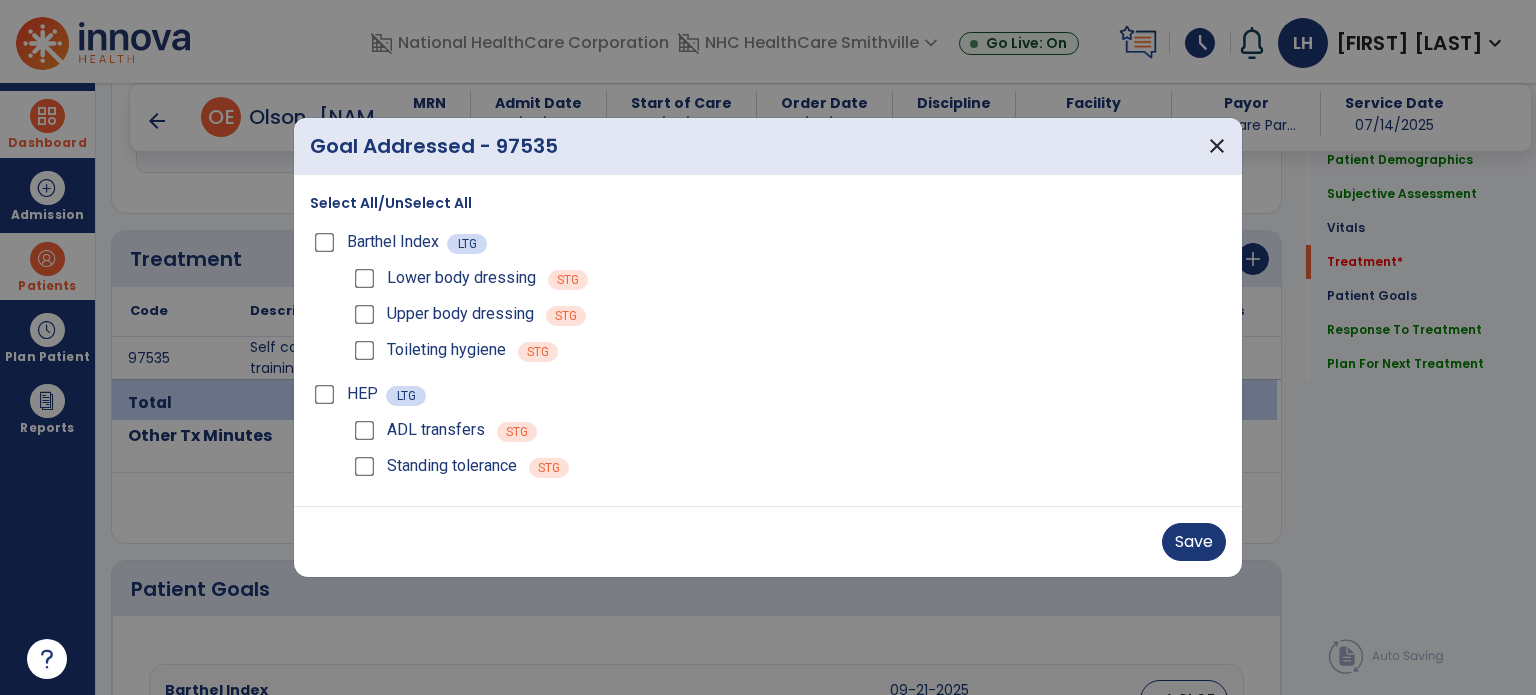 click on "Upper body dressing" at bounding box center (442, 314) 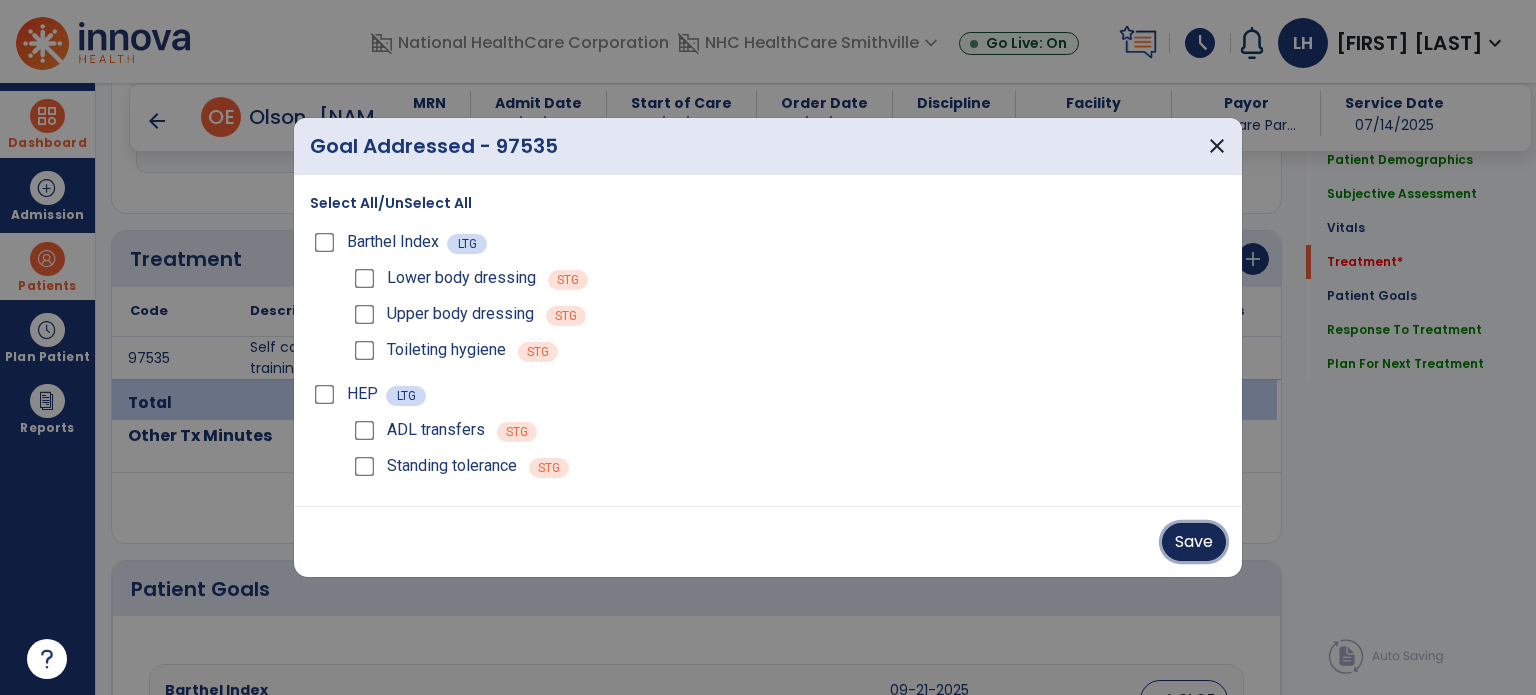 click on "Save" at bounding box center (1194, 542) 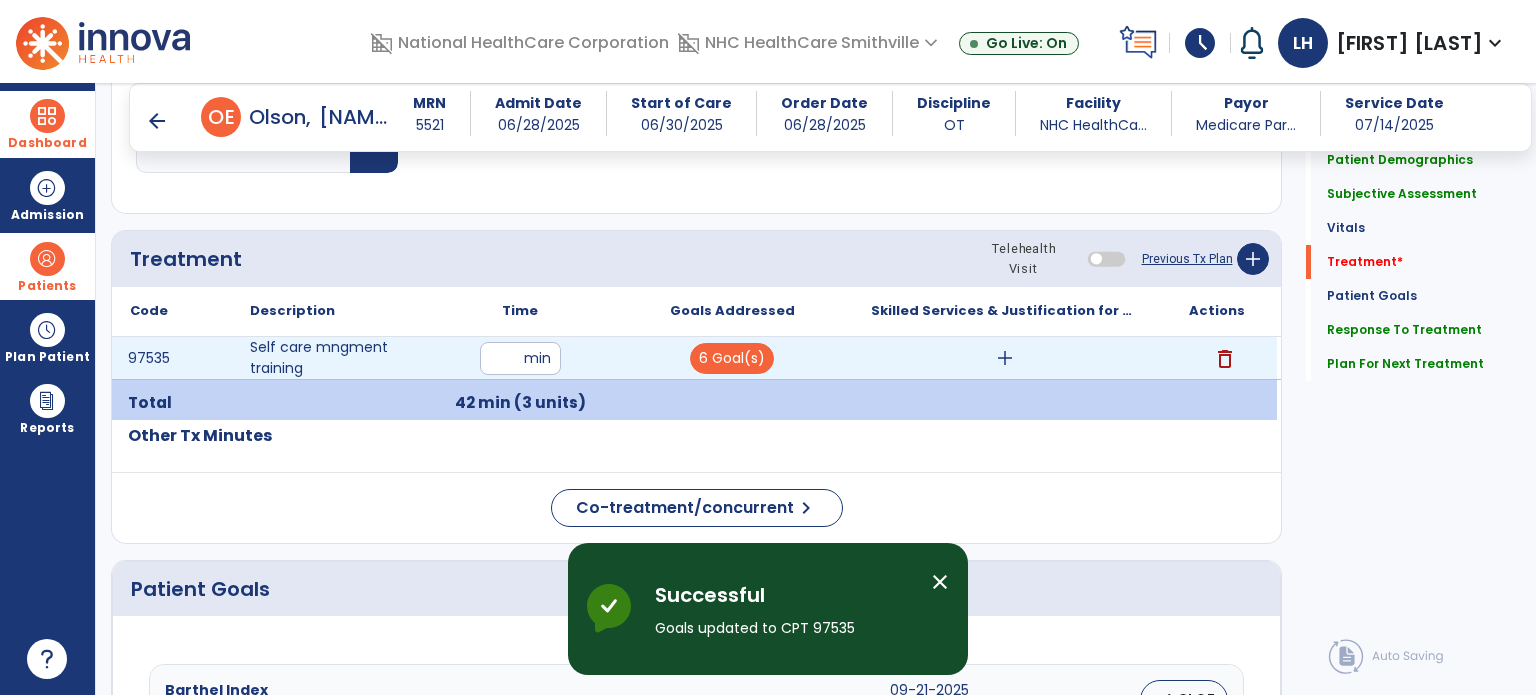 click on "add" at bounding box center (1005, 358) 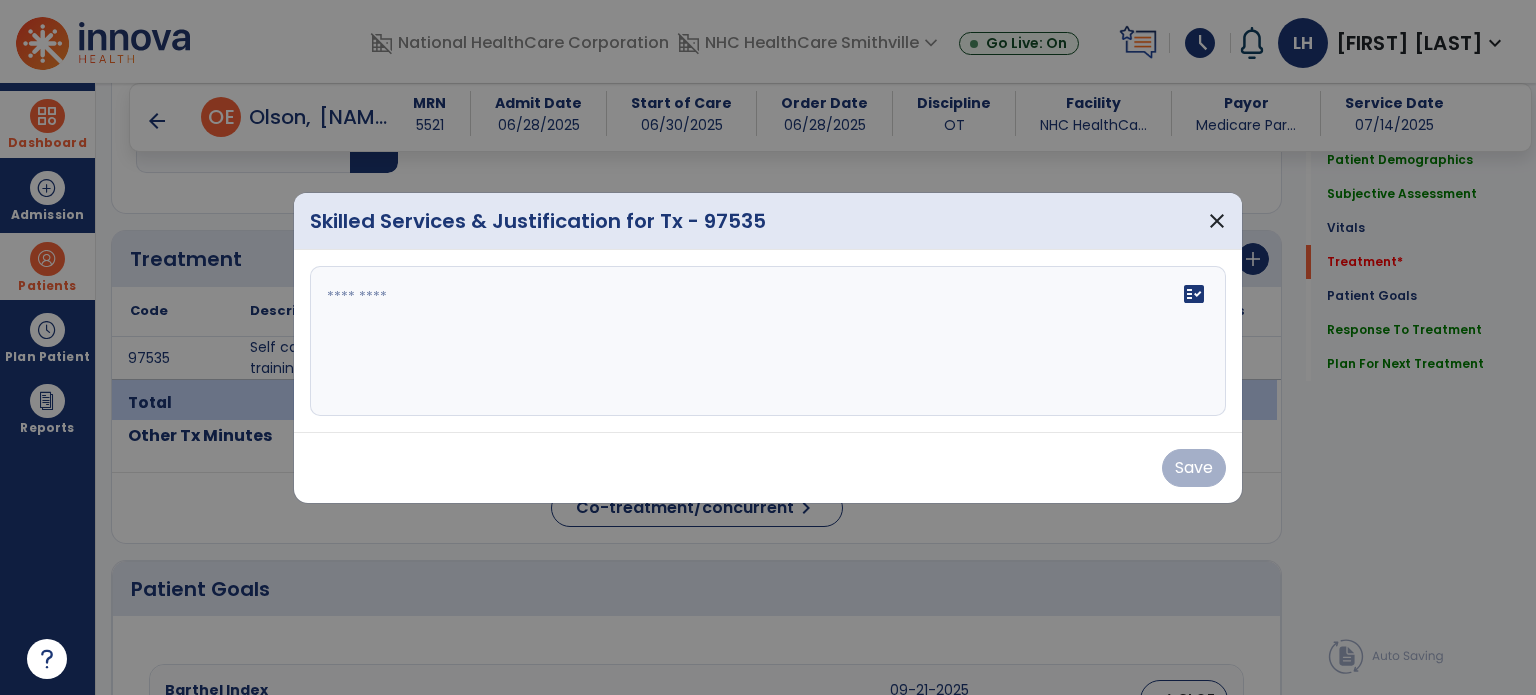 click on "fact_check" at bounding box center (768, 341) 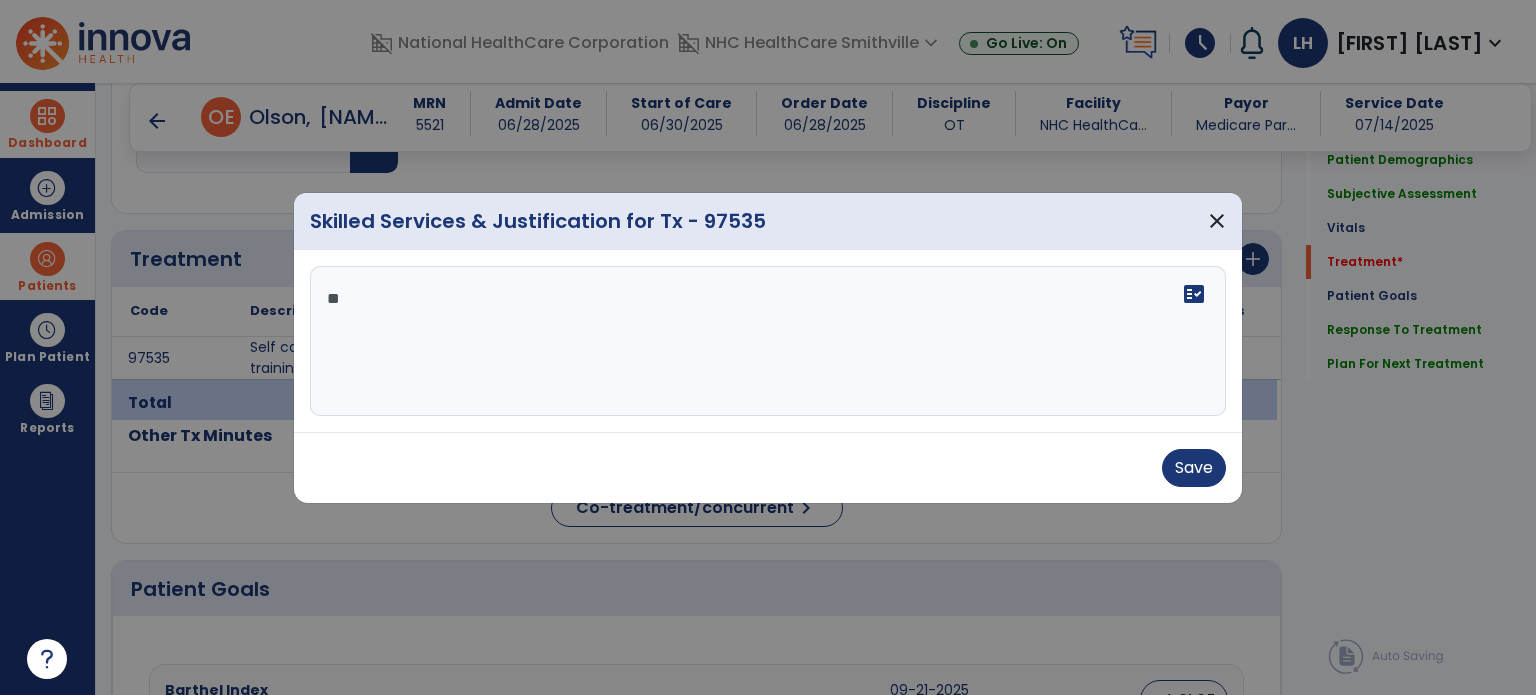 type on "*" 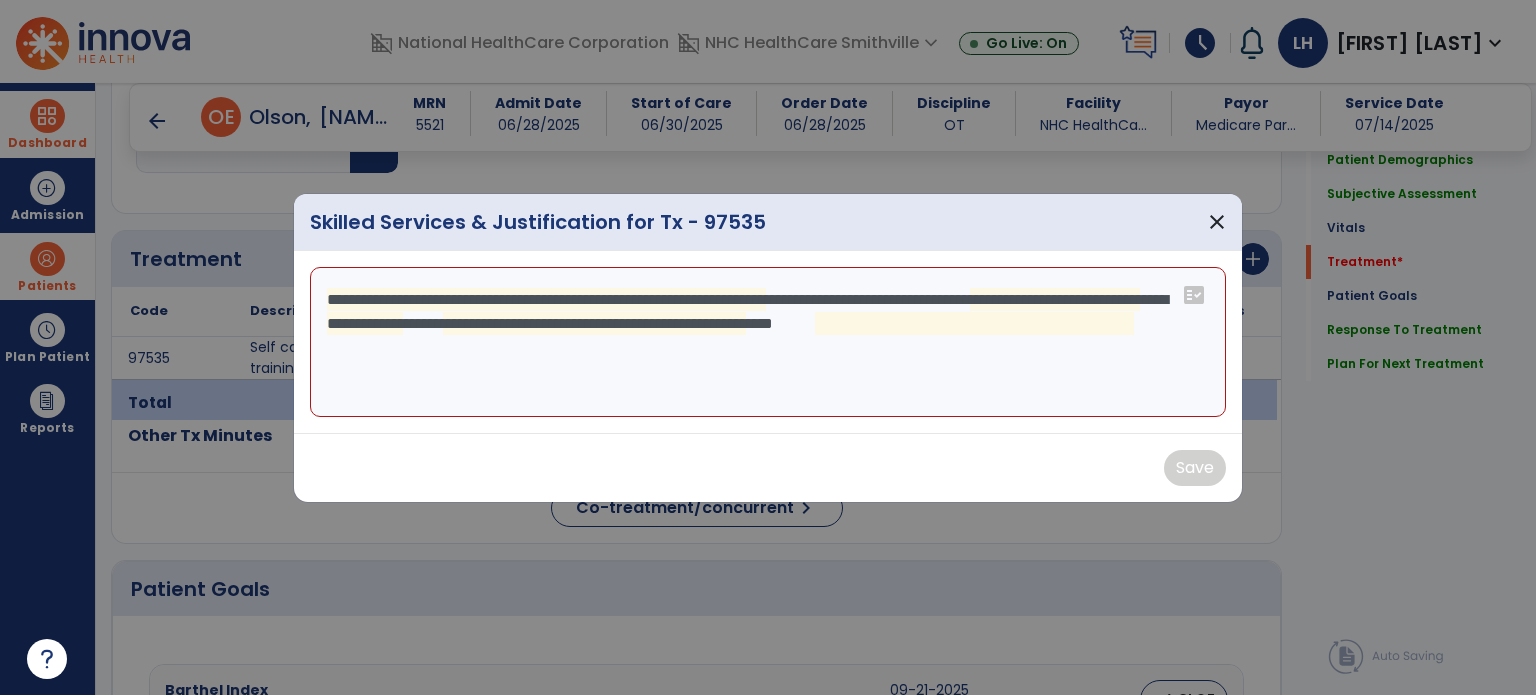 click on "**********" at bounding box center (768, 342) 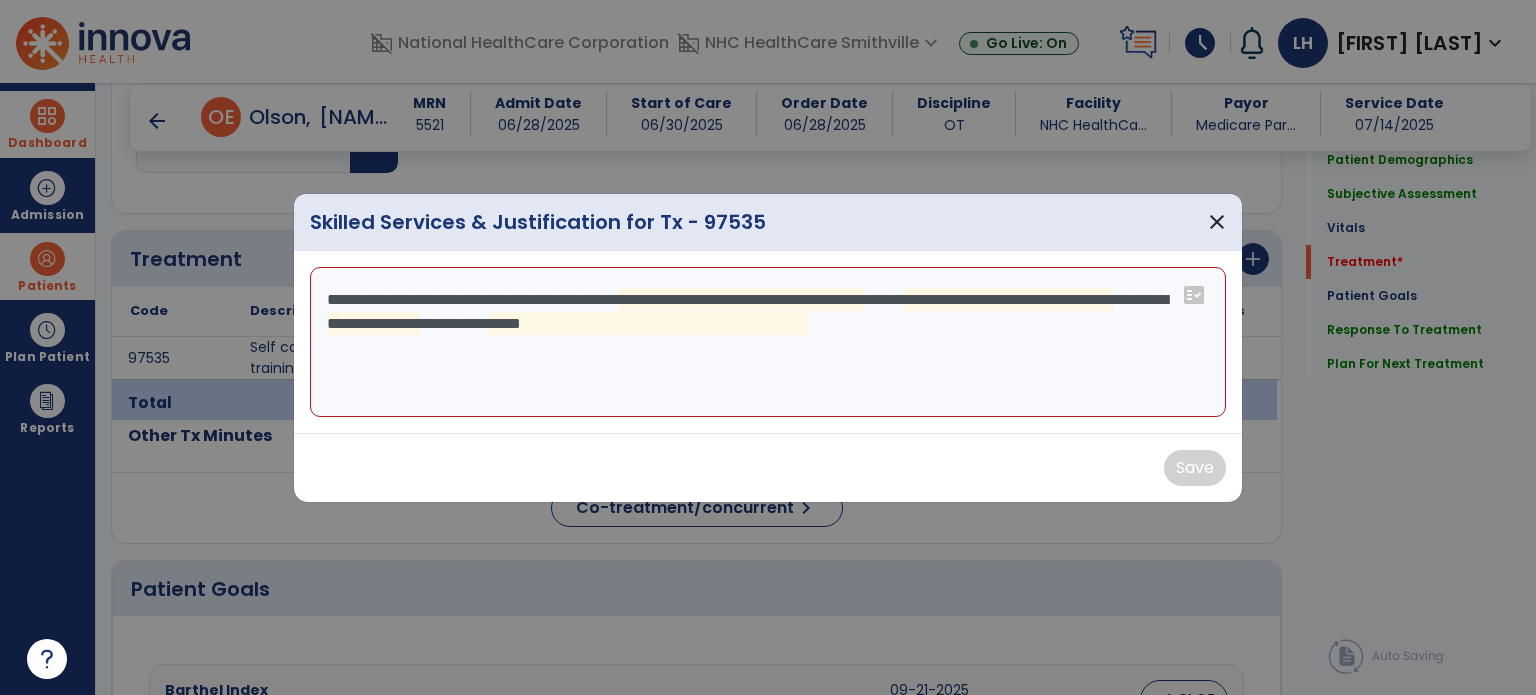 click on "**********" at bounding box center (768, 342) 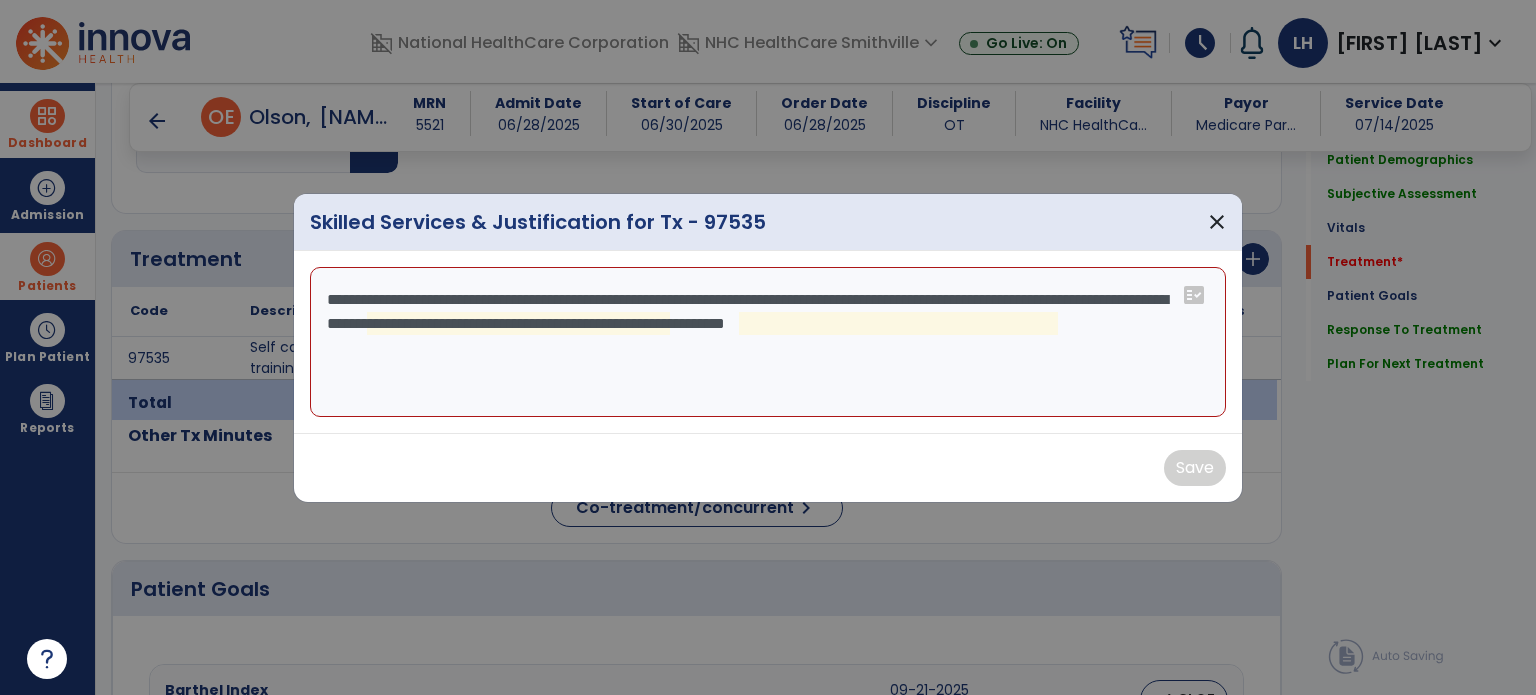 click on "**********" at bounding box center [768, 342] 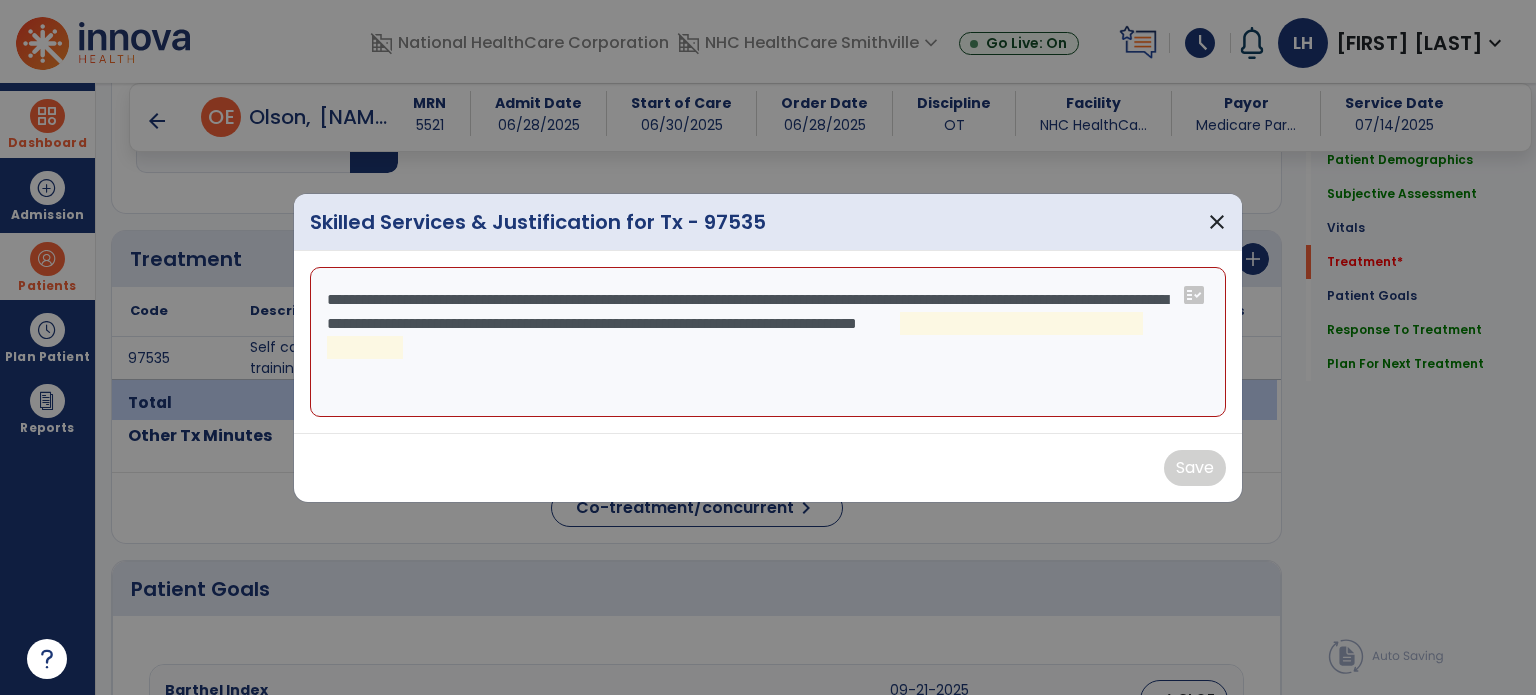 click on "**********" at bounding box center [768, 342] 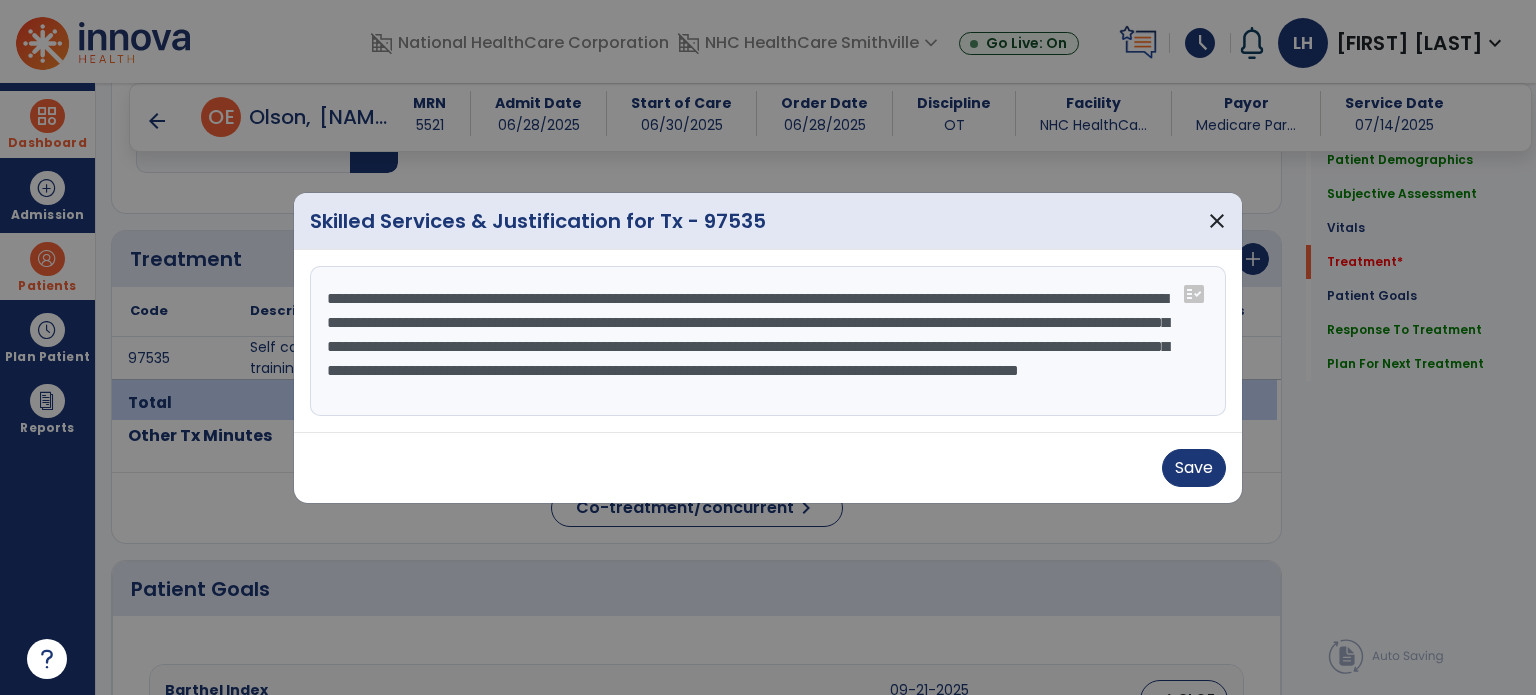 scroll, scrollTop: 15, scrollLeft: 0, axis: vertical 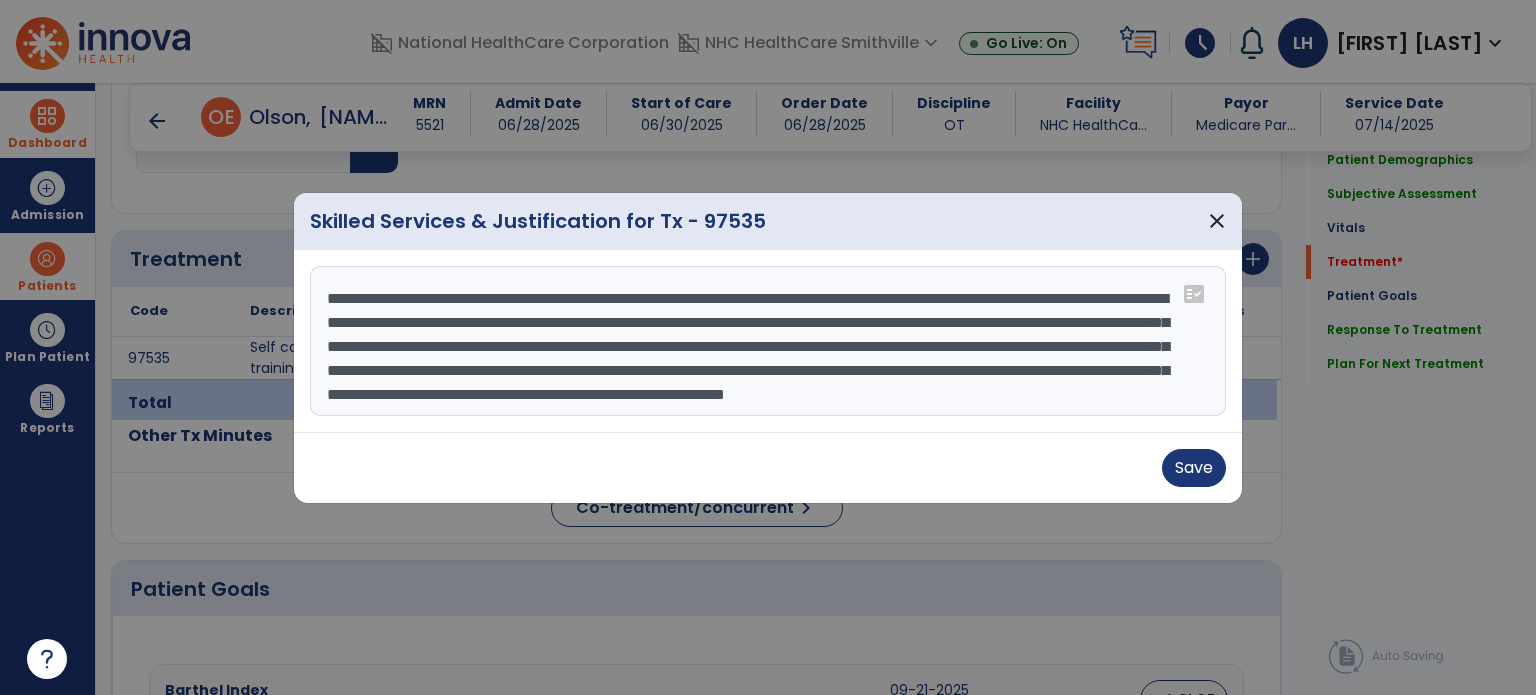 click on "**********" at bounding box center [768, 341] 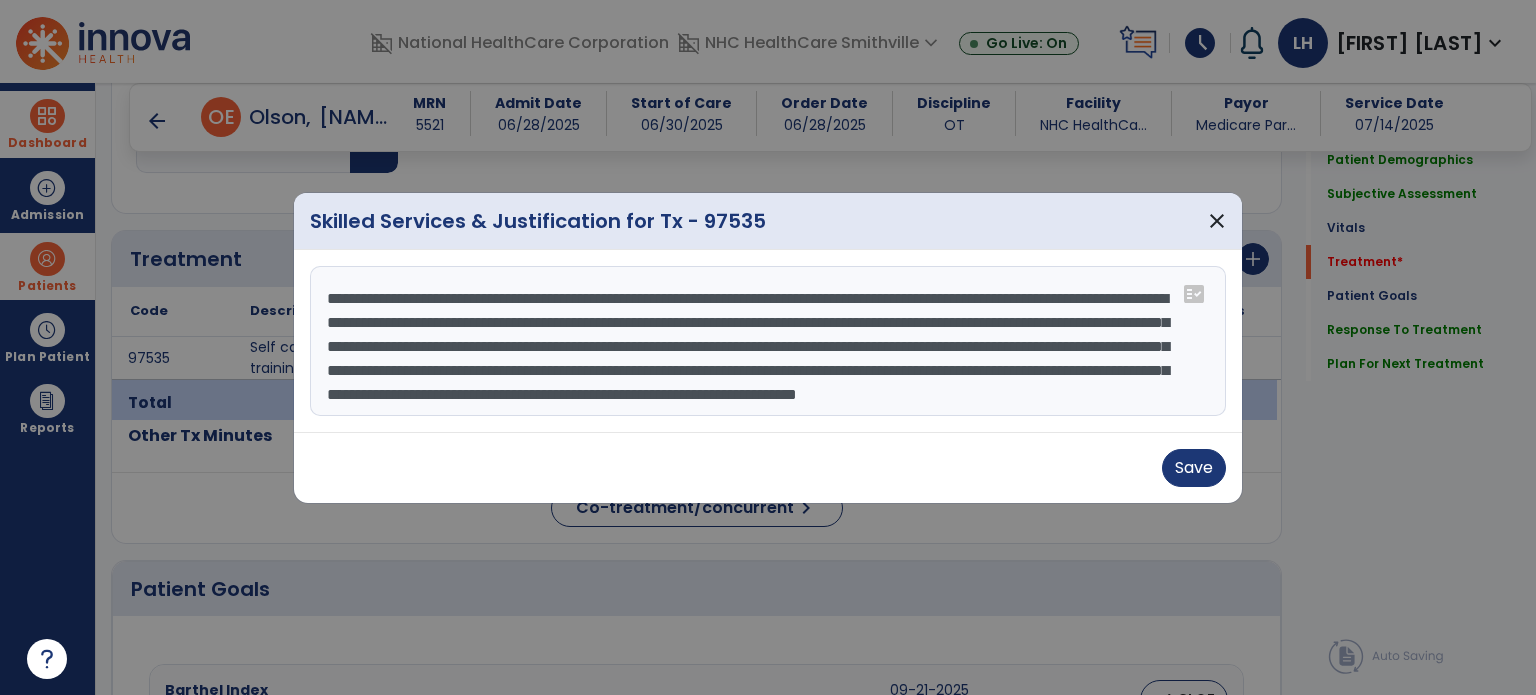 scroll, scrollTop: 48, scrollLeft: 0, axis: vertical 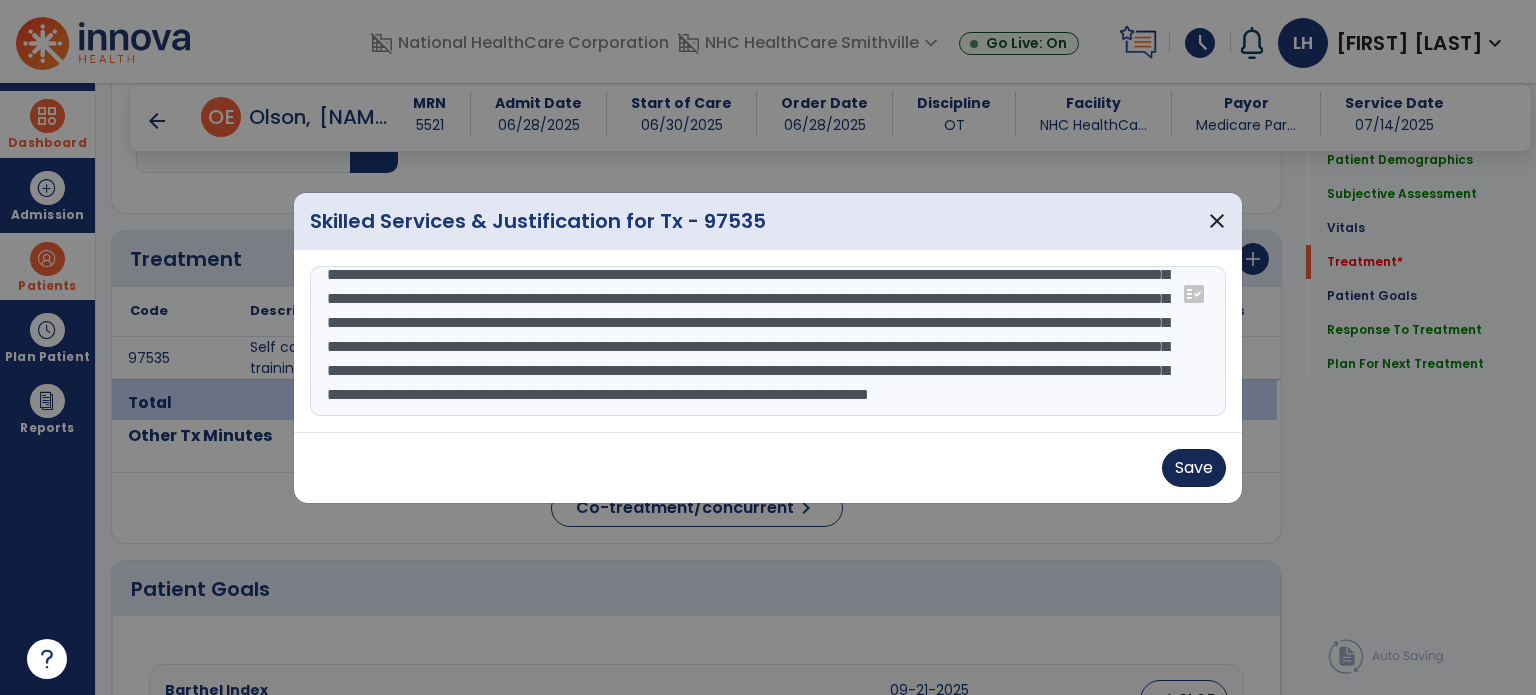 type on "**********" 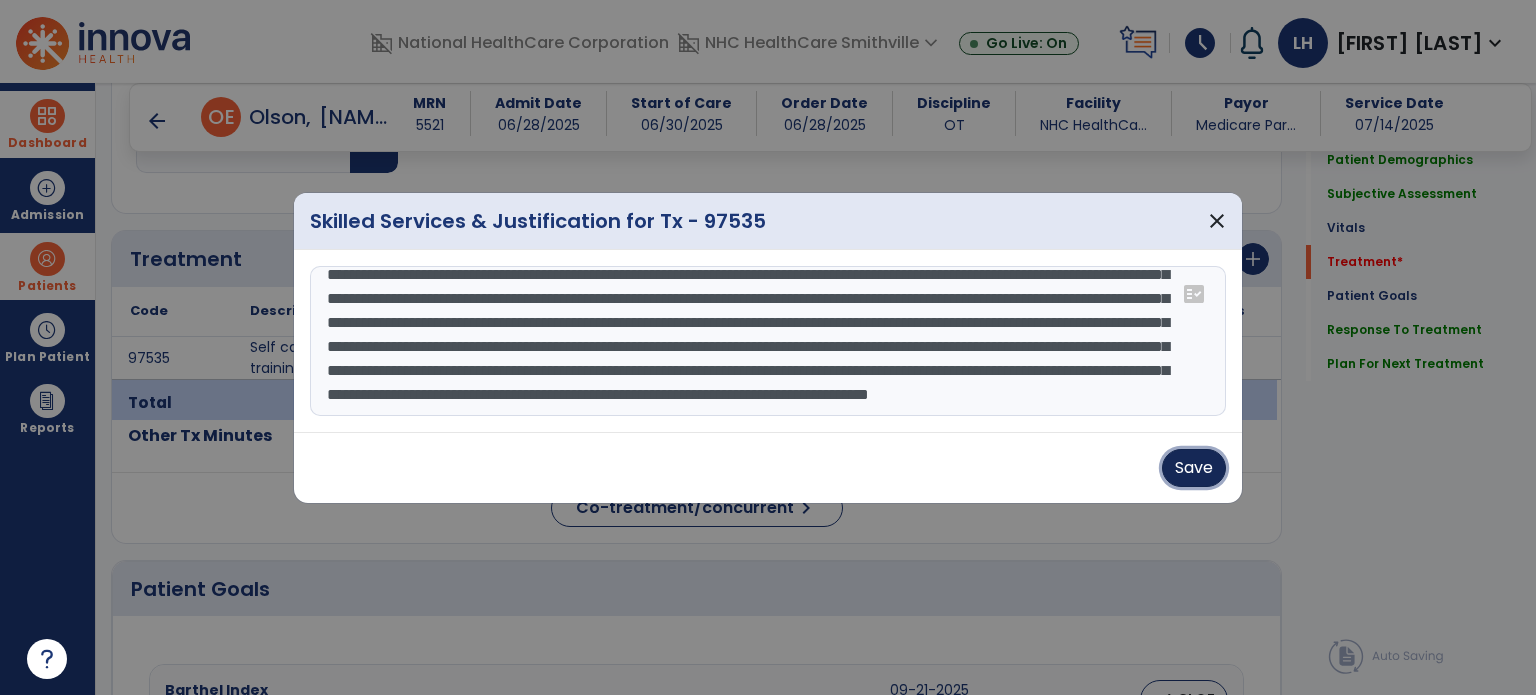 click on "Save" at bounding box center (1194, 468) 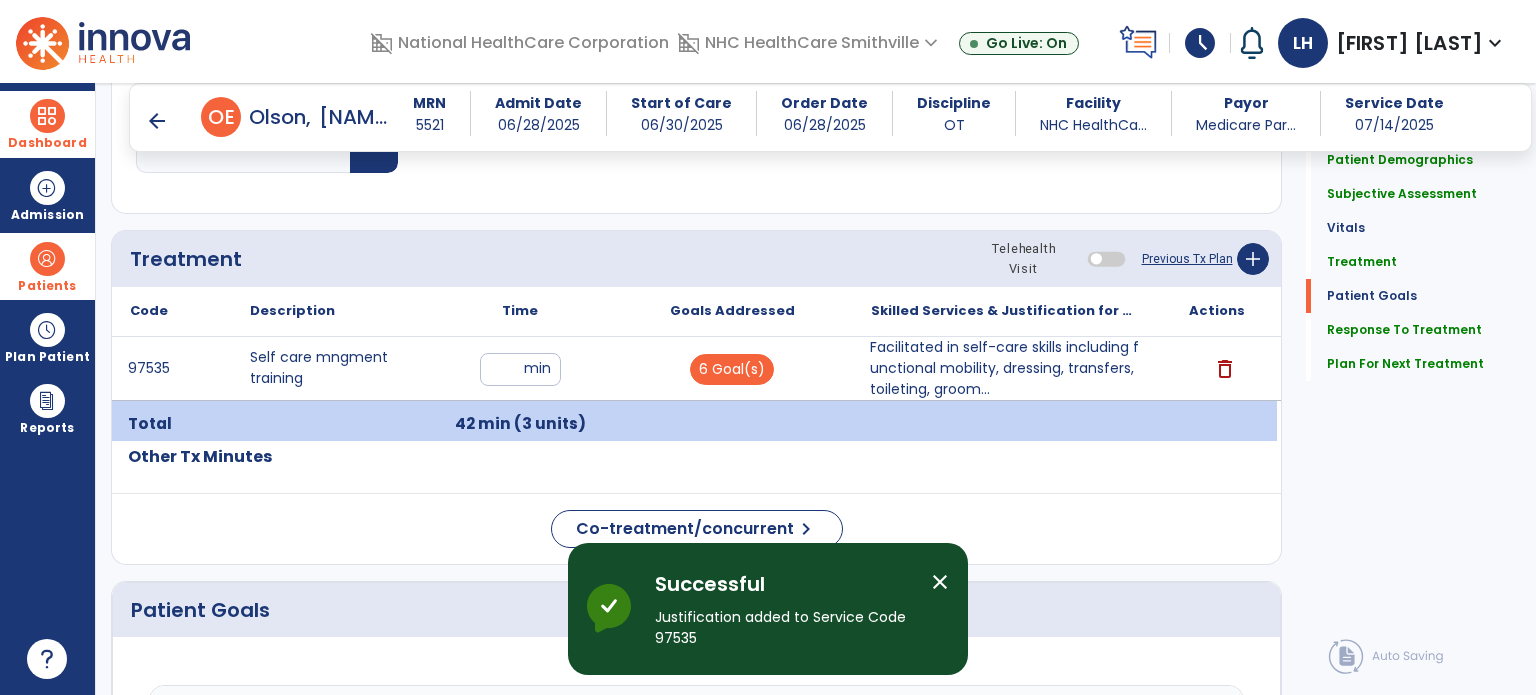 scroll, scrollTop: 2675, scrollLeft: 0, axis: vertical 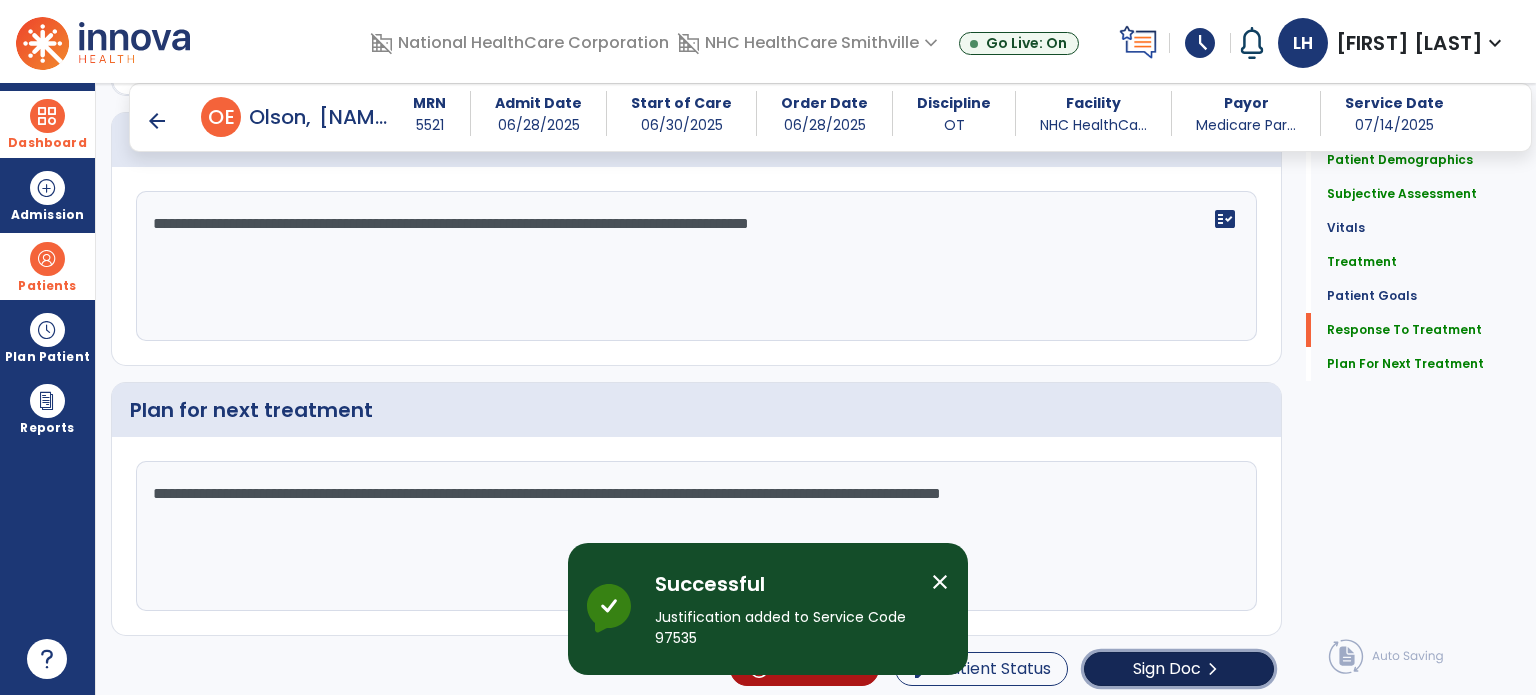 click on "chevron_right" 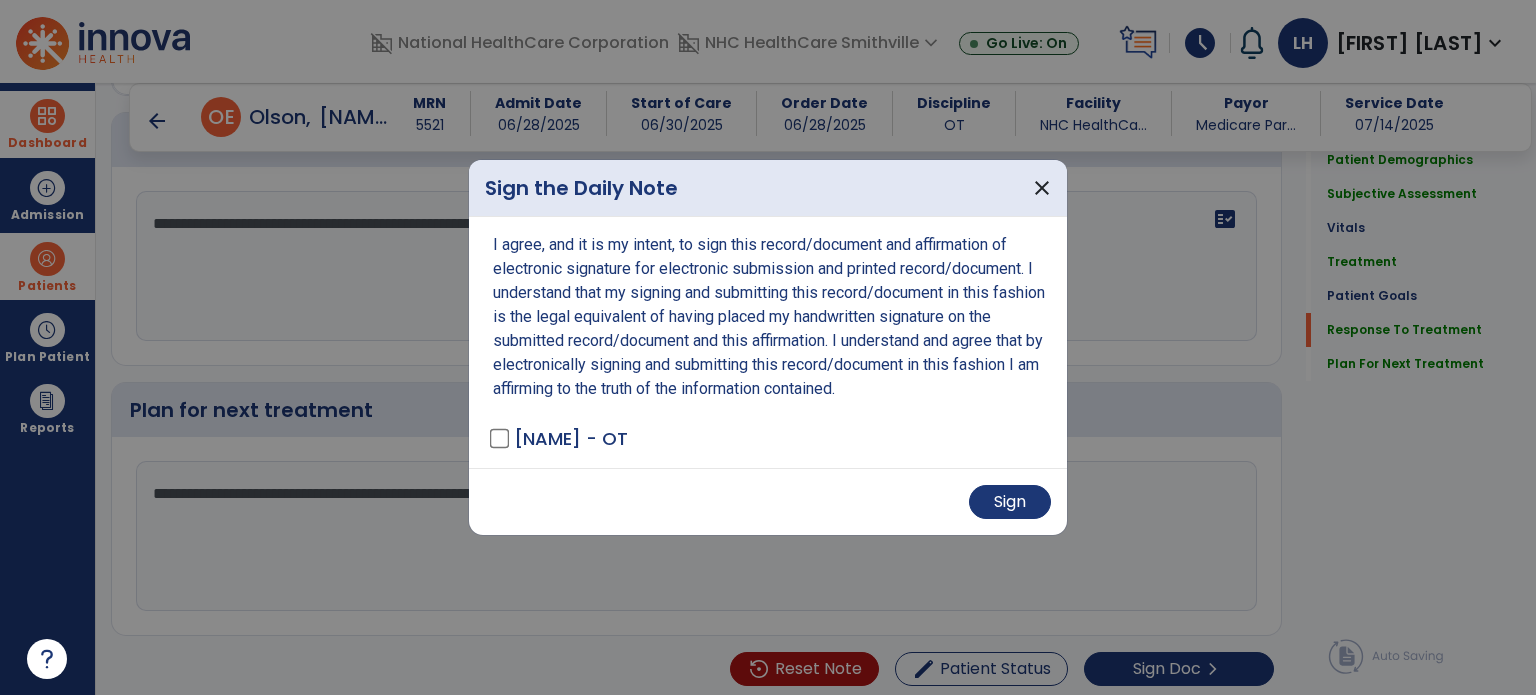 click on "Sign" at bounding box center [768, 502] 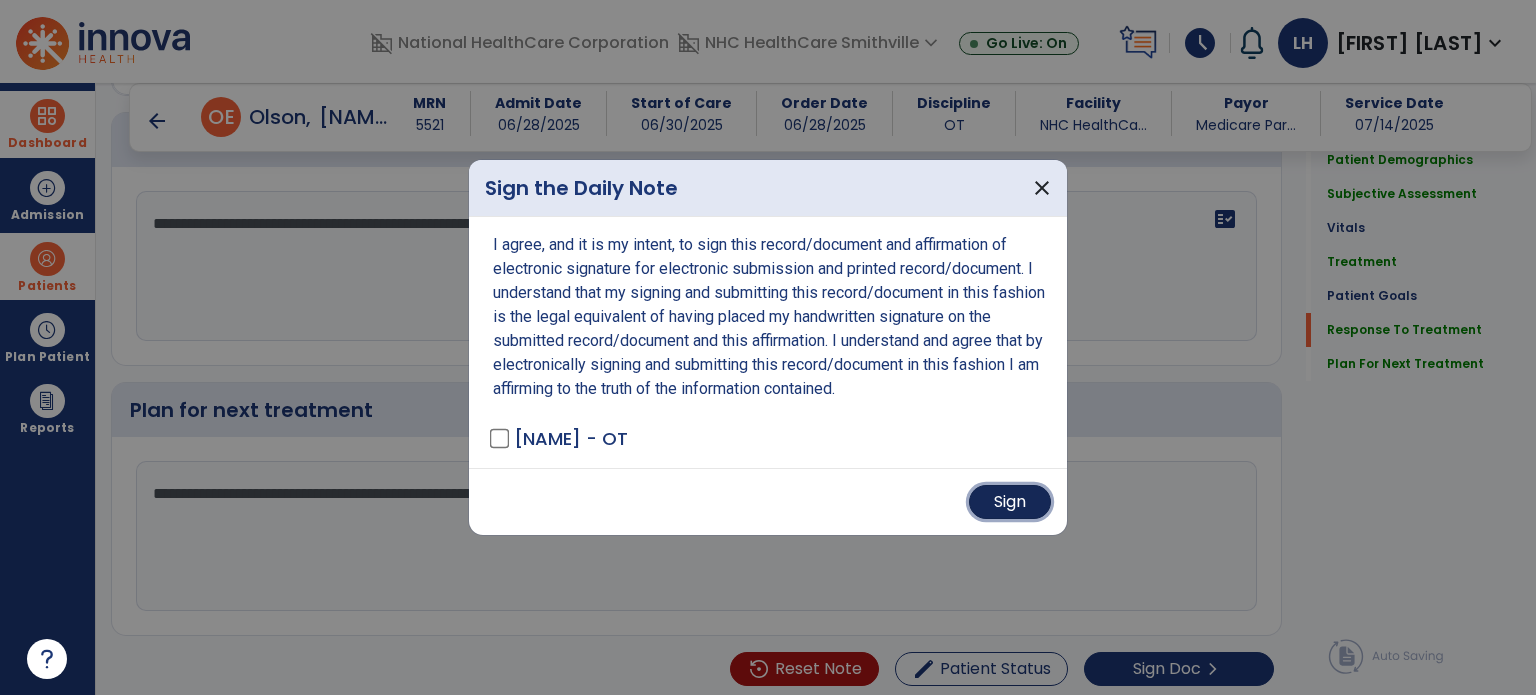 click on "Sign" at bounding box center (1010, 502) 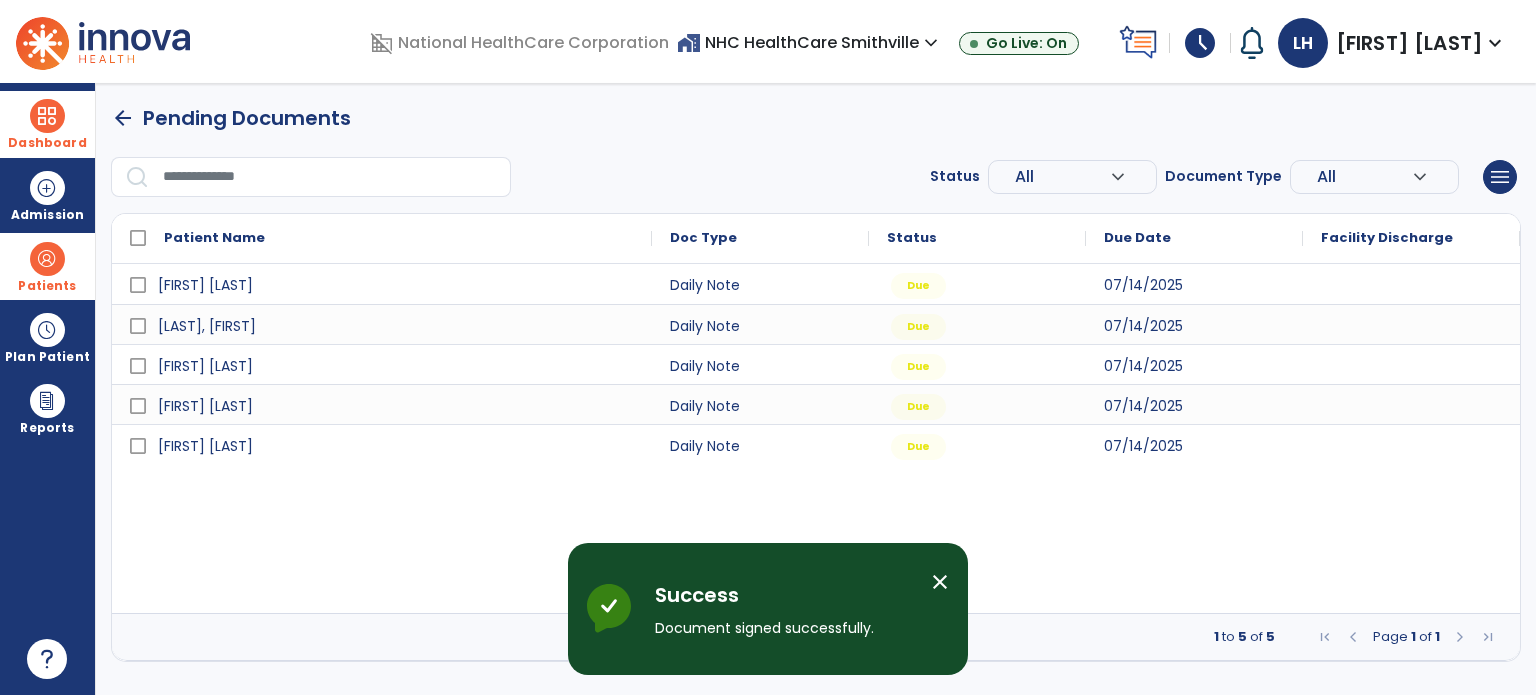 scroll, scrollTop: 0, scrollLeft: 0, axis: both 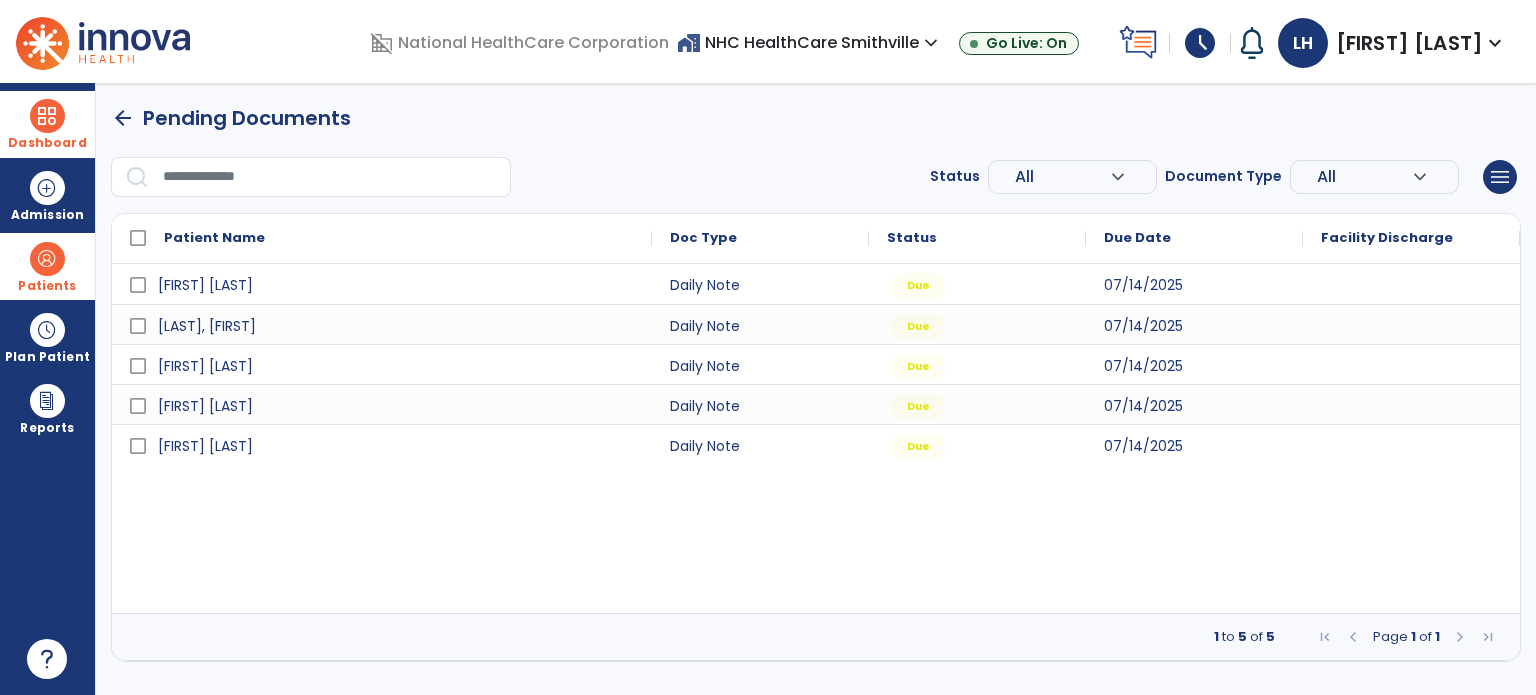 click at bounding box center [47, 116] 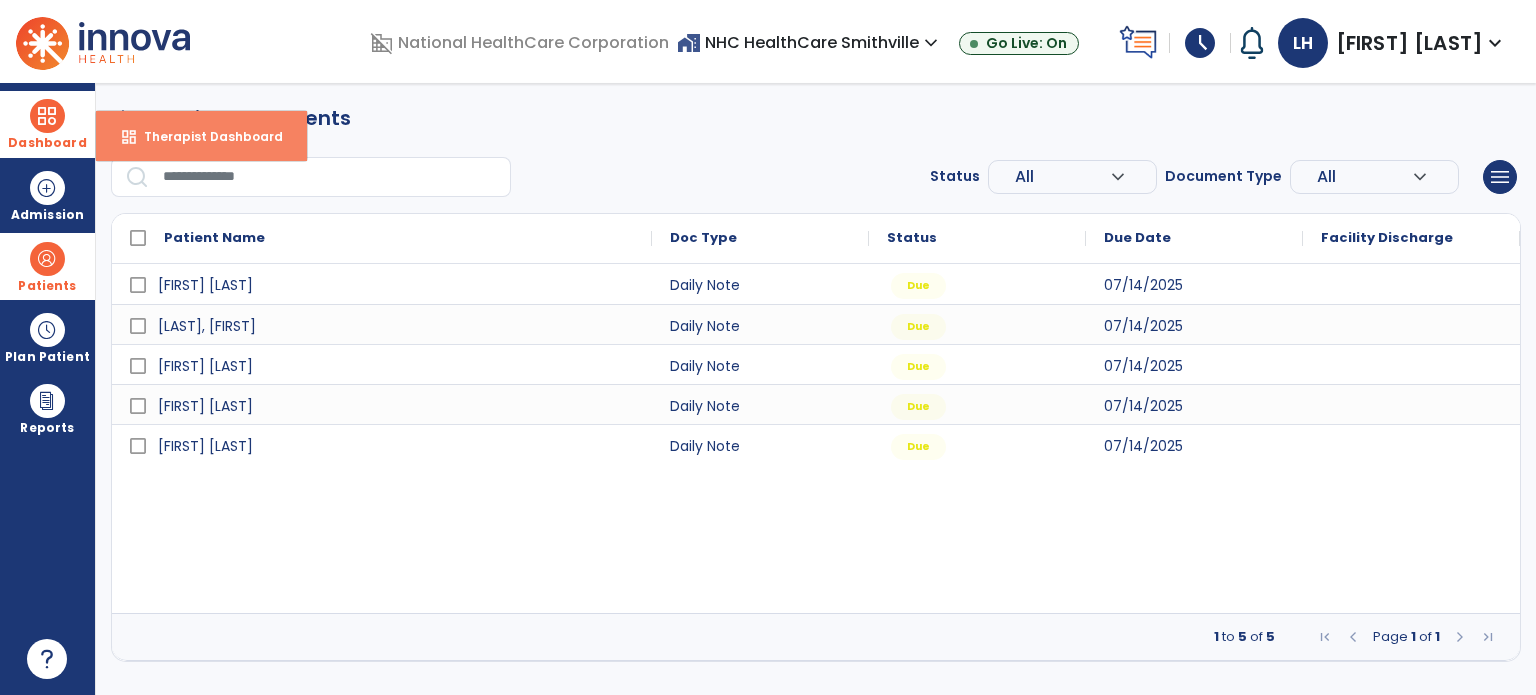 click on "dashboard  Therapist Dashboard" at bounding box center [201, 136] 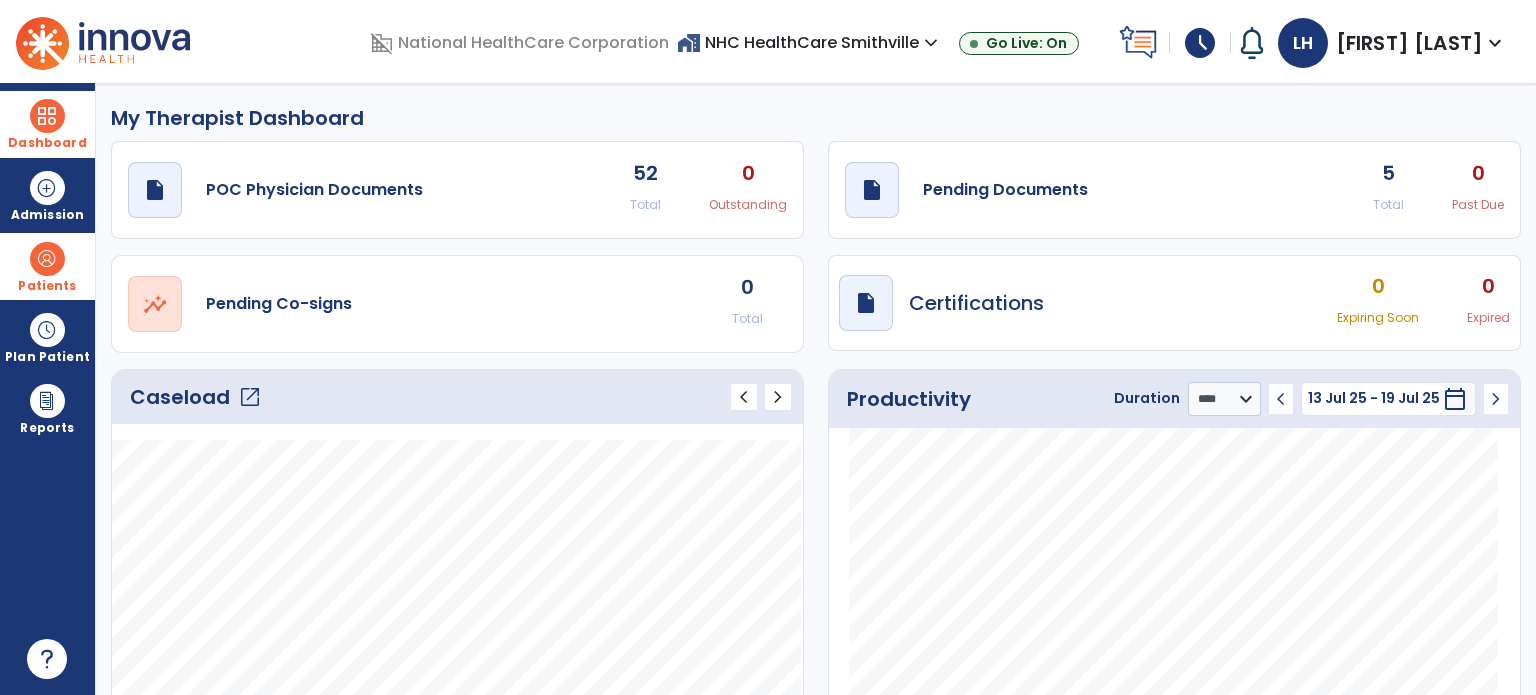 click on "draft   open_in_new  Pending Documents 5 Total 0 Past Due" 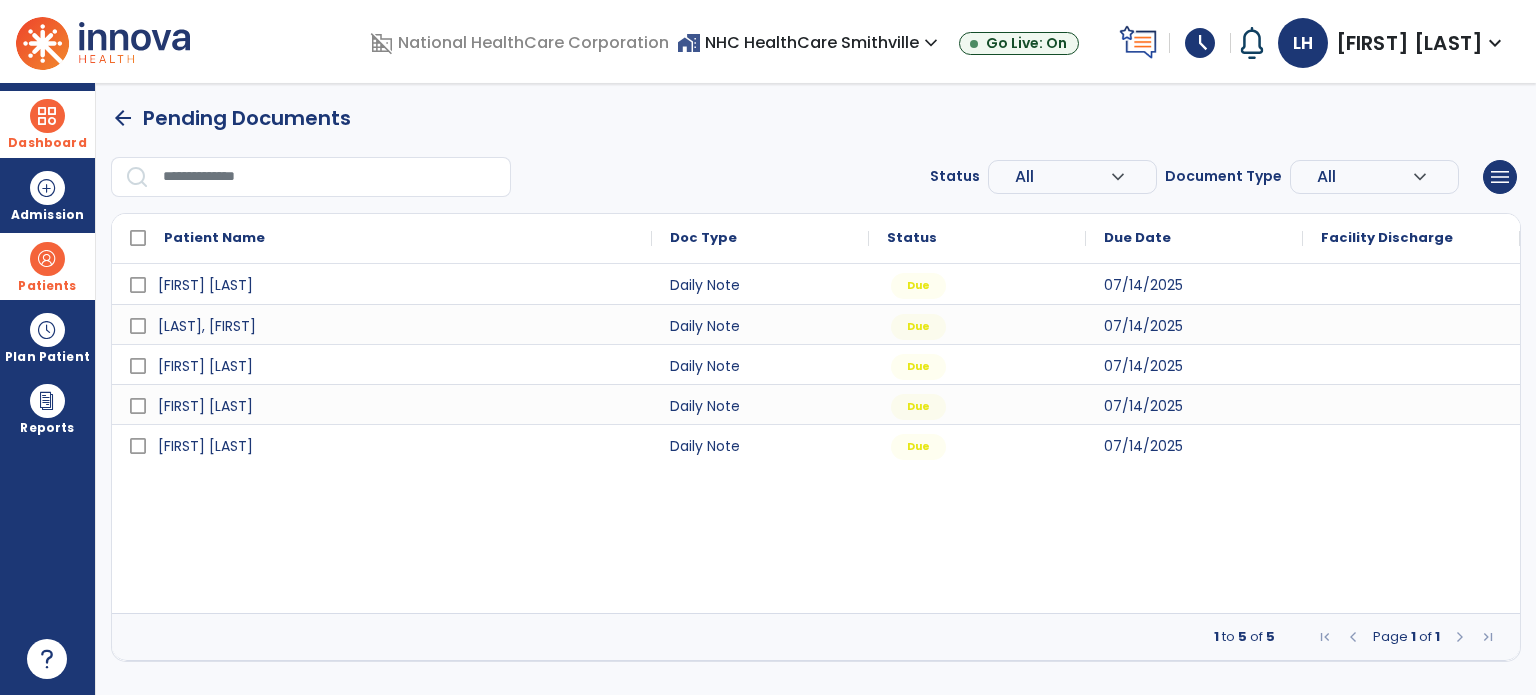 click on "Patients" at bounding box center [47, 286] 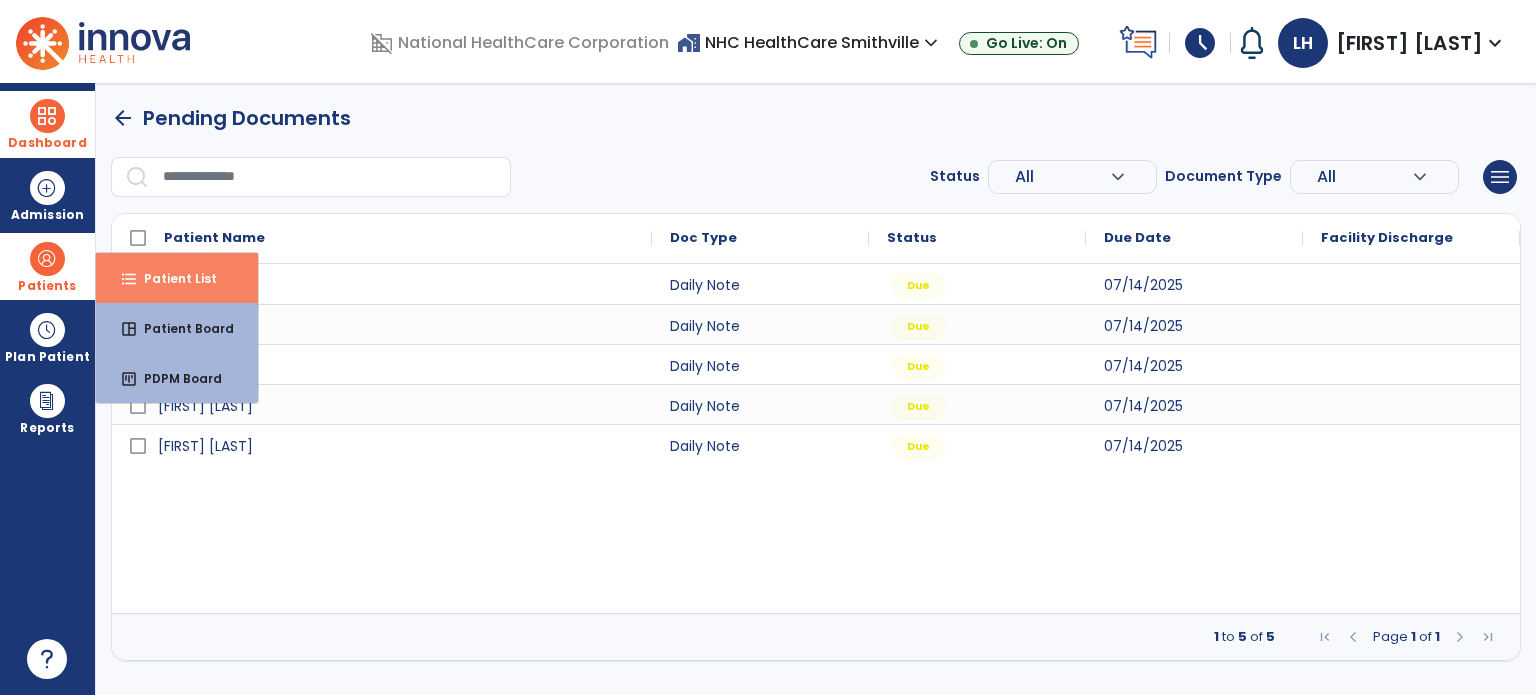 click on "format_list_bulleted  Patient List" at bounding box center (177, 278) 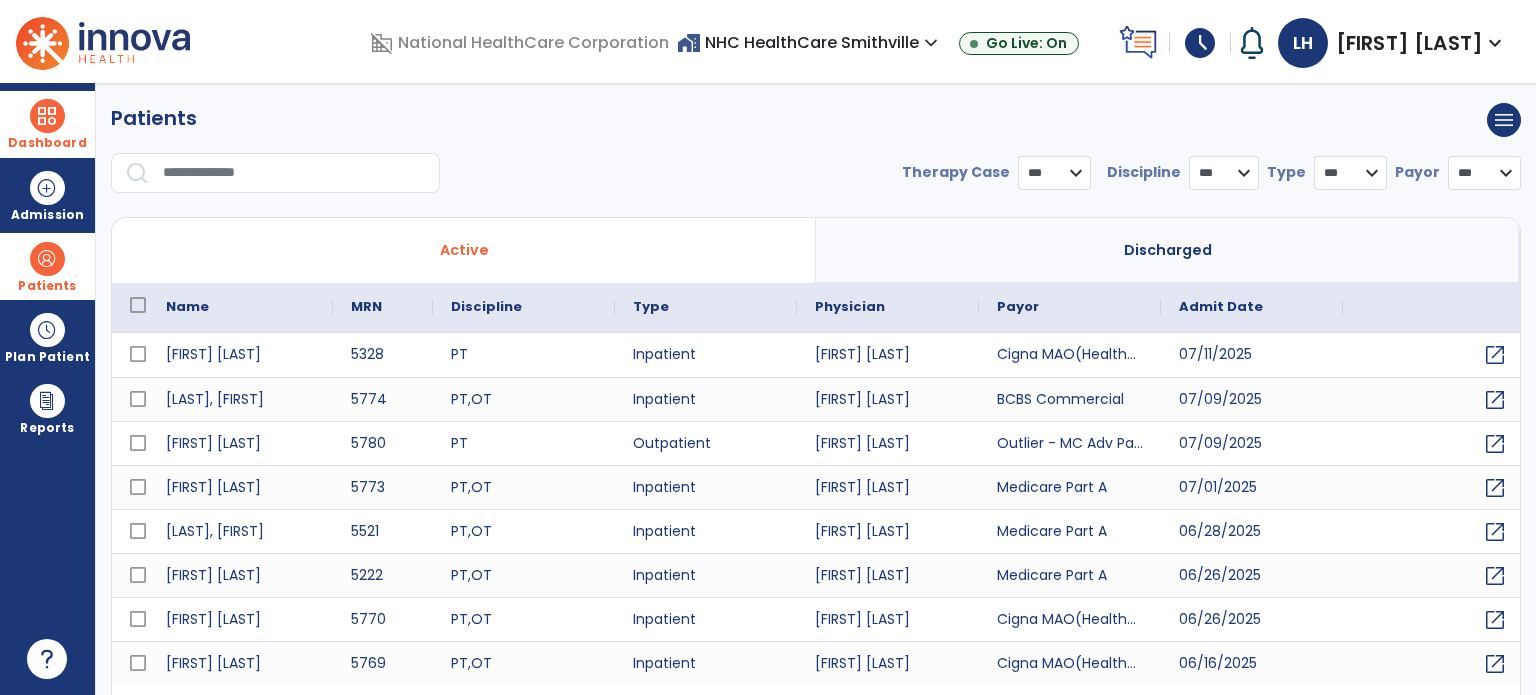 select on "***" 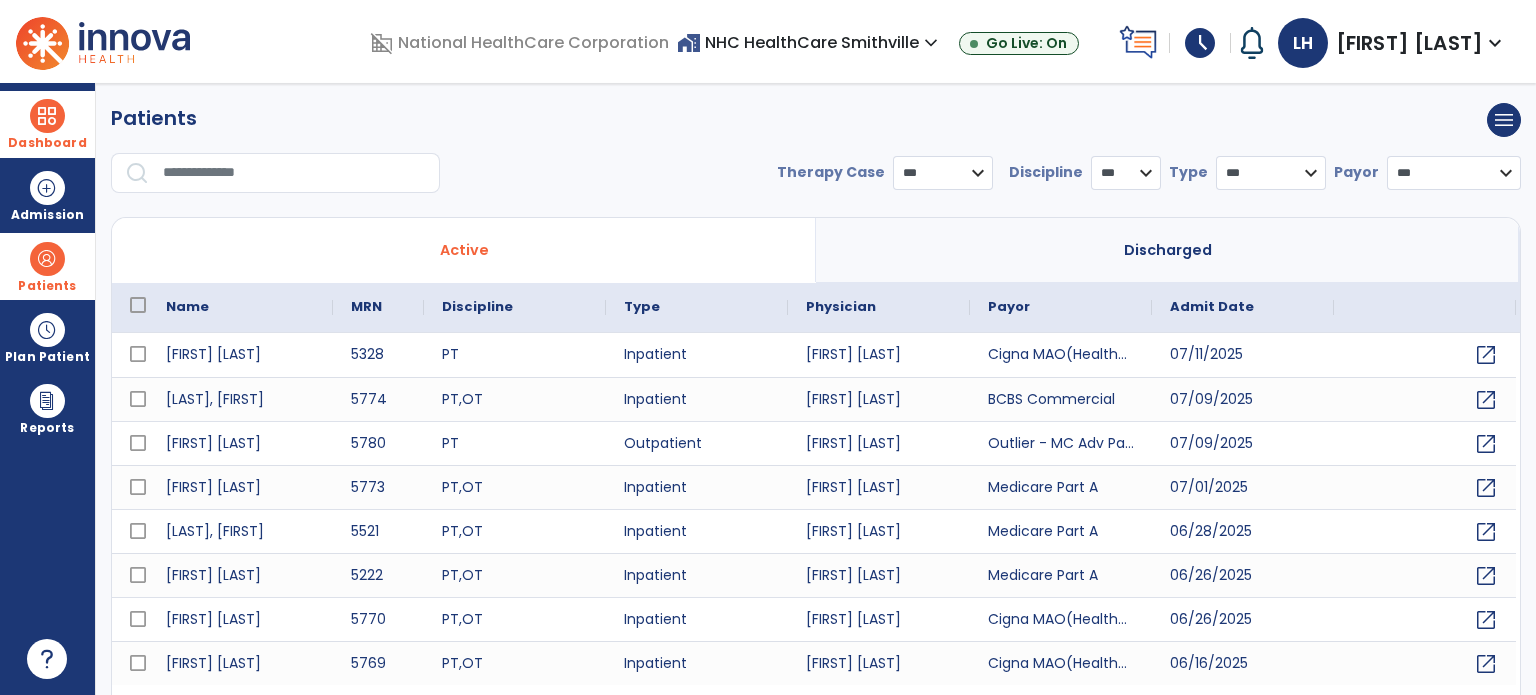 click at bounding box center [294, 173] 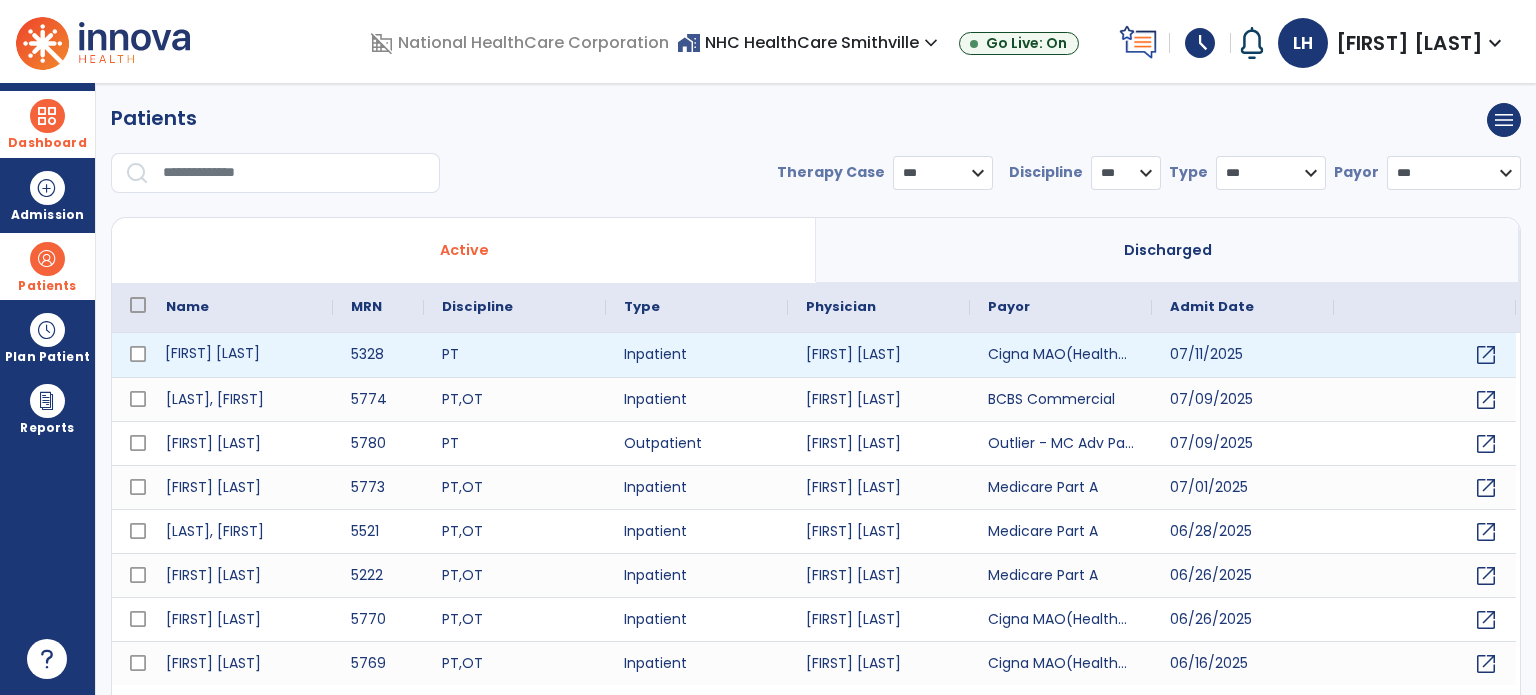 click on "[FIRST] [LAST]" at bounding box center (240, 355) 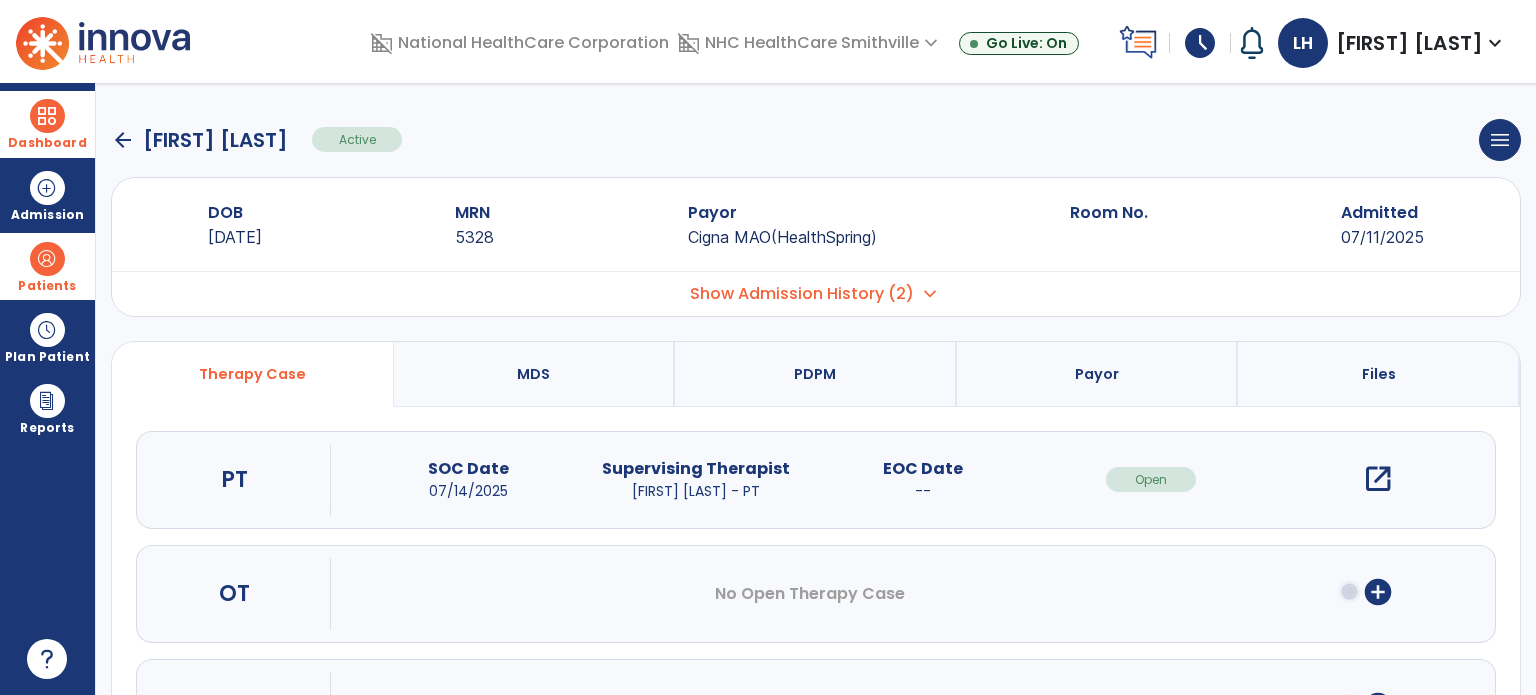 click on "add_circle" at bounding box center [1378, 592] 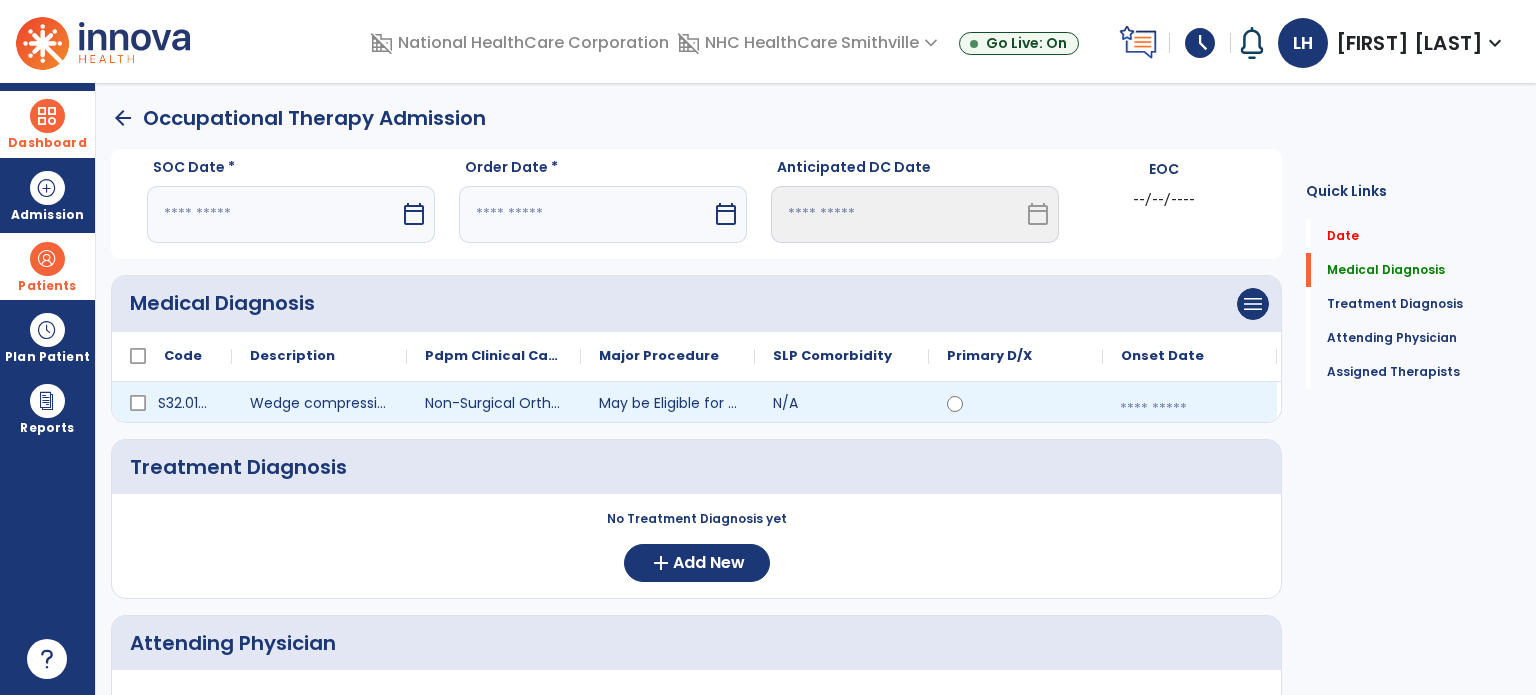 click at bounding box center (1190, 409) 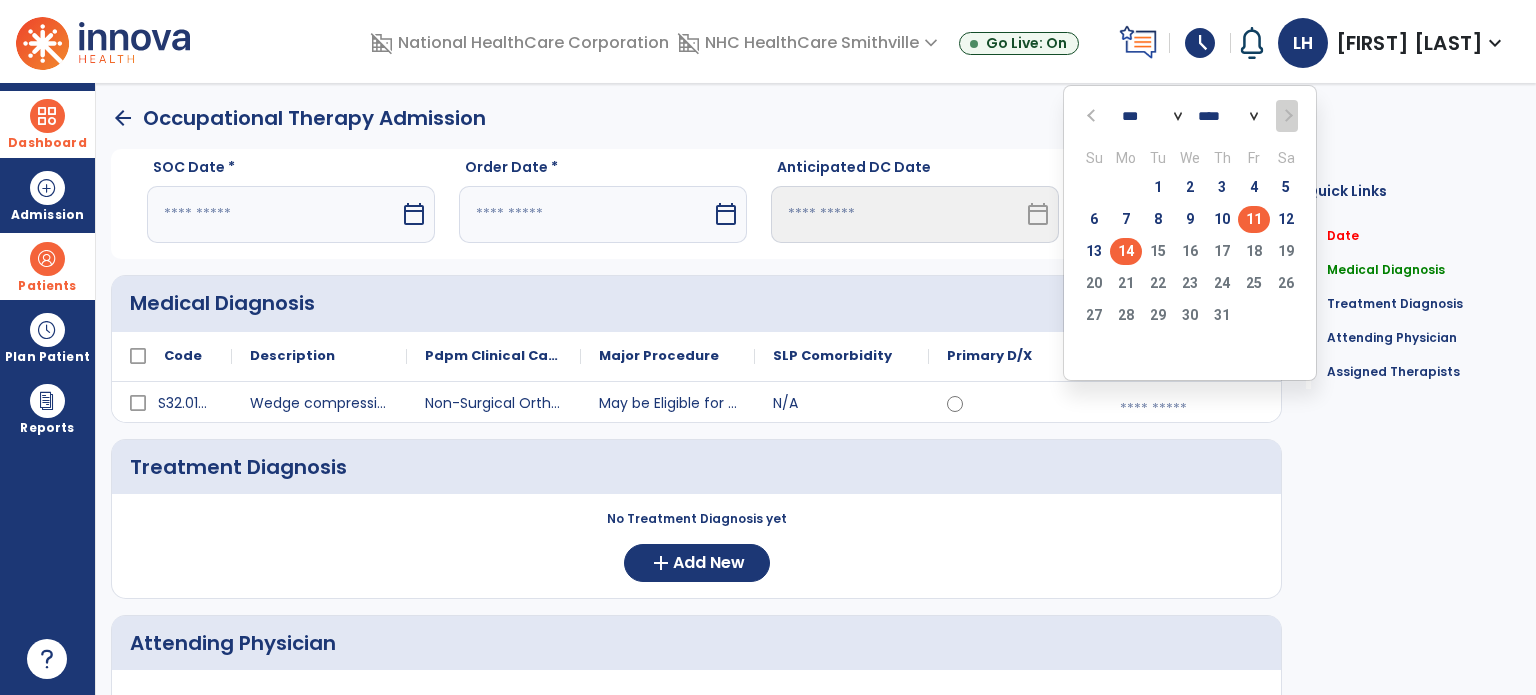 click on "11" 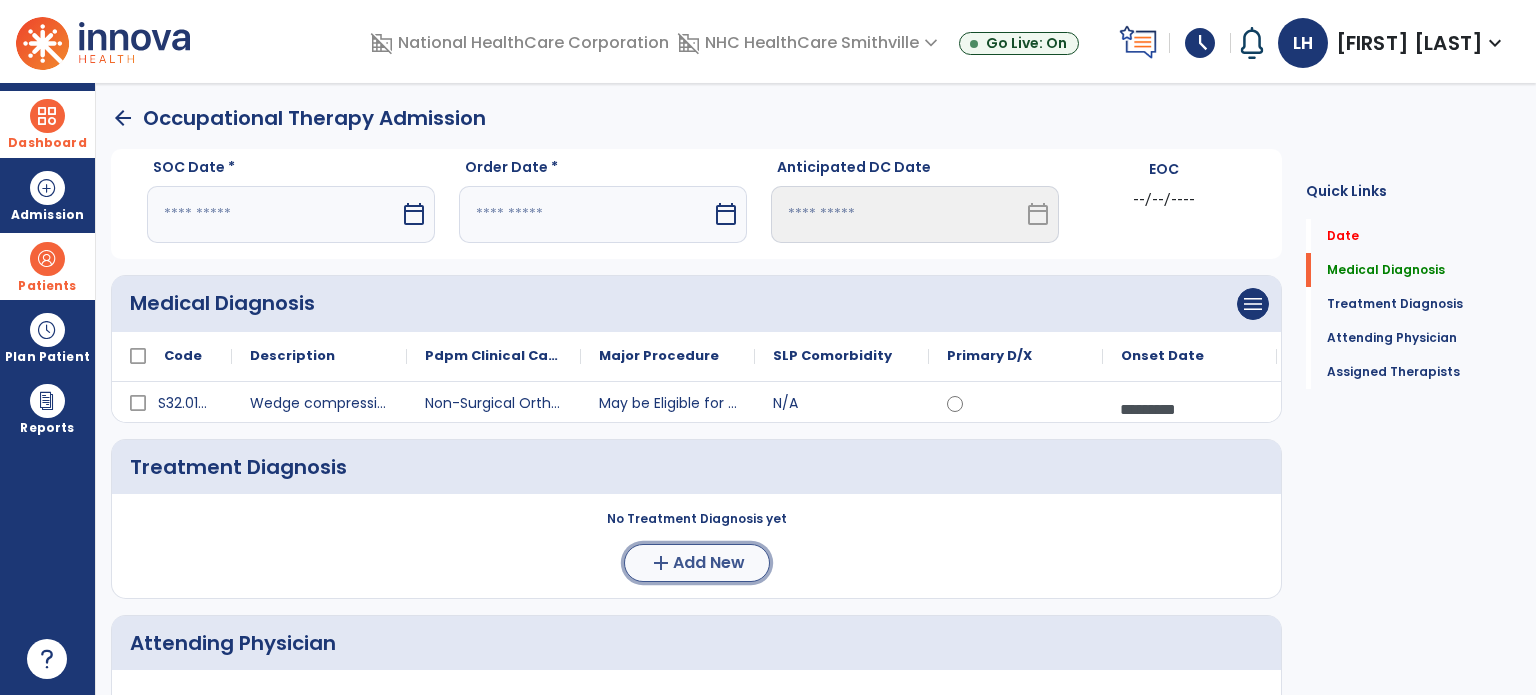 click on "add  Add New" 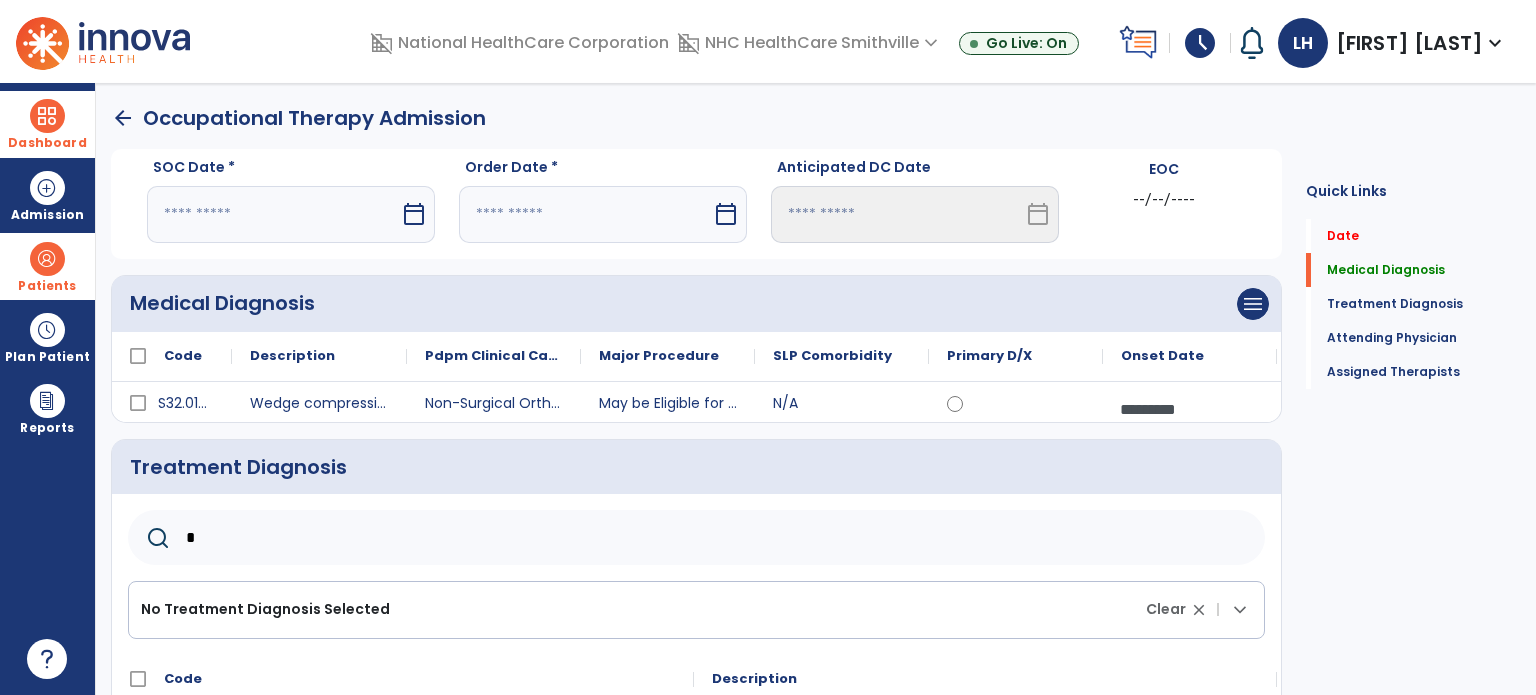 click on "*" 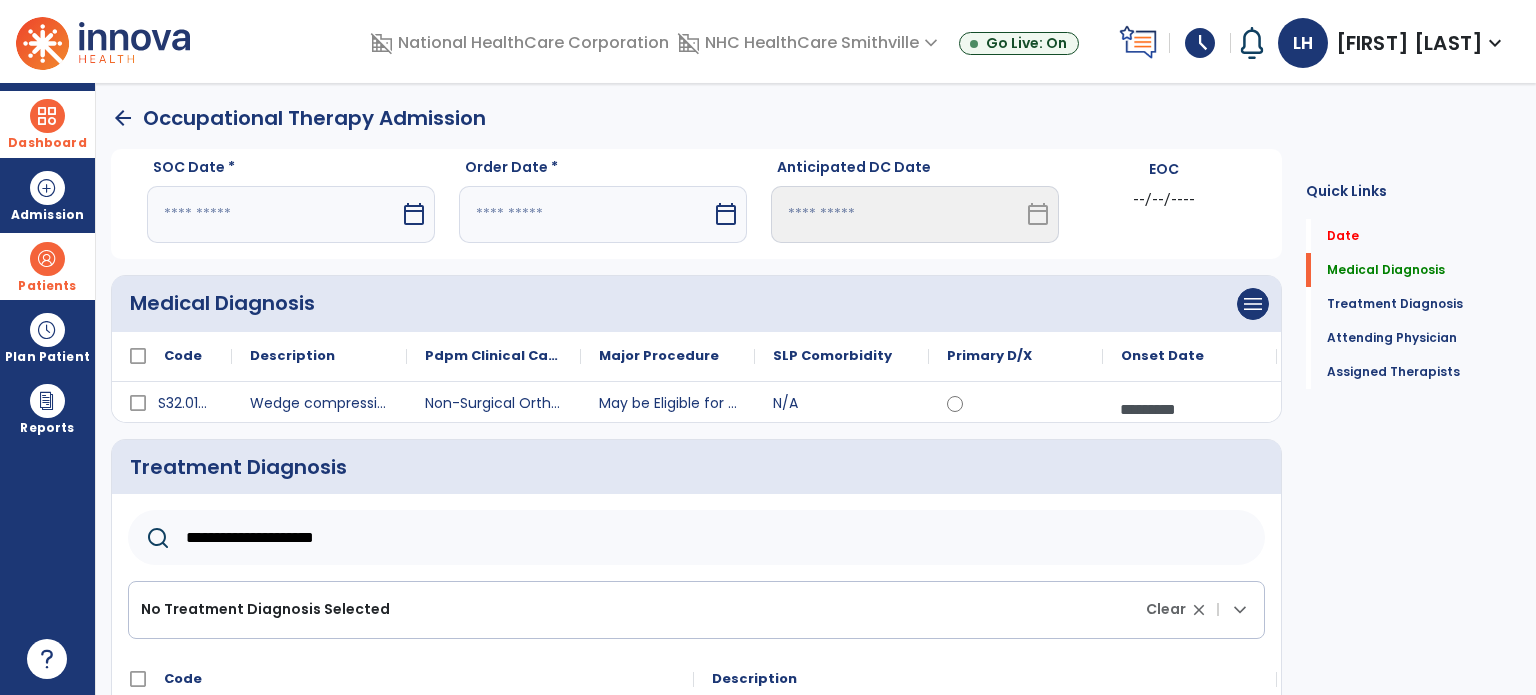 scroll, scrollTop: 162, scrollLeft: 0, axis: vertical 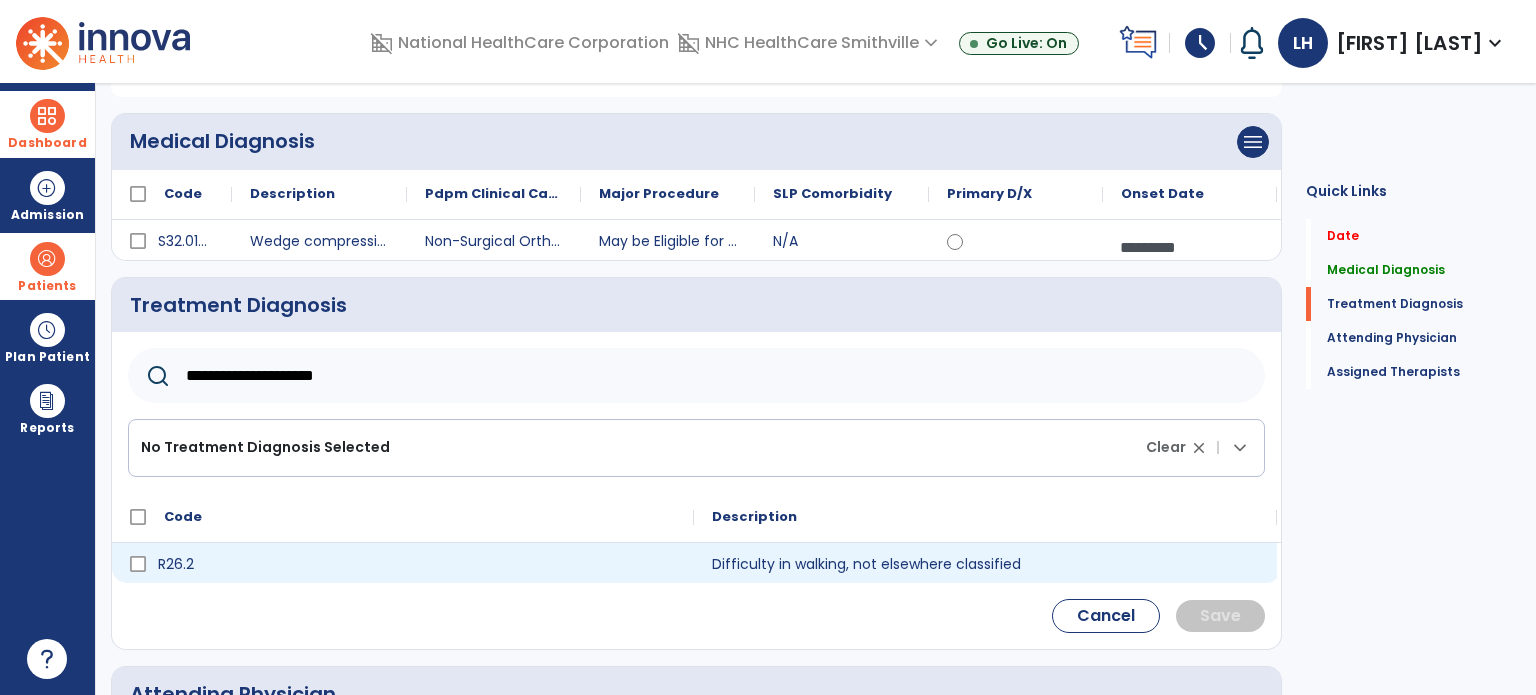 type on "**********" 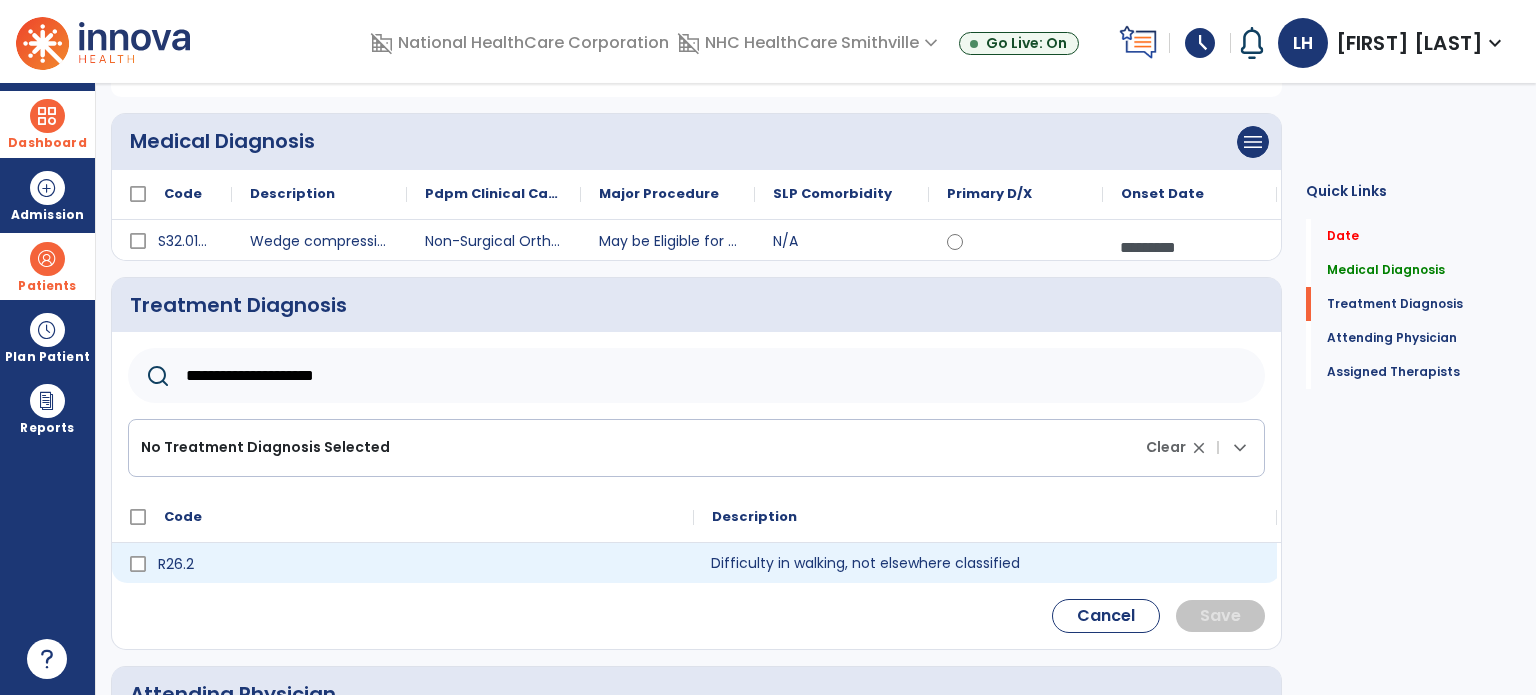 click on "Difficulty in walking, not elsewhere classified" 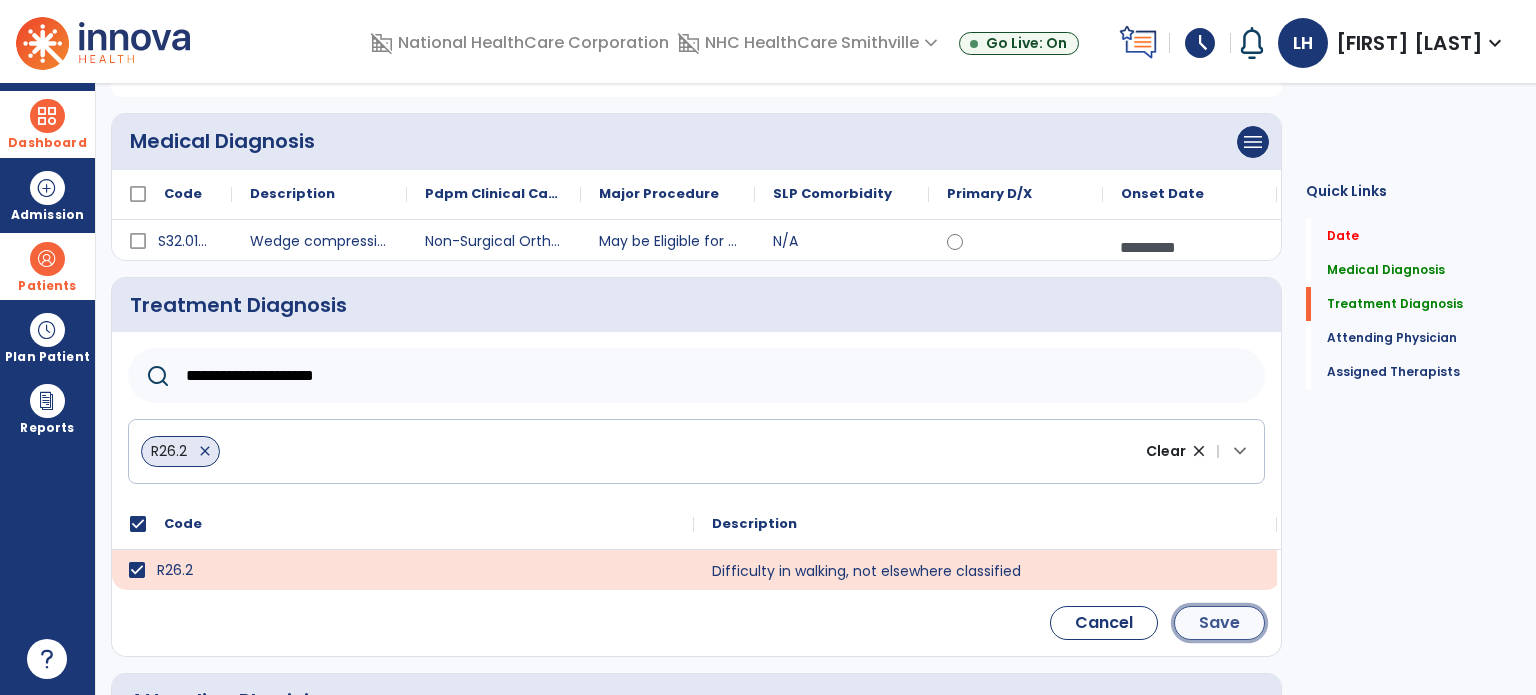 click on "Save" 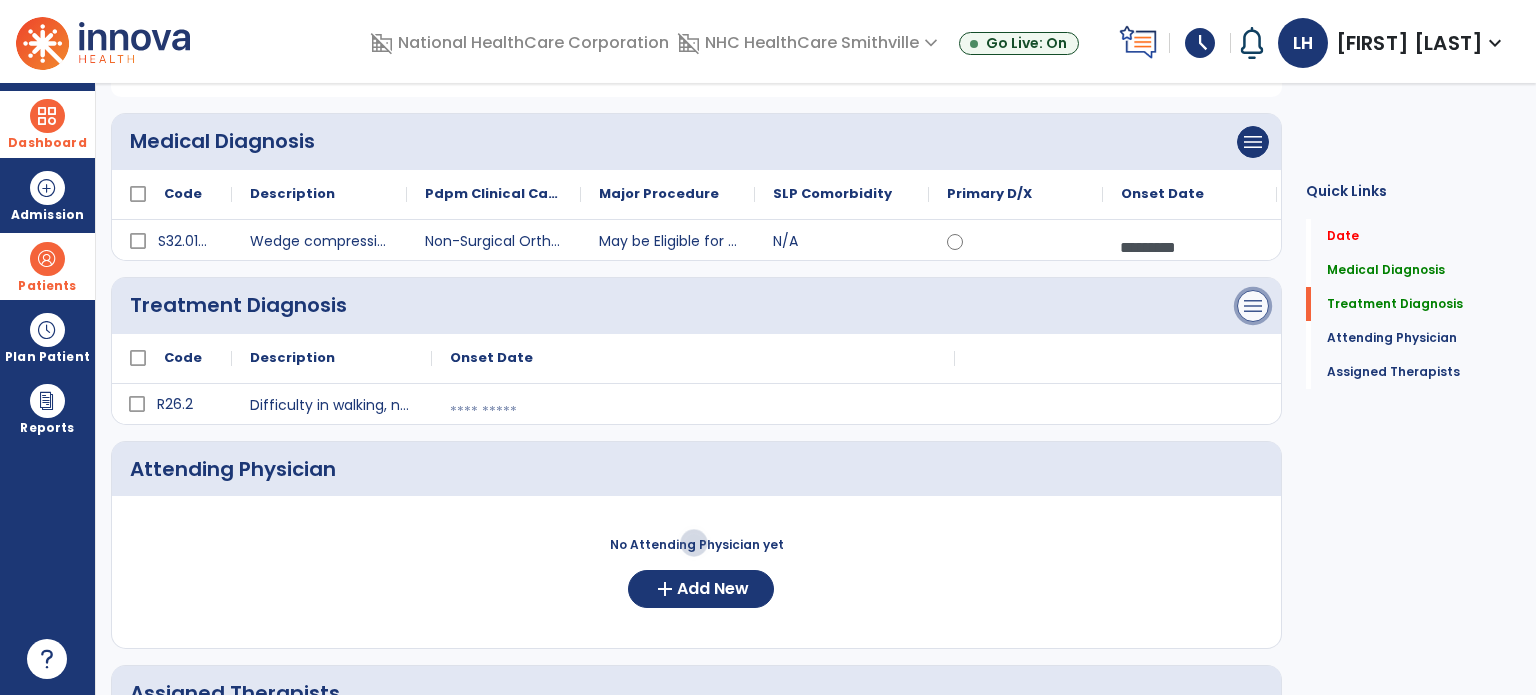 click on "menu" at bounding box center (1253, 142) 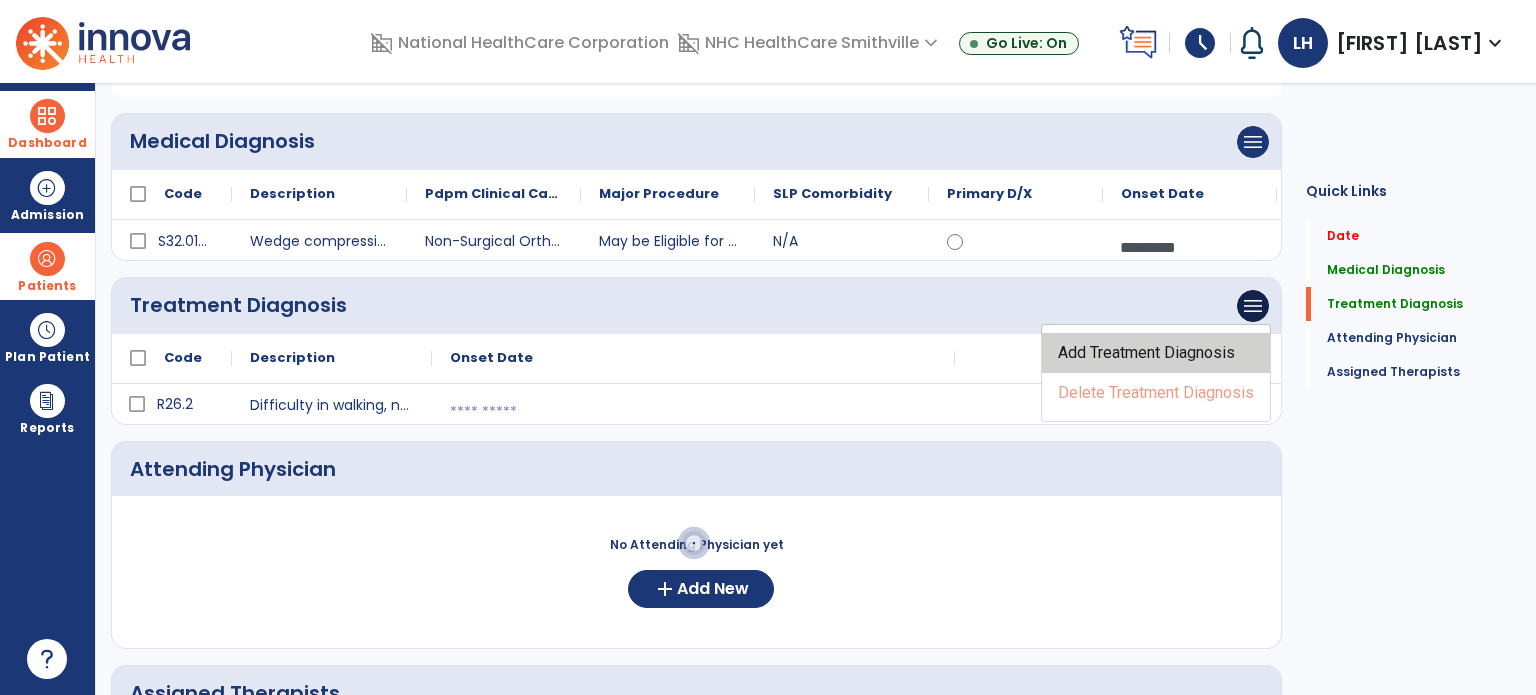 click on "Add Treatment Diagnosis" 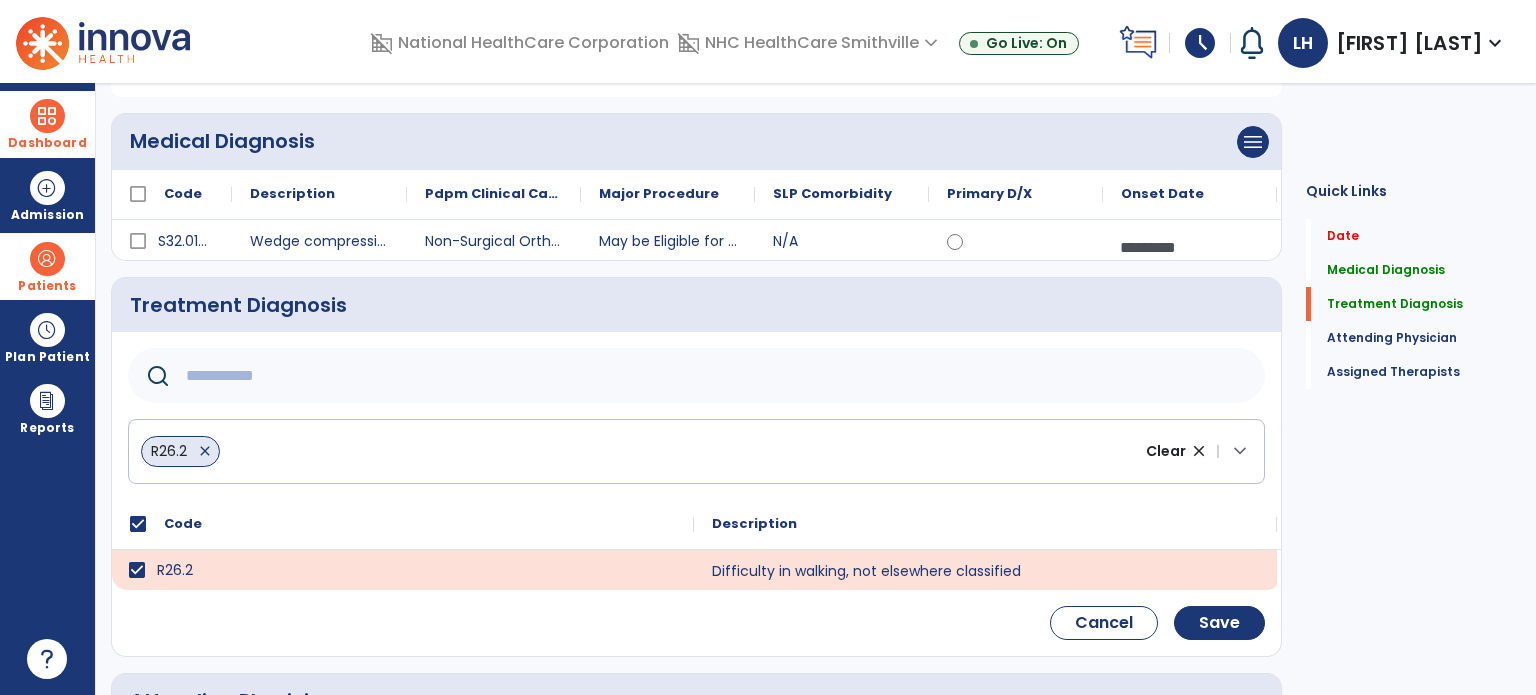 click 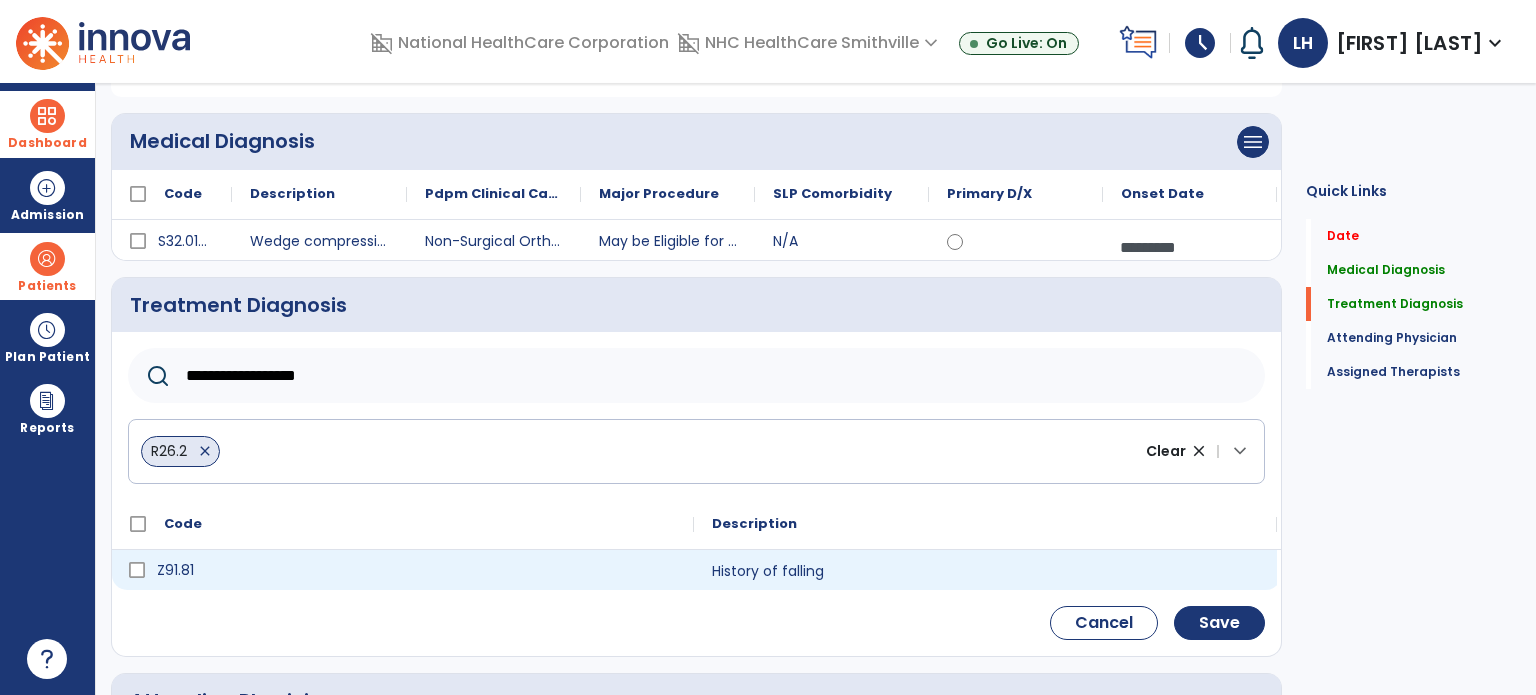 type on "**********" 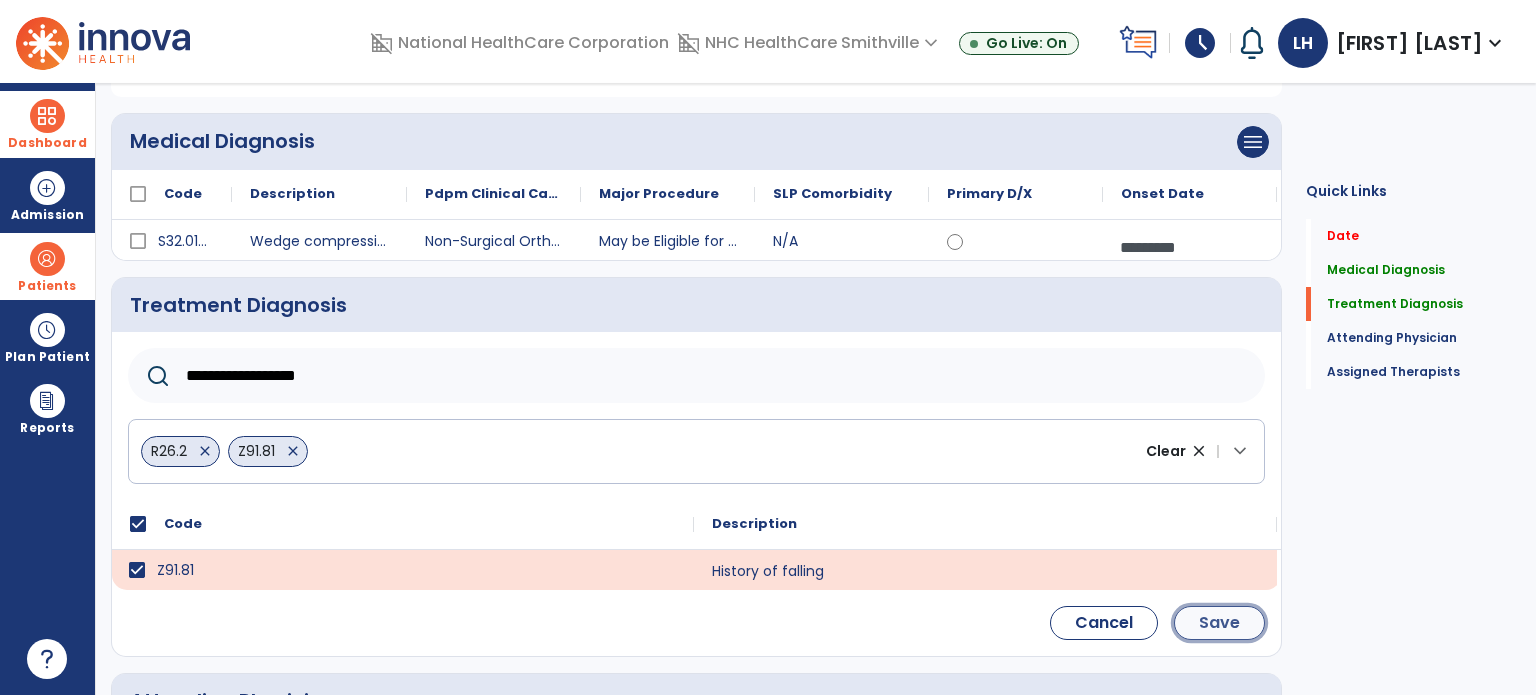 click on "Save" 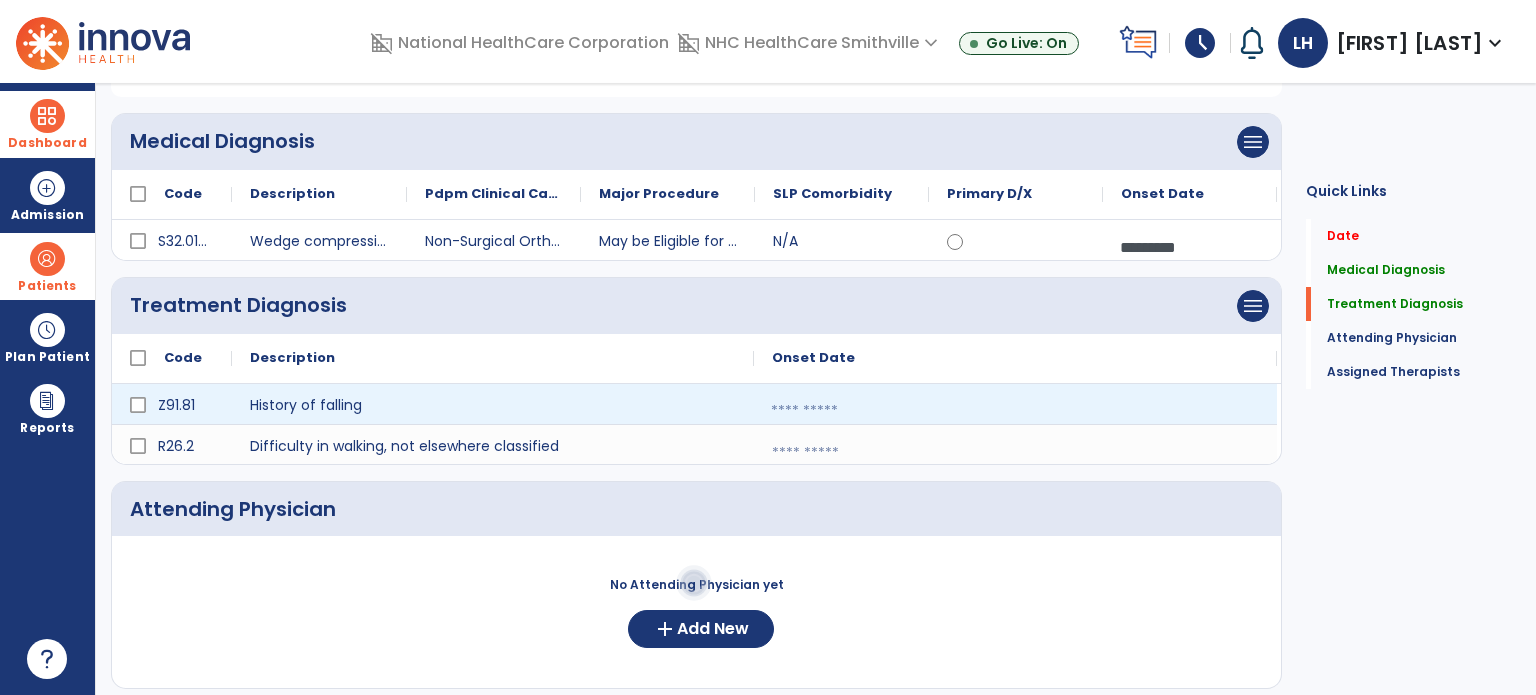click at bounding box center [1015, 411] 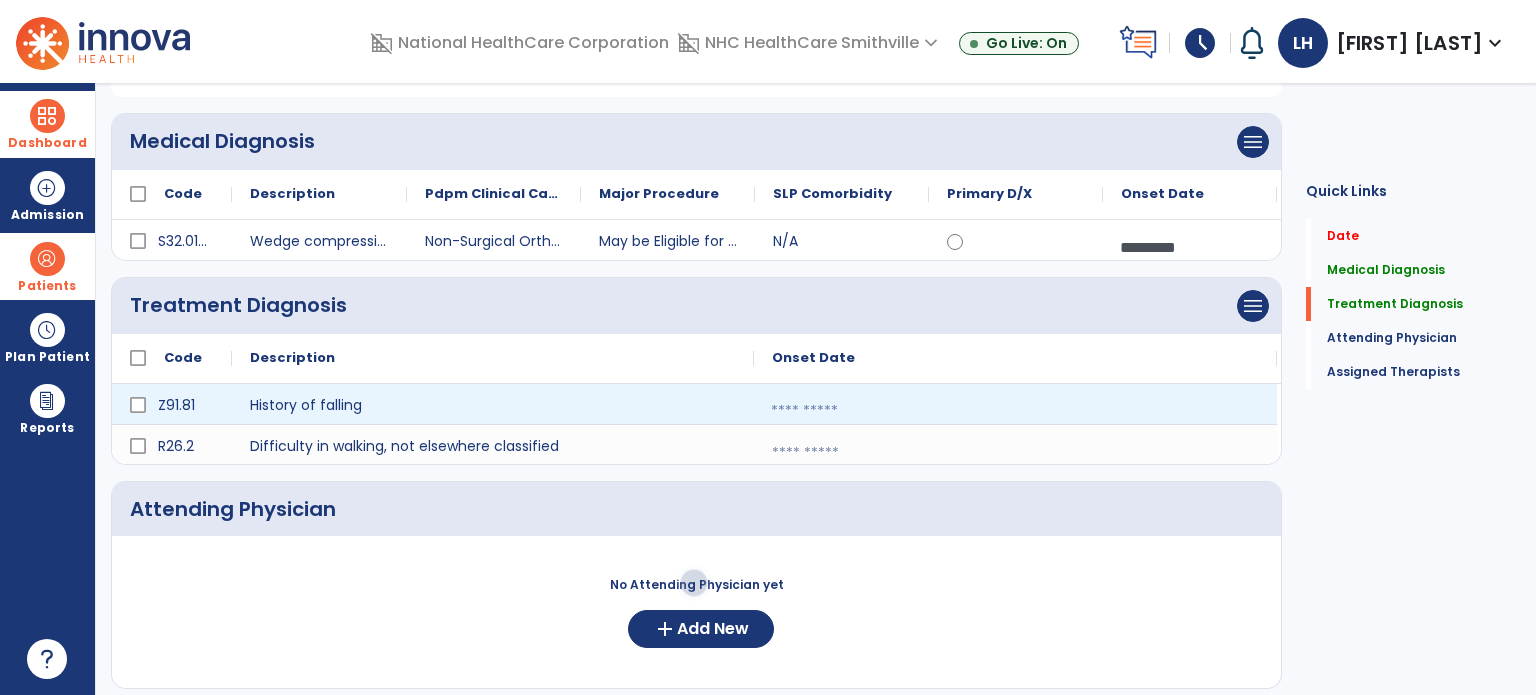 select on "*" 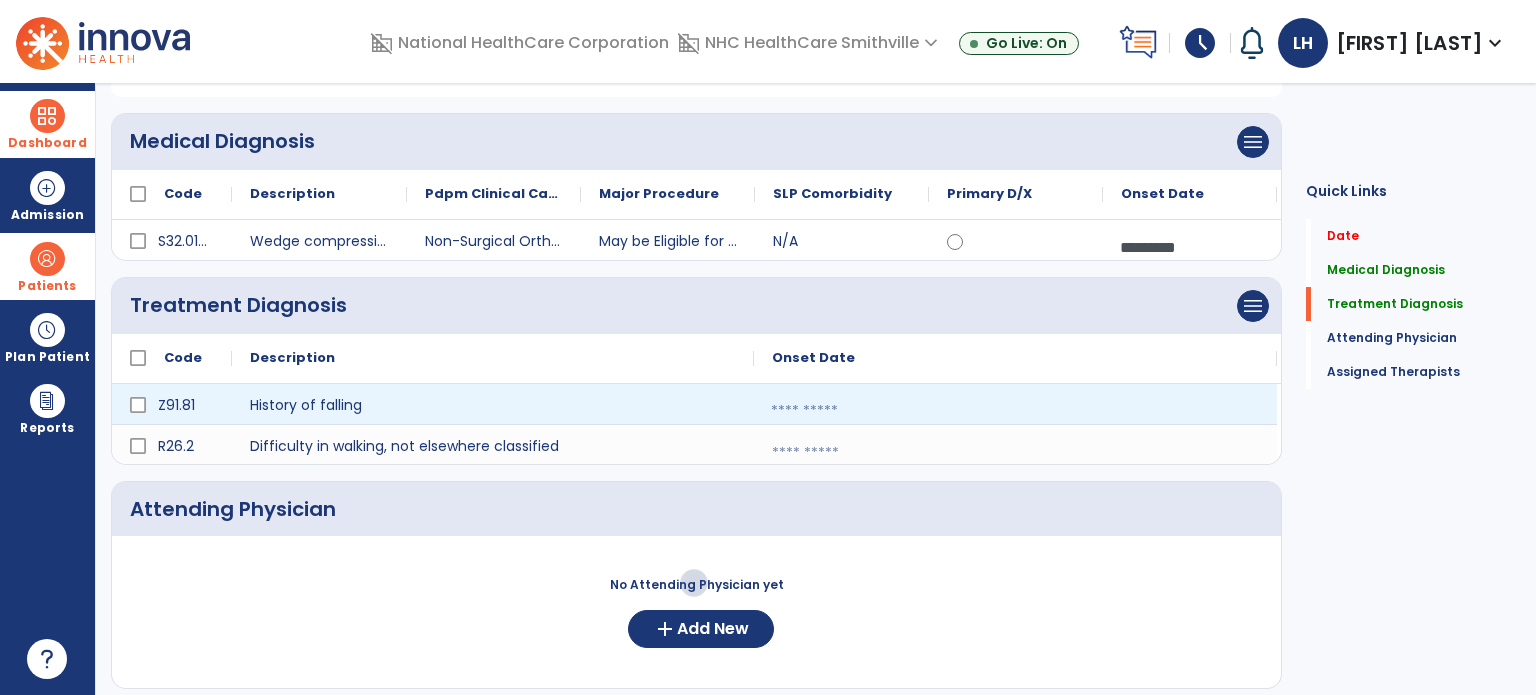 select on "****" 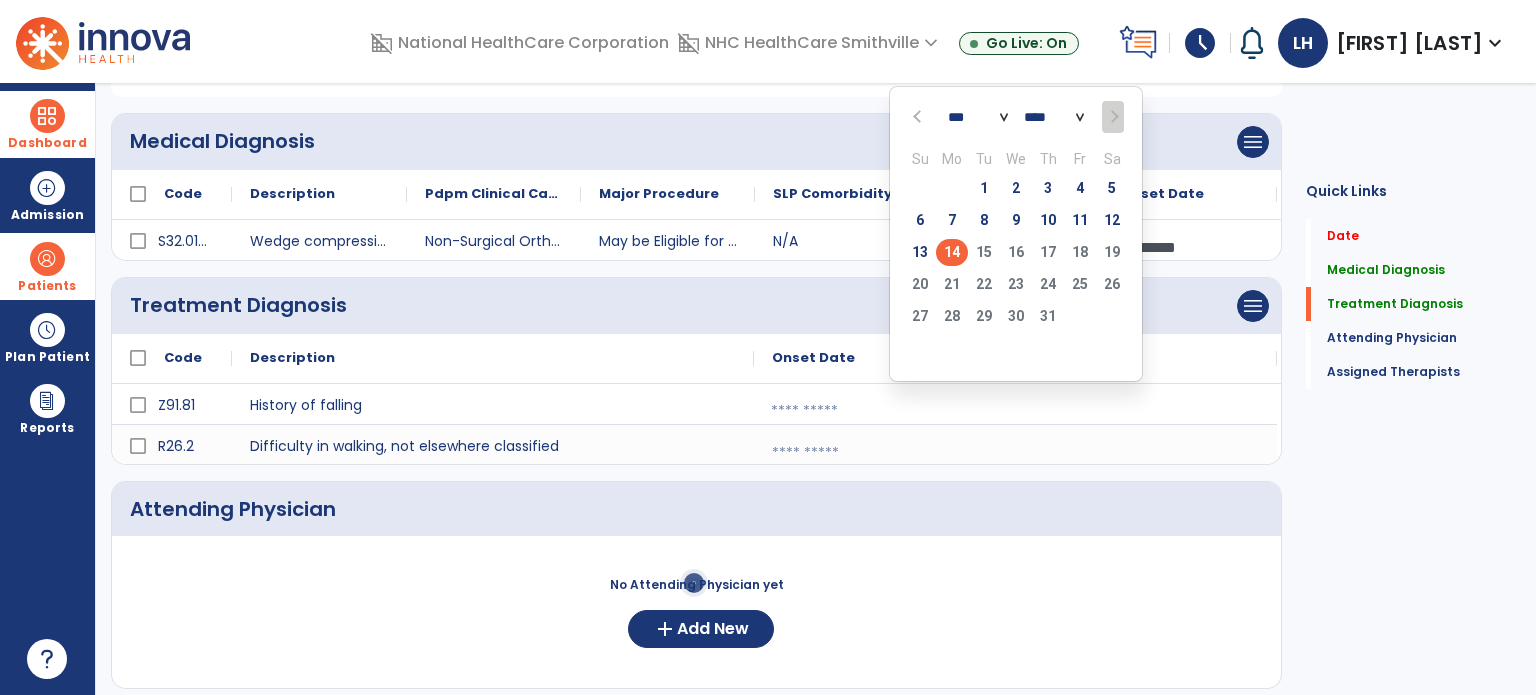 click on "14" 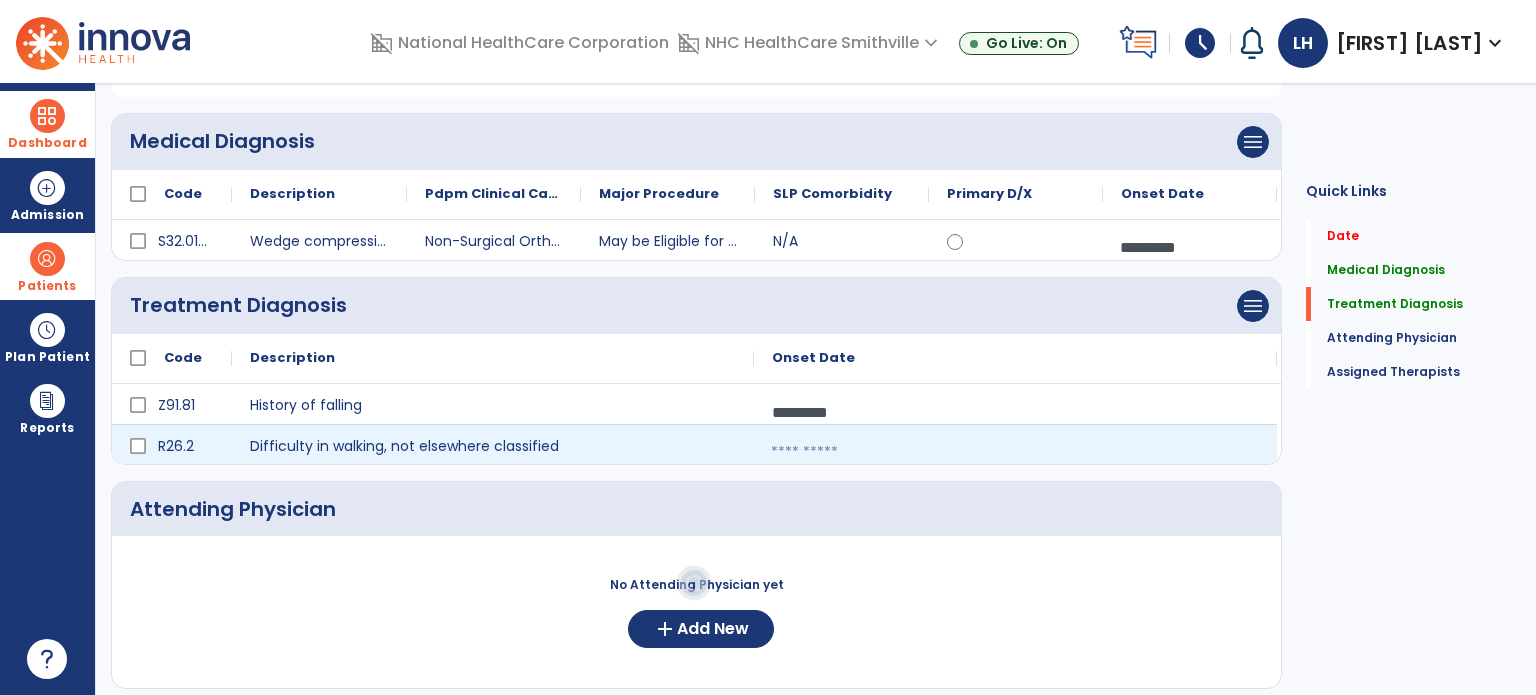 click at bounding box center (1015, 452) 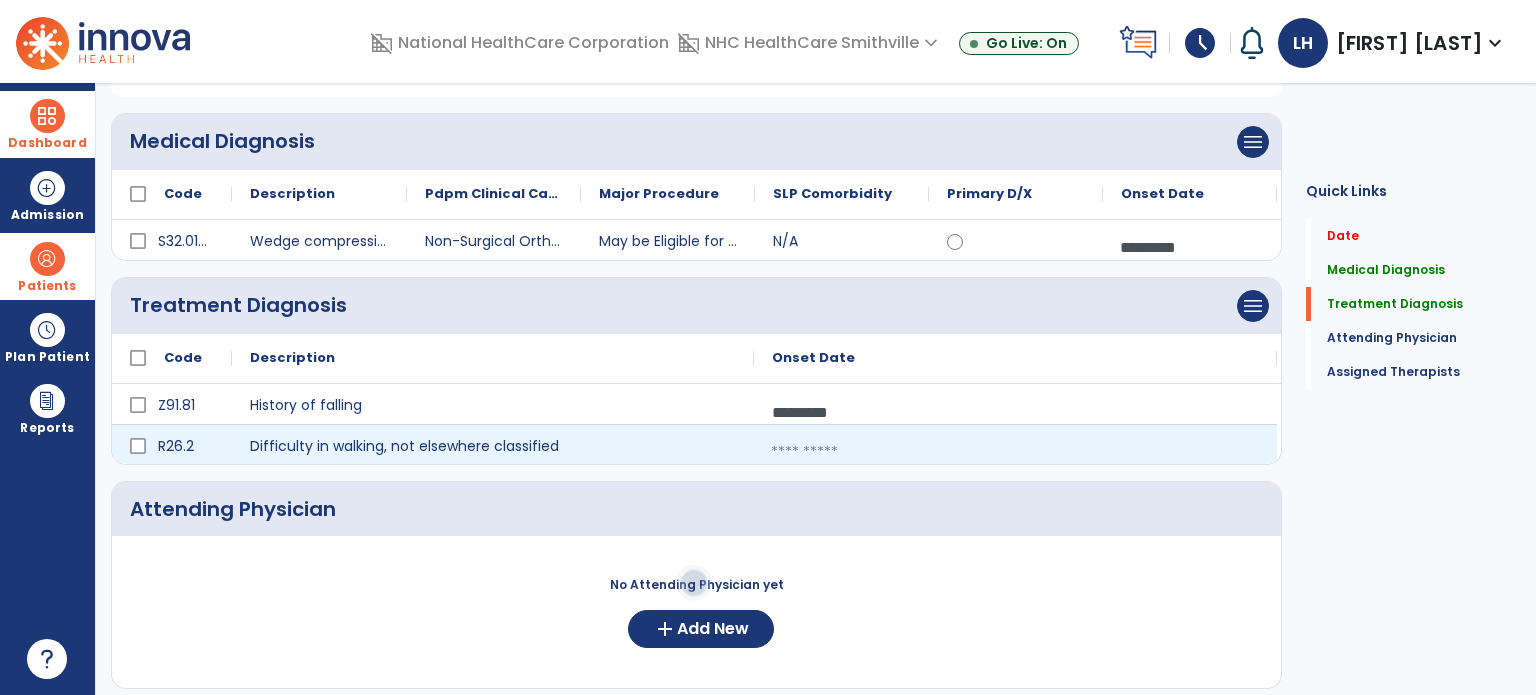 select on "*" 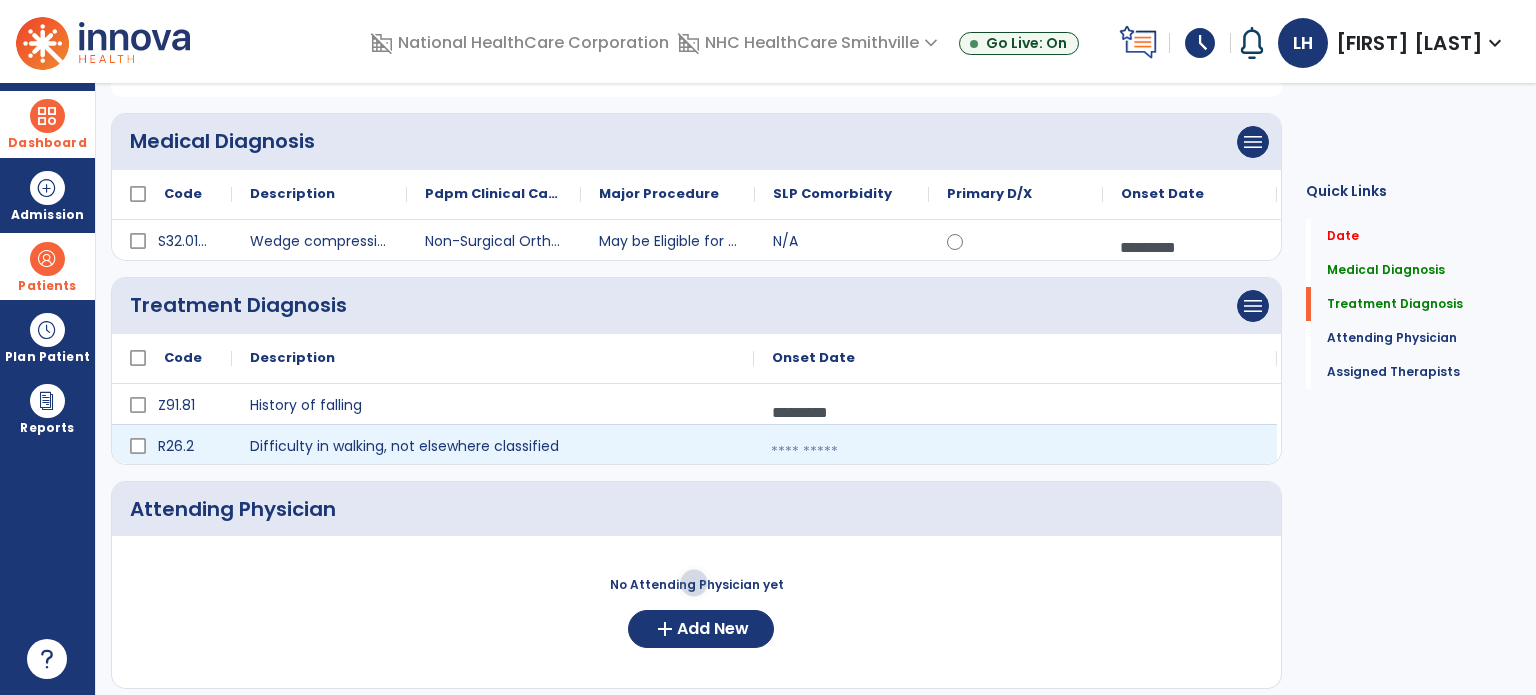 select on "****" 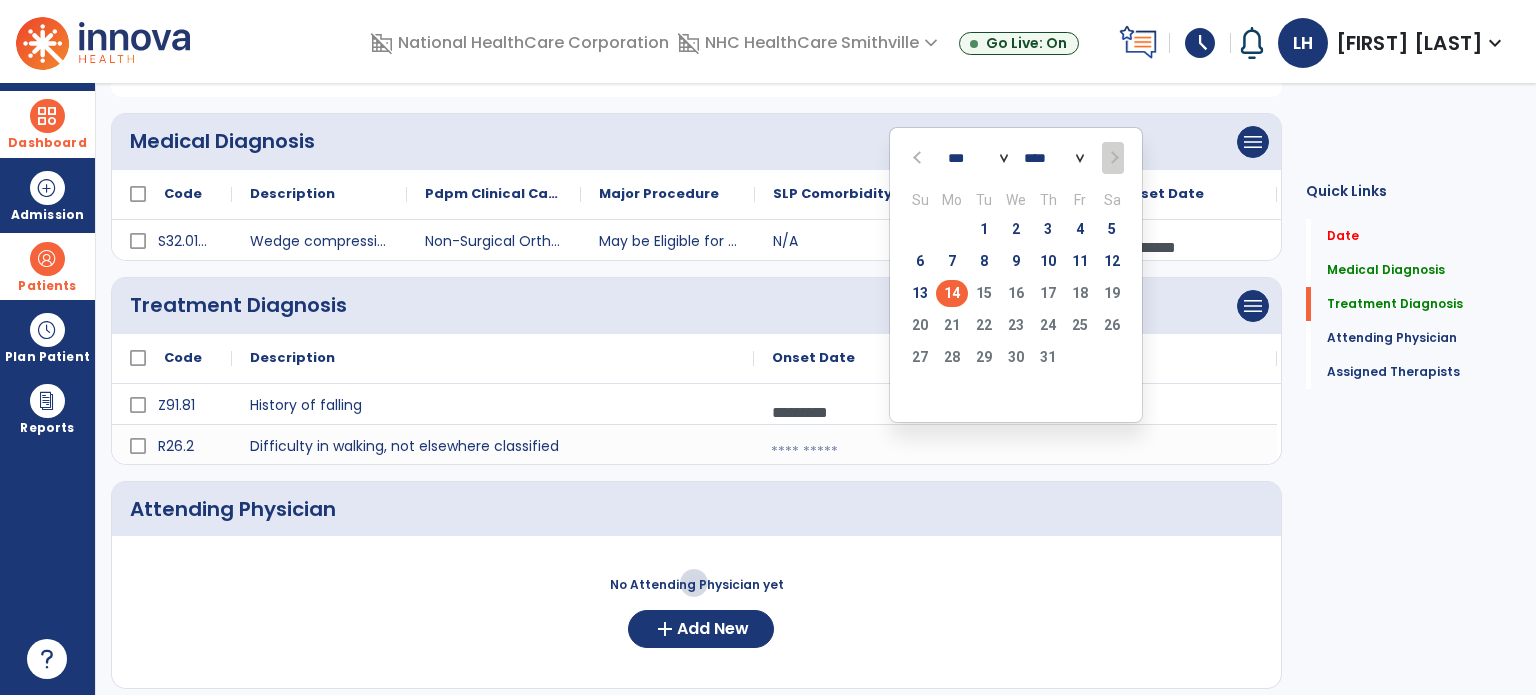 click on "14" 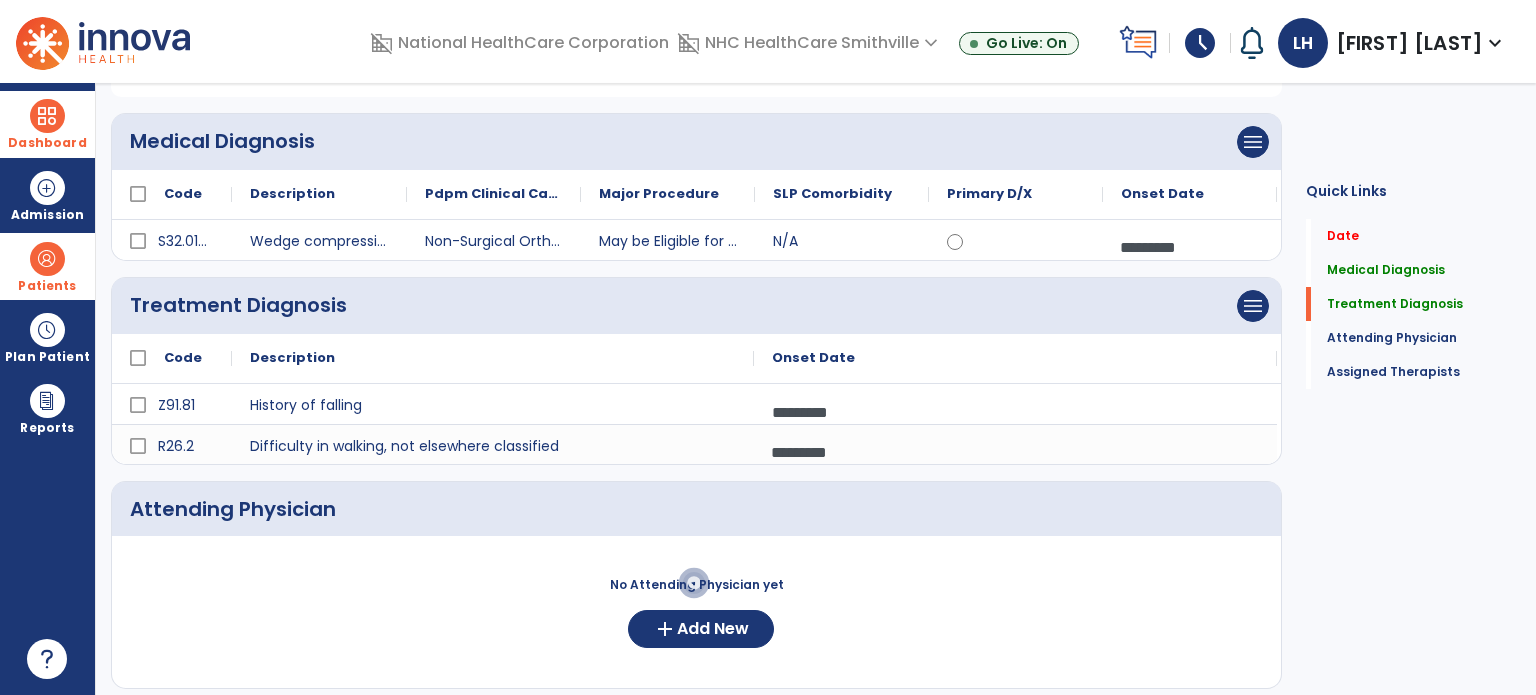 scroll, scrollTop: 238, scrollLeft: 0, axis: vertical 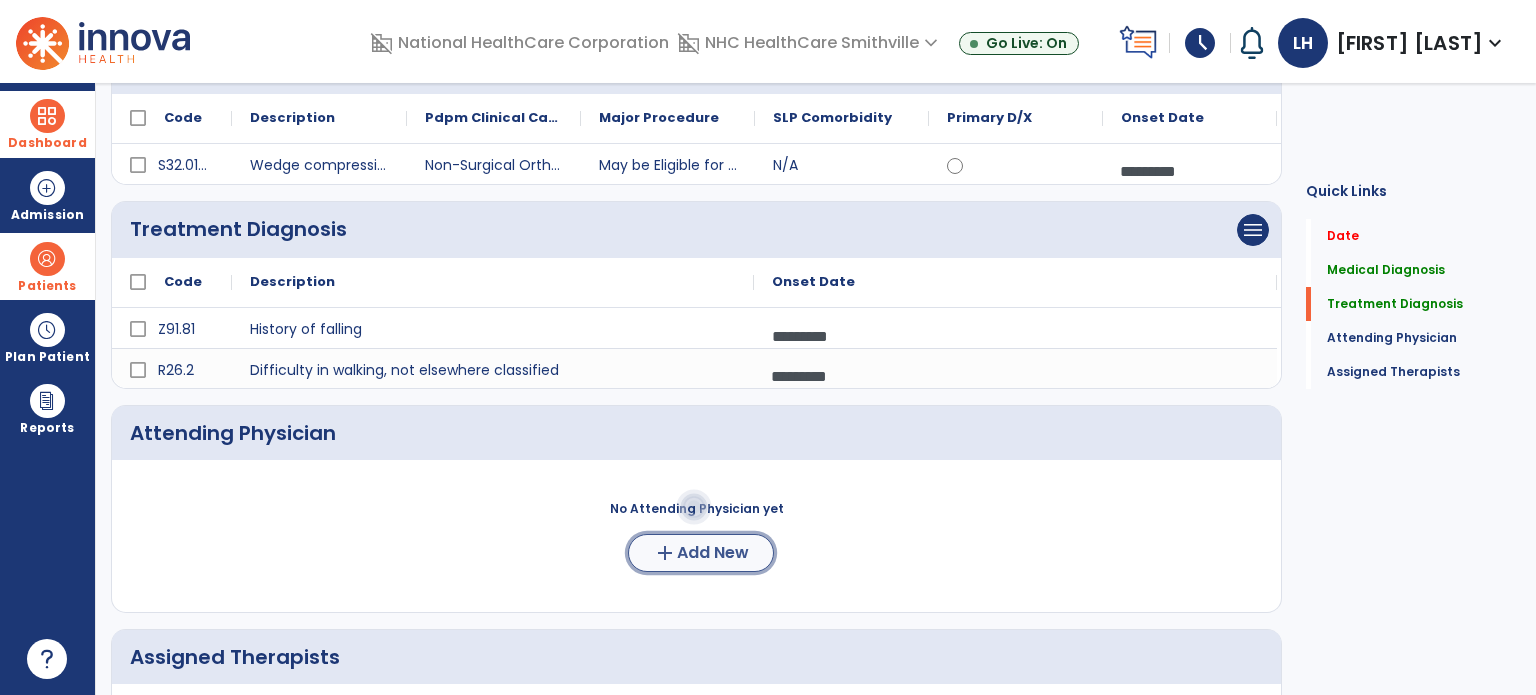 click on "Add New" 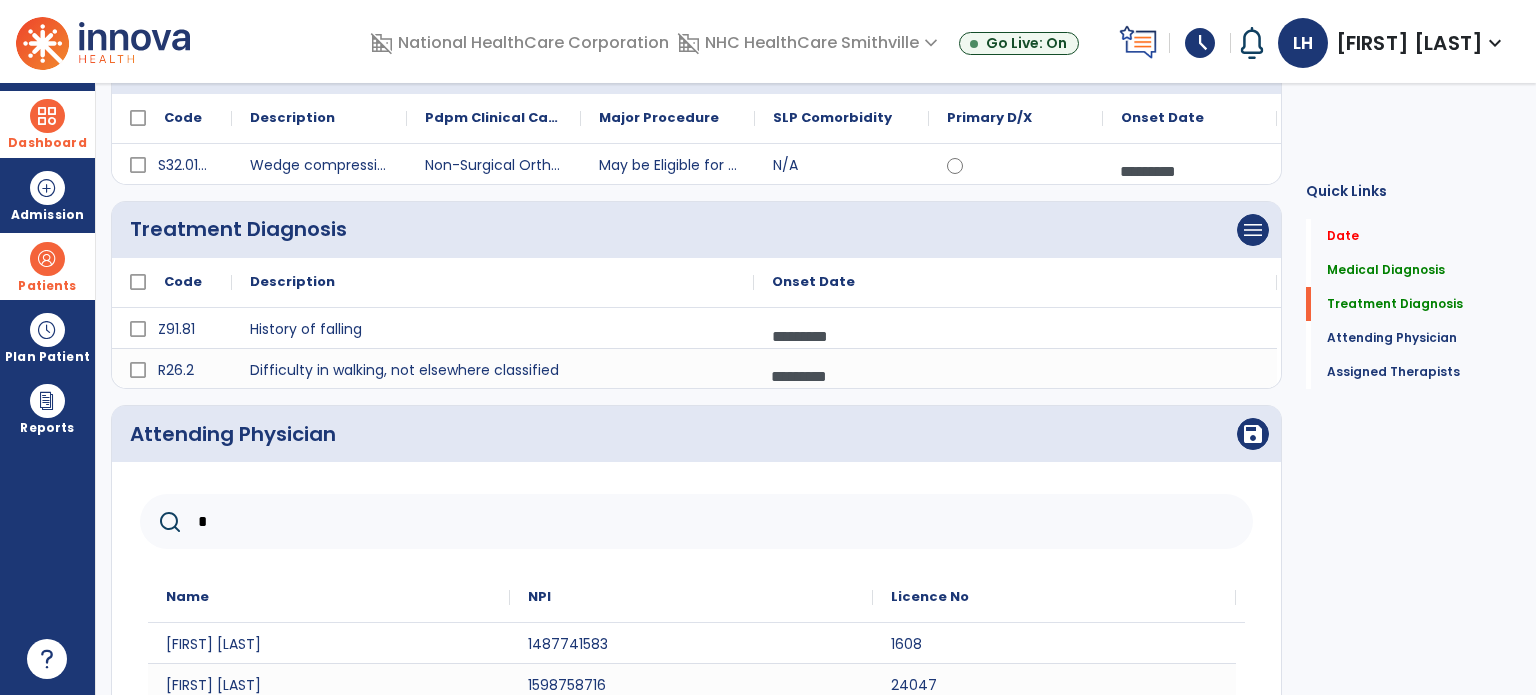 click on "*" 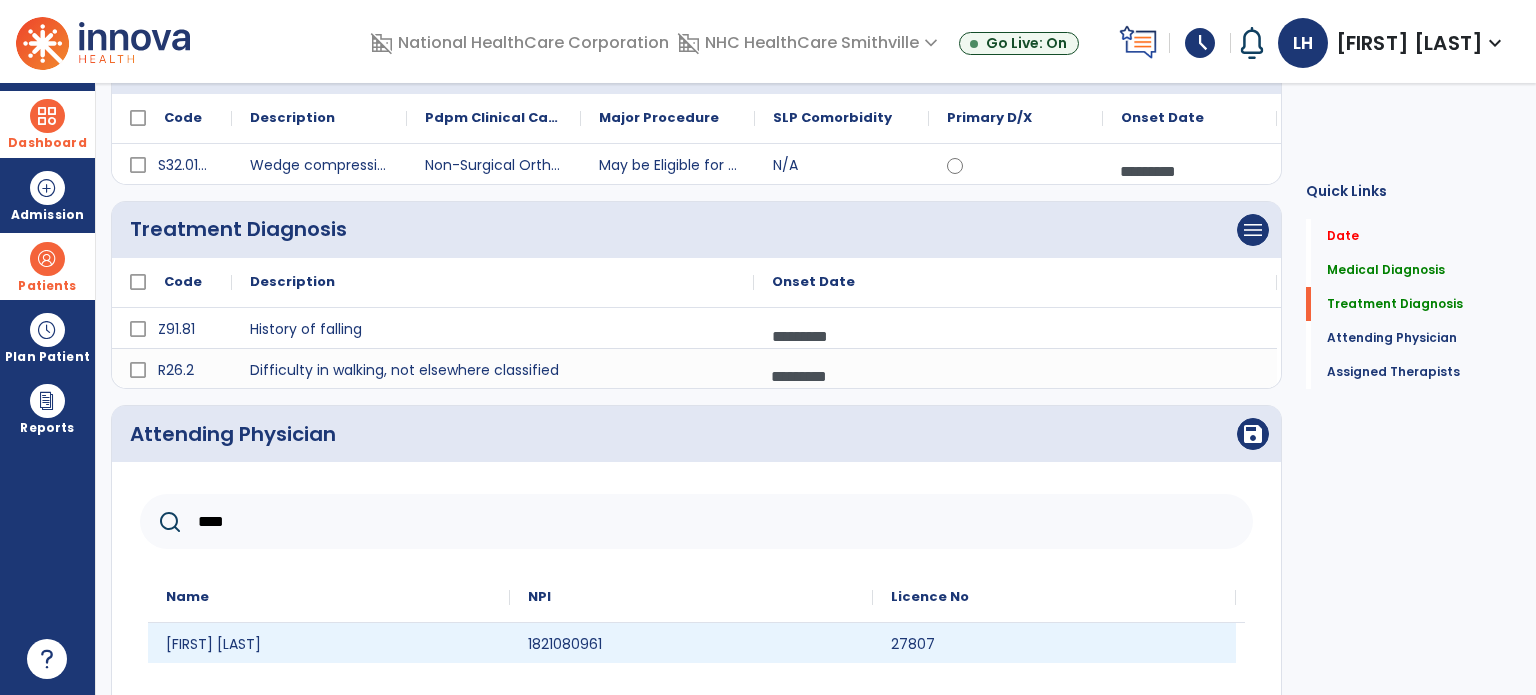 type on "****" 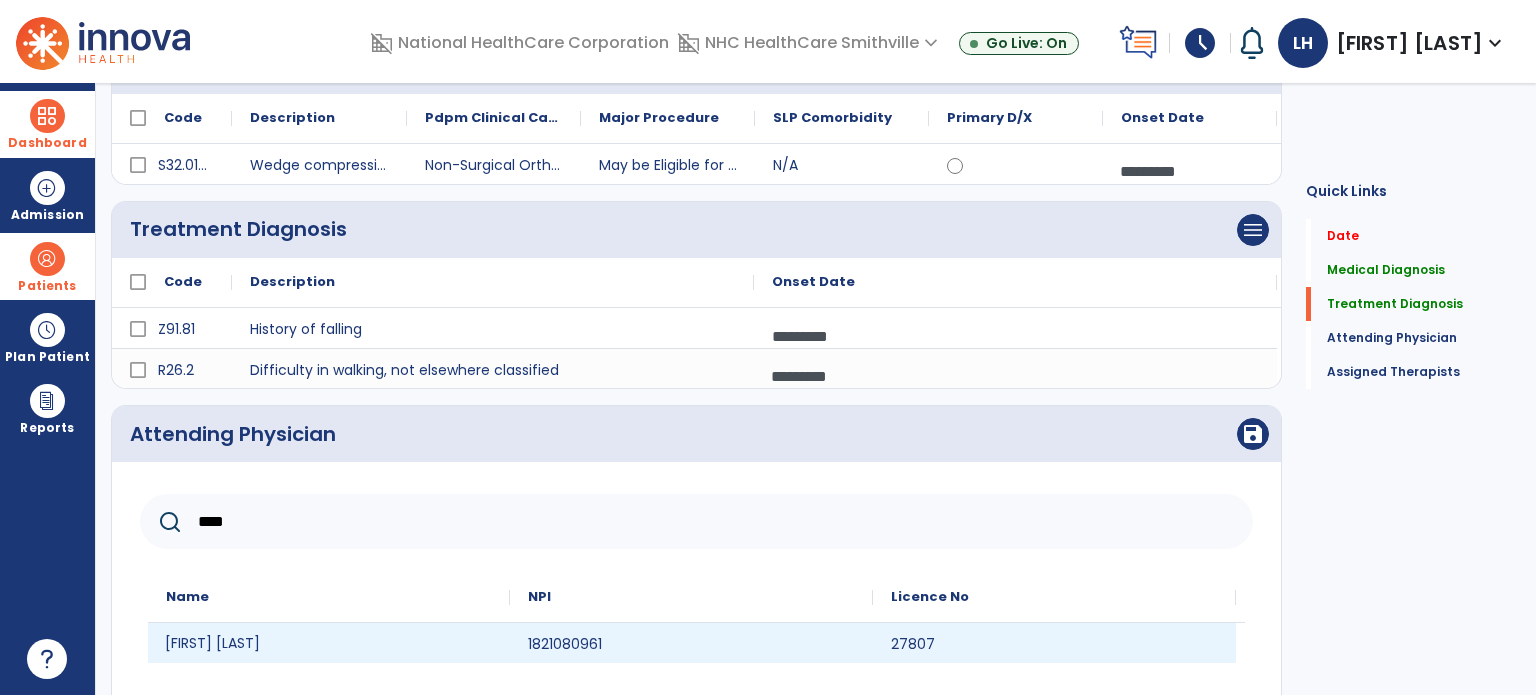 click on "[FIRST] [LAST]" 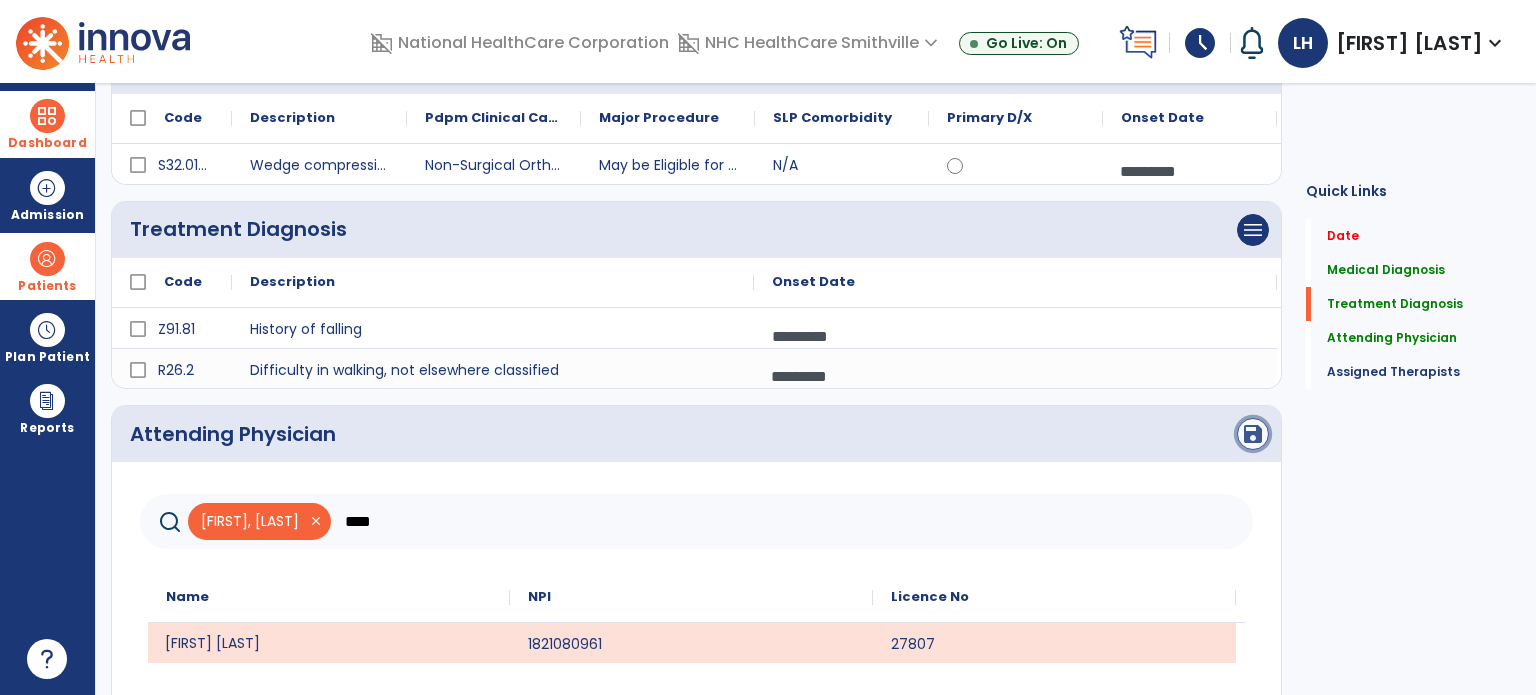 click on "save" 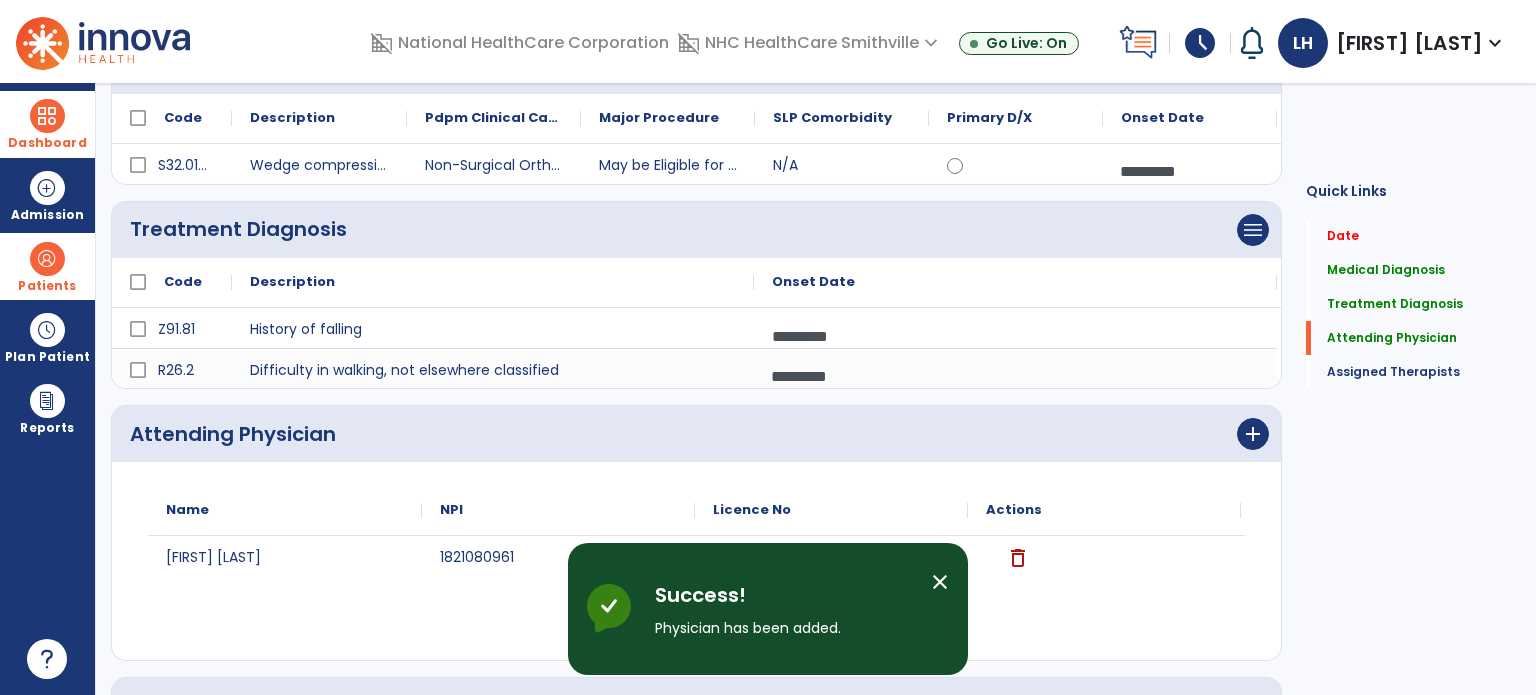 scroll, scrollTop: 517, scrollLeft: 0, axis: vertical 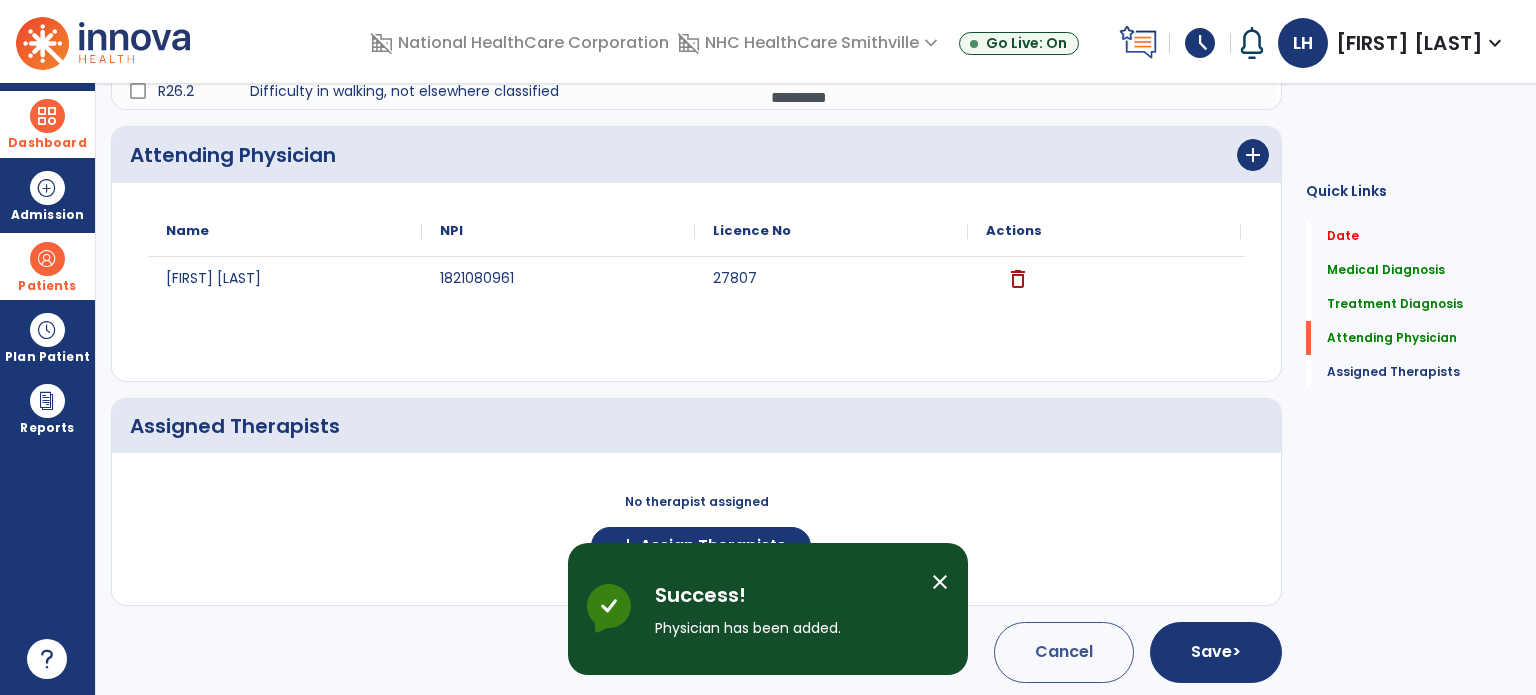 click on "close" at bounding box center [940, 582] 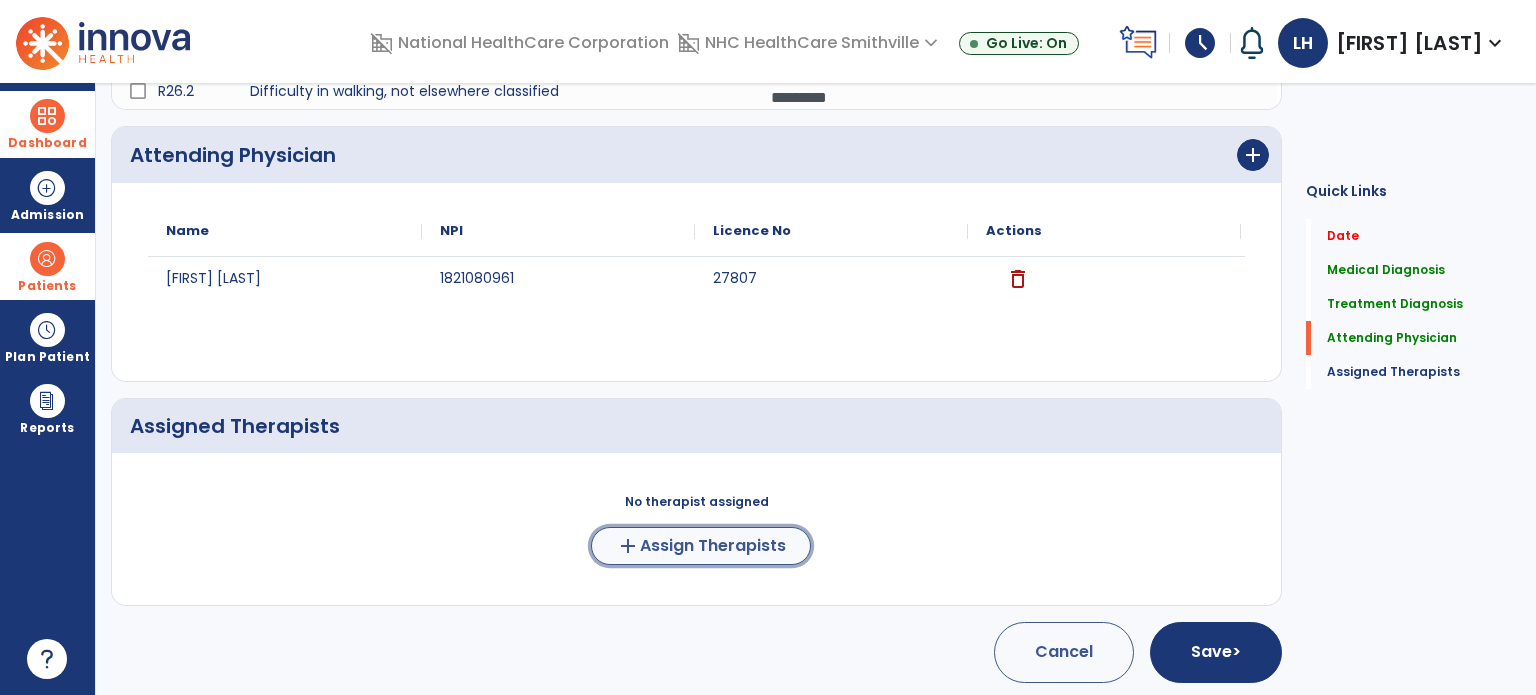 click on "Assign Therapists" 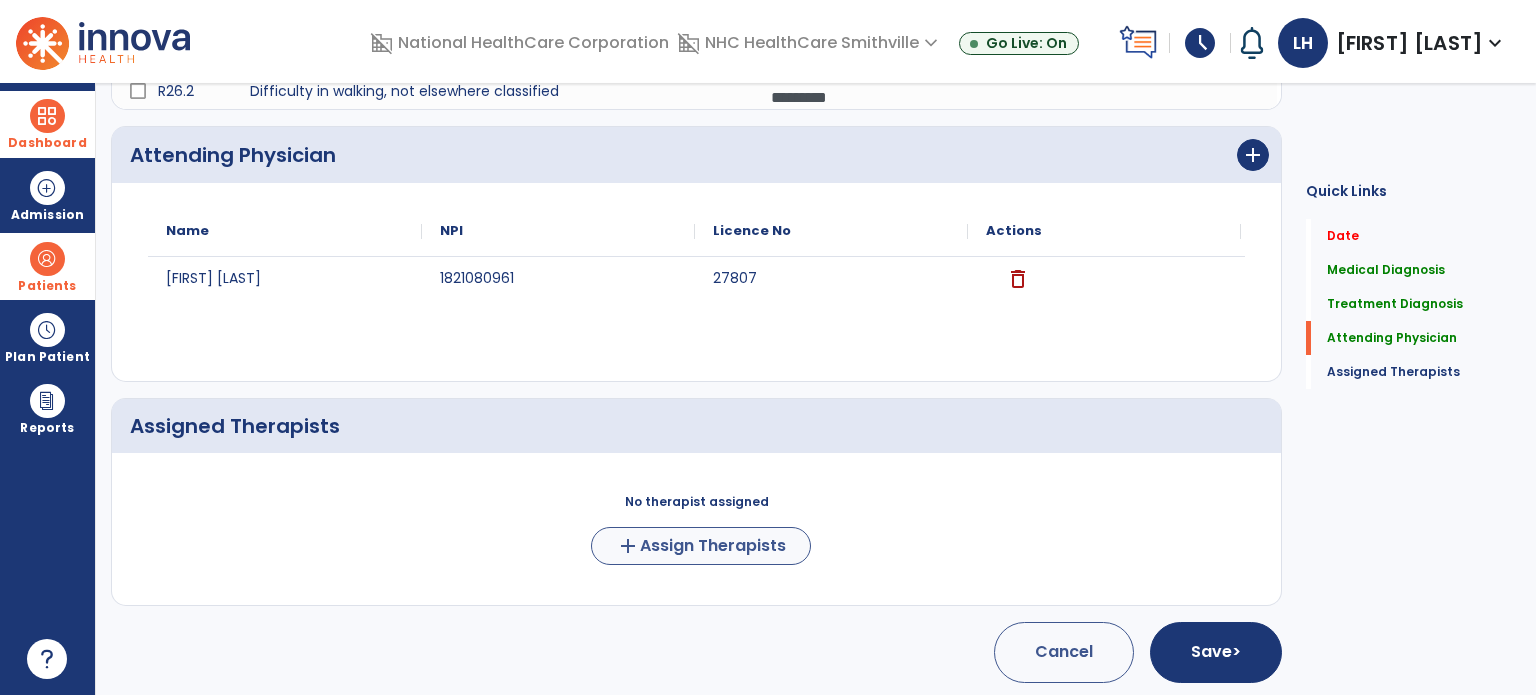 scroll, scrollTop: 514, scrollLeft: 0, axis: vertical 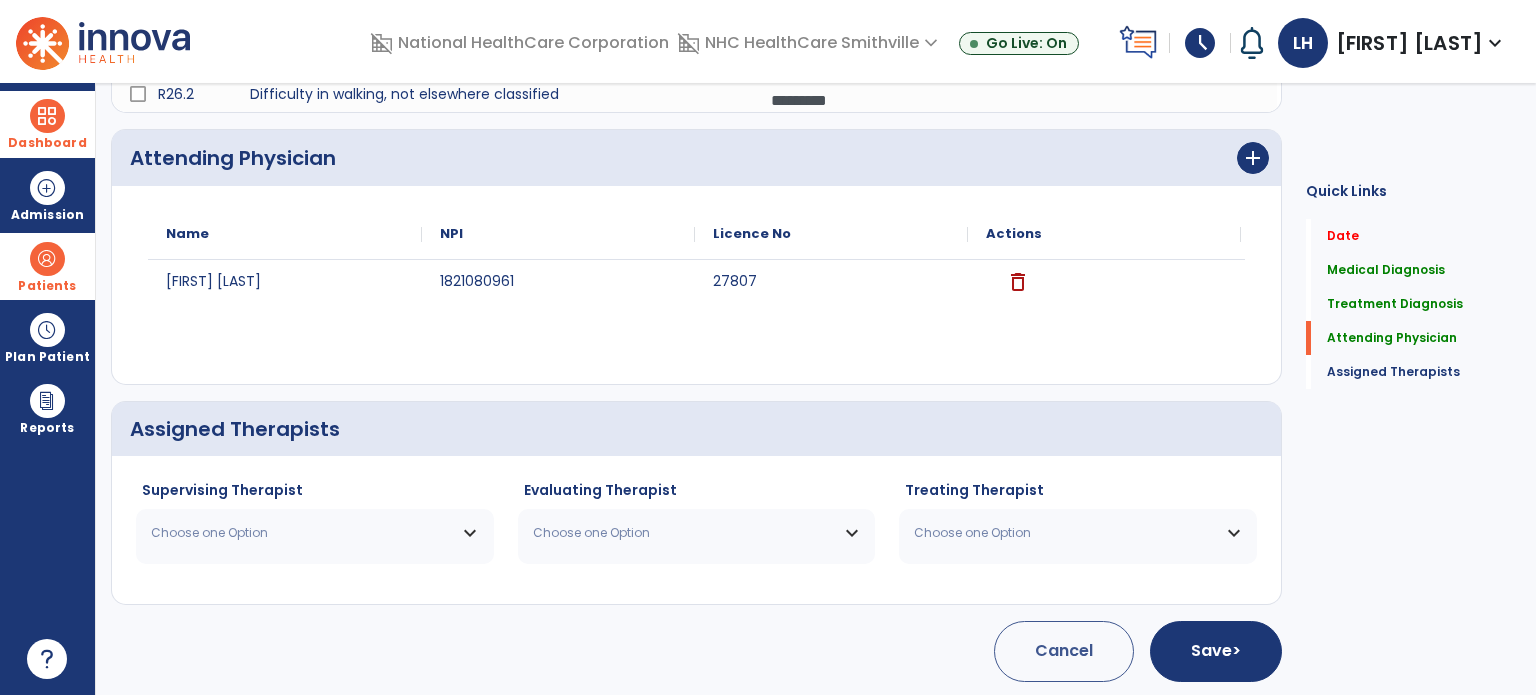 click on "Choose one Option" at bounding box center (315, 533) 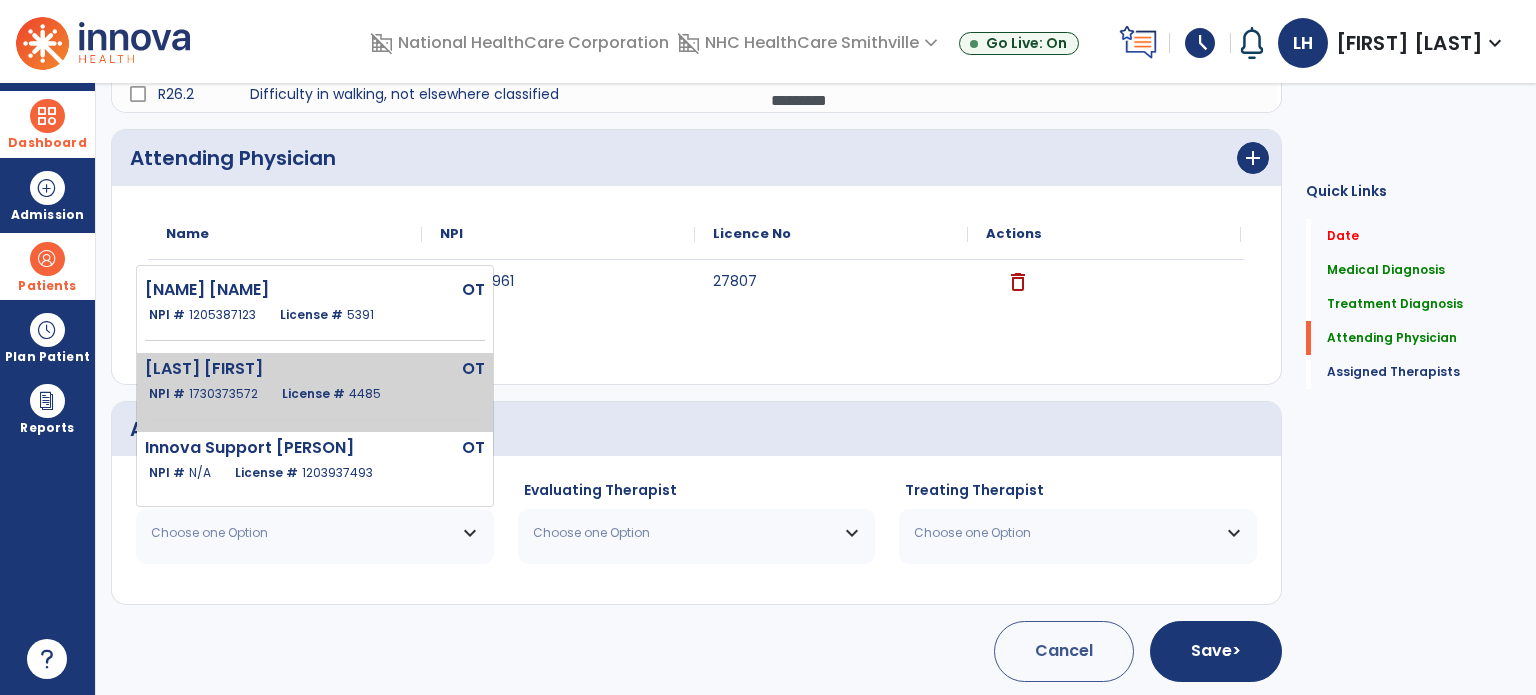 click on "Henderson Lauren OT NPI # [NPI] License # [LICENSE]" 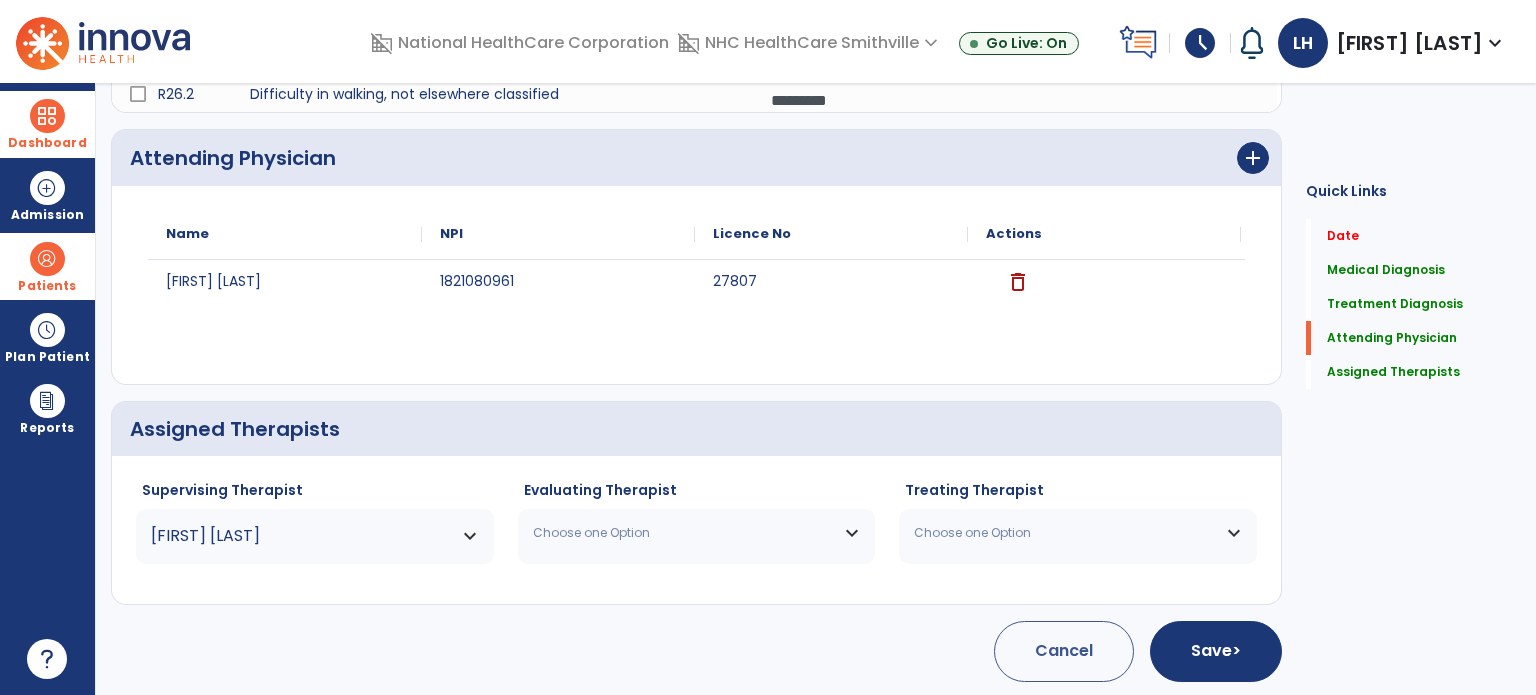 click on "Choose one Option" at bounding box center (697, 533) 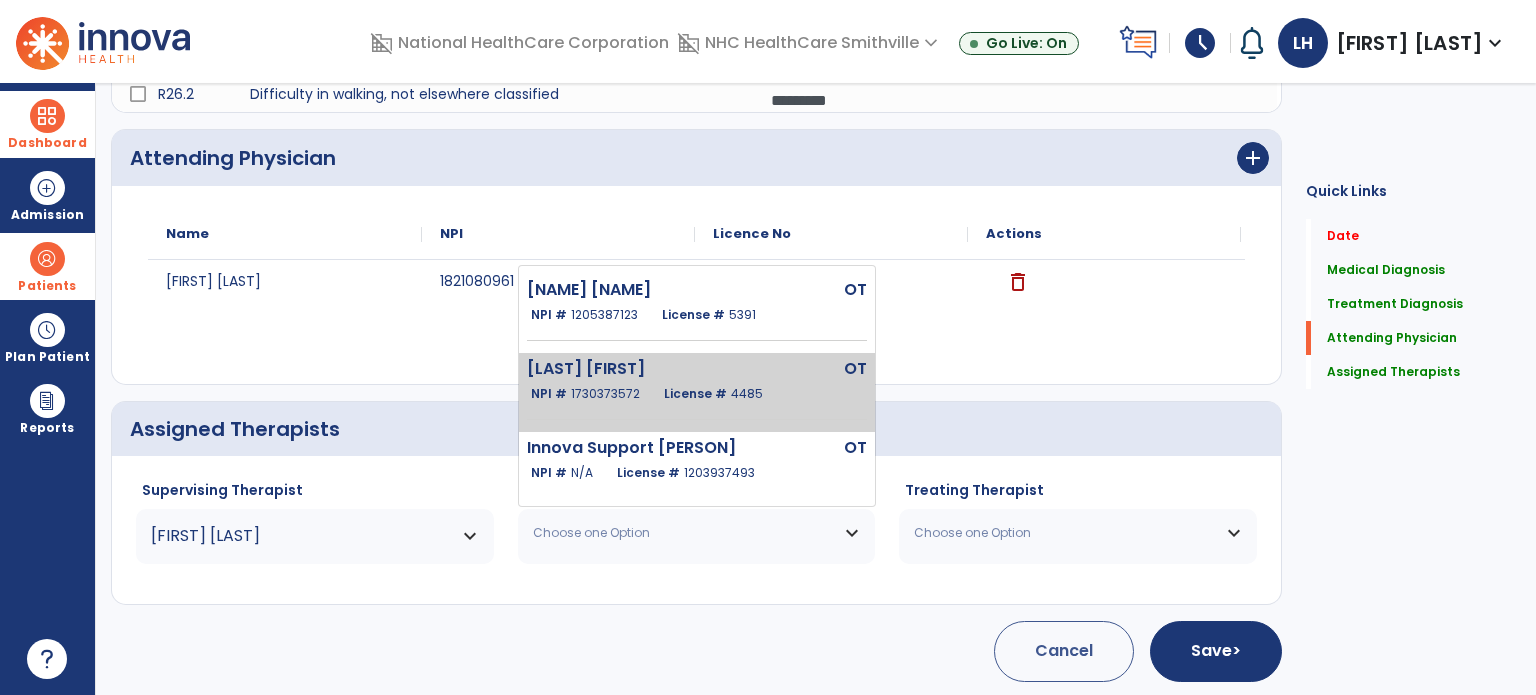 click on "Henderson Lauren OT NPI # [NPI] License # [LICENSE]" 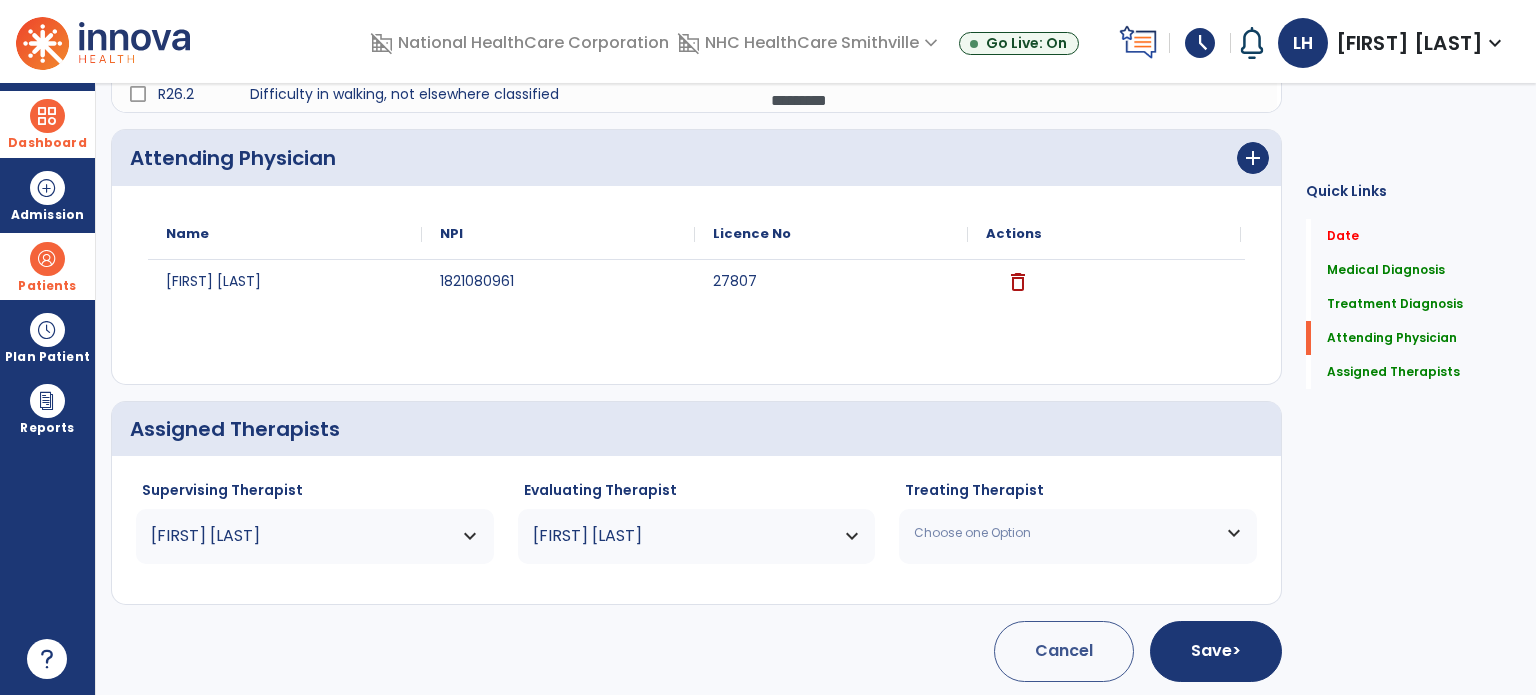 click on "Choose one Option" at bounding box center (1065, 533) 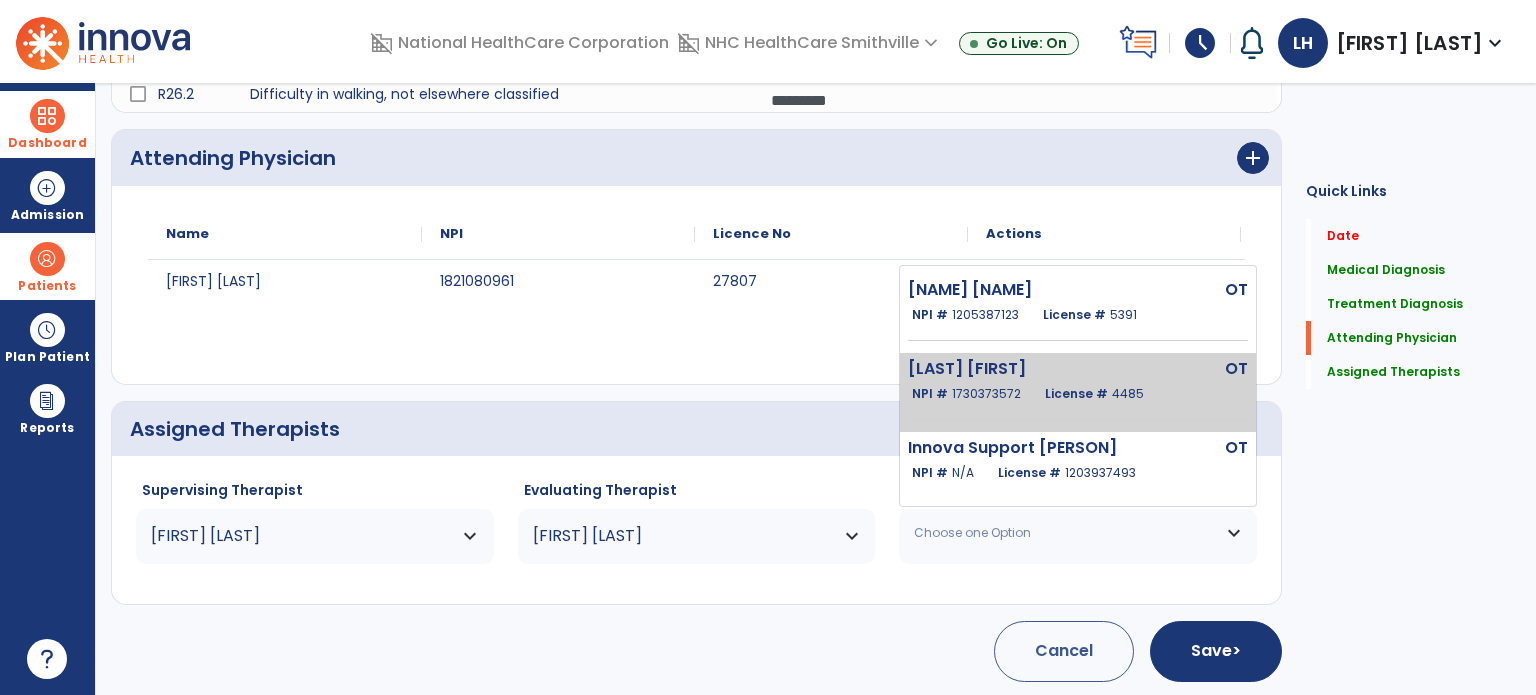 click on "1730373572" 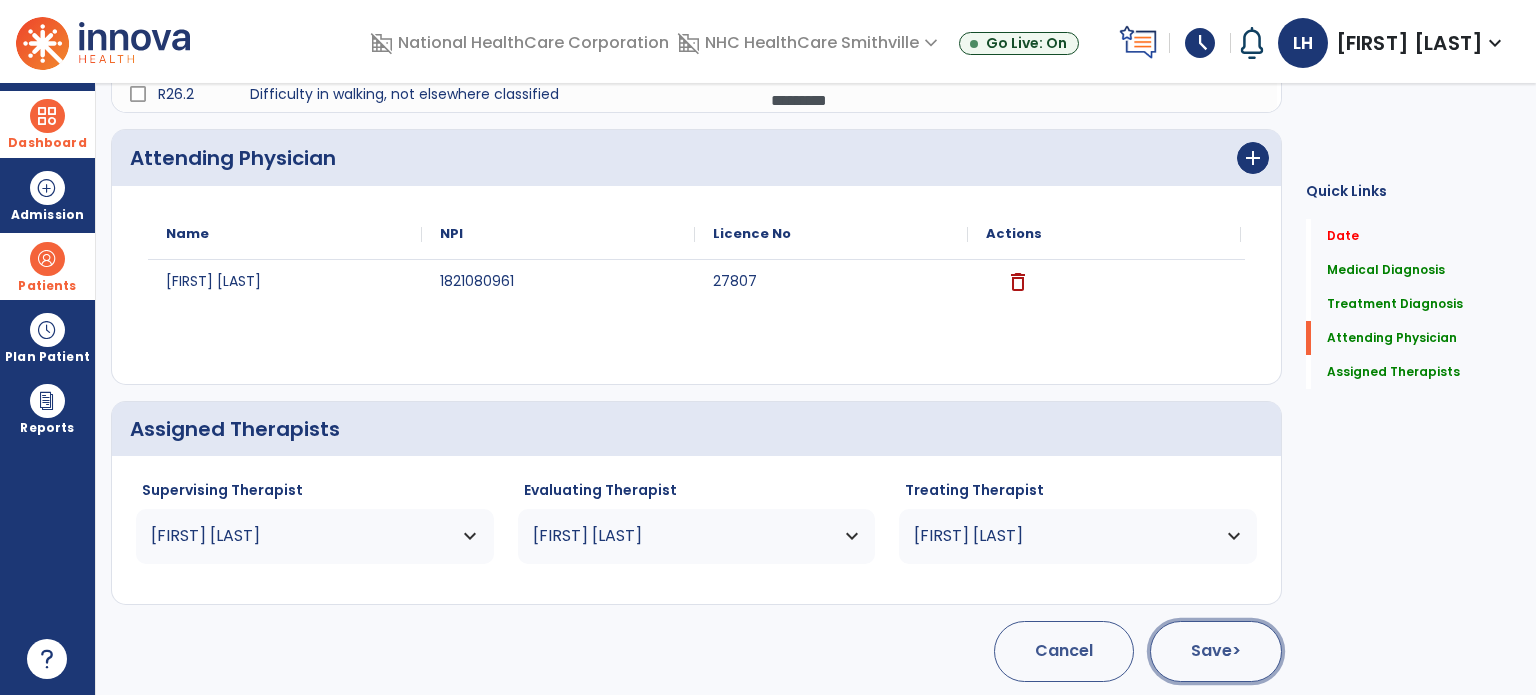 click on "Save  >" 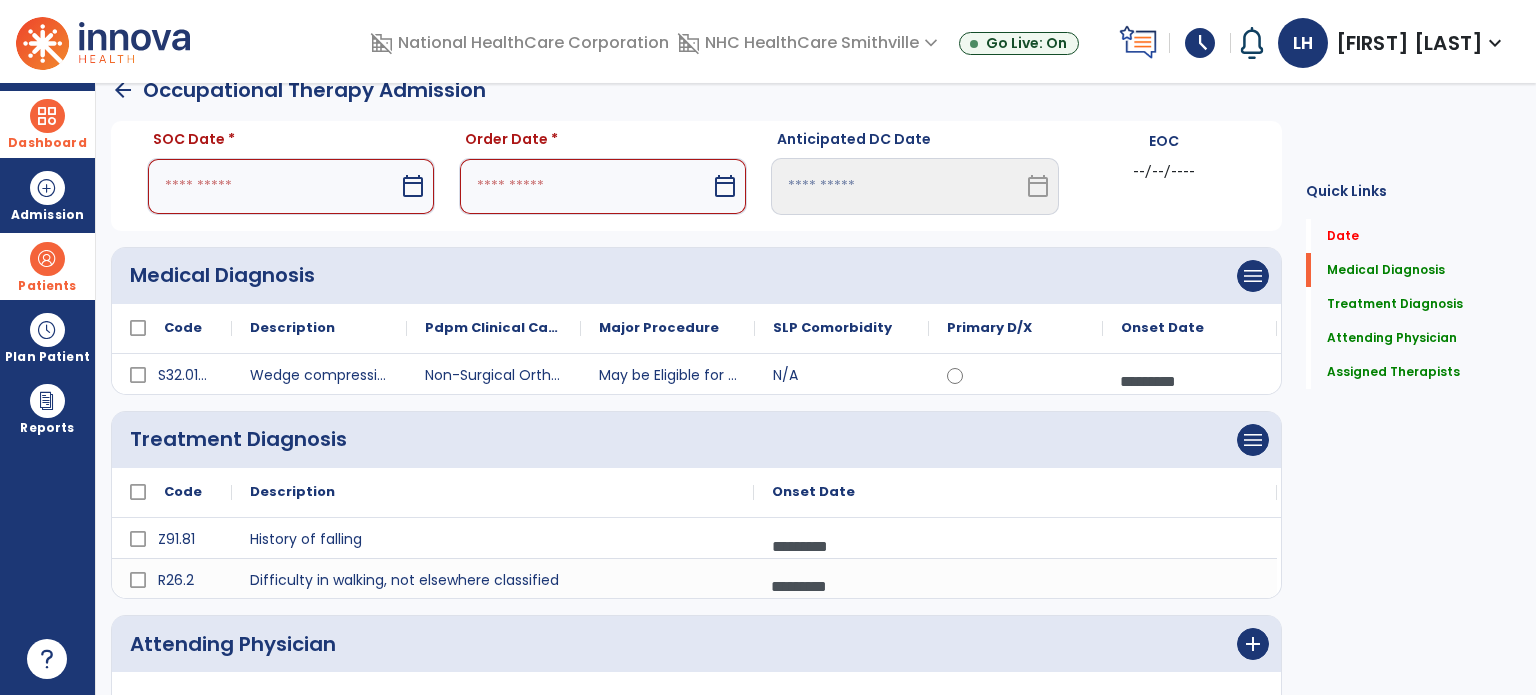 scroll, scrollTop: 0, scrollLeft: 0, axis: both 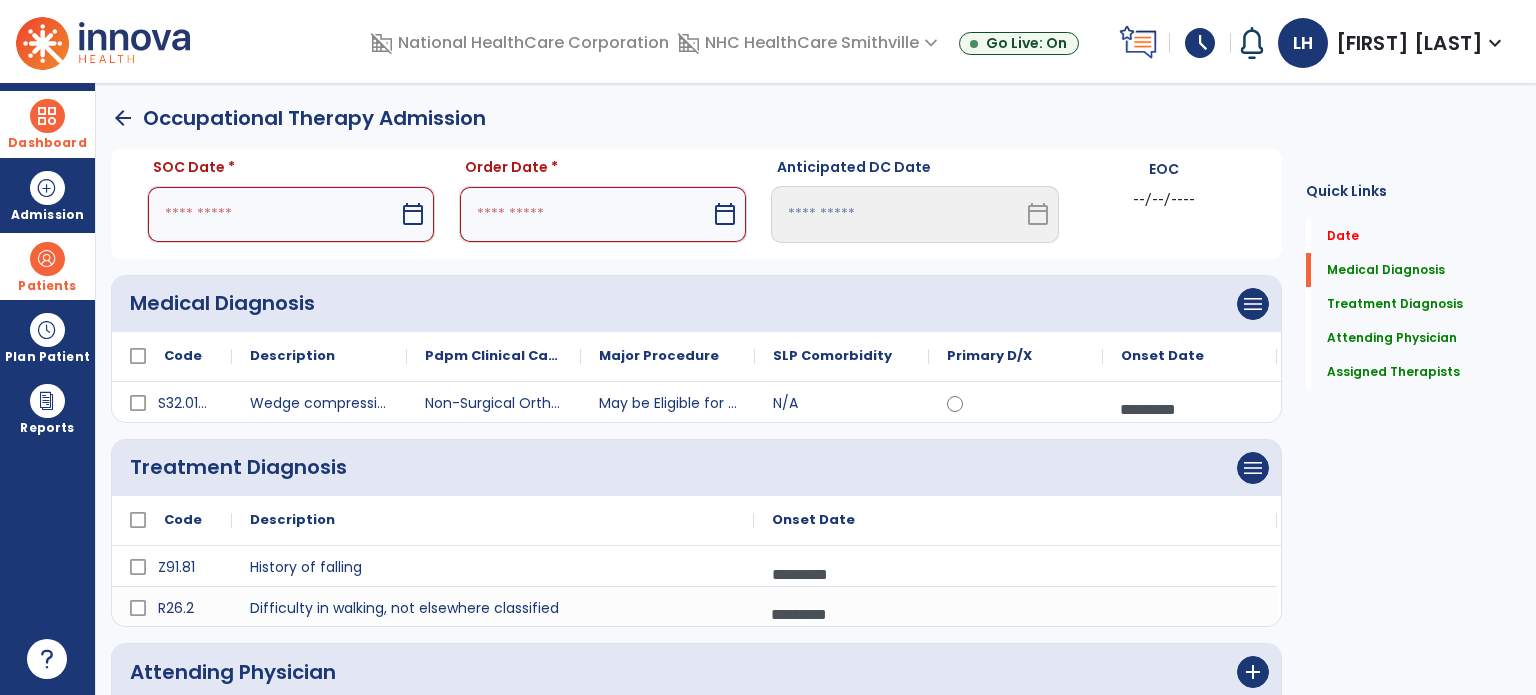 click at bounding box center (273, 214) 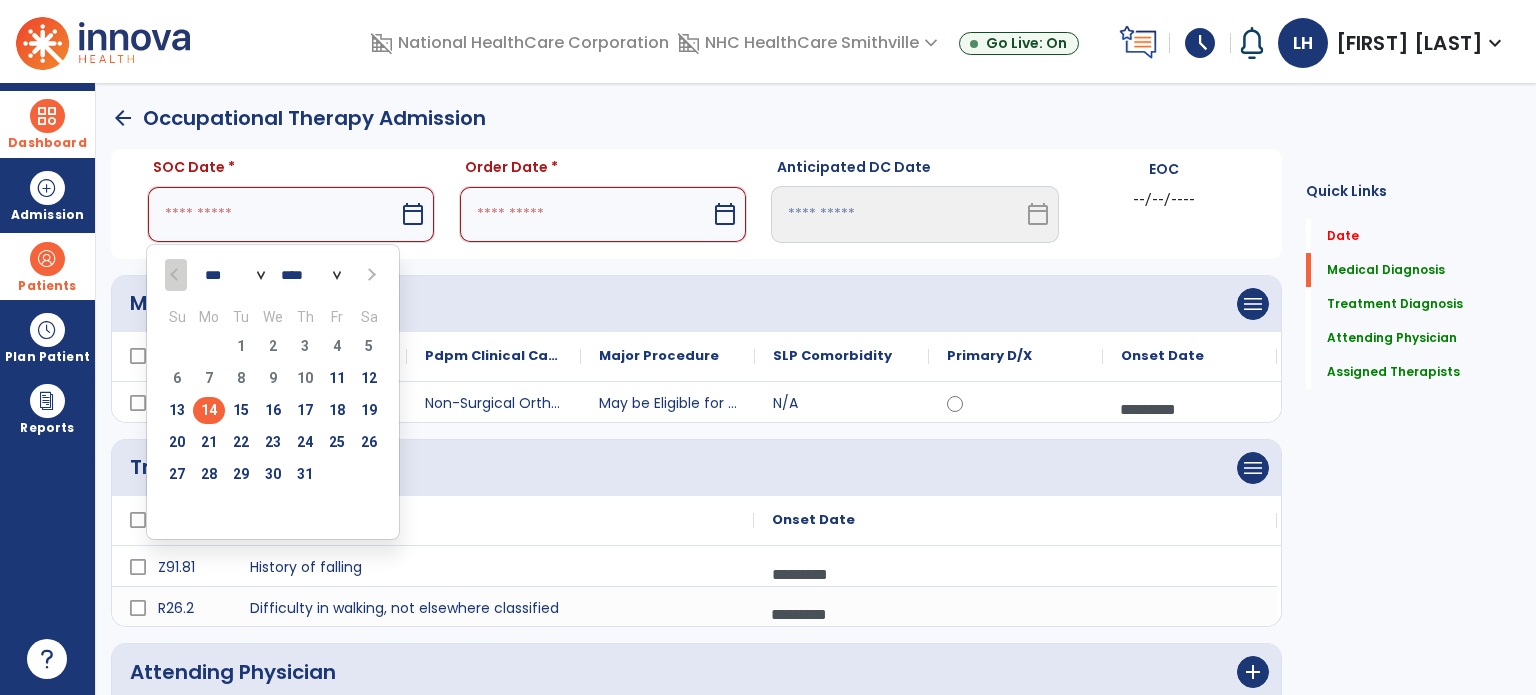 click on "14" at bounding box center (209, 410) 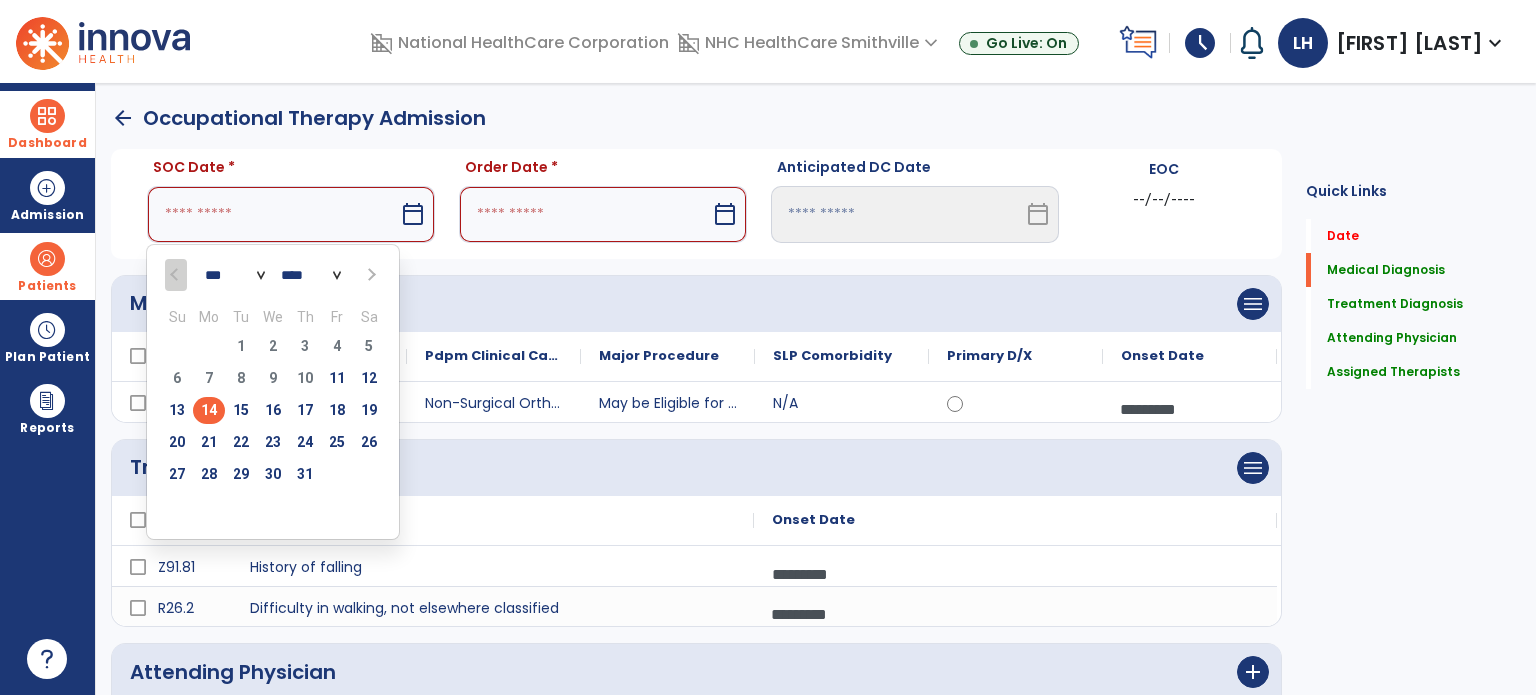 type on "*********" 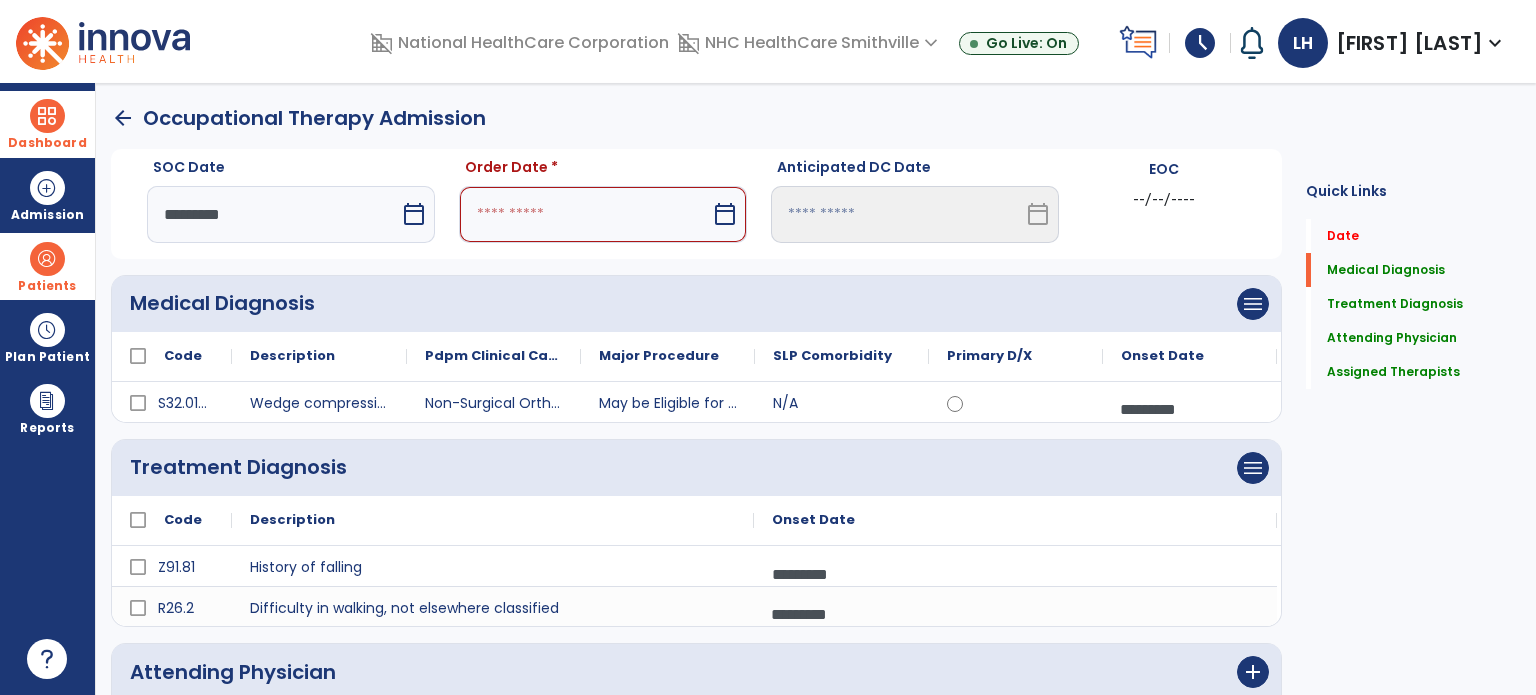 click at bounding box center [585, 214] 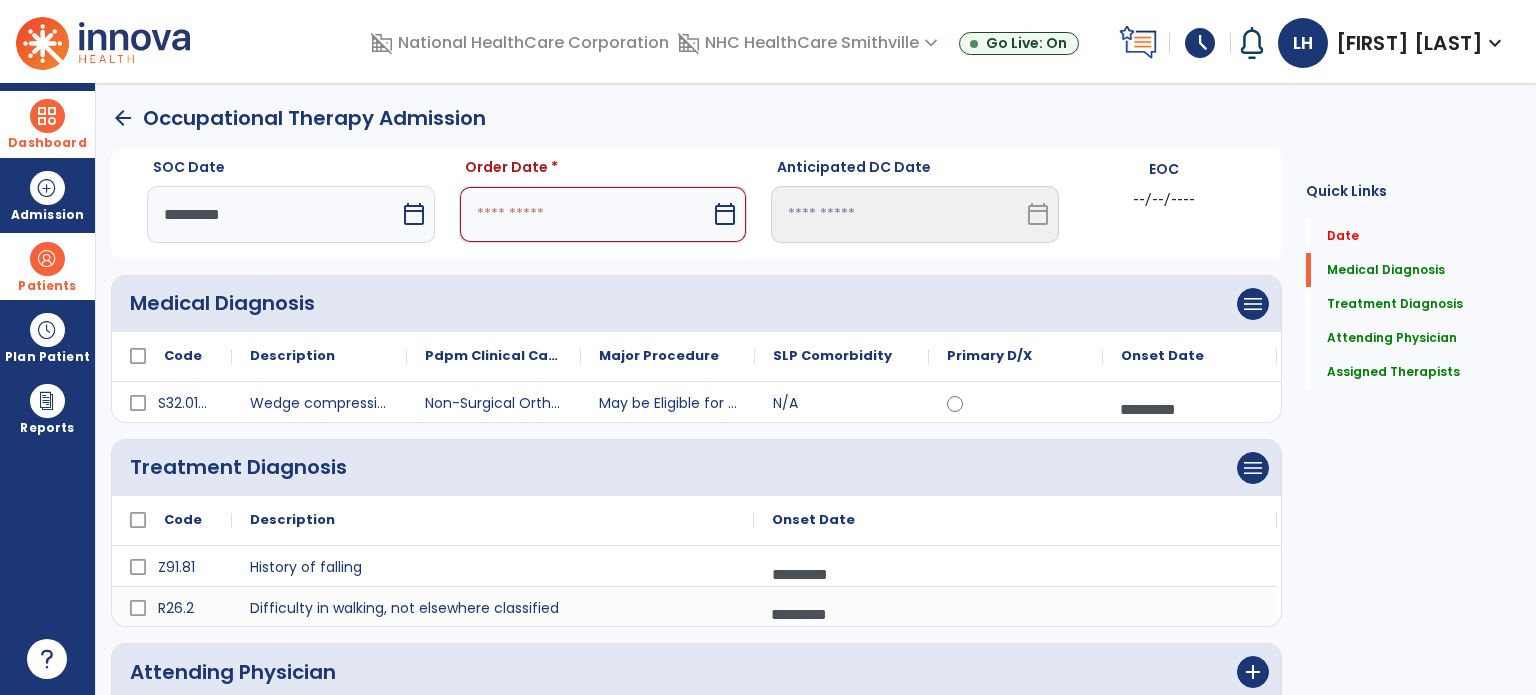 select on "*" 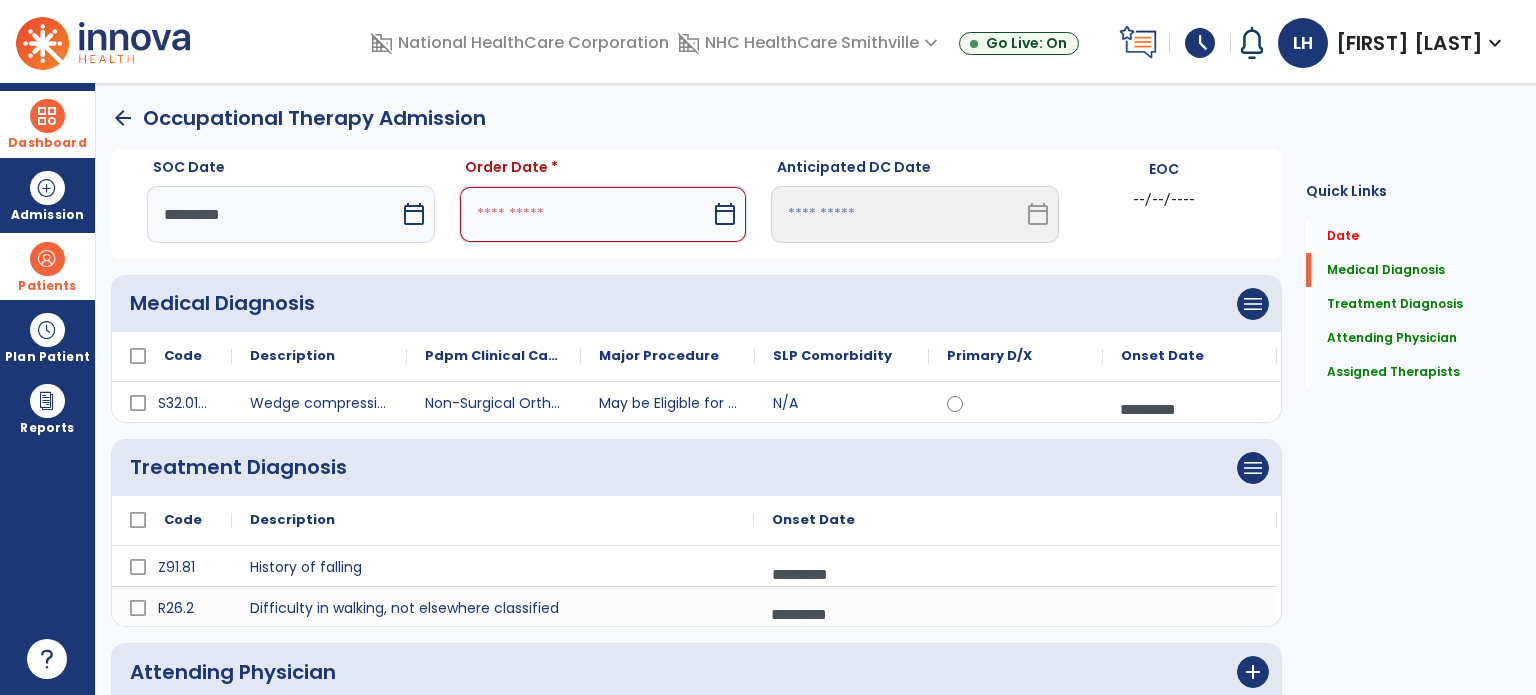 select on "****" 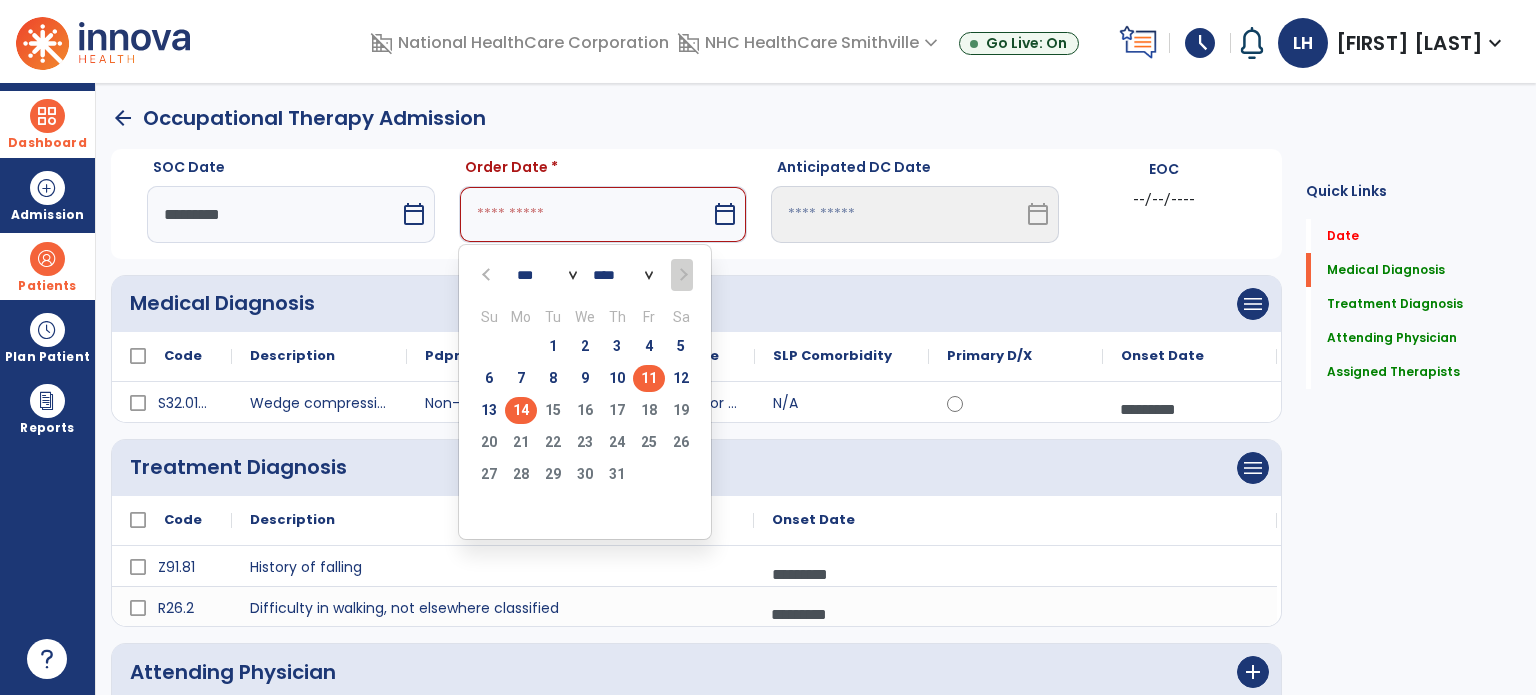 click on "11" at bounding box center [649, 378] 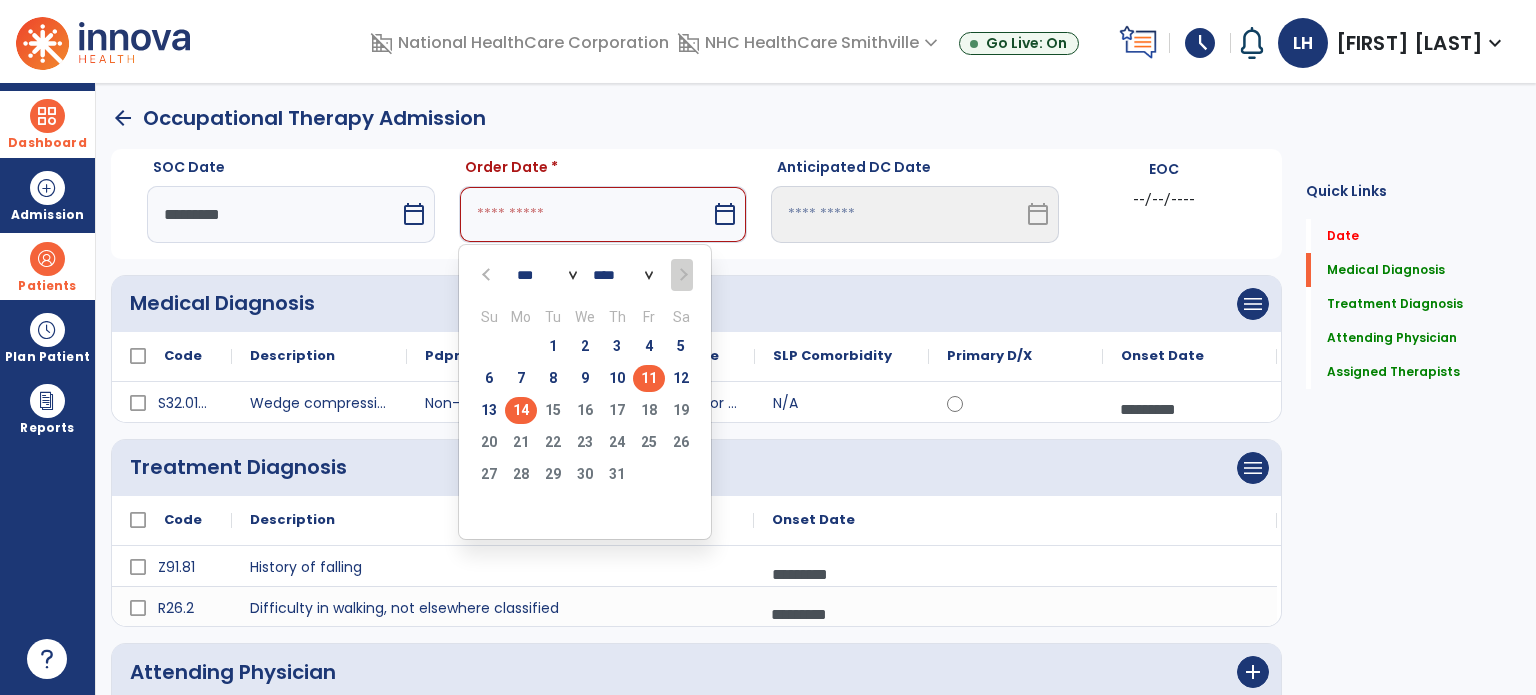 type on "*********" 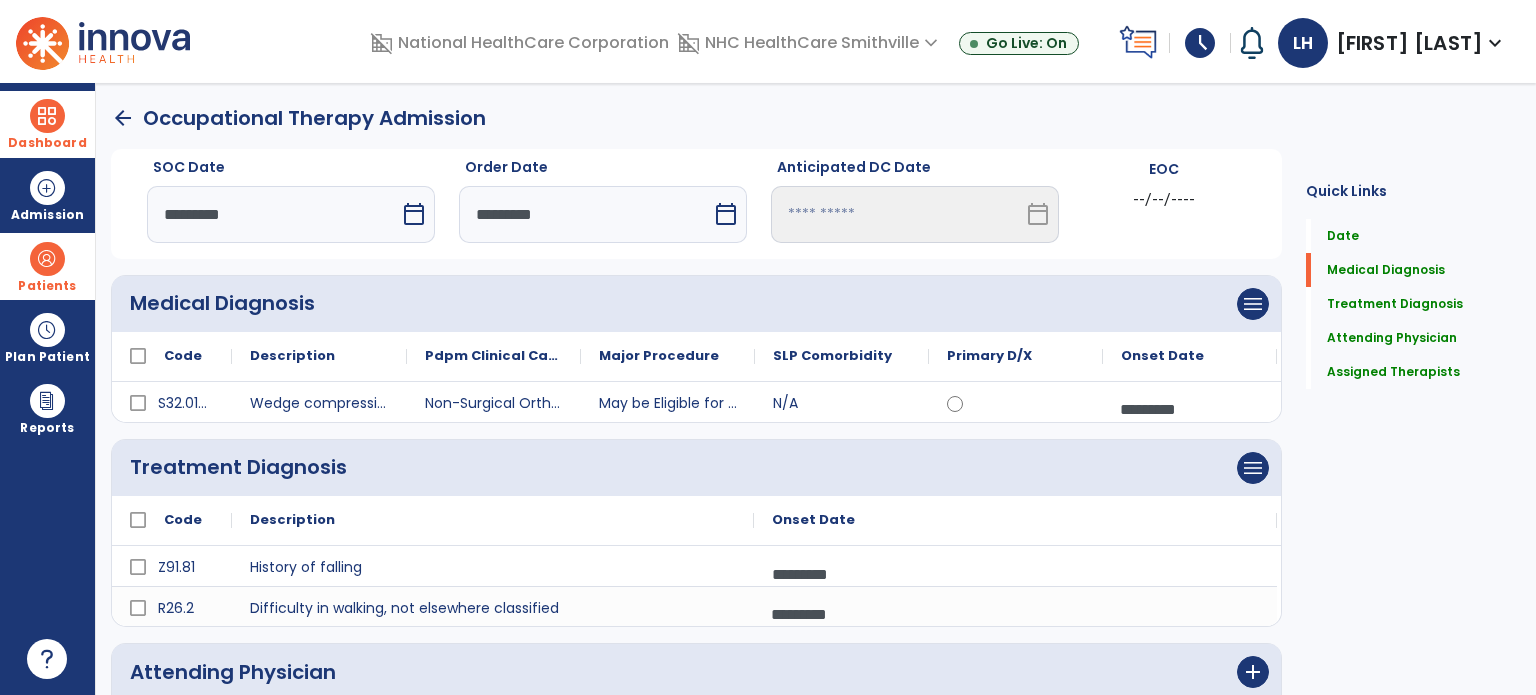 scroll, scrollTop: 514, scrollLeft: 0, axis: vertical 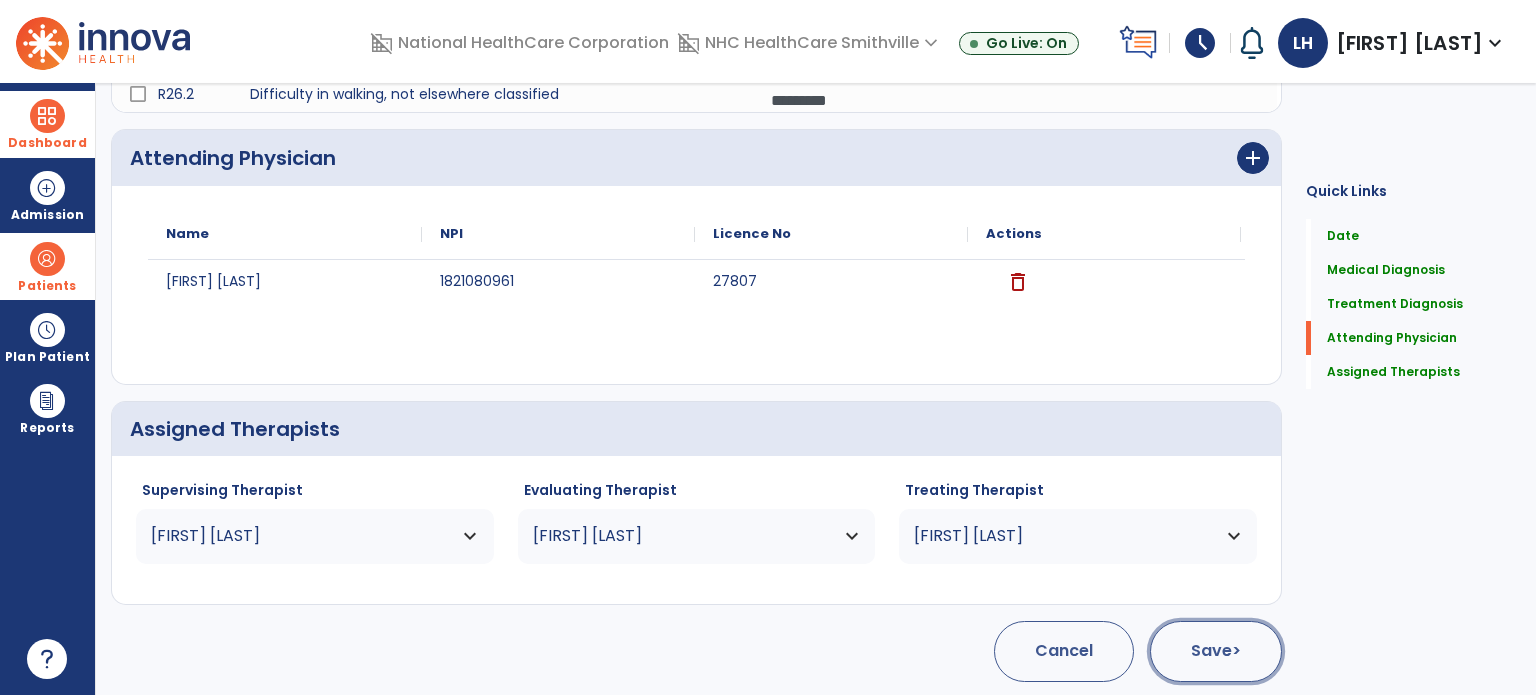 click on "Save  >" 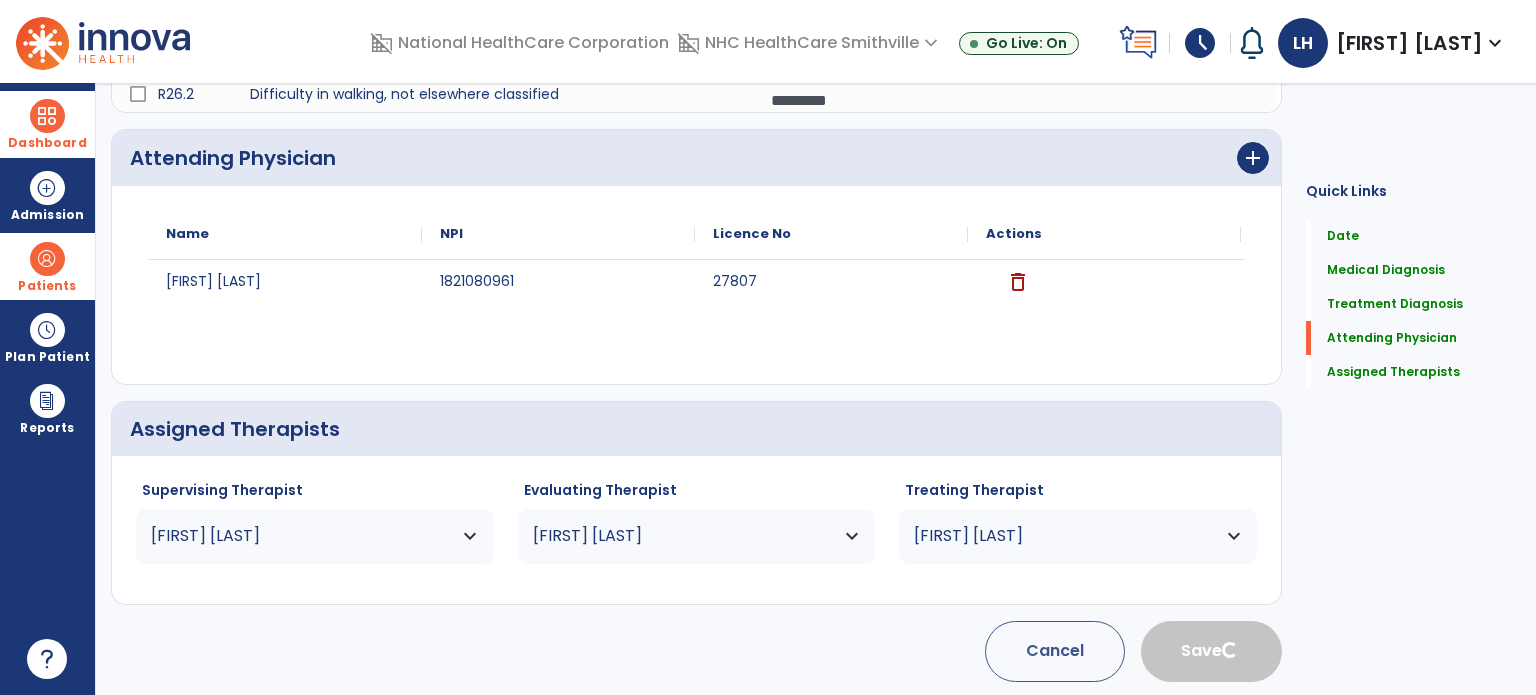 type 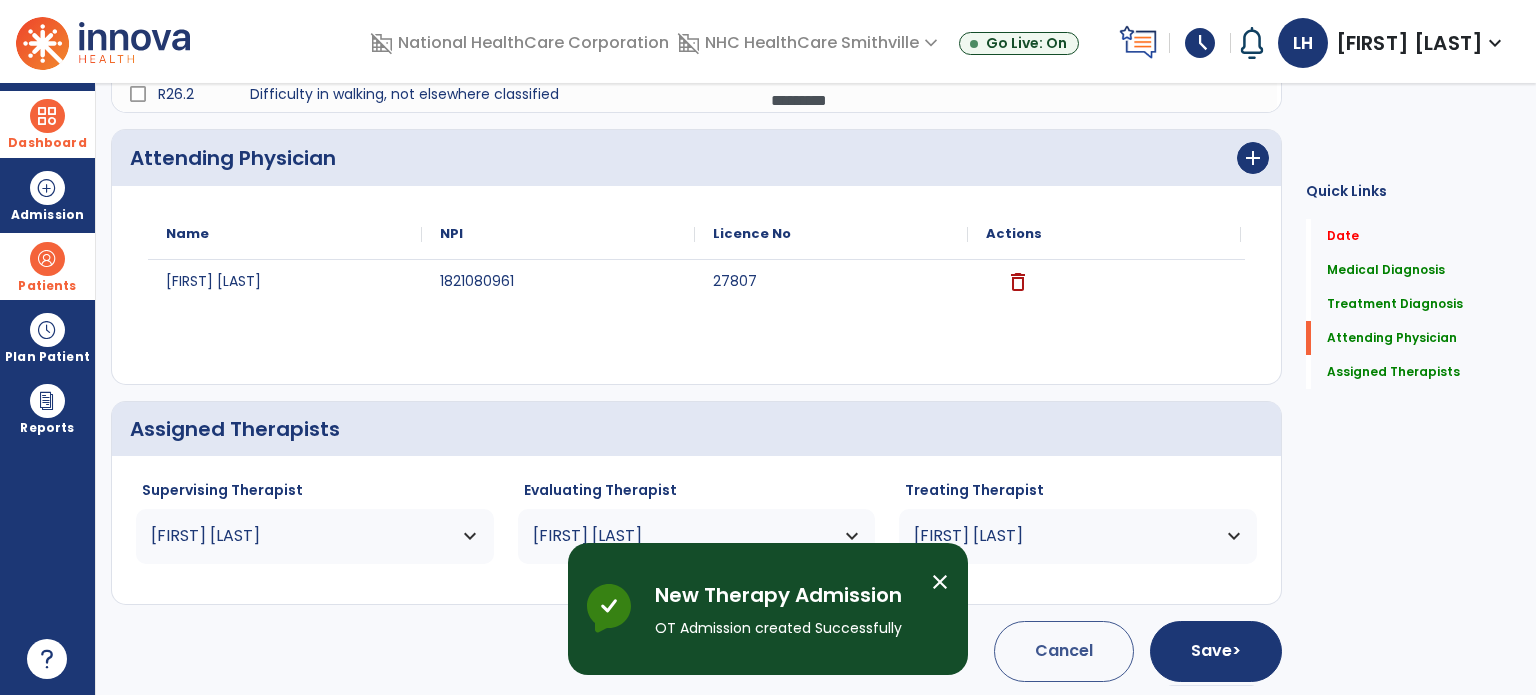 scroll, scrollTop: 0, scrollLeft: 0, axis: both 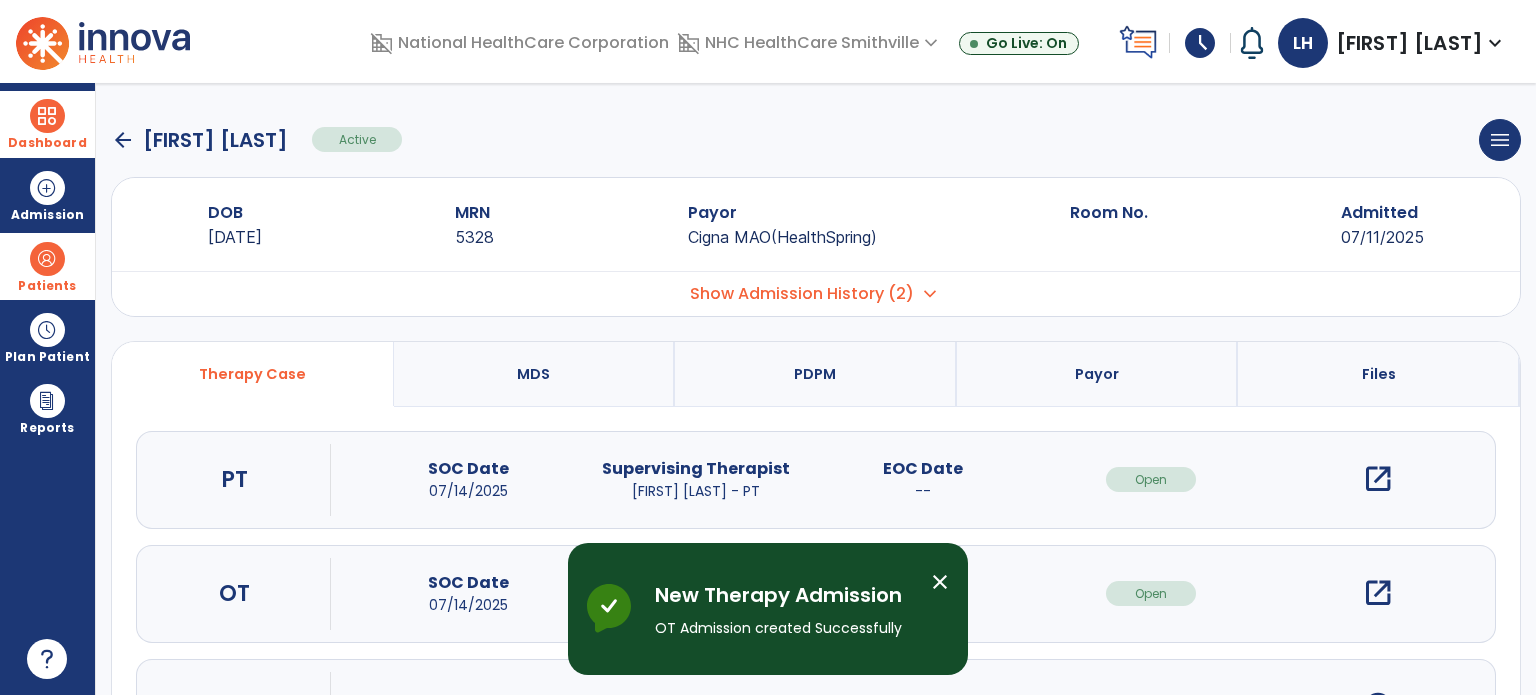 click on "open_in_new" at bounding box center (1378, 593) 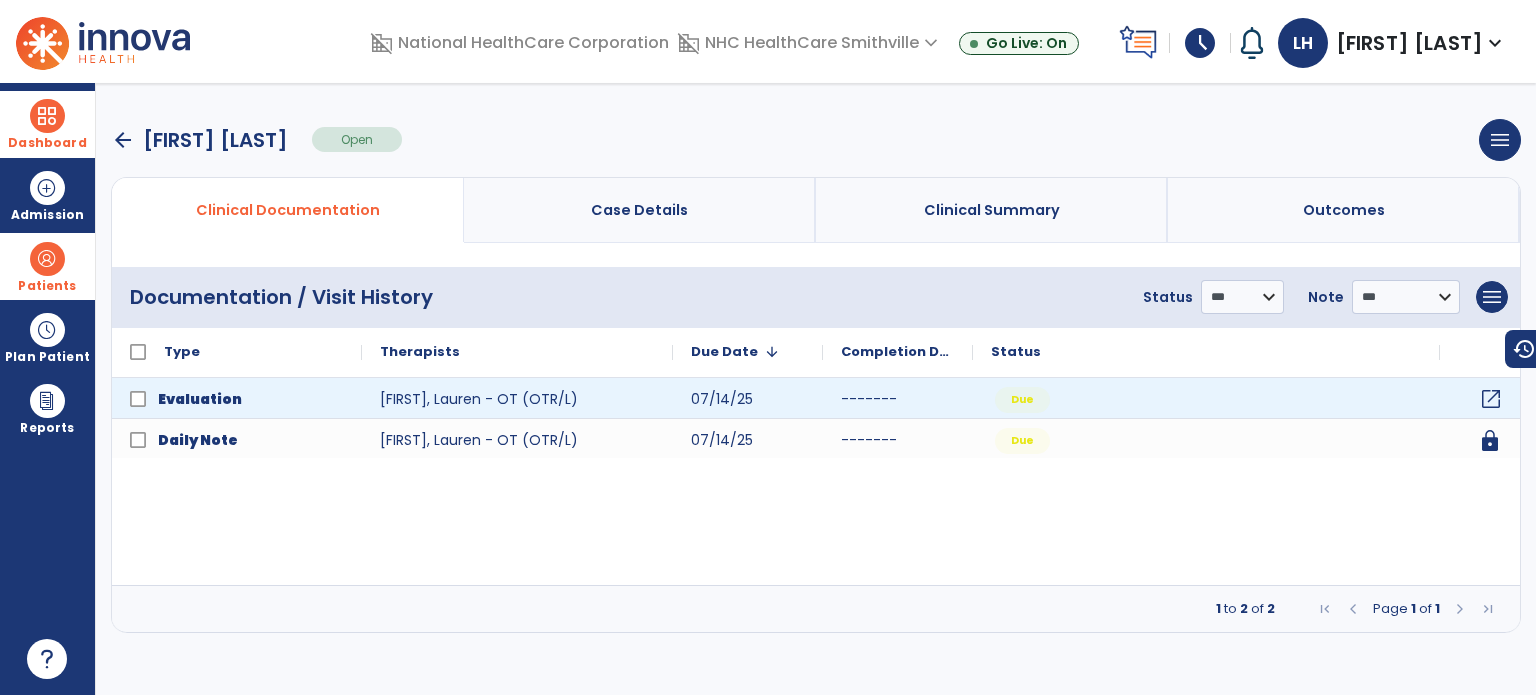 click on "open_in_new" 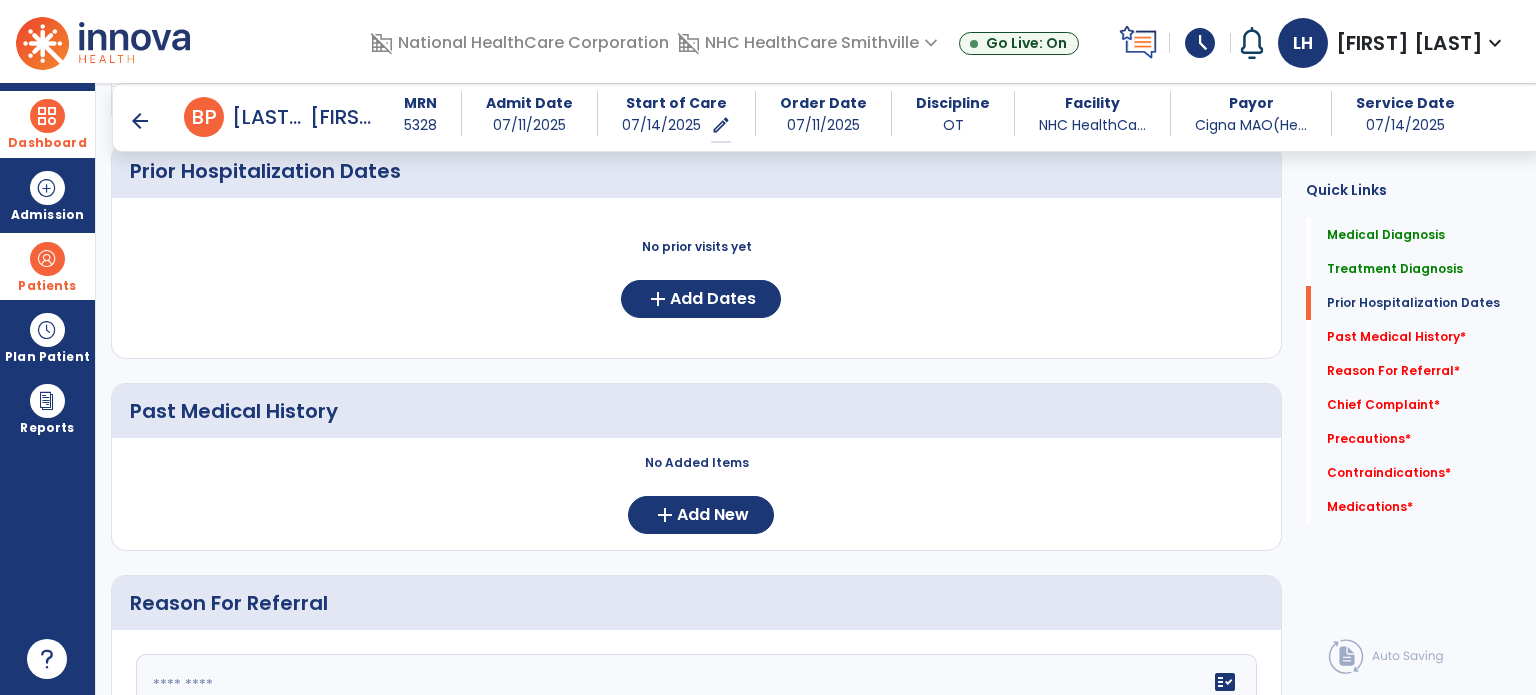 scroll, scrollTop: 568, scrollLeft: 0, axis: vertical 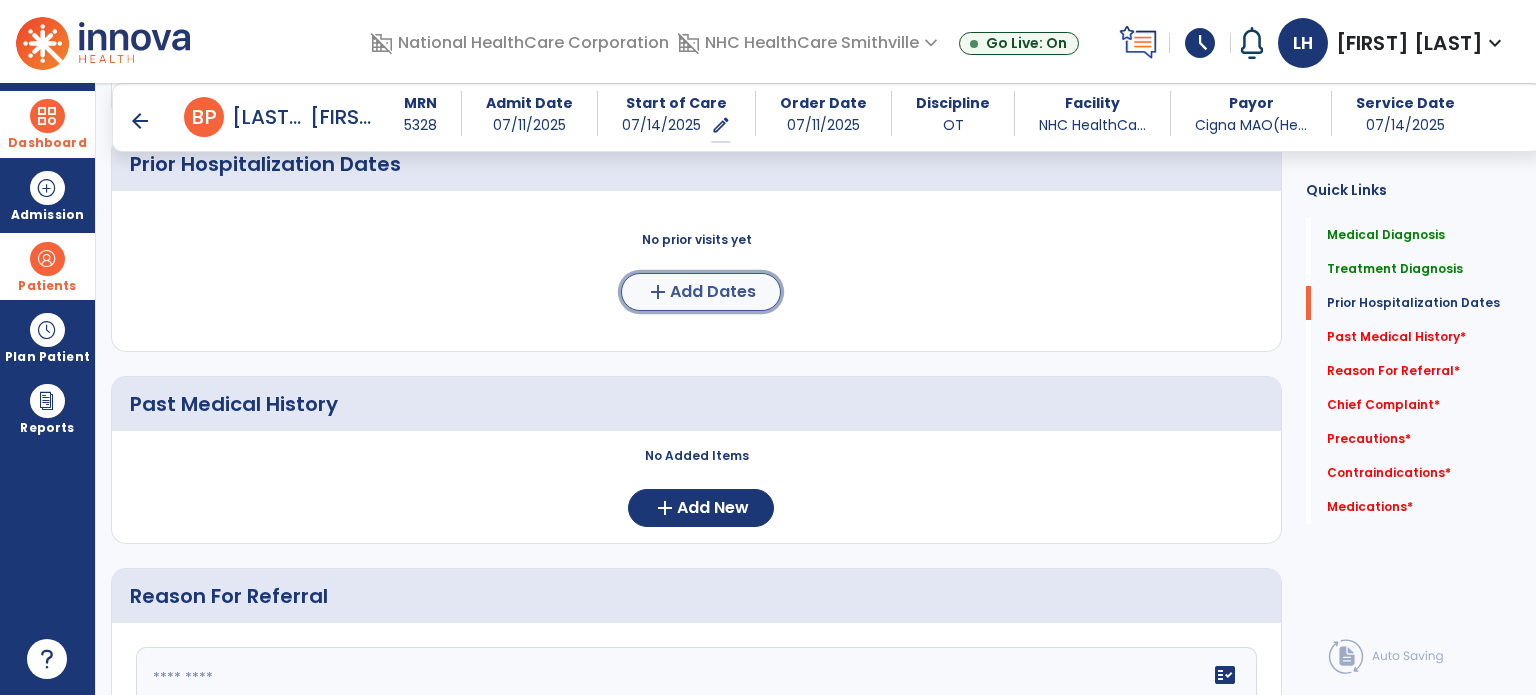 click on "add  Add Dates" 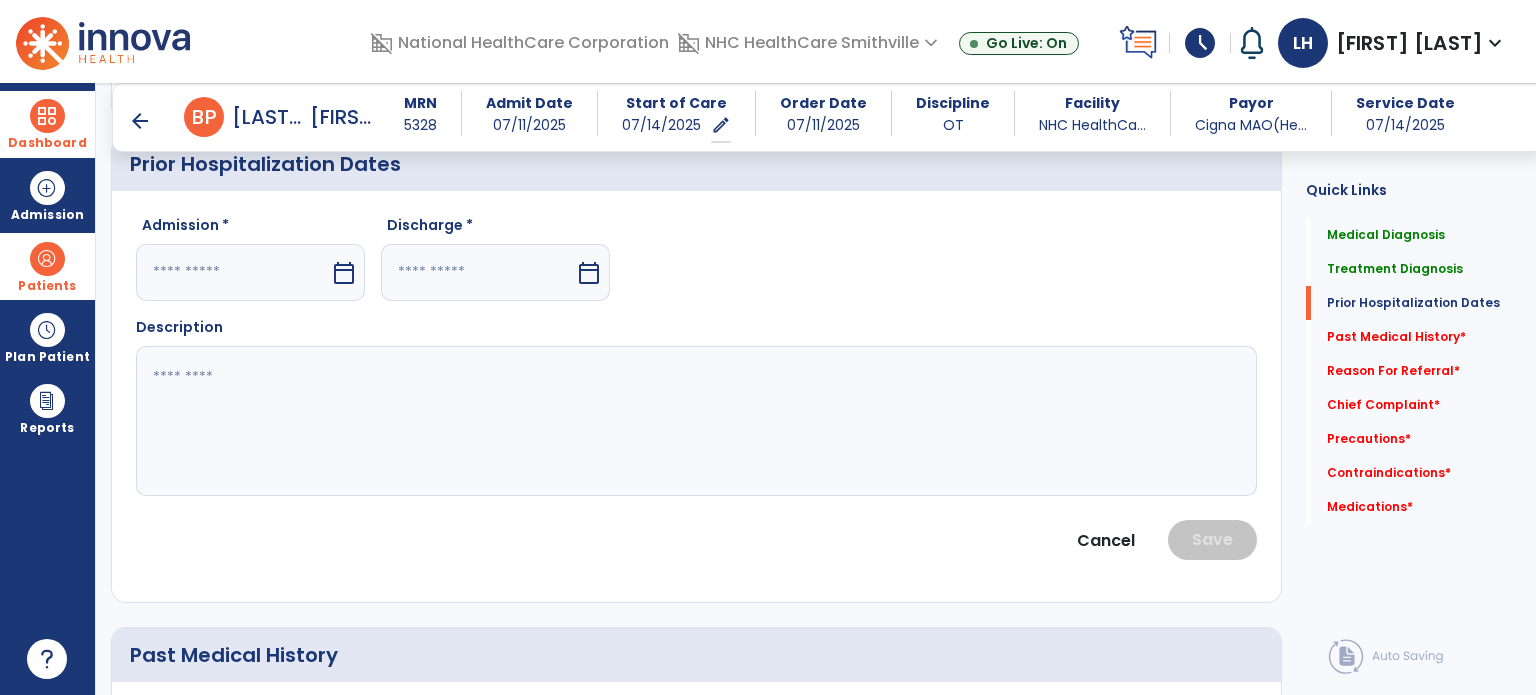 click at bounding box center [233, 272] 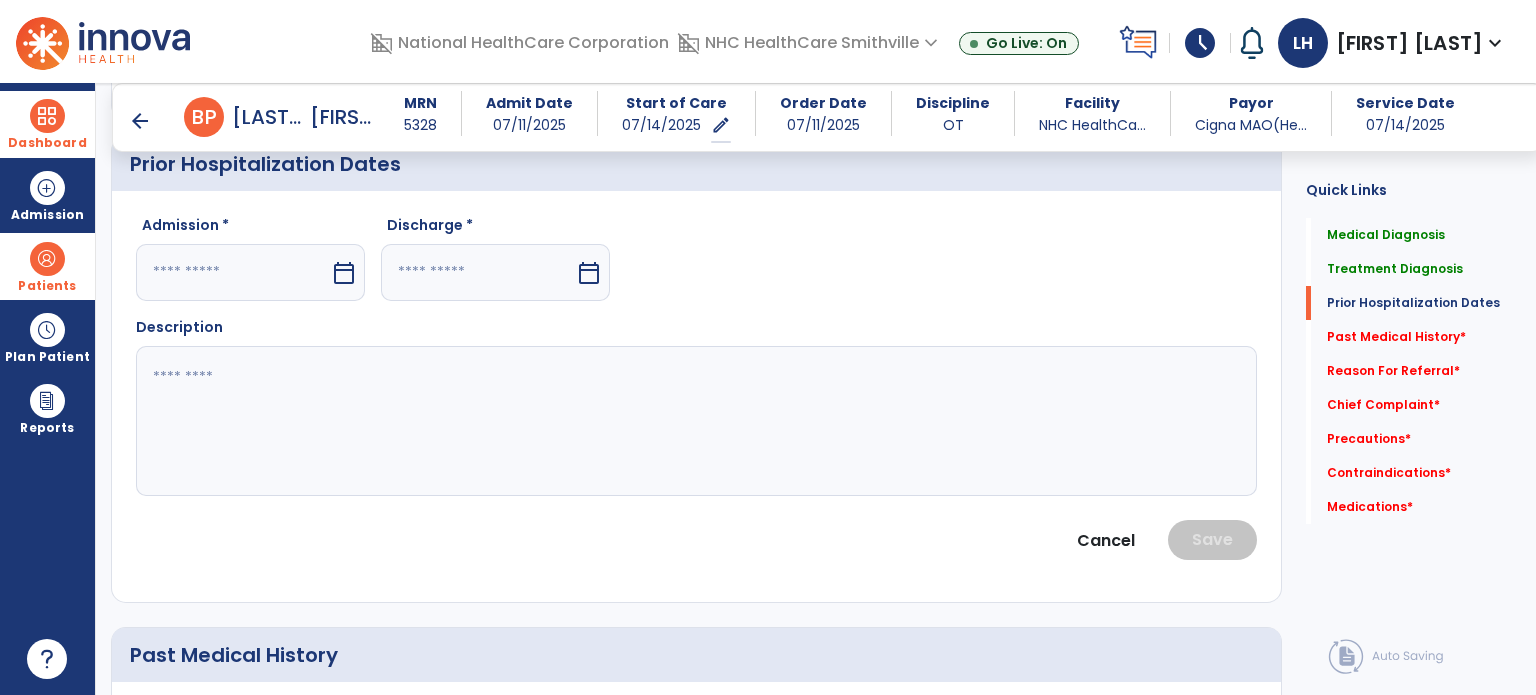 select on "*" 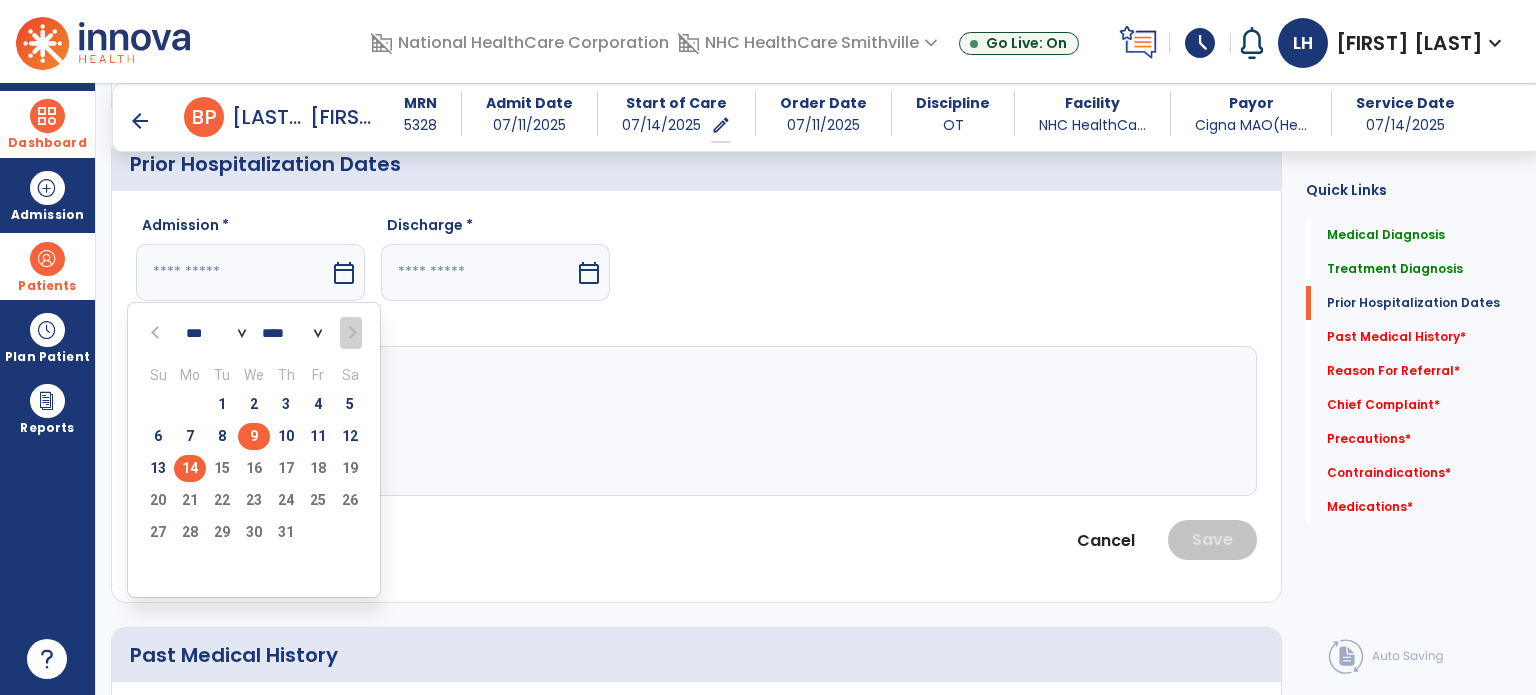 click on "9" at bounding box center [254, 436] 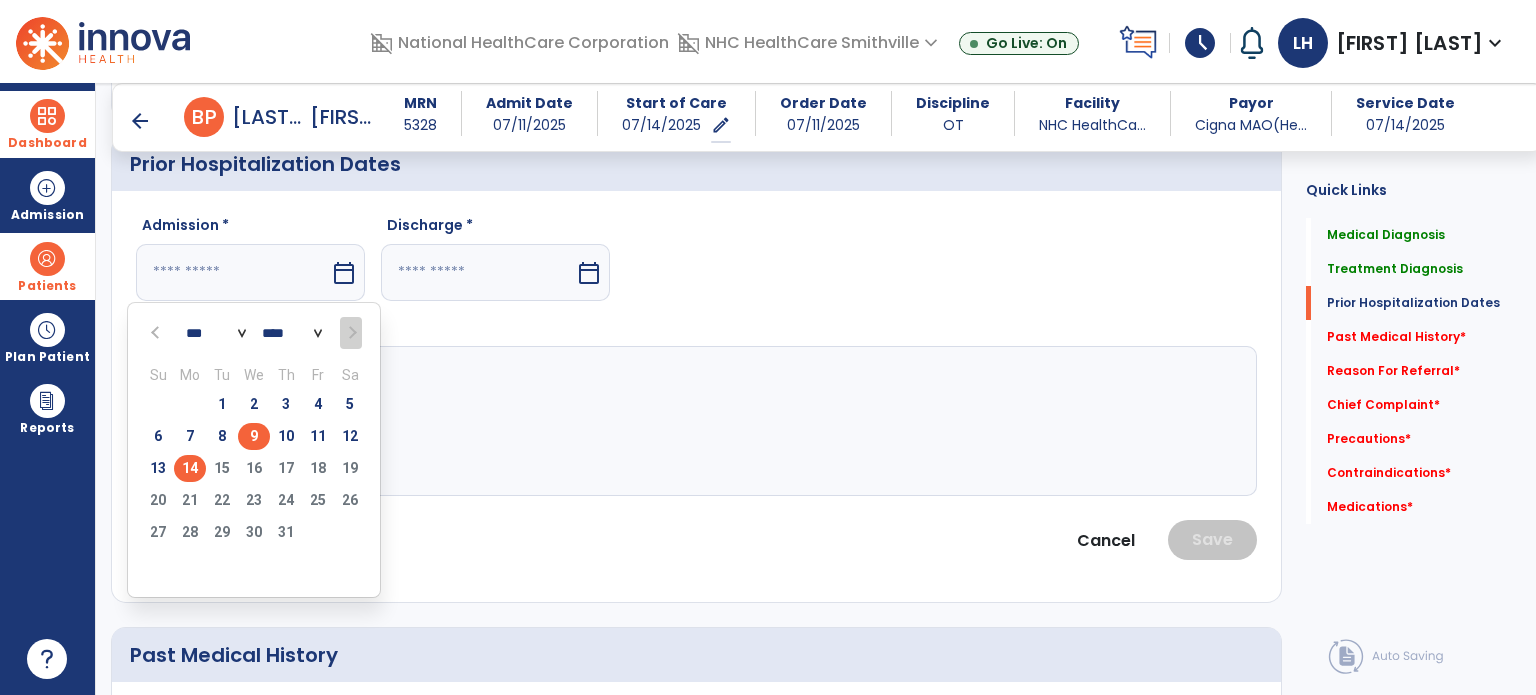 type on "********" 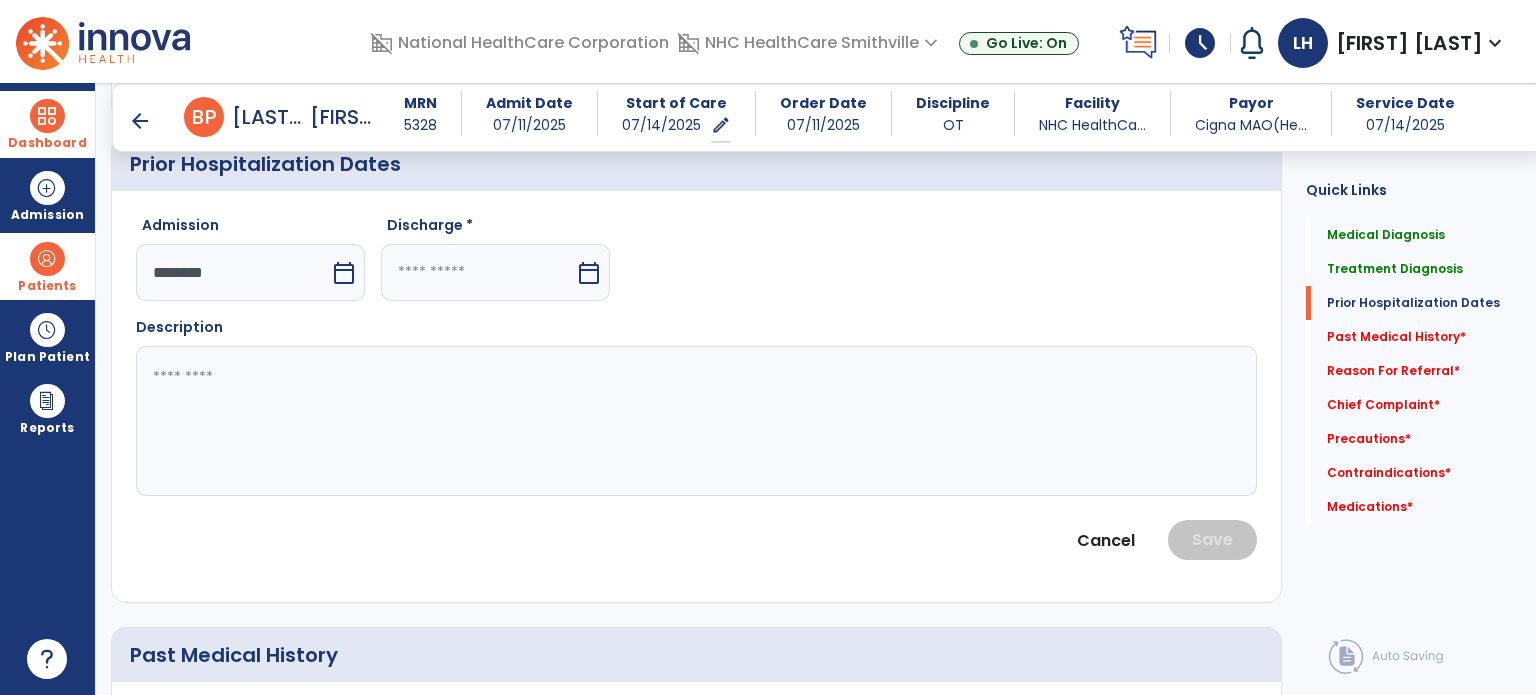 click at bounding box center [478, 272] 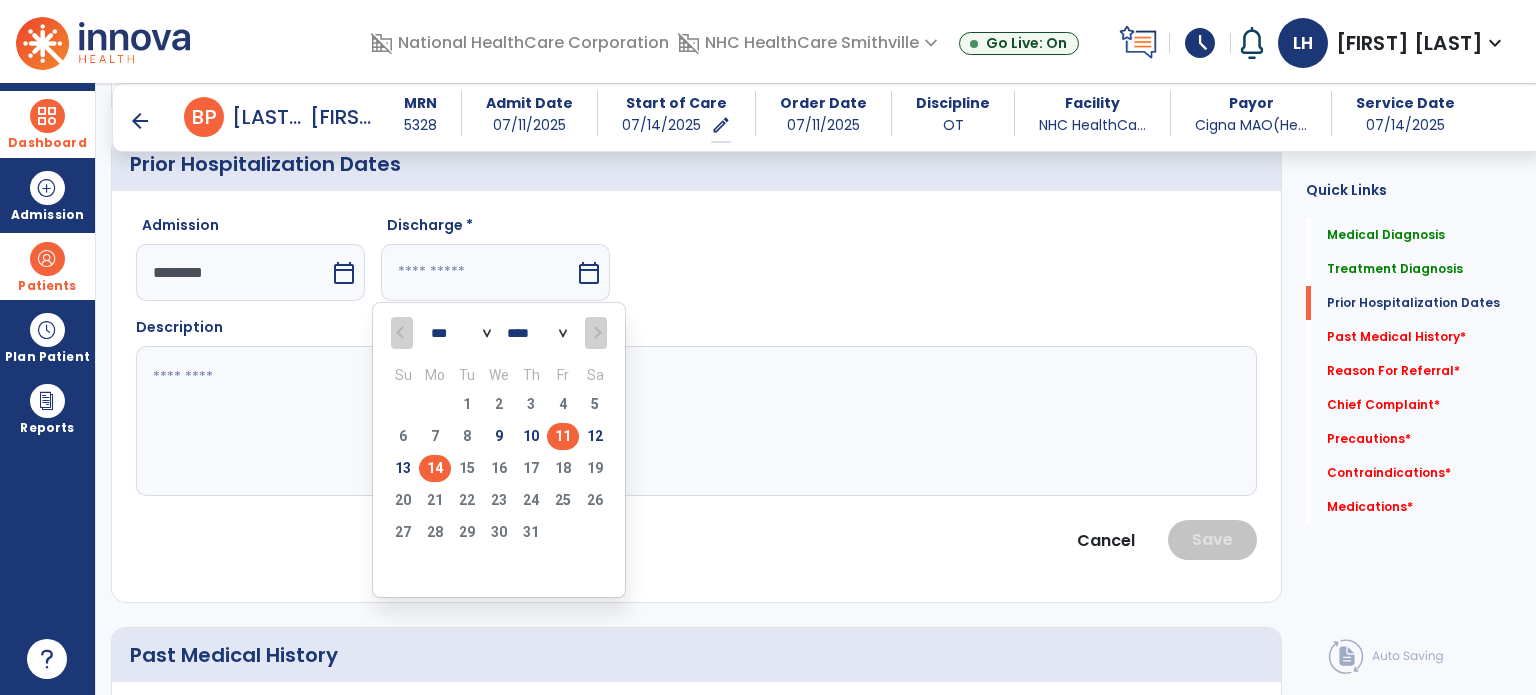 click on "11" at bounding box center (563, 436) 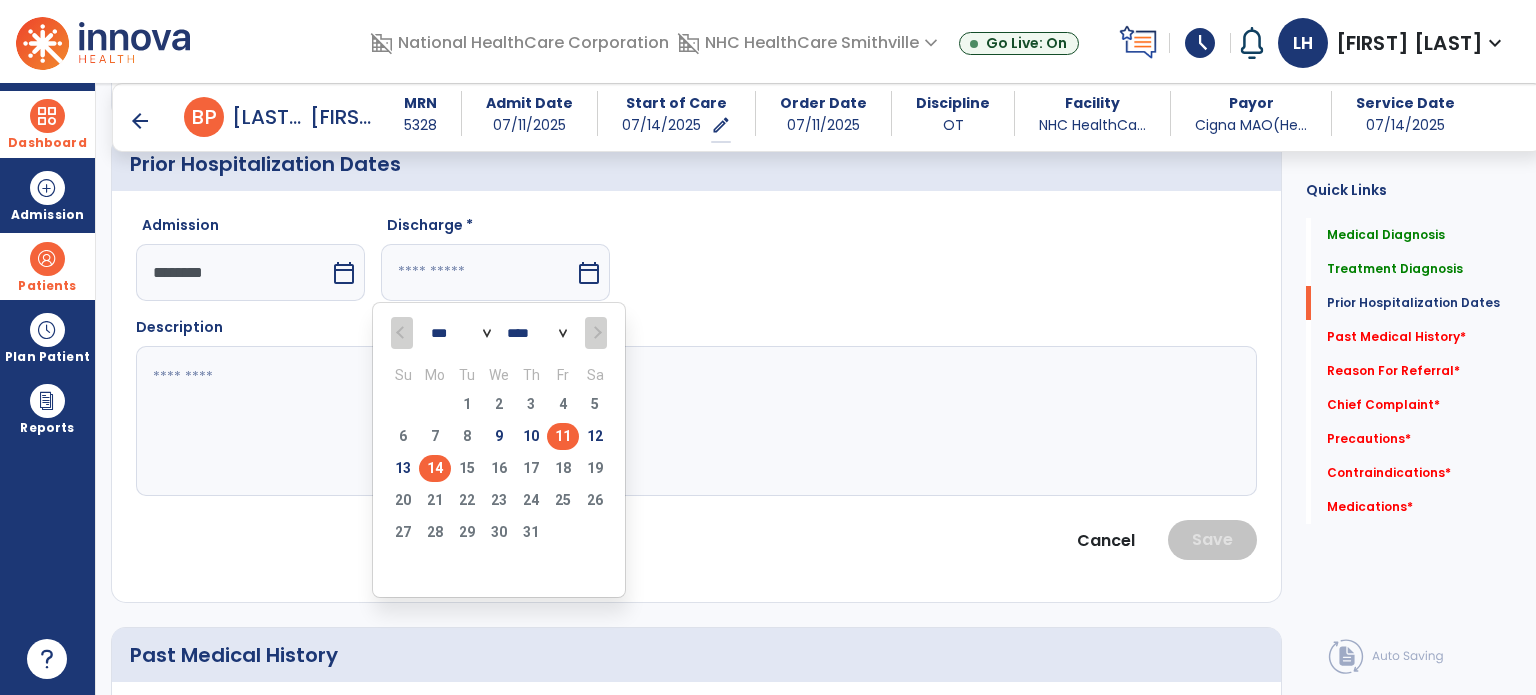 type on "*********" 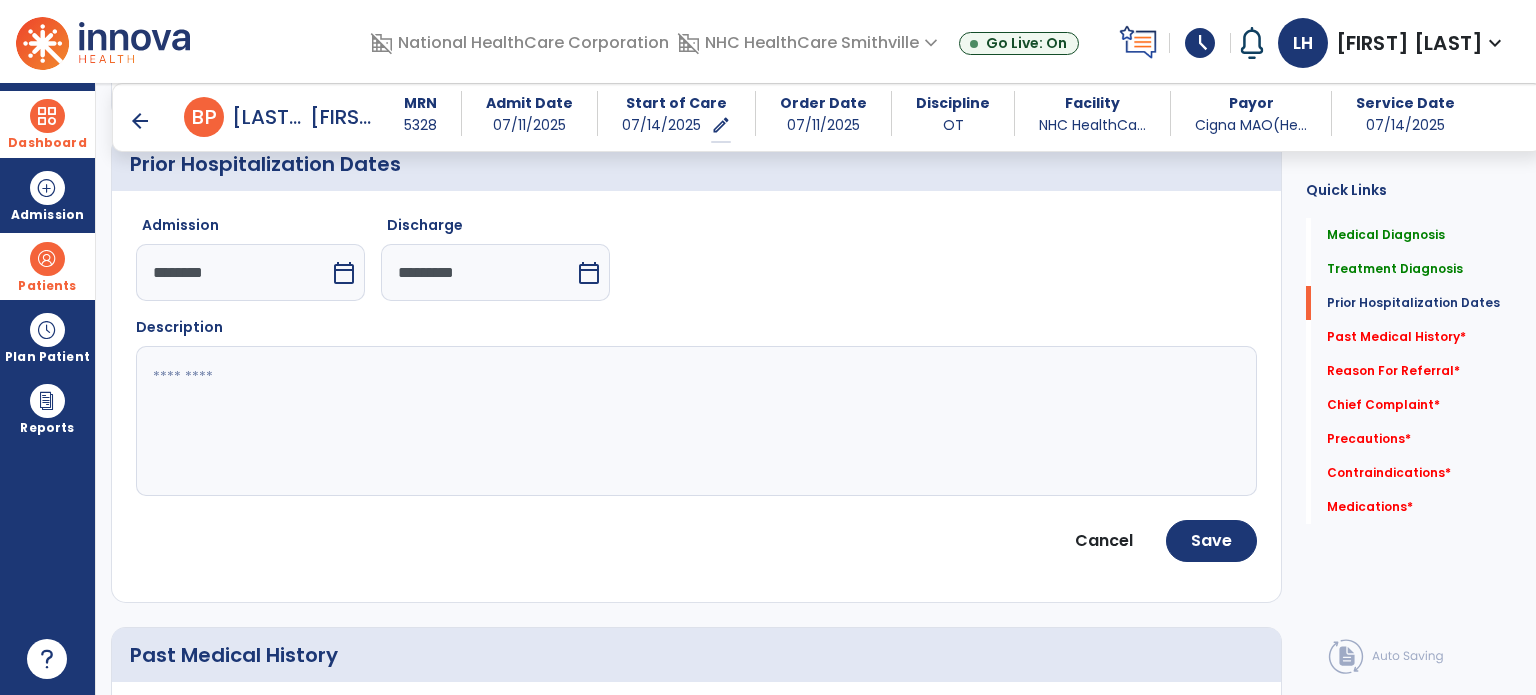 click 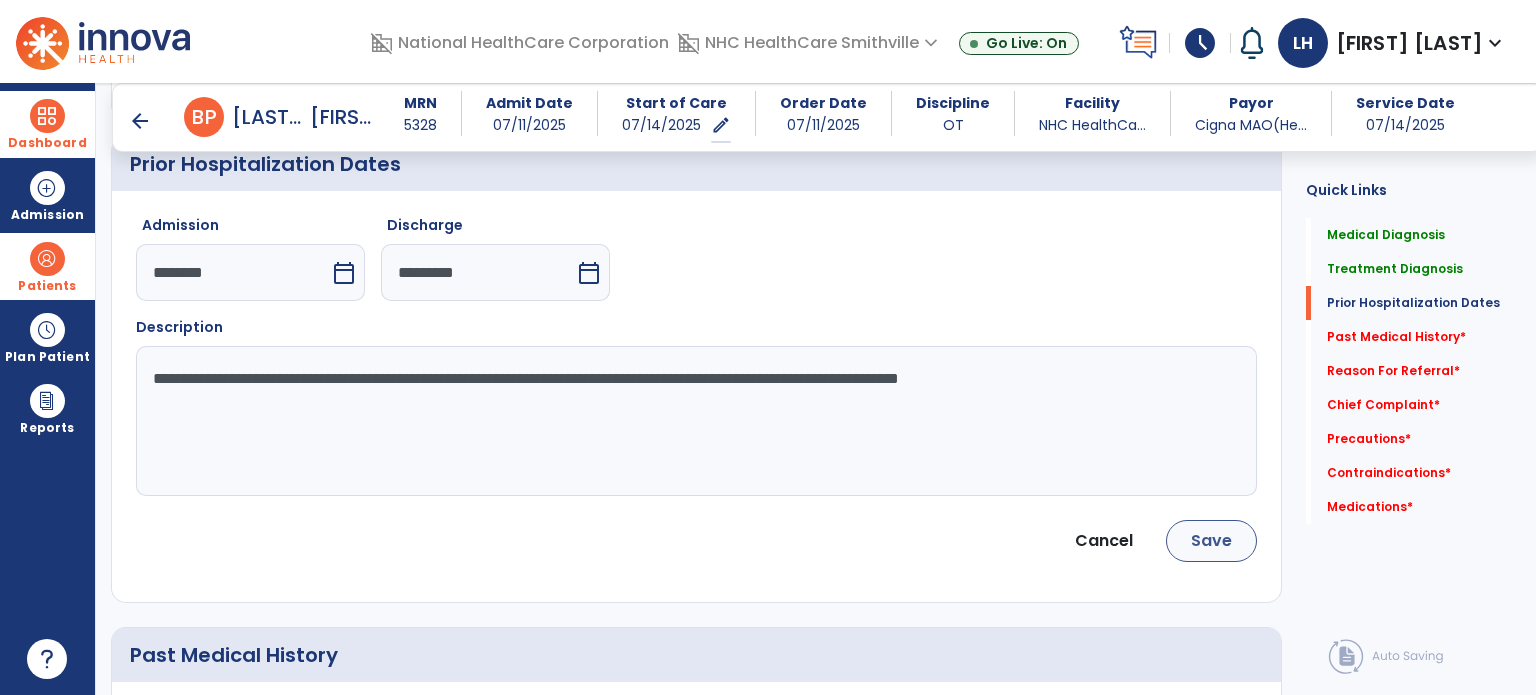 type on "**********" 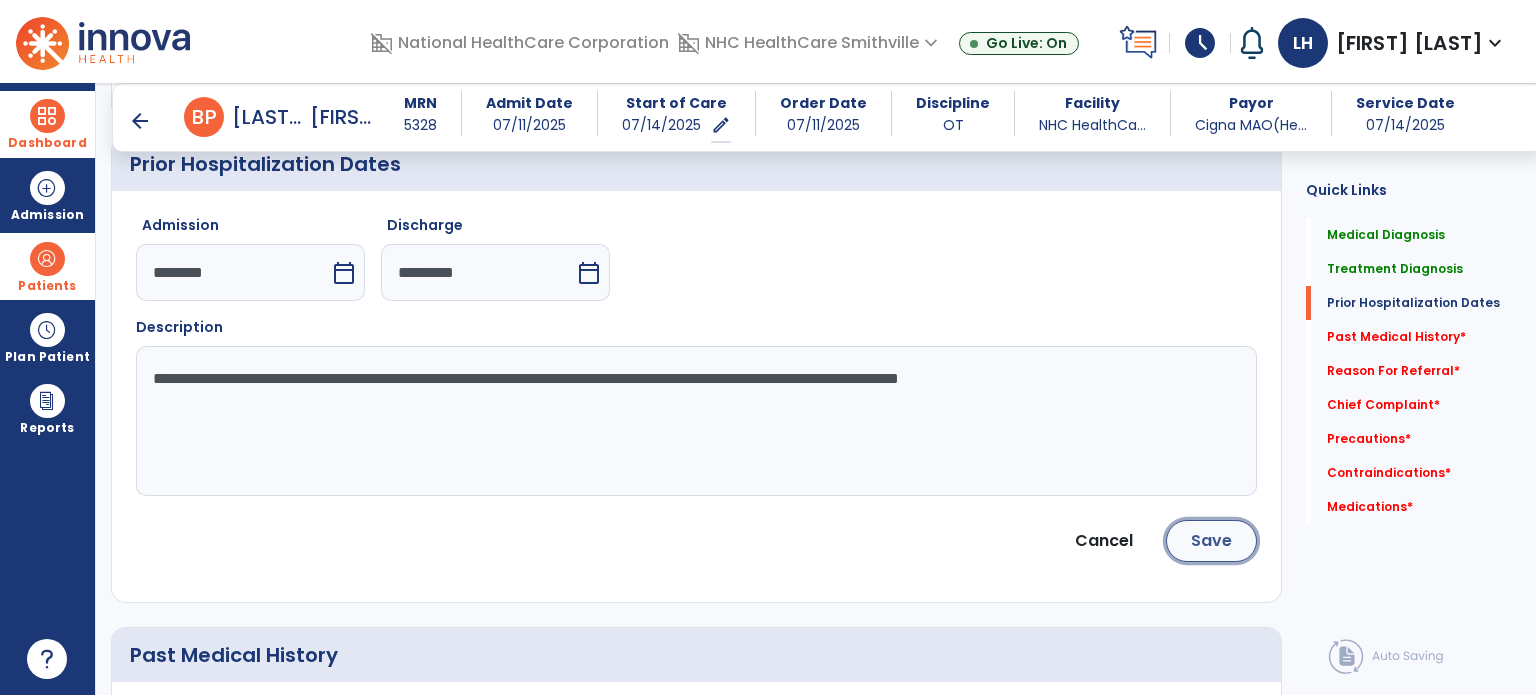click on "Save" 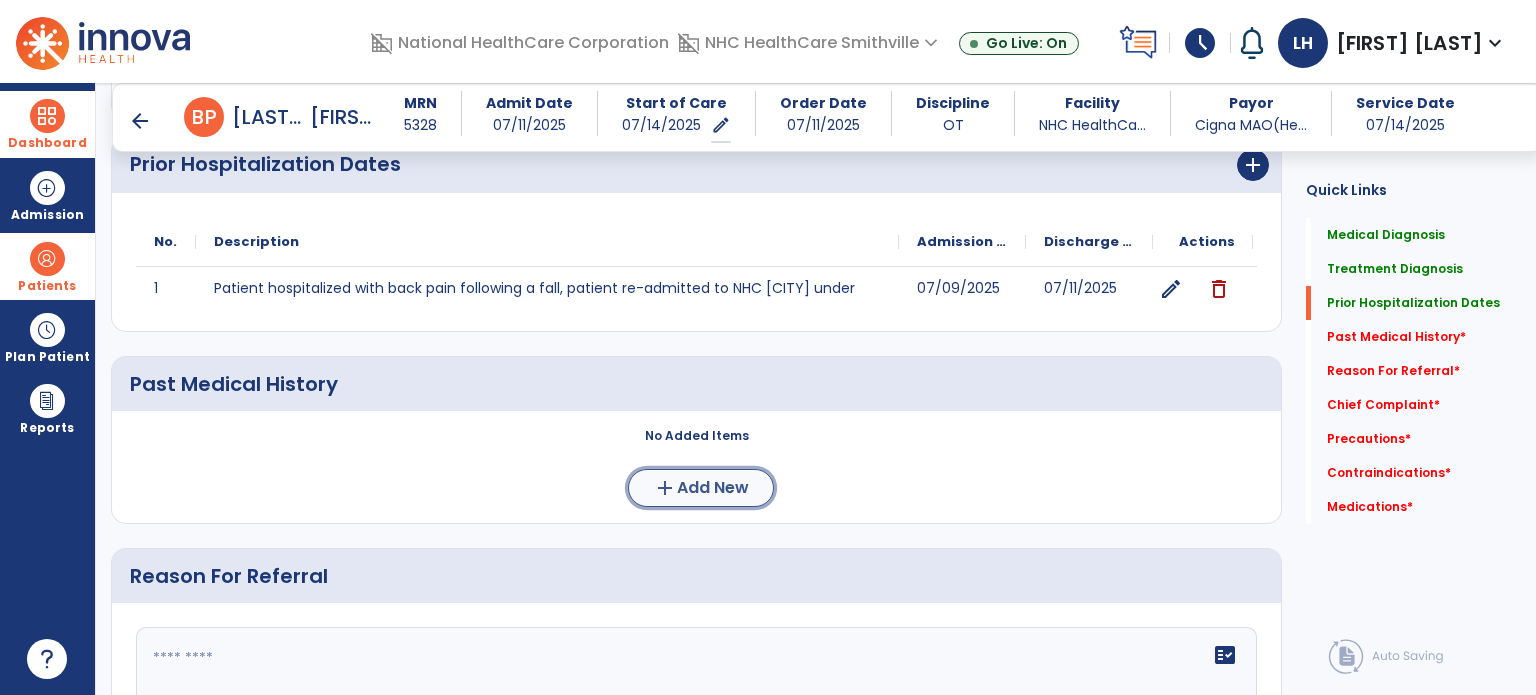click on "Add New" 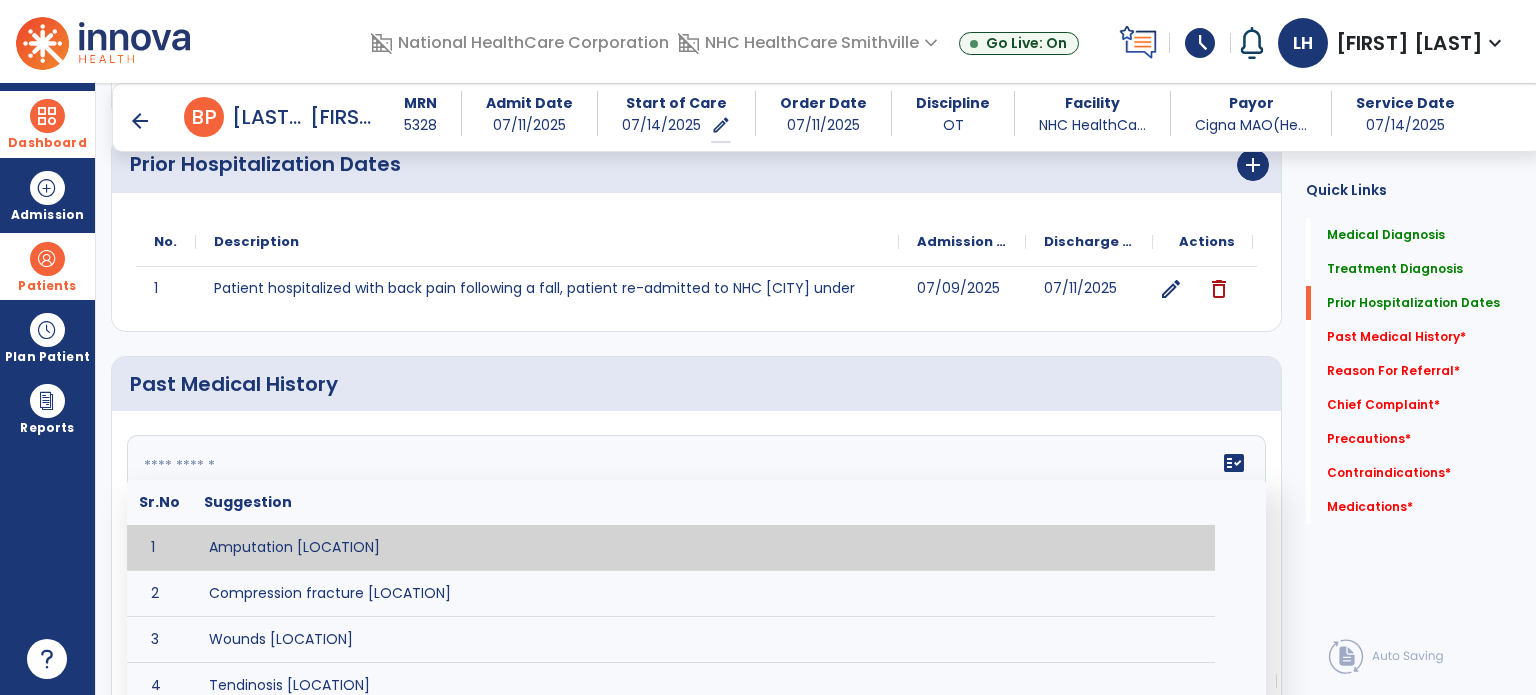 click on "fact_check  Sr.No Suggestion 1 Amputation [LOCATION] 2 Compression fracture [LOCATION] 3 Wounds [LOCATION] 4 Tendinosis [LOCATION] 5 Venous stasis ulcer [LOCATION] 6 Achilles tendon tear [LOCATION] 7 ACL tear surgically repaired [LOCATION] 8 Above knee amputation (AKA) [LOCATION] 9 Below knee amputation (BKE) [LOCATION] 10 Cancer (SITE/TYPE) 11 Surgery (TYPE) 12 AAA (Abdominal Aortic Aneurysm) 13 Achilles tendon tear [LOCATION] 14 Acute Renal Failure 15 AIDS (Acquired Immune Deficiency Syndrome) 16 Alzheimer's Disease 17 Anemia 18 Angina 19 Anxiety 20 ASHD (Arteriosclerotic Heart Disease) 21 Atrial Fibrillation 22 Bipolar Disorder 23 Bowel Obstruction 24 C-Diff 25 Coronary Artery Bypass Graft (CABG) 26 CAD (Coronary Artery Disease) 27 Carpal tunnel syndrome 28 Chronic bronchitis 29 Chronic renal failure 30 Colostomy 31 COPD (Chronic Obstructive Pulmonary Disease) 32 CRPS (Complex Regional Pain Syndrome) 33 CVA (Cerebrovascular Accident) 34 CVI (Chronic Venous Insufficiency) 35 DDD (Degenerative Disc Disease)" 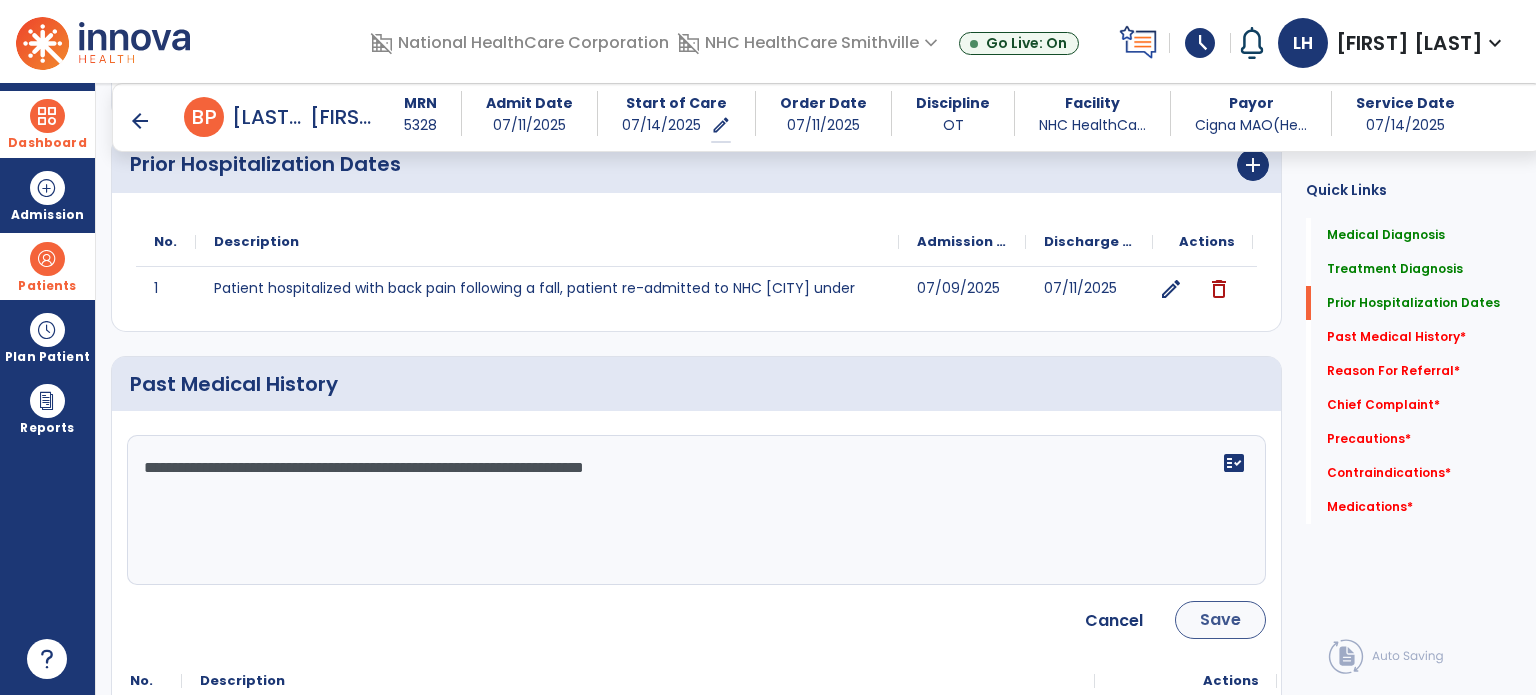 type on "**********" 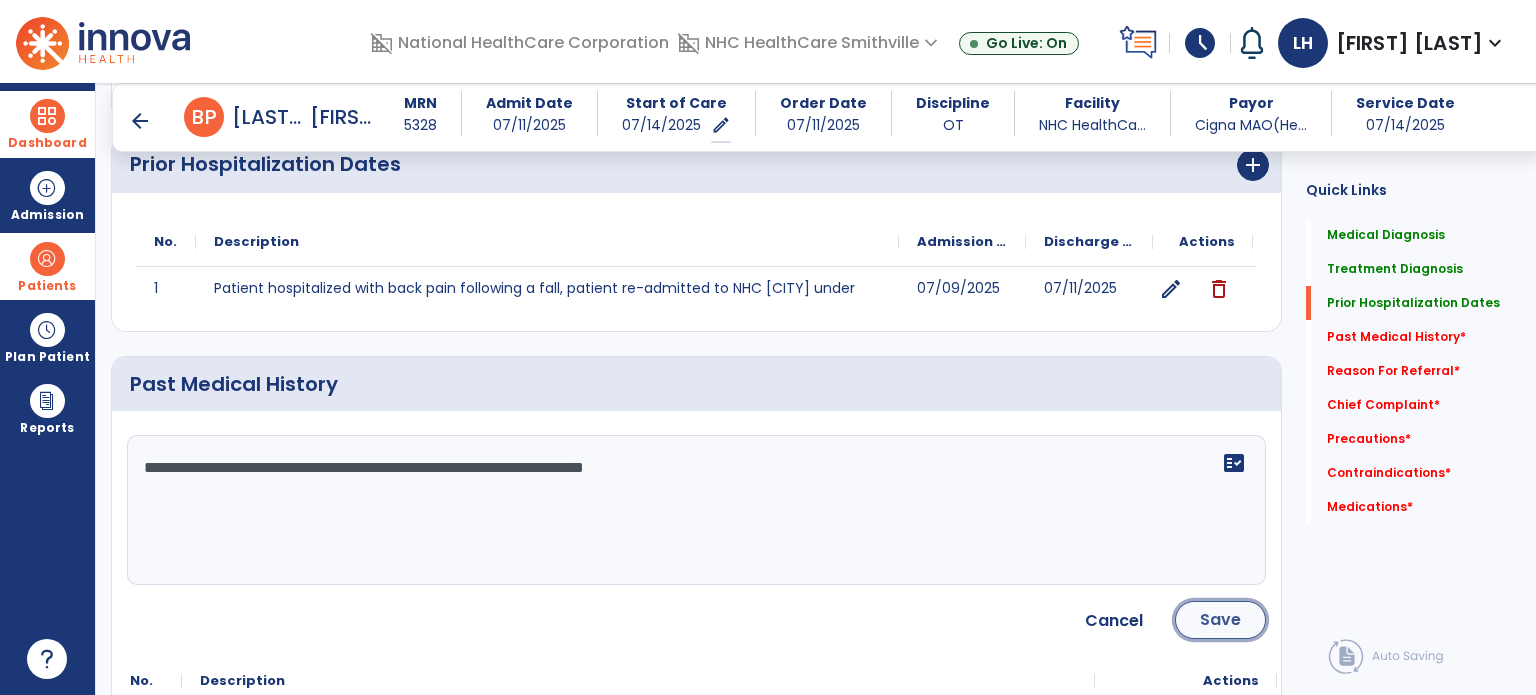 click on "Save" 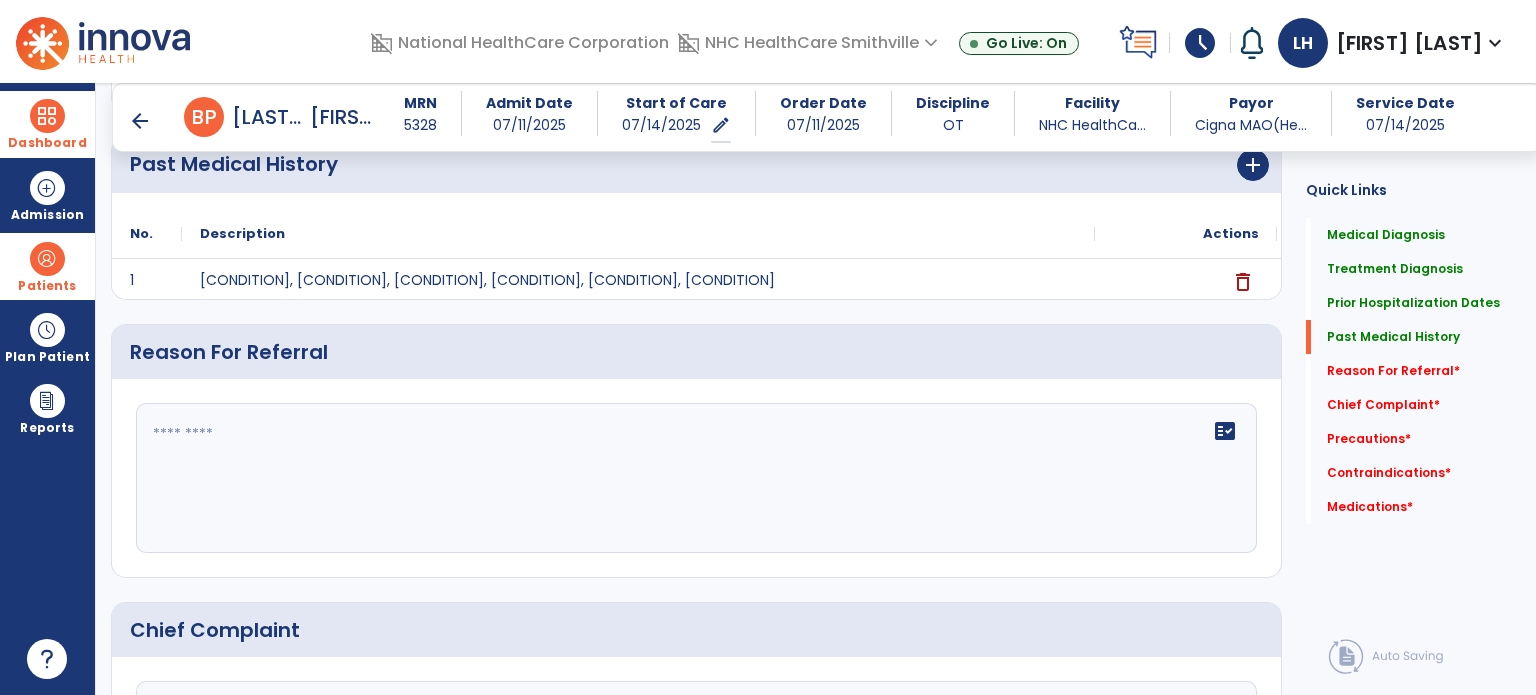 scroll, scrollTop: 800, scrollLeft: 0, axis: vertical 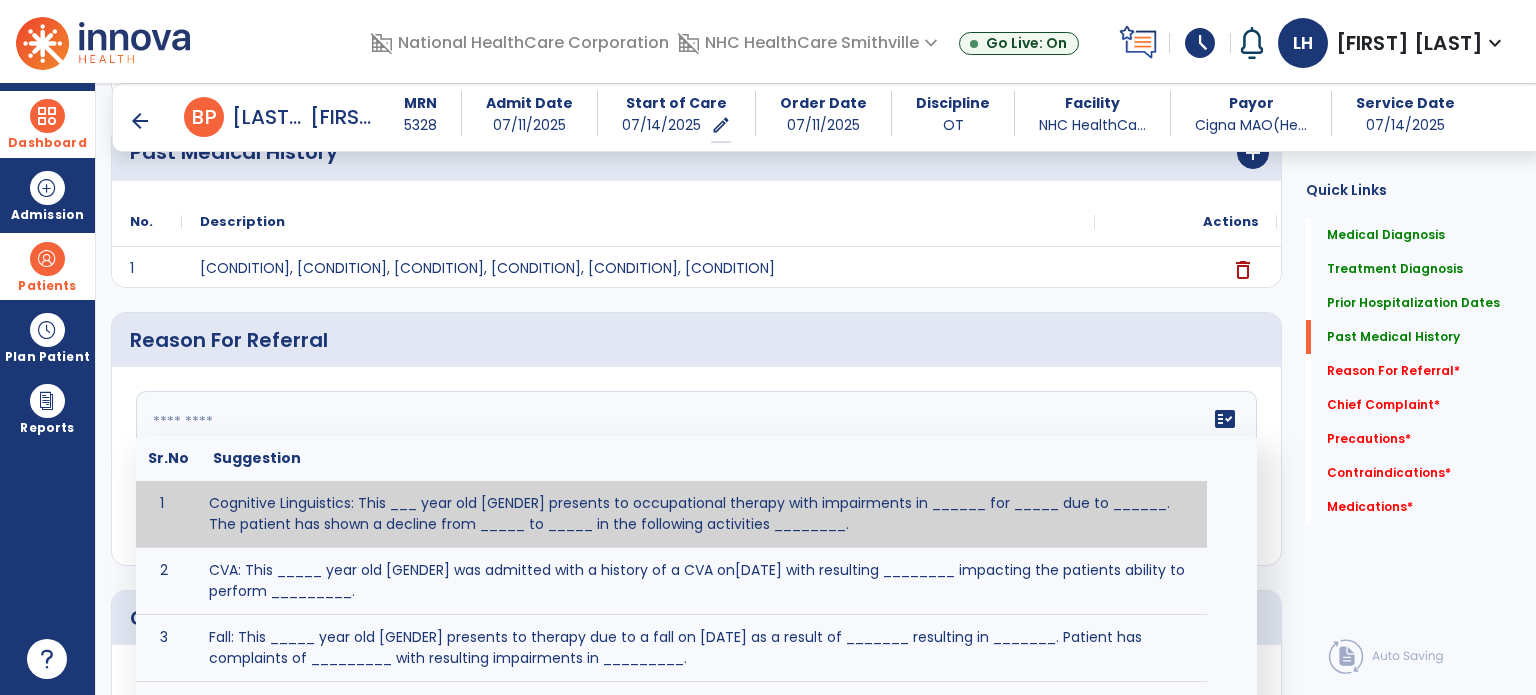 click on "fact_check  Sr.No Suggestion 1 Cognitive Linguistics: This ___ year old [GENDER] presents to occupational therapy with impairments in ______ for _____ due to ______.  The patient has shown a decline from _____ to _____ in the following activities ________. 2 CVA: This _____ year old [GENDER] was admitted with a history of a CVA on[DATE] with resulting ________ impacting the patients ability to perform _________. 3 Fall: This _____ year old [GENDER] presents to therapy due to a fall on [DATE] as a result of _______ resulting in _______.  Patient has complaints of _________ with resulting impairments in _________. 4 5 Fall at Home: This _____ year old [GENDER] fell at home, resulting  in ________.  This has impacted this patient's _______.  As a result of these noted limitations in functional activities, this patient is unable to safely return to home.  This patient requires skilled therapy in order to improve safety and function. 6 7 8 9 10 11" 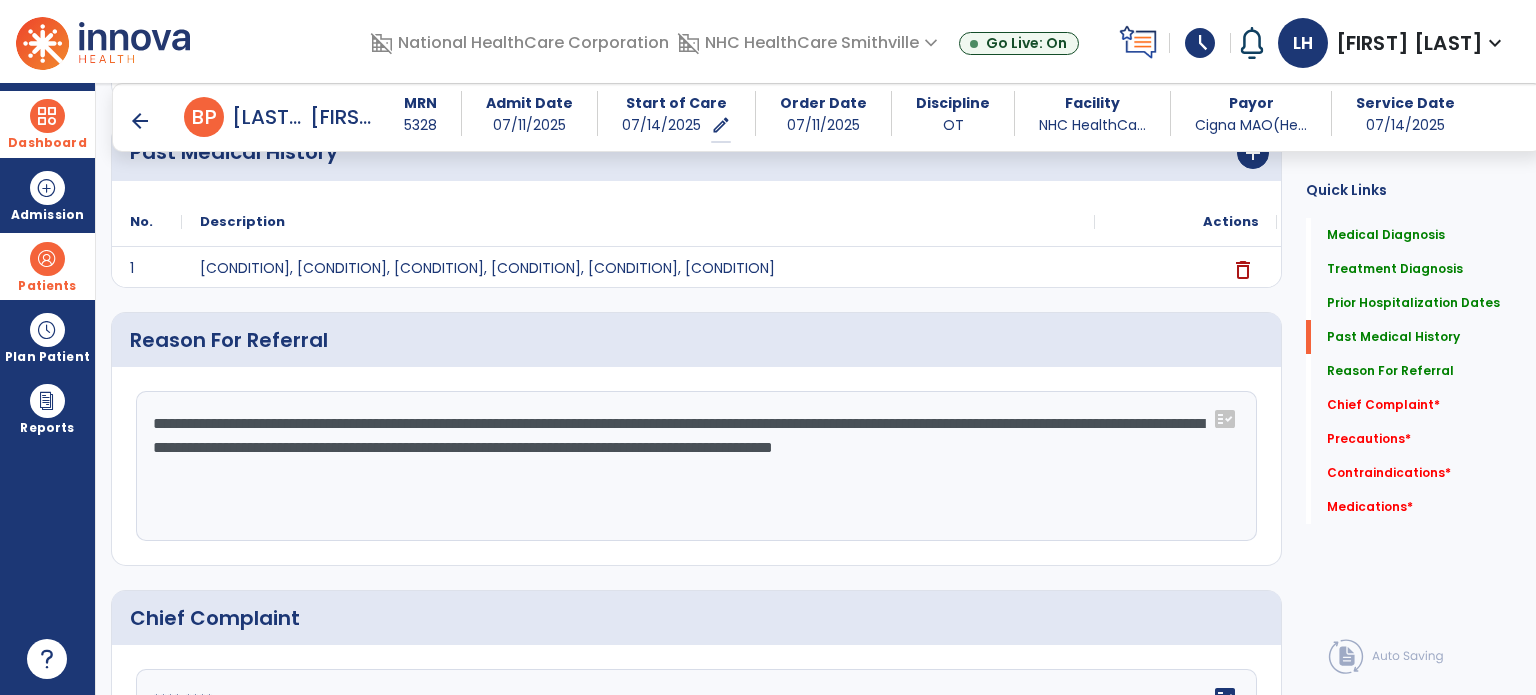 click on "**********" 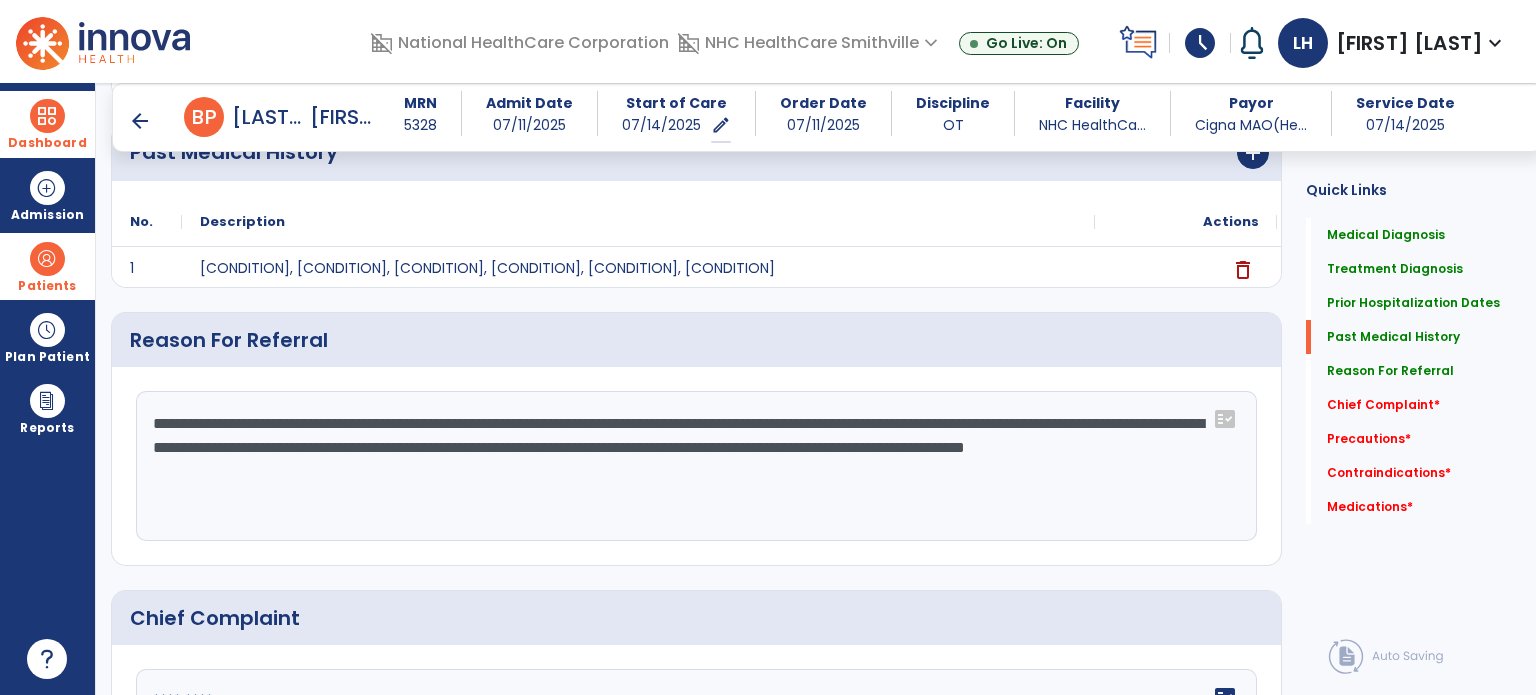 click on "**********" 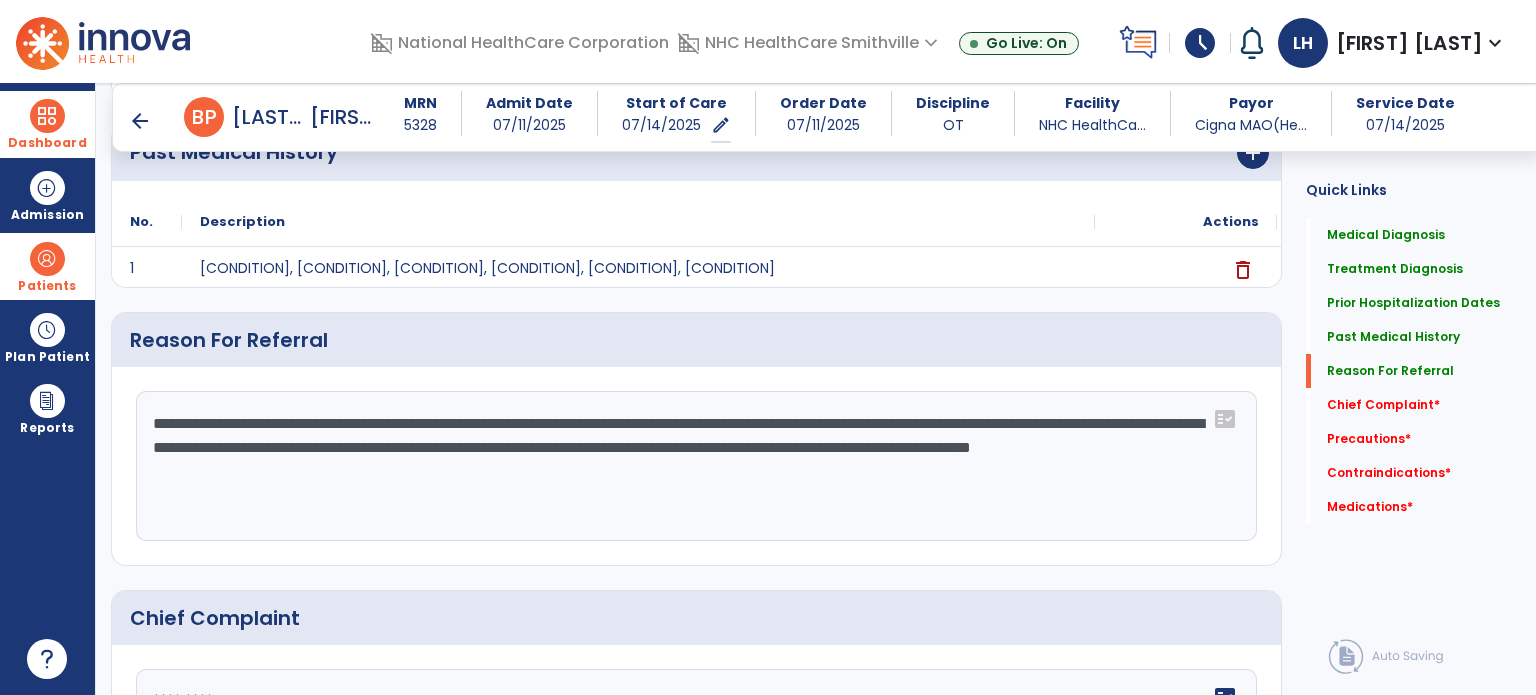 scroll, scrollTop: 1148, scrollLeft: 0, axis: vertical 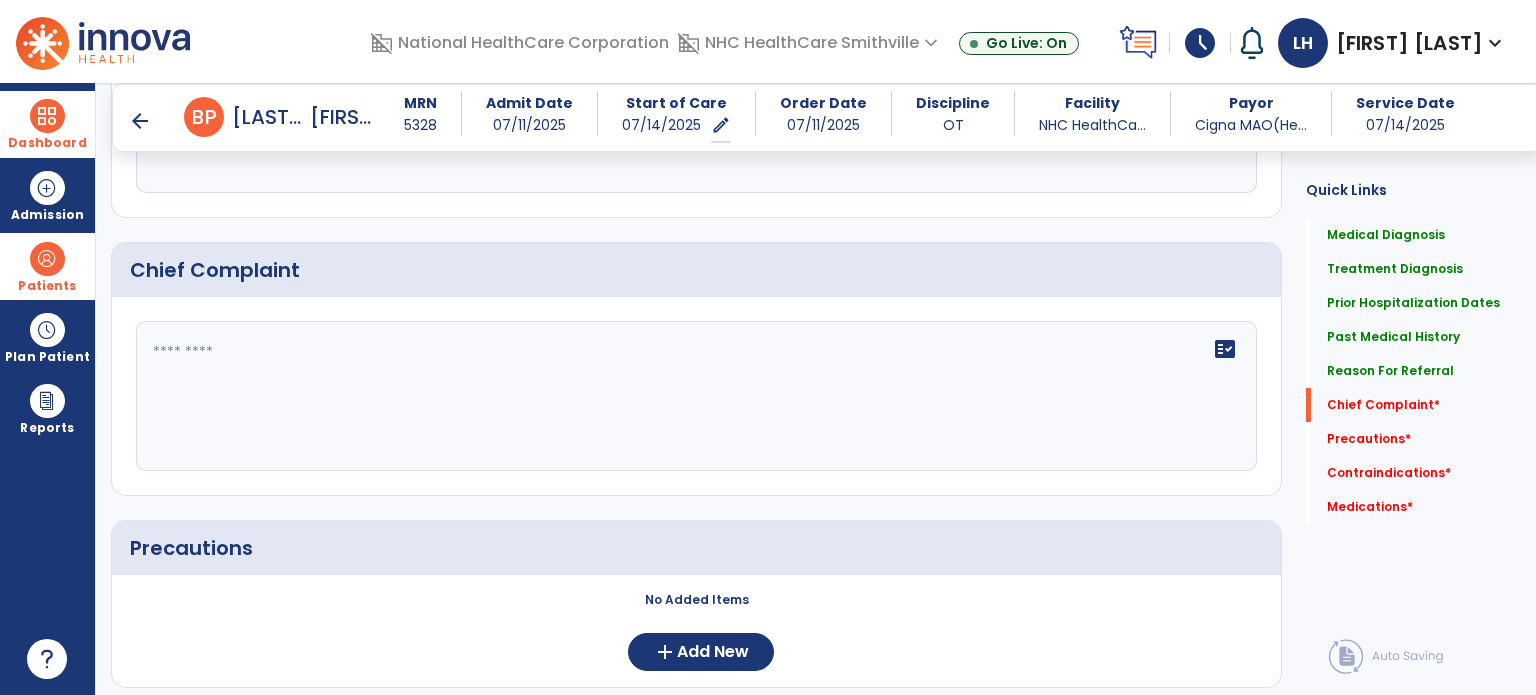 type on "**********" 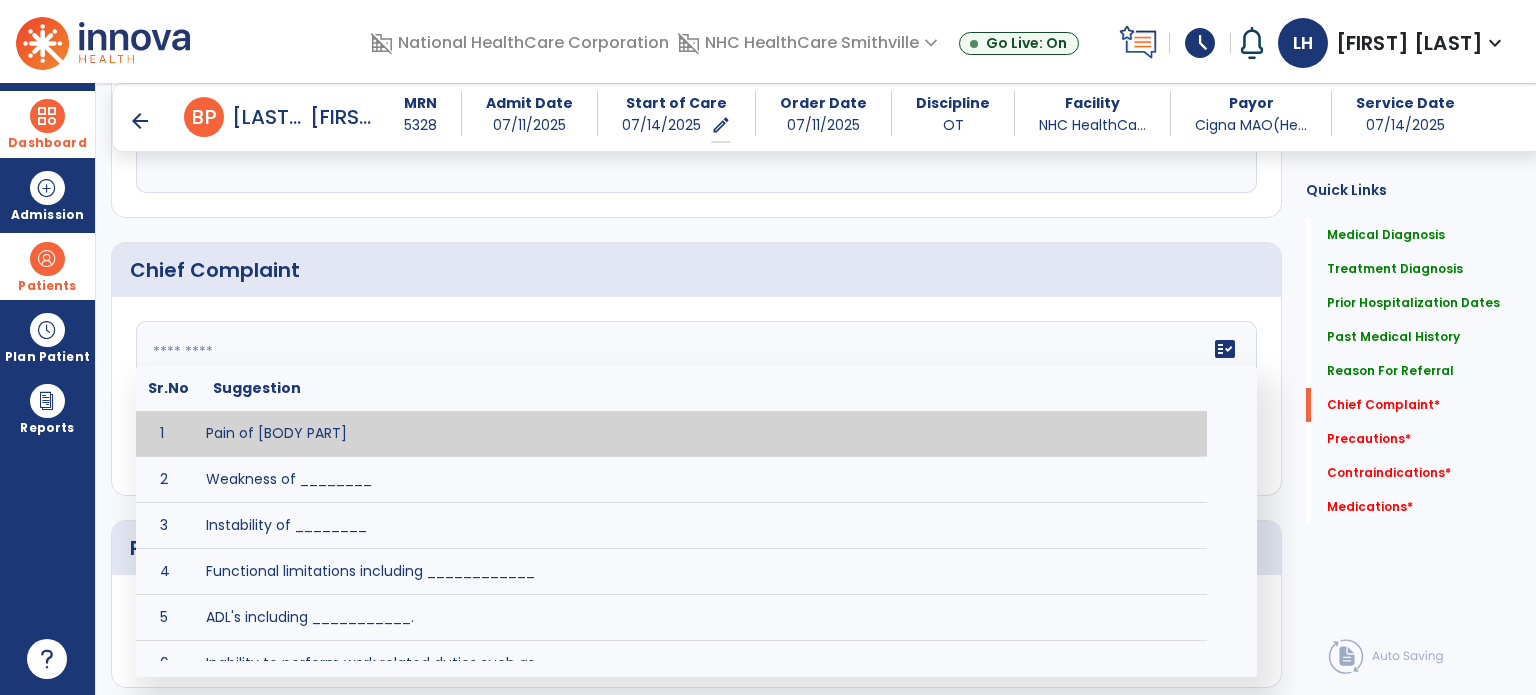 click on "fact_check  Sr.No Suggestion 1 Pain of [BODY PART] 2 Weakness of ________ 3 Instability of ________ 4 Functional limitations including ____________ 5 ADL's including ___________. 6 Inability to perform work related duties such as _________ 7 Inability to perform house hold duties such as __________. 8 Loss of balance. 9 Problems with gait including _________." 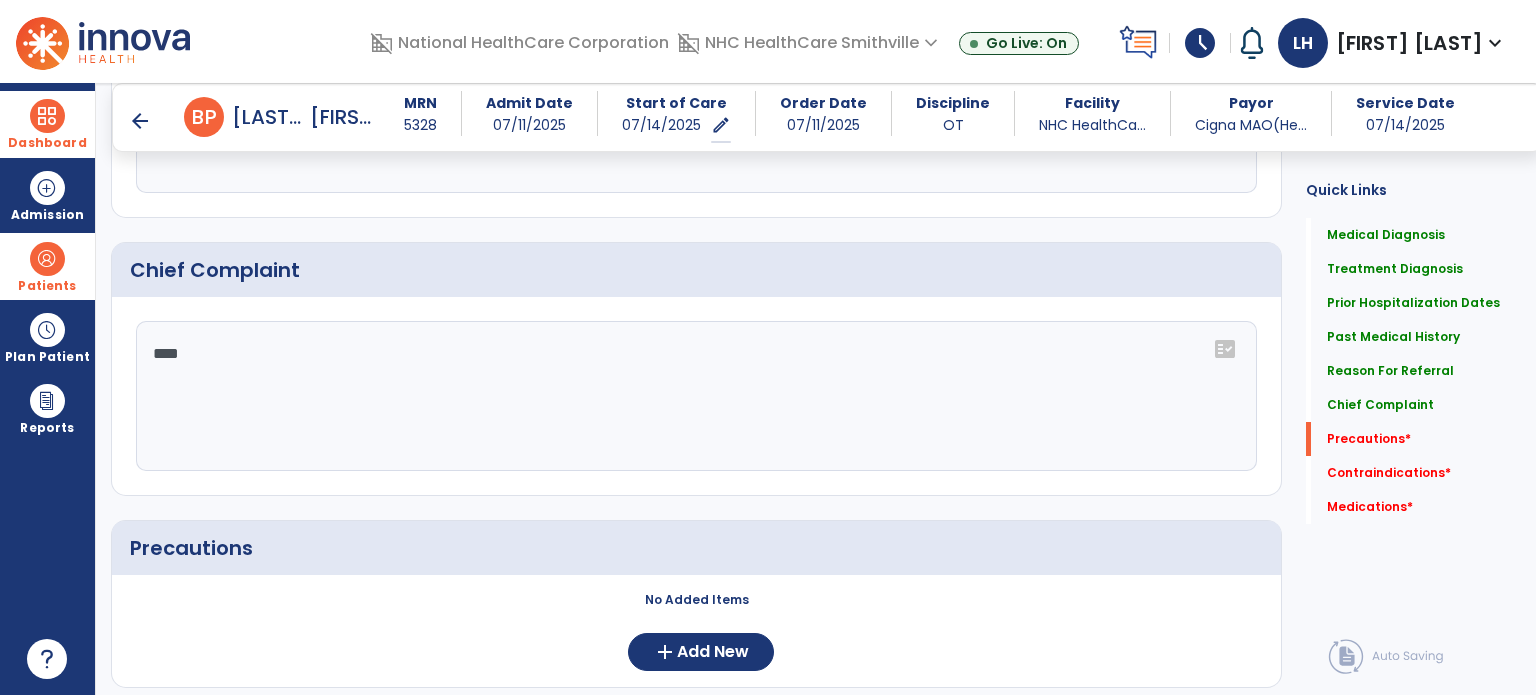 scroll, scrollTop: 1525, scrollLeft: 0, axis: vertical 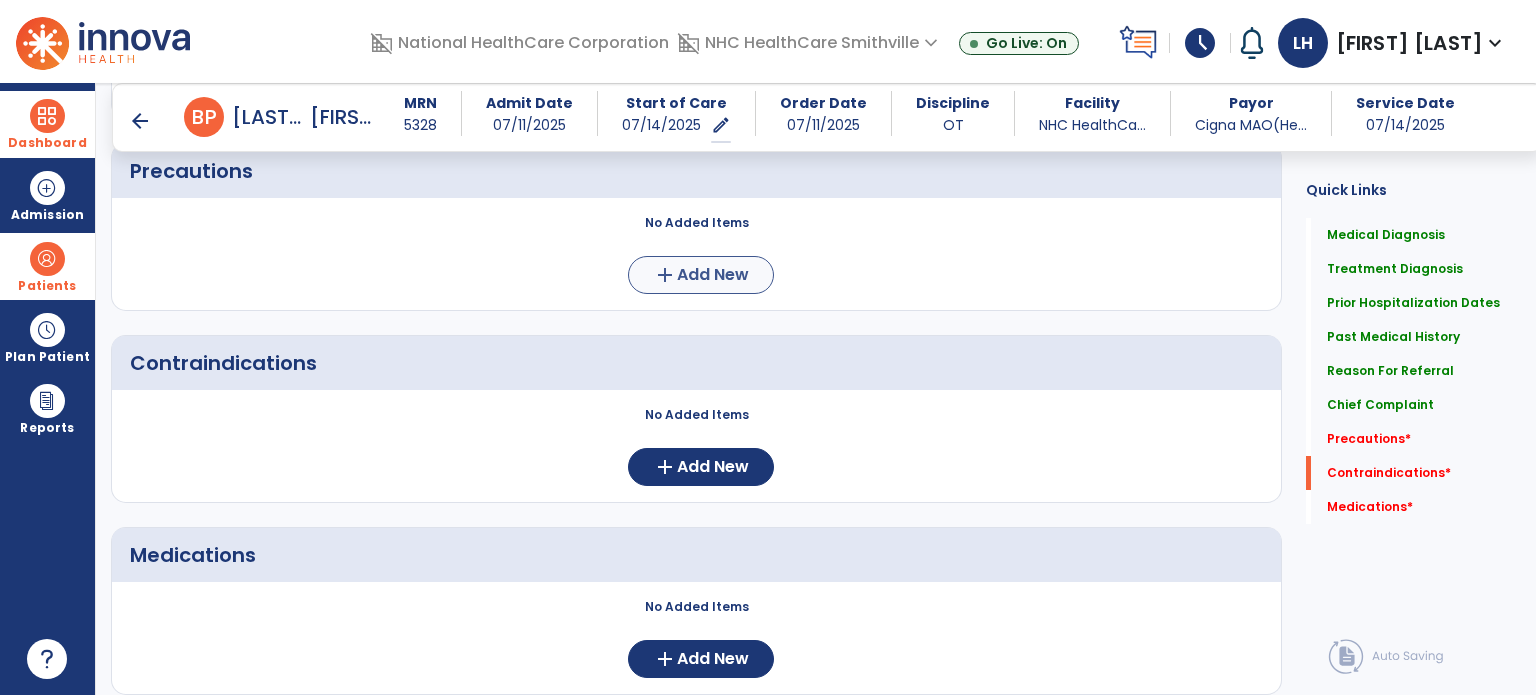 type on "****" 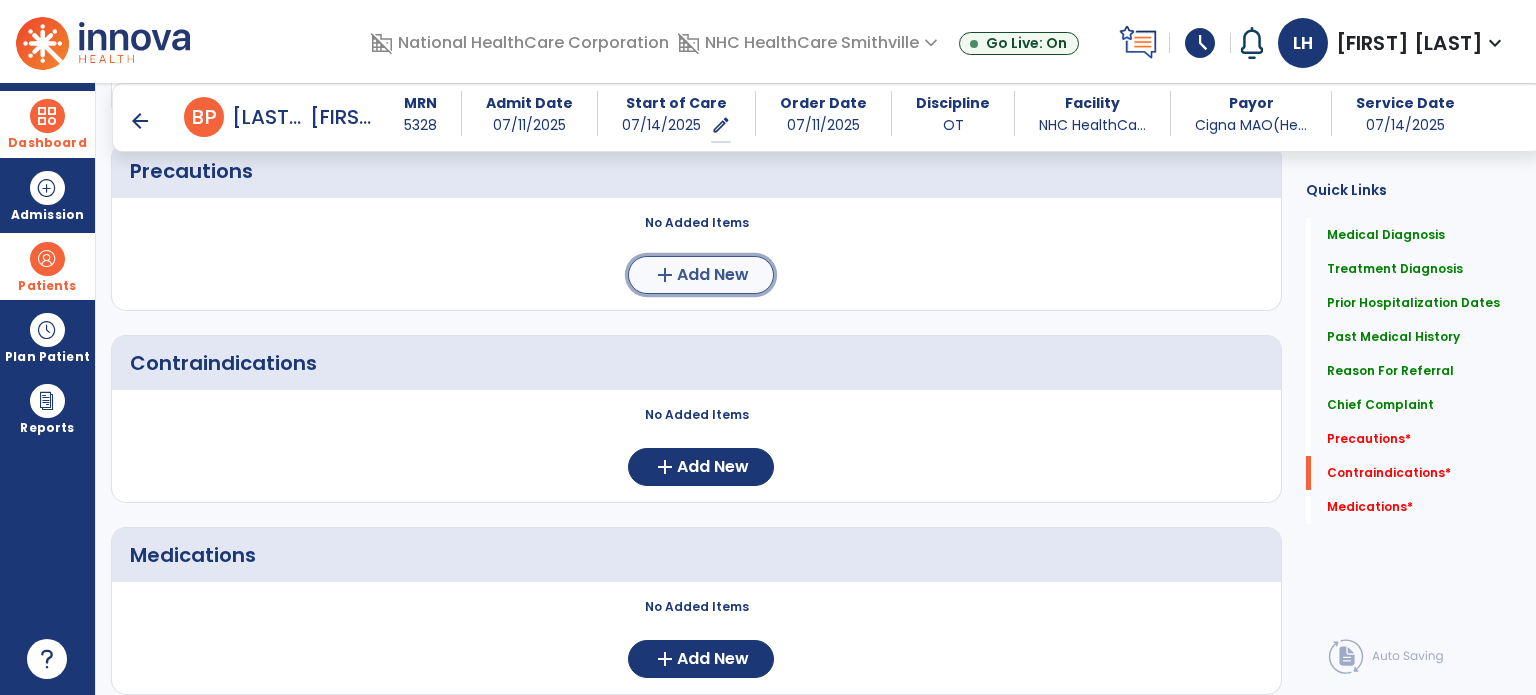click on "add  Add New" 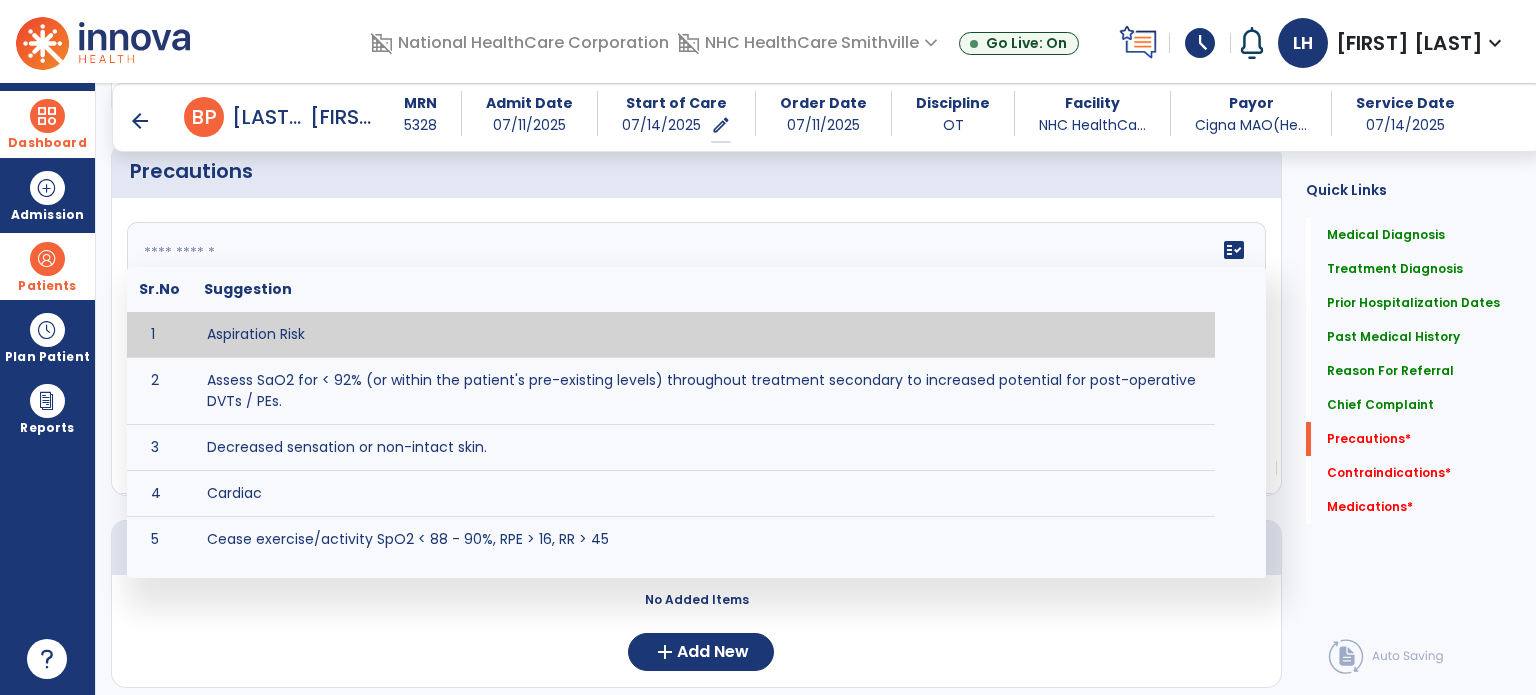 click on "fact_check  Sr.No Suggestion 1 Aspiration Risk 2 Assess SaO2 for < 92% (or within the patient's pre-existing levels) throughout treatment secondary to increased potential for post-operative DVTs / PEs. 3 Decreased sensation or non-intact skin. 4 Cardiac 5 Cease exercise/activity SpO2 < 88 - 90%, RPE > 16, RR > 45 6 Check for modified diet / oral intake restrictions related to swallowing impairments. Consult ST as appropriate. 7 Check INR lab results prior to activity if patient on blood thinners. 8 Closely monitor anxiety or stress due to increased SOB/dyspnea and cease activity/exercise until patient is able to control this response 9 Code Status:  10 Confirm surgical approach and discoloration or other precautions. 11 Confirm surgical procedure and specific precautions based on procedure (e.g., no twisting/bending/lifting, need for post-op brace, limiting time in sitting, etc.). 12 Confirm weight bearing status as defined by the surgeon. 13 14 Precautions for exercise include:  15 Depression 16 17 18 19 20" 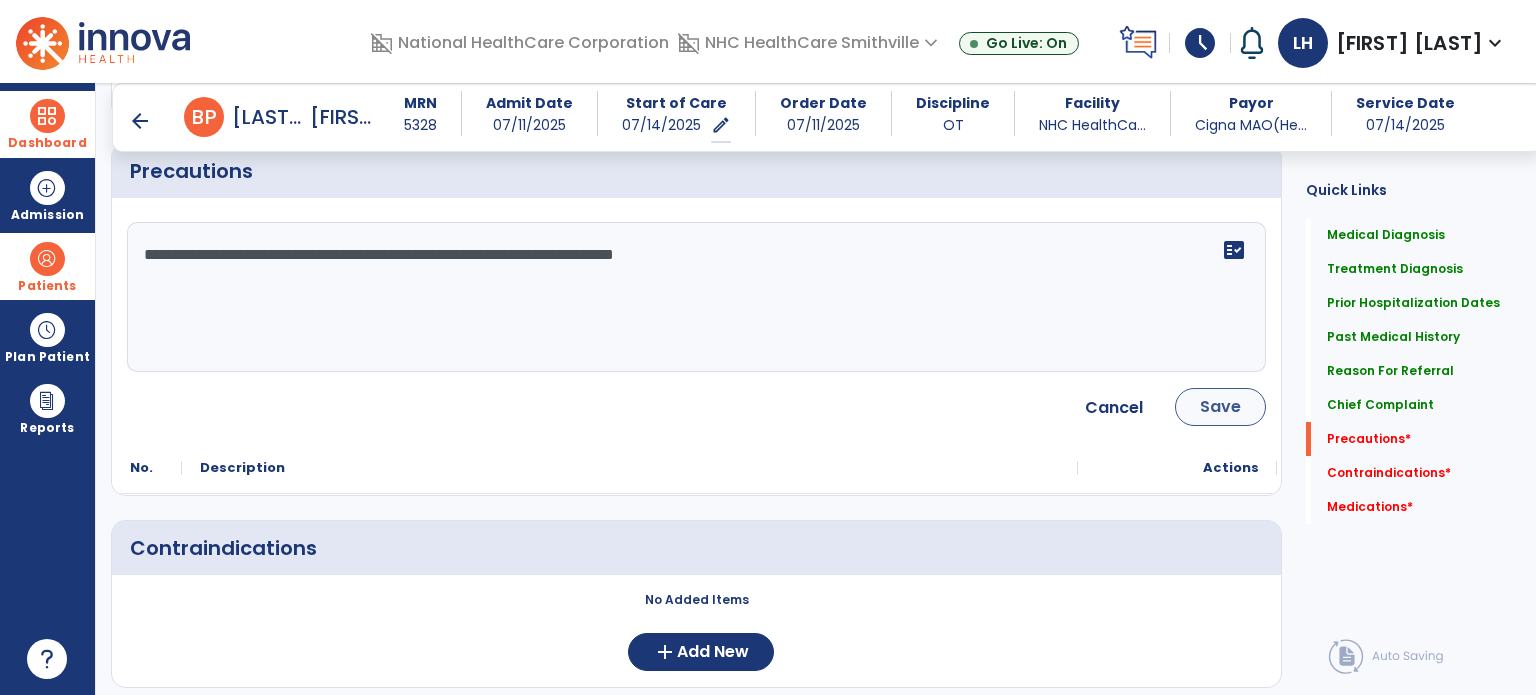 type on "**********" 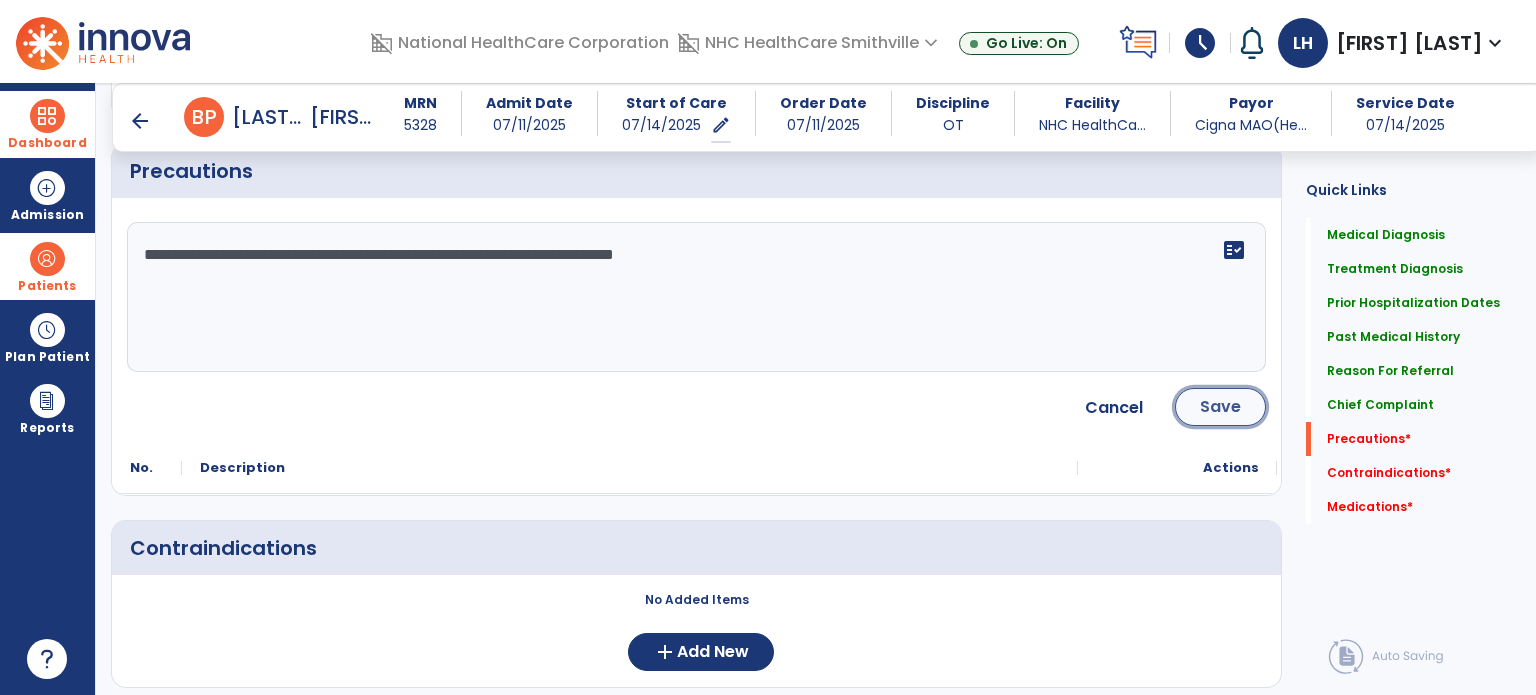 click on "Save" 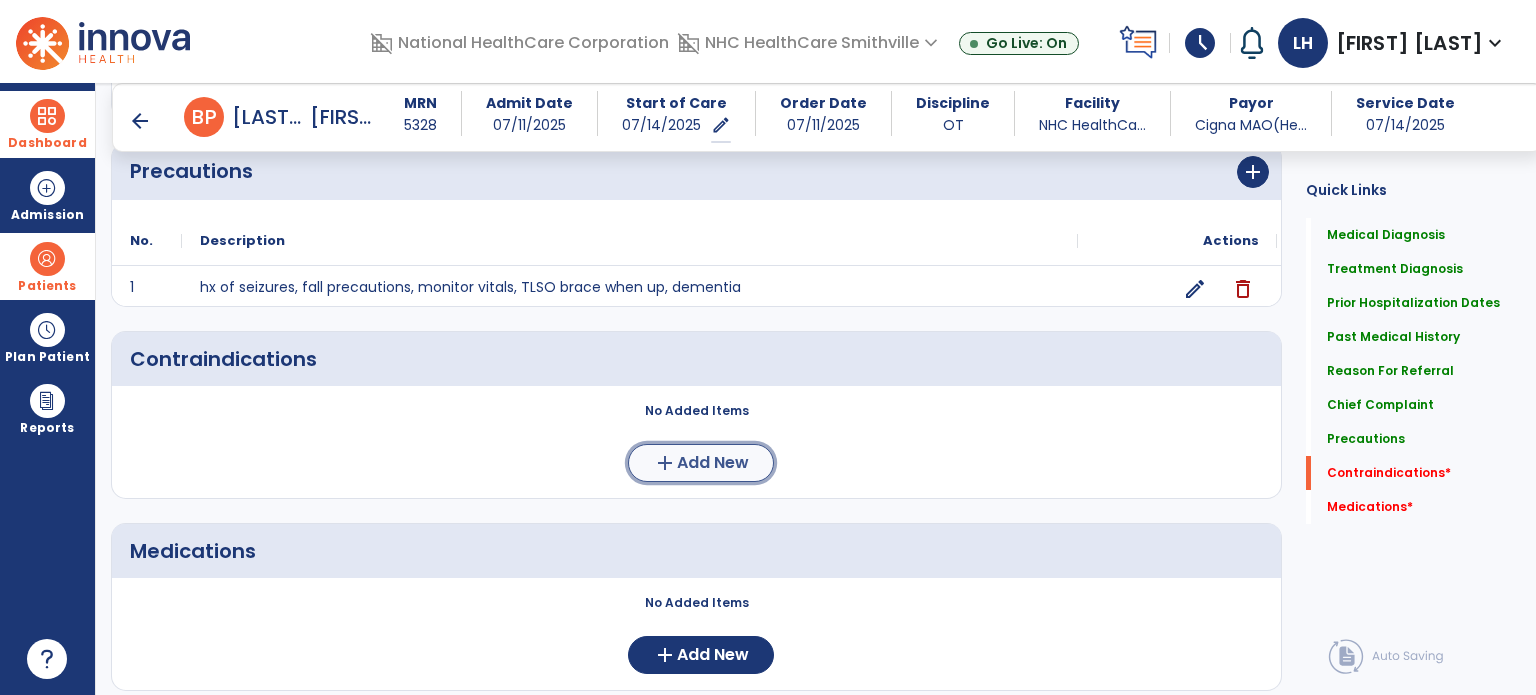 click on "add" 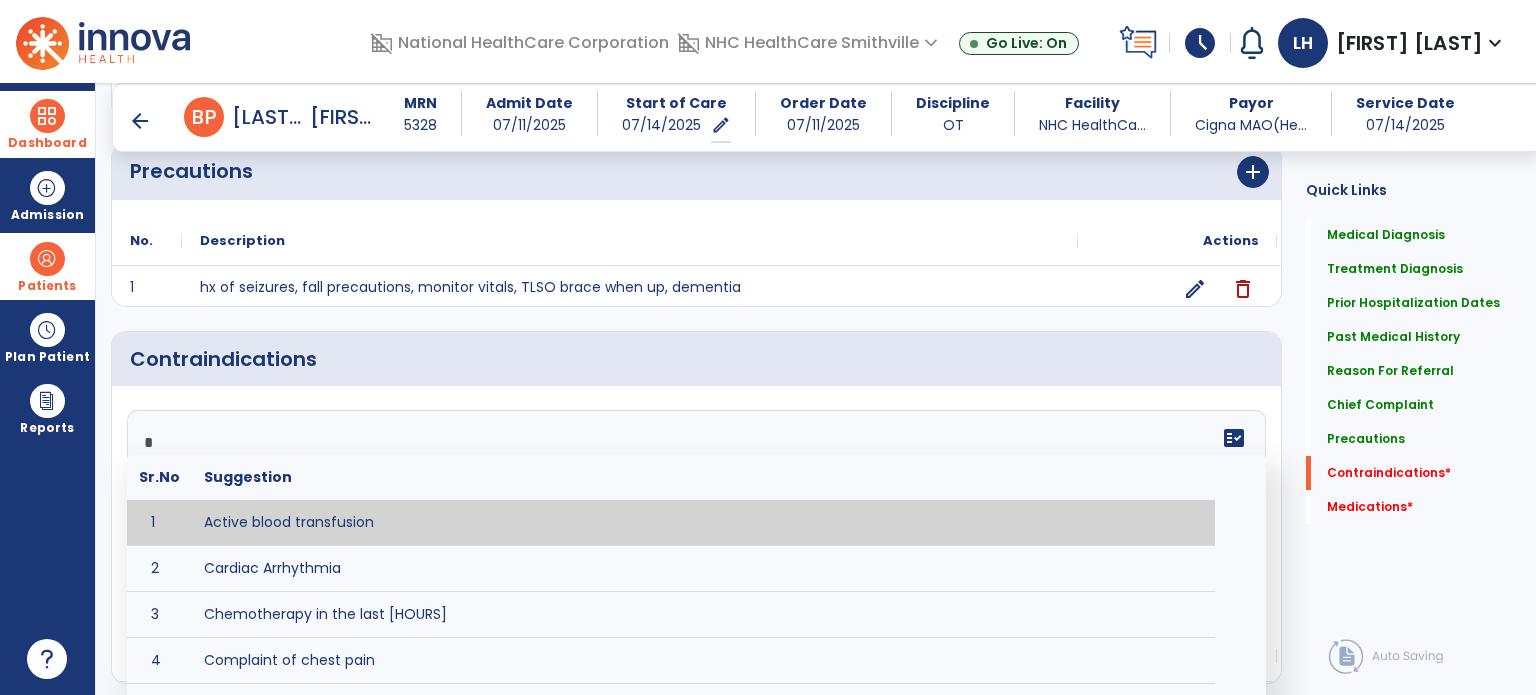click on "fact_check  Sr.No Suggestion 1 Active blood transfusion 2 Cardiac Arrhythmia 3 Chemotherapy in the last [HOURS] 4 Complaint of chest pain 5 DVT 6 Hypertension [VALUES] 7 Inflammation or infection in the heart. 8 Oxygen saturation lower than [VALUE] 9 Pacemaker 10 Pulmonary infarction 11 Recent changes in EKG 12 Severe aortic stenosis 13 Severe dehydration 14 Severe diaphoresis 15 Severe orthostatic hypotension 16 Severe shortness of breath/dyspnea 17 Significantly elevated potassium levels 18 Significantly low potassium levels 19 Suspected or known dissecting aneurysm 20 Systemic infection 21 Uncontrolled diabetes with blood sugar levels greater than [VALUE] or less than [Value]  22 Unstable angina 23 Untreated blood clots" 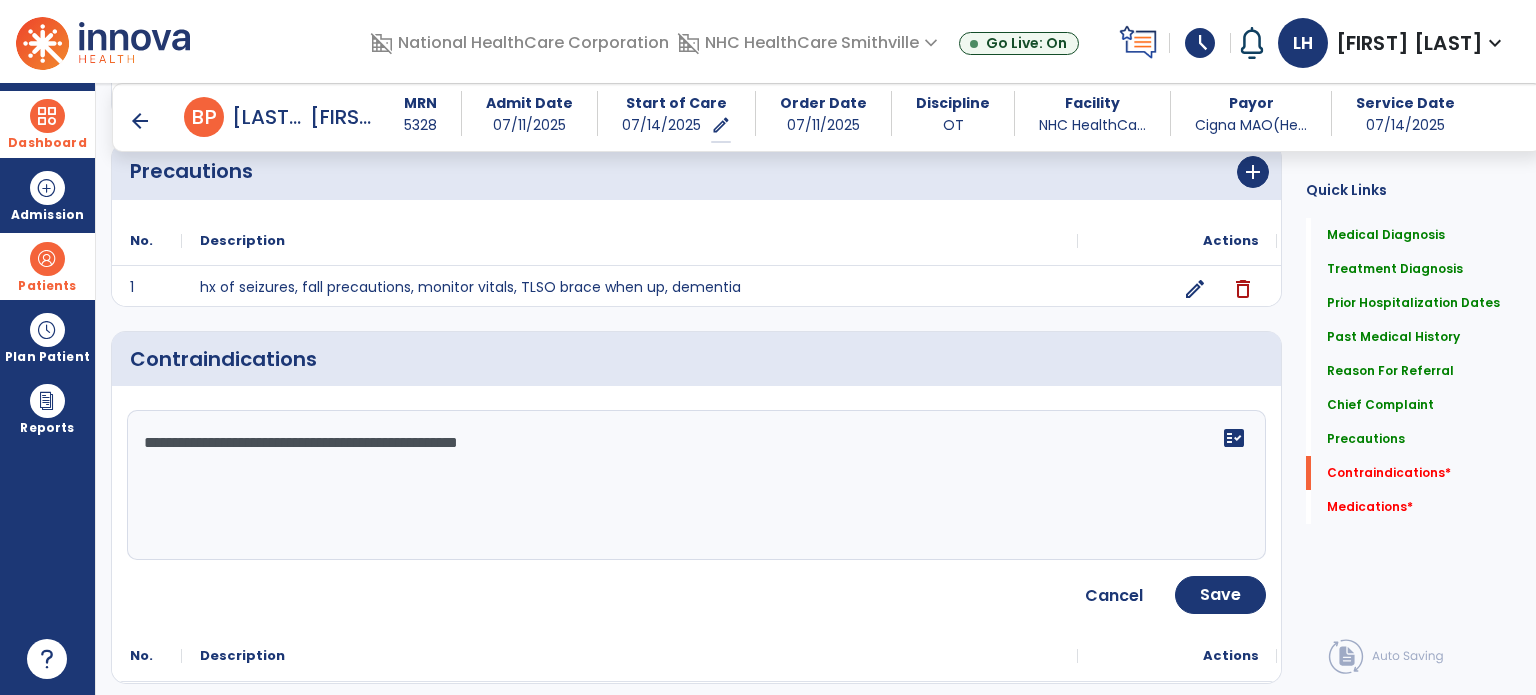 click on "**********" 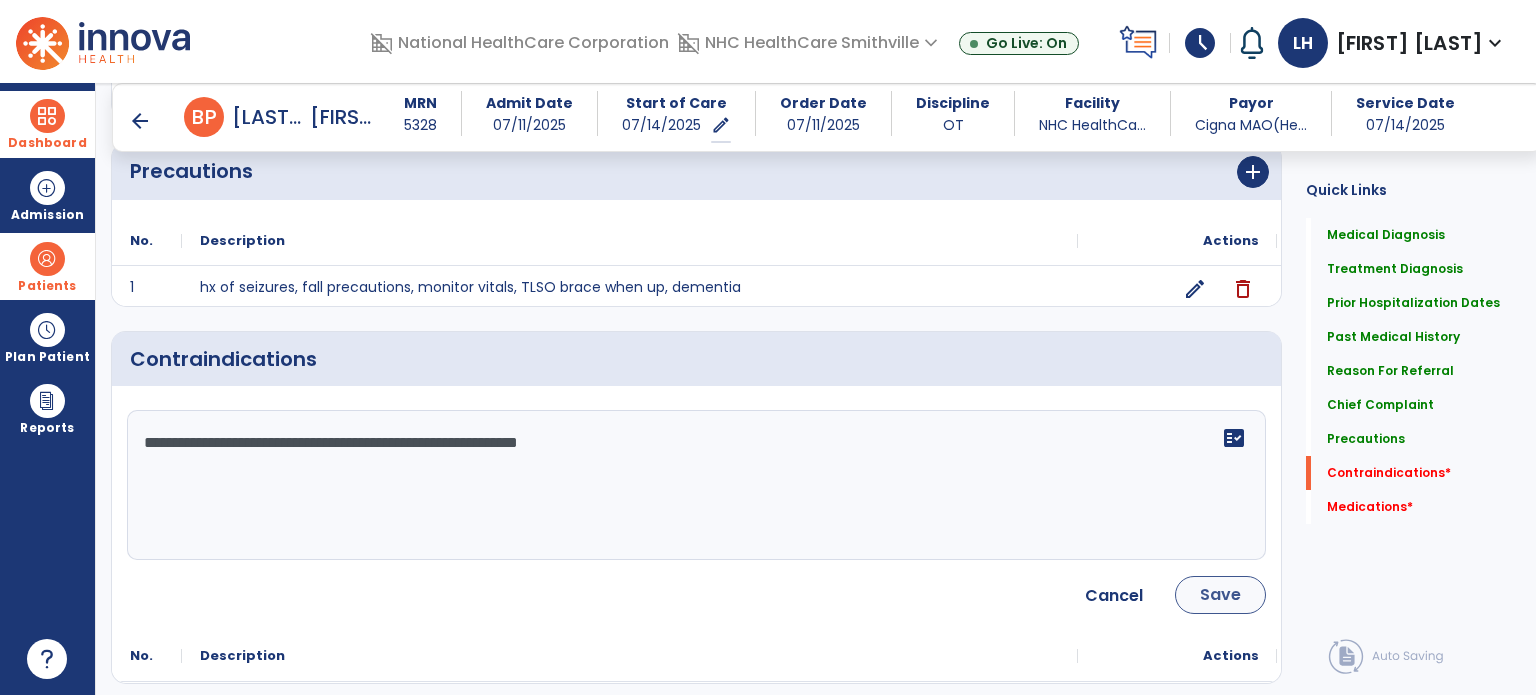 type on "**********" 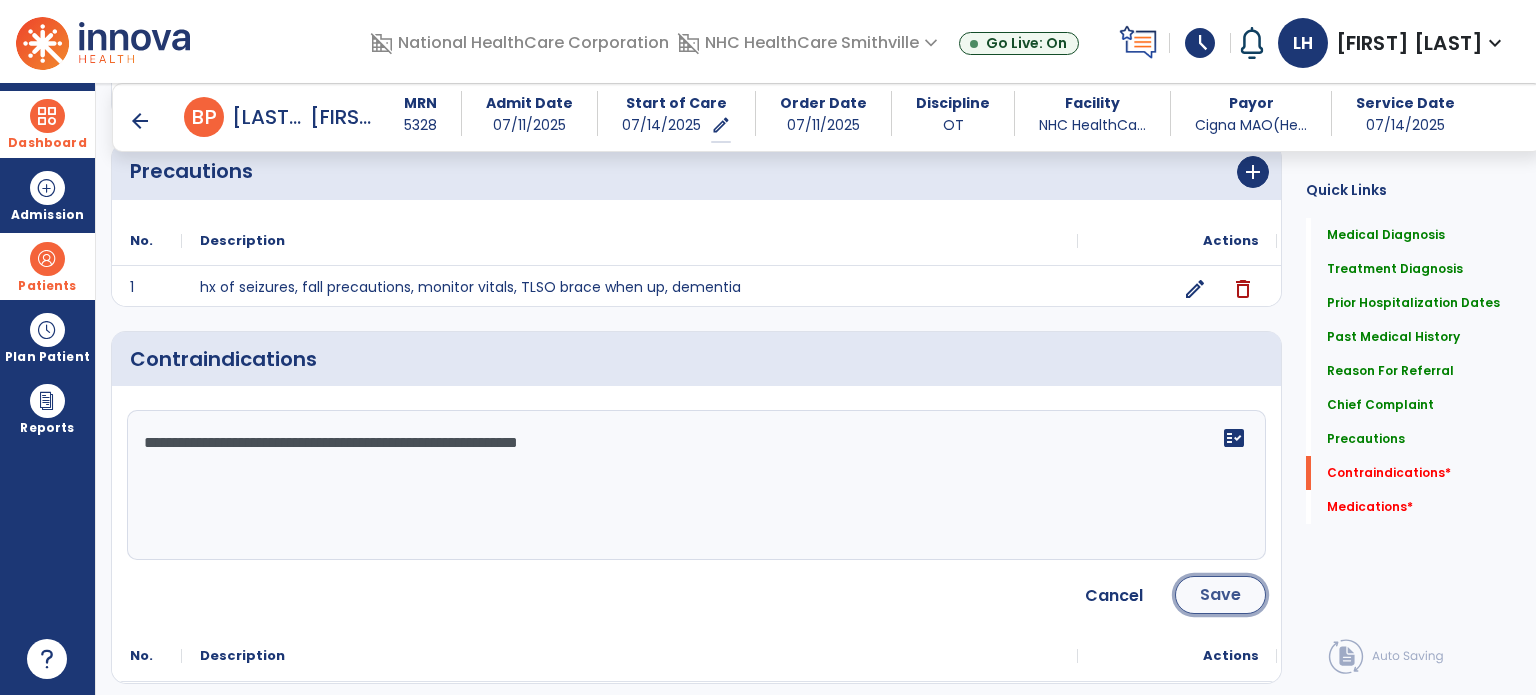 click on "Save" 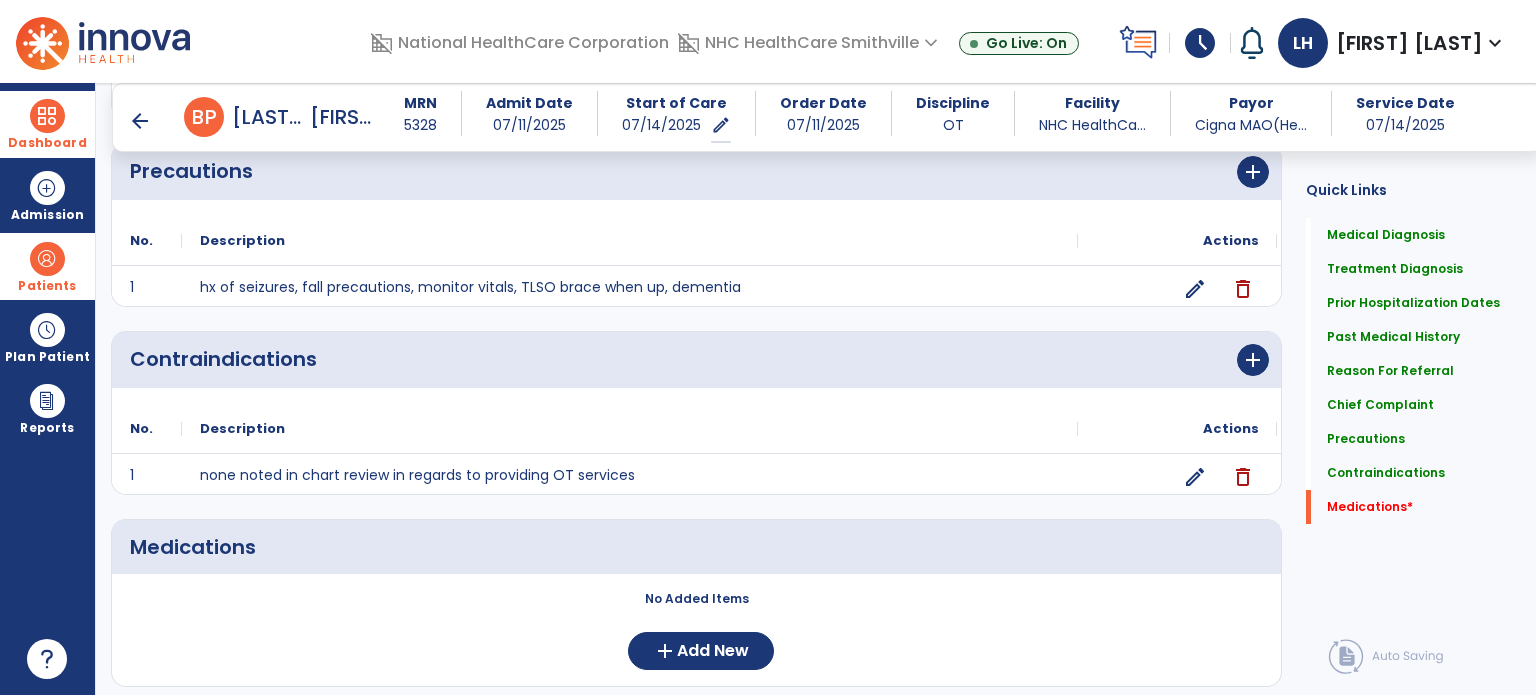 scroll, scrollTop: 1581, scrollLeft: 0, axis: vertical 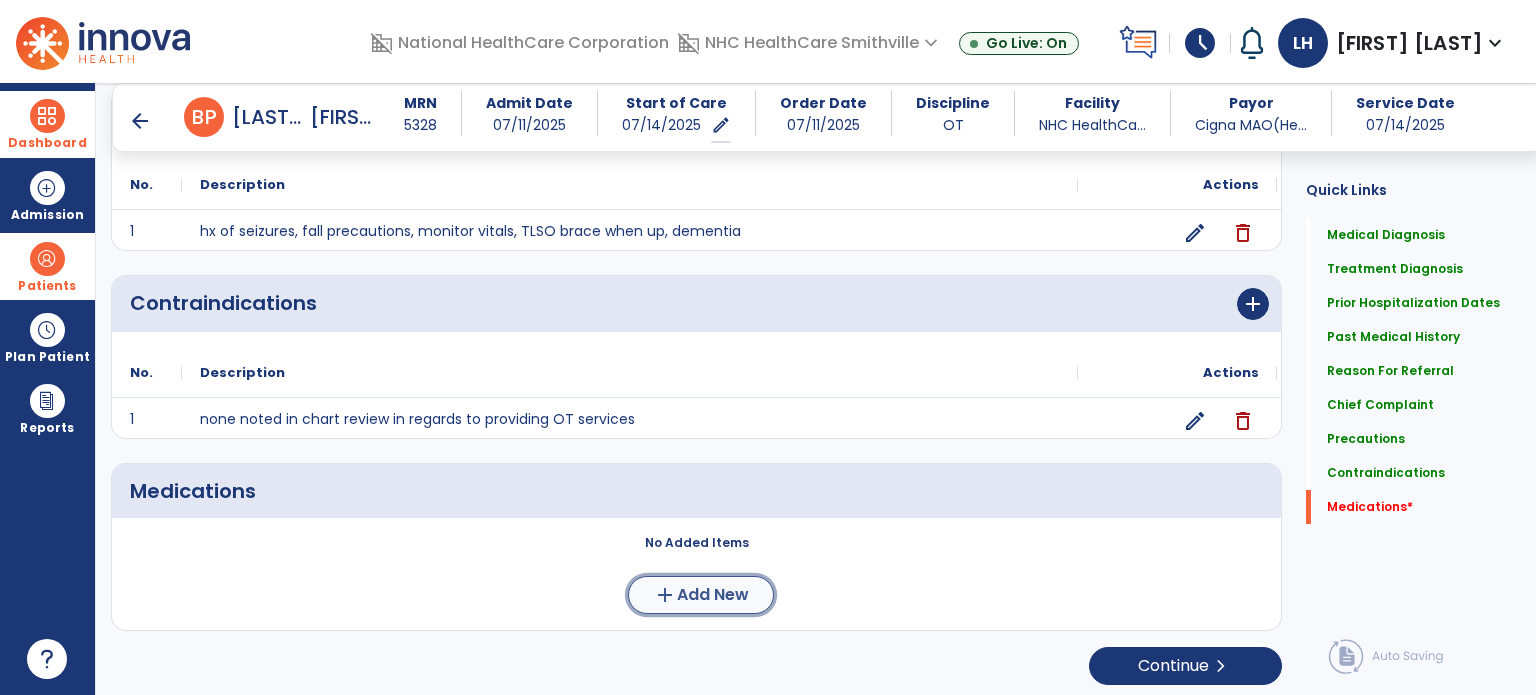 click on "add  Add New" 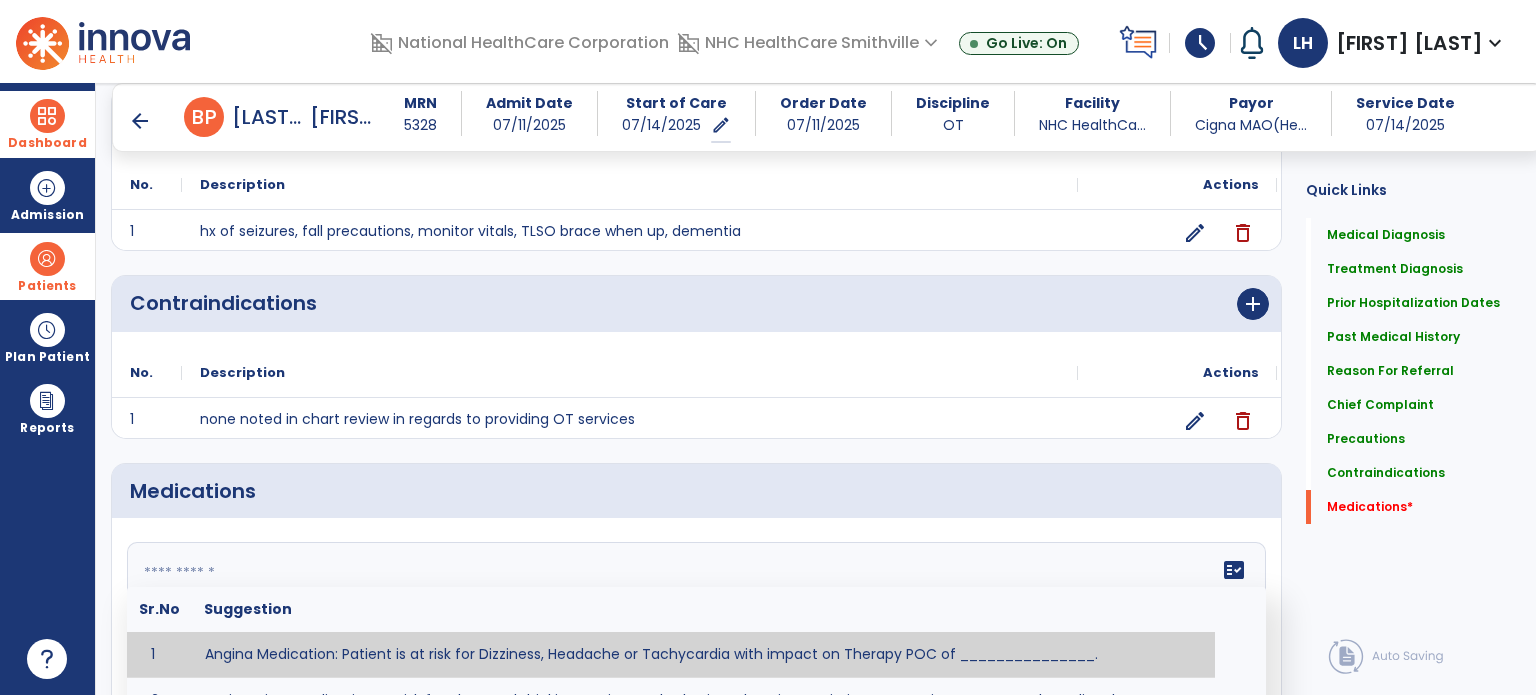 click on "fact_check  Sr.No Suggestion 1 Angina Medication: Patient is at risk for Dizziness, Headache or Tachycardia with impact on Therapy POC of _______________. 2 Anti-Anxiety Medication: at risk for Abnormal thinking, Anxiety, Arrhythmias, Clumsiness, Dizziness, Drowsiness, Dry mouth, GI disturbances, Headache, Increased appetite, Loss of appetite, Orthostatic hypotension, Sedation, Seizures, Tachycardia, Unsteadiness, Weakness or Weight gain with impact on Therapy POC of _____________. 3 Anti-Arrhythmic Agents: at risk for Arrhythmias, Confusion, EKG changes, Hallucinations, Hepatotoxicity, Increased blood pressure, Increased heart rate, Lethargy or Toxicity with impact on Therapy POC of 4 Anti-Coagulant medications: with potential risk for hemorrhage (including rectal bleeding and coughing up blood), and heparin-induced thrombocytopenia (HIT syndrome). Potential impact on therapy progress includes _________. 5 6 7 8 Aspirin for ______________. 9 10 11 12 13 14 15 16 17 18 19 20 21 22 23 24" 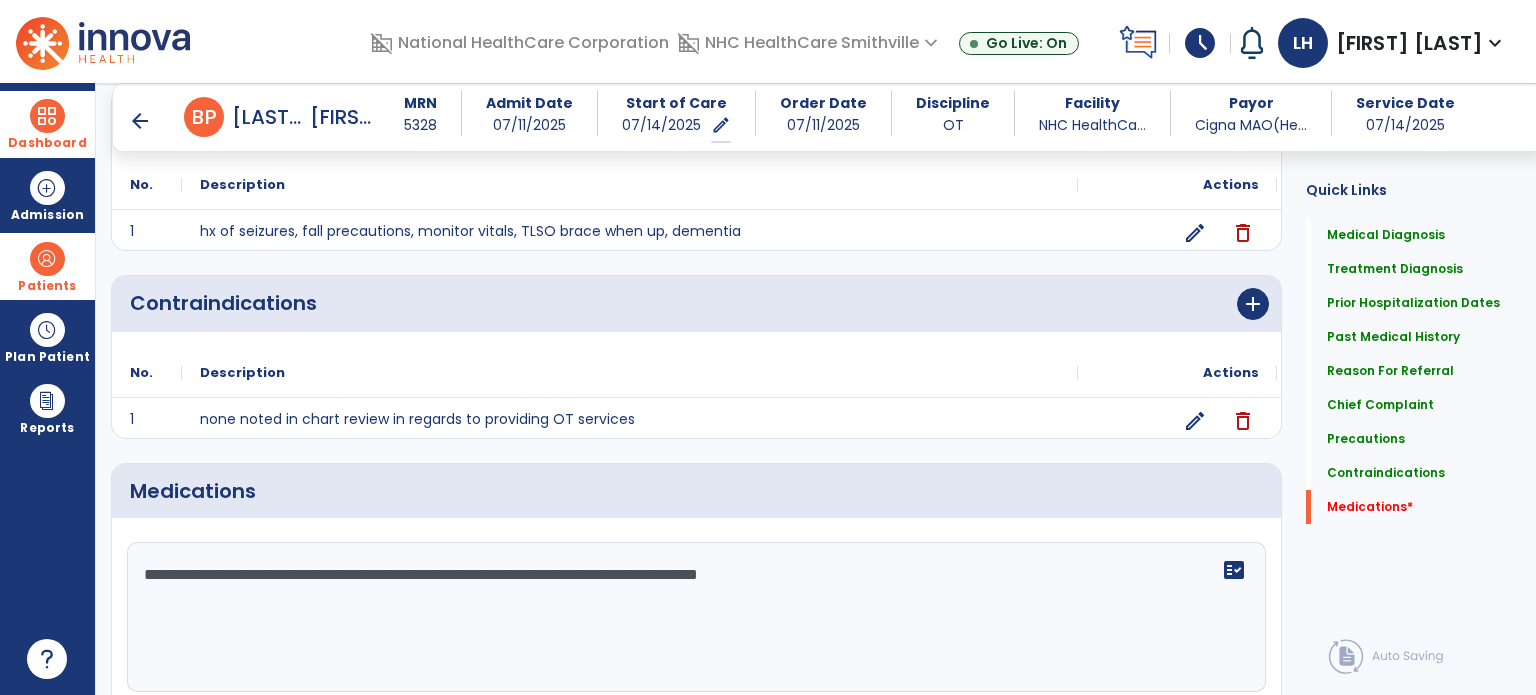 scroll, scrollTop: 1765, scrollLeft: 0, axis: vertical 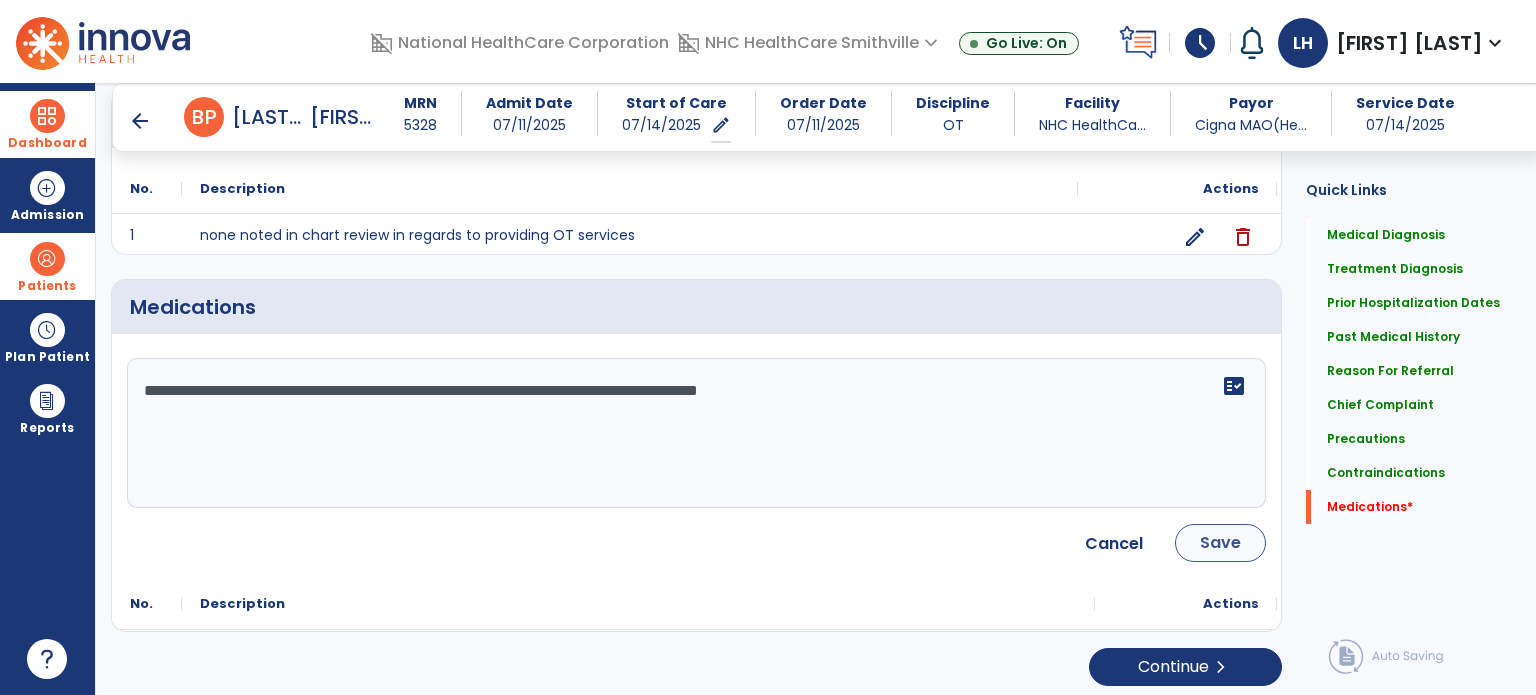 type on "**********" 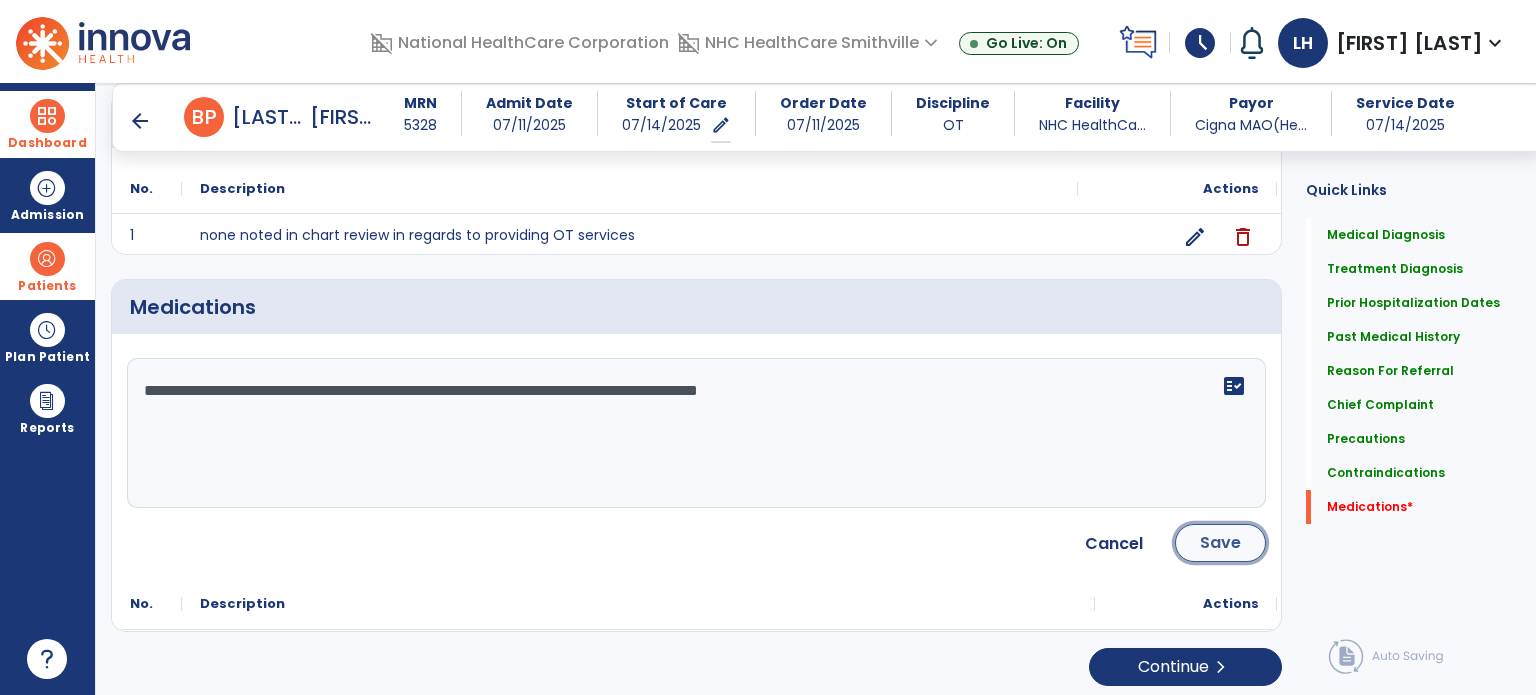 click on "Save" 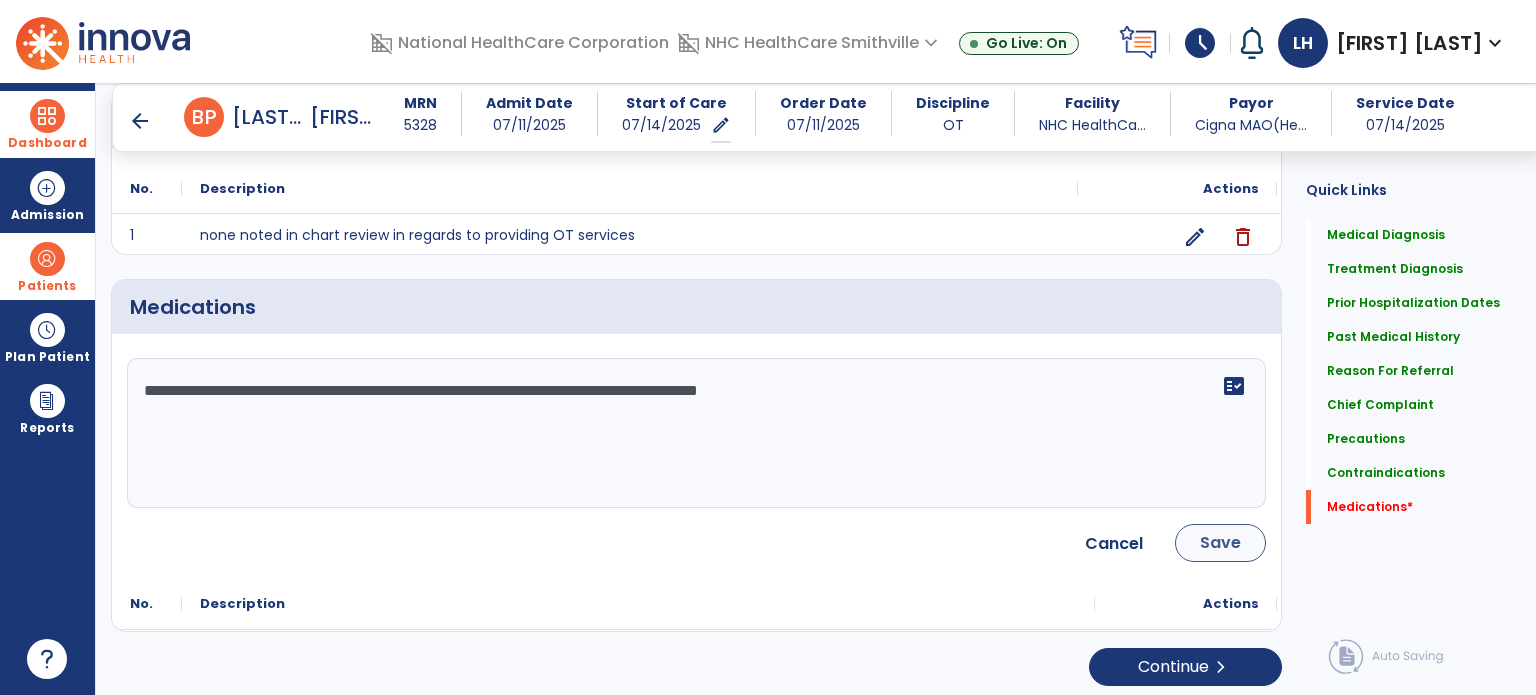 scroll, scrollTop: 1578, scrollLeft: 0, axis: vertical 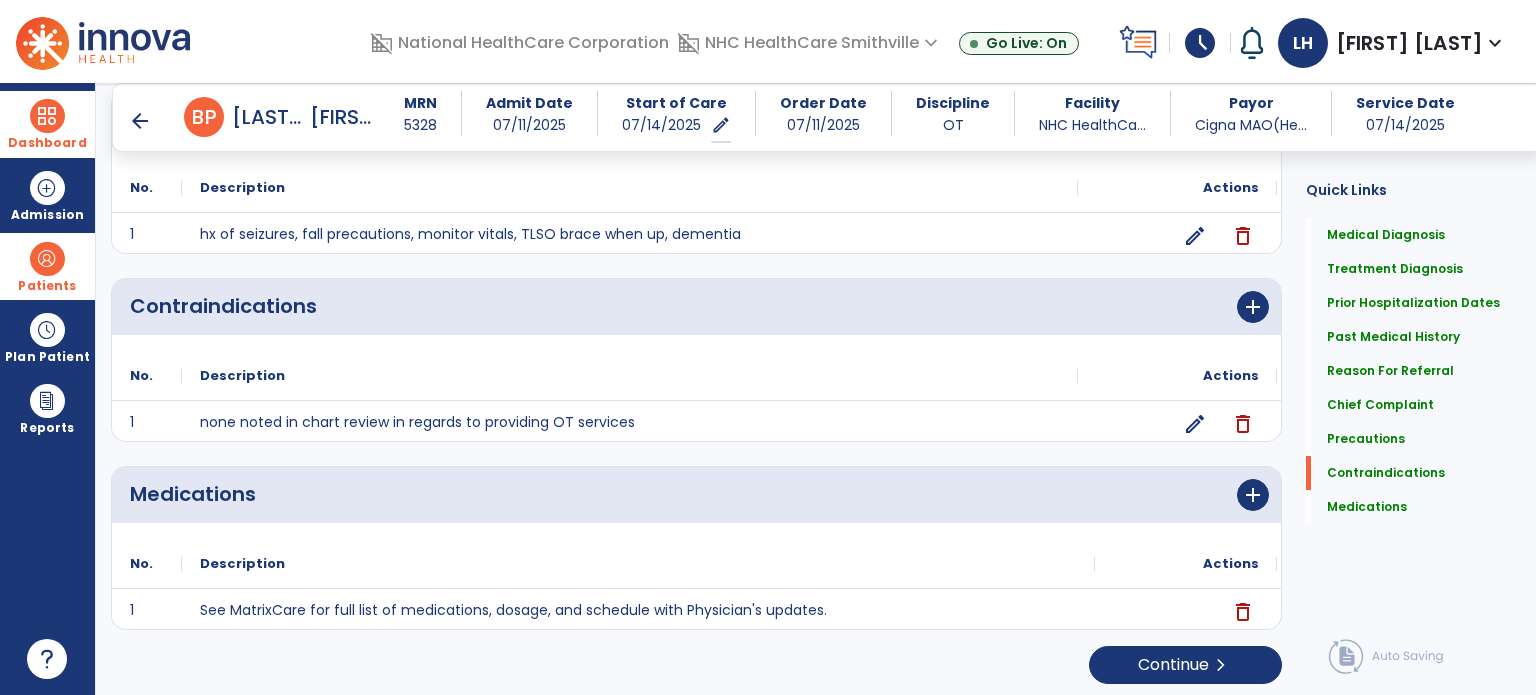 click on "Dashboard" at bounding box center [47, 124] 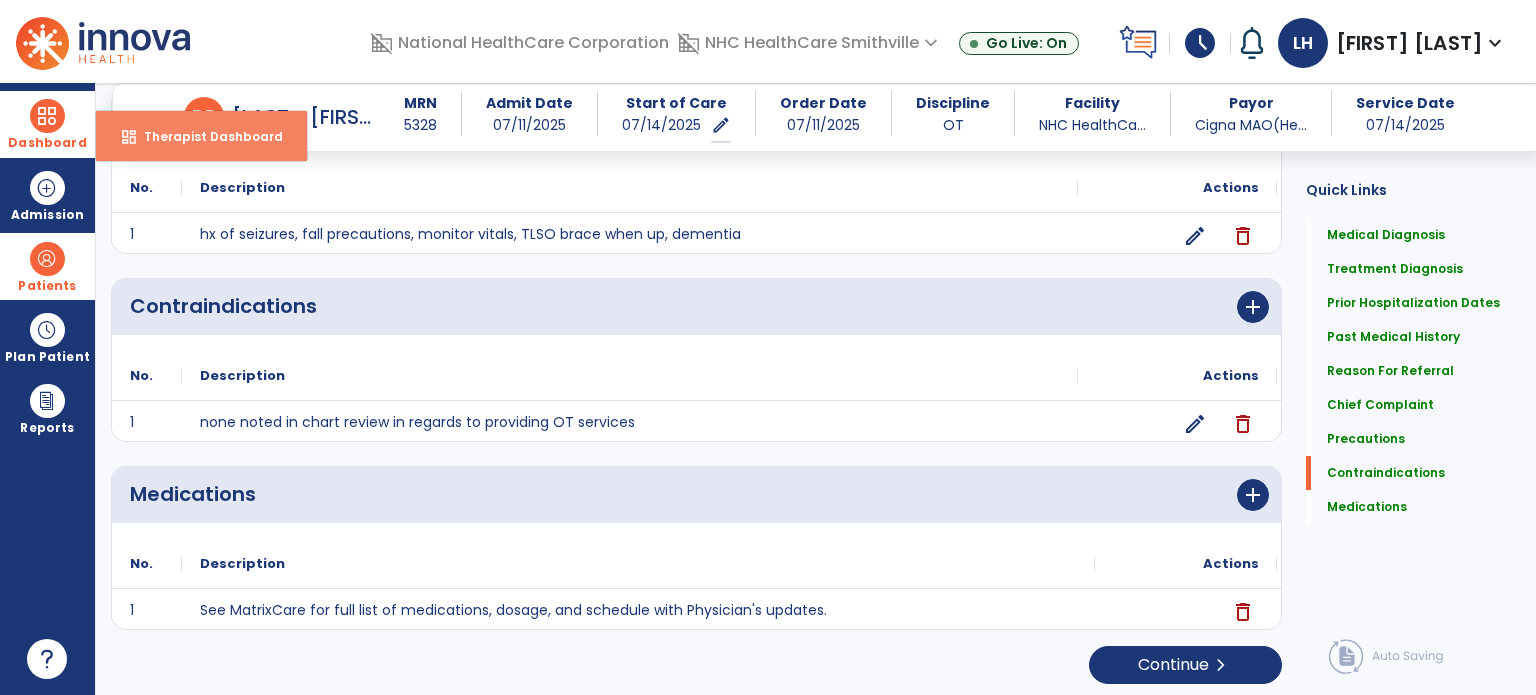 click on "dashboard  Therapist Dashboard" at bounding box center [201, 136] 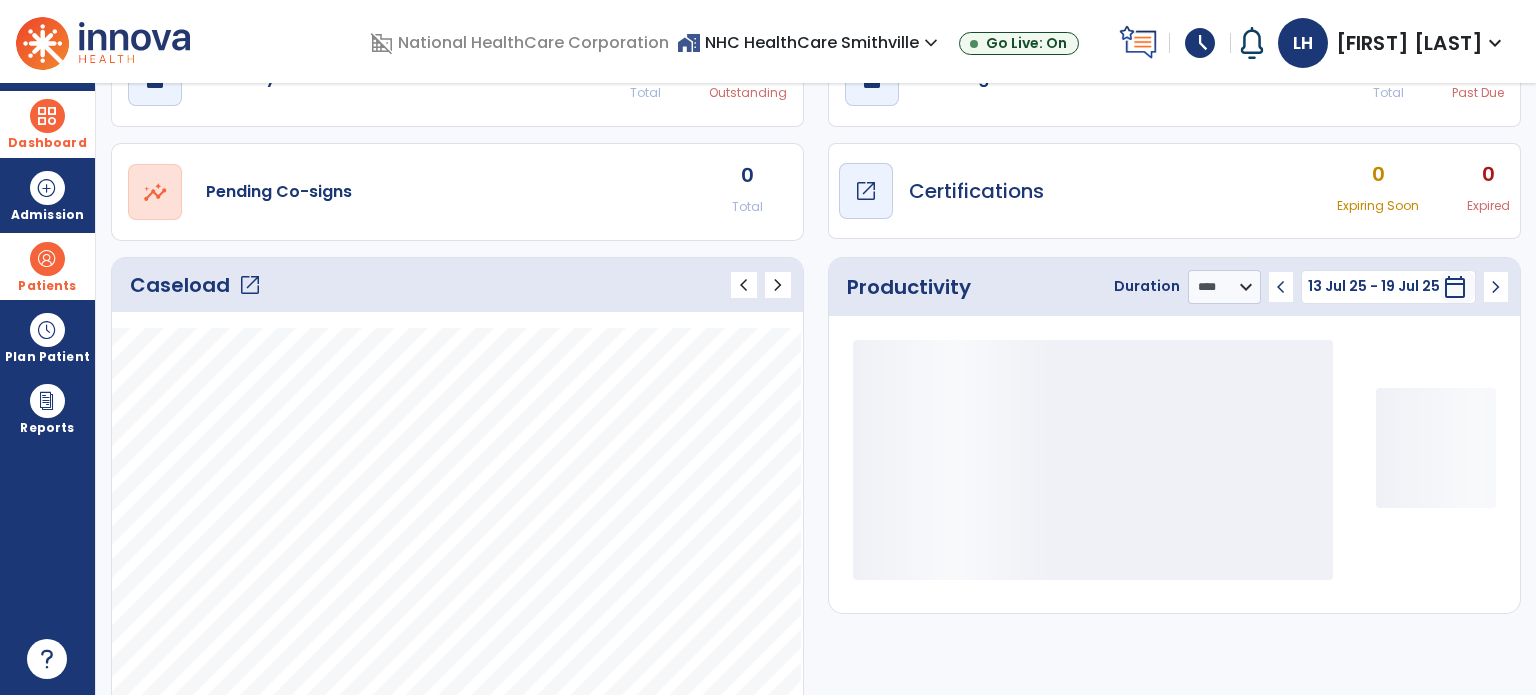 scroll, scrollTop: 112, scrollLeft: 0, axis: vertical 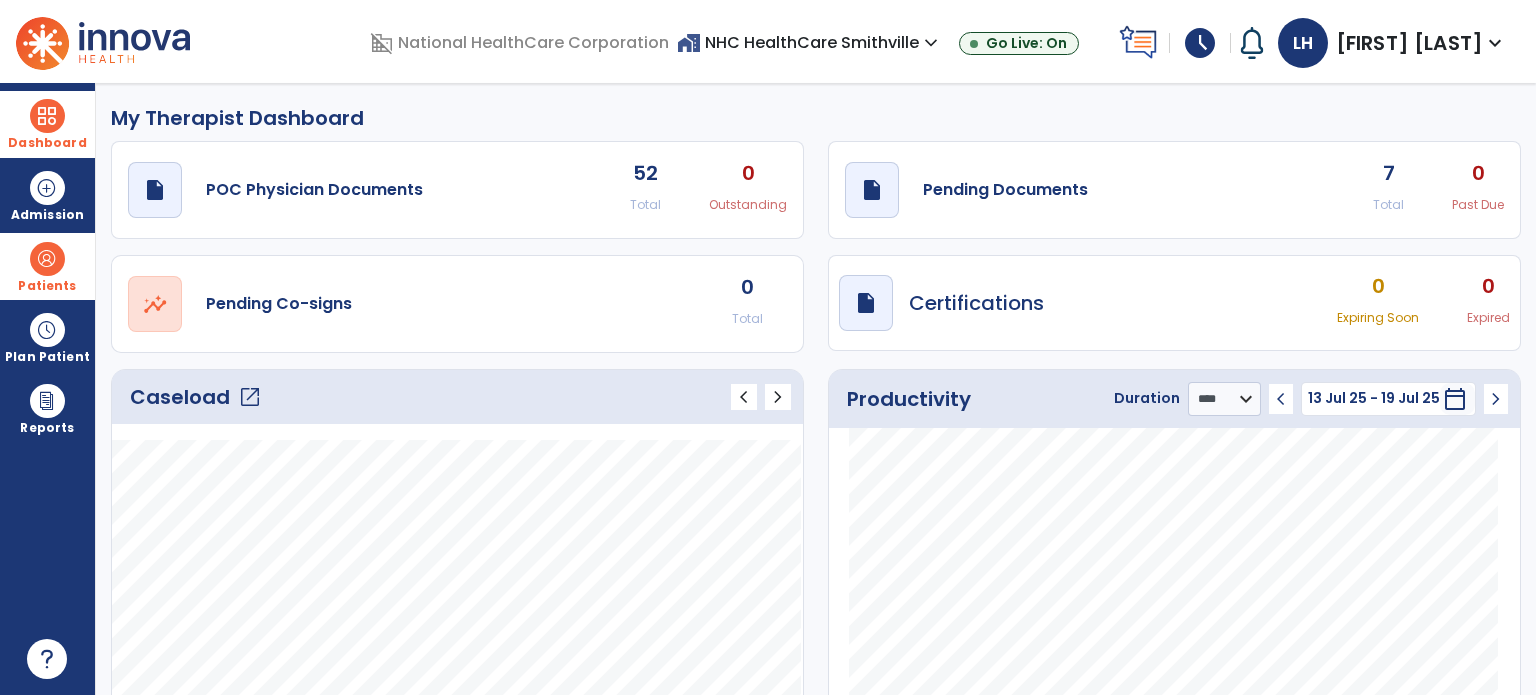 click on "draft   open_in_new  Pending Documents 7 Total 0 Past Due" 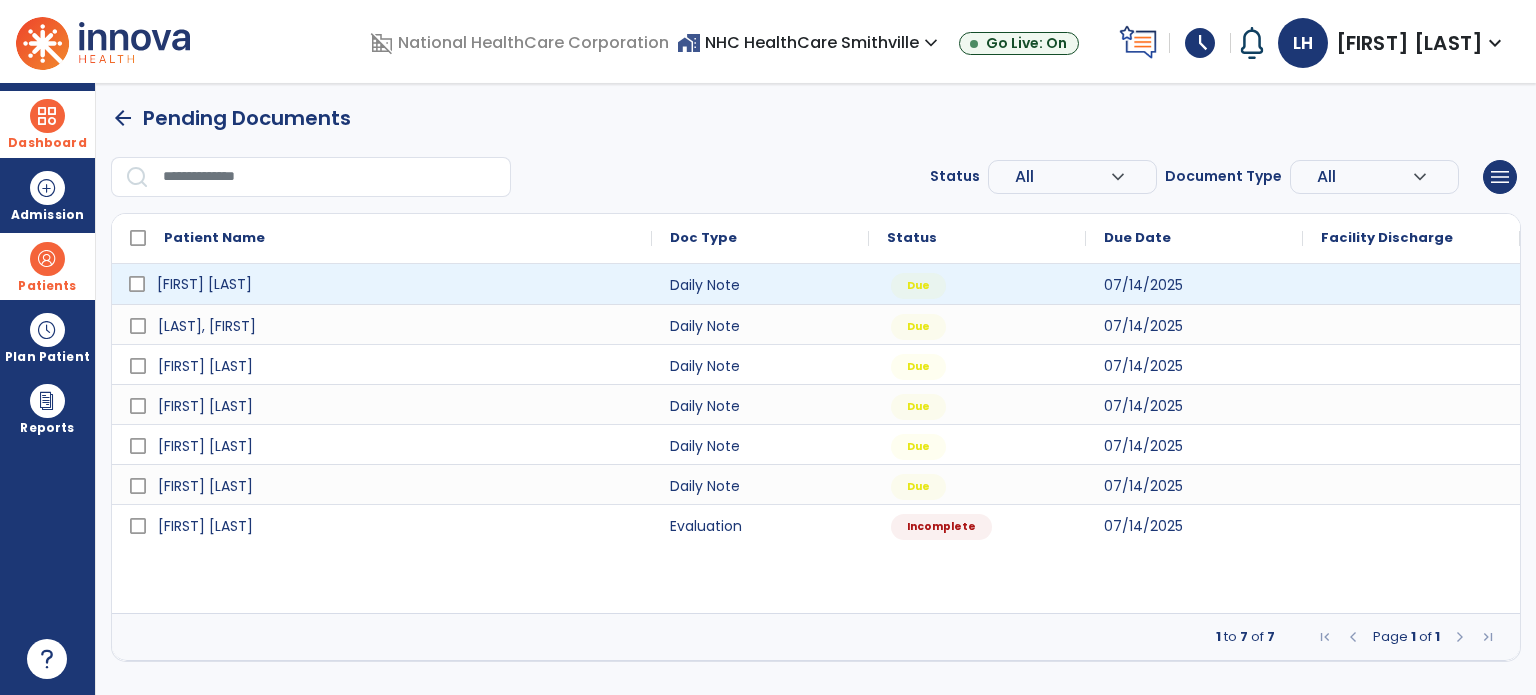 click on "[FIRST] [LAST]" at bounding box center [396, 284] 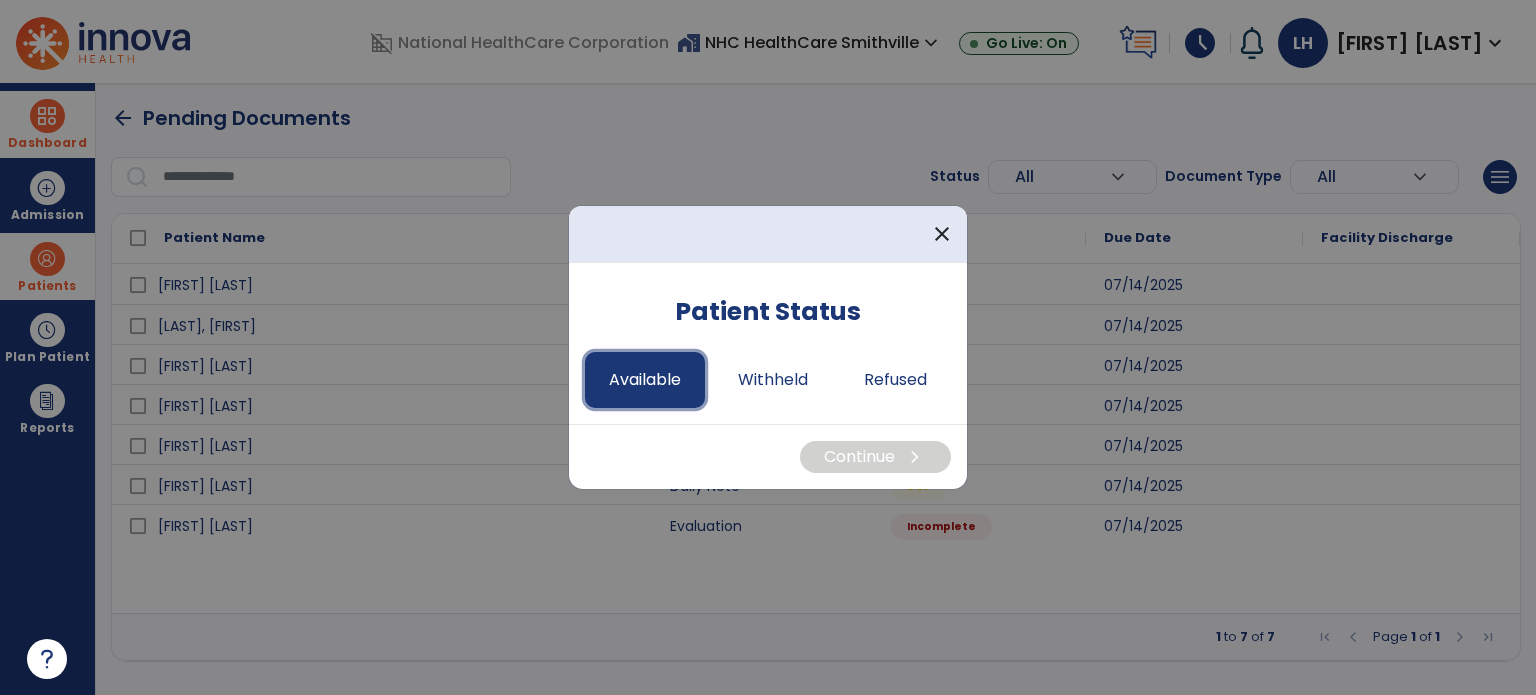 click on "Available" at bounding box center (645, 380) 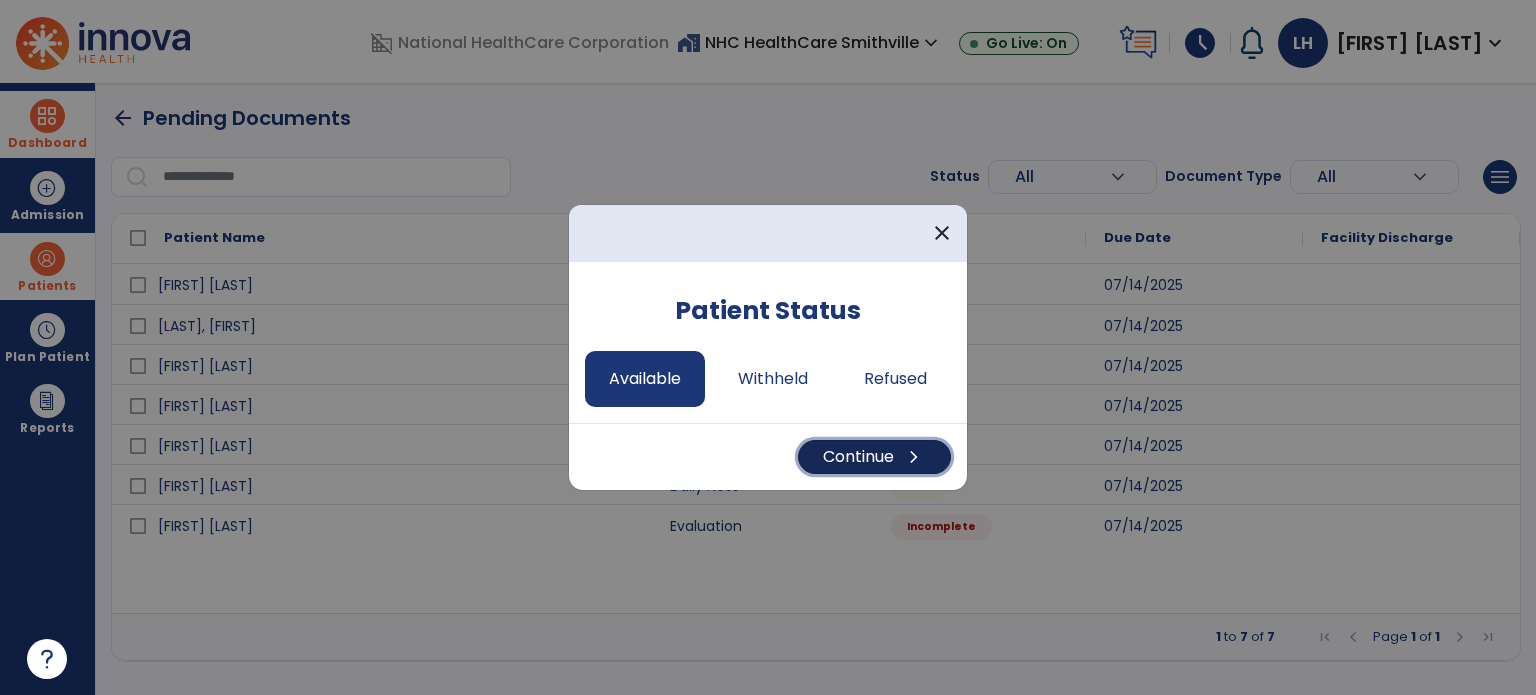 click on "Continue   chevron_right" at bounding box center [874, 457] 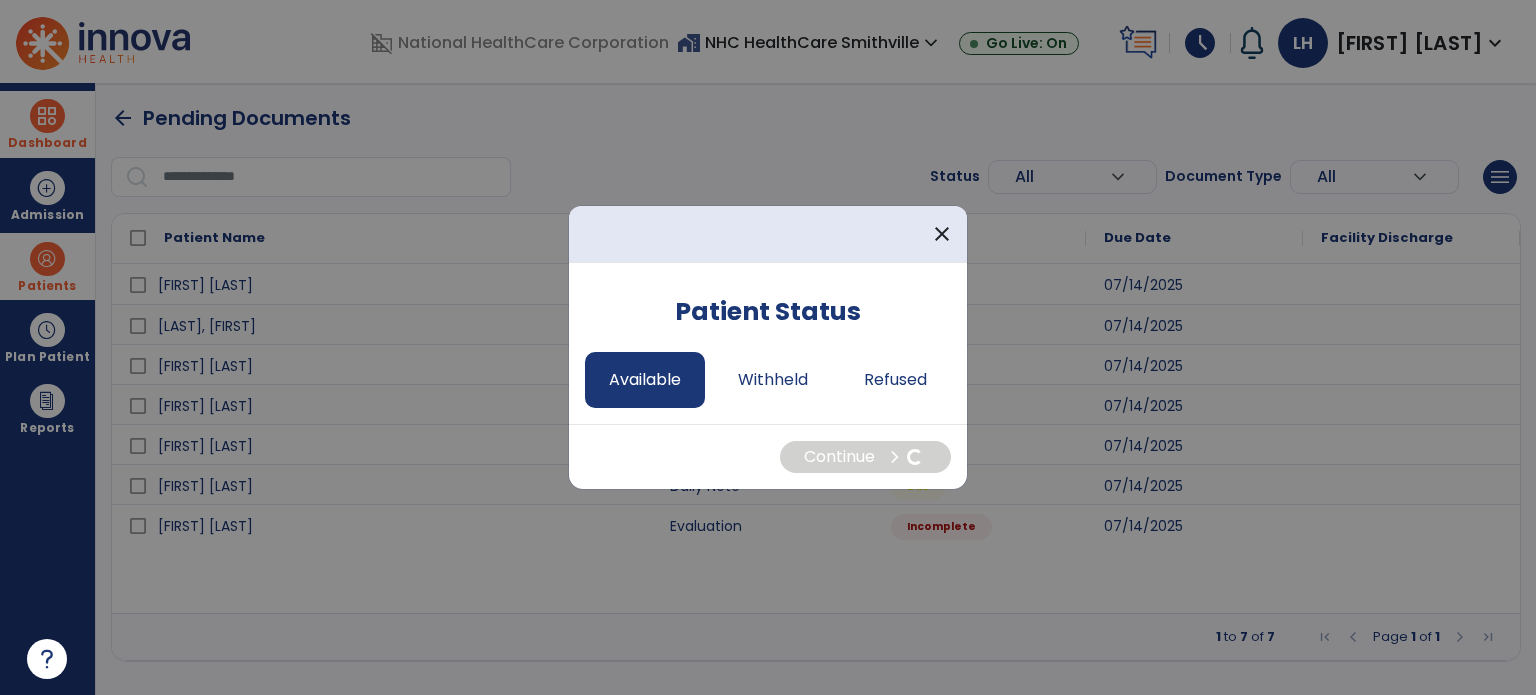select on "*" 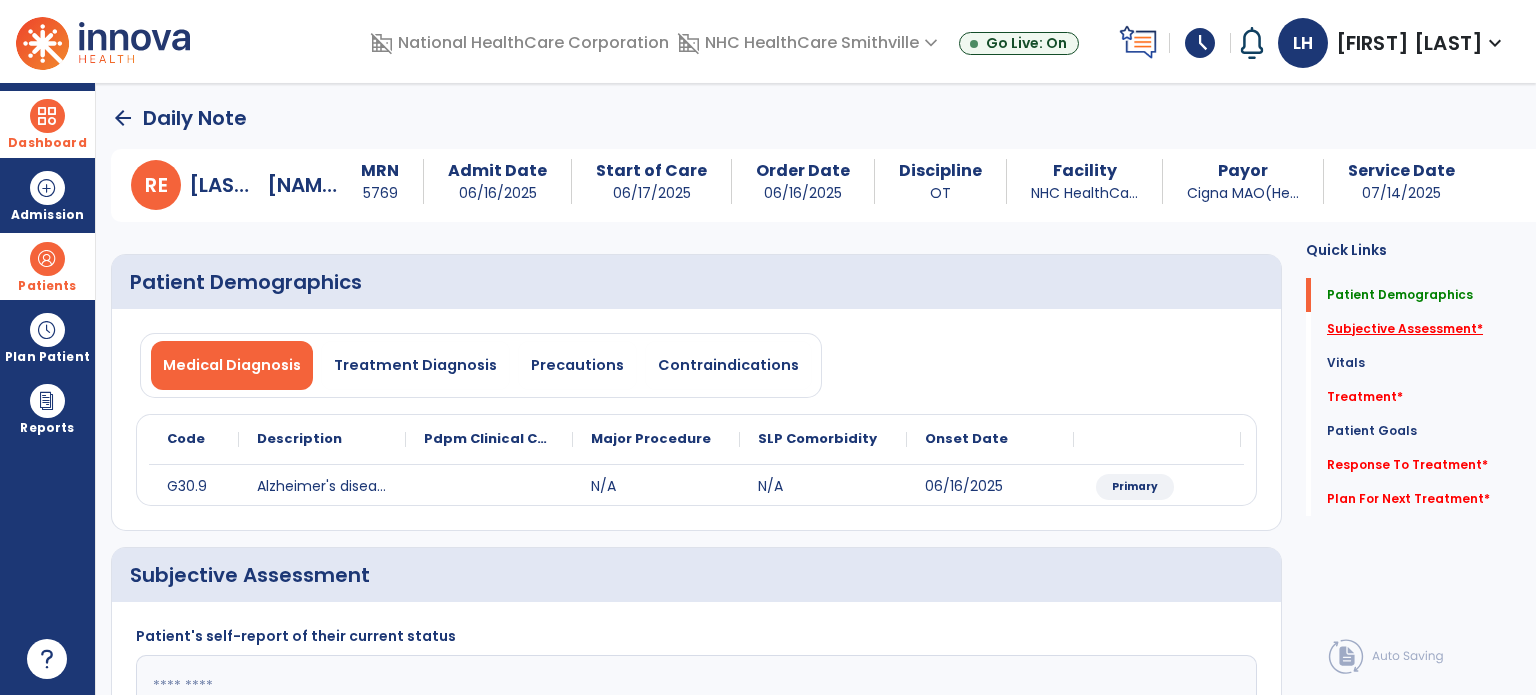 click on "Subjective Assessment   *" 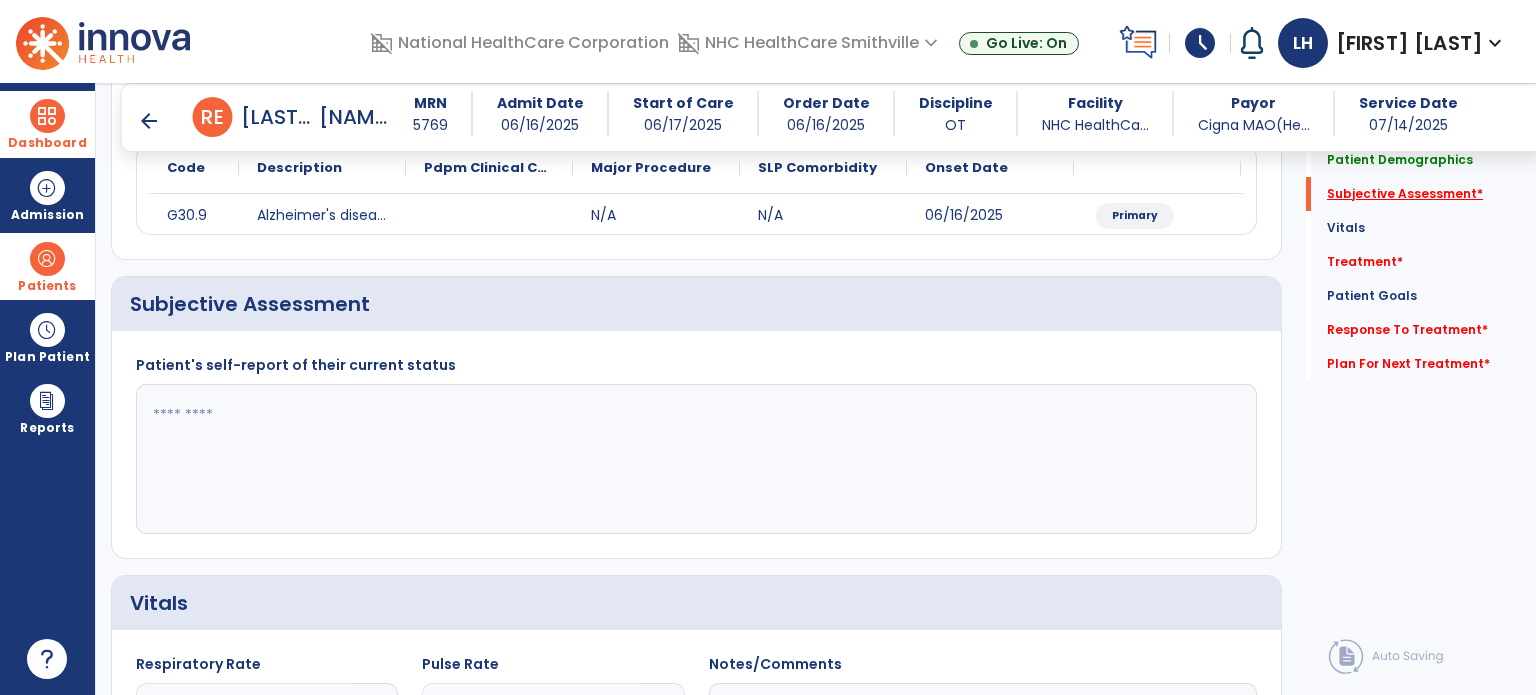 scroll, scrollTop: 298, scrollLeft: 0, axis: vertical 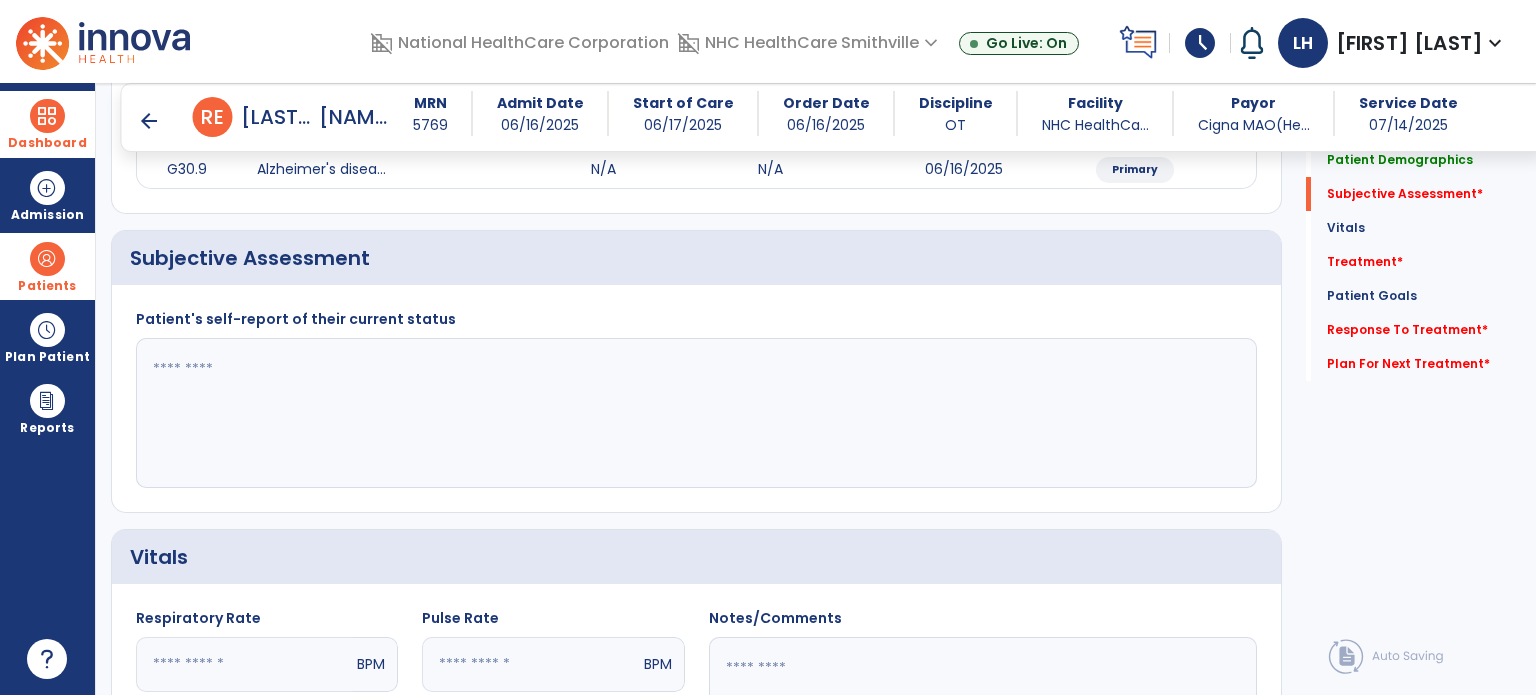 click 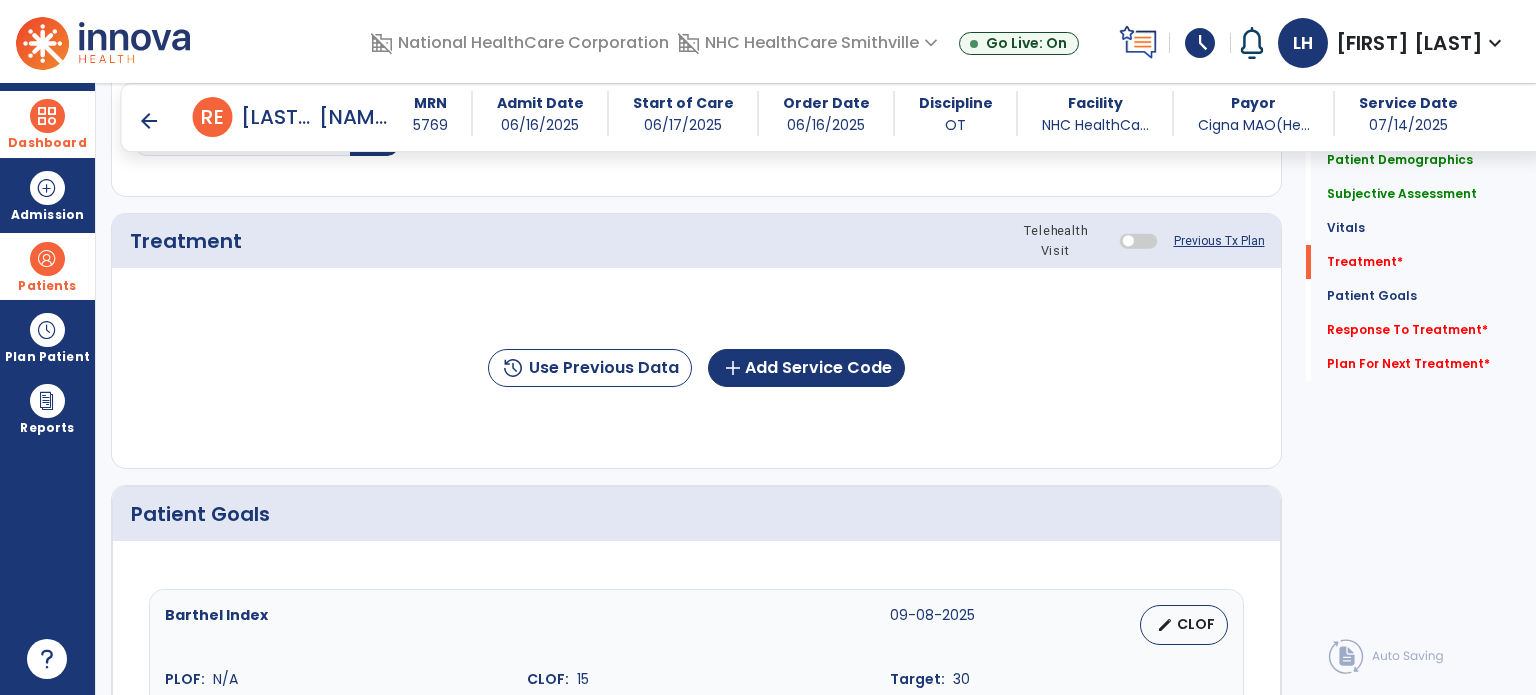 scroll, scrollTop: 1152, scrollLeft: 0, axis: vertical 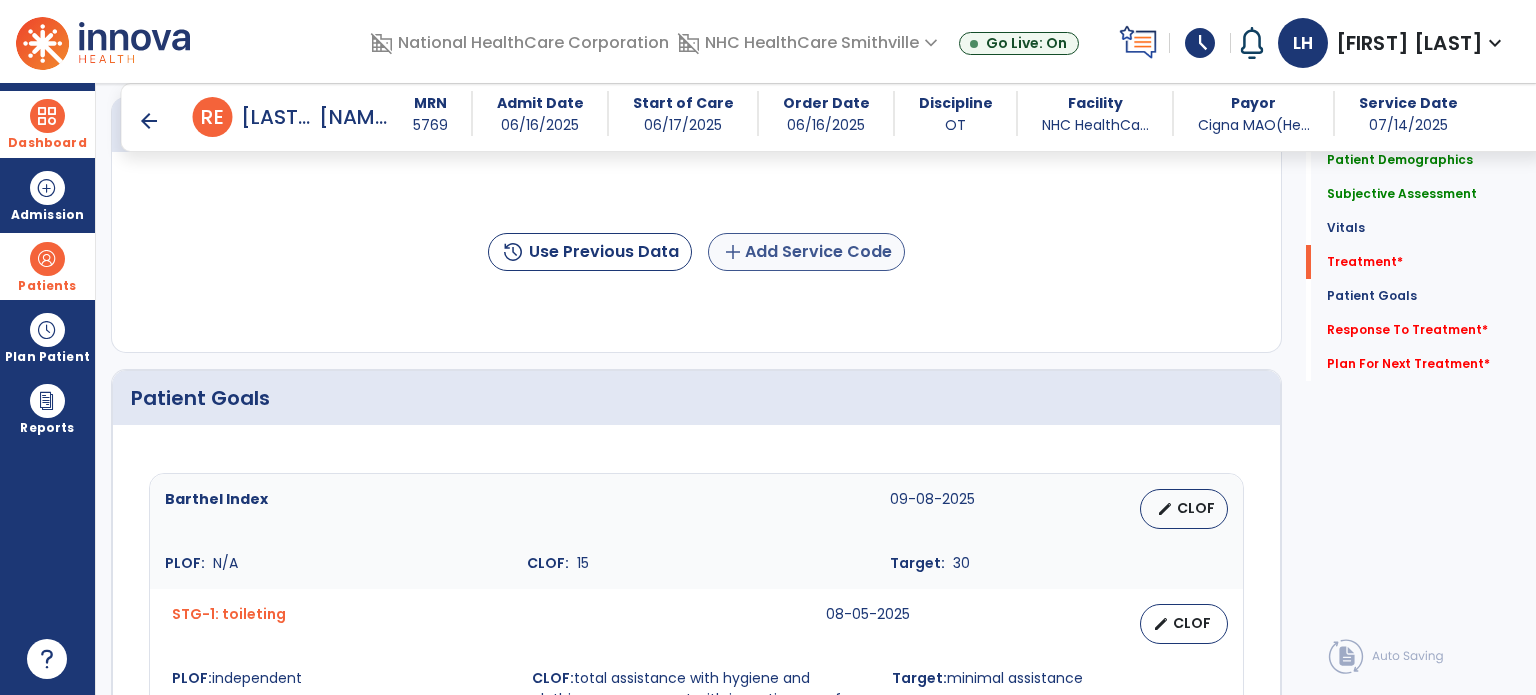 type on "**********" 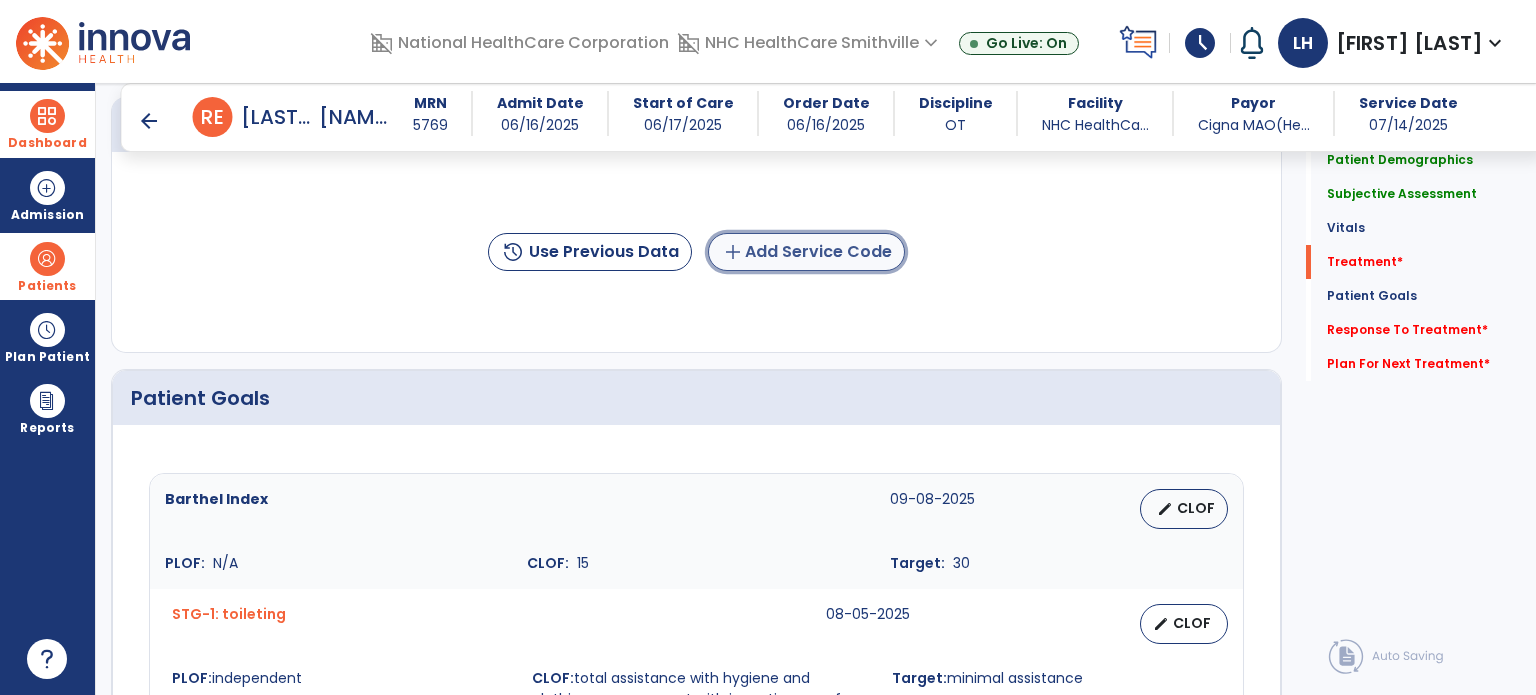 click on "add  Add Service Code" 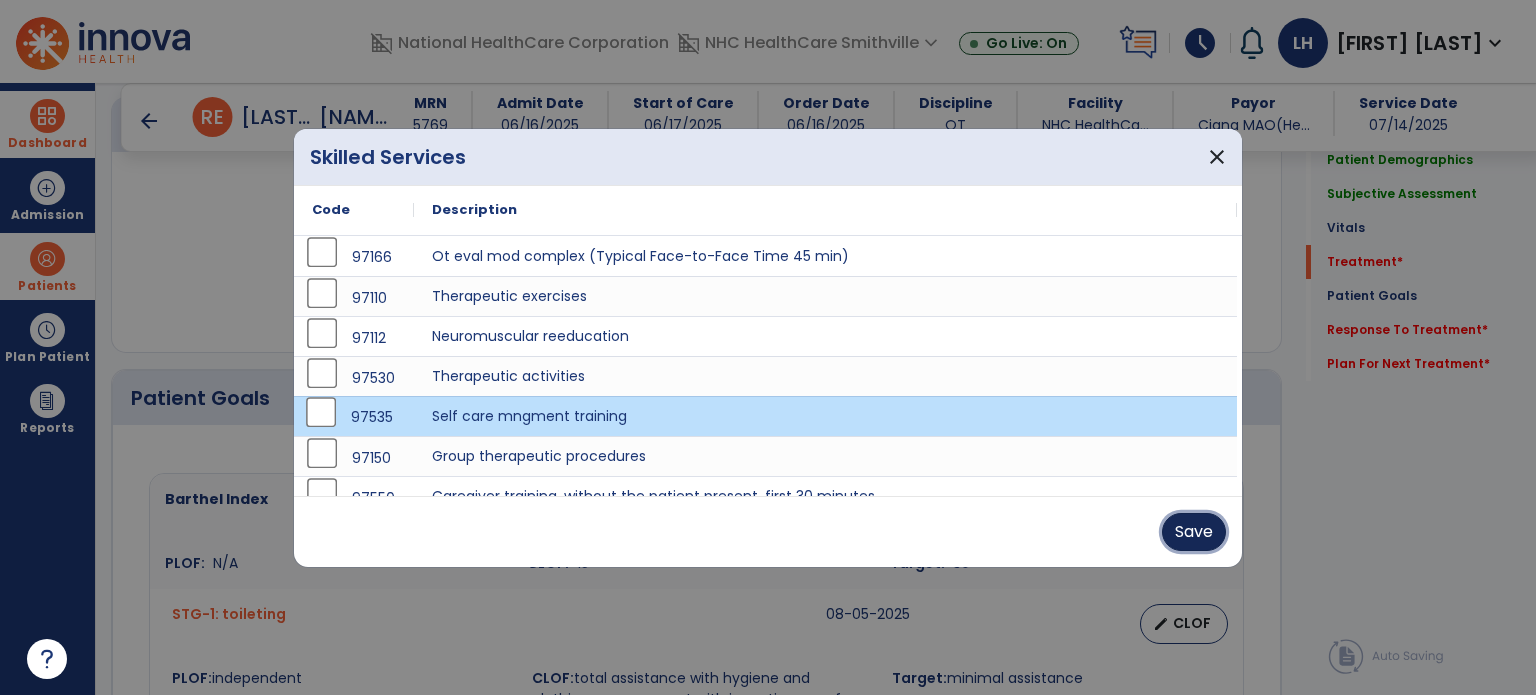 click on "Save" at bounding box center (1194, 532) 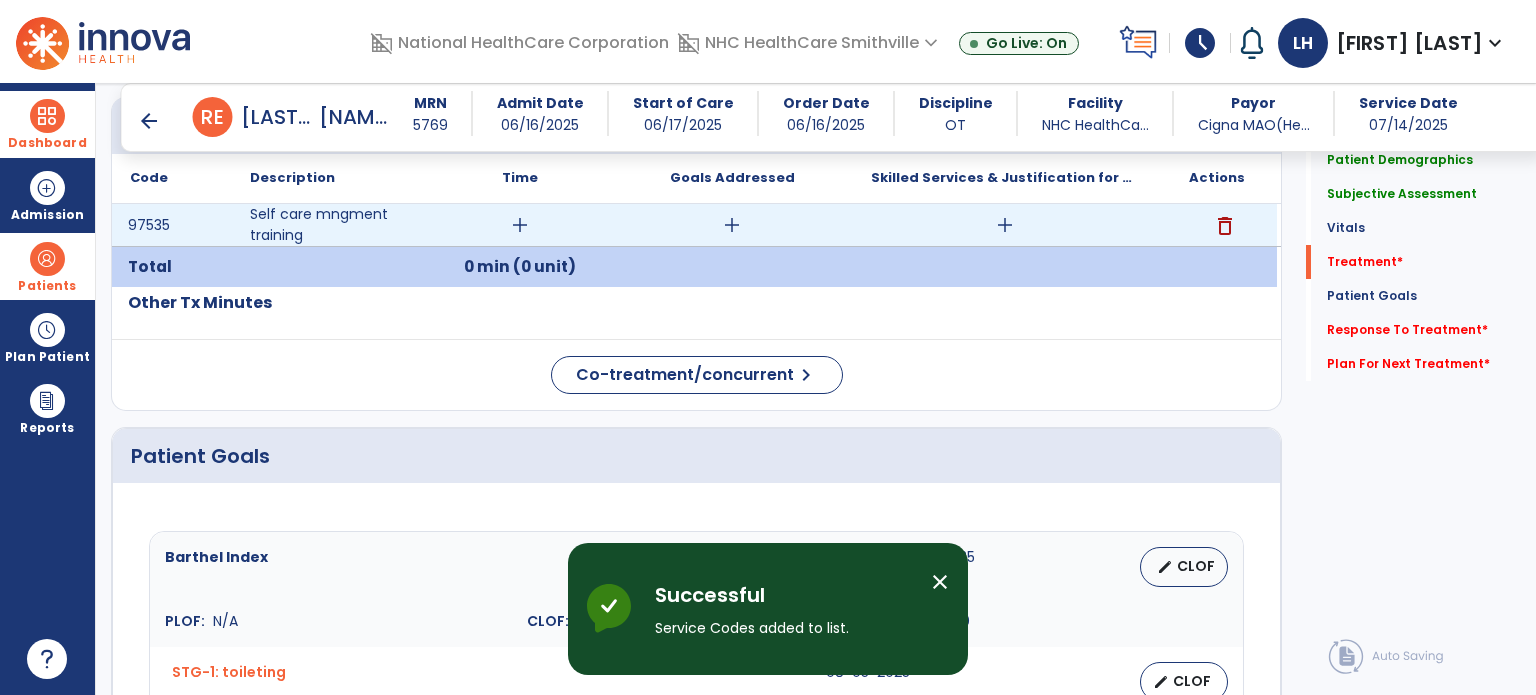 click on "add" at bounding box center [520, 225] 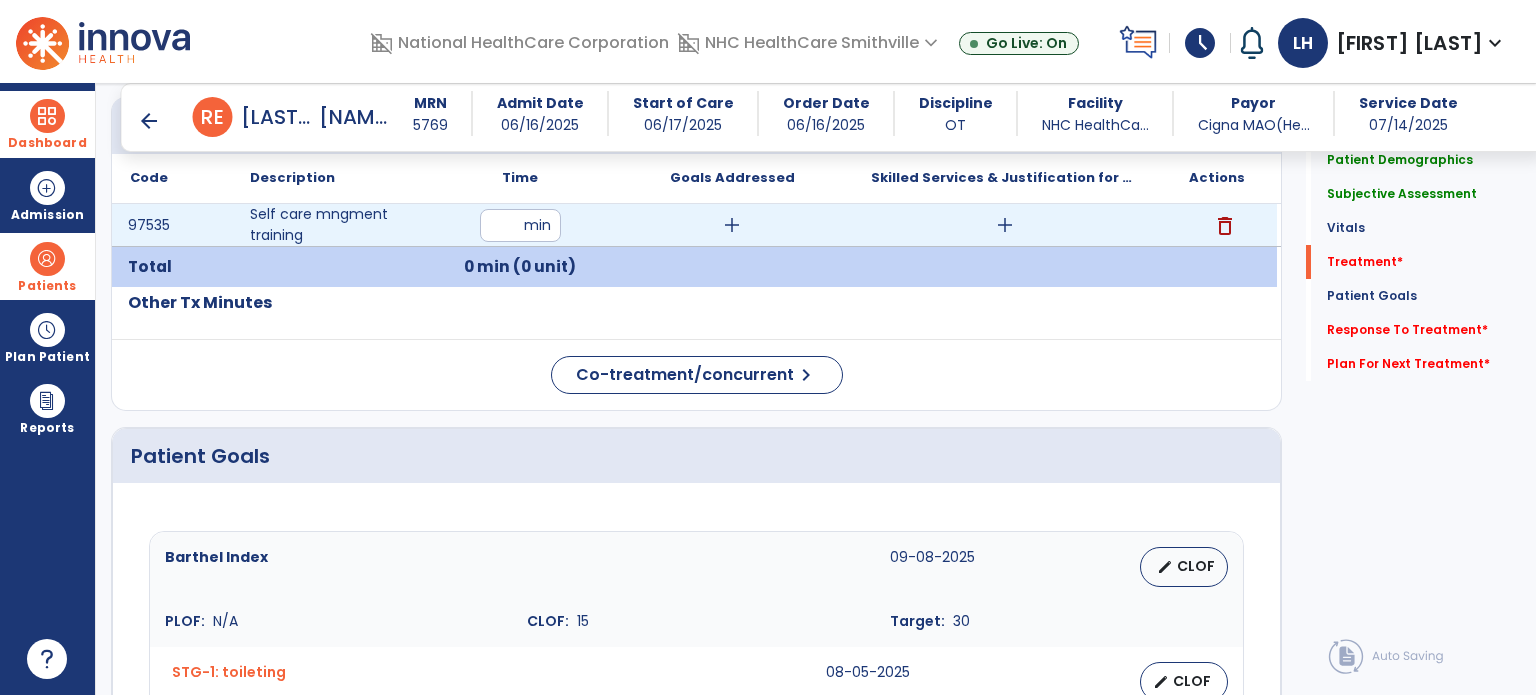 type on "**" 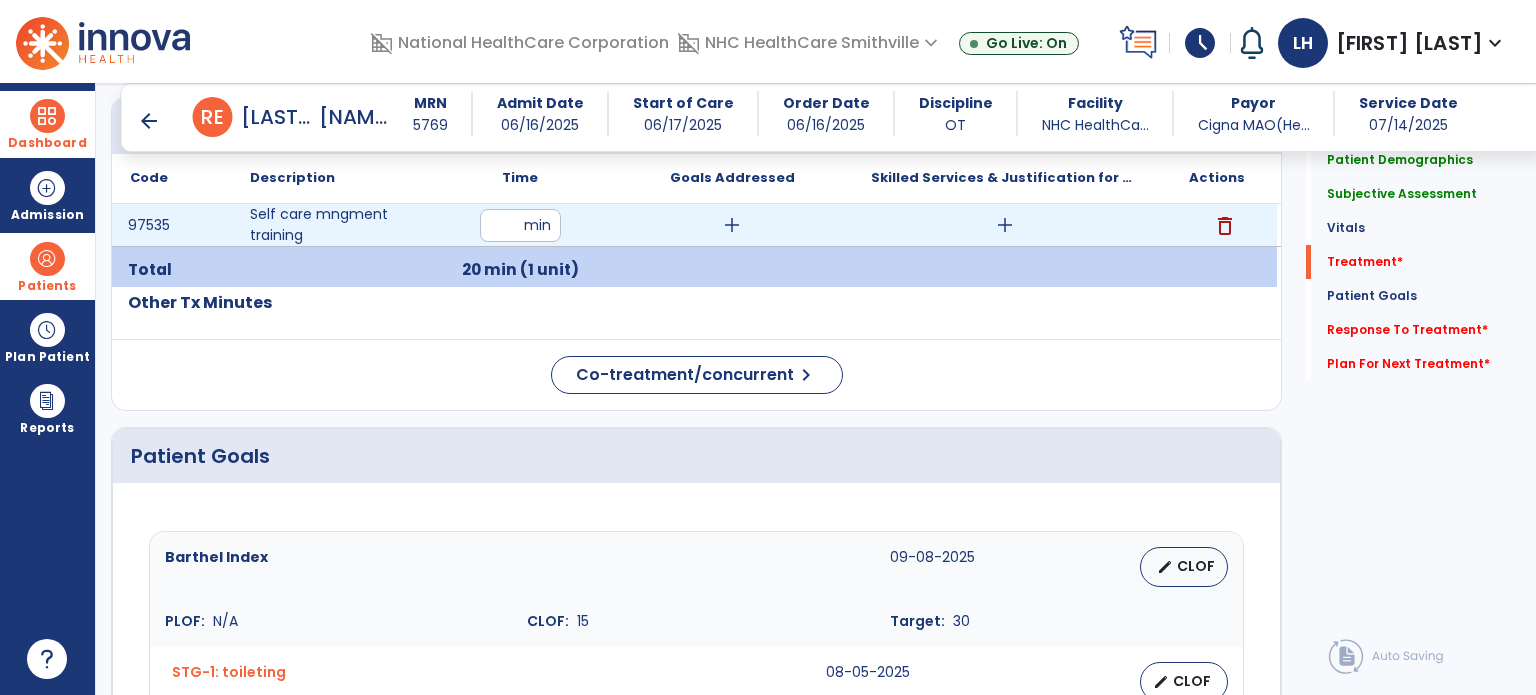 click on "add" at bounding box center [732, 225] 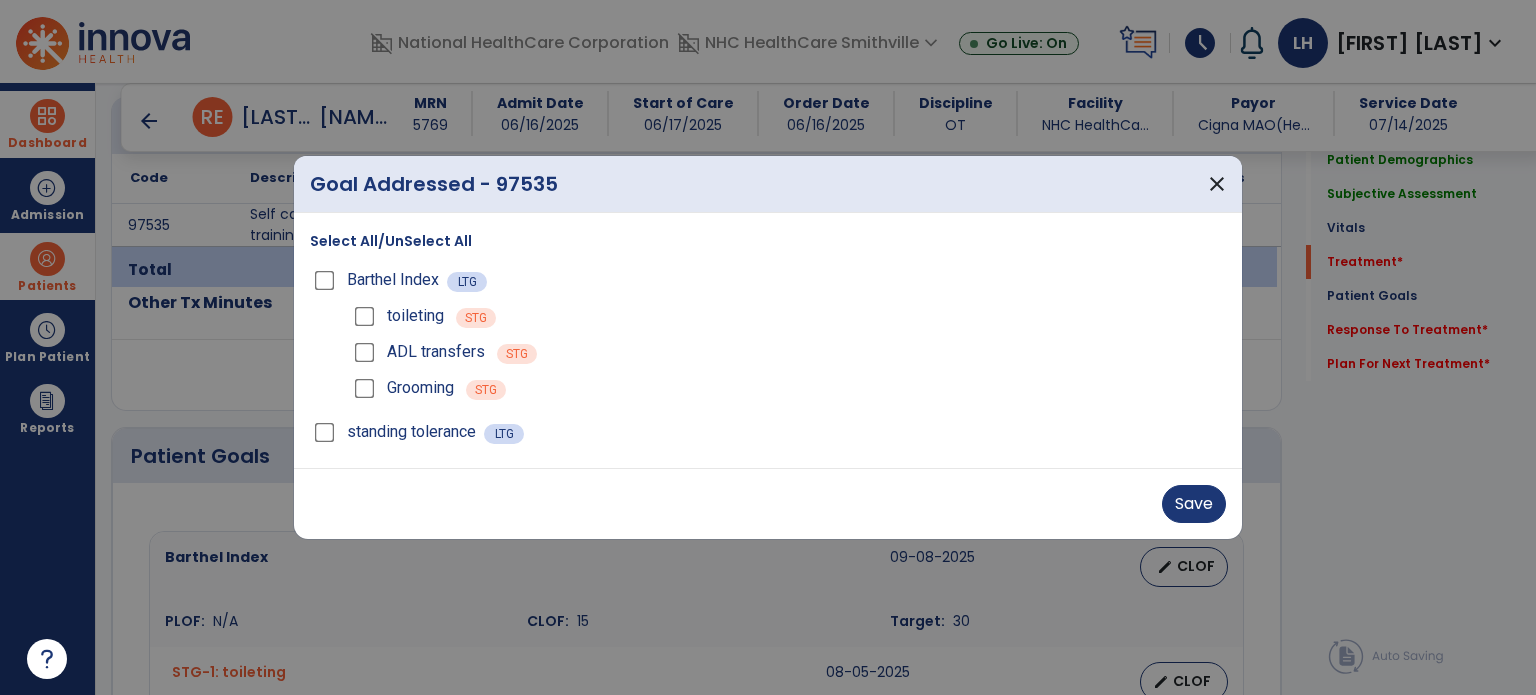click on "toileting" at bounding box center [397, 316] 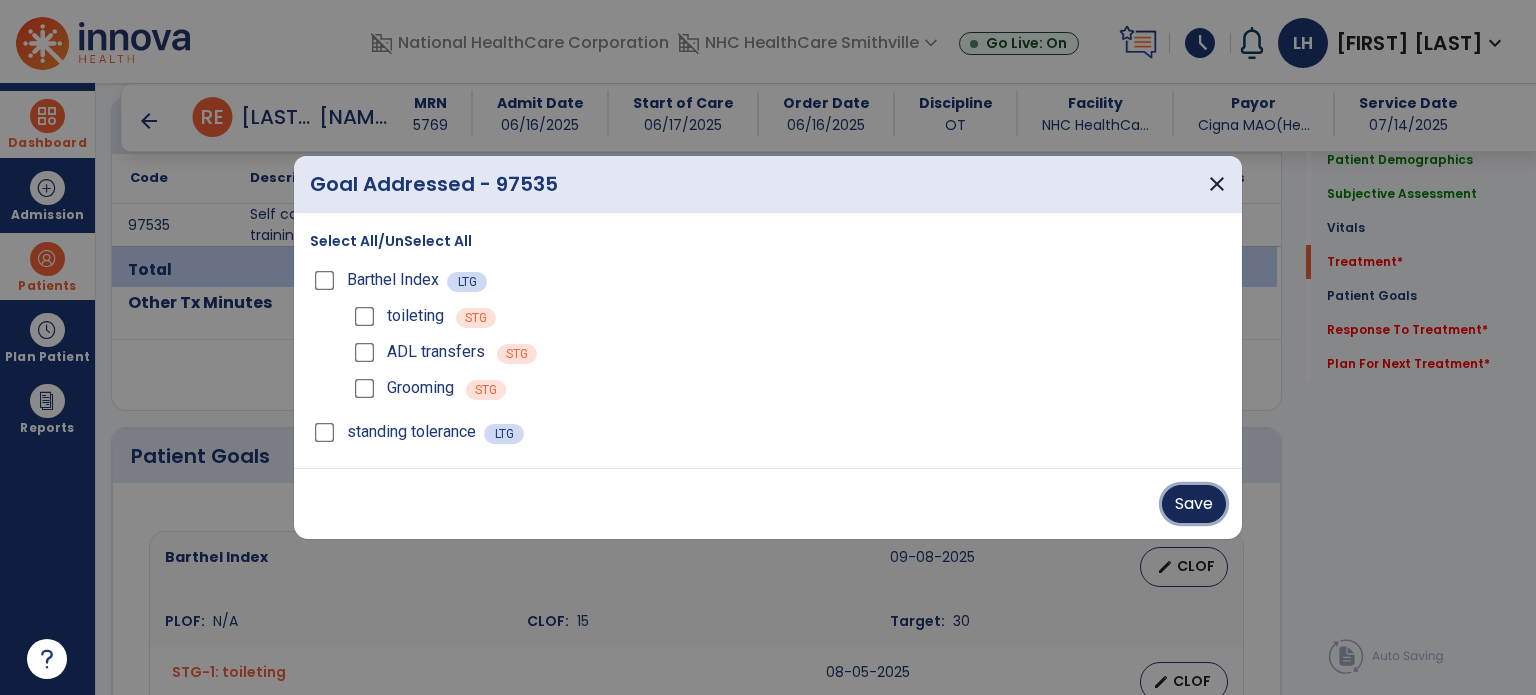 click on "Save" at bounding box center [1194, 504] 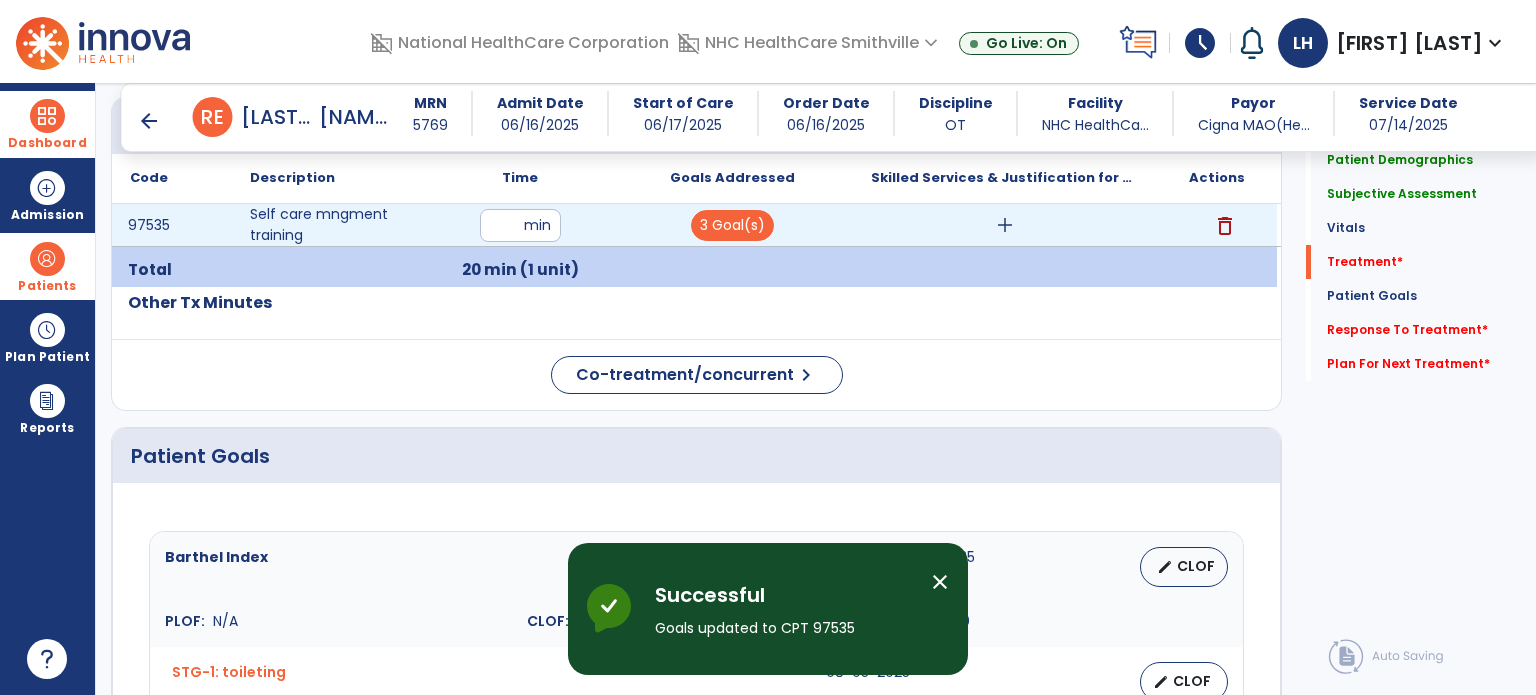 click on "add" at bounding box center (1005, 225) 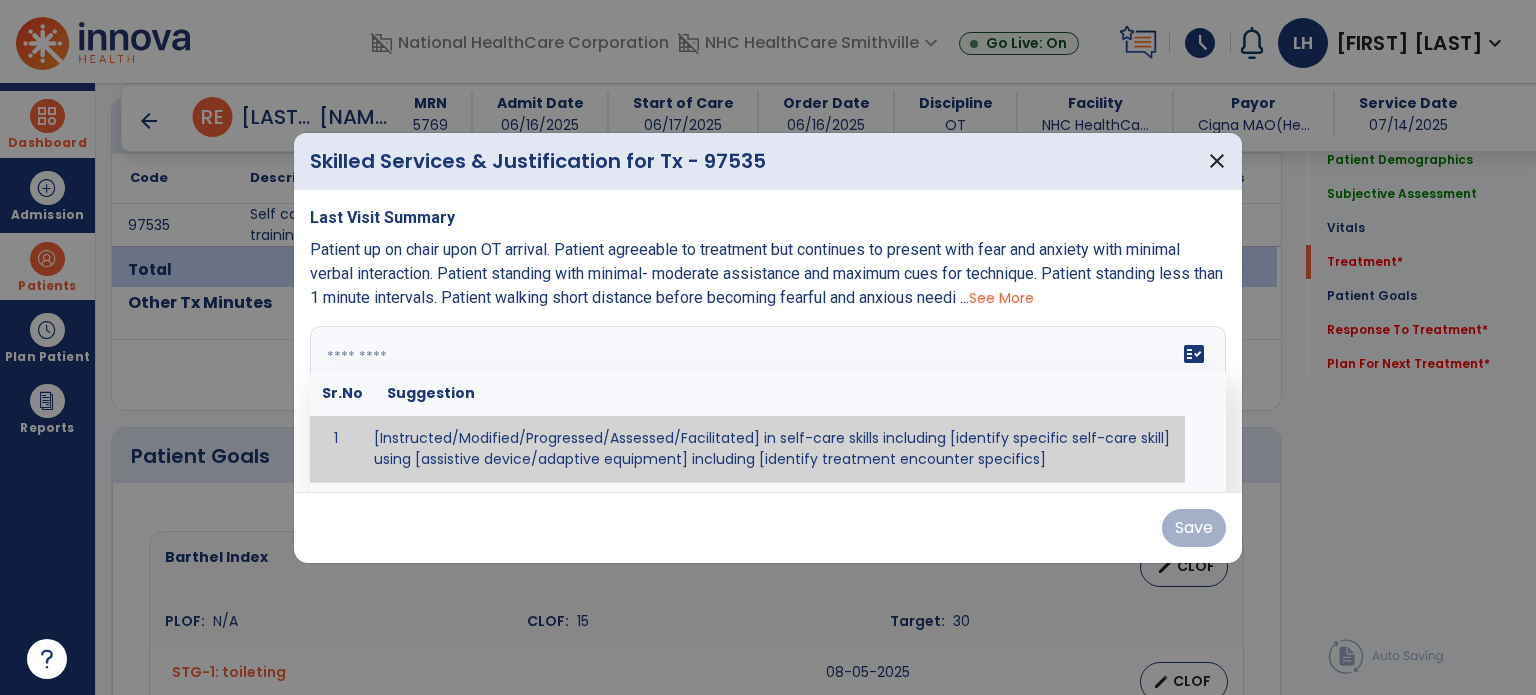 click at bounding box center [766, 401] 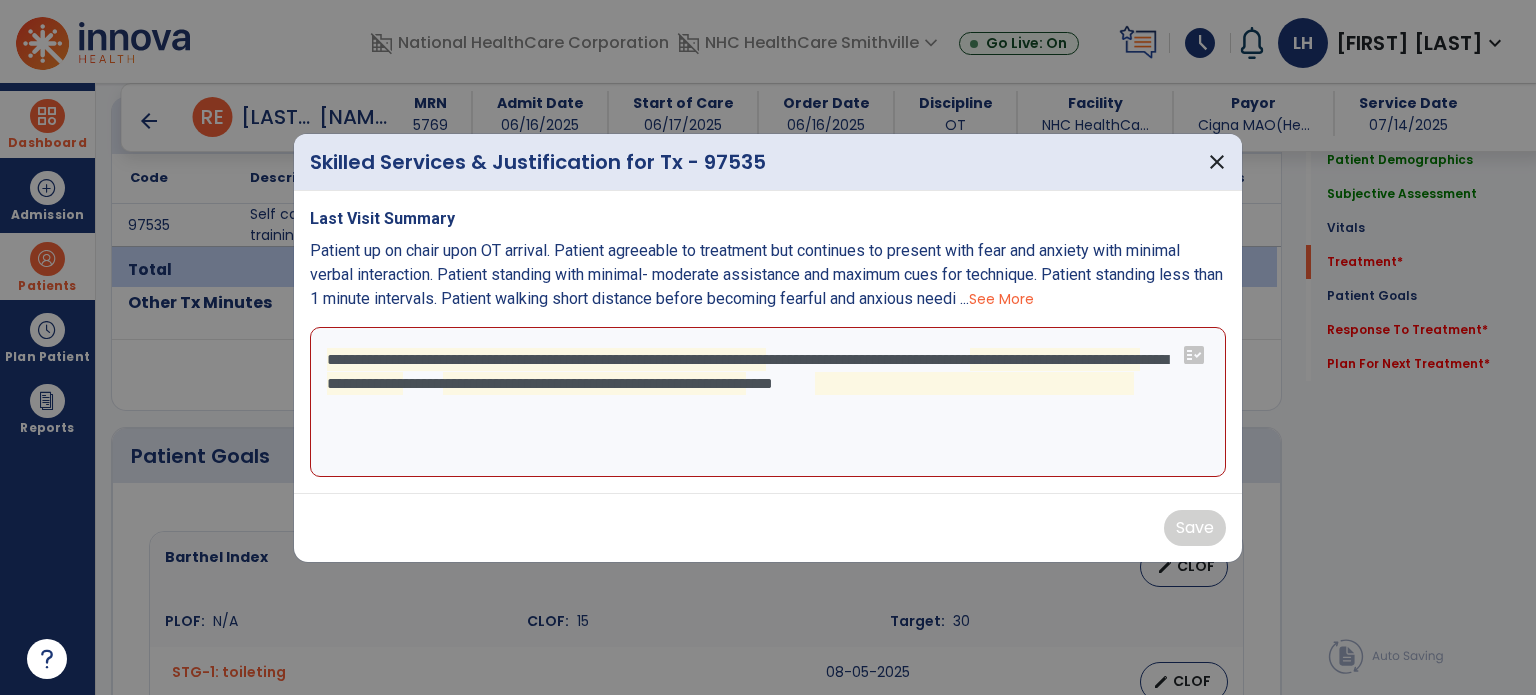 drag, startPoint x: 874, startPoint y: 453, endPoint x: 702, endPoint y: 365, distance: 193.20456 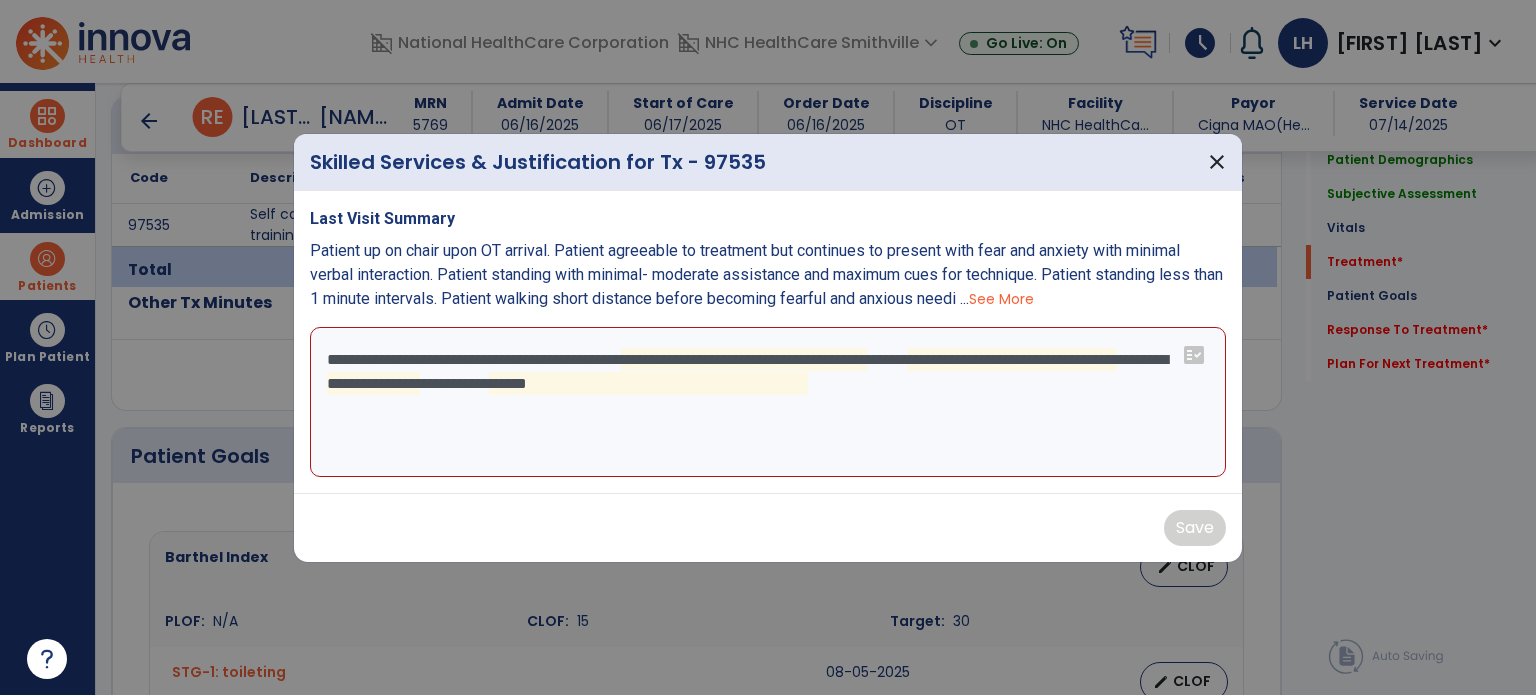 click on "**********" at bounding box center (768, 402) 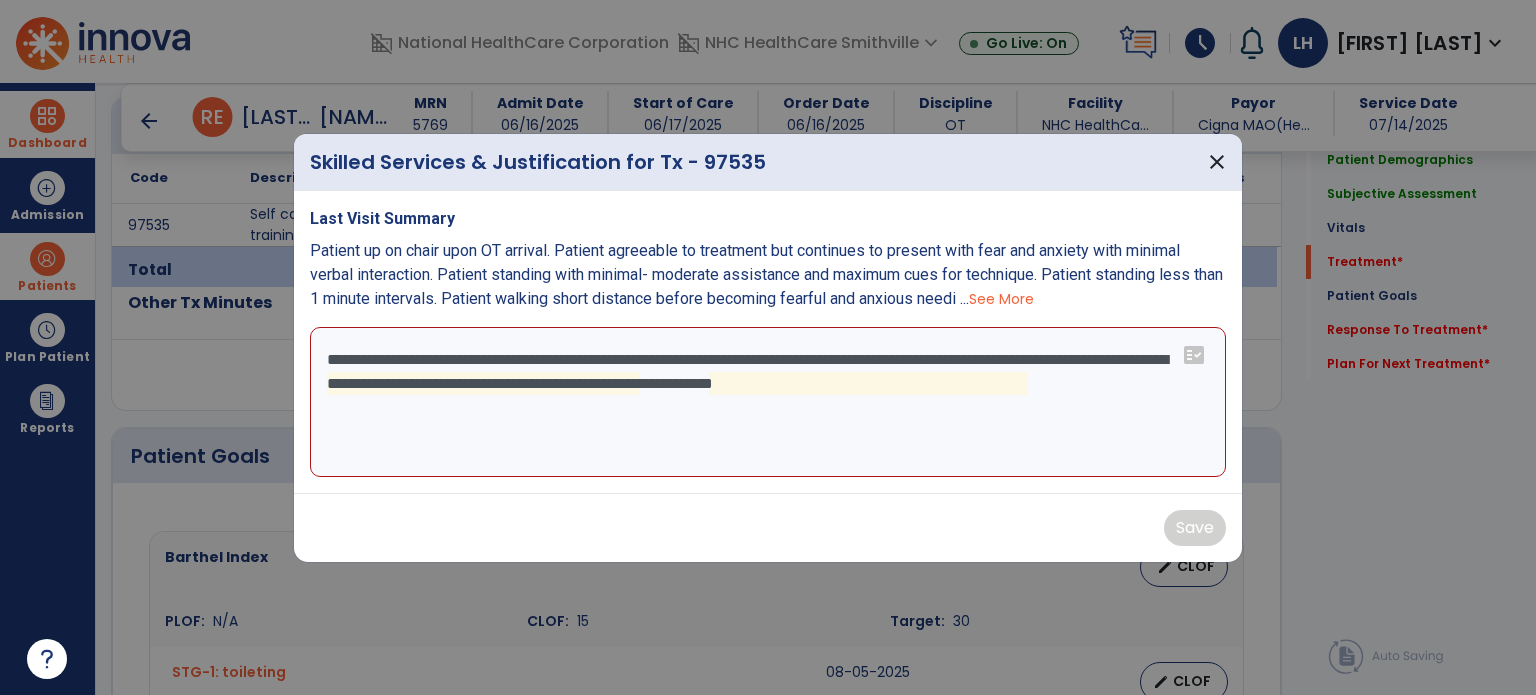 click on "**********" at bounding box center (768, 402) 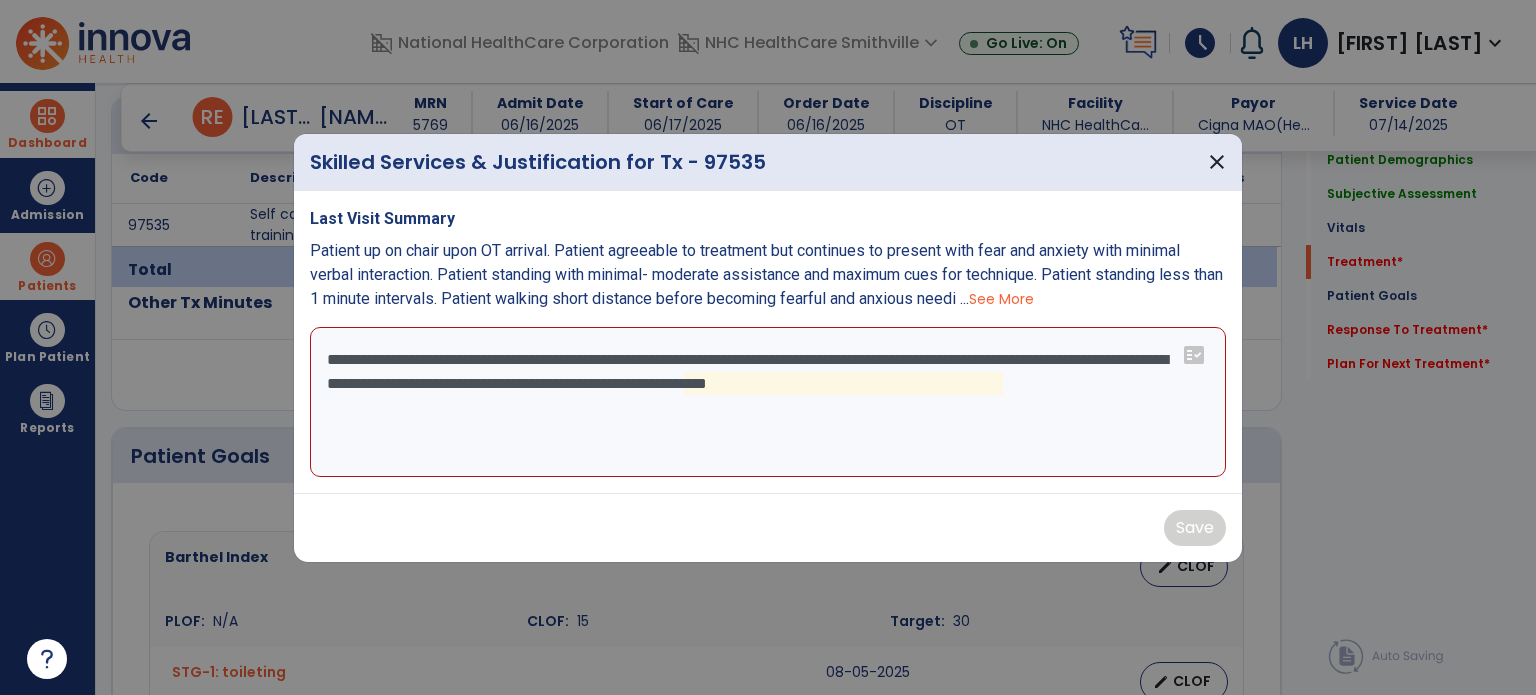 click on "**********" at bounding box center [768, 402] 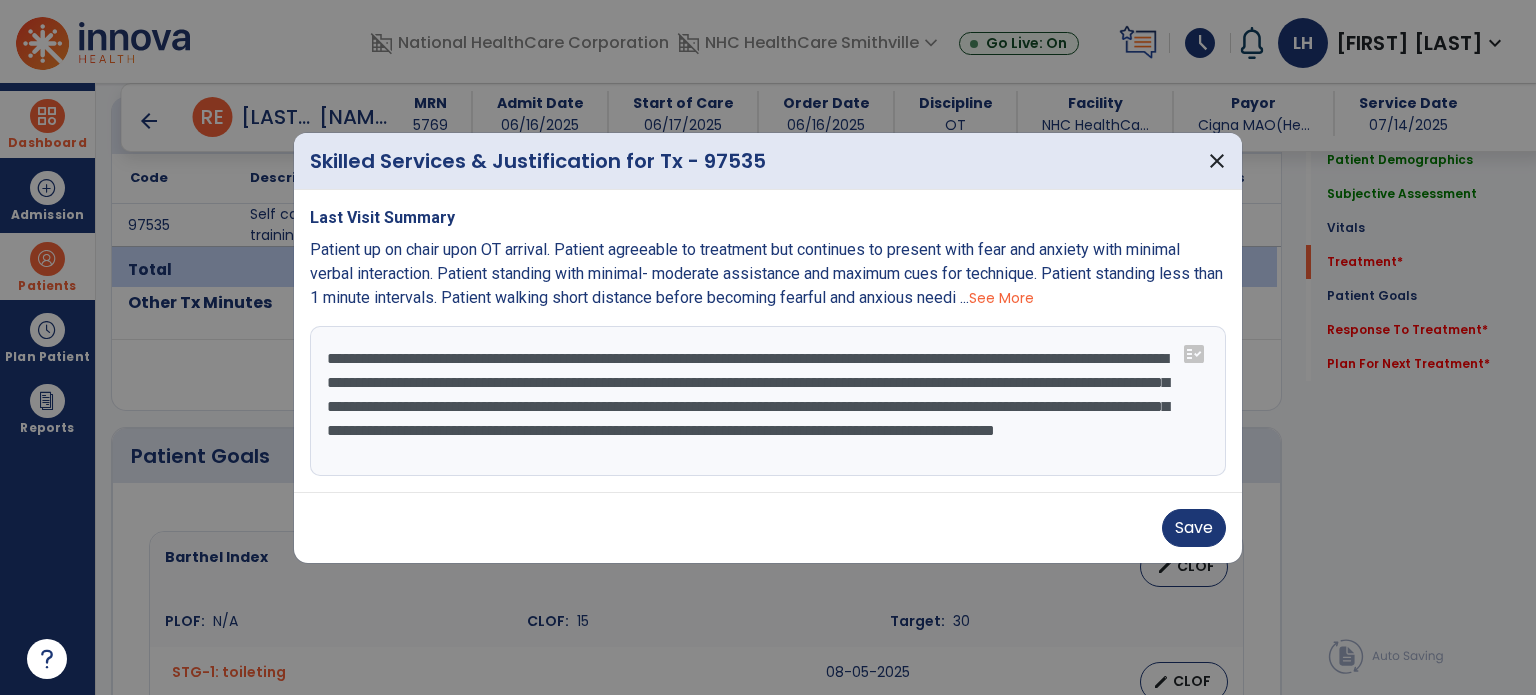 scroll, scrollTop: 15, scrollLeft: 0, axis: vertical 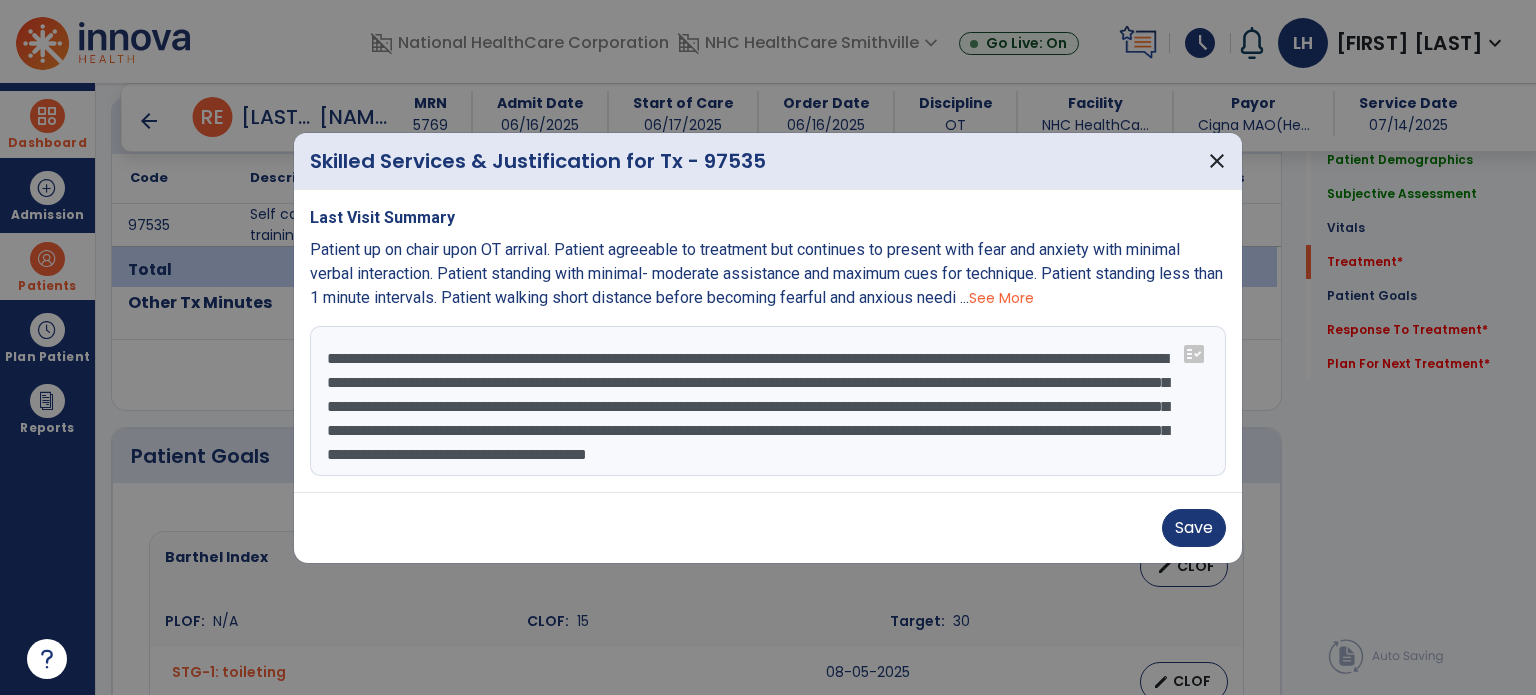 click on "**********" at bounding box center [768, 401] 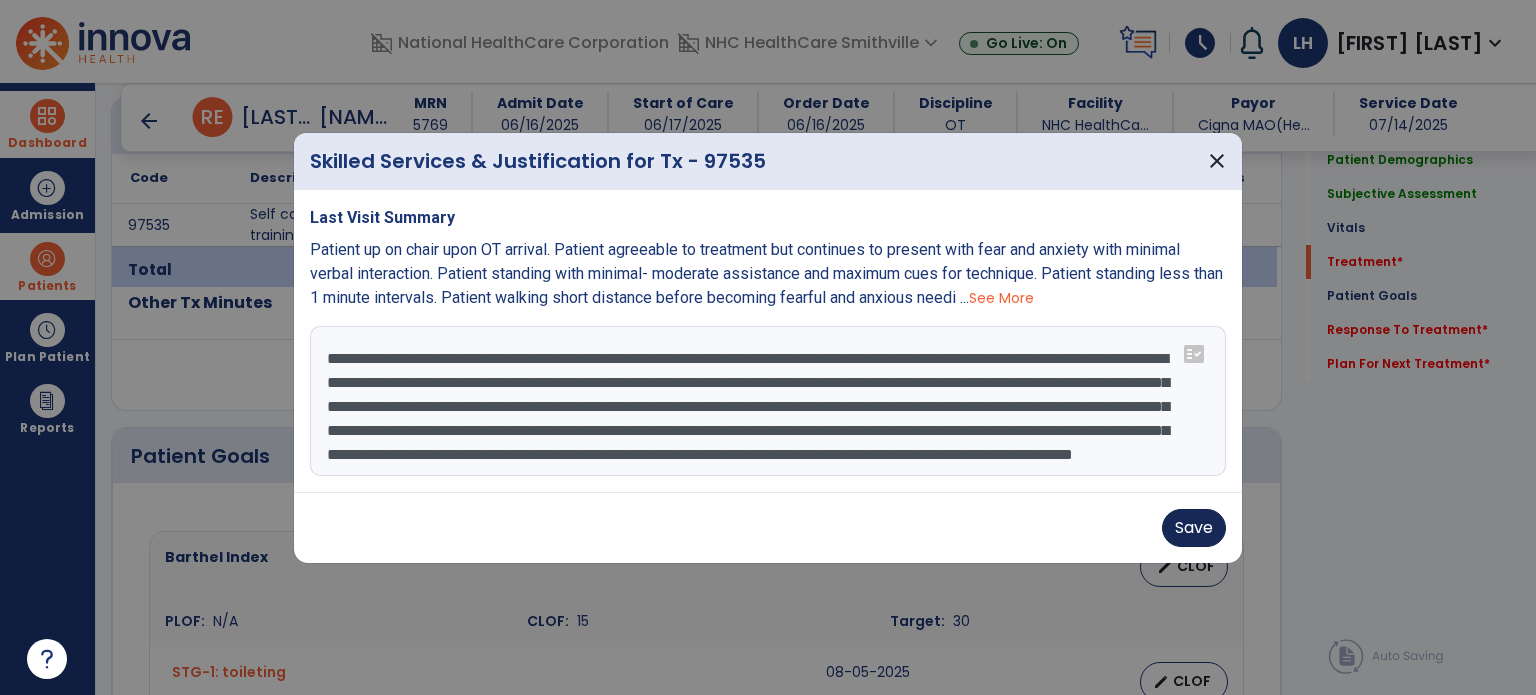 type on "**********" 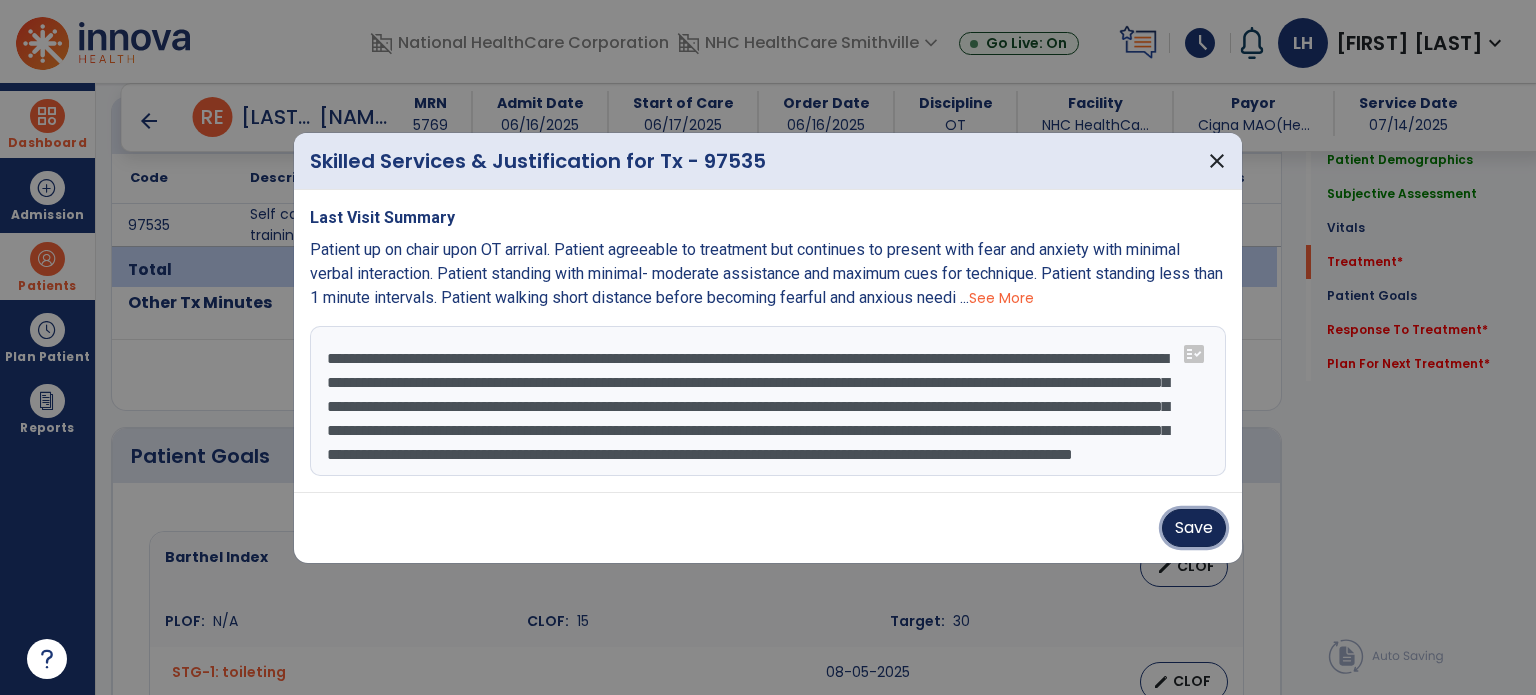 click on "Save" at bounding box center (1194, 528) 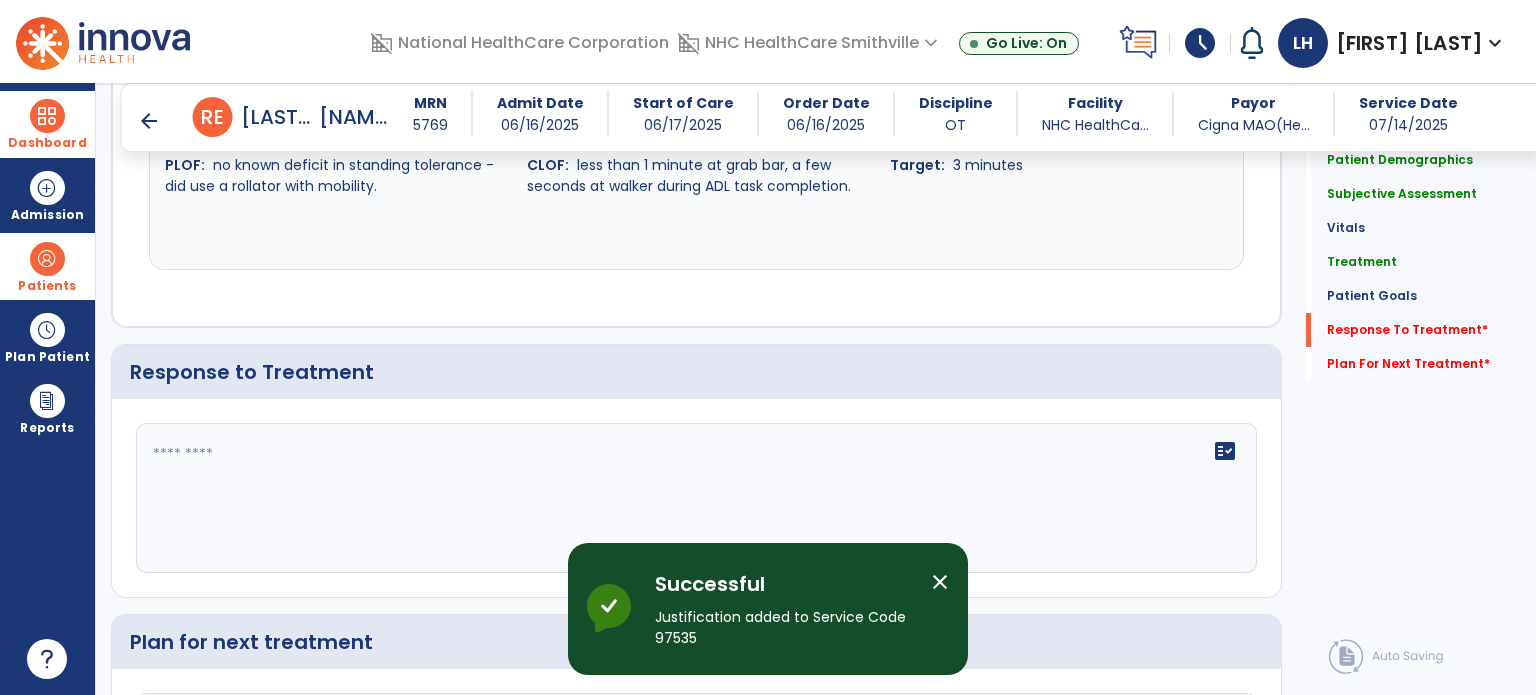 scroll, scrollTop: 2220, scrollLeft: 0, axis: vertical 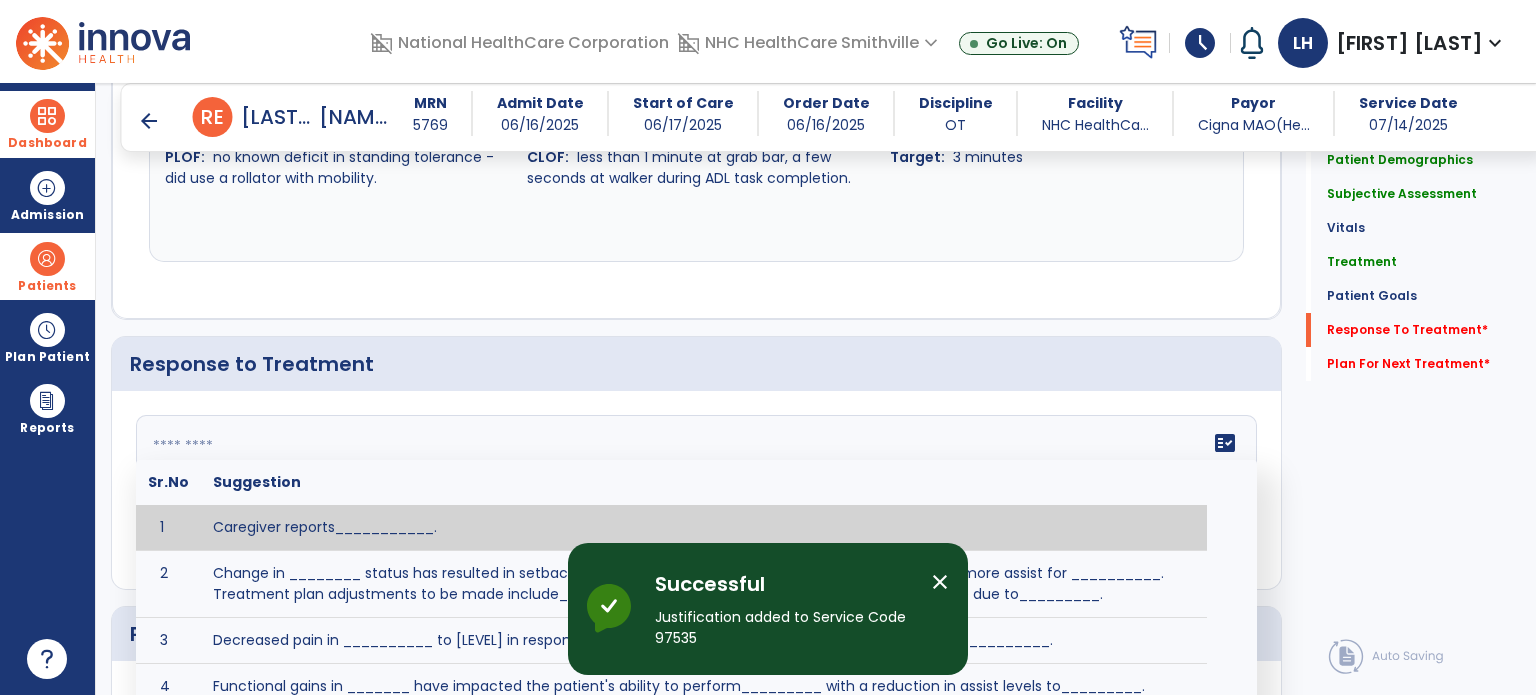 click 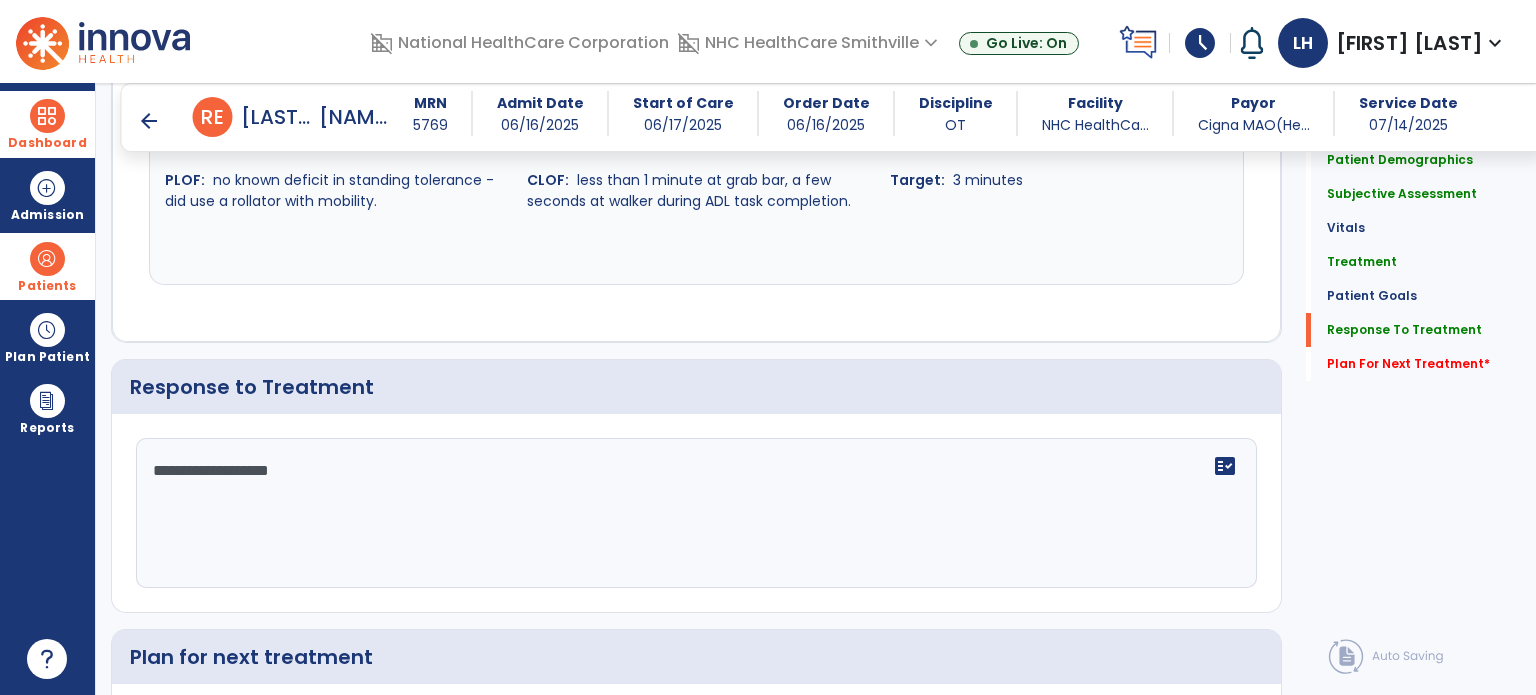 scroll, scrollTop: 2220, scrollLeft: 0, axis: vertical 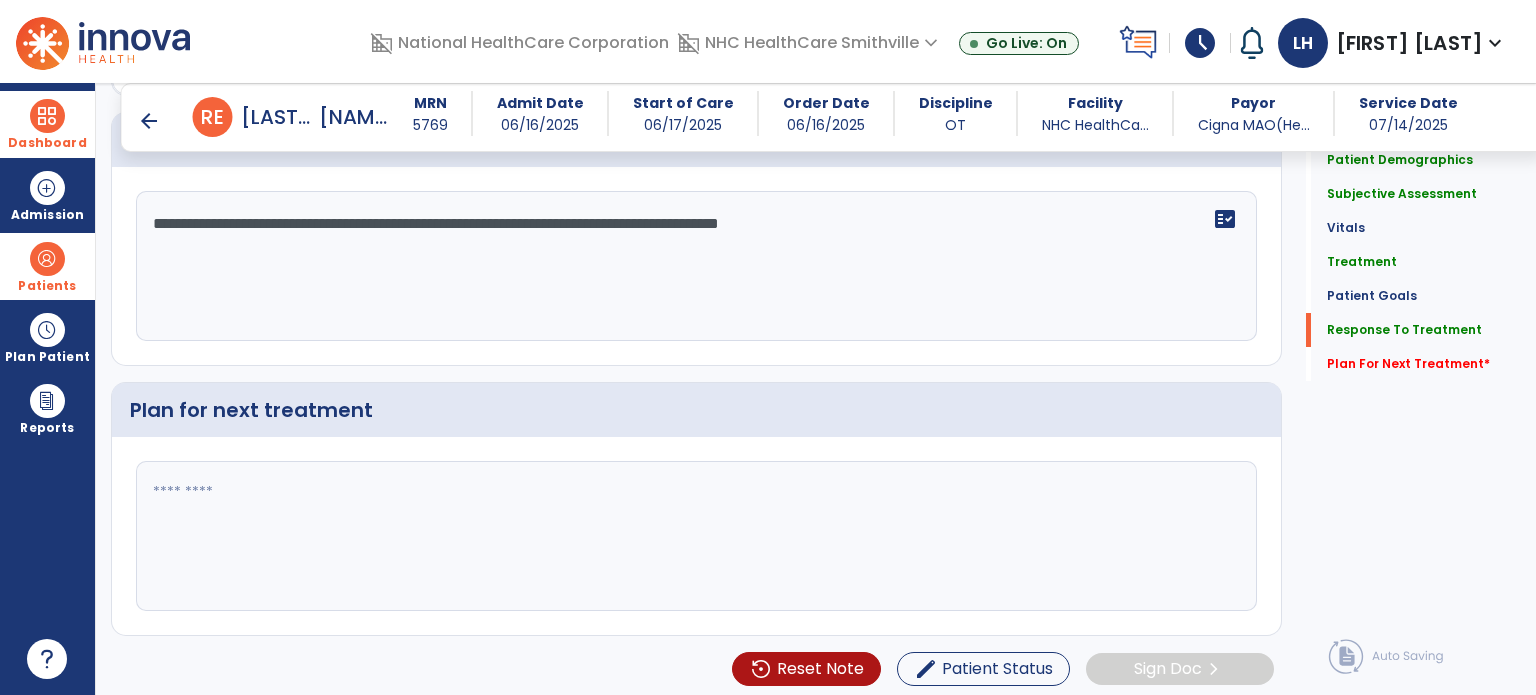 type on "**********" 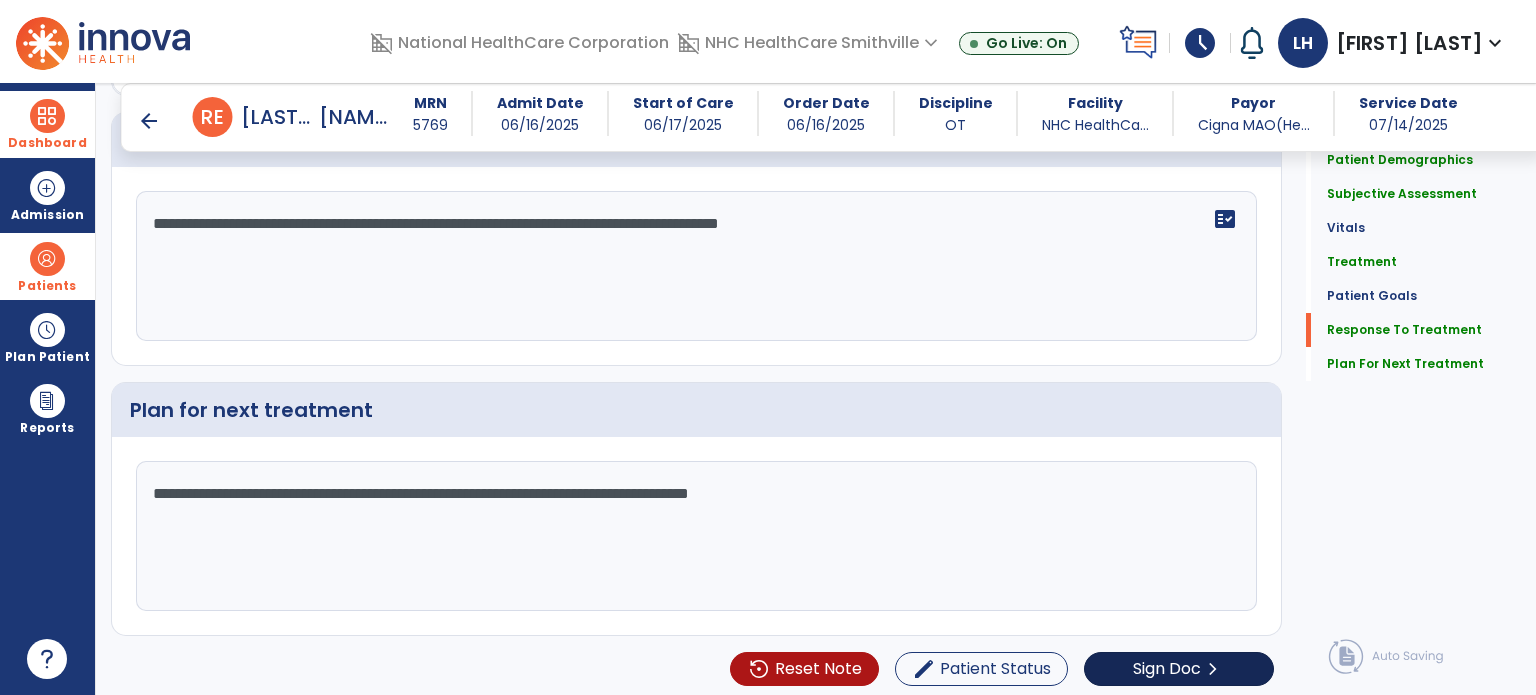 scroll, scrollTop: 2444, scrollLeft: 0, axis: vertical 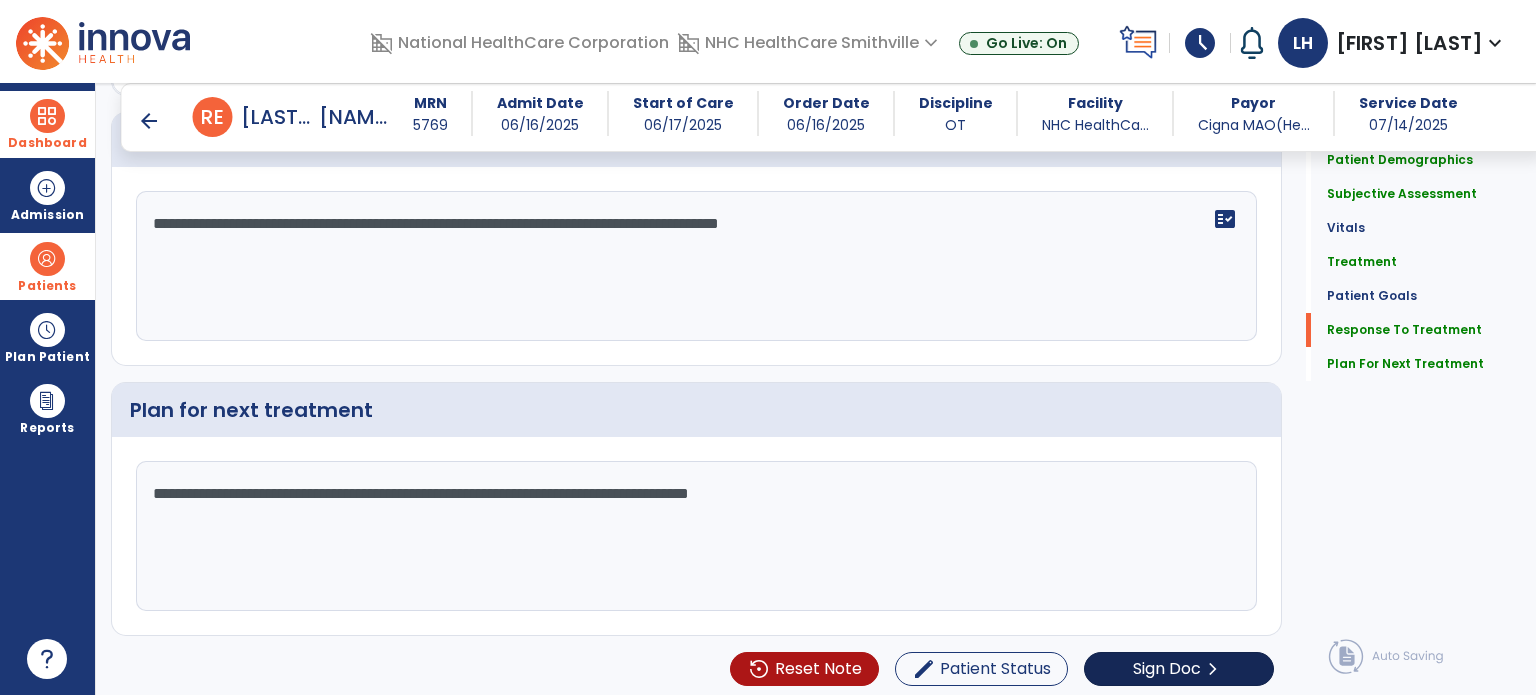 type on "**********" 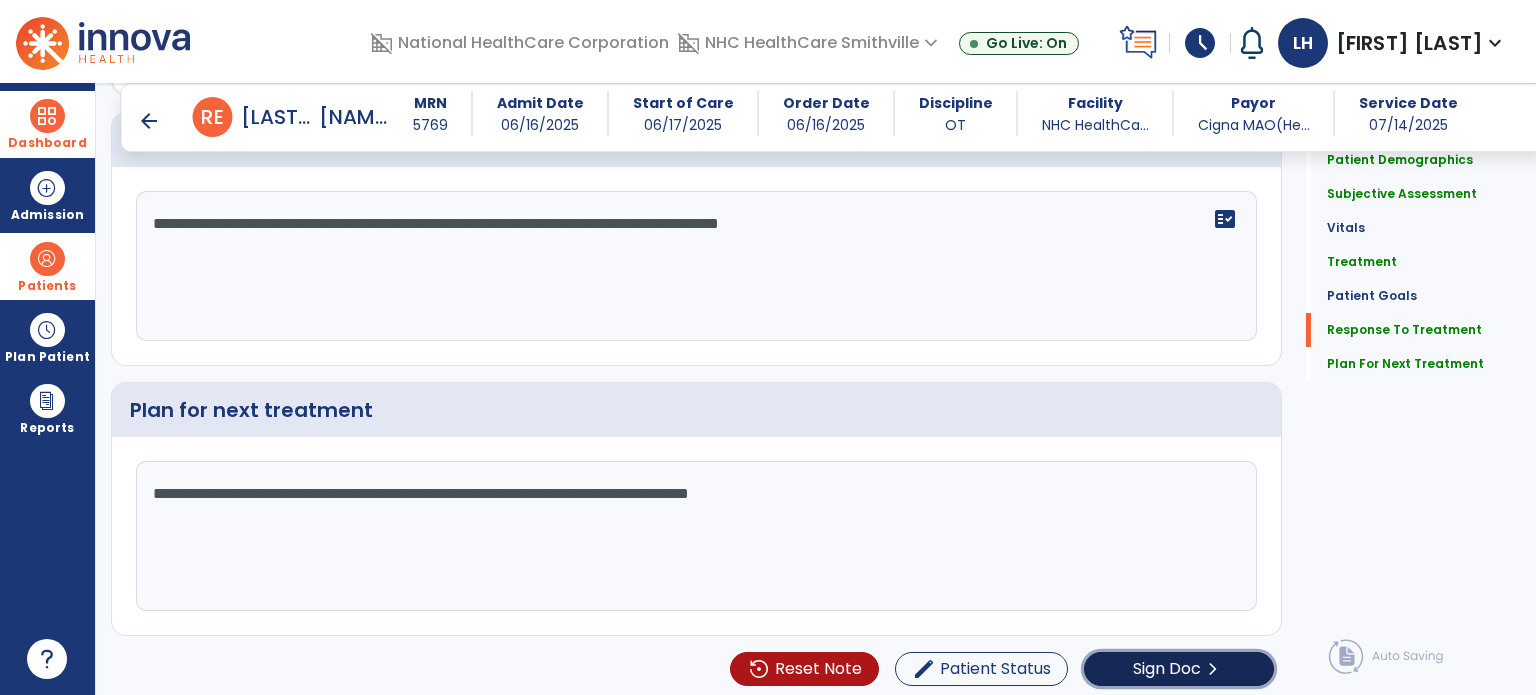 click on "chevron_right" 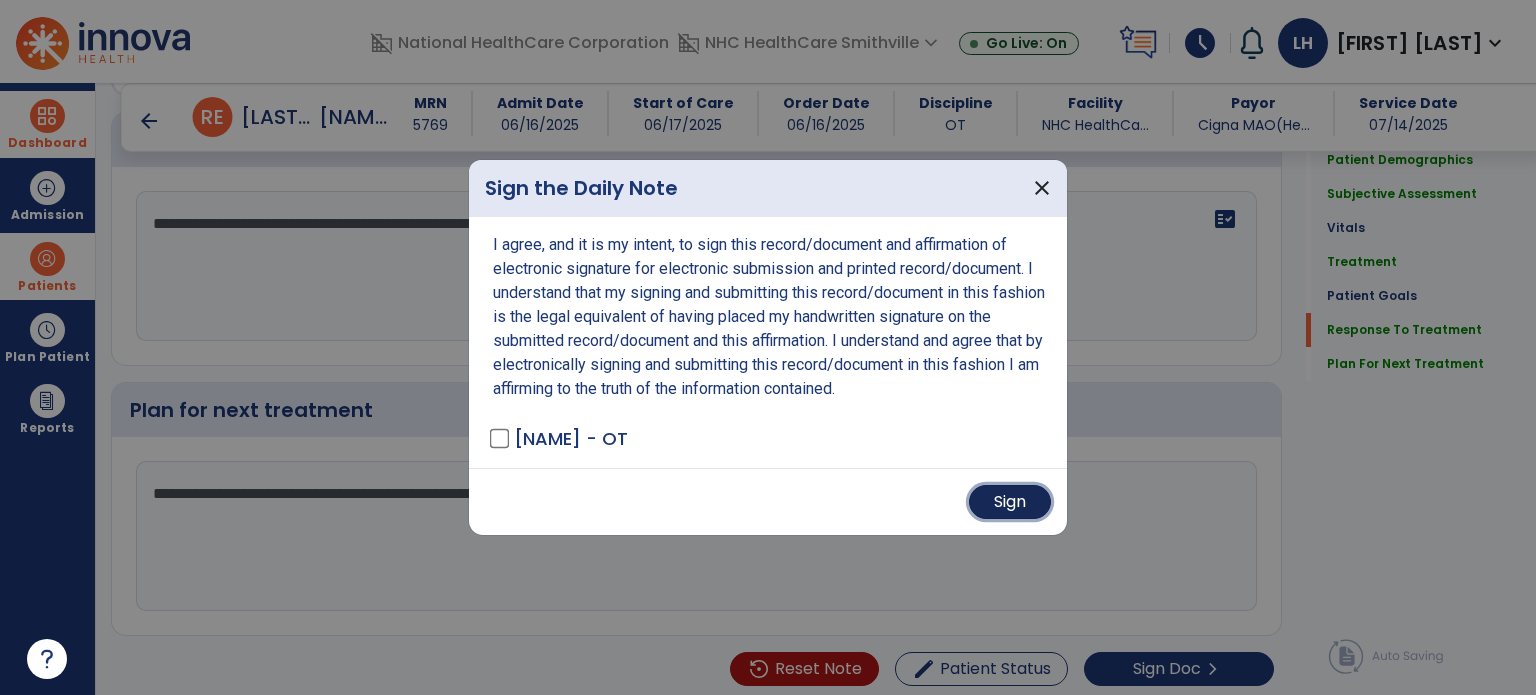 click on "Sign" at bounding box center [1010, 502] 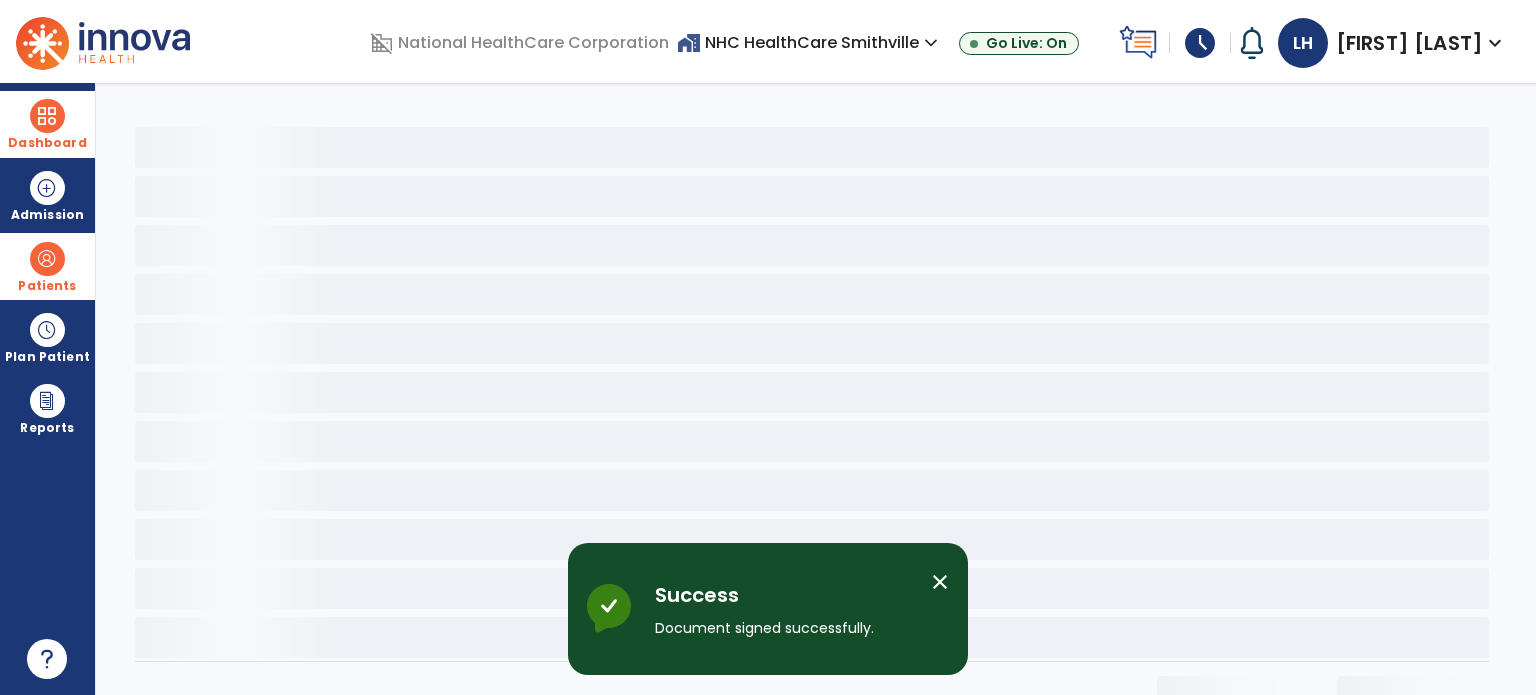 scroll, scrollTop: 0, scrollLeft: 0, axis: both 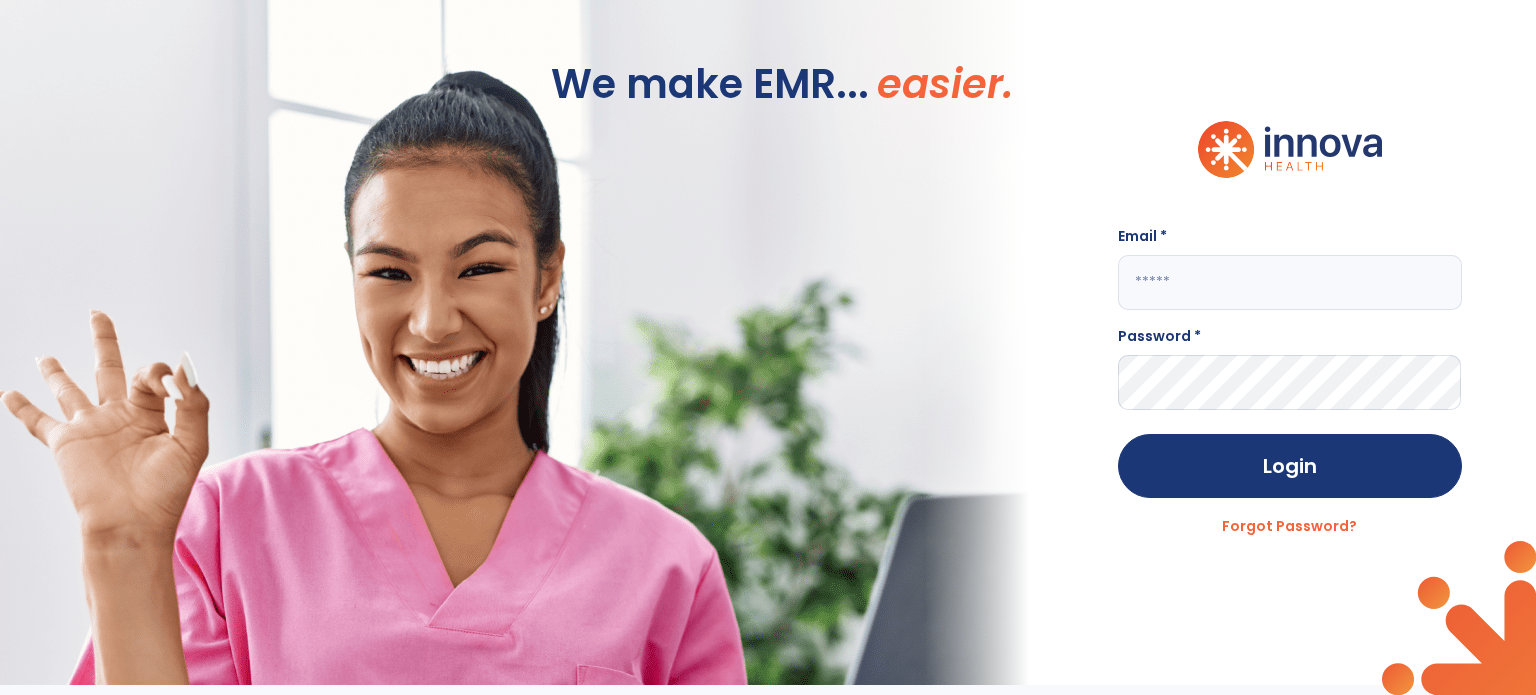 type on "**********" 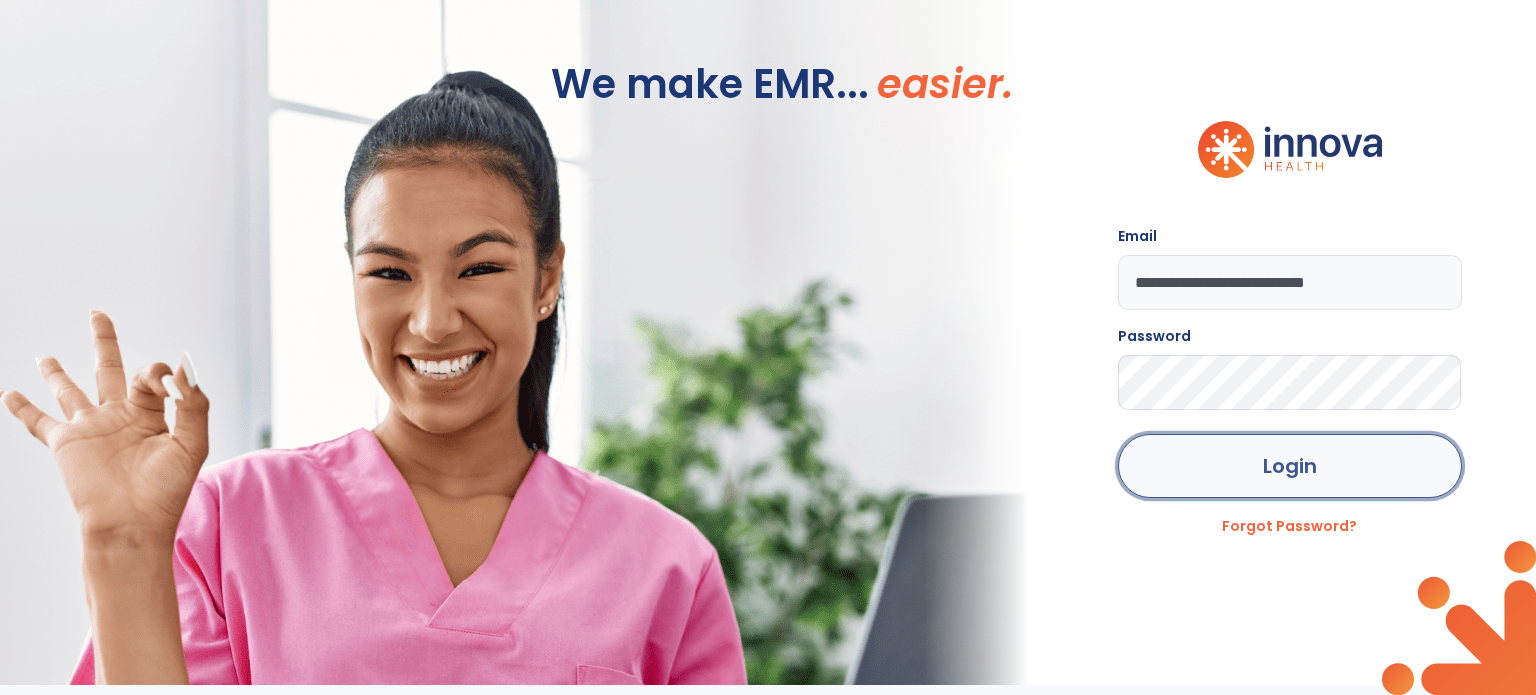 click on "Login" 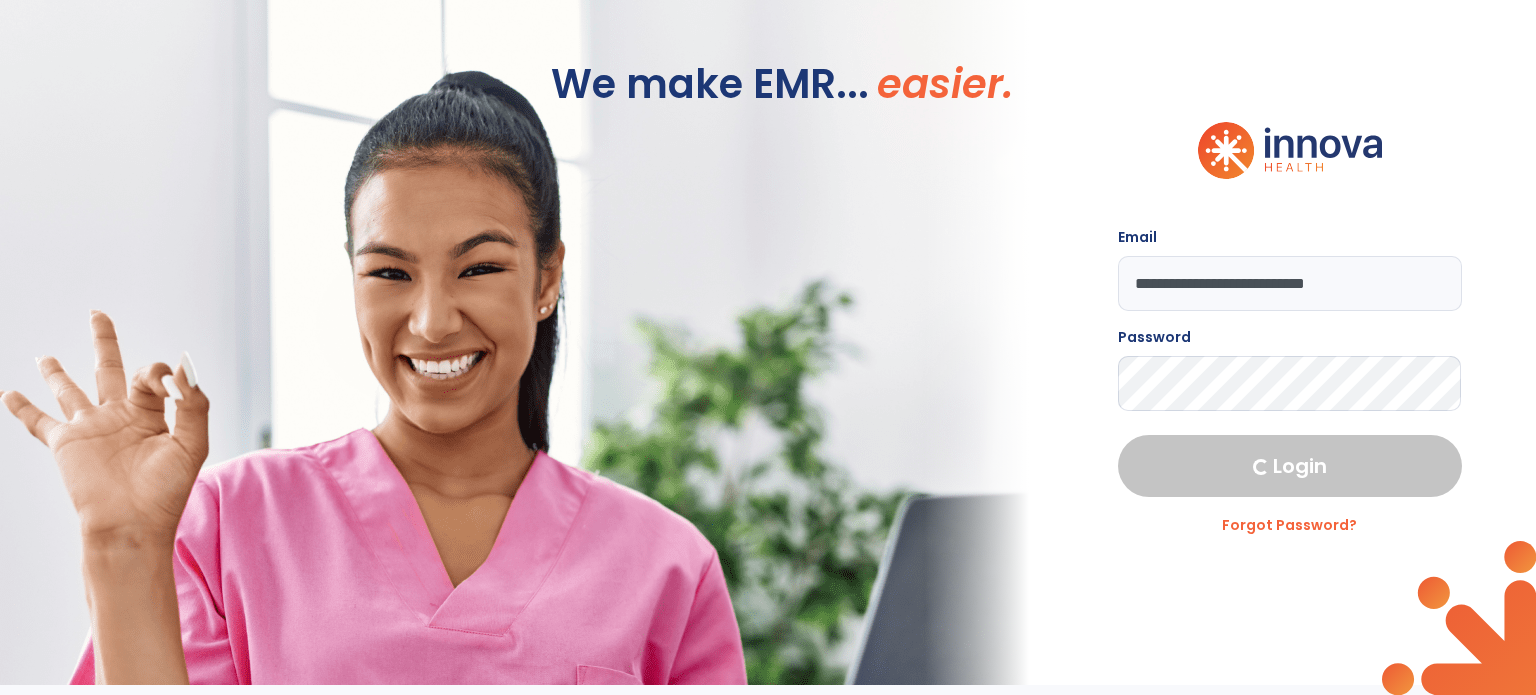 select on "****" 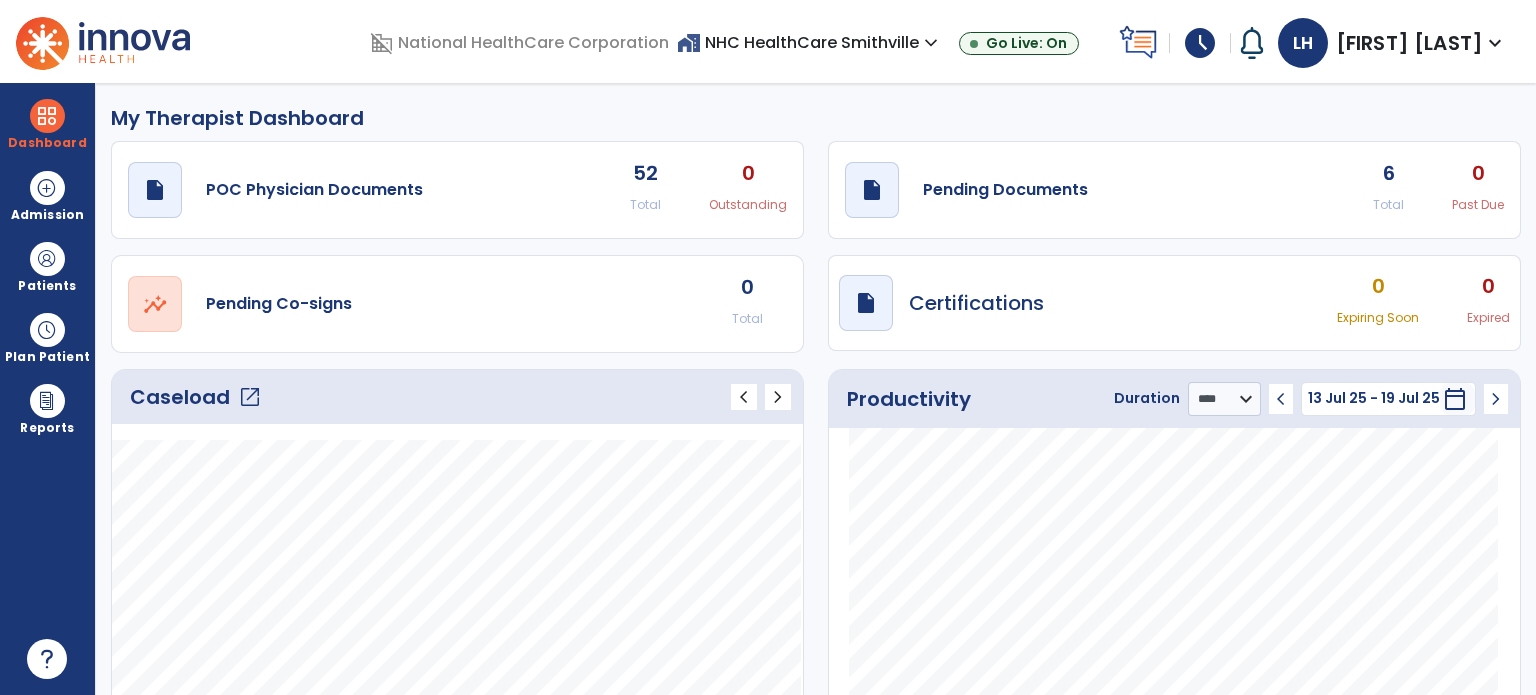 click on "draft   open_in_new  Pending Documents 6 Total 0 Past Due" 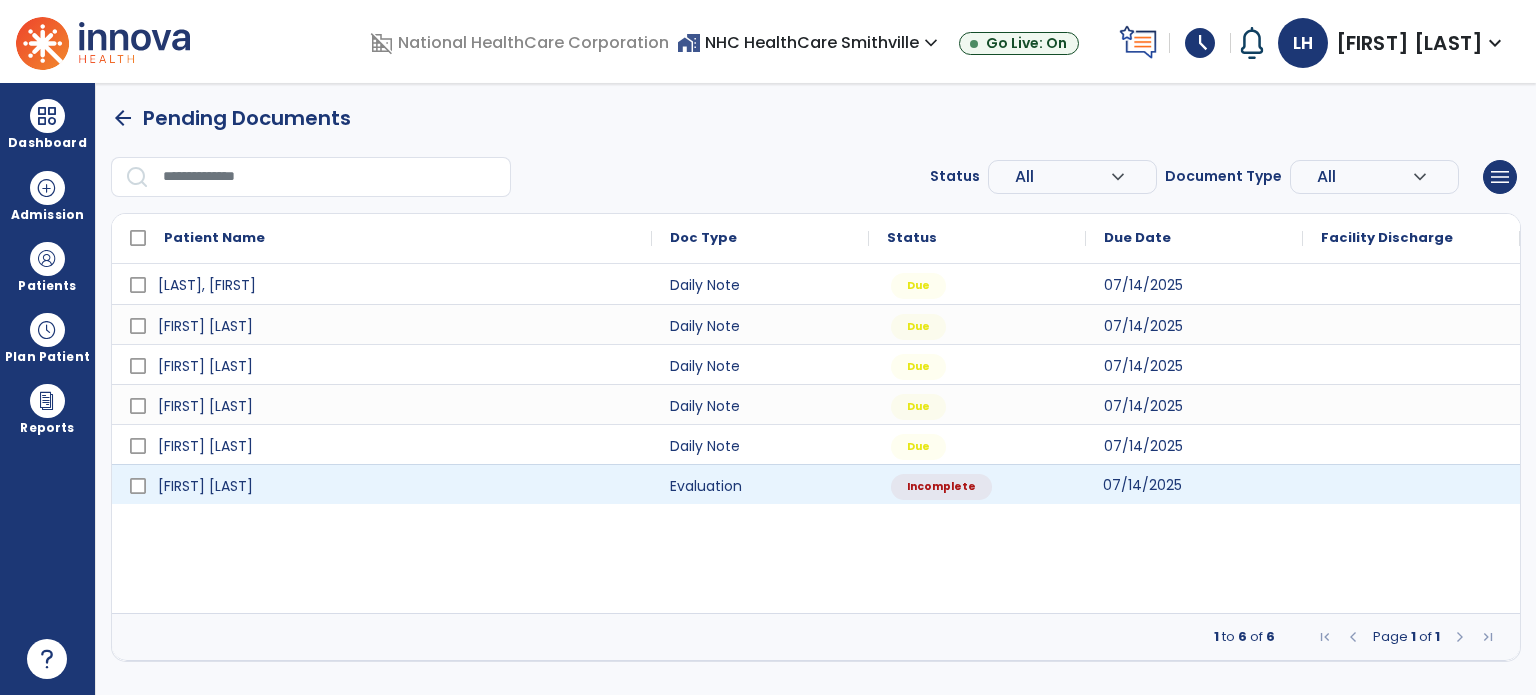 click on "07/14/2025" at bounding box center (1194, 484) 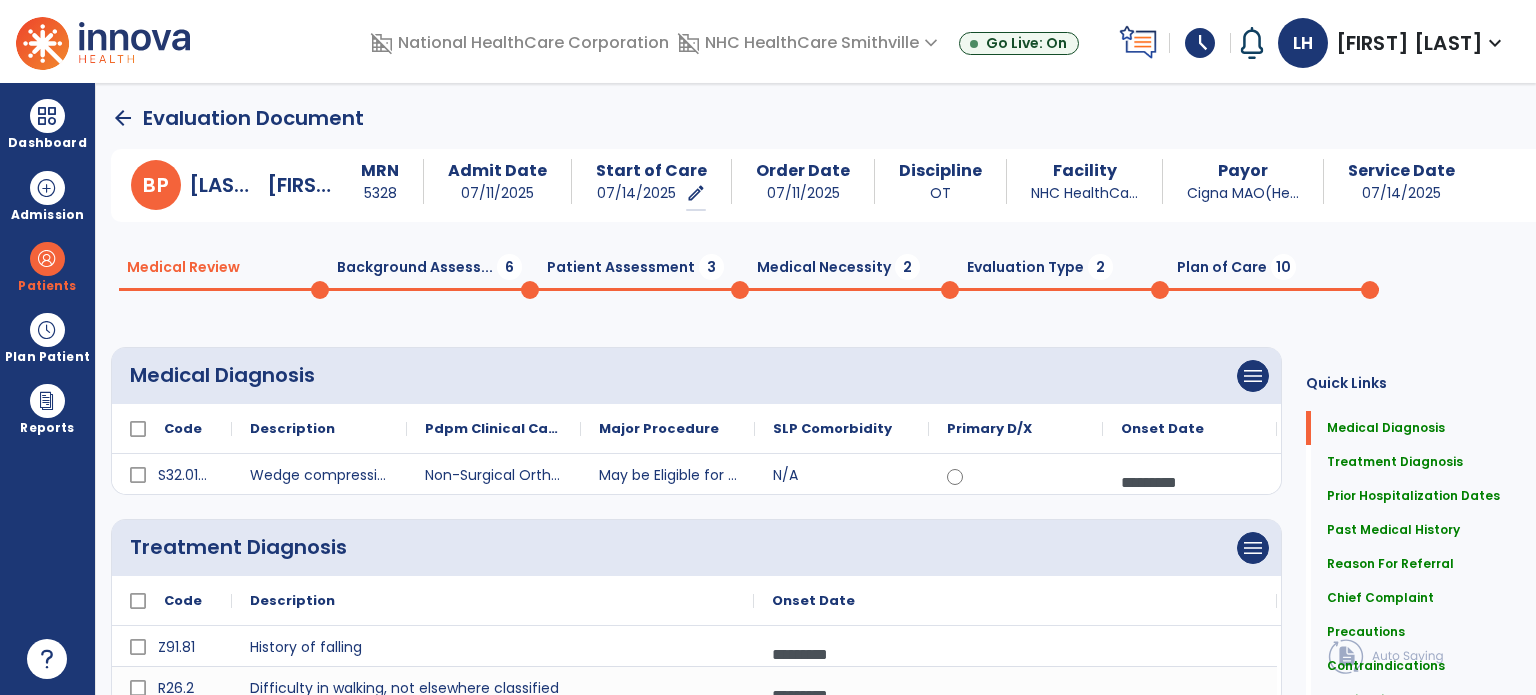 click on "Background Assess...  6" 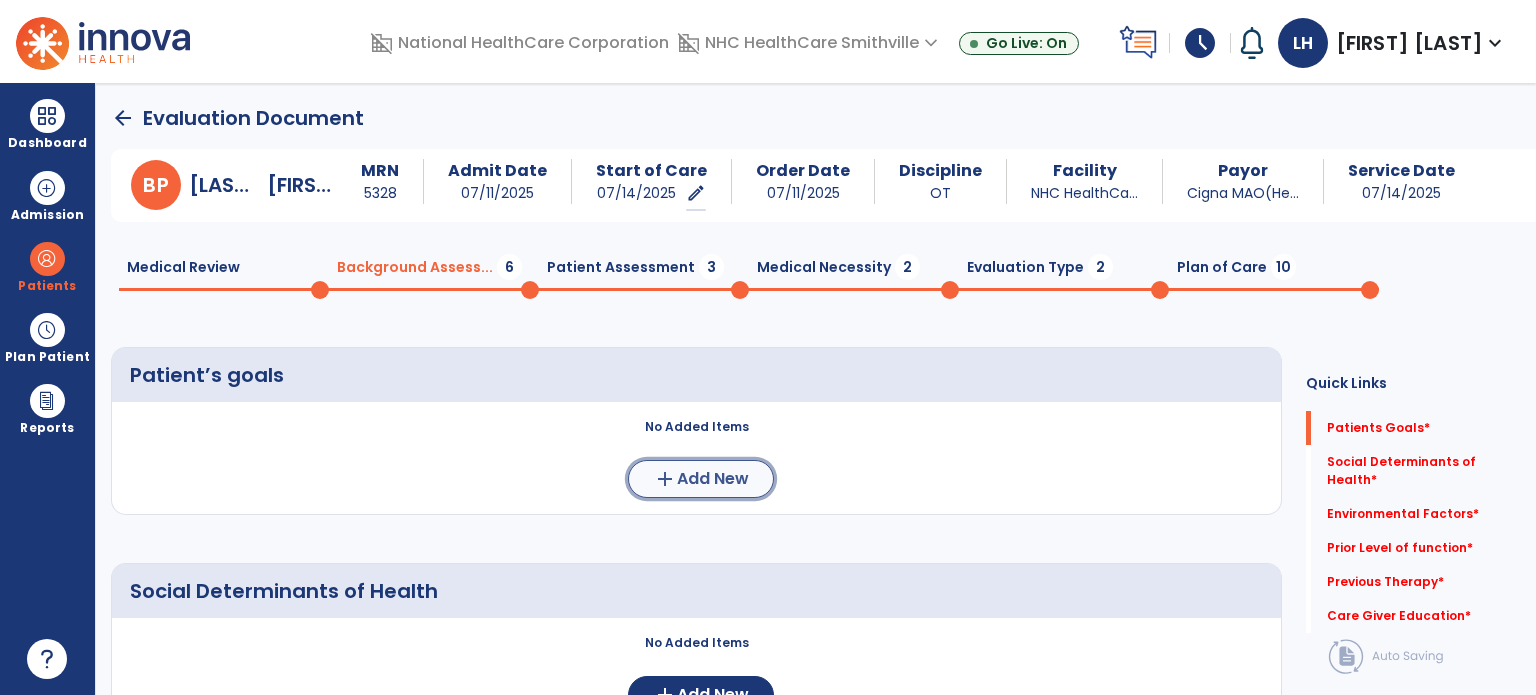 click on "add" 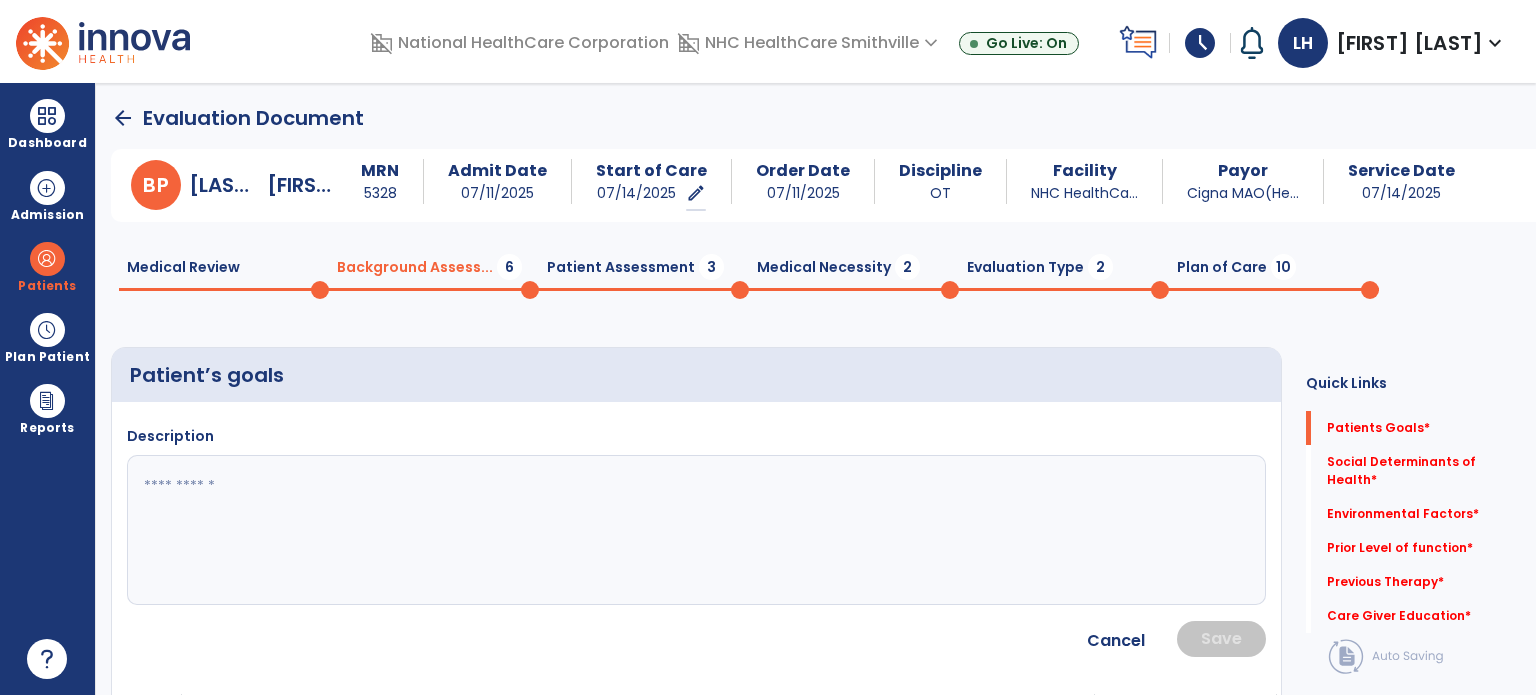 click 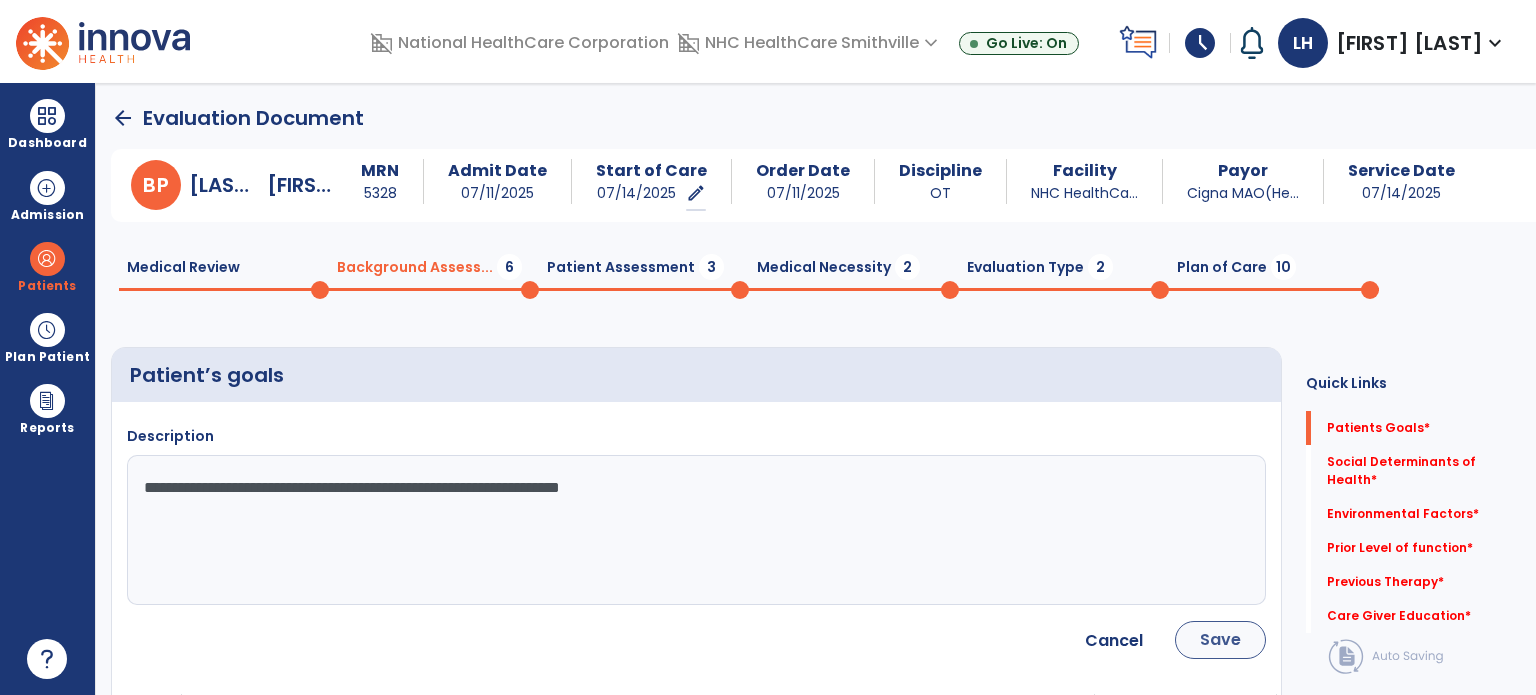type on "**********" 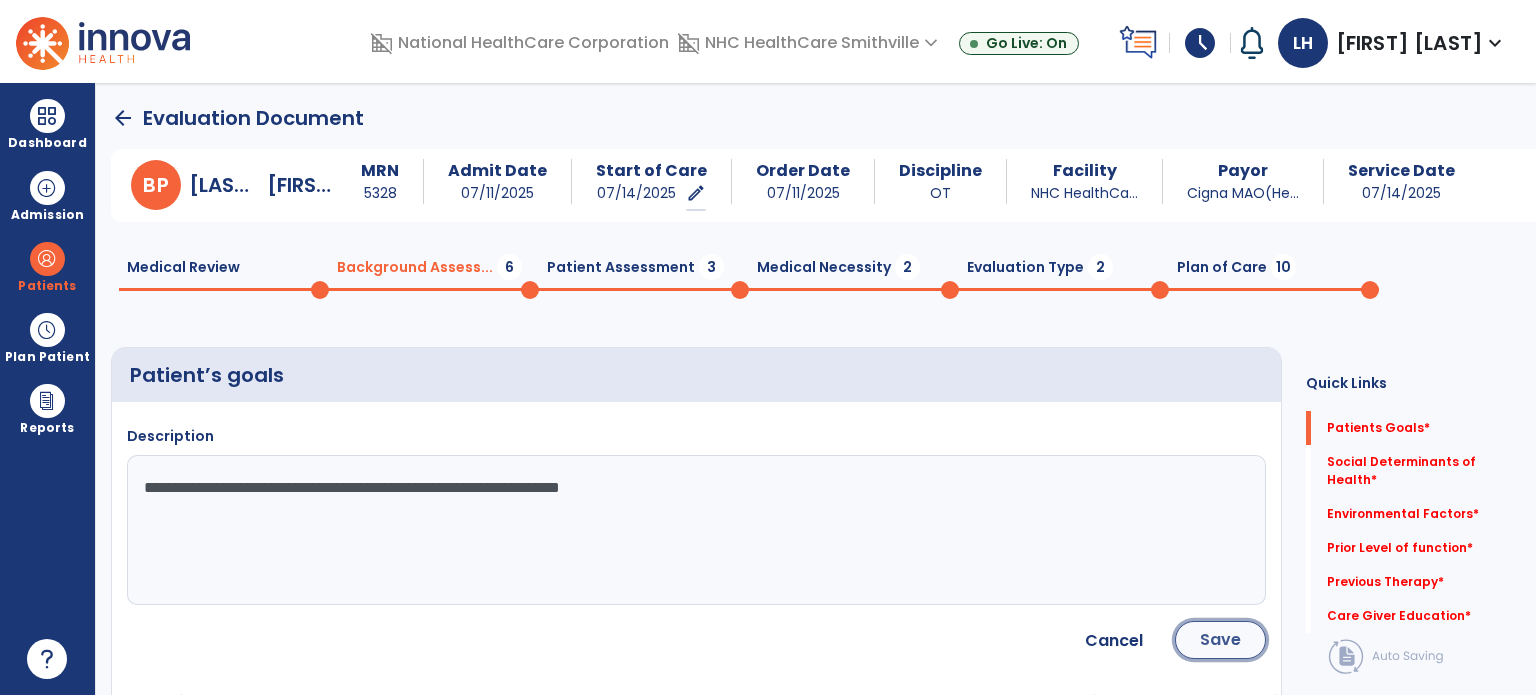 click on "Save" 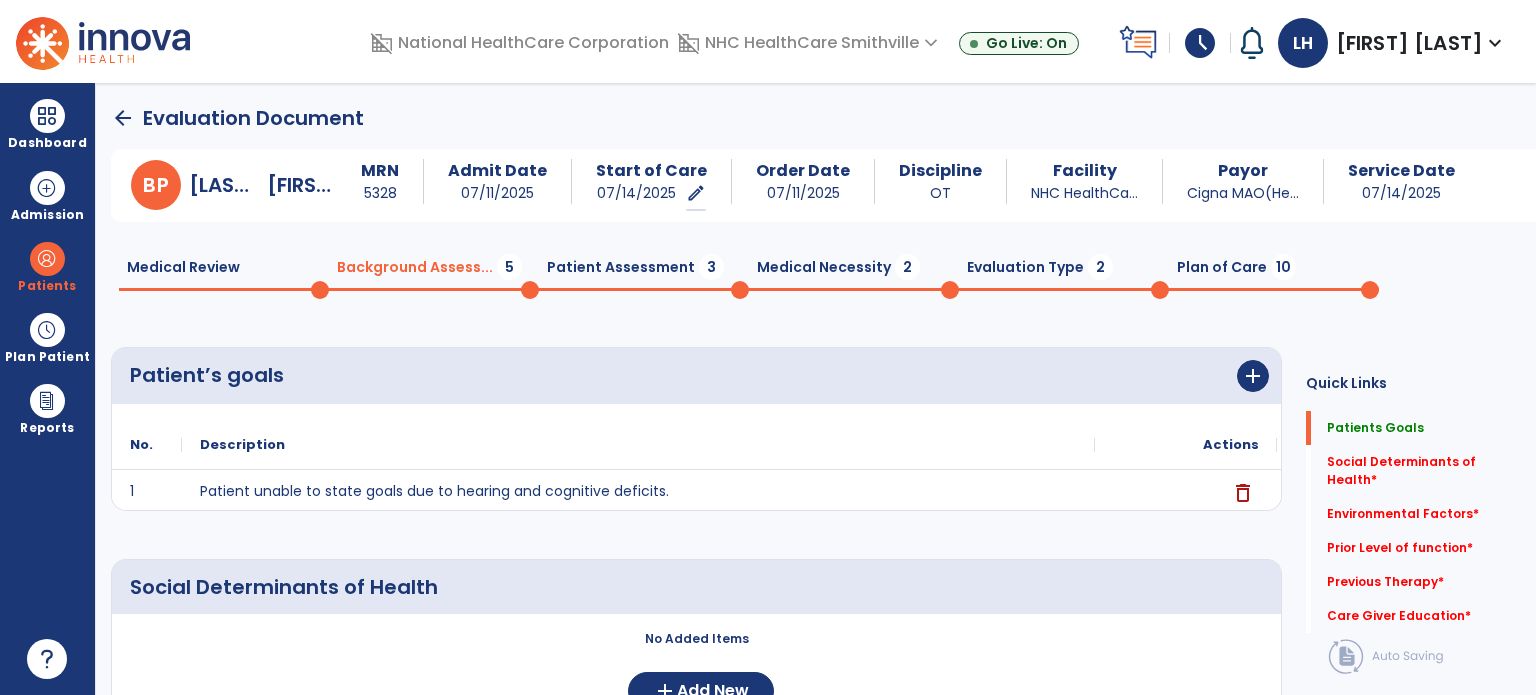 click on "Medical Review  0" 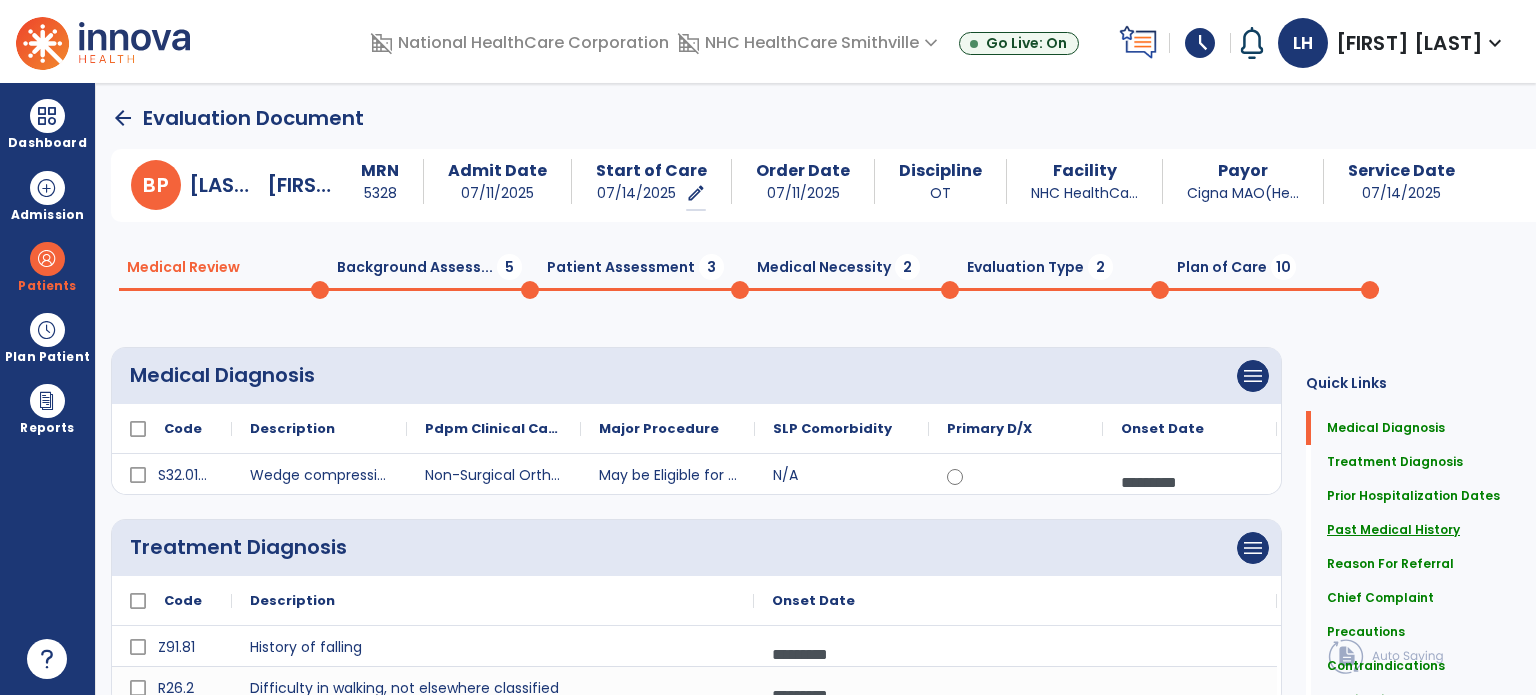 click on "Past Medical History" 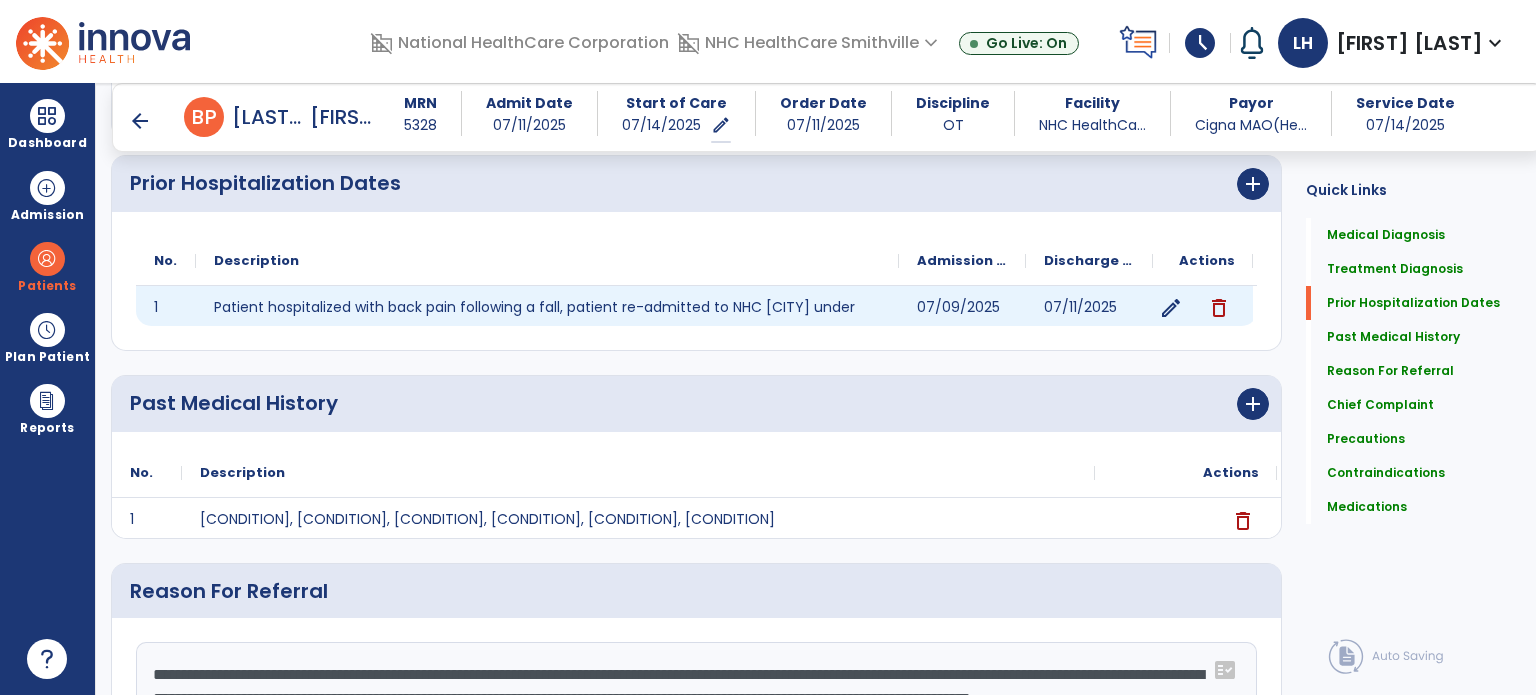 scroll, scrollTop: 635, scrollLeft: 0, axis: vertical 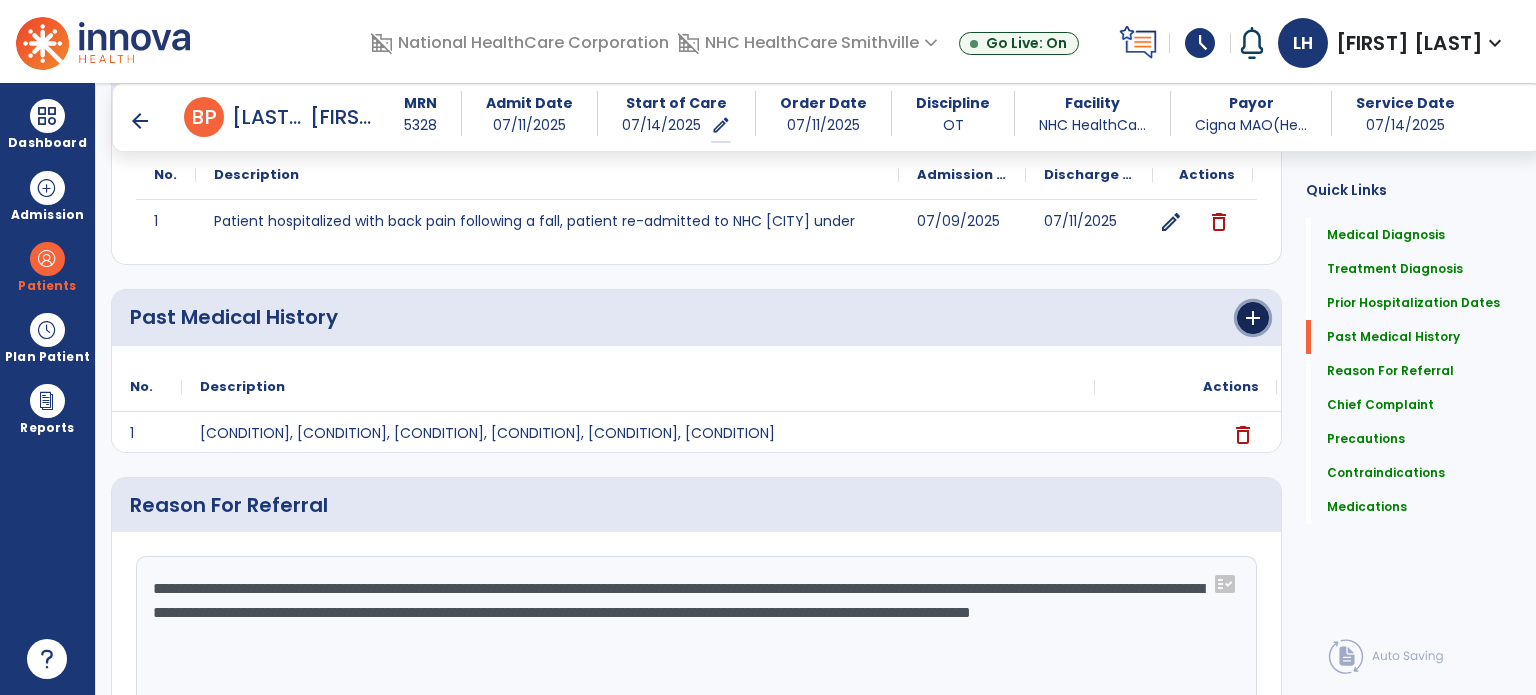 click on "add" 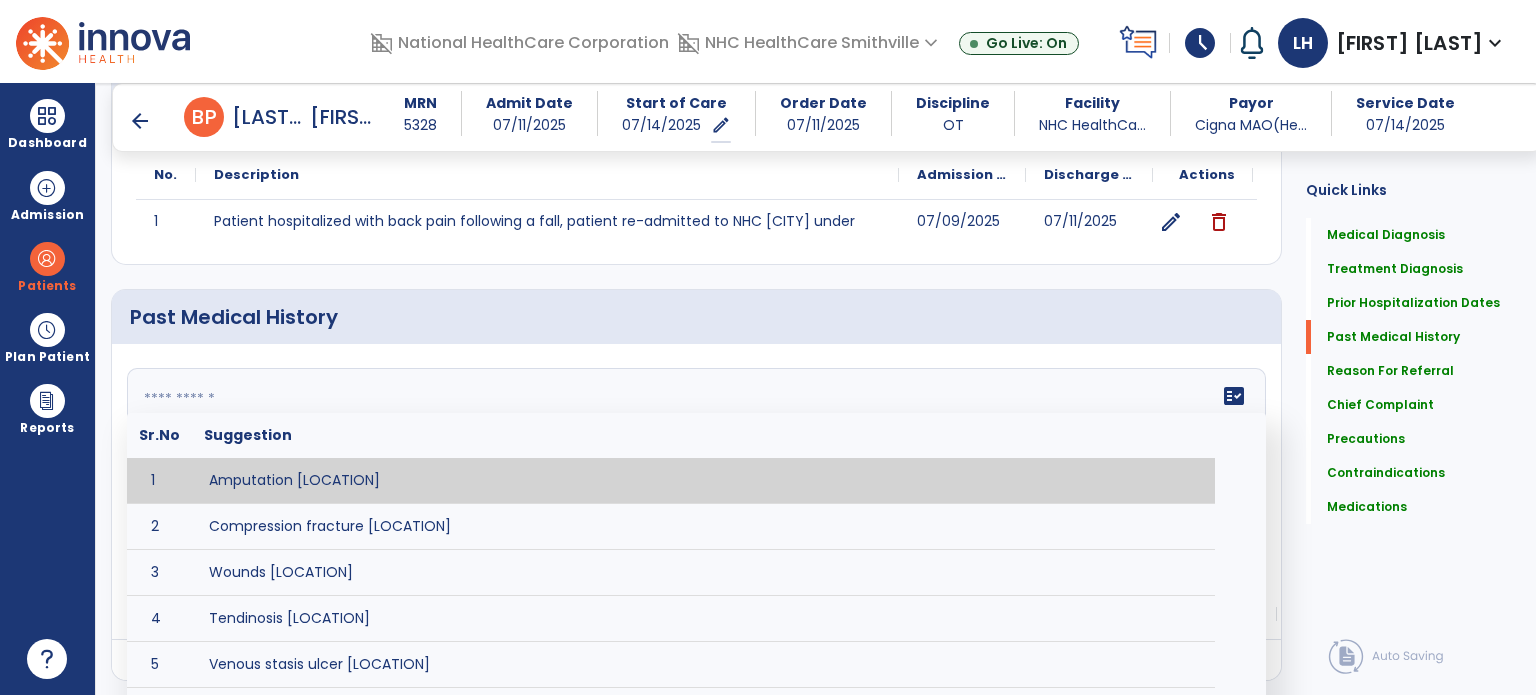 click 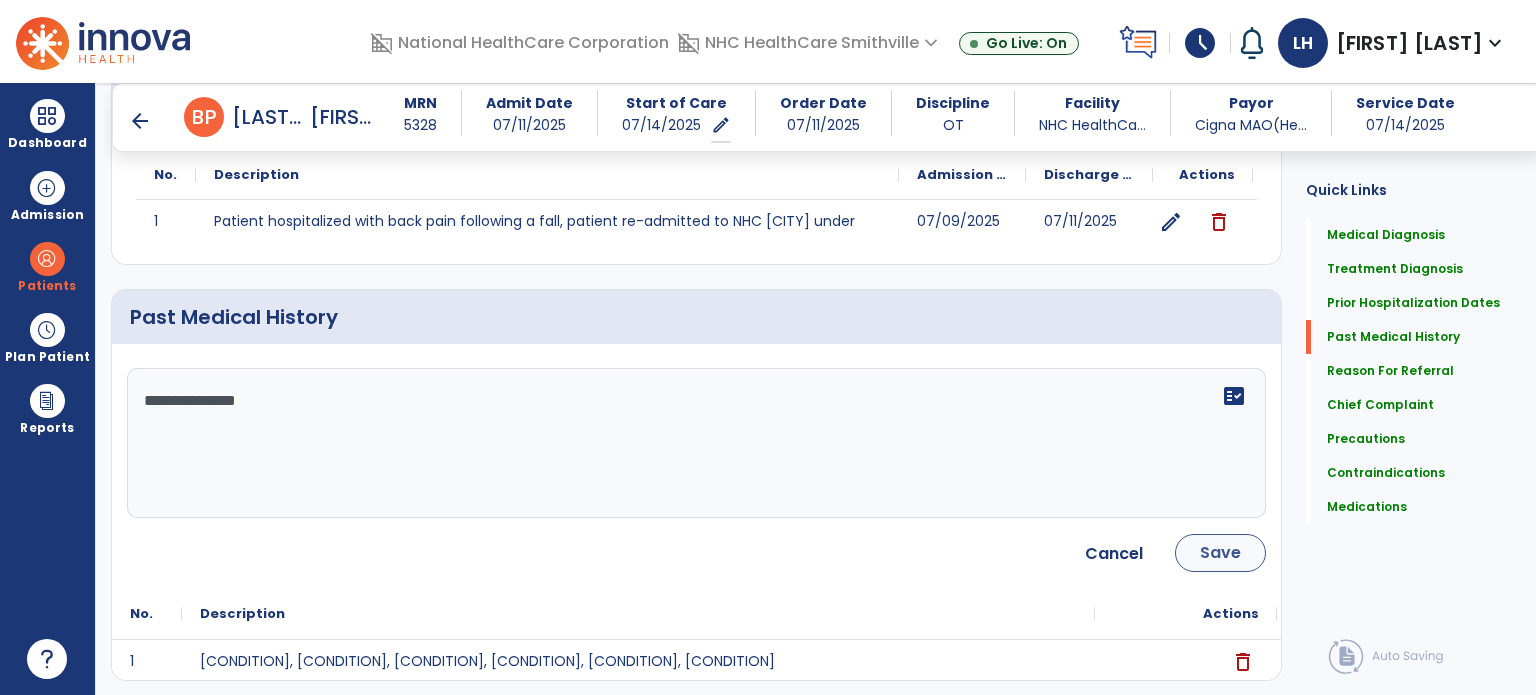type on "**********" 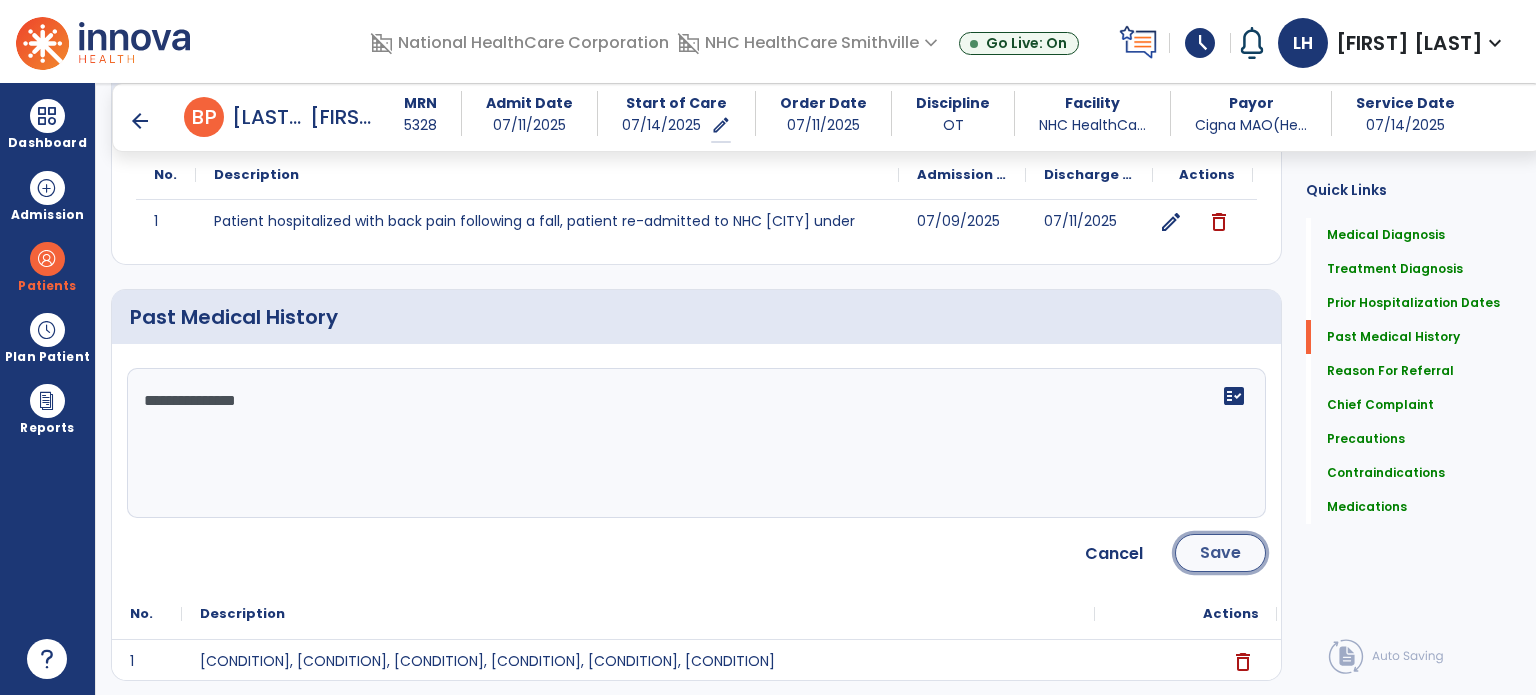click on "Save" 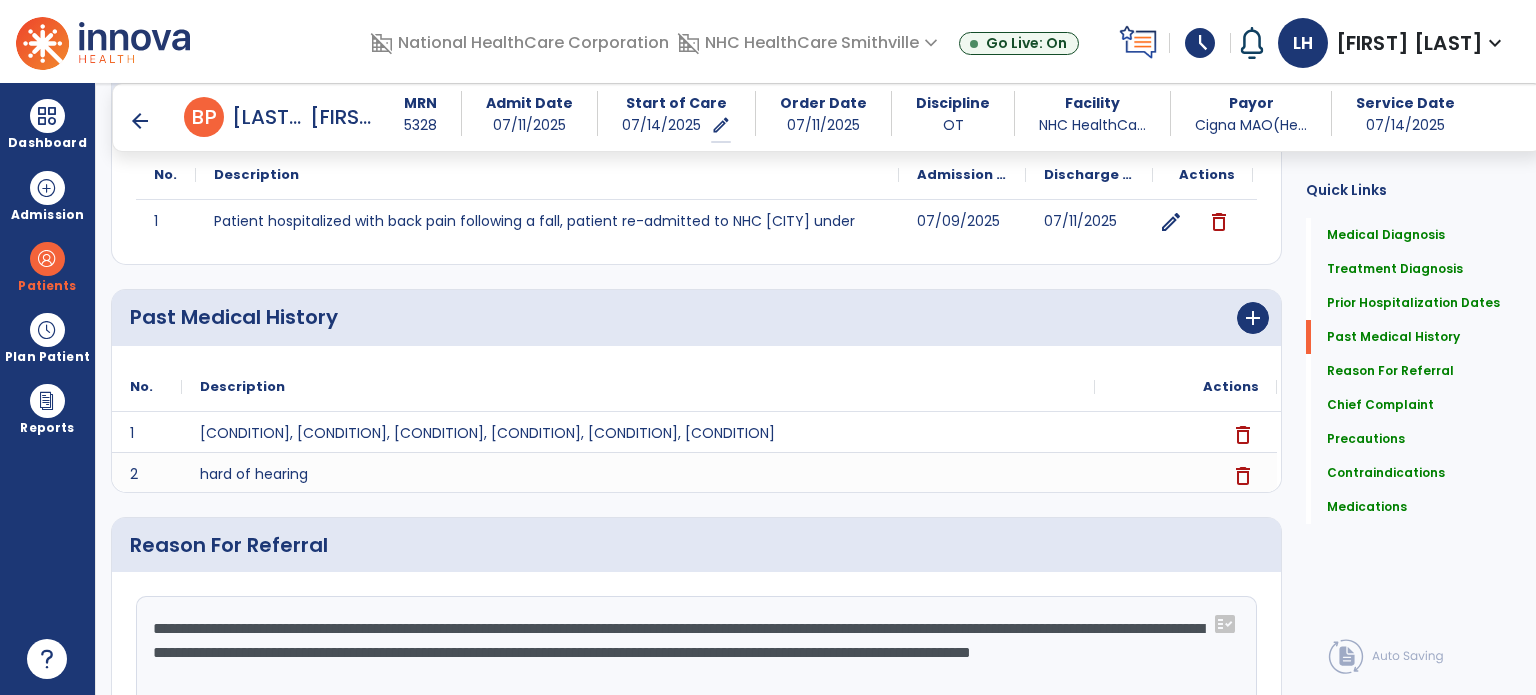 scroll, scrollTop: 0, scrollLeft: 0, axis: both 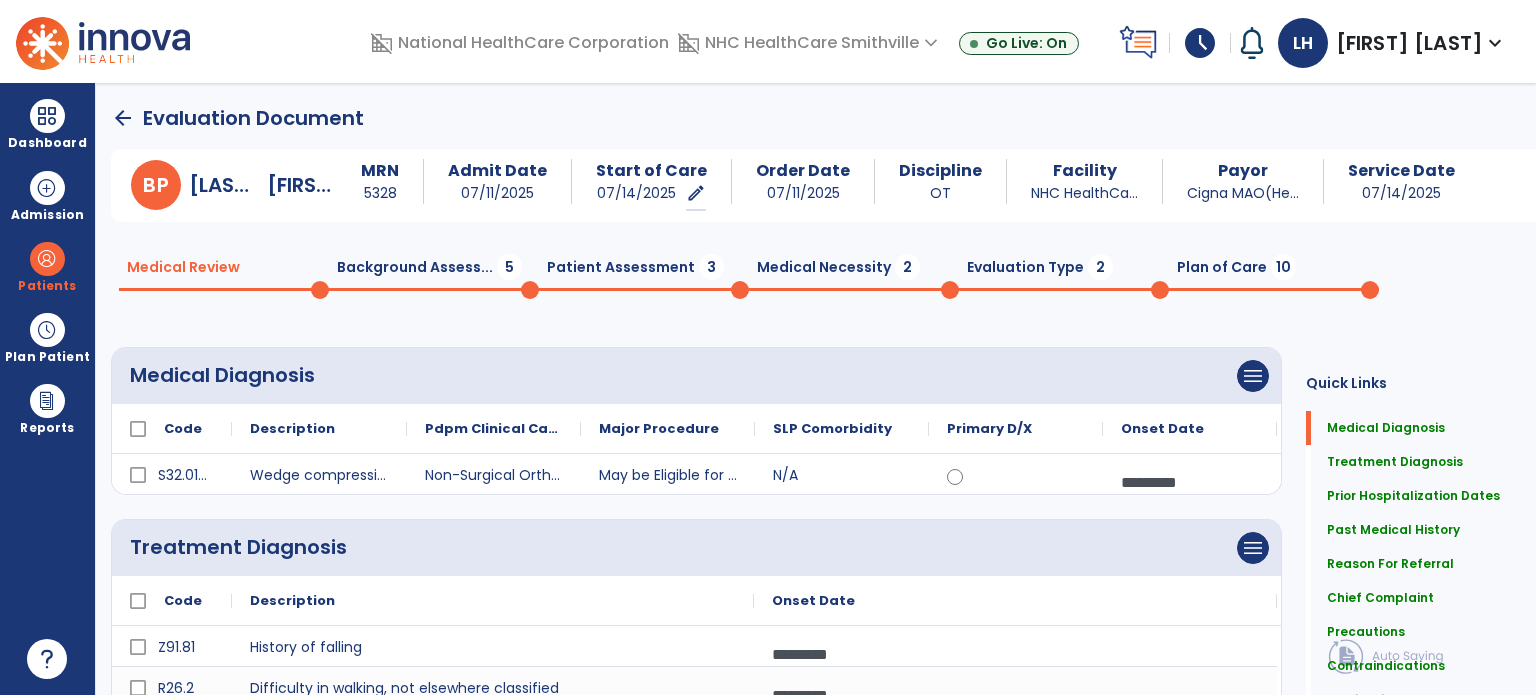 click on "Background Assess...  5" 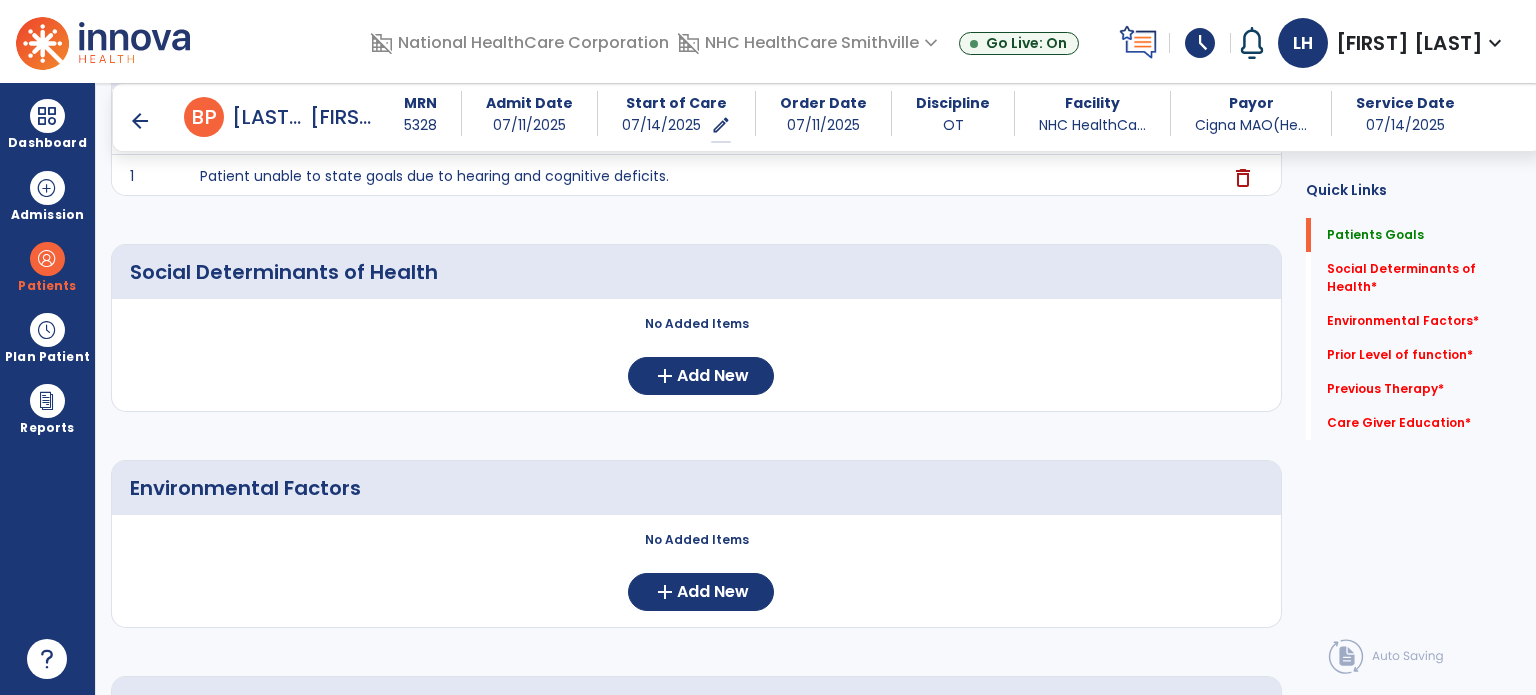 scroll, scrollTop: 332, scrollLeft: 0, axis: vertical 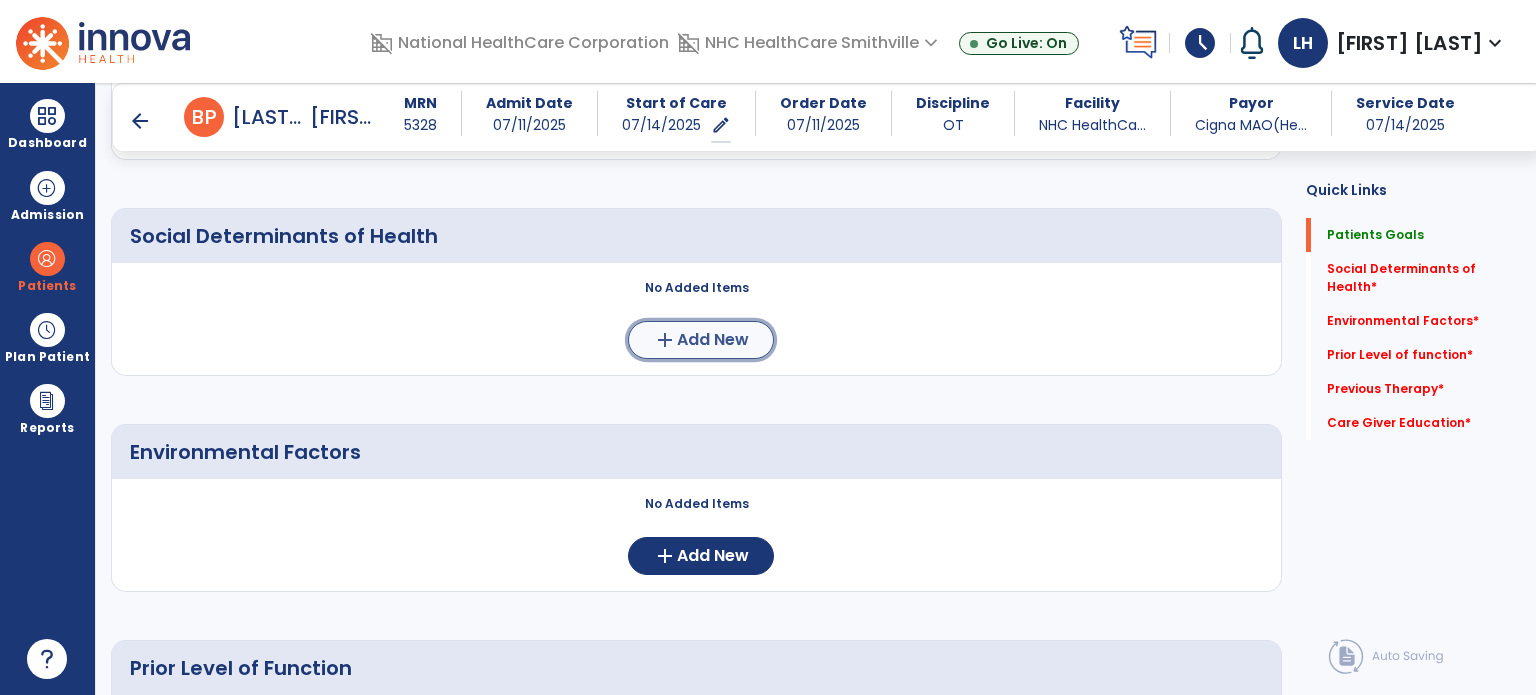 click on "Add New" 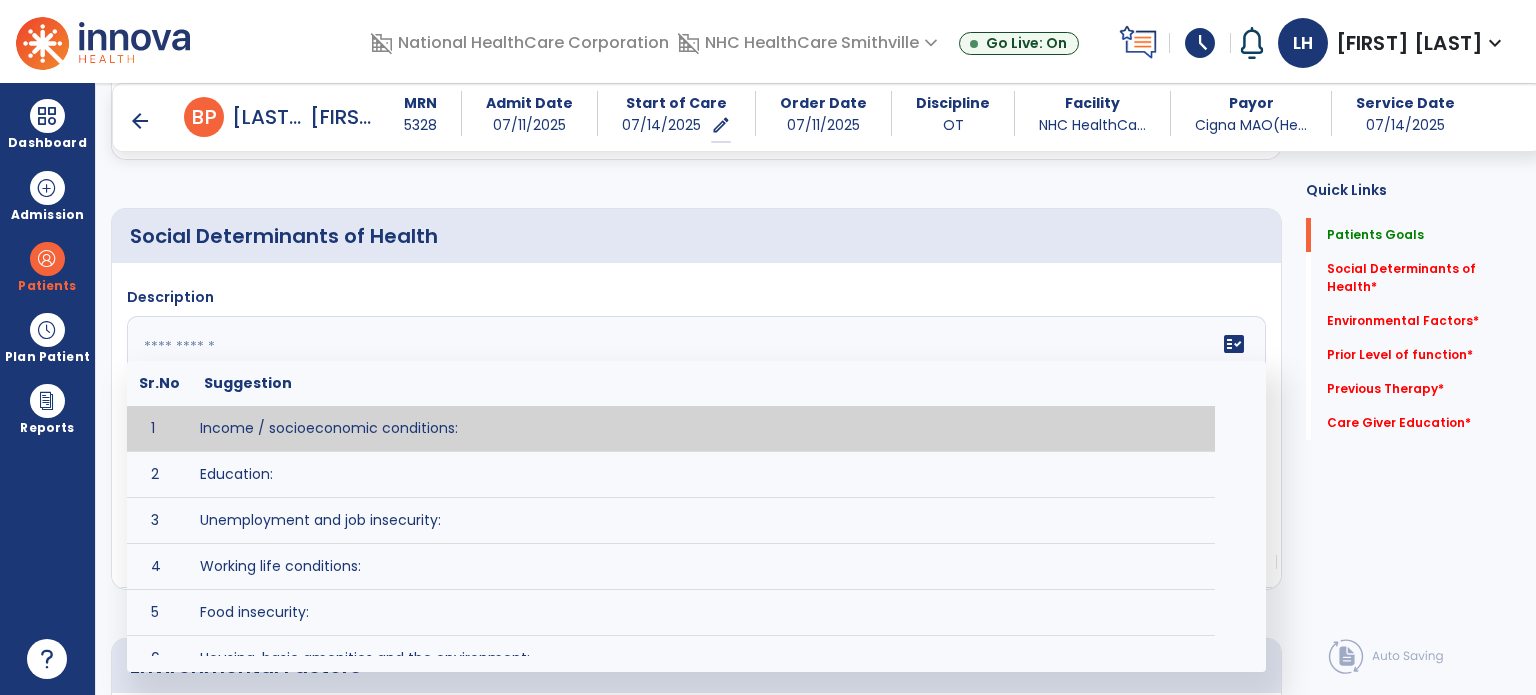 click on "fact_check  Sr.No Suggestion 1 Income / socioeconomic conditions:  2 Education:  3 Unemployment and job insecurity:  4 Working life conditions:  5 Food insecurity:  6 Housing, basic amenities and the environment:  7 Early childhood development:  8 Social inclusion and non-discrimination: 9 Structural conflict: 10 Access to affordable health services of decent quality:" 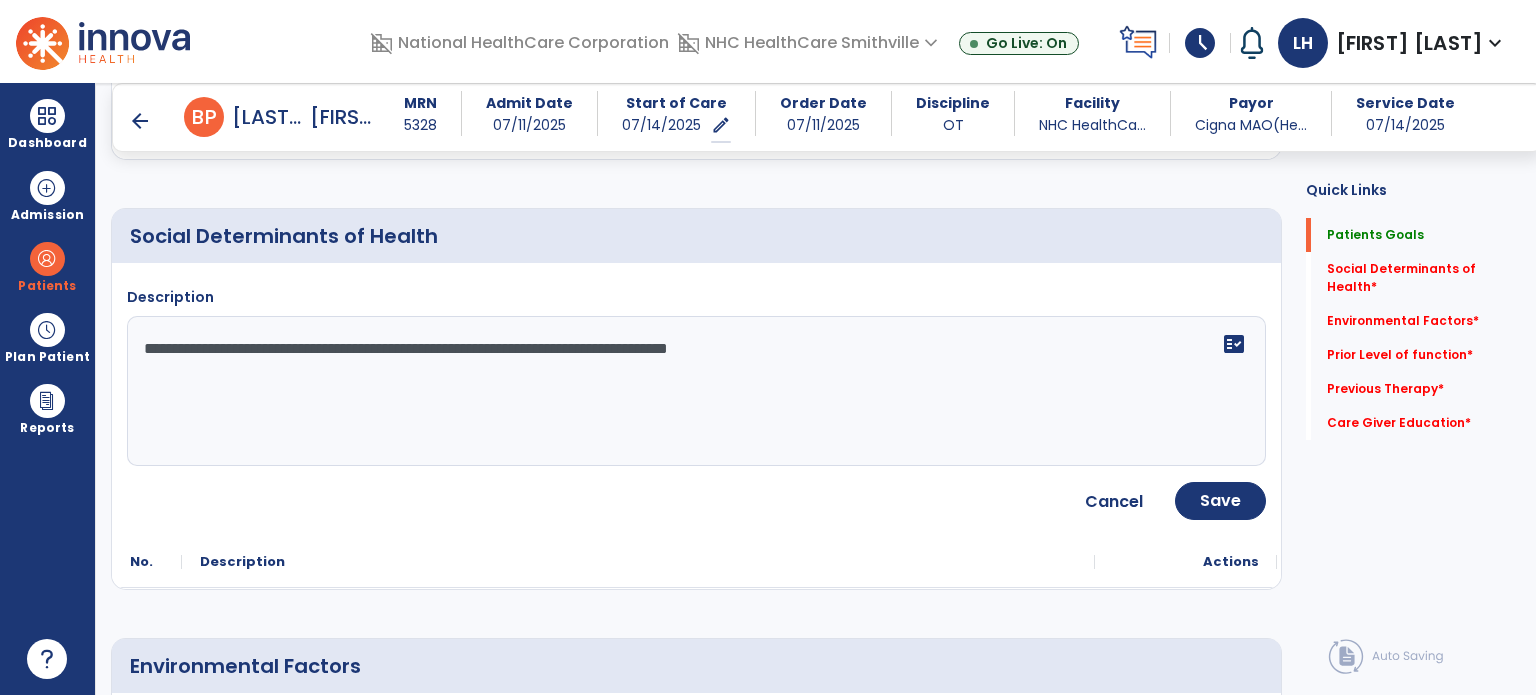 click on "**********" 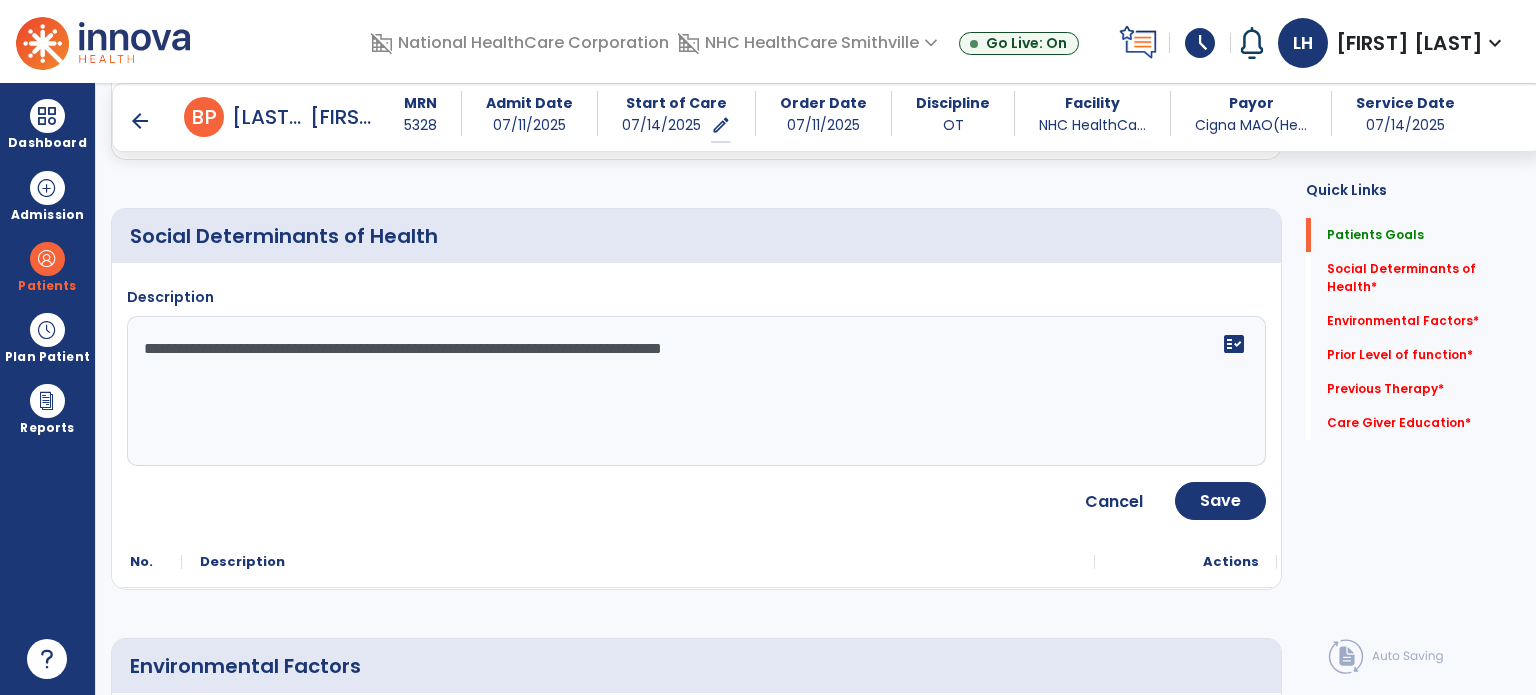 click on "**********" 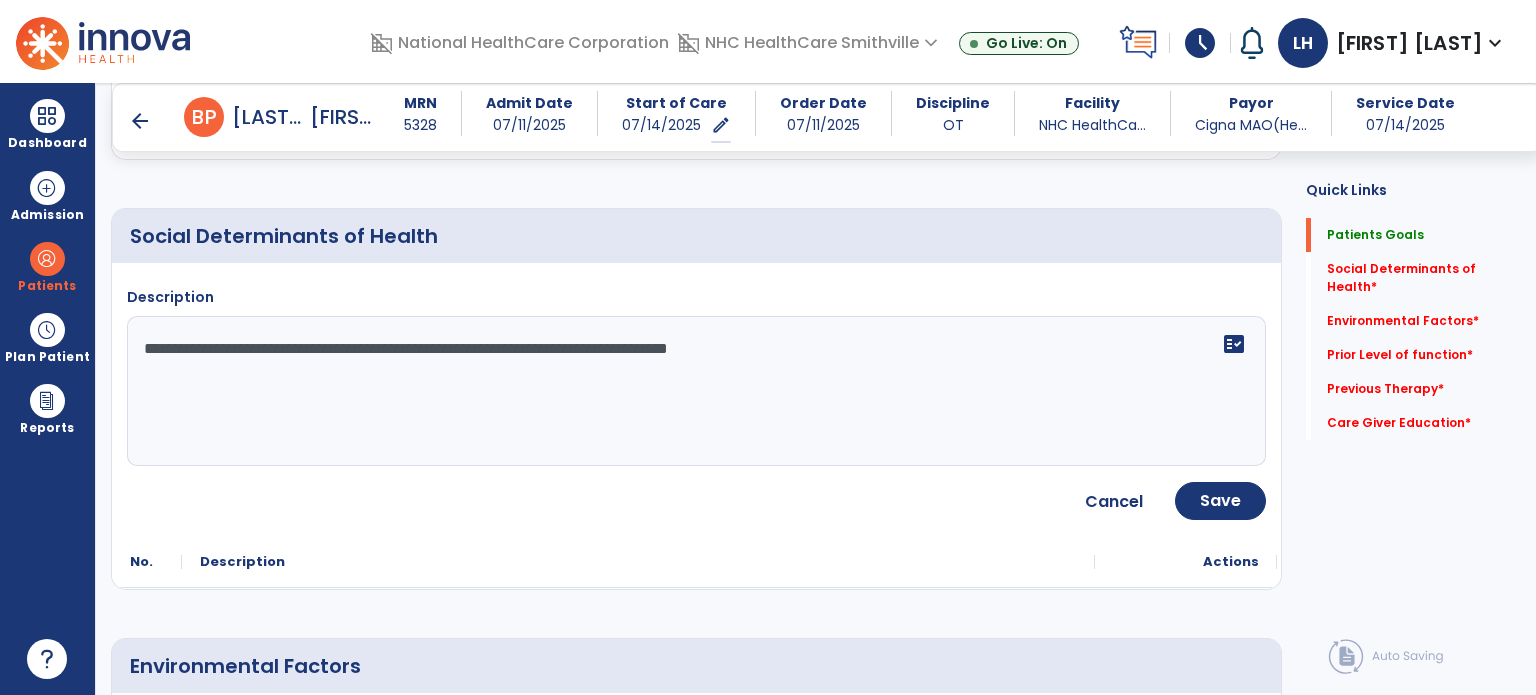 click on "**********" 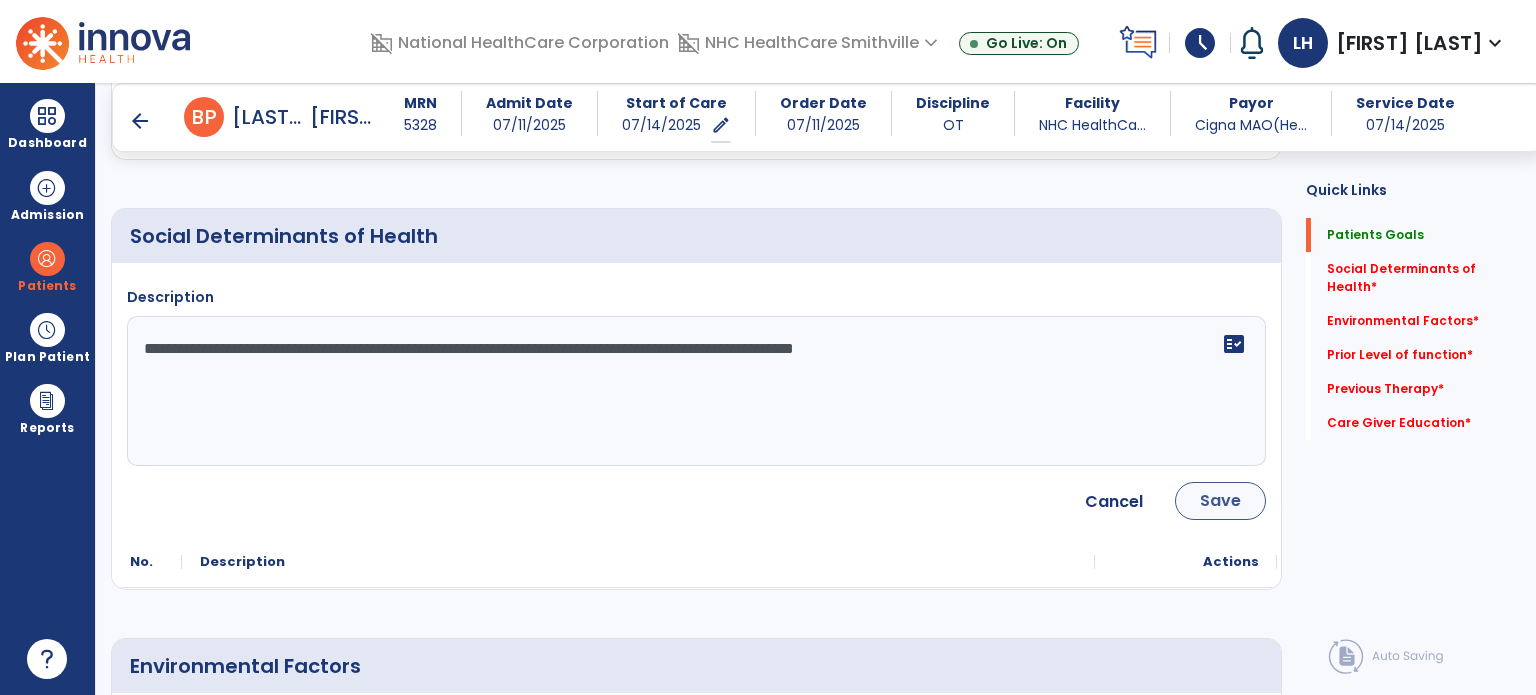 type on "**********" 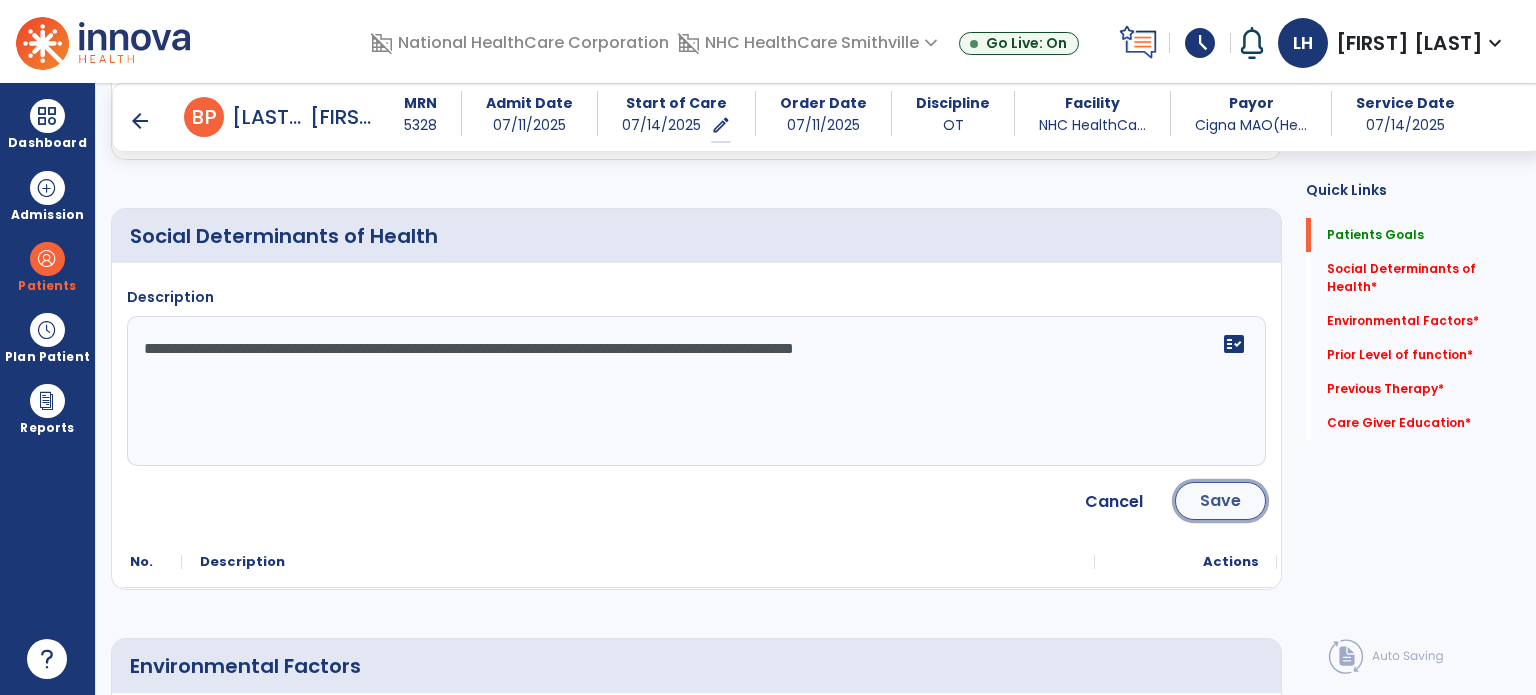 click on "Save" 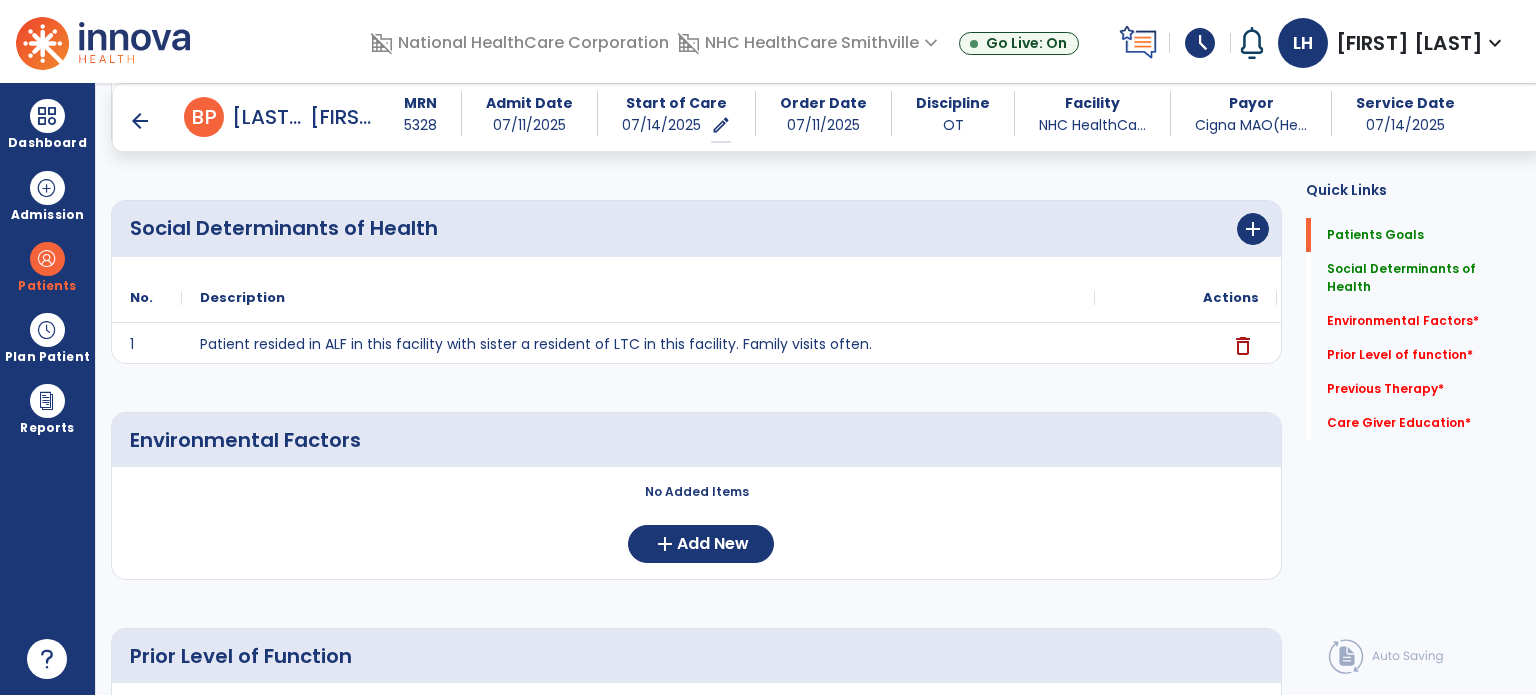 scroll, scrollTop: 262, scrollLeft: 0, axis: vertical 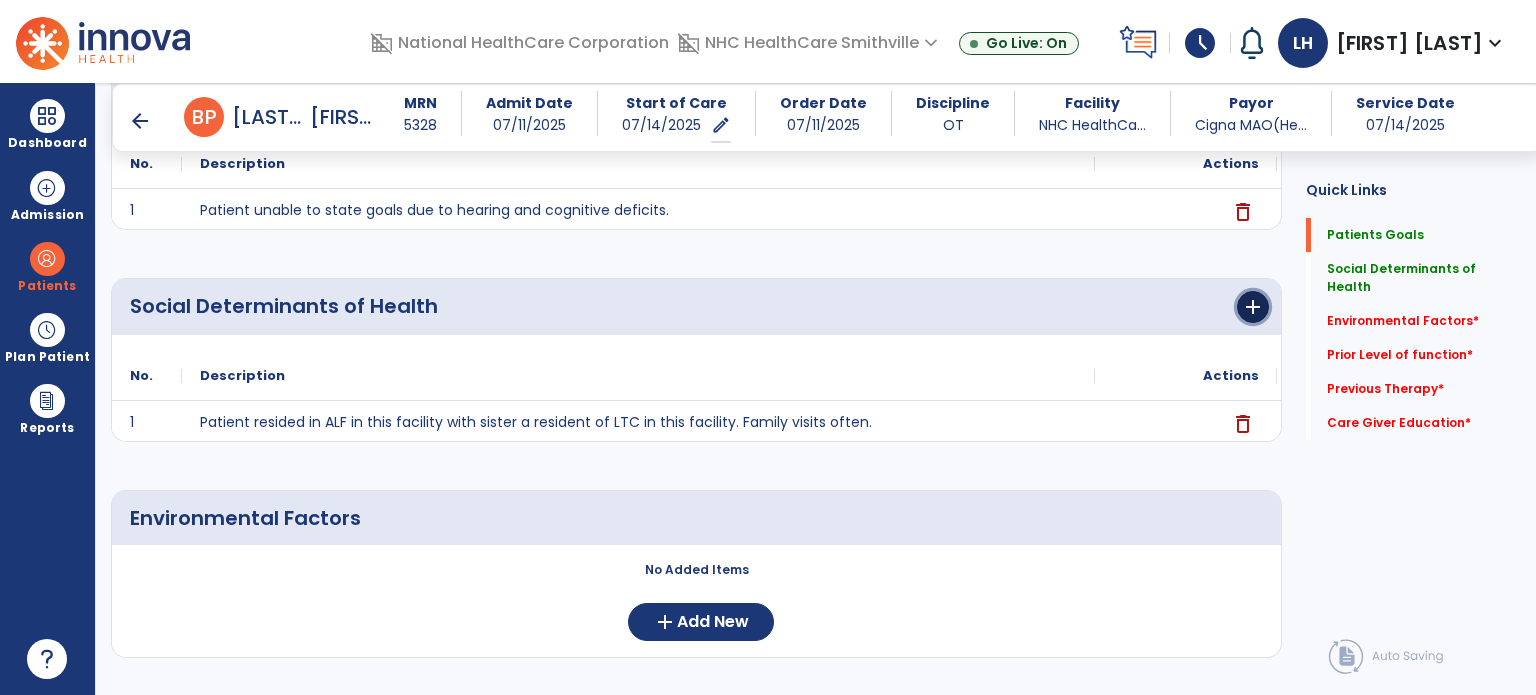 click on "add" 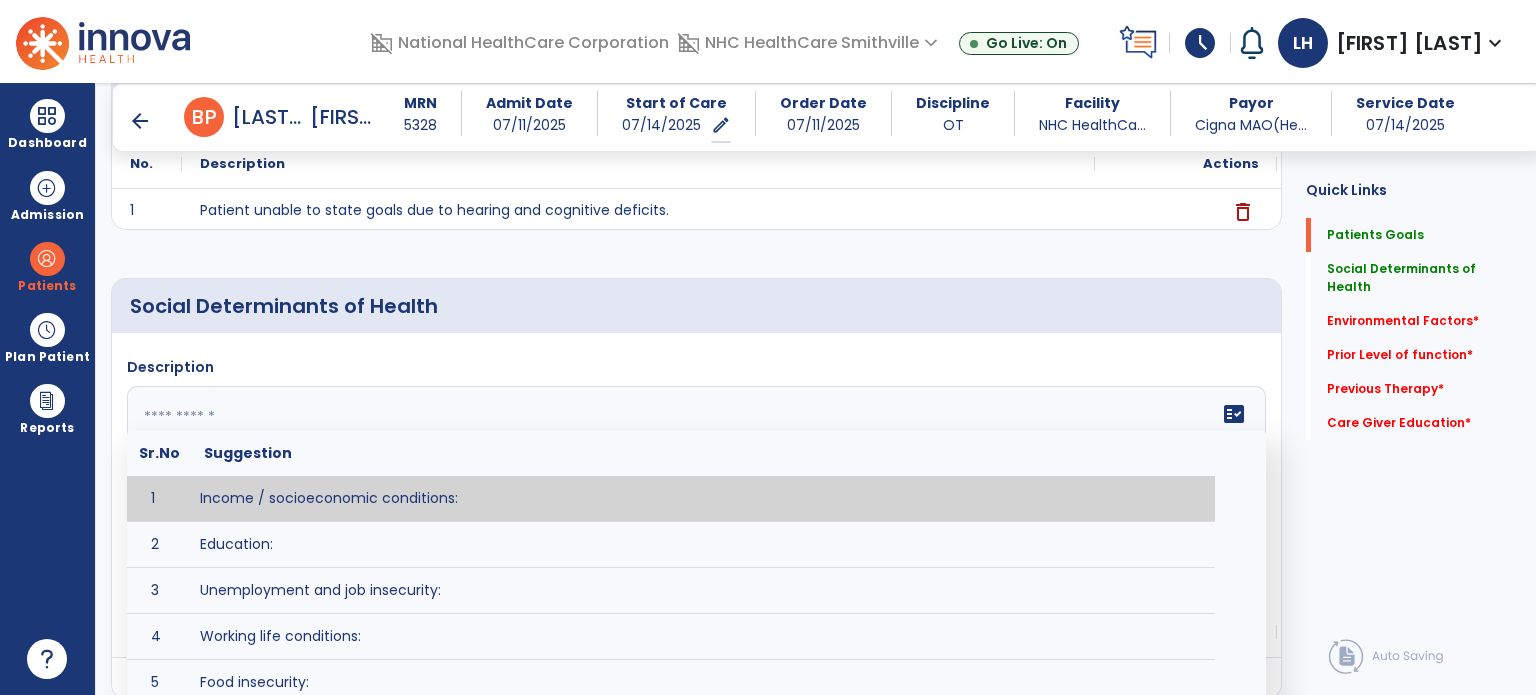 click on "fact_check  Sr.No Suggestion 1 Income / socioeconomic conditions:  2 Education:  3 Unemployment and job insecurity:  4 Working life conditions:  5 Food insecurity:  6 Housing, basic amenities and the environment:  7 Early childhood development:  8 Social inclusion and non-discrimination: 9 Structural conflict: 10 Access to affordable health services of decent quality:" 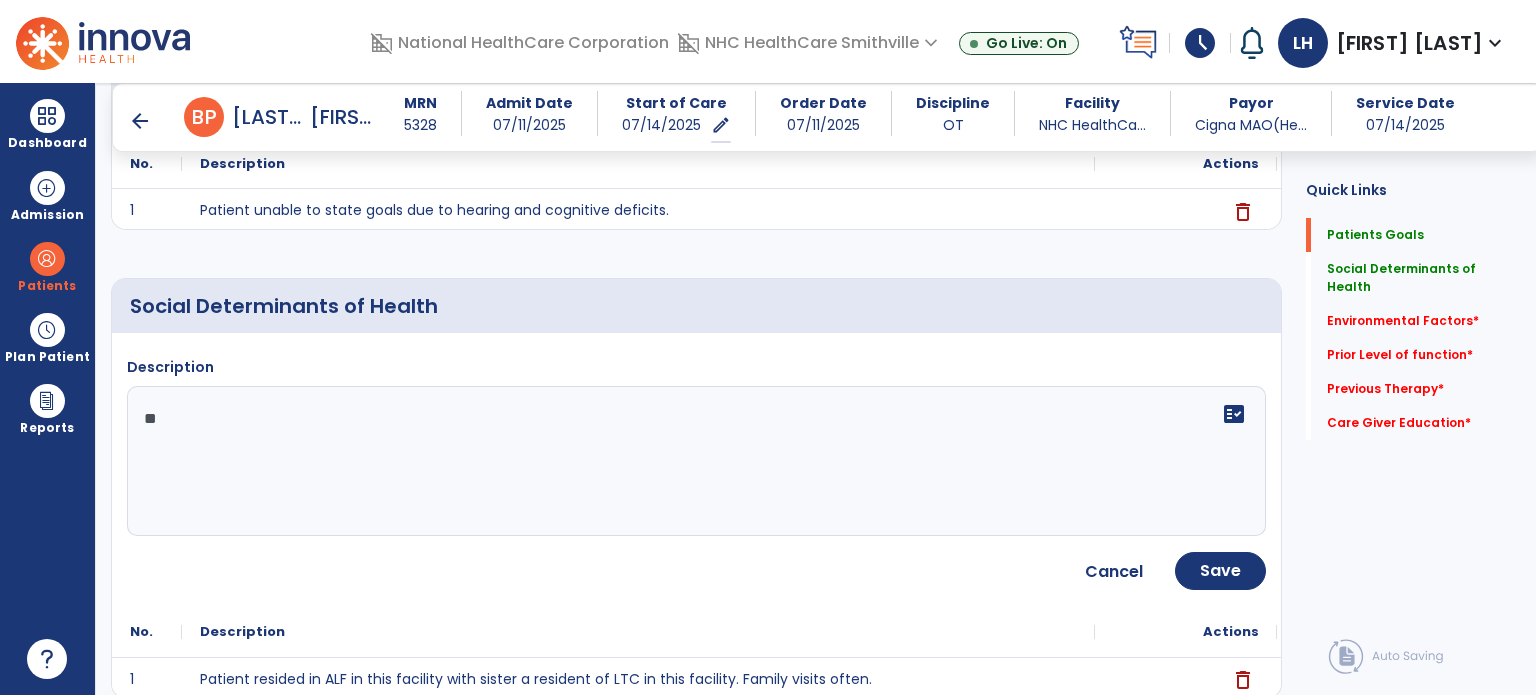 type on "*" 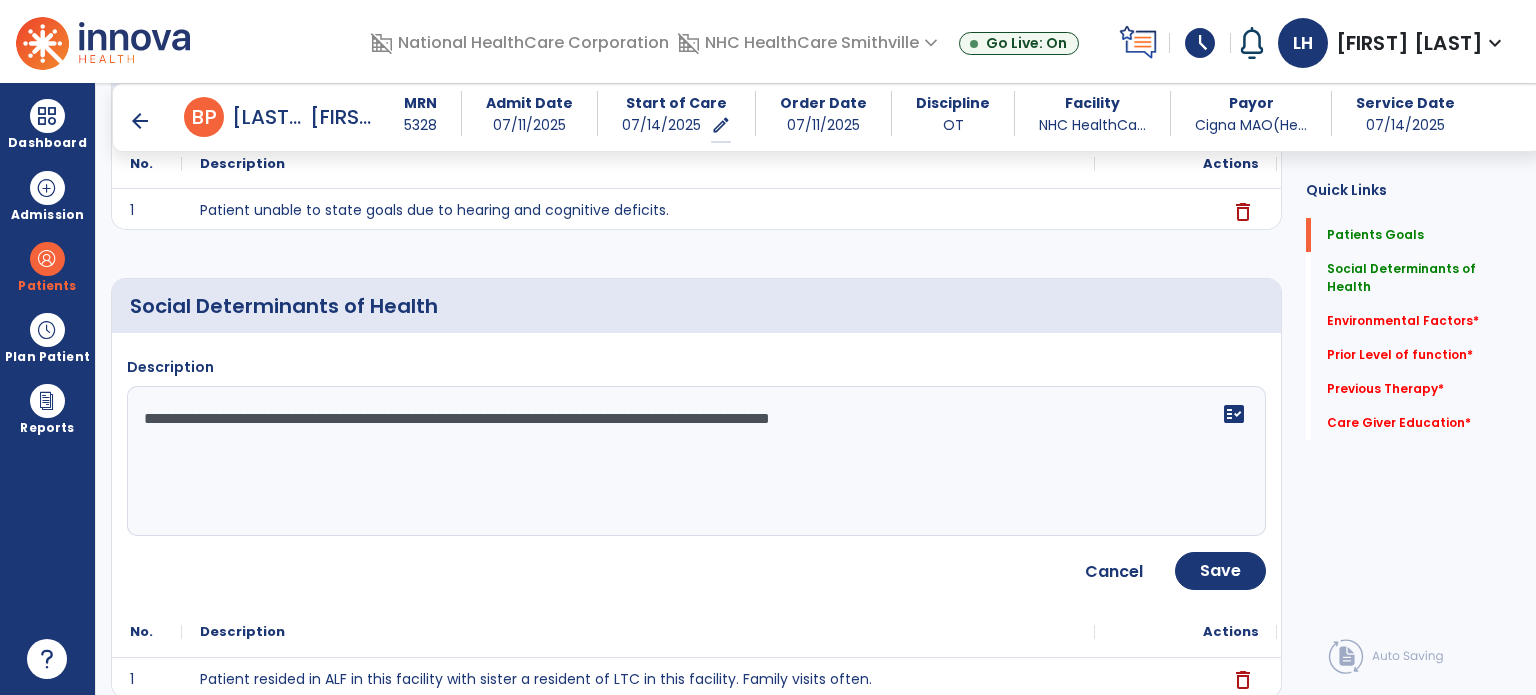 type on "**********" 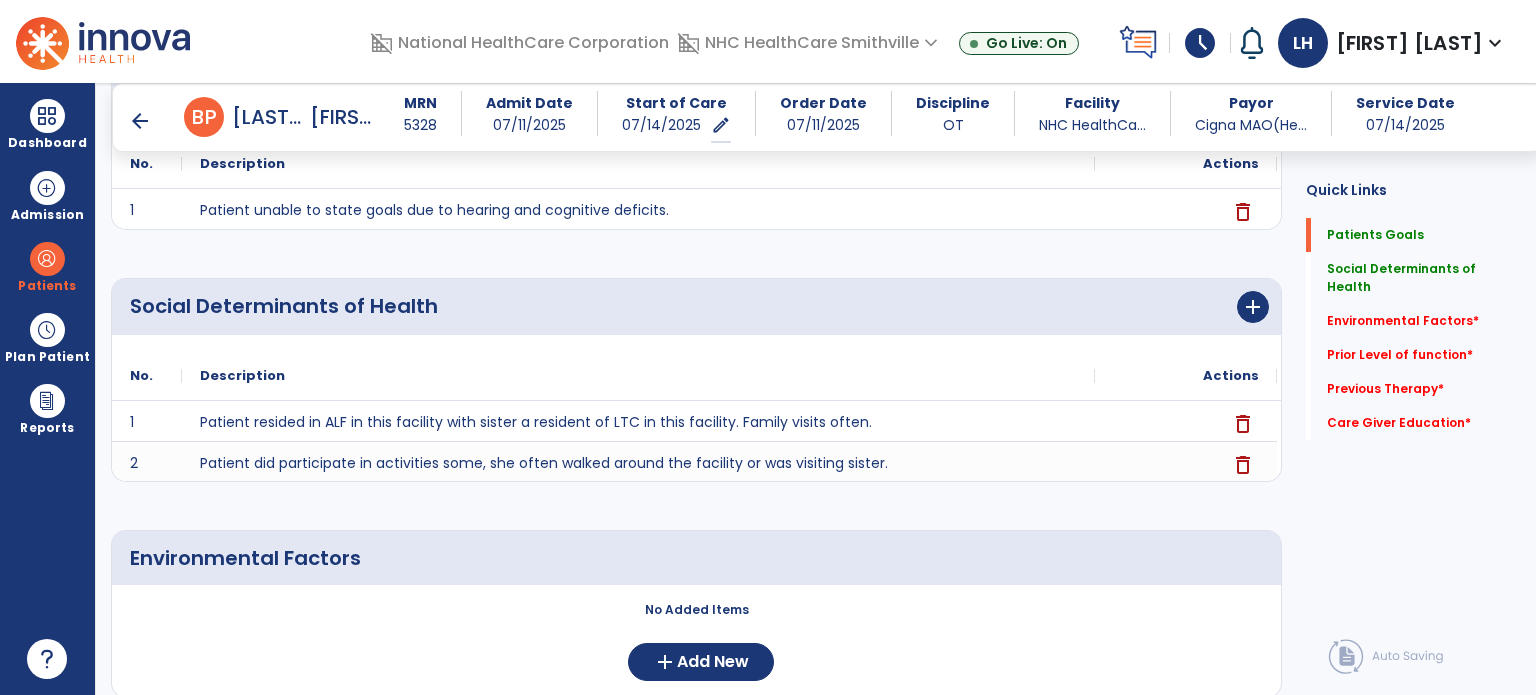scroll, scrollTop: 464, scrollLeft: 0, axis: vertical 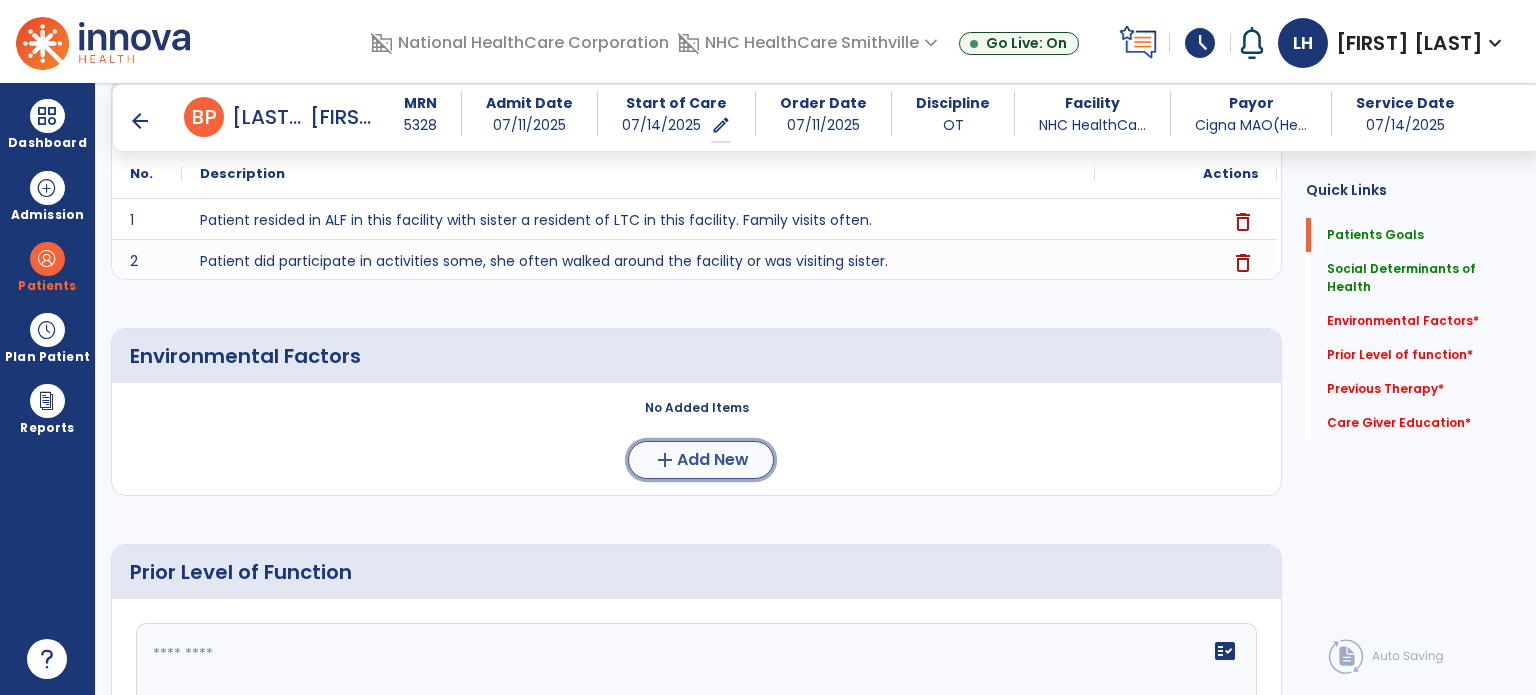 click on "add" 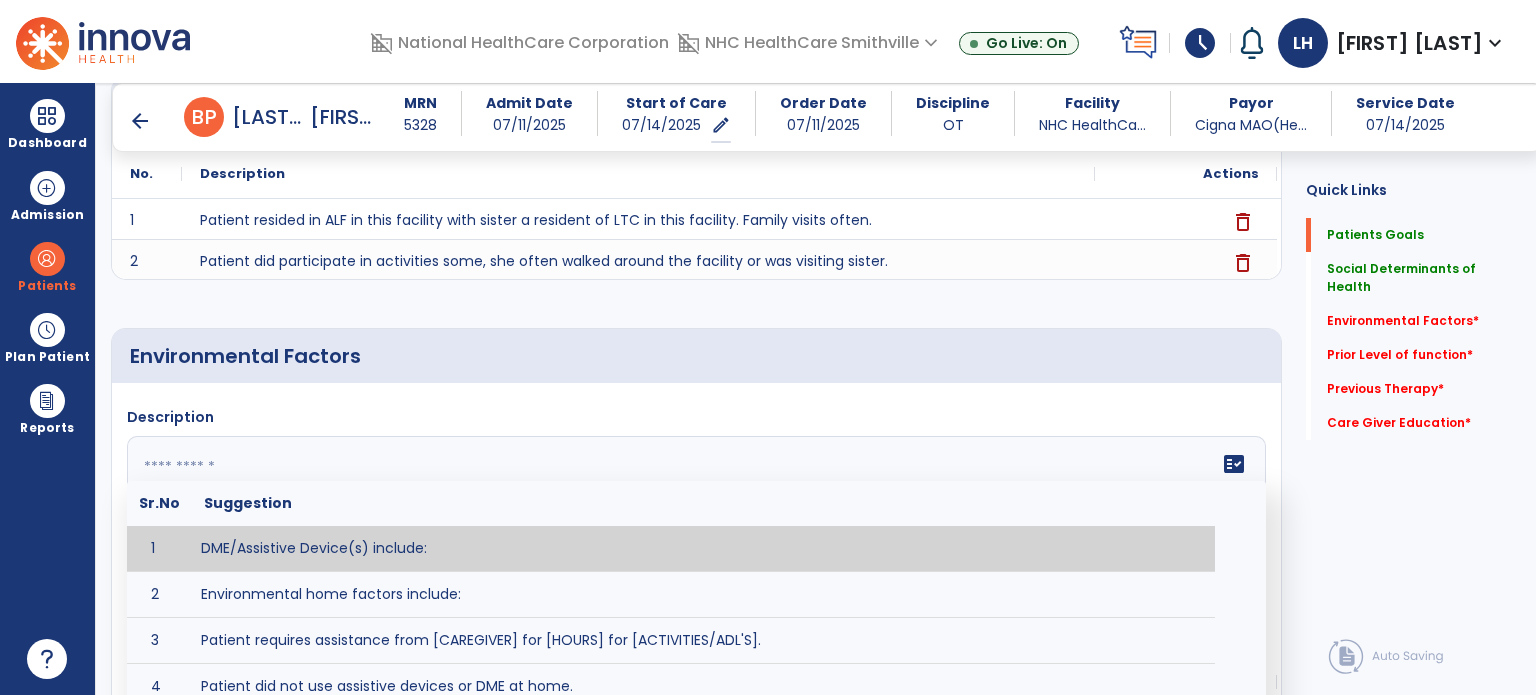 click on "fact_check  Sr.No Suggestion 1 DME/Assistive Device(s) include:  2 Environmental home factors include:  3 Patient requires assistance from [CAREGIVER] for [HOURS] for [ACTIVITIES/ADL'S]. 4 Patient did not use assistive devices or DME at home. 5 Patient had meals on wheels. 6 Patient has caregiver help at home who will be able to provide assistance upon discharge. 7 Patient lived alone at home prior to admission and will [HAVE or HAVE NOT] assistance at home from [CAREGIVER] upon discharge. 8 Patient lives alone. 9 Patient lives with caregiver who provides support/aid for ____________. 10 Patient lives with spouse/significant other. 11 Patient needs to clime [NUMBER] stairs [WITH/WITHOUT] railing in order to reach [ROOM]. 12 Patient uses adaptive equipment at home including [EQUIPMENT] and has the following home modifications __________. 13 Patient was able to complete community activities (driving, shopping, community ambulation, etc.) independently. 14 15 16 17" 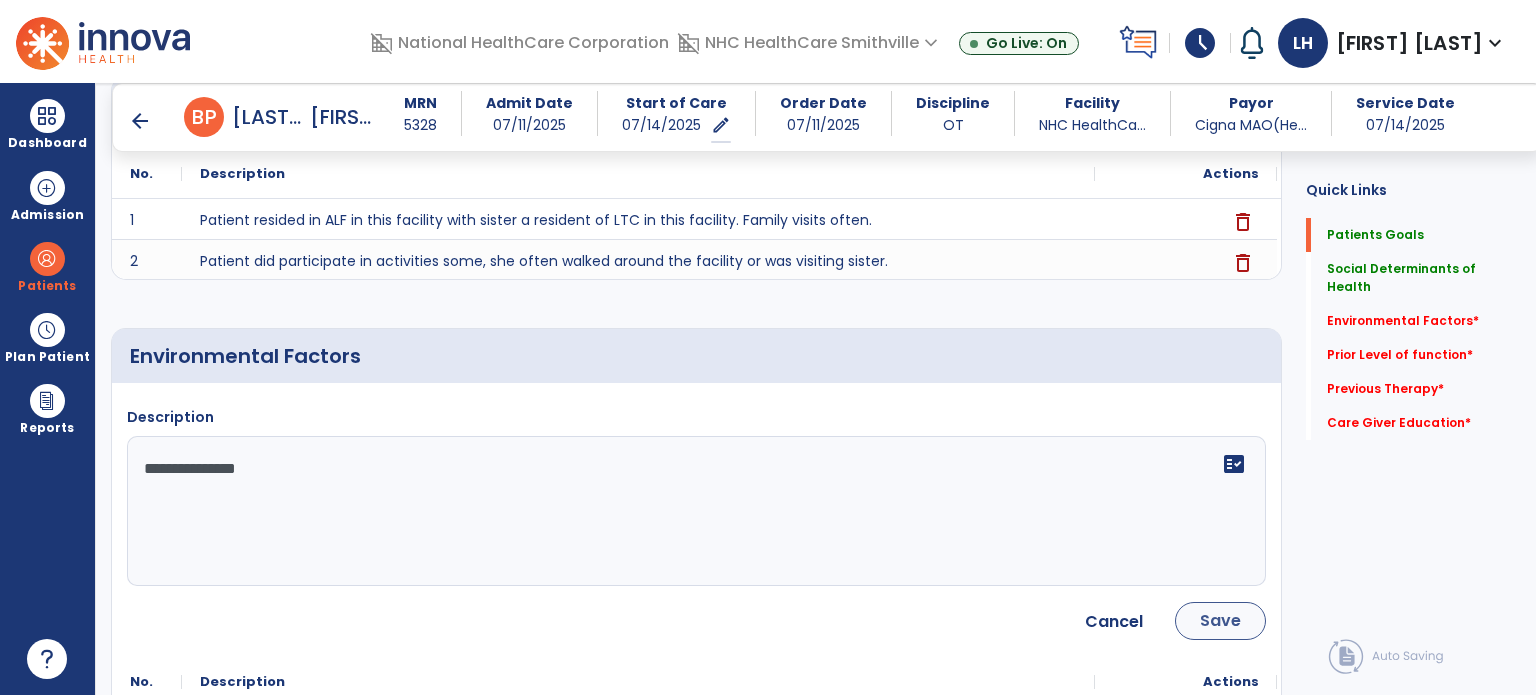 type on "**********" 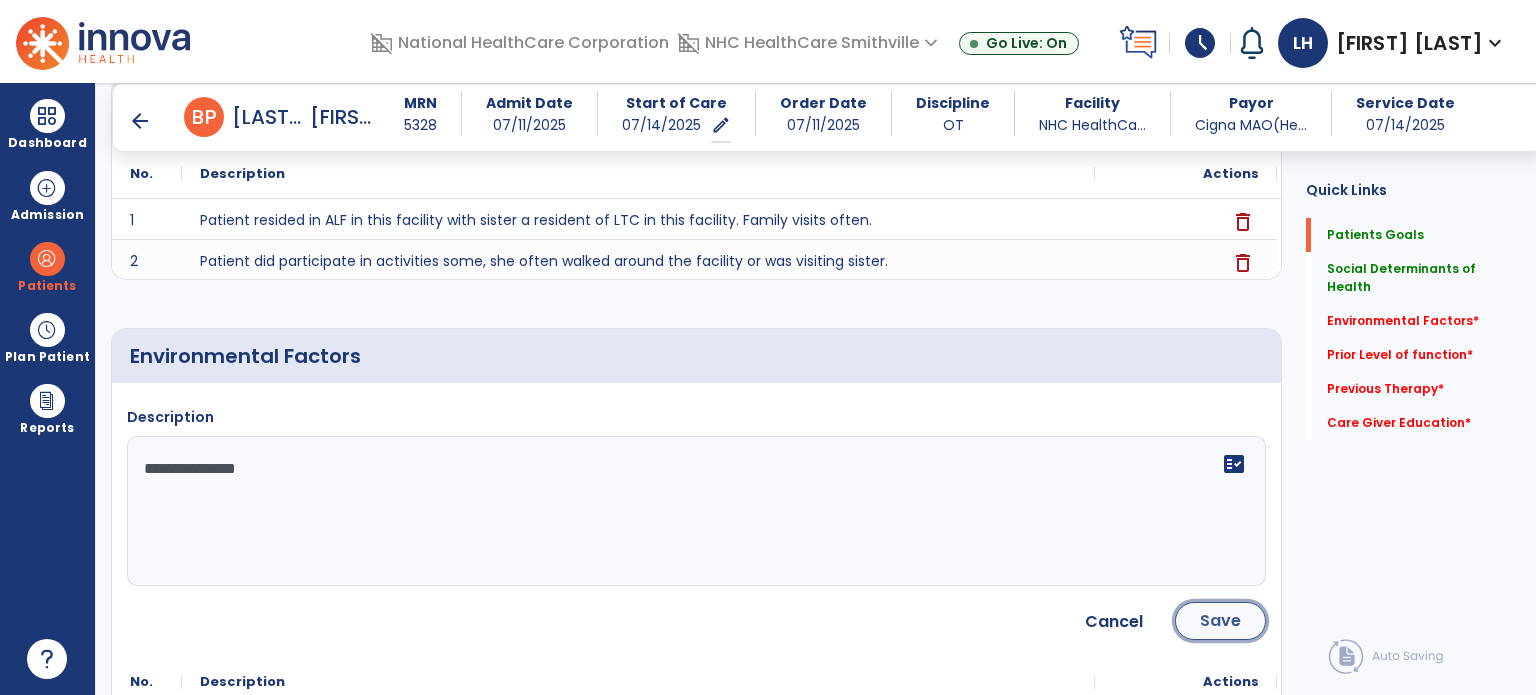 click on "Save" 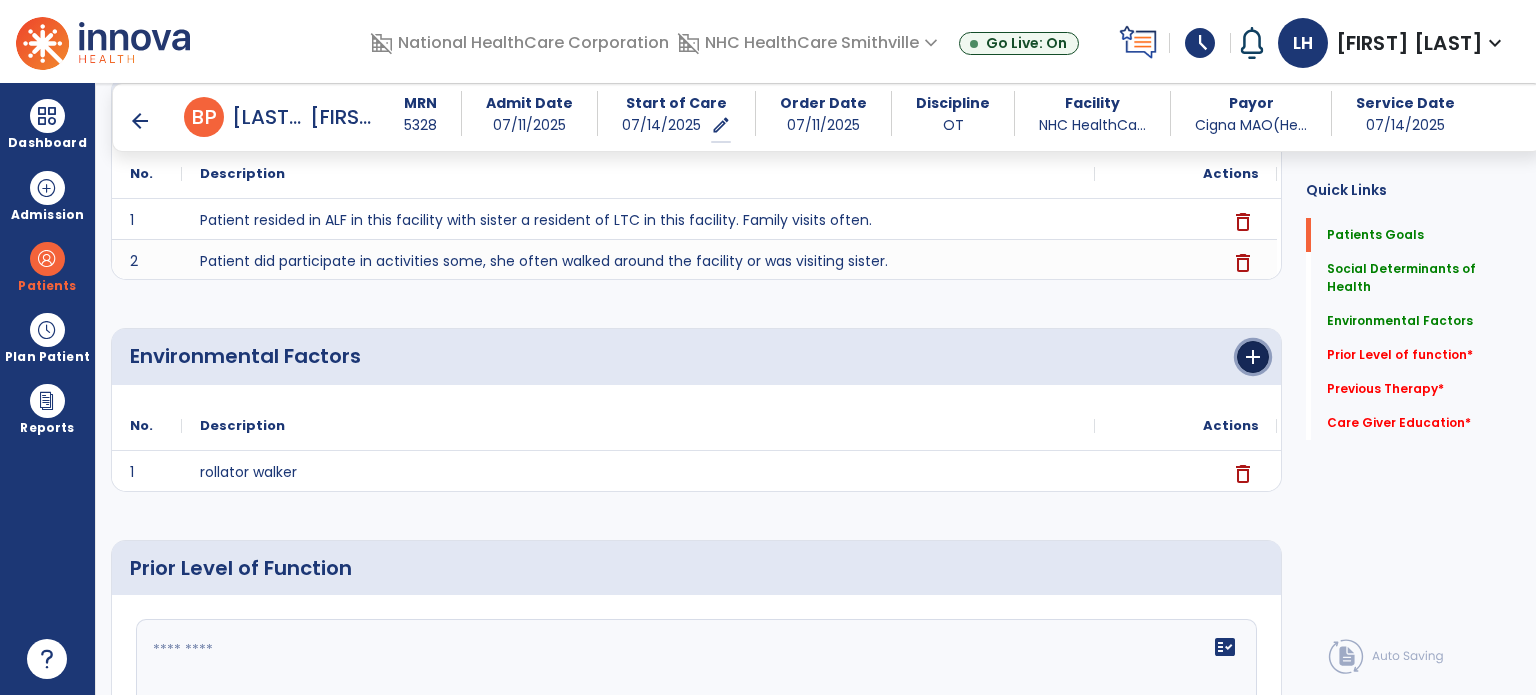 click on "add" 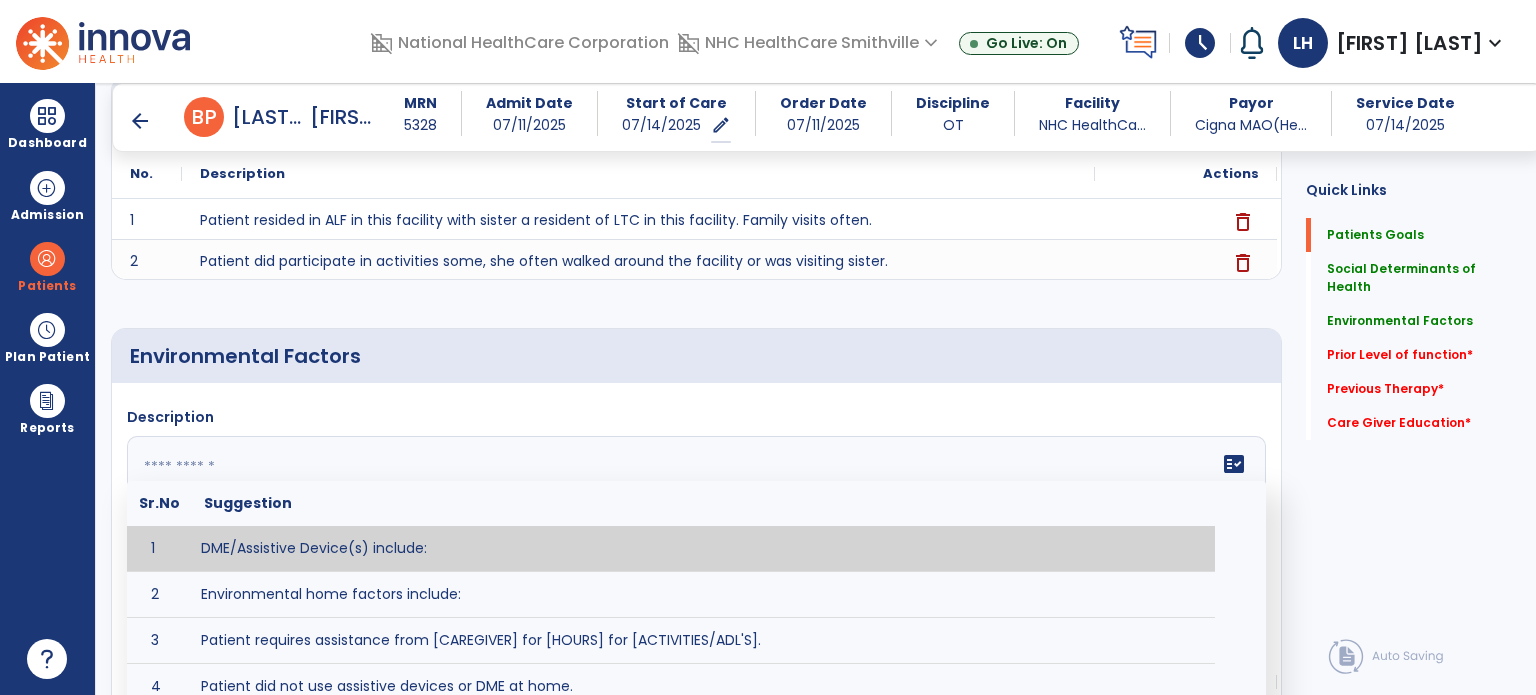 click 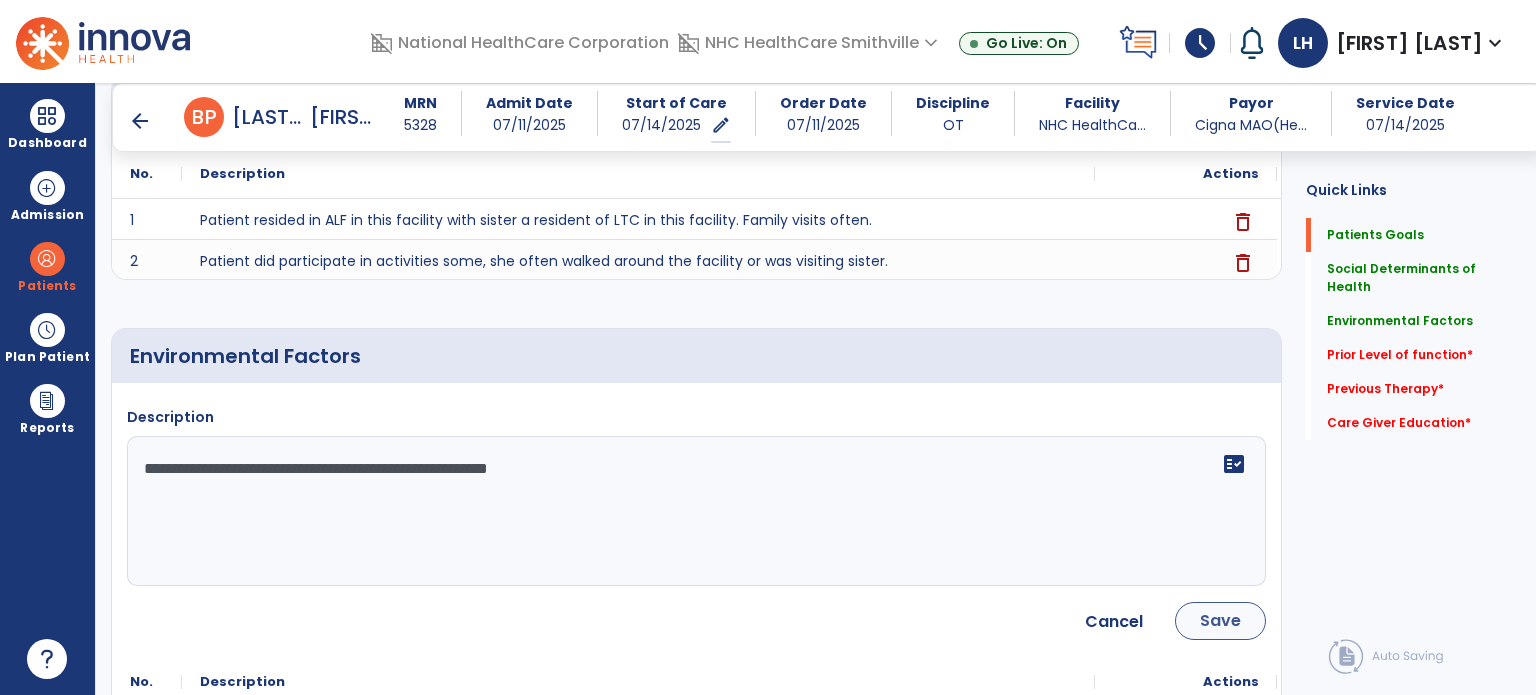 type on "**********" 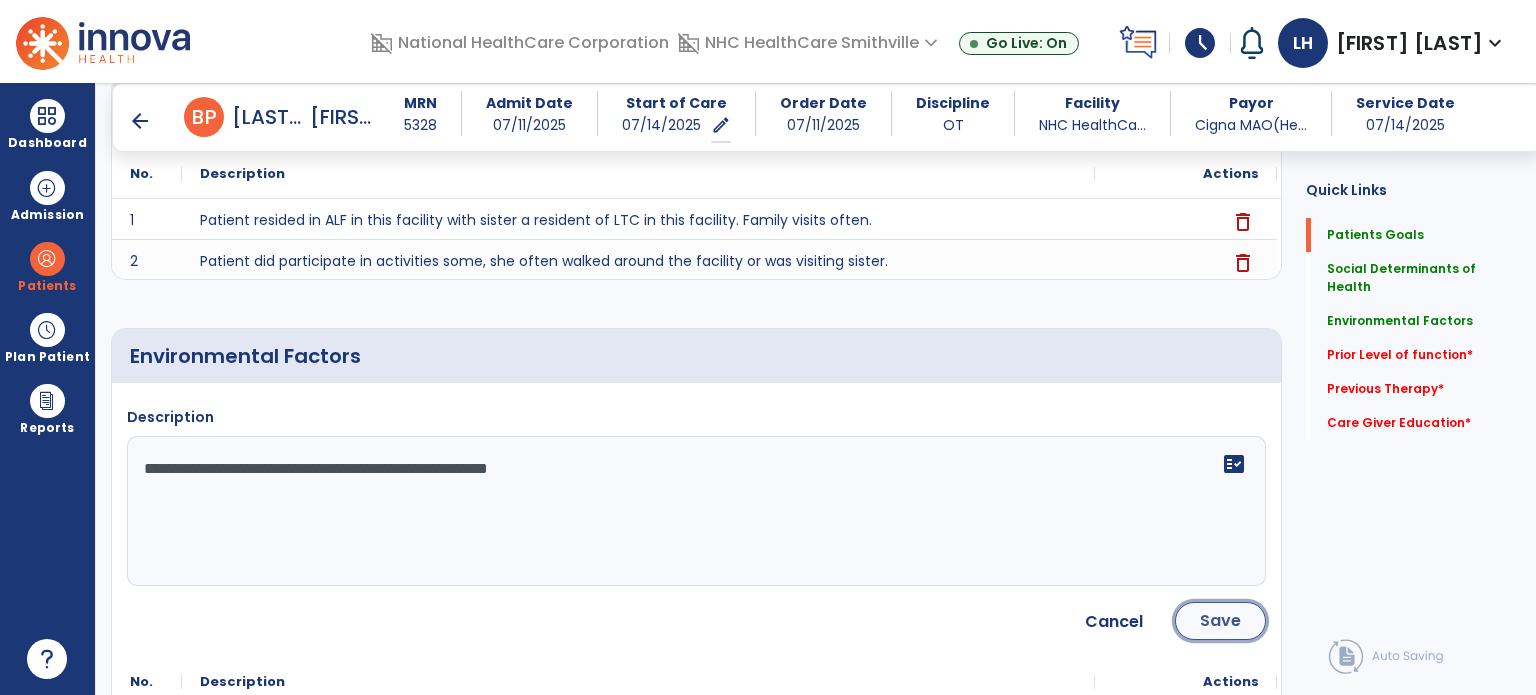click on "Save" 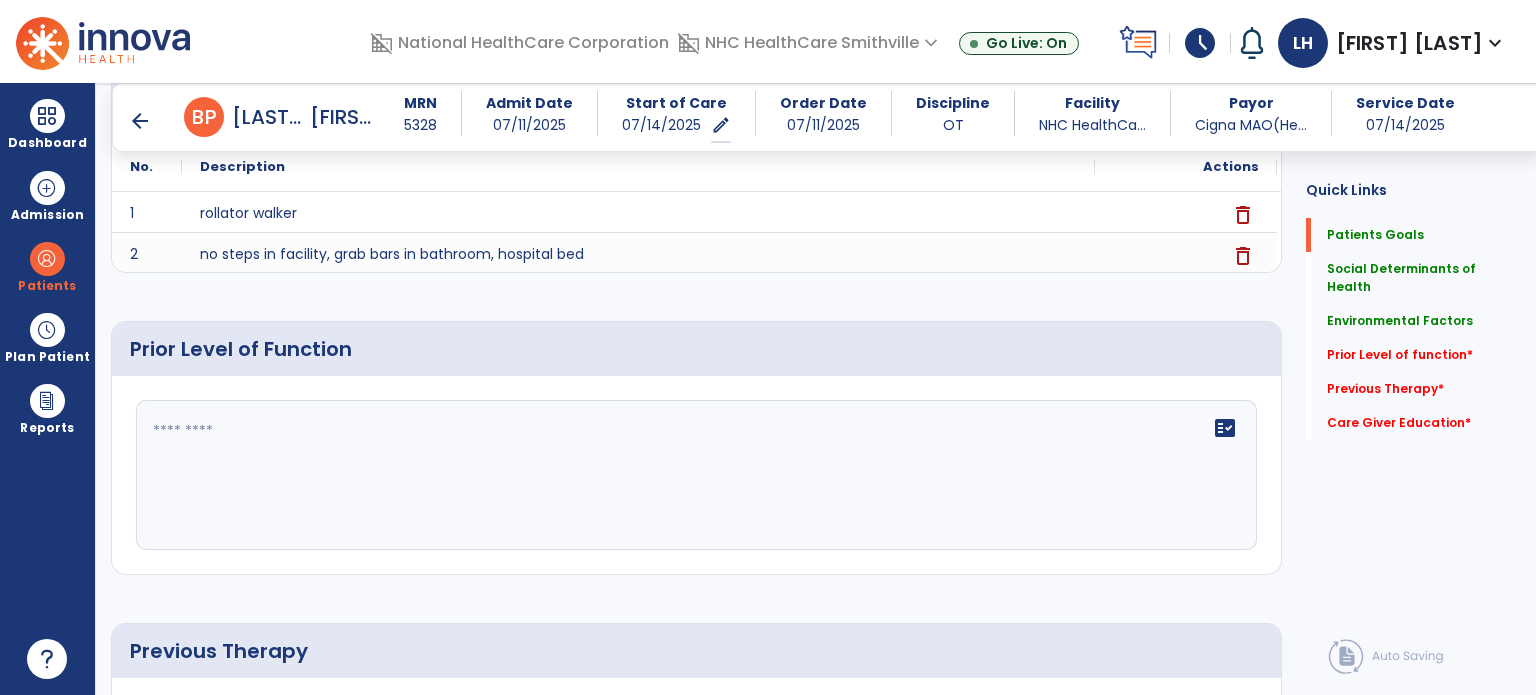 scroll, scrollTop: 747, scrollLeft: 0, axis: vertical 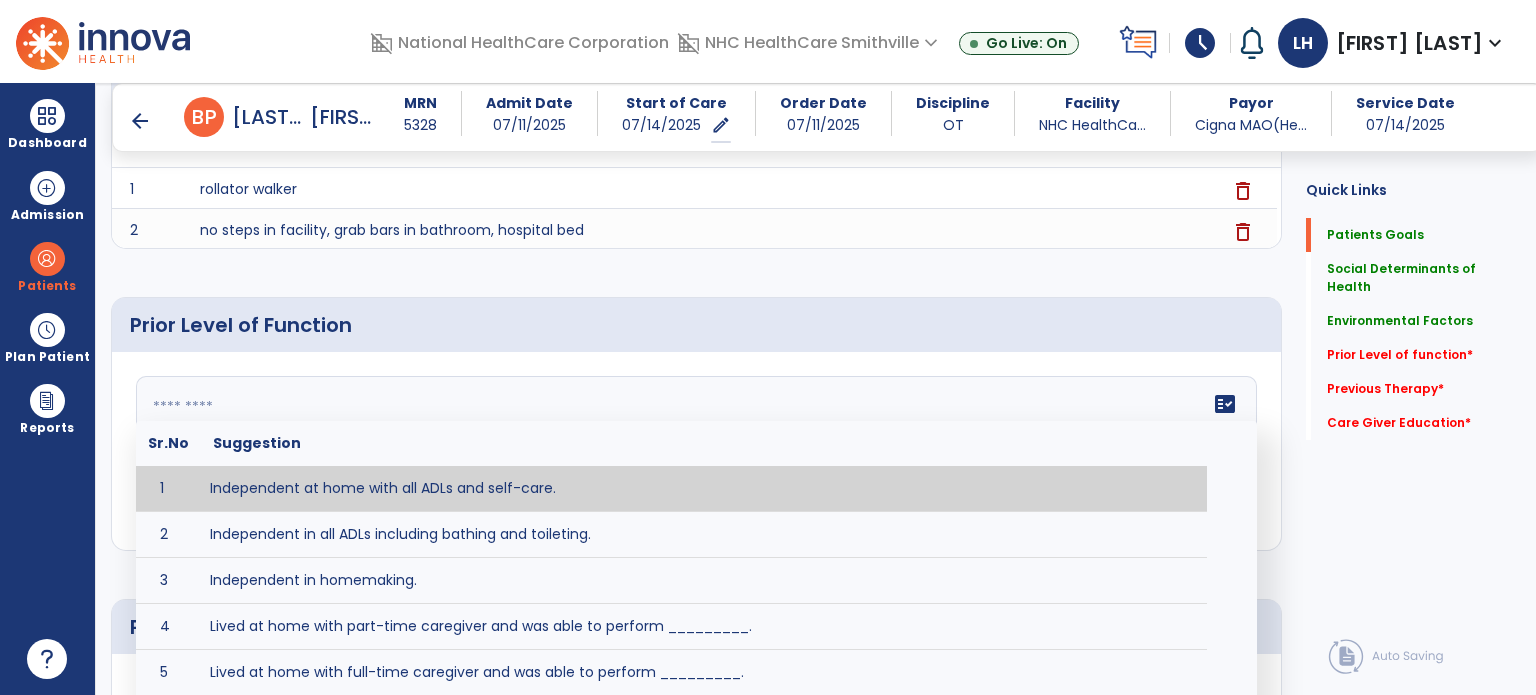click 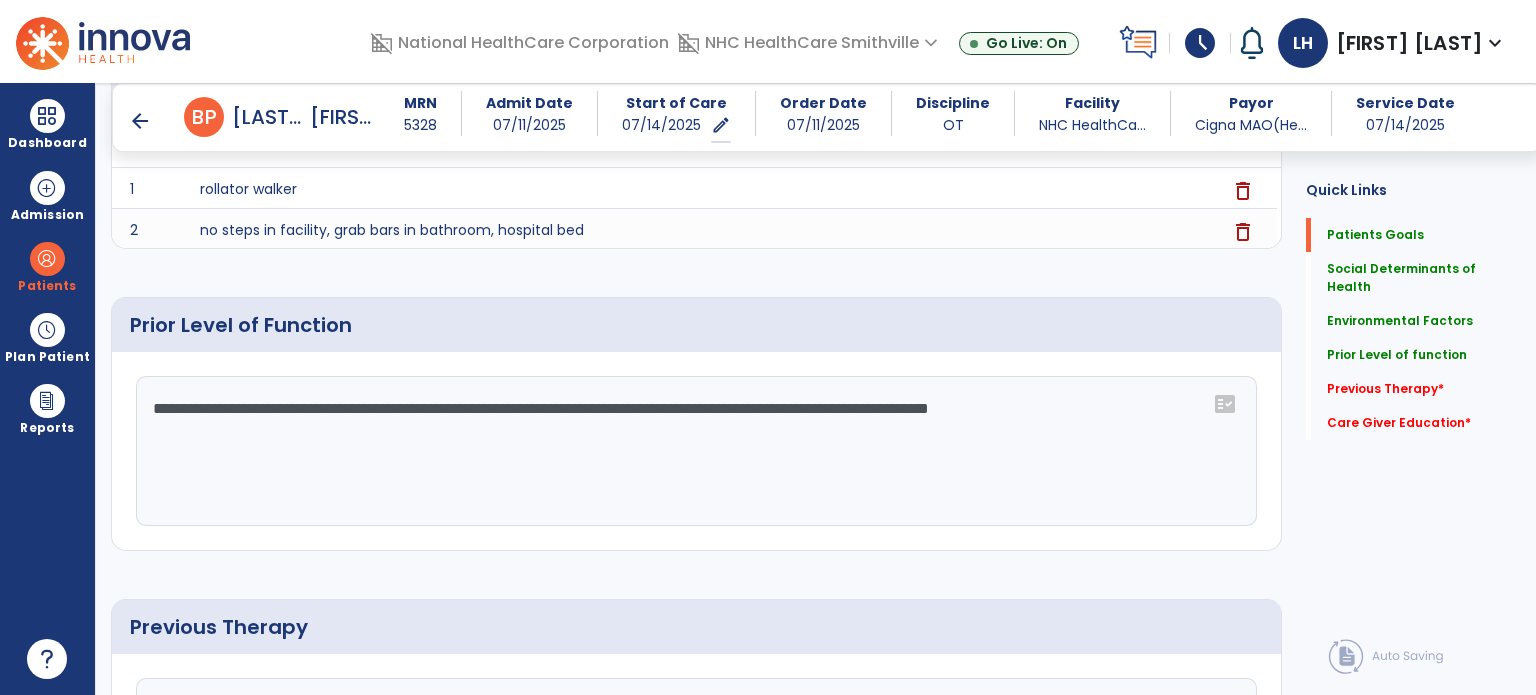 click on "**********" 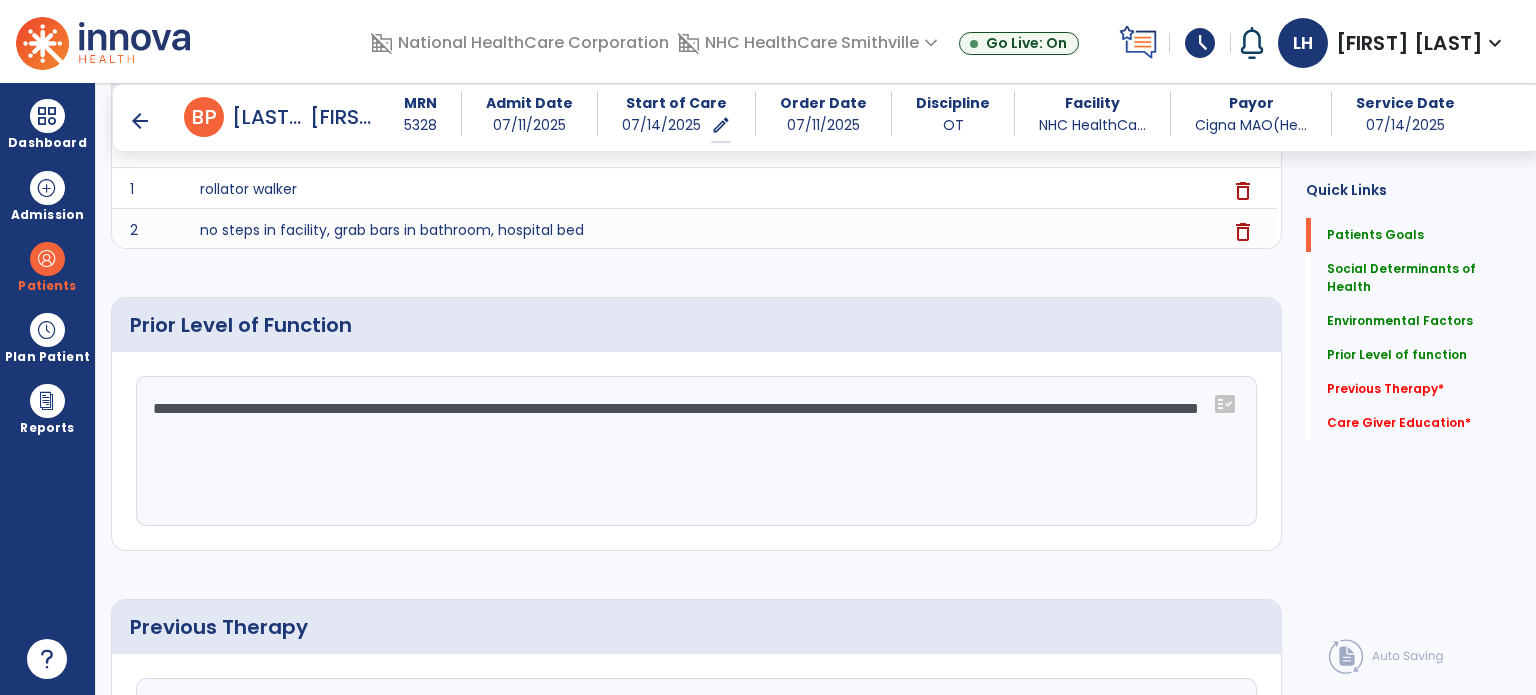 click on "**********" 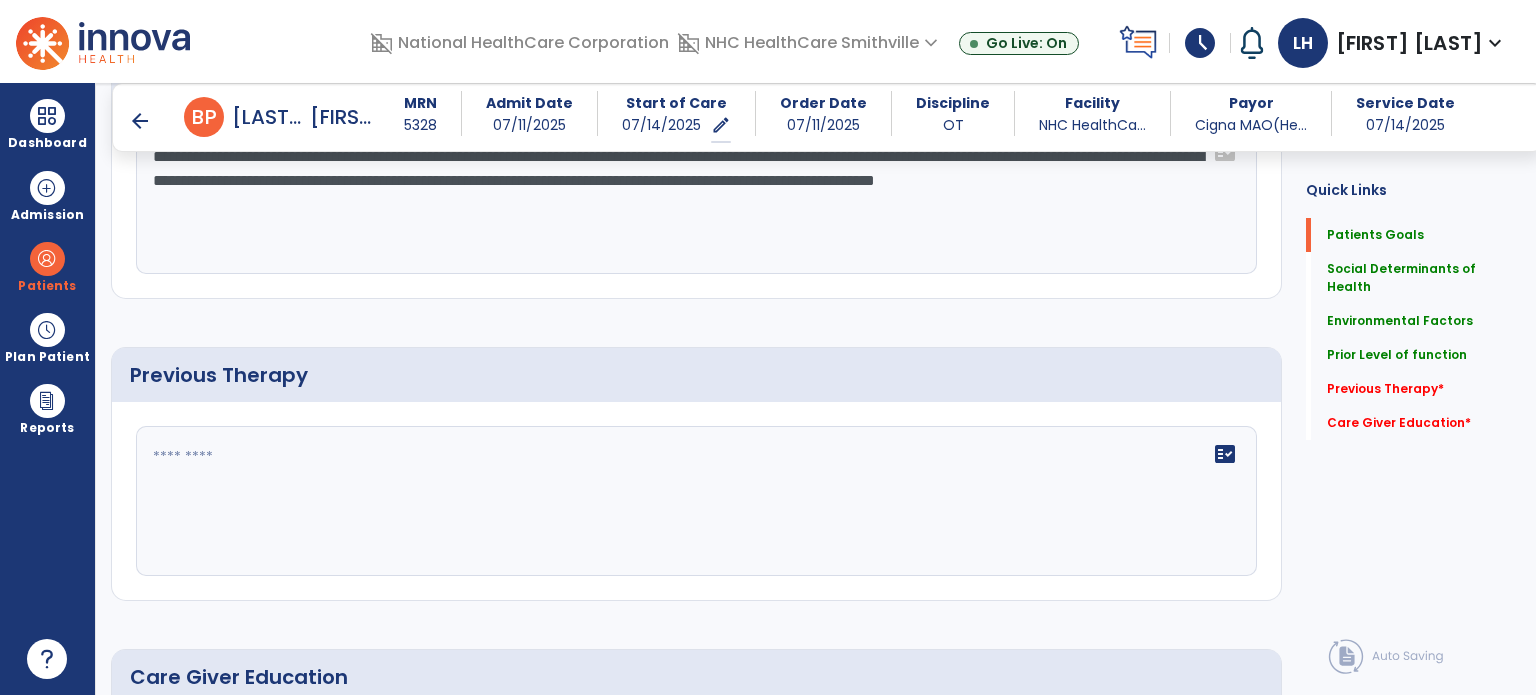 scroll, scrollTop: 1036, scrollLeft: 0, axis: vertical 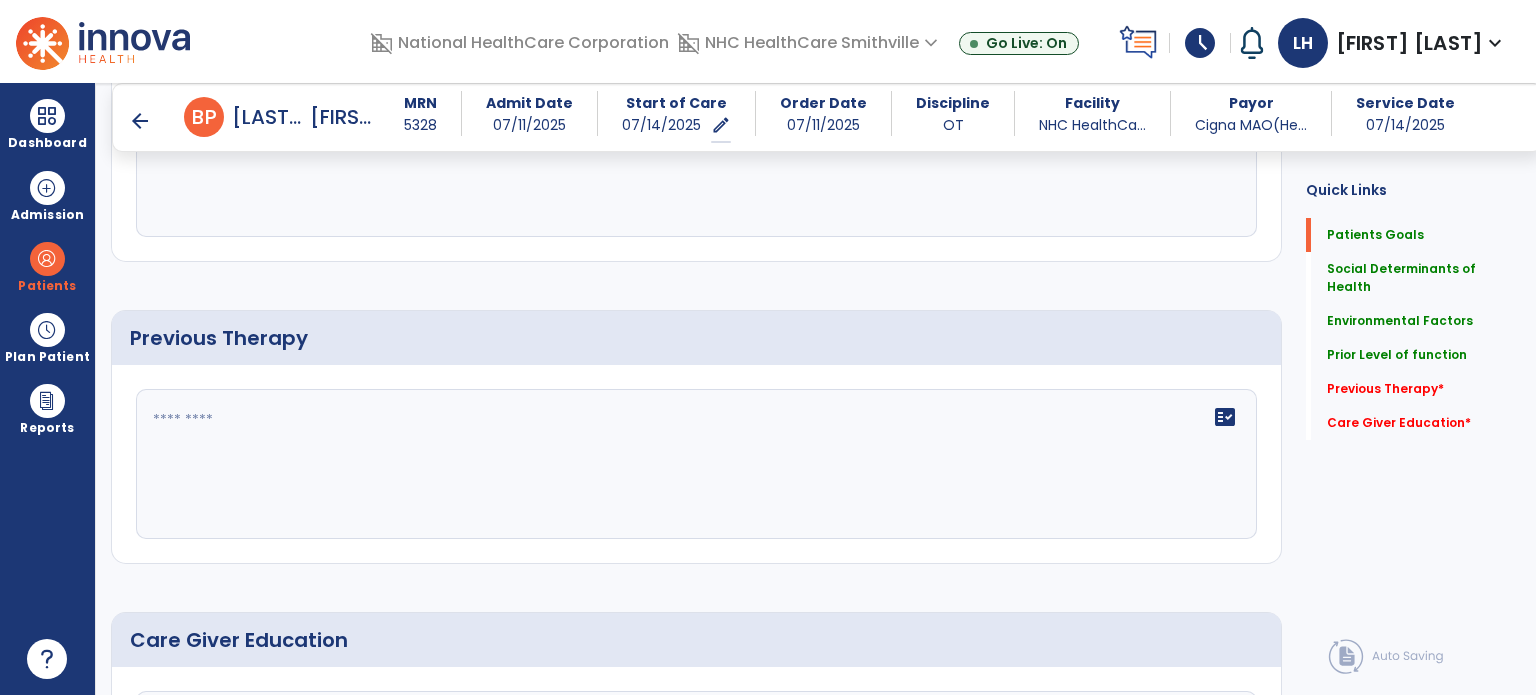 type on "**********" 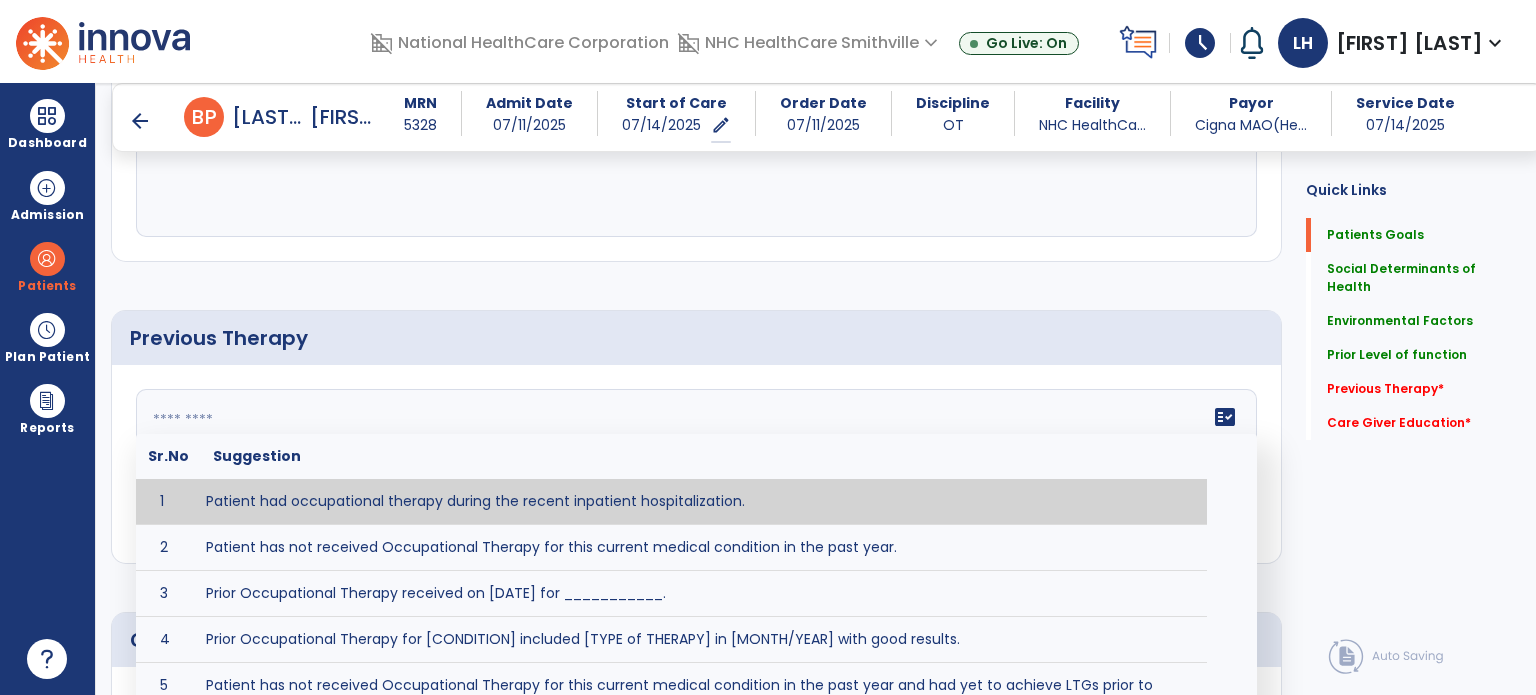 click on "fact_check  Sr.No Suggestion 1 Patient had occupational therapy during the recent inpatient hospitalization. 2 Patient has not received Occupational Therapy for this current medical condition in the past year. 3 Prior Occupational Therapy received on [DATE] for ___________. 4 Prior Occupational Therapy for [CONDITION] included [TYPE of THERAPY] in [MONTH/YEAR] with good results. 5 Patient has not received Occupational Therapy for this current medical condition in the past year and had yet to achieve LTGs prior to being hospitalized. 6 Prior to this recent hospitalization, the patient had been on therapy case load for [TIME]and was still working to achieve LTGs before being hospitalized." 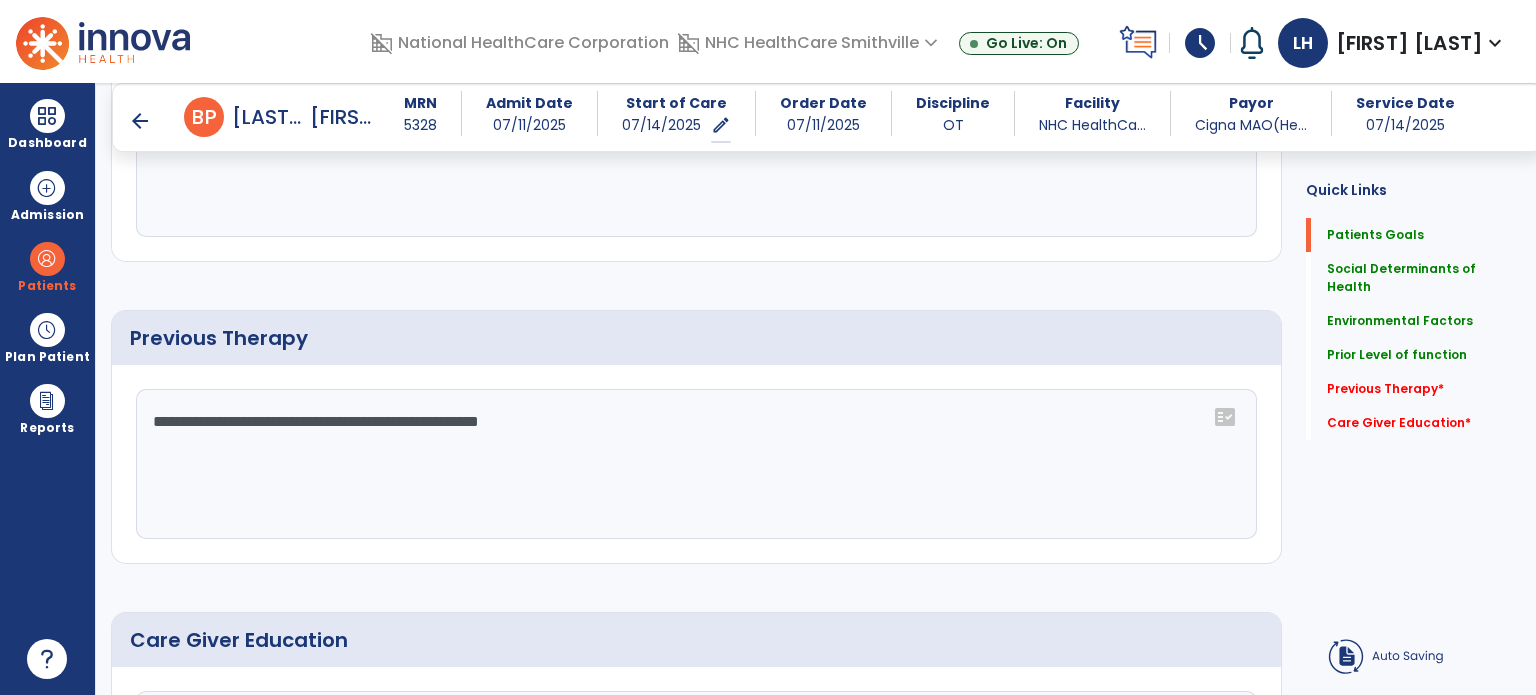 scroll, scrollTop: 1272, scrollLeft: 0, axis: vertical 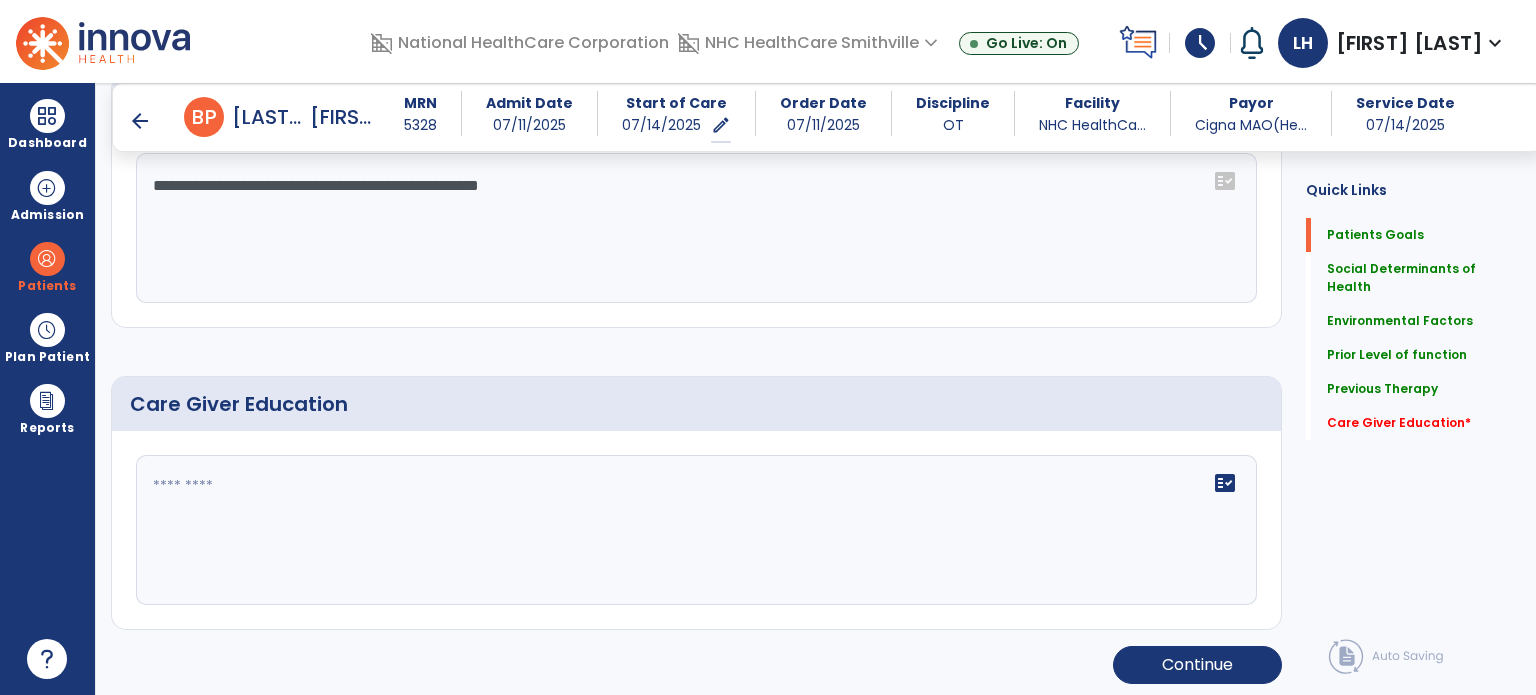 type on "**********" 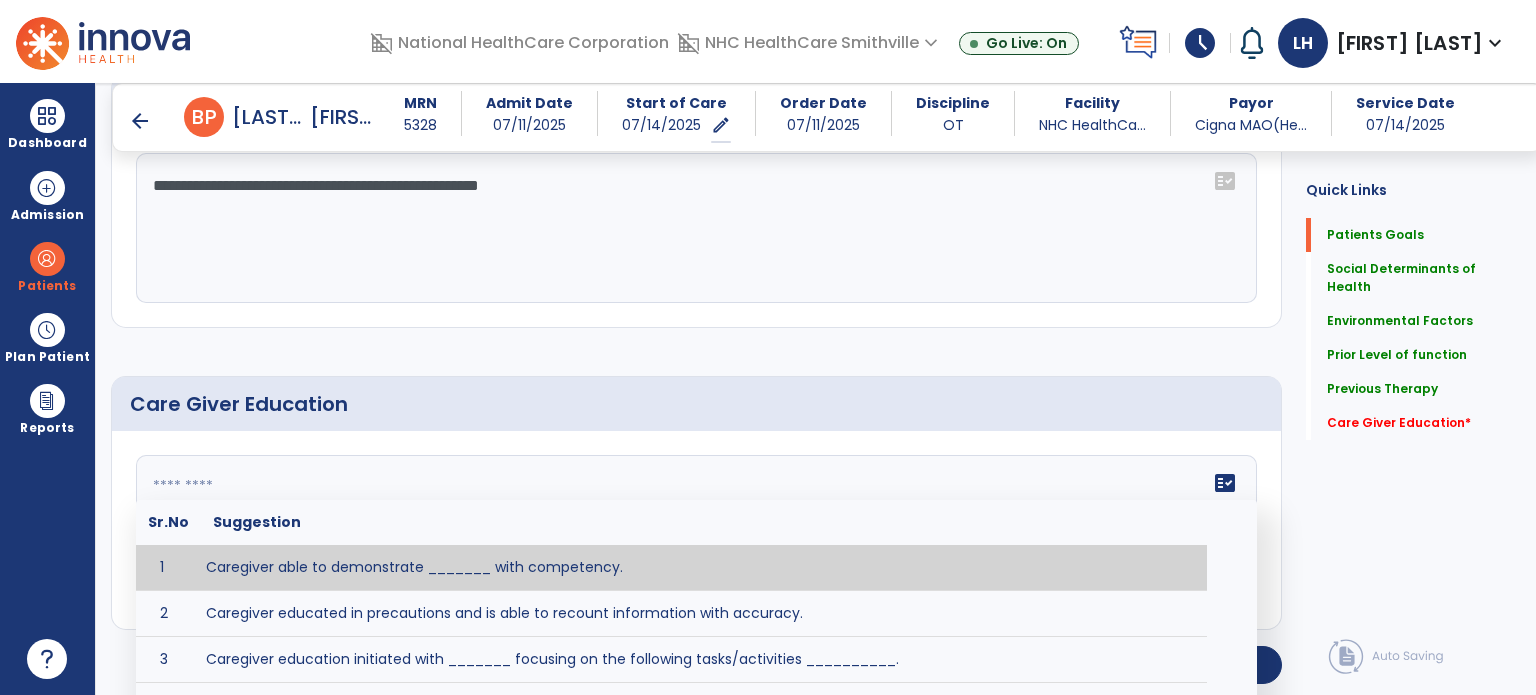 click on "fact_check  Sr.No Suggestion 1 Caregiver able to demonstrate _______ with competency. 2 Caregiver educated in precautions and is able to recount information with accuracy. 3 Caregiver education initiated with _______ focusing on the following tasks/activities __________. 4 Home exercise program initiated with caregiver focusing on __________. 5 Patient educated in precautions and is able to recount information with [VALUE]% accuracy." 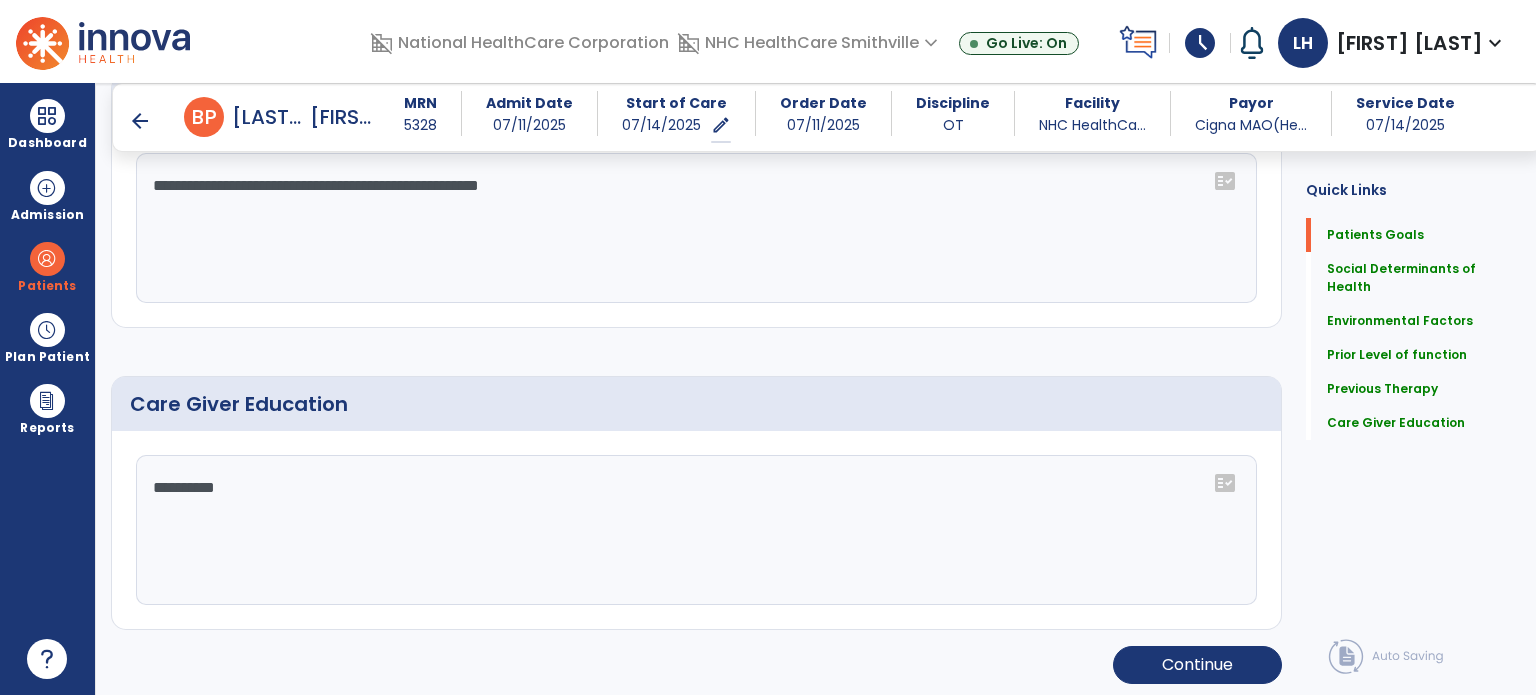 scroll, scrollTop: 1272, scrollLeft: 0, axis: vertical 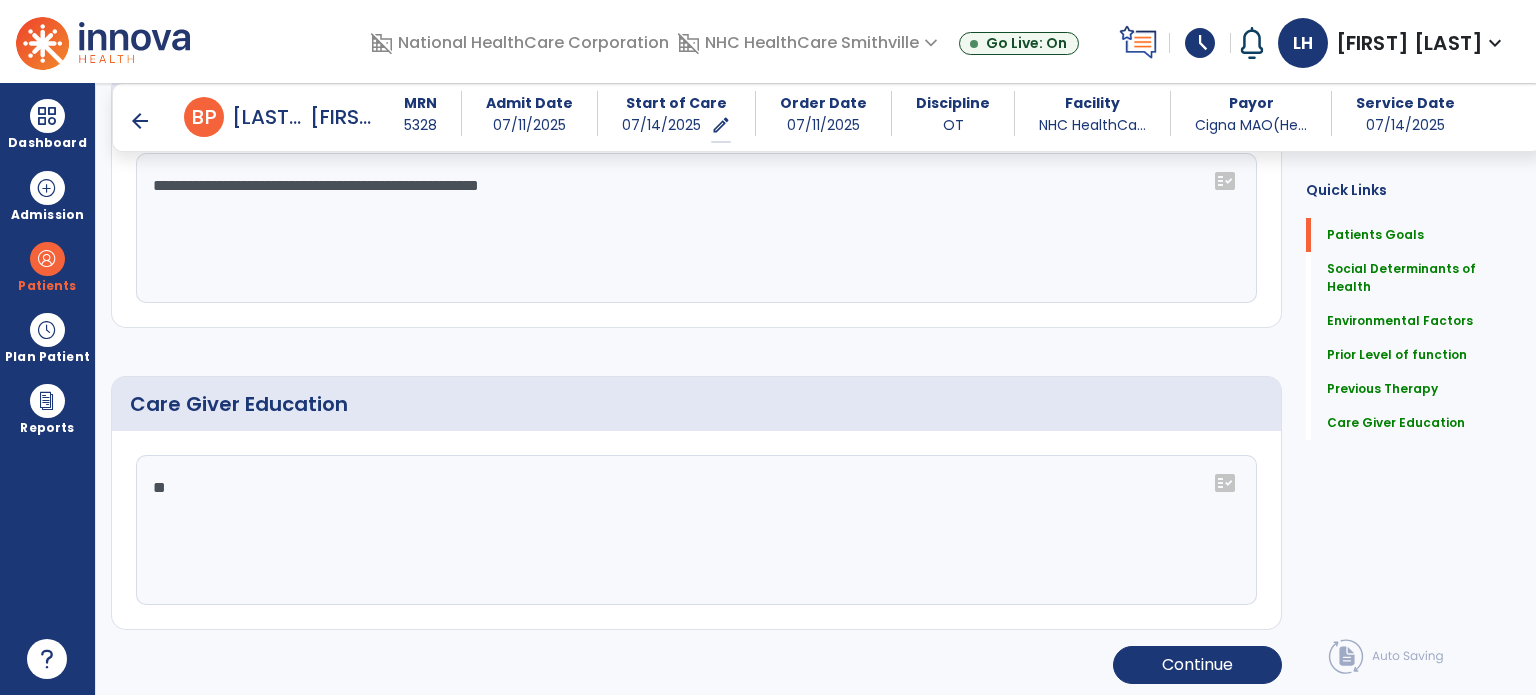 type on "*" 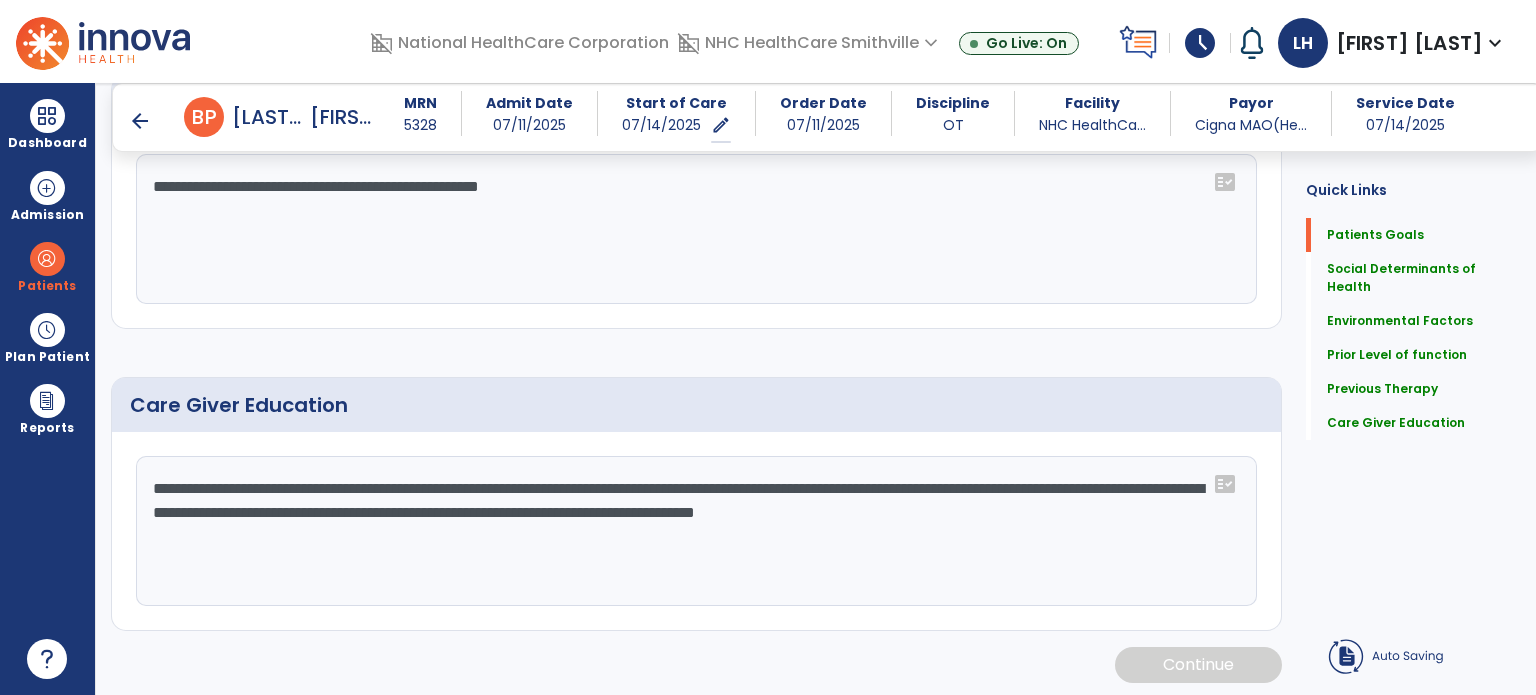 scroll, scrollTop: 1272, scrollLeft: 0, axis: vertical 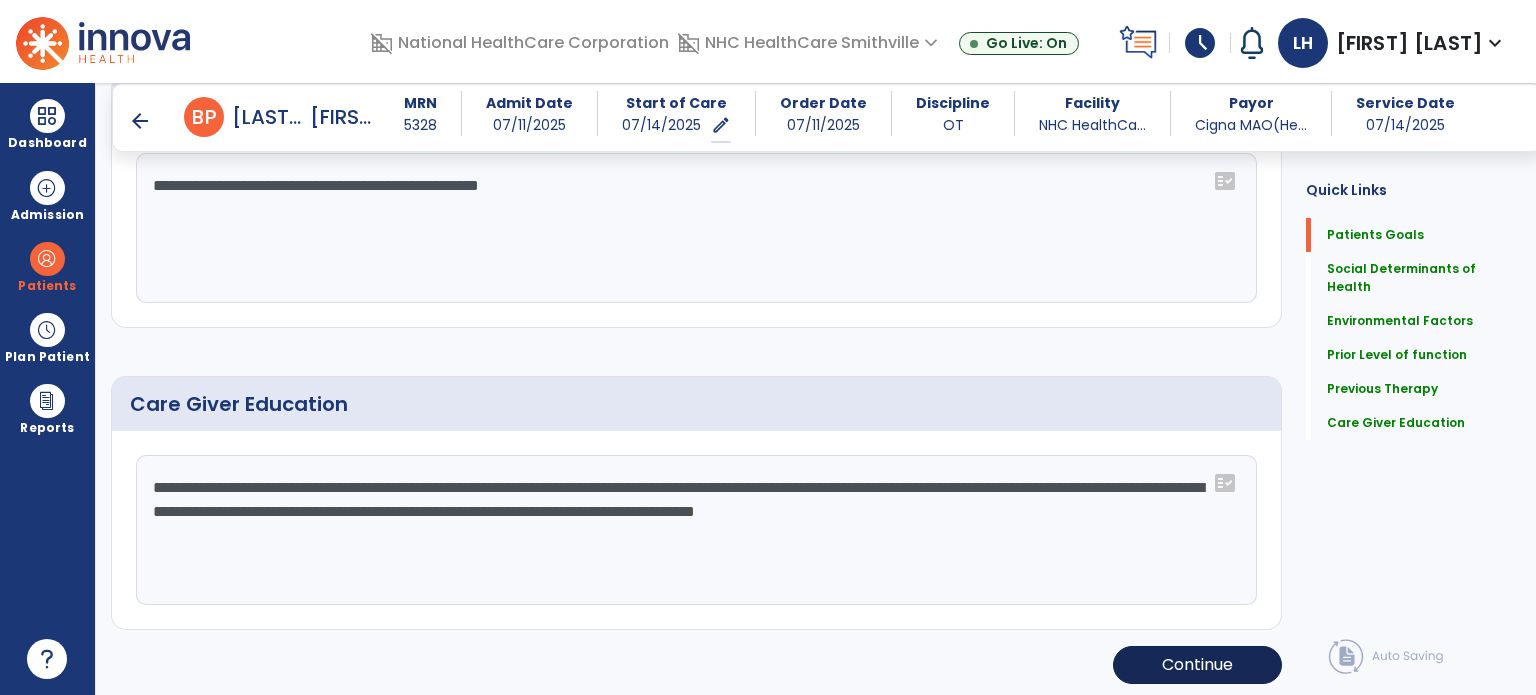 type on "**********" 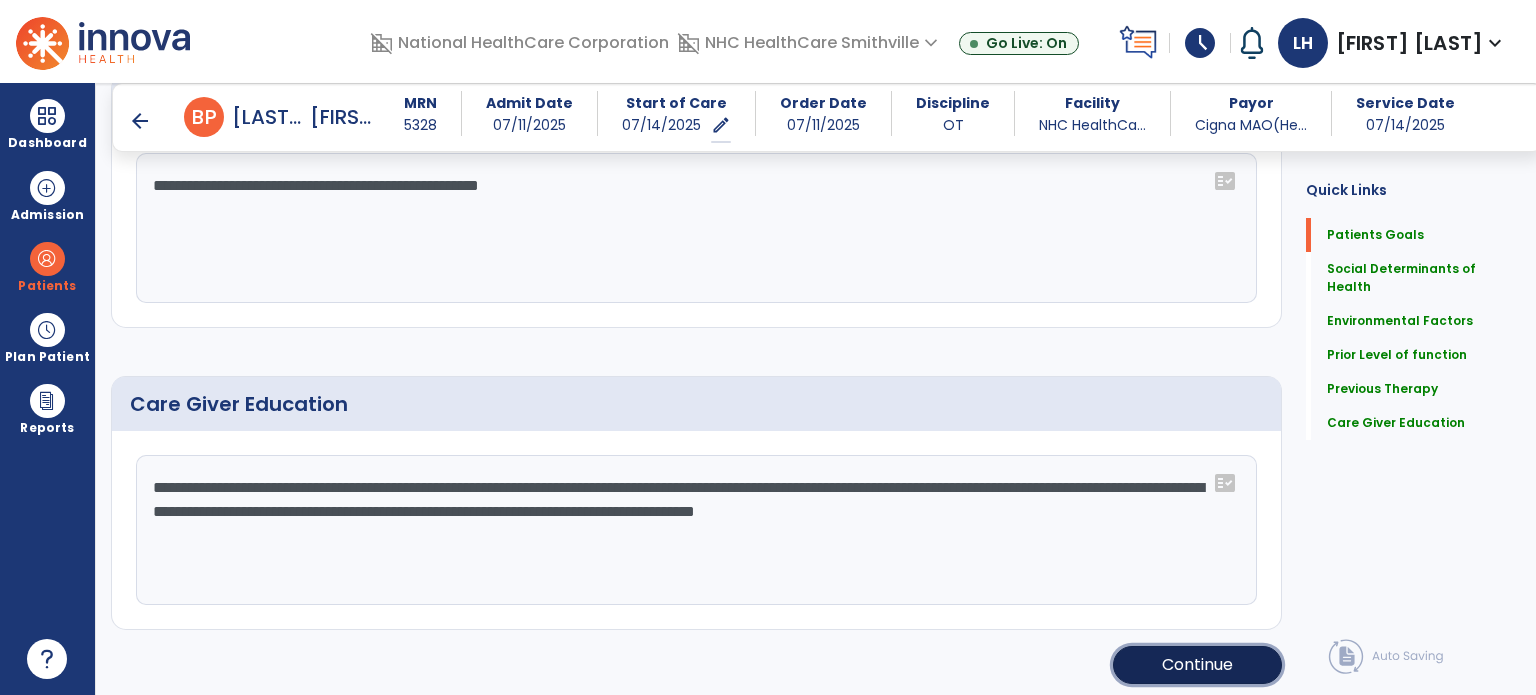 click on "Continue" 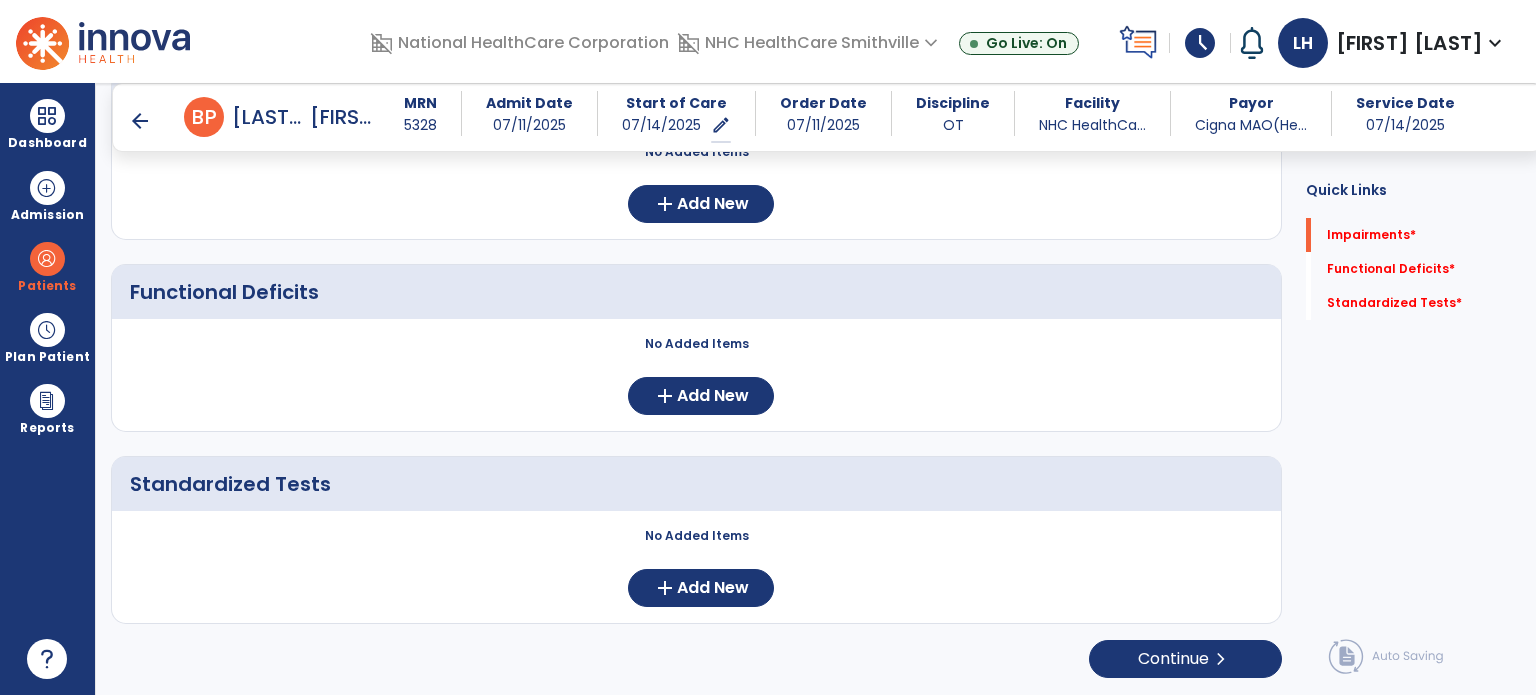 scroll, scrollTop: 252, scrollLeft: 0, axis: vertical 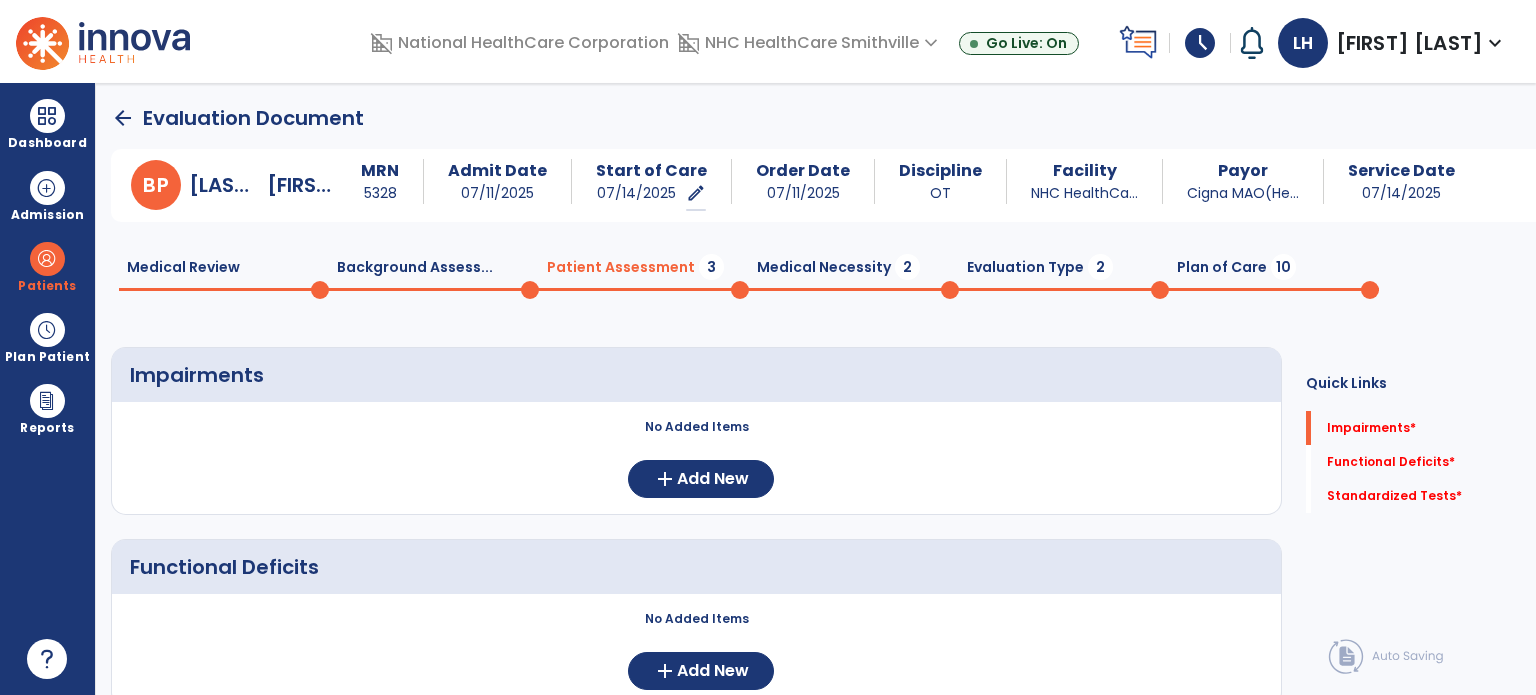 click on "Plan of Care  10" 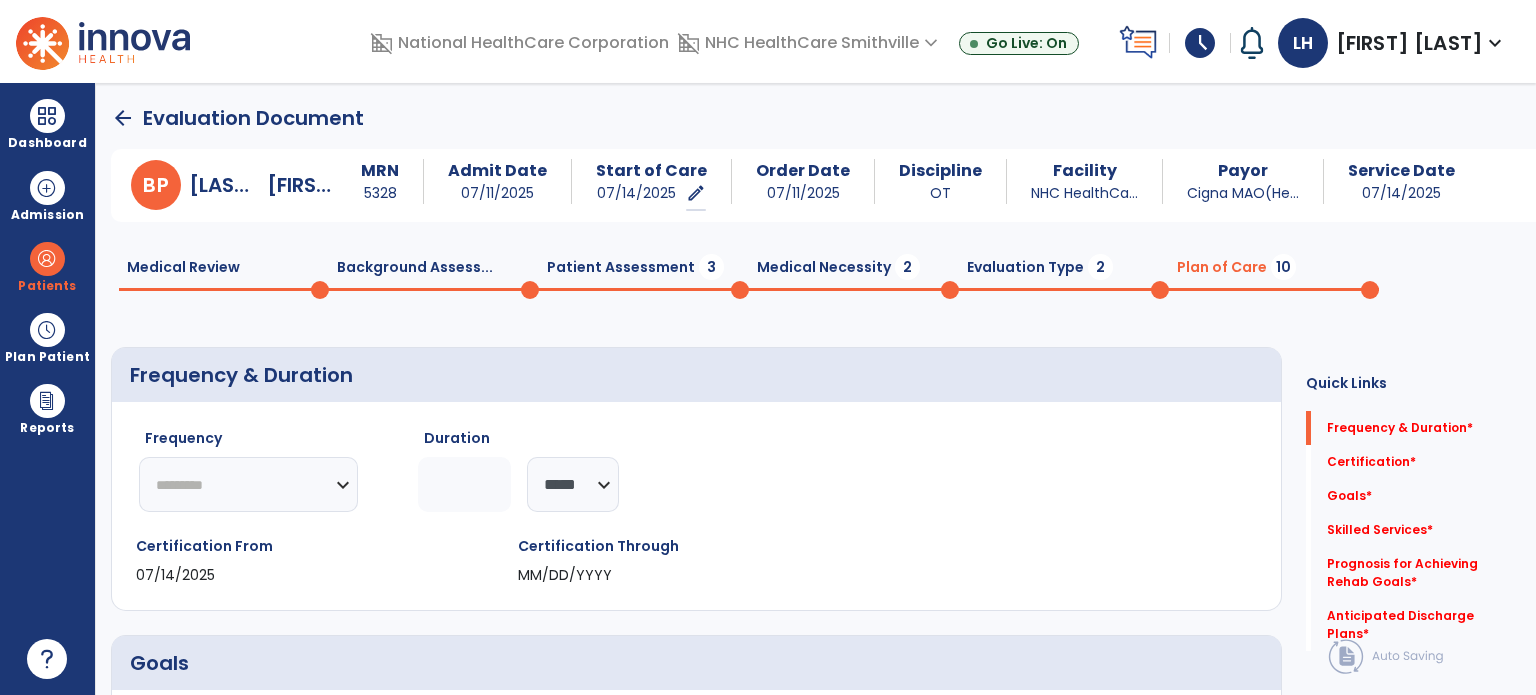 click on "********* ** ** ** ** ** ** **" 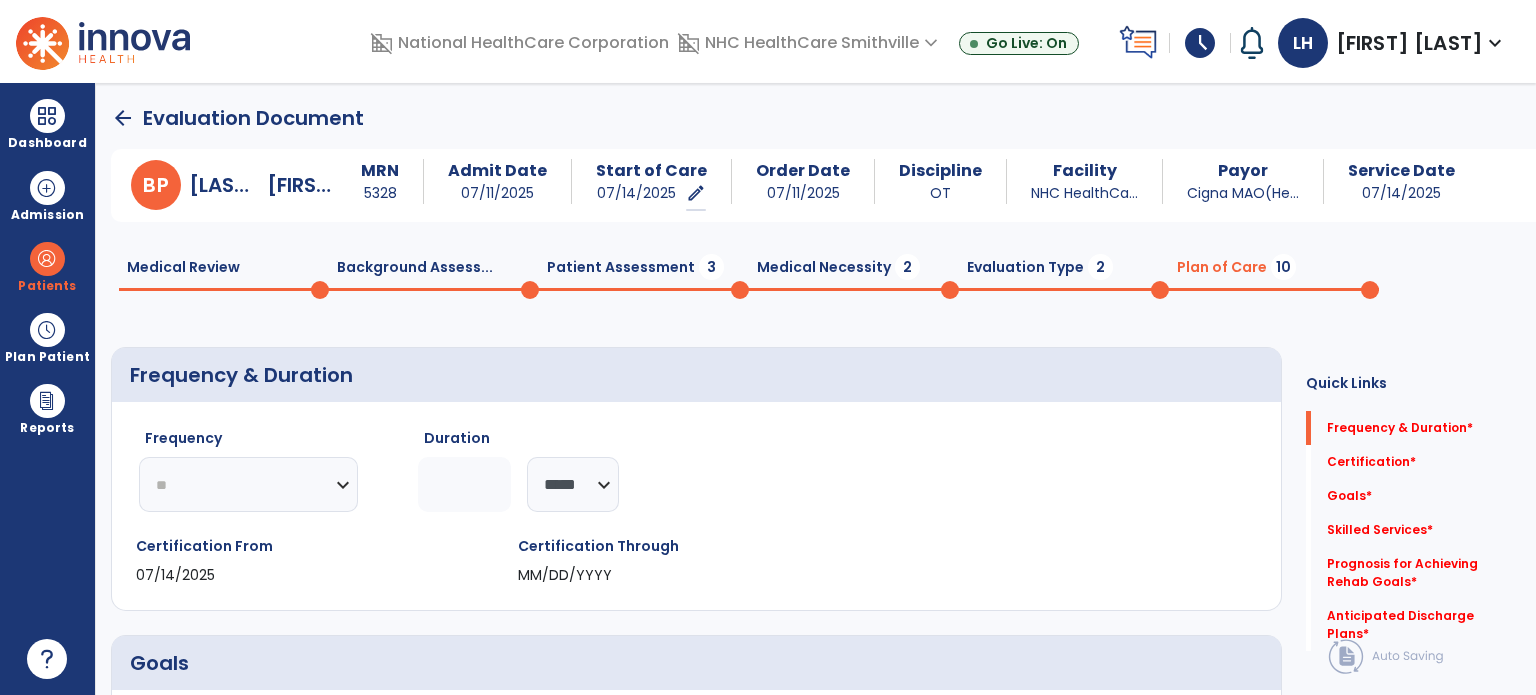 click on "********* ** ** ** ** ** ** **" 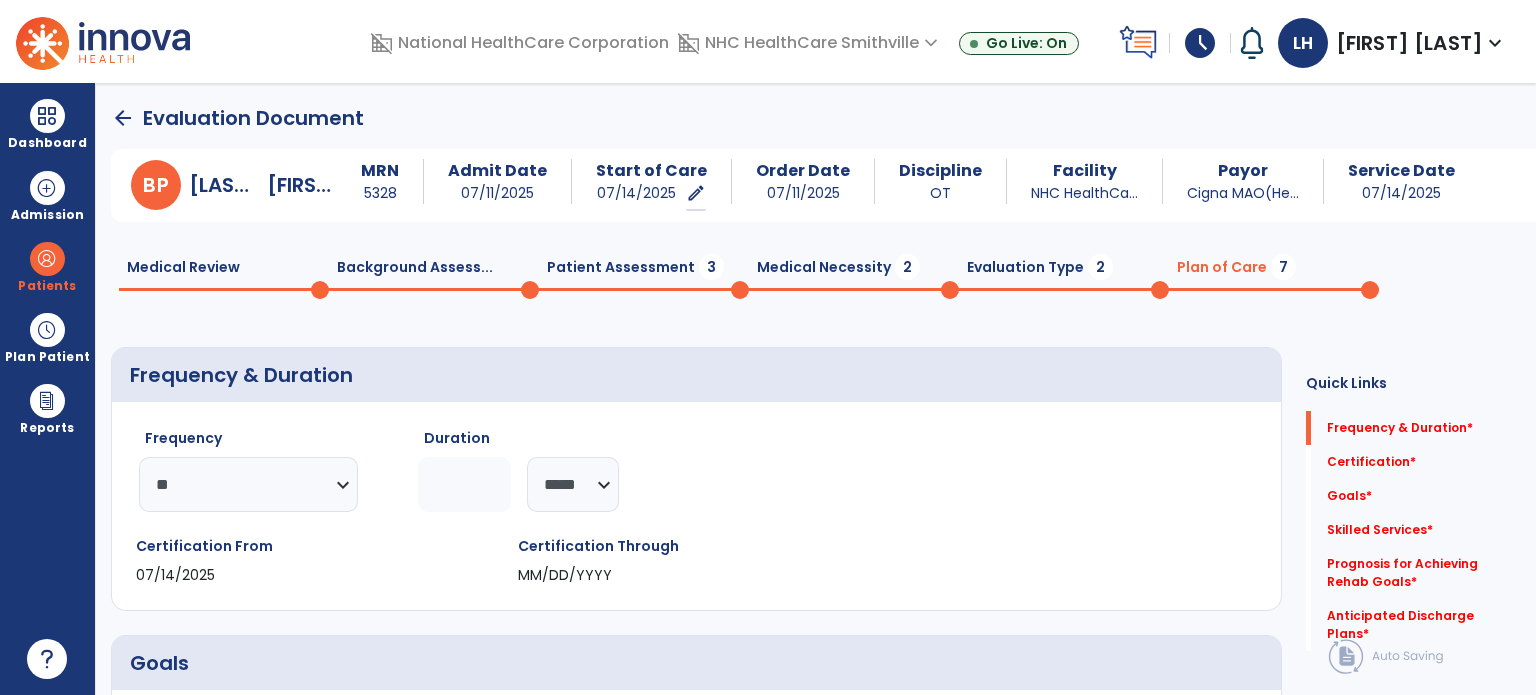 click 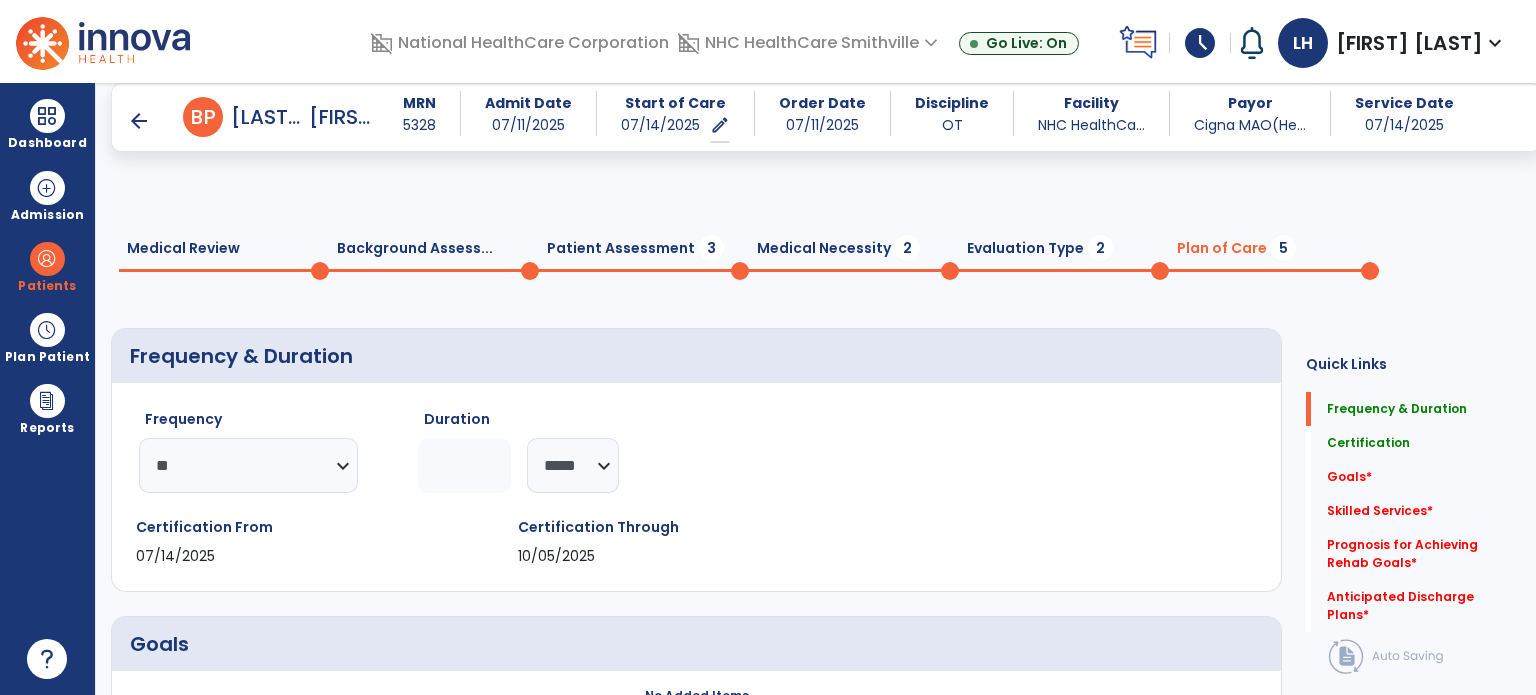 scroll, scrollTop: 872, scrollLeft: 0, axis: vertical 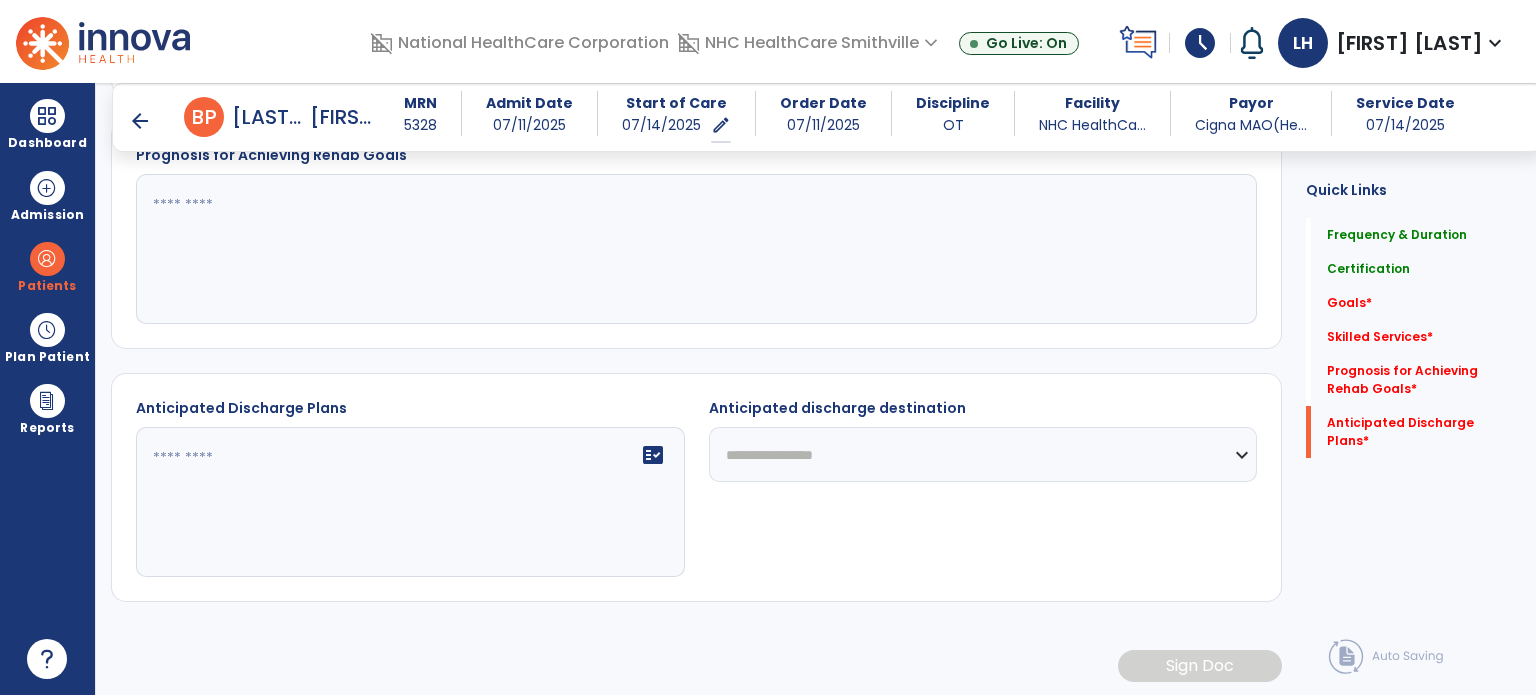 type on "**" 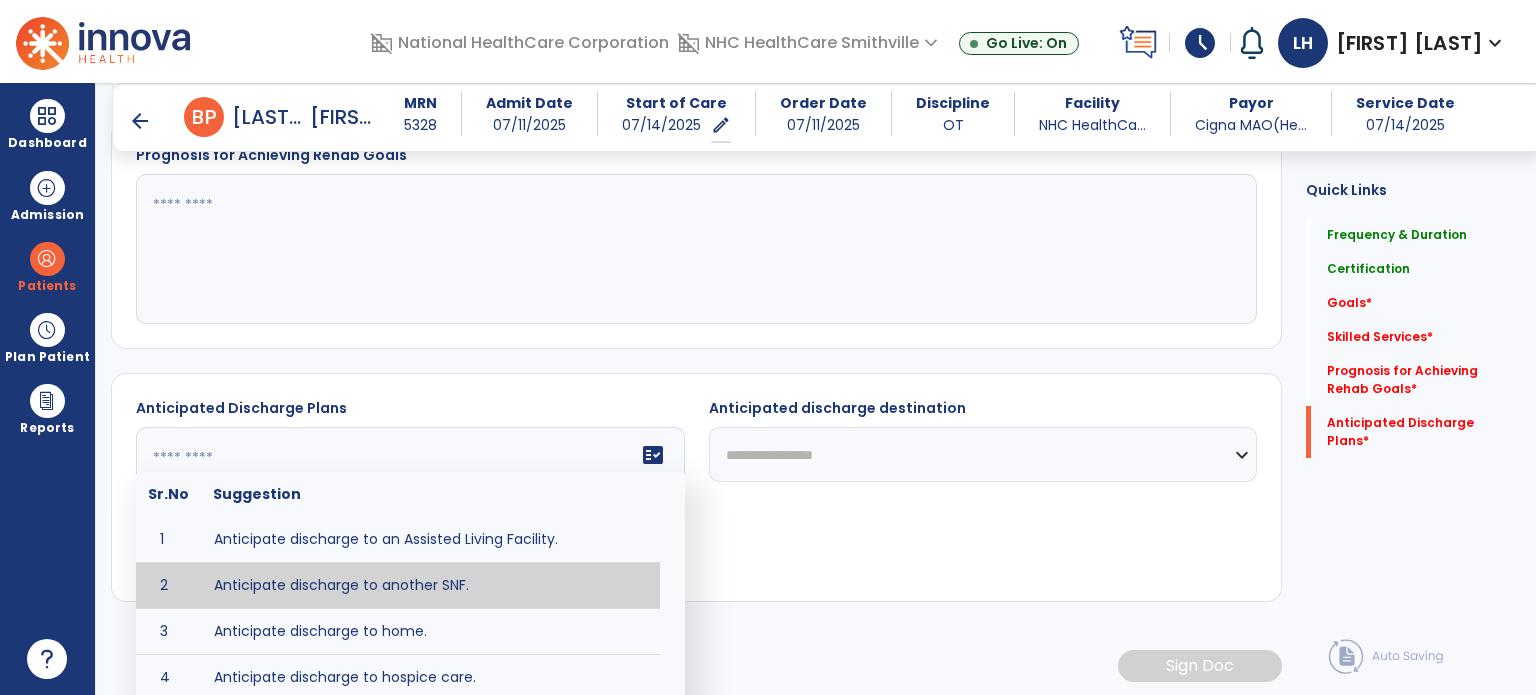 click on "fact_check  Sr.No Suggestion 1 Anticipate discharge to an Assisted Living Facility. 2 Anticipate discharge to another SNF. 3 Anticipate discharge to home. 4 Anticipate discharge to hospice care. 5 Anticipate discharge to this SNF. 6 Anticipate patient will need [FULL/PART TIME] caregiver assistance. 7 Anticipate patient will need [ASSISTANCE LEVEL] assistance from [CAREGIVER]. 8 Anticipate patient will need 24-hour caregiver assistance. 9 Anticipate patient will need no caregiver assistance. 10 Discharge home and independent with caregiver. 11 Discharge home and independent without caregiver. 12 Discharge home and return to community activities. 13 Discharge home and return to vocational activities. 14 Discharge to home with patient continuing therapy services with out patient therapy. 15 Discharge to home with patient continuing therapy with Home Health. 16 Discharge to home with patient planning to live alone. 17 DME - the following DME for this patient is recommended by Occupational Therapy: 18 19 20 21" 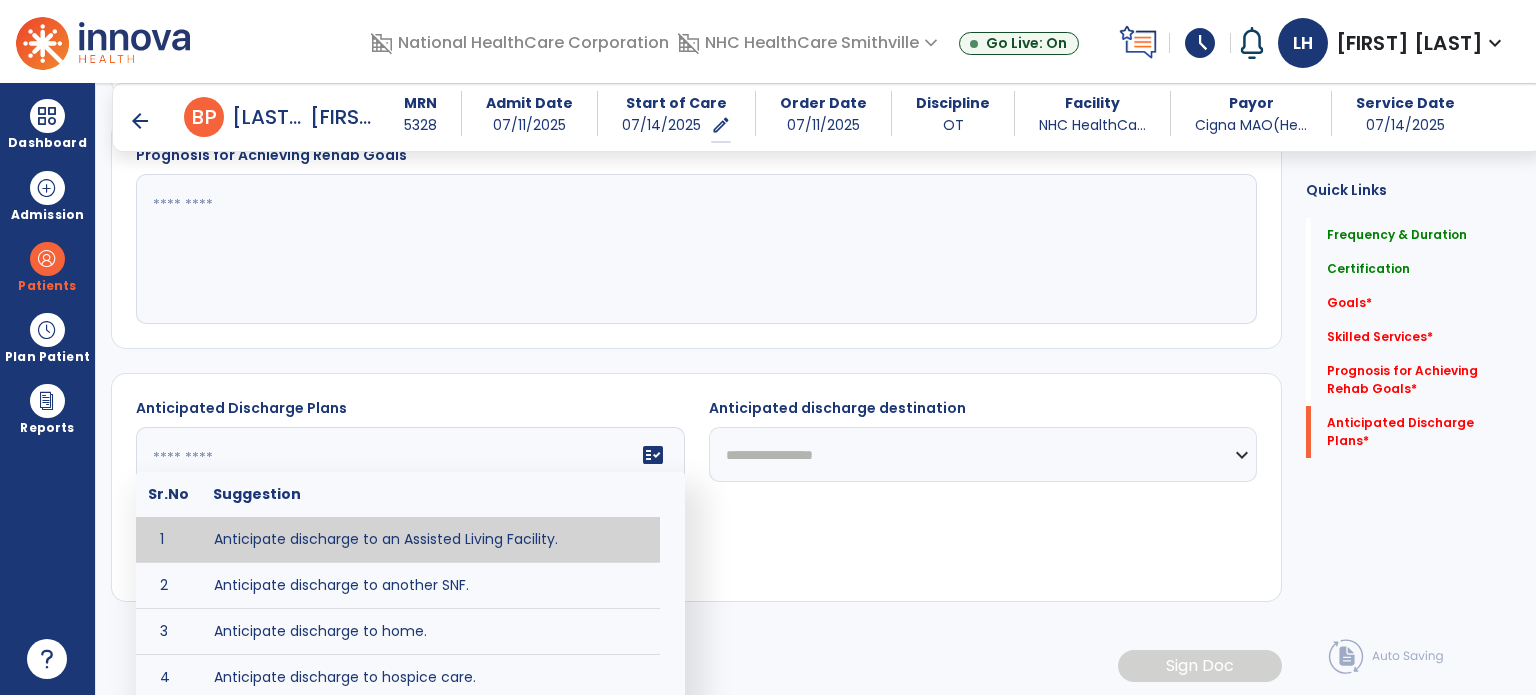 type on "**********" 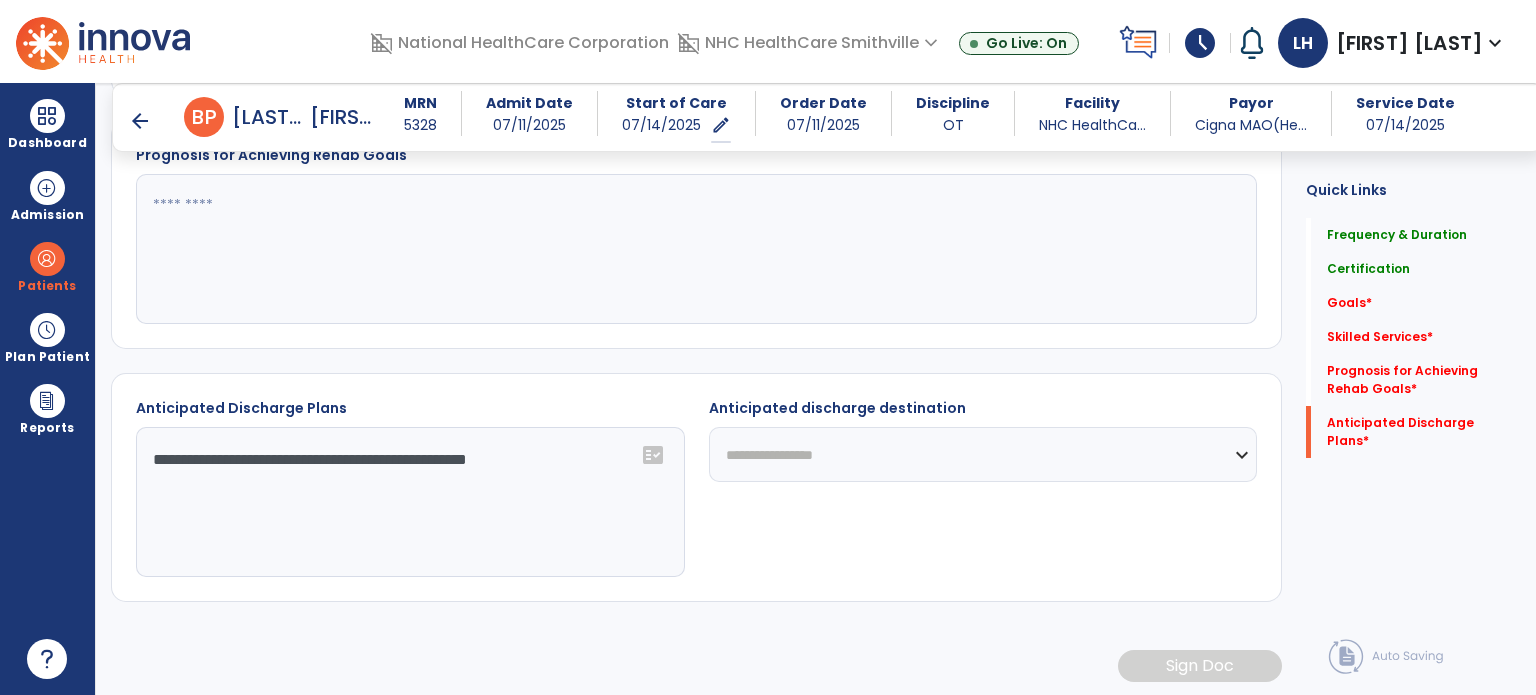 click on "**********" 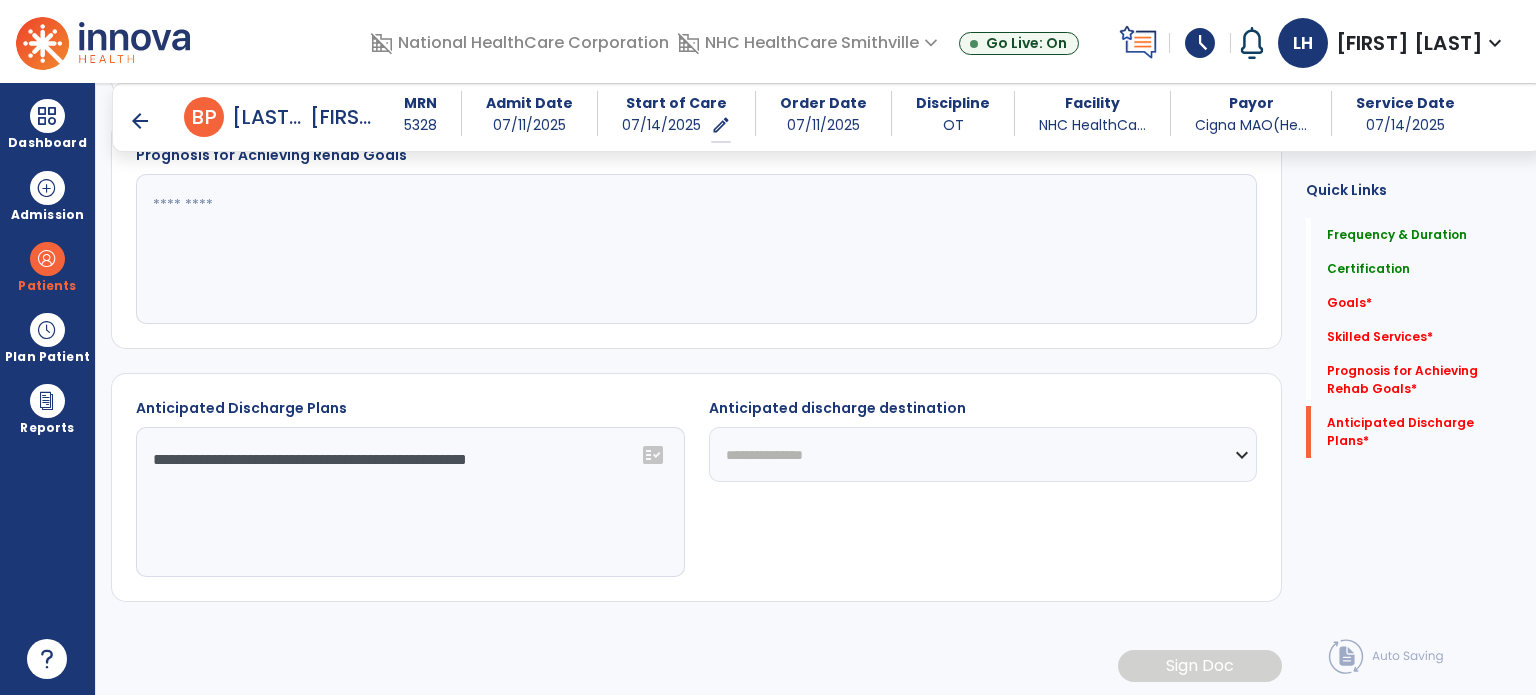 click on "**********" 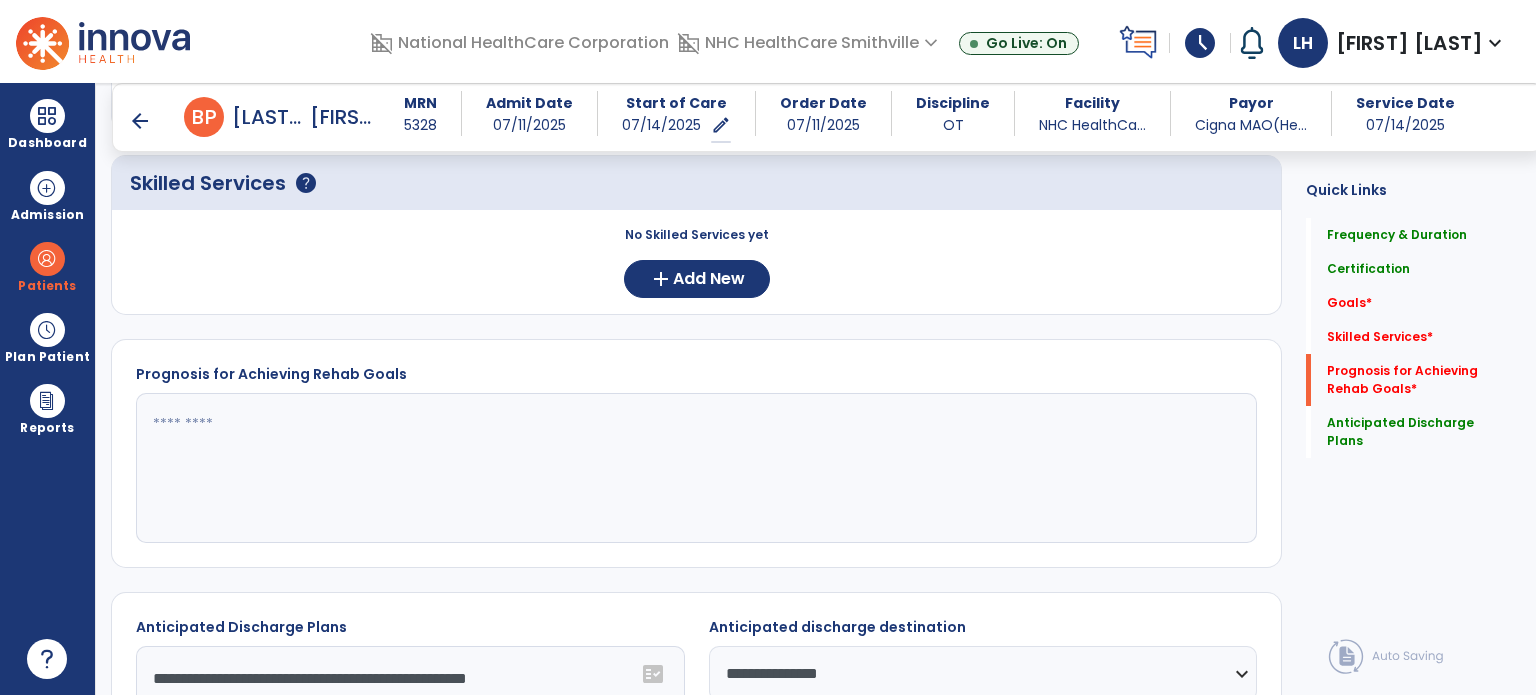 scroll, scrollTop: 651, scrollLeft: 0, axis: vertical 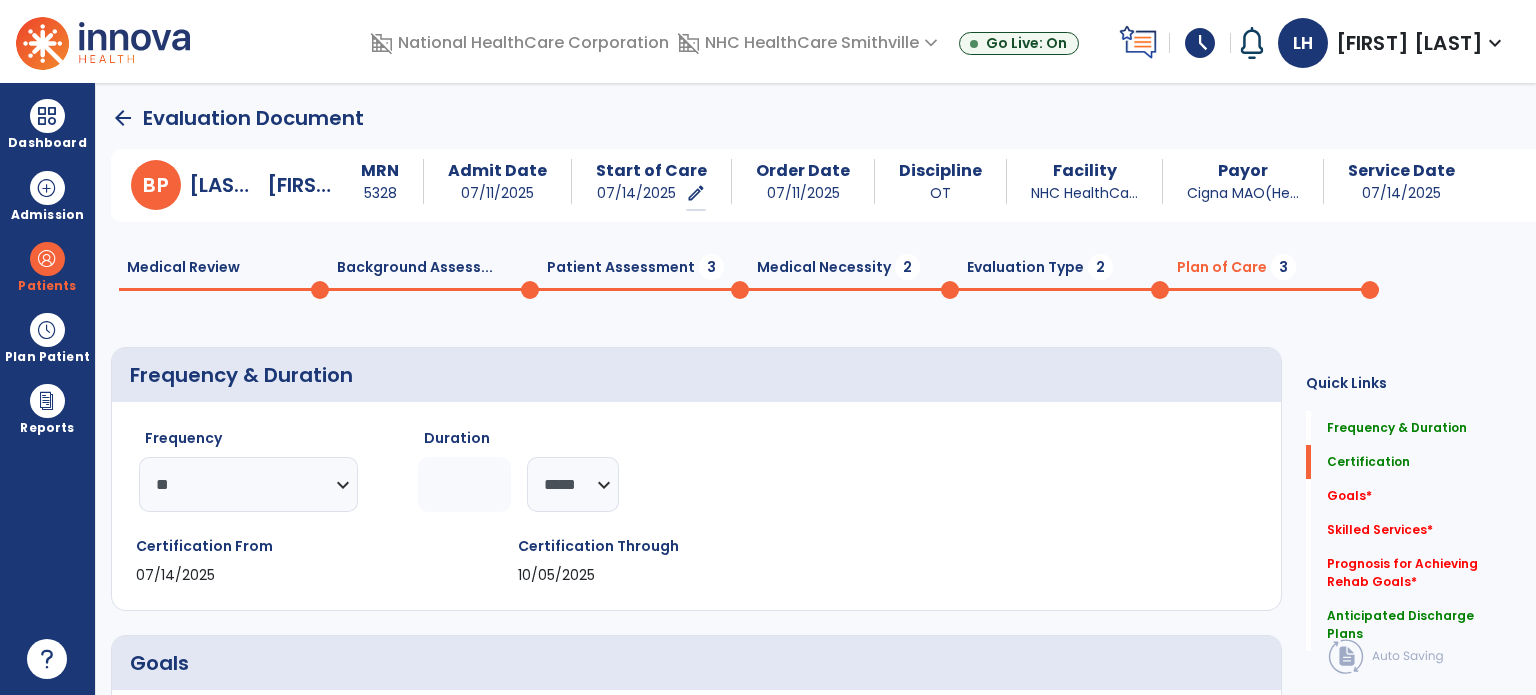 click on "Evaluation Type  2" 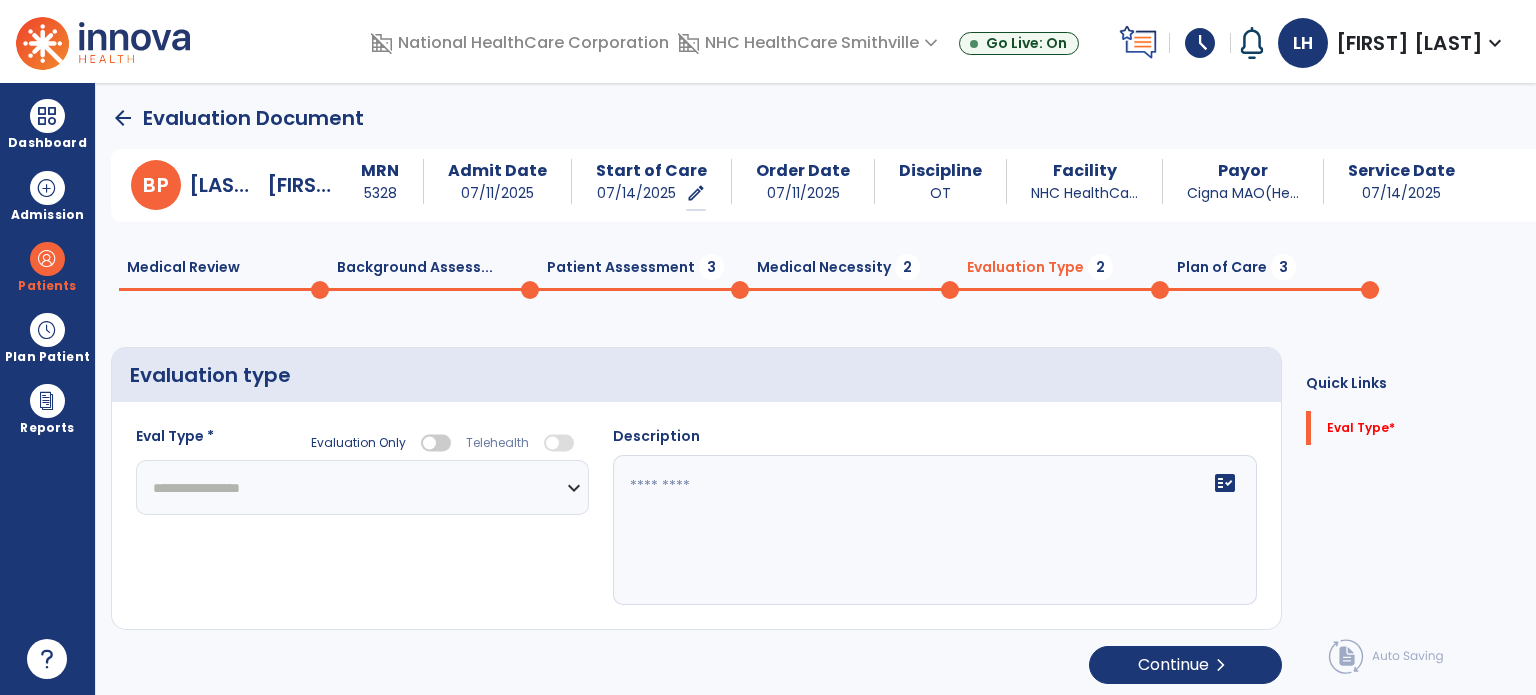 click on "**********" 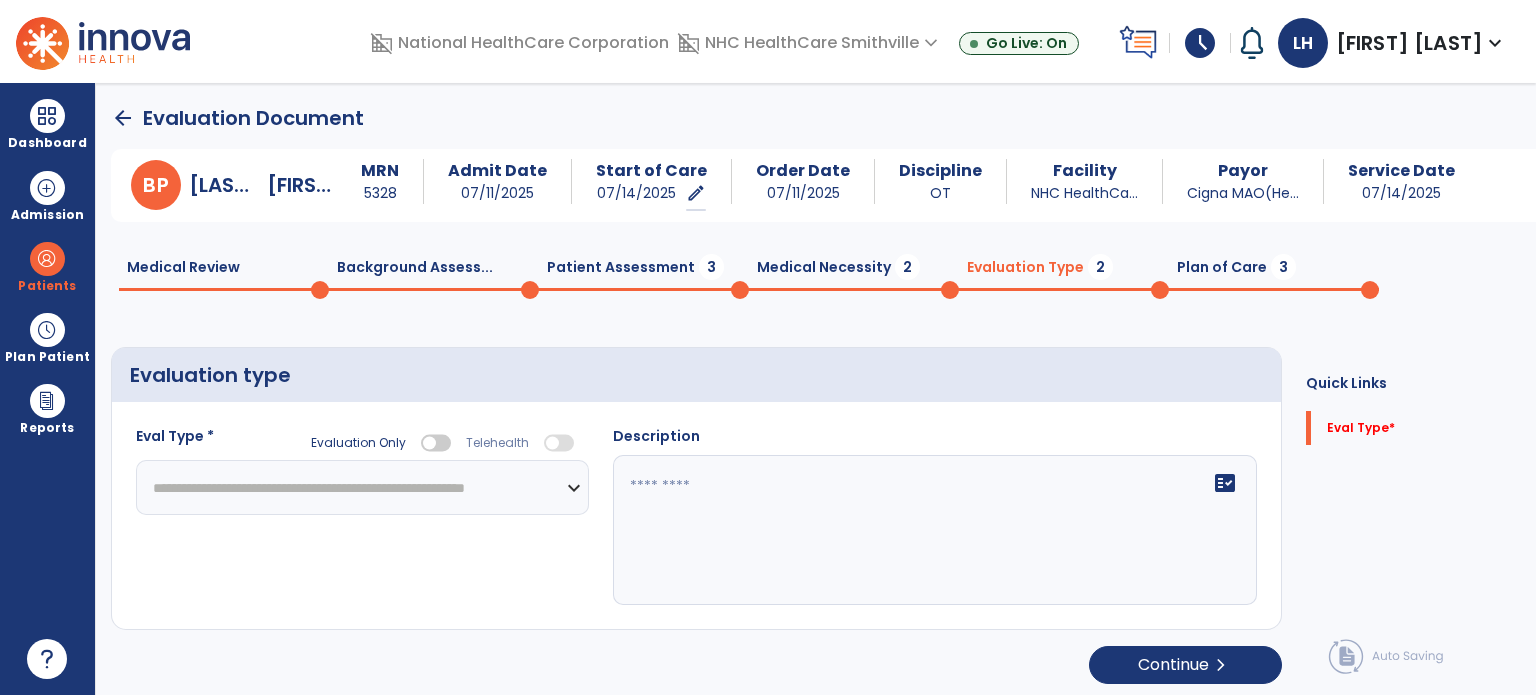 click on "**********" 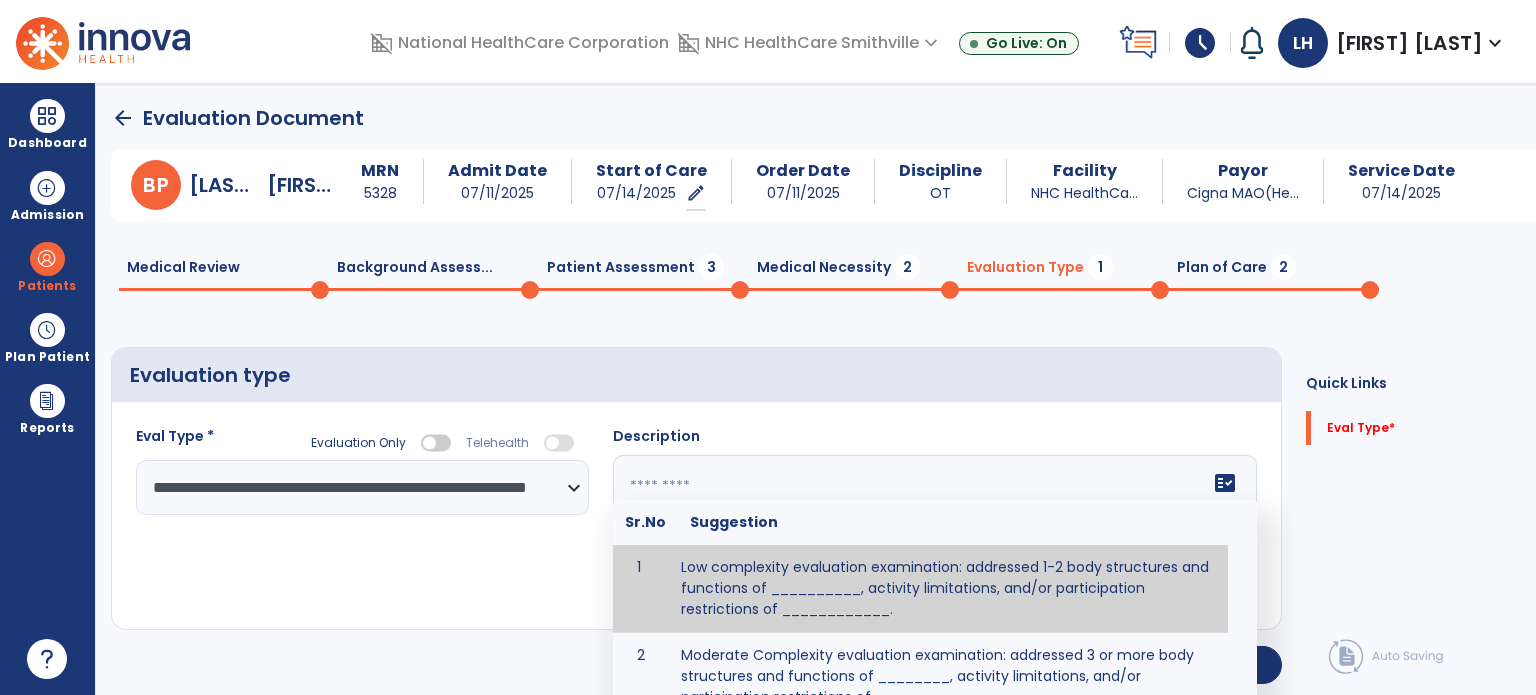 click 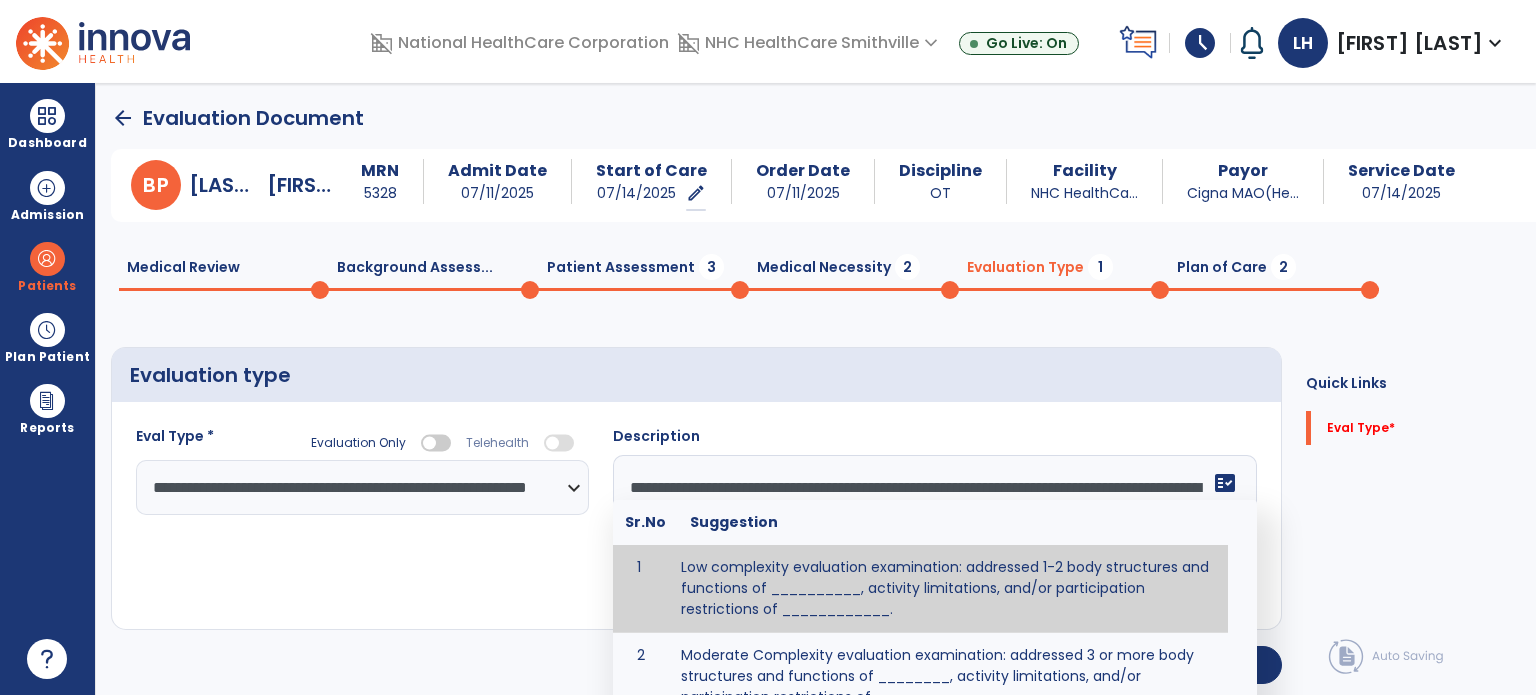 scroll, scrollTop: 87, scrollLeft: 0, axis: vertical 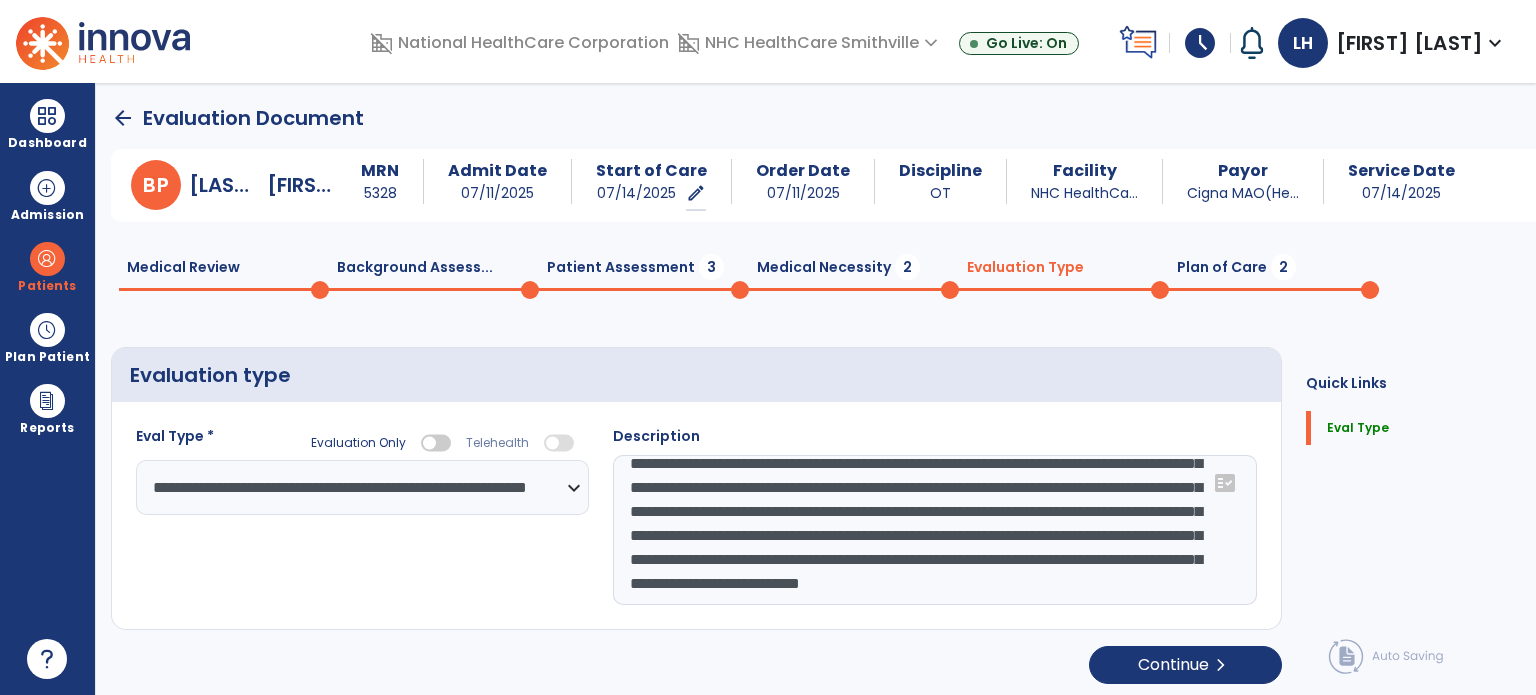 click on "**********" 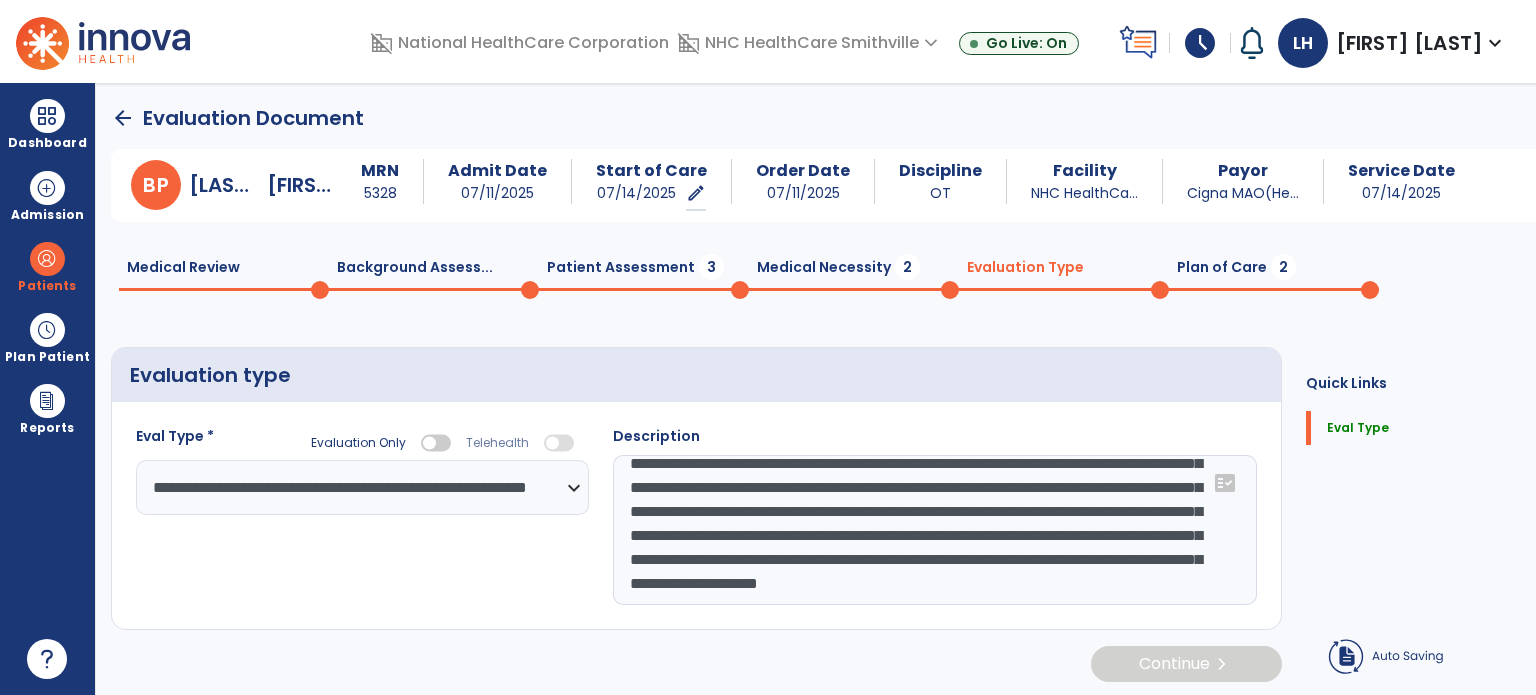 click on "**********" 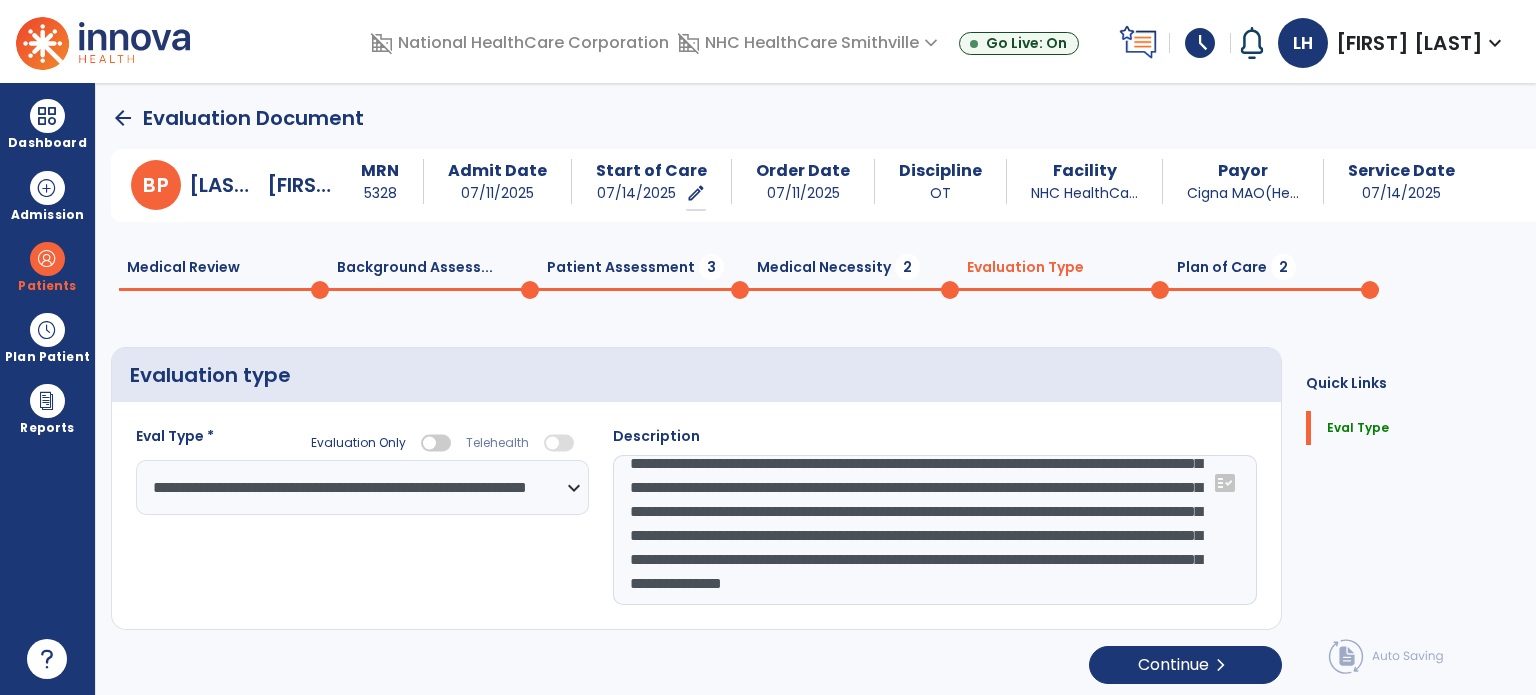 scroll, scrollTop: 0, scrollLeft: 0, axis: both 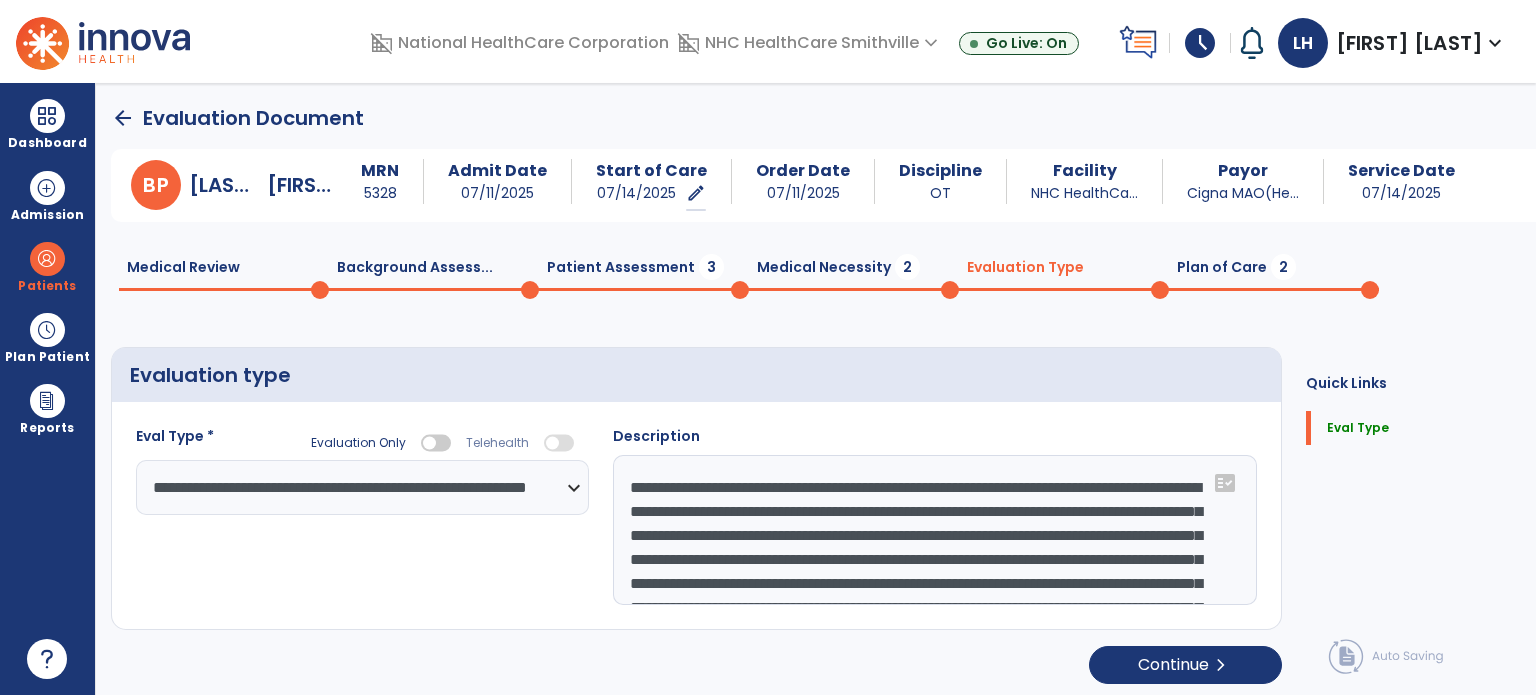 click on "**********" 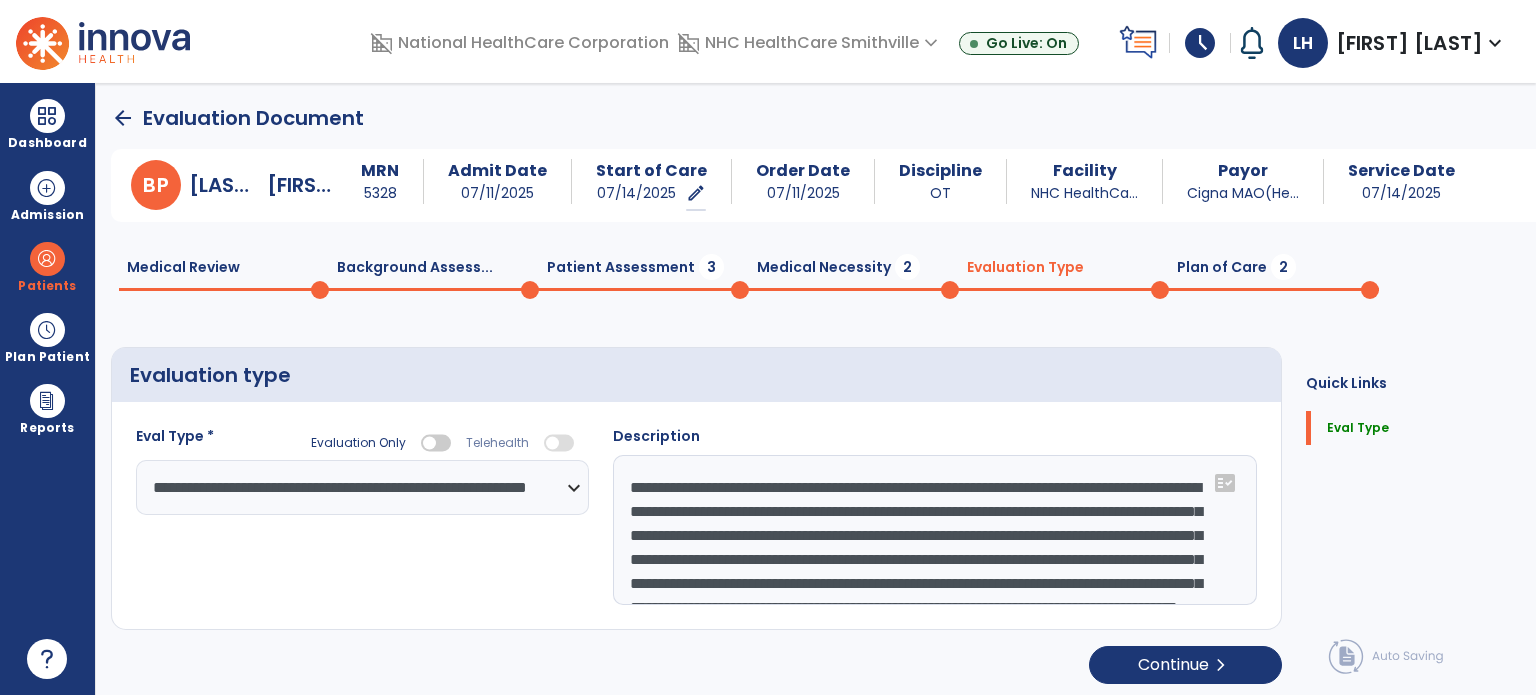 click on "**********" 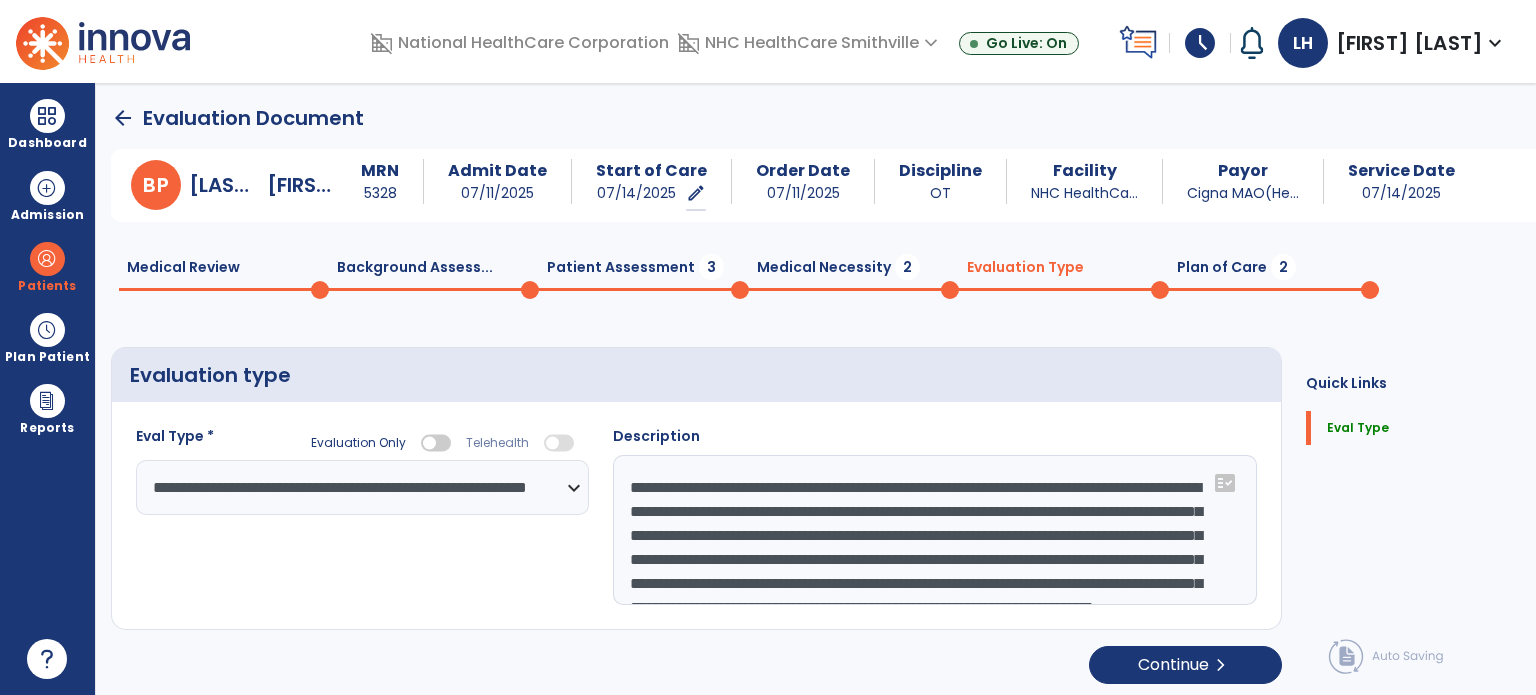 click on "**********" 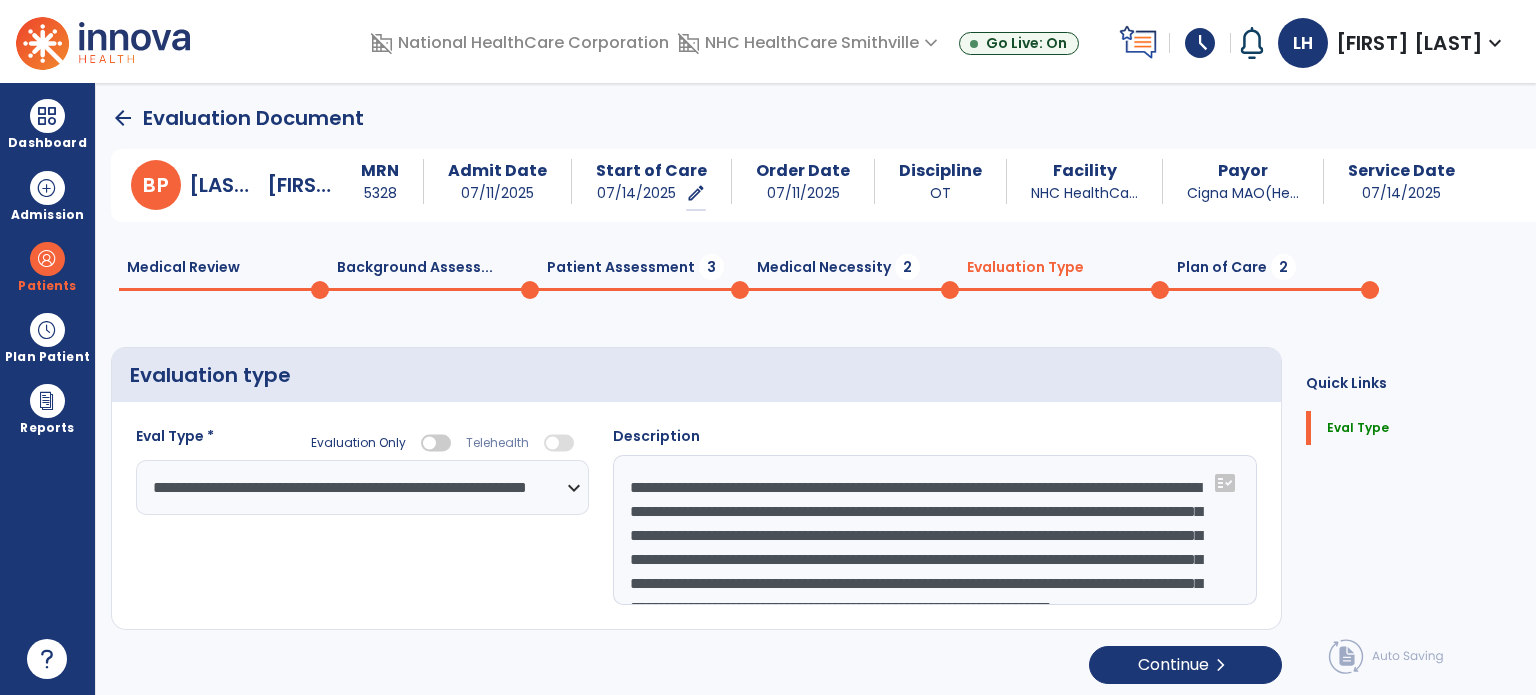 drag, startPoint x: 1252, startPoint y: 509, endPoint x: 1259, endPoint y: 595, distance: 86.28442 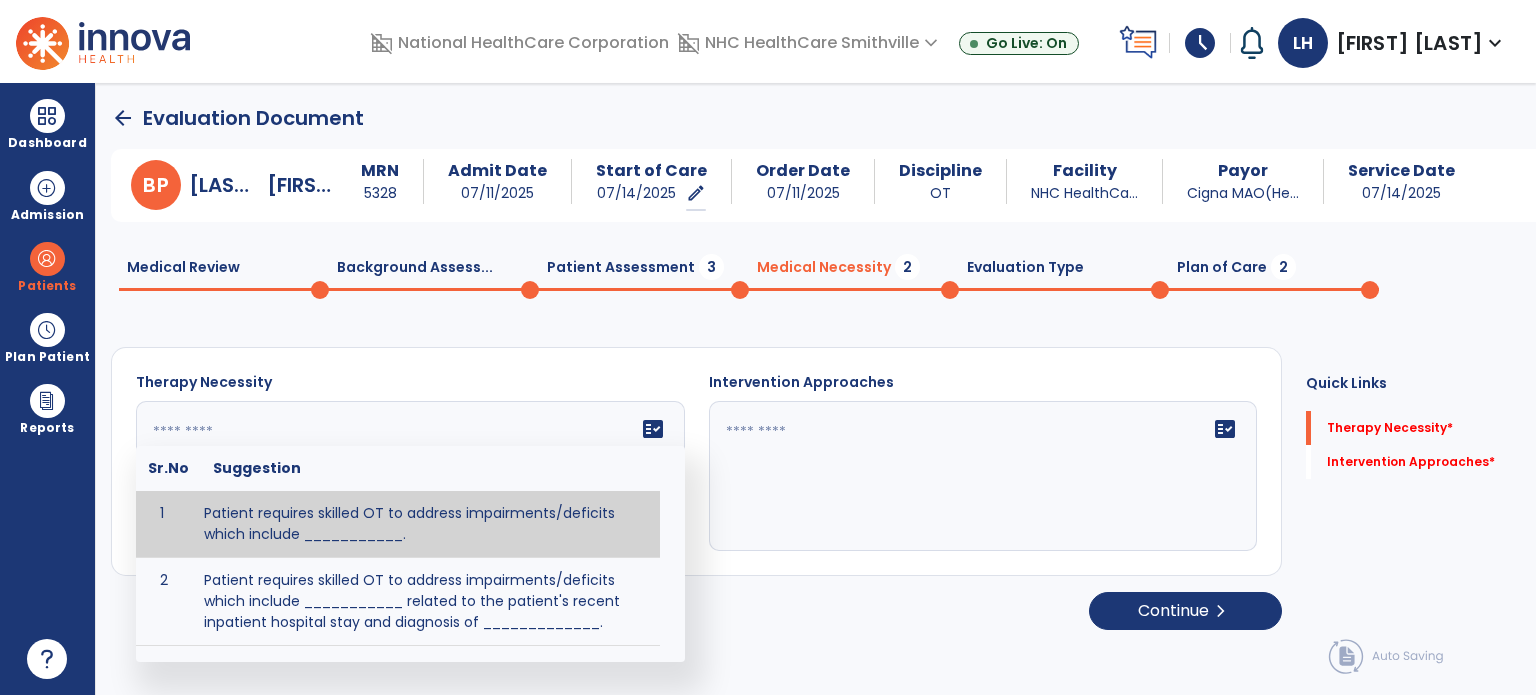 click on "fact_check  Sr.No Suggestion 1 Patient requires skilled OT to address impairments/deficits which include ___________. 2 Patient requires skilled OT to address impairments/deficits which include ___________ related to the patient's recent inpatient hospital stay and diagnosis of _____________." 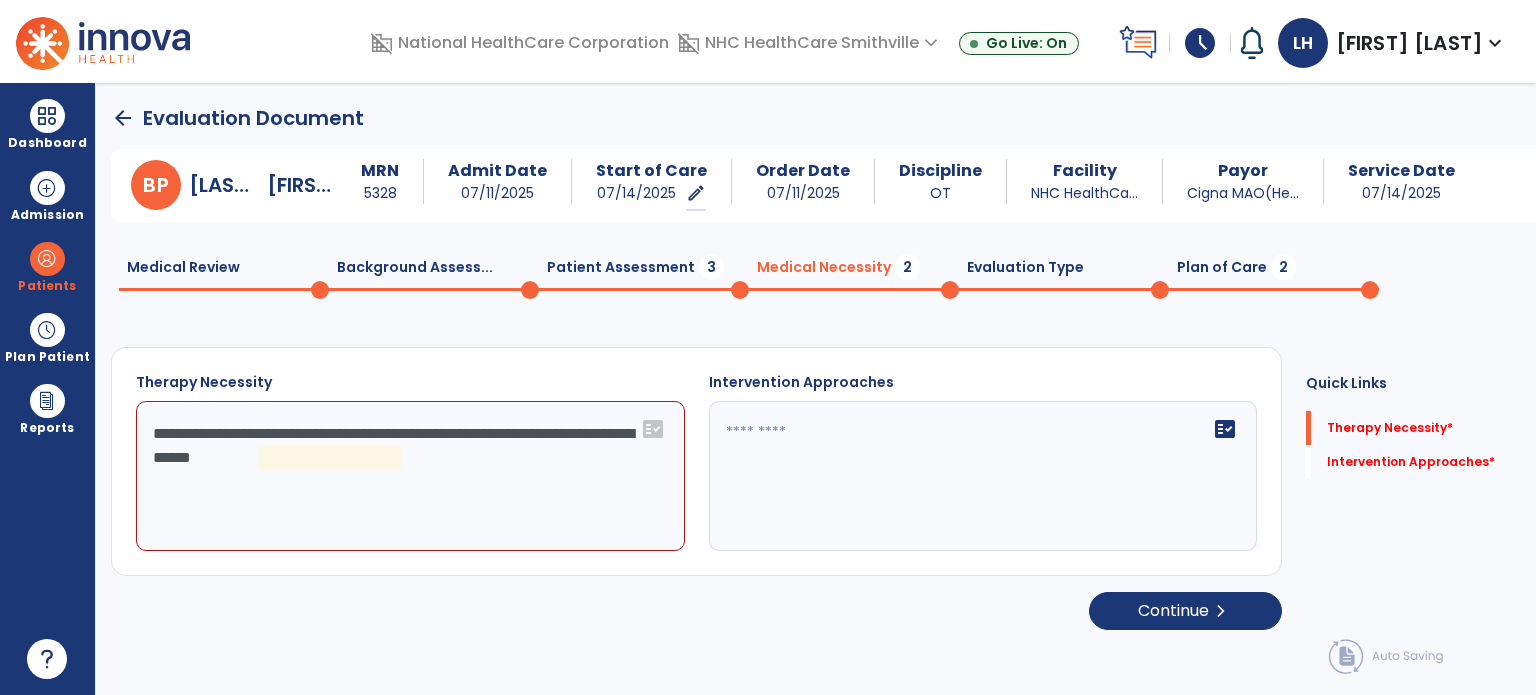 click on "**********" 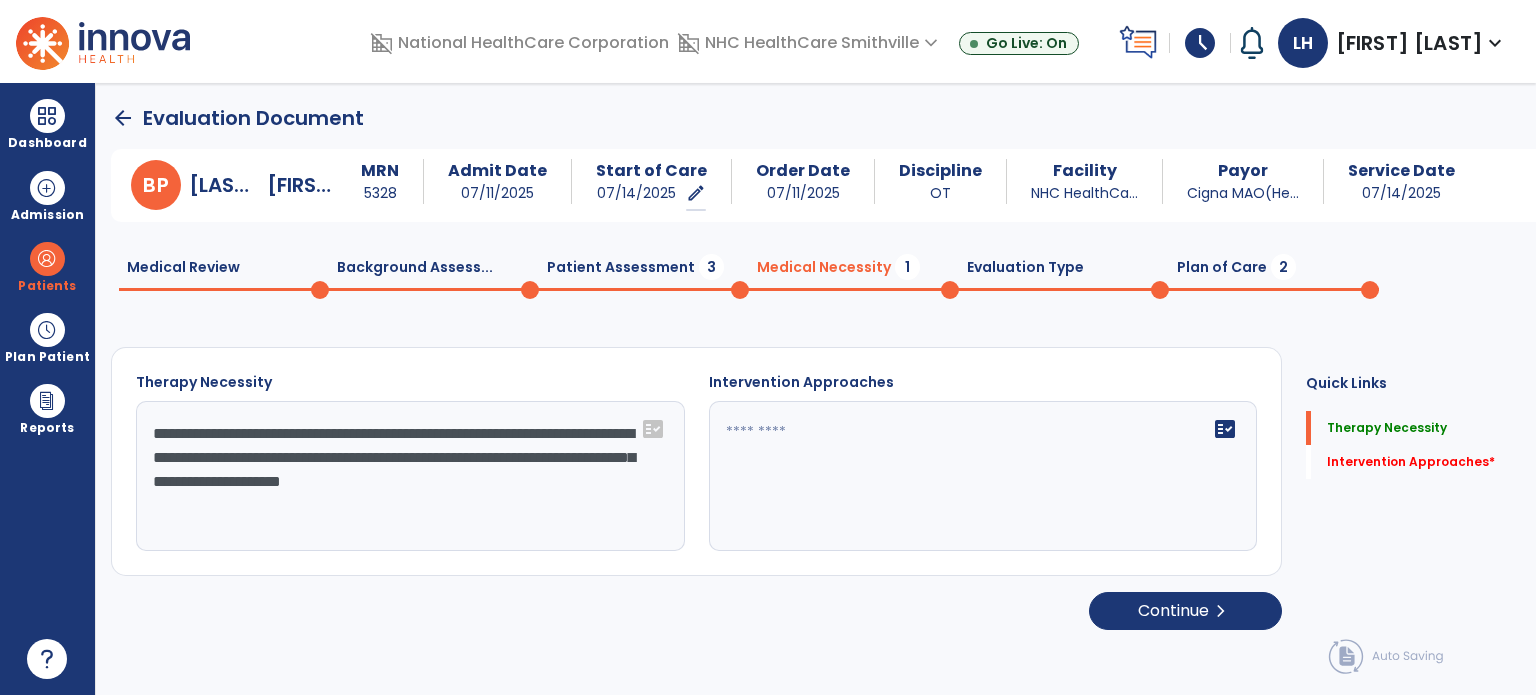 type on "**********" 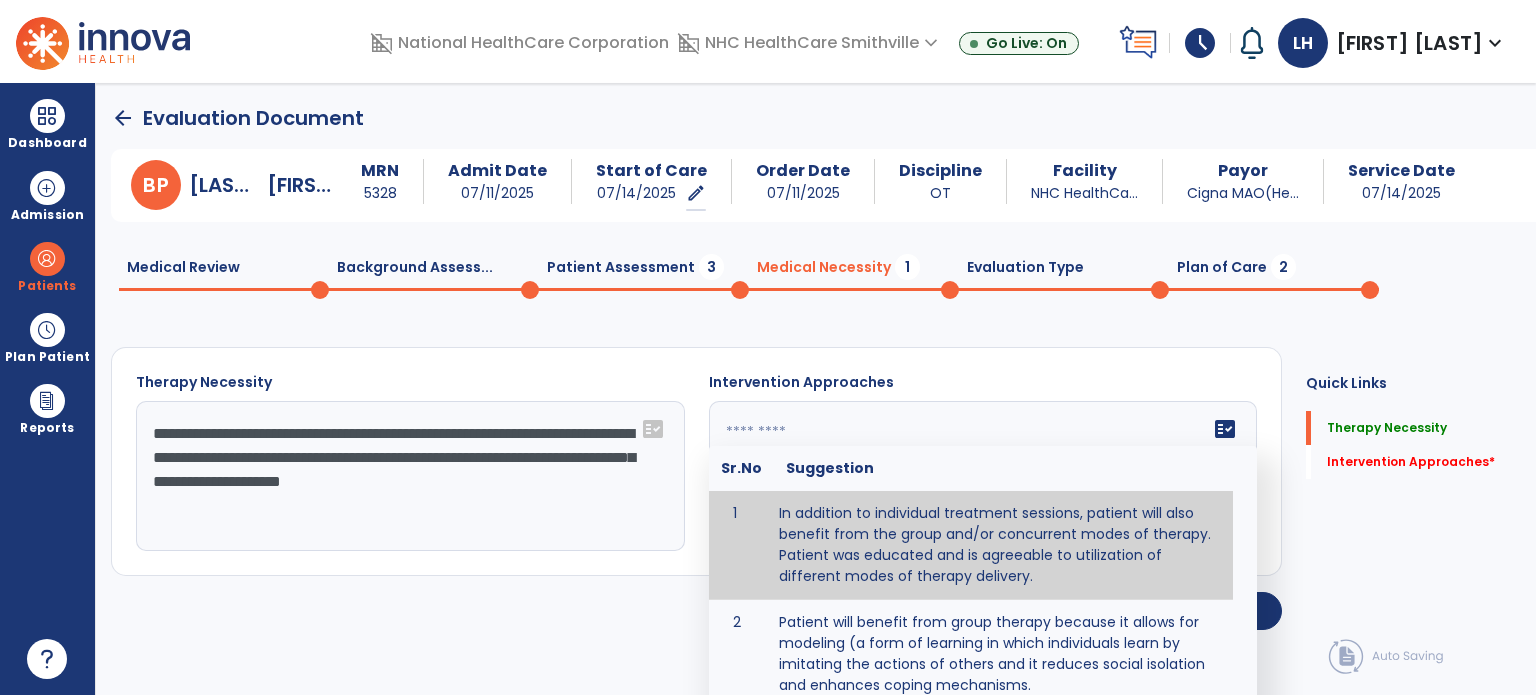 click on "fact_check  Sr.No Suggestion 1 In addition to individual treatment sessions, patient will also benefit from the group and/or concurrent modes of therapy. Patient was educated and is agreeable to utilization of different modes of therapy delivery. 2 Patient will benefit from group therapy because it allows for modeling (a form of learning in which individuals learn by imitating the actions of others and it reduces social isolation and enhances coping mechanisms. 3 Patient will benefit from group therapy to: Create a network that promotes growth and learning by enabling patients to receive and give support and to share experiences from different points of view. 4 Patient will benefit from group/concurrent therapy because it is supported by evidence to promote increased patient engagement and sustainable outcomes. 5 Patient will benefit from group/concurrent therapy to: Promote independence and minimize dependence." 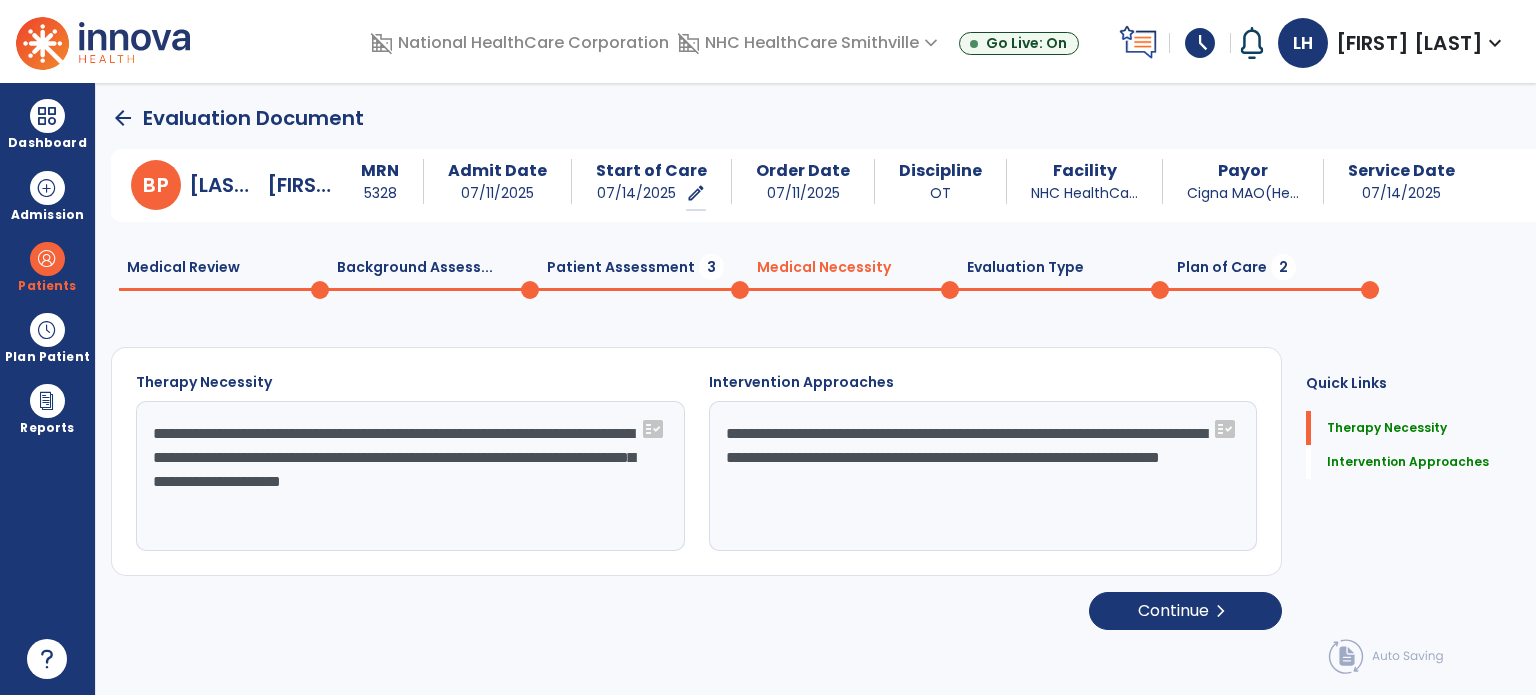 click on "**********" 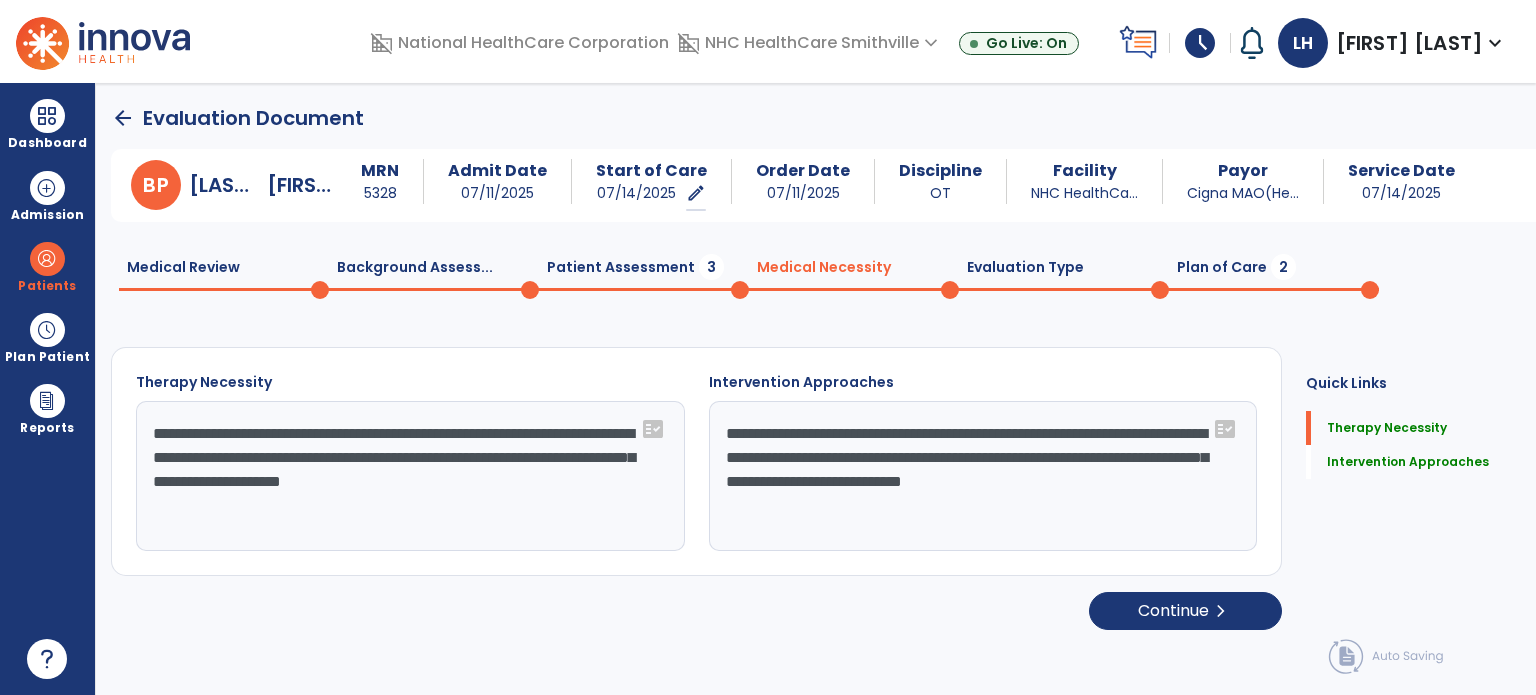 type on "**********" 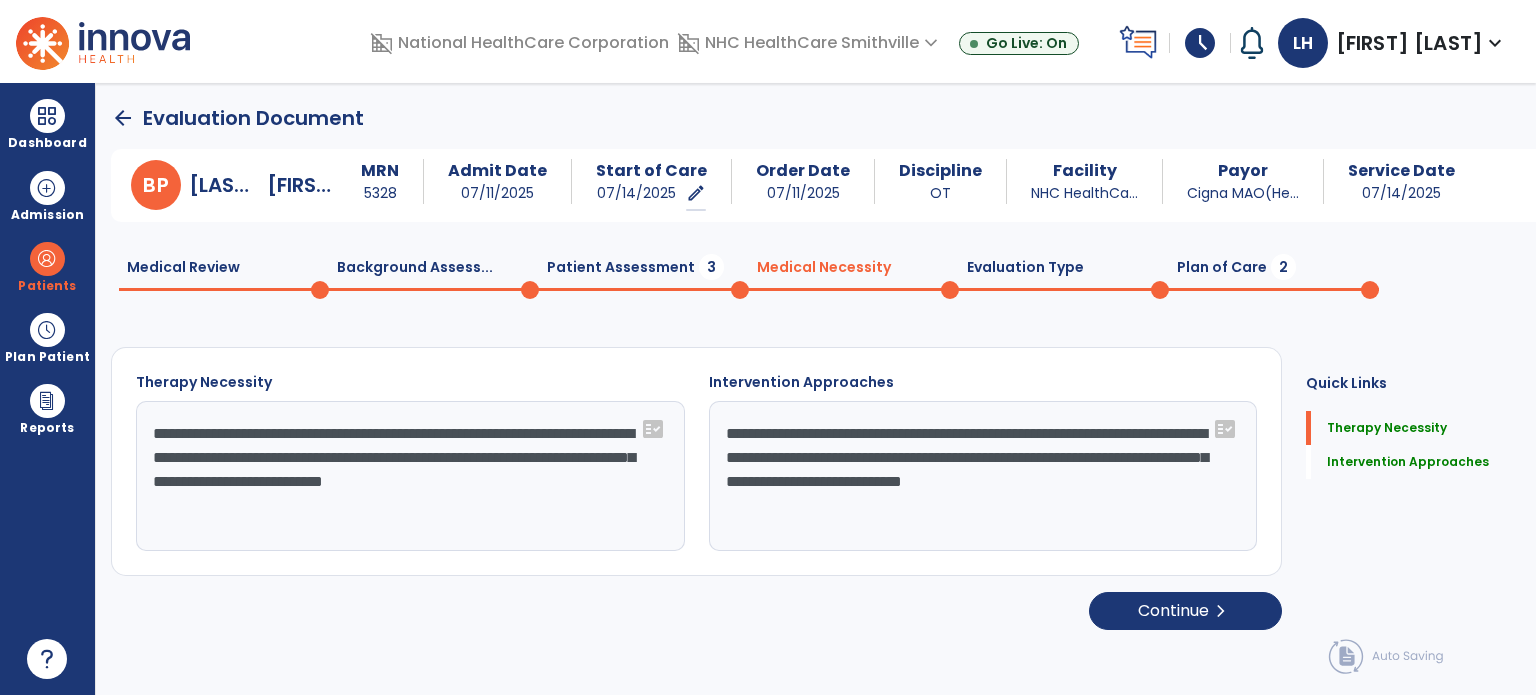 type on "**********" 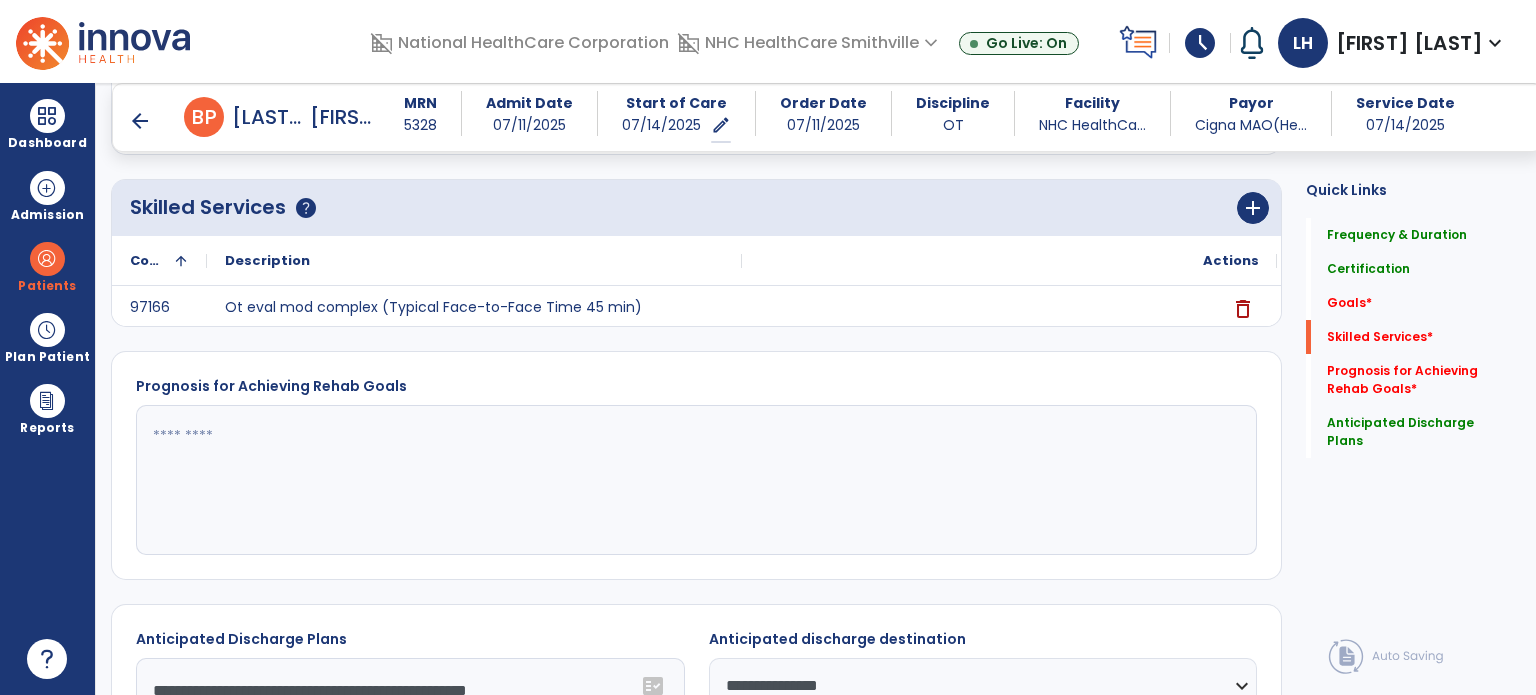 scroll, scrollTop: 579, scrollLeft: 0, axis: vertical 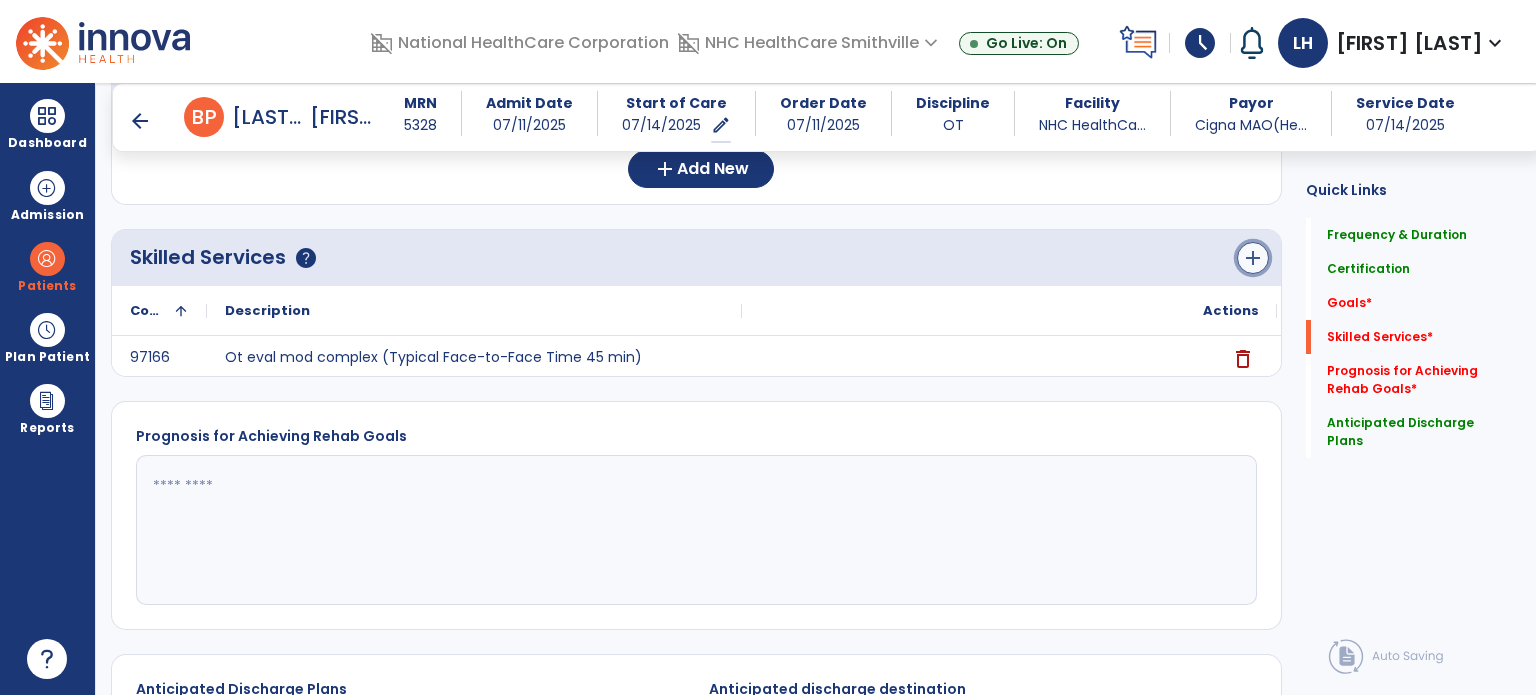 click on "add" 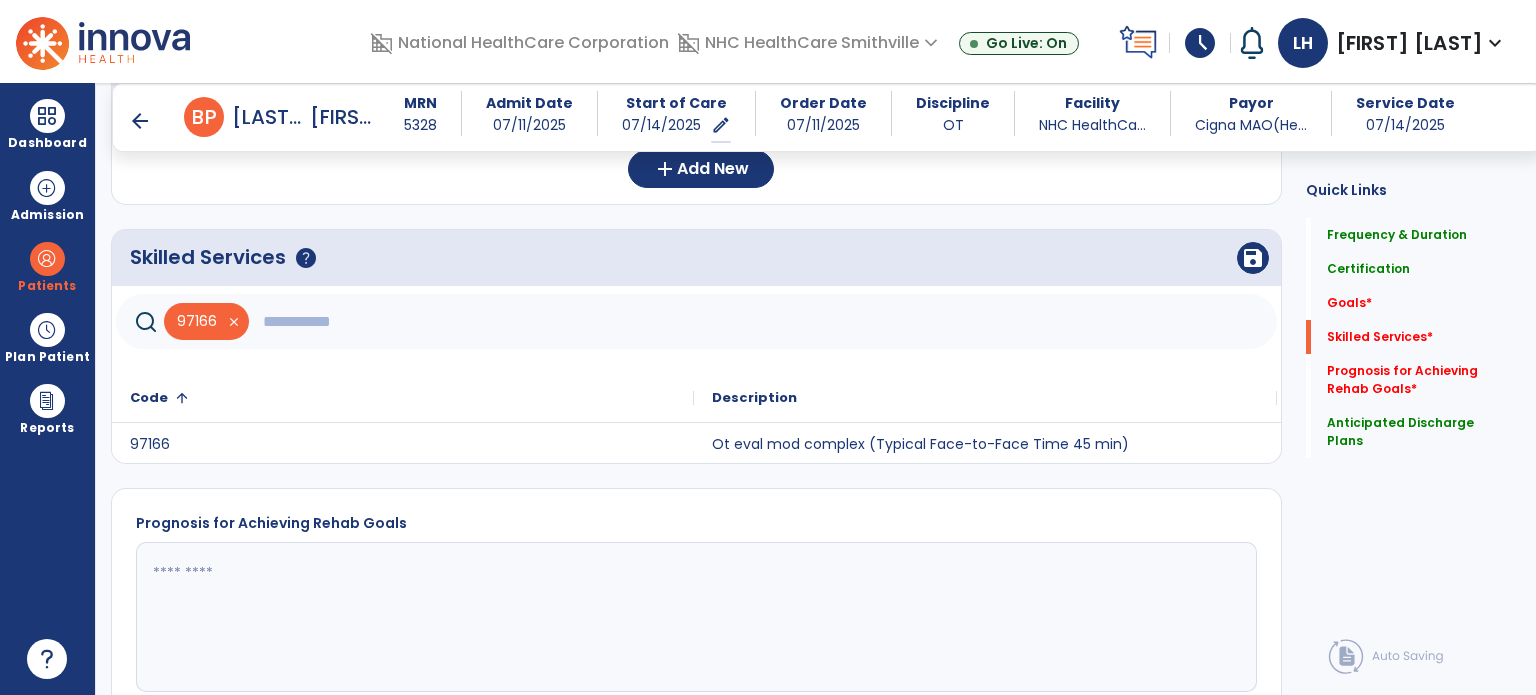 click 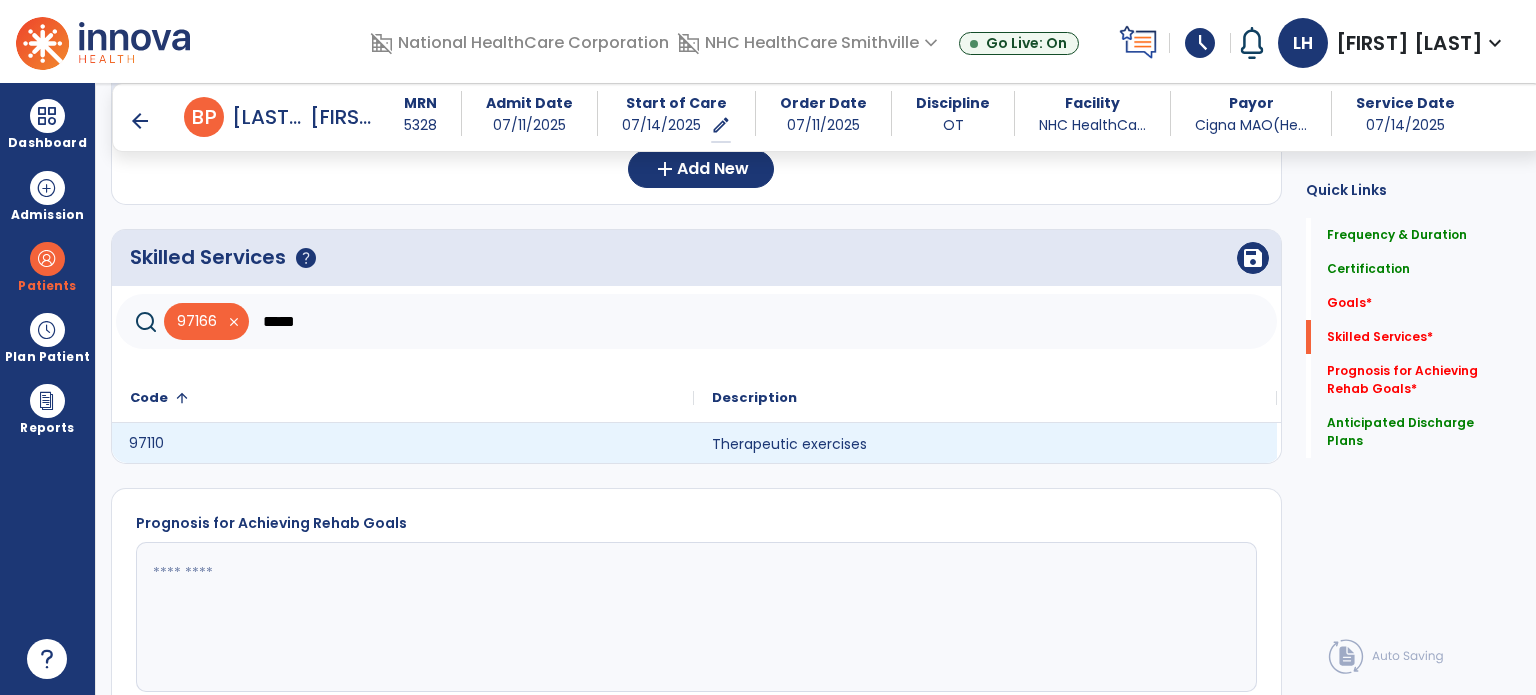 click on "97110" 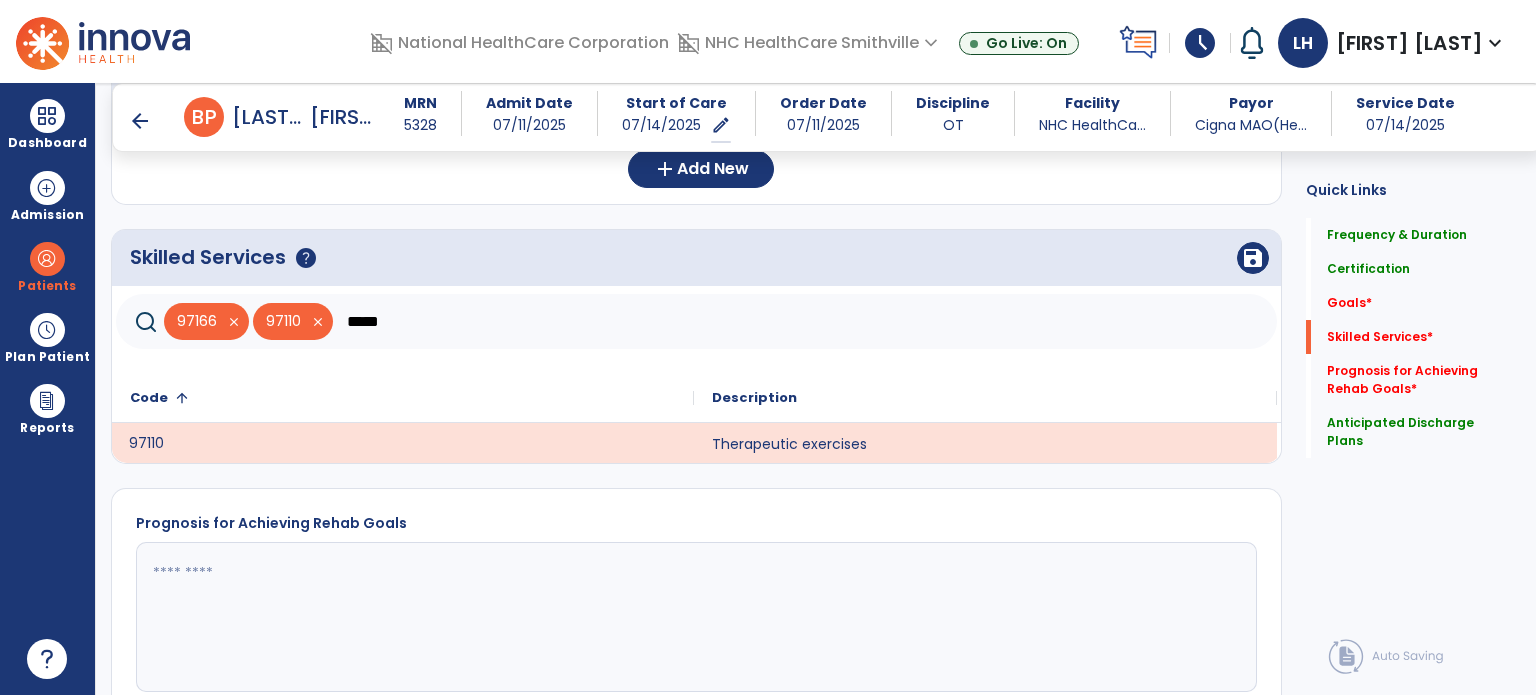 click on "*****" 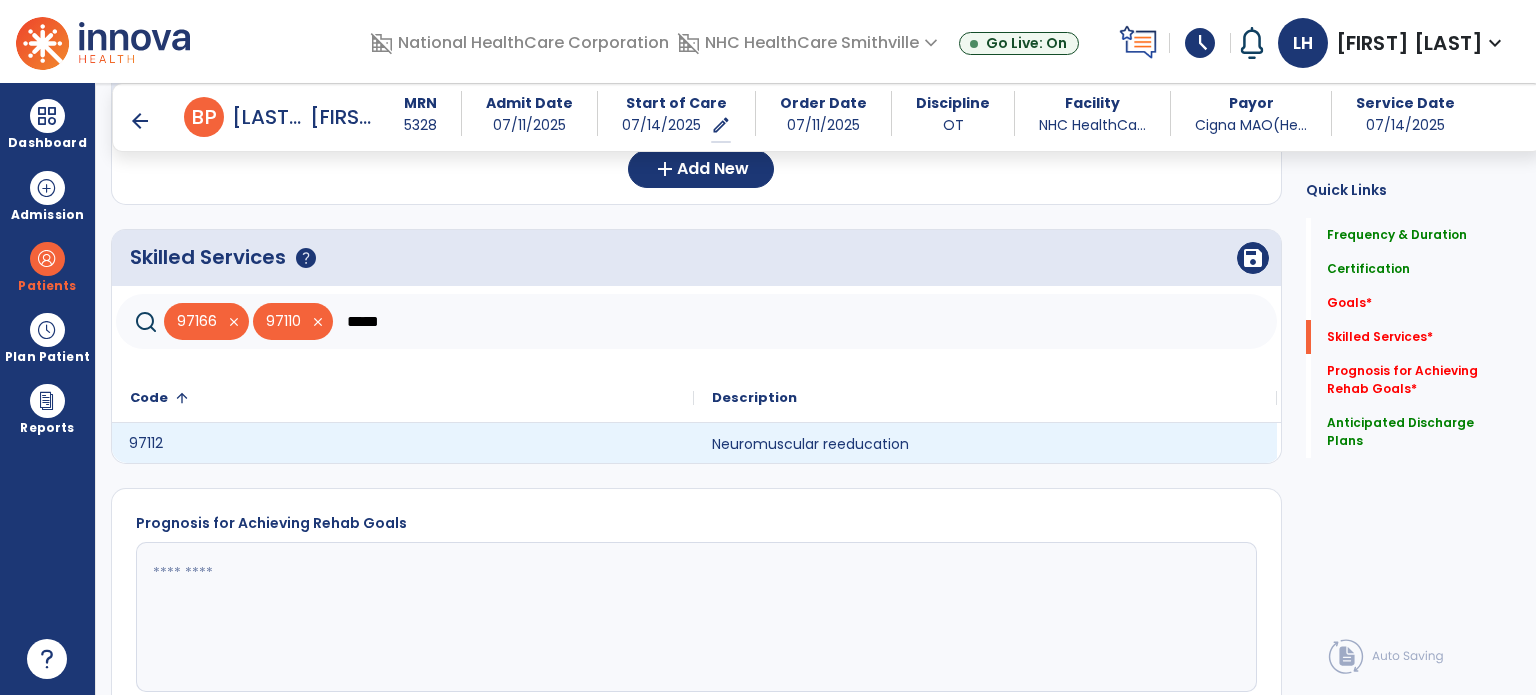 click on "97112" 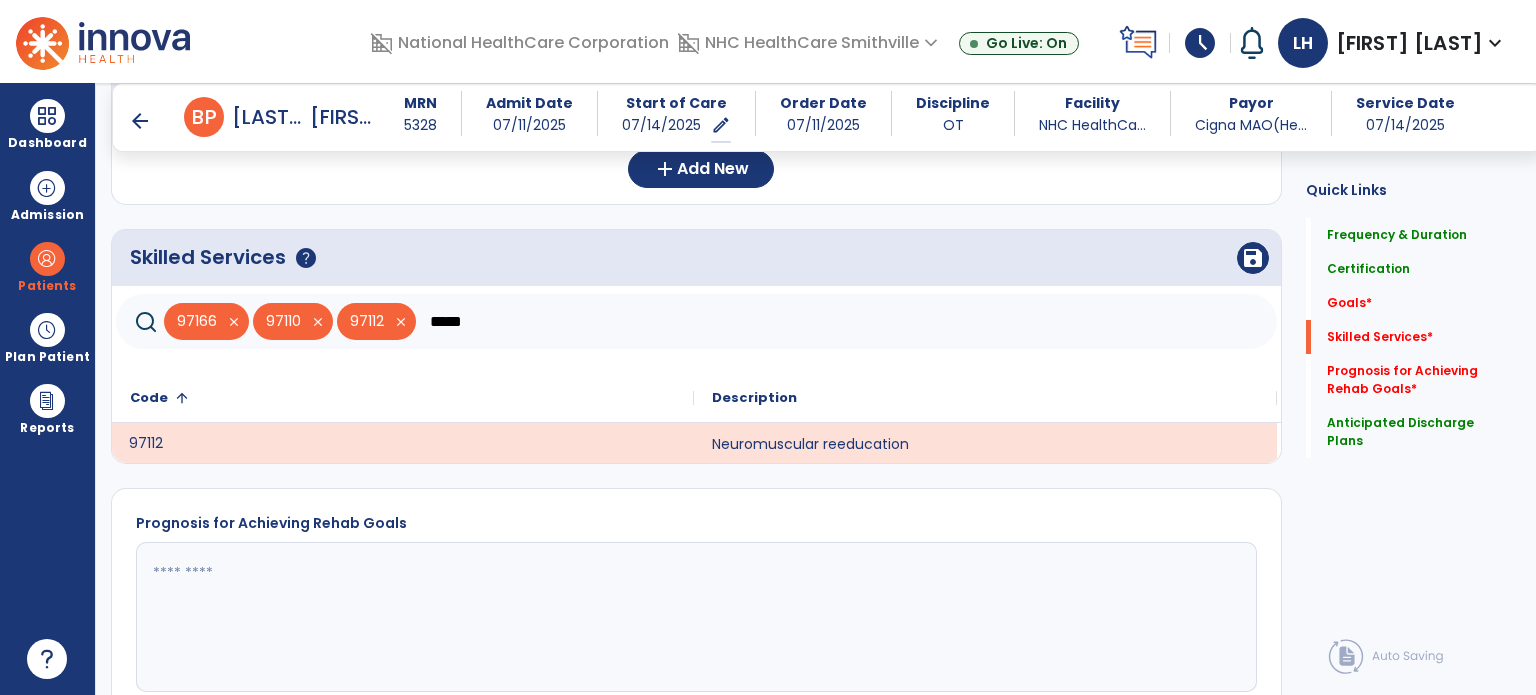 click on "*****" 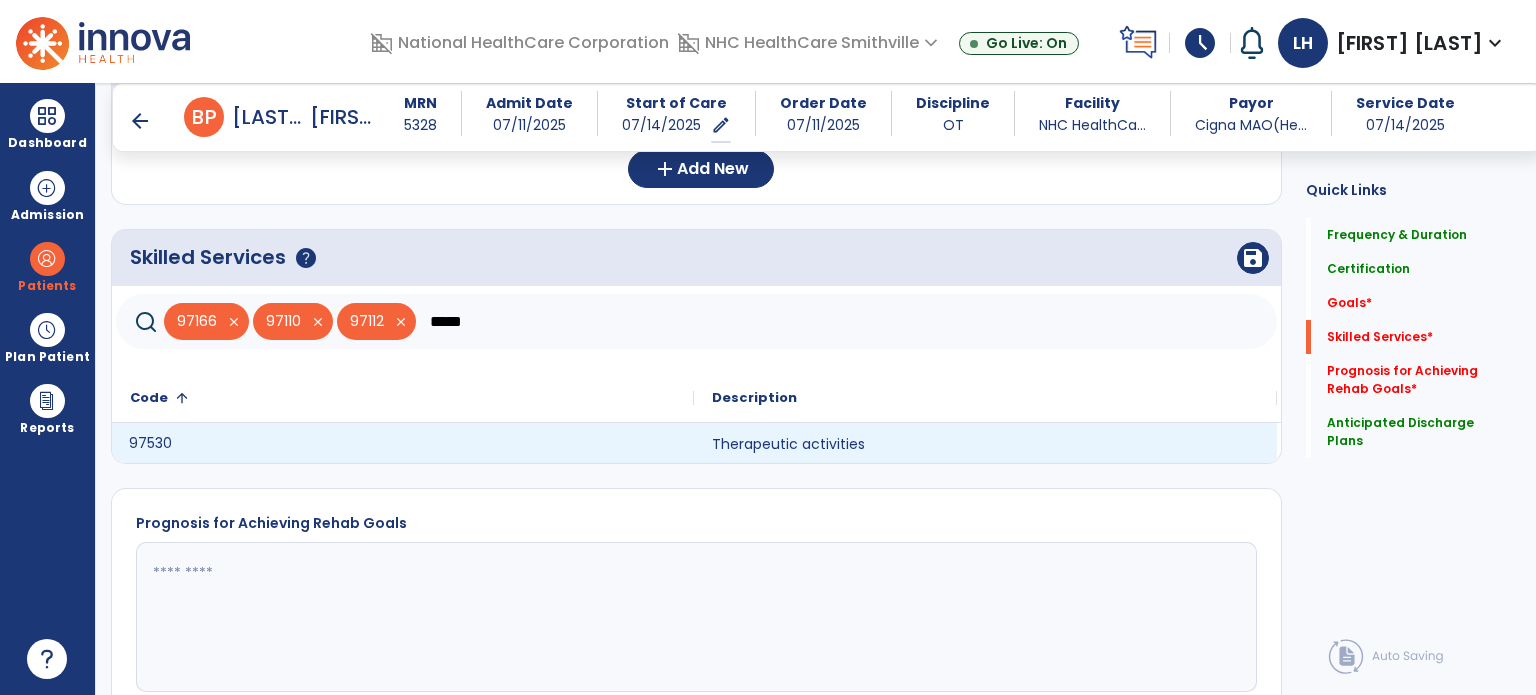 click on "97530" 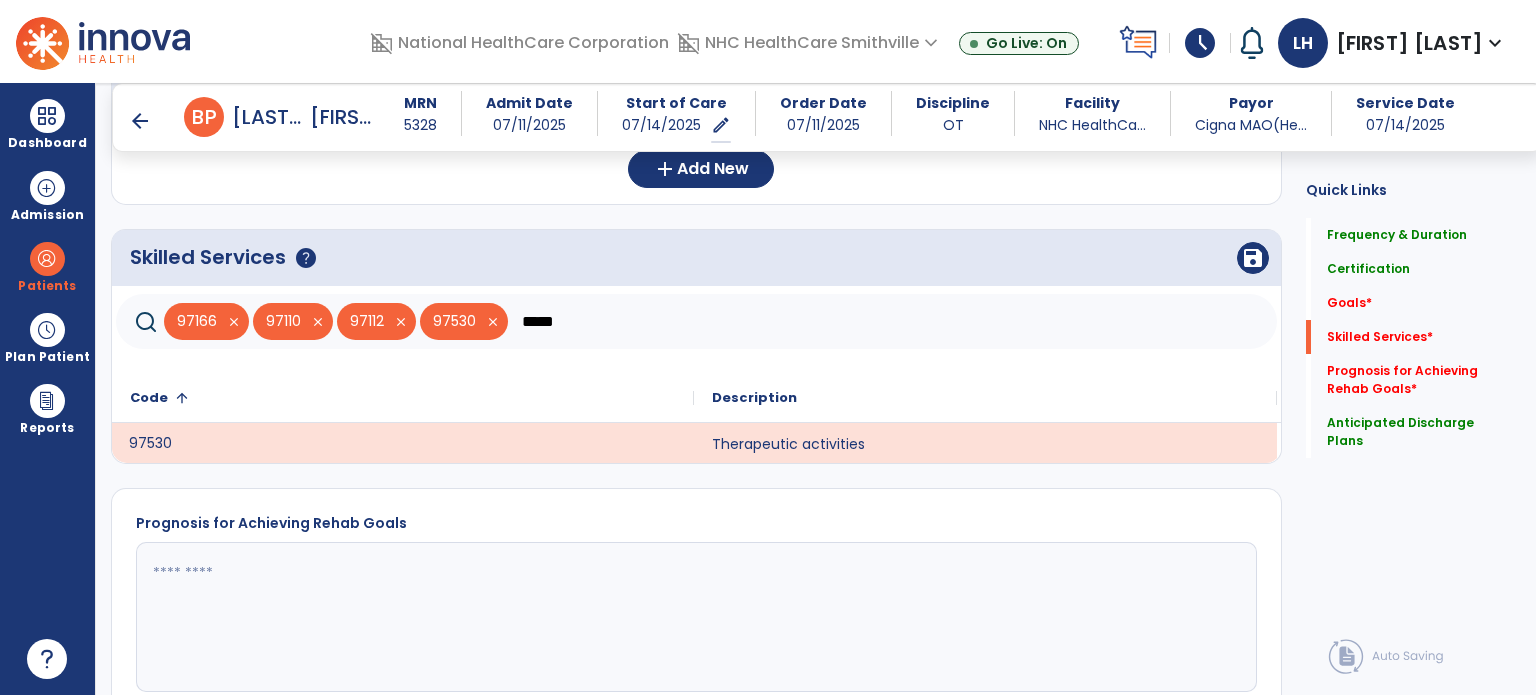 click on "*****" 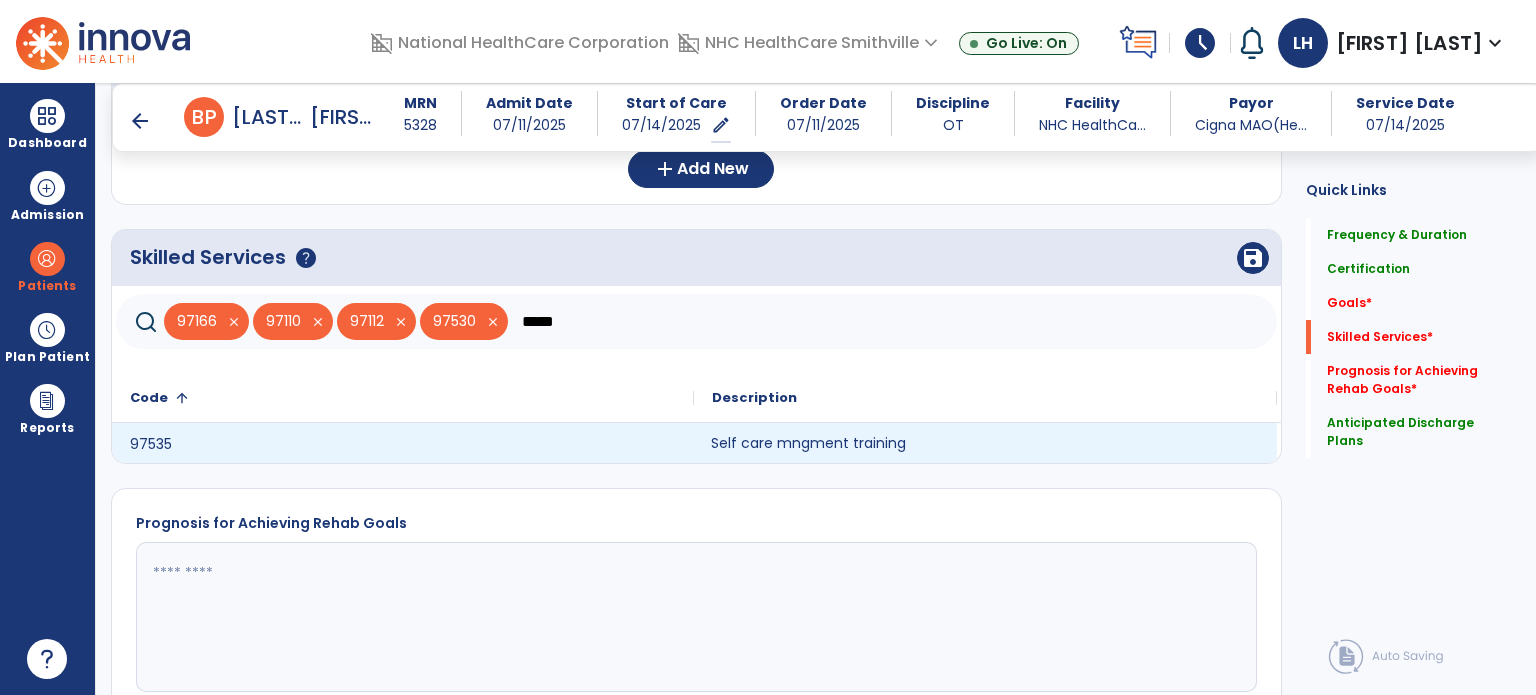 click on "Self care mngment training" 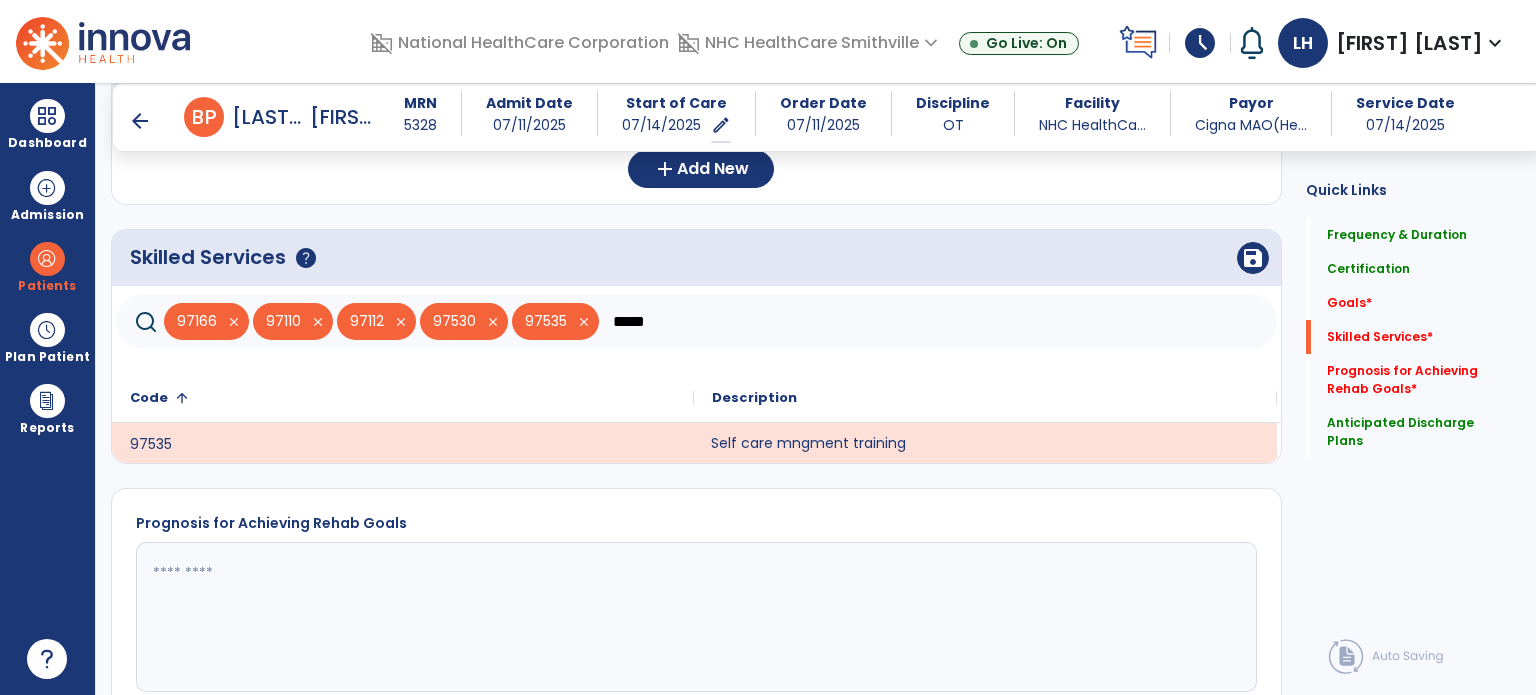 click on "*****" 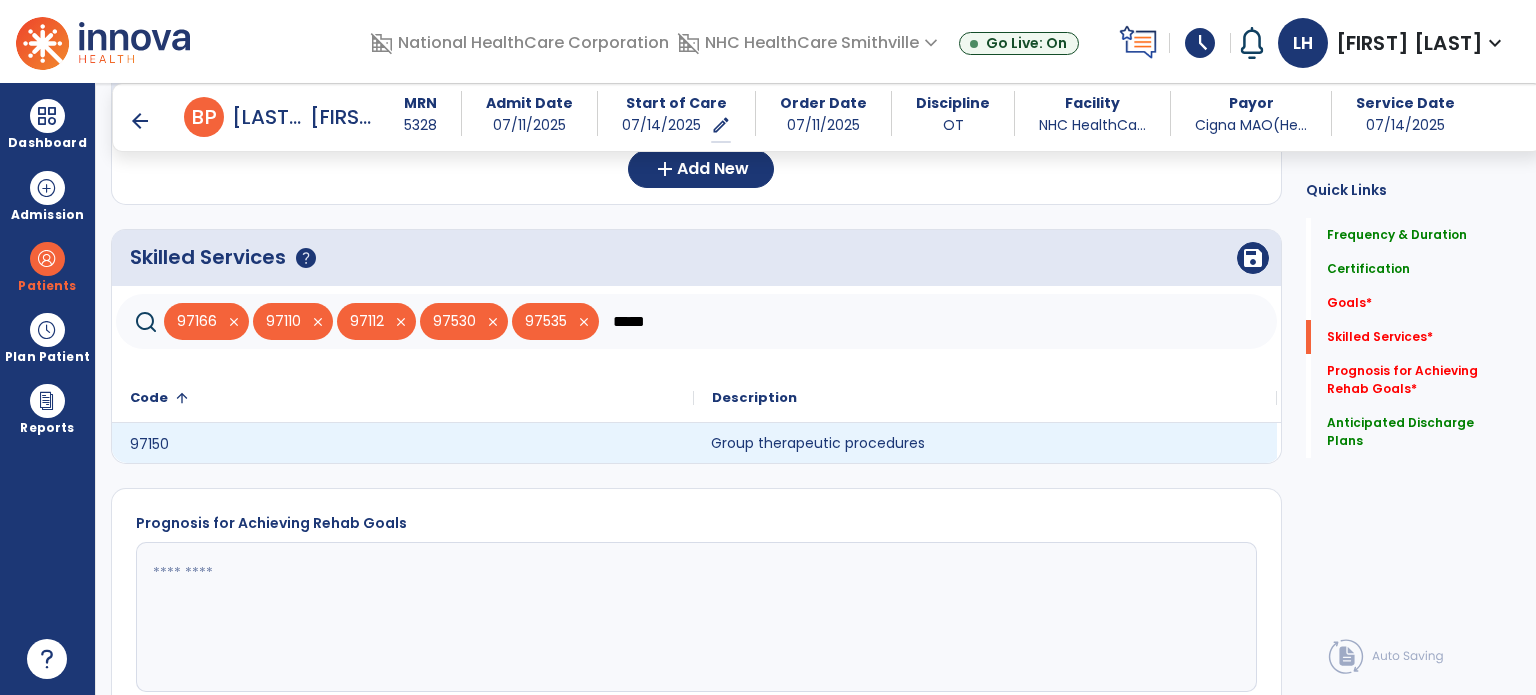 click on "Group therapeutic procedures" 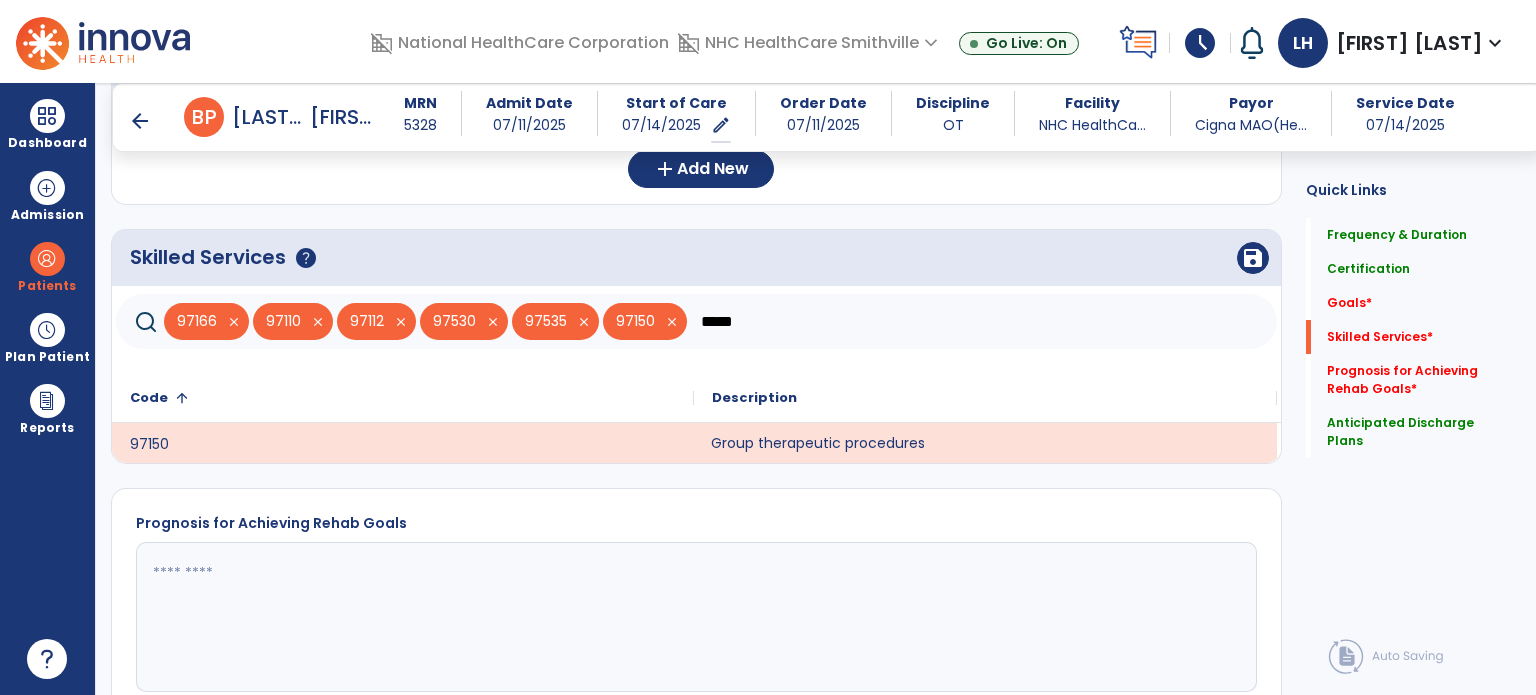 click on "*****" 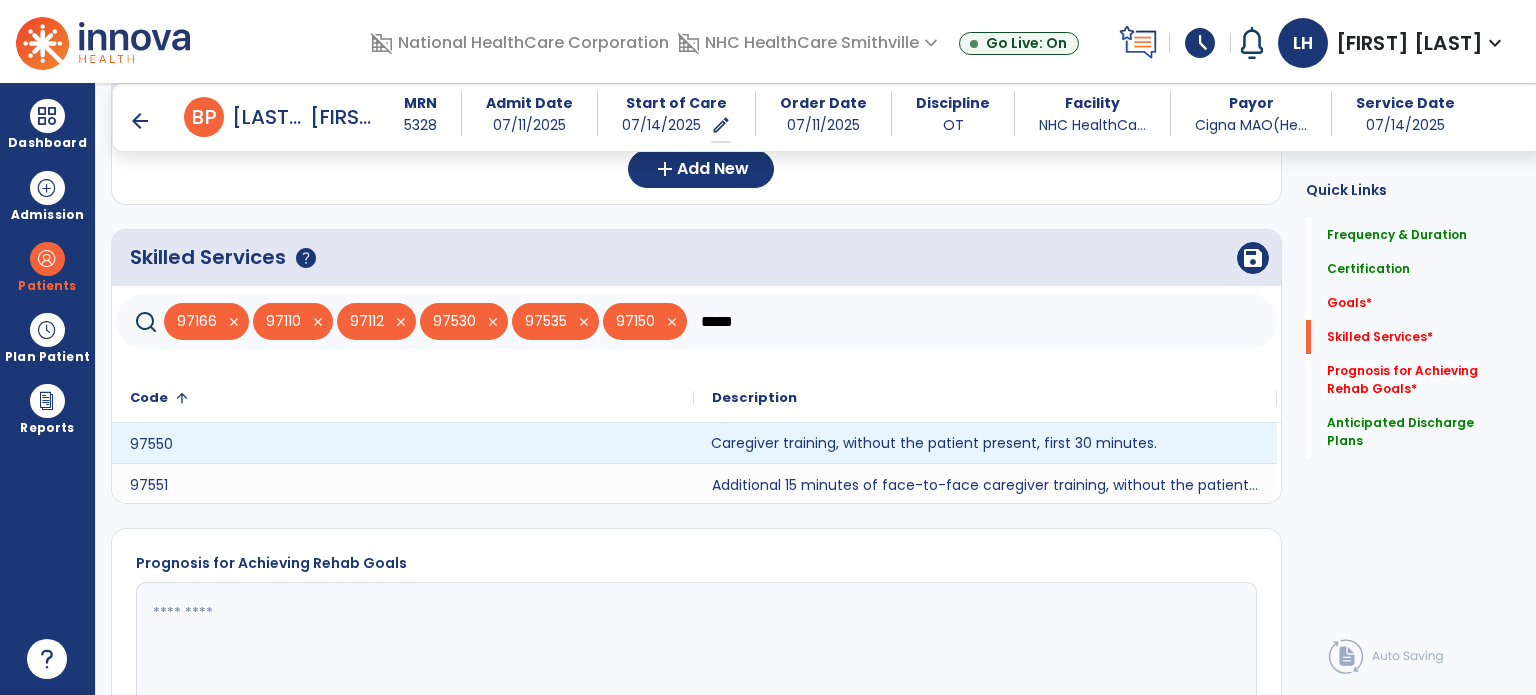 click on "Caregiver training, without the patient present, first 30 minutes." 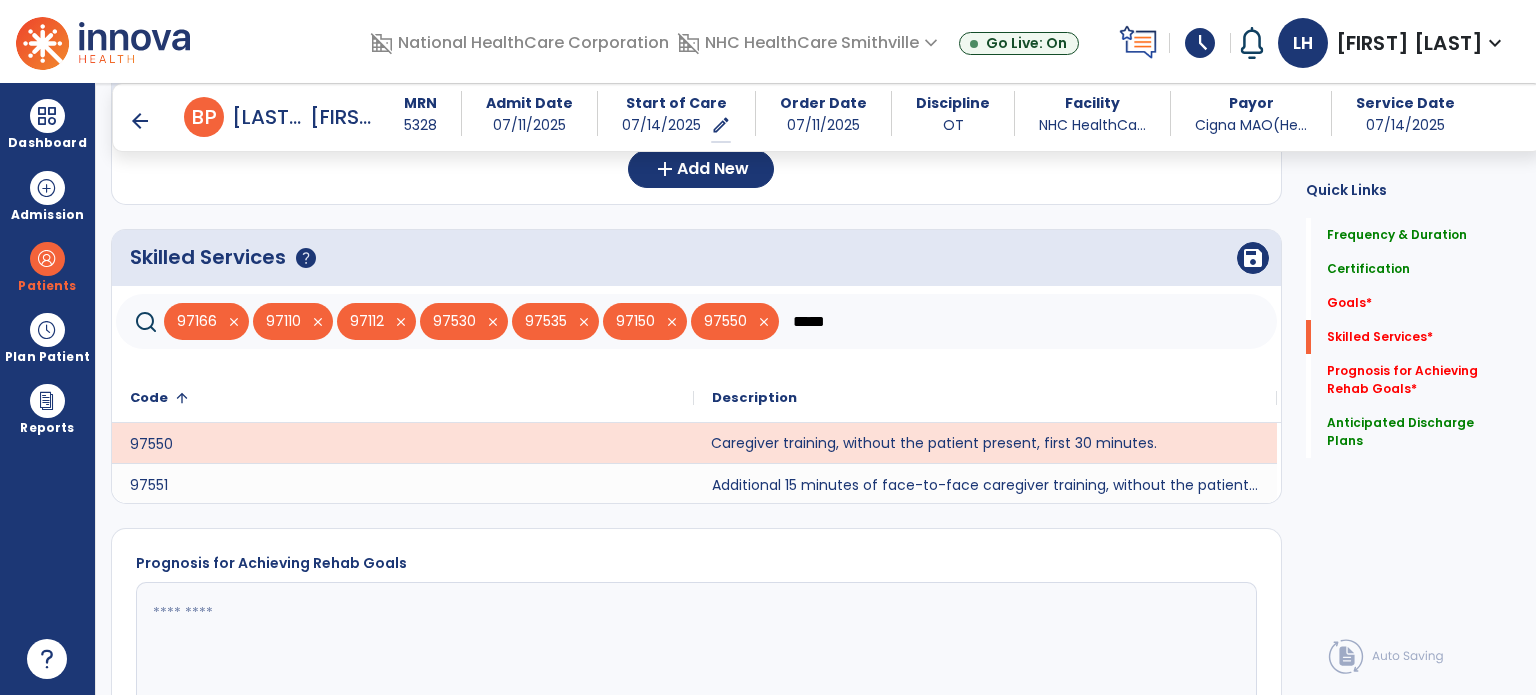 click on "Frequency & Duration  Frequency  ********* ** ** ** ** ** ** **  Duration  ** ******** ***** Certification From 07/14/2025 Certification Through 10/05/2025 Goals     No Added Items  add  Add New Skilled Services       save   97166   close   97110   close   97112   close   97530   close   97535   close   97150   close   97550   close  *****
Code
1
Description
to" 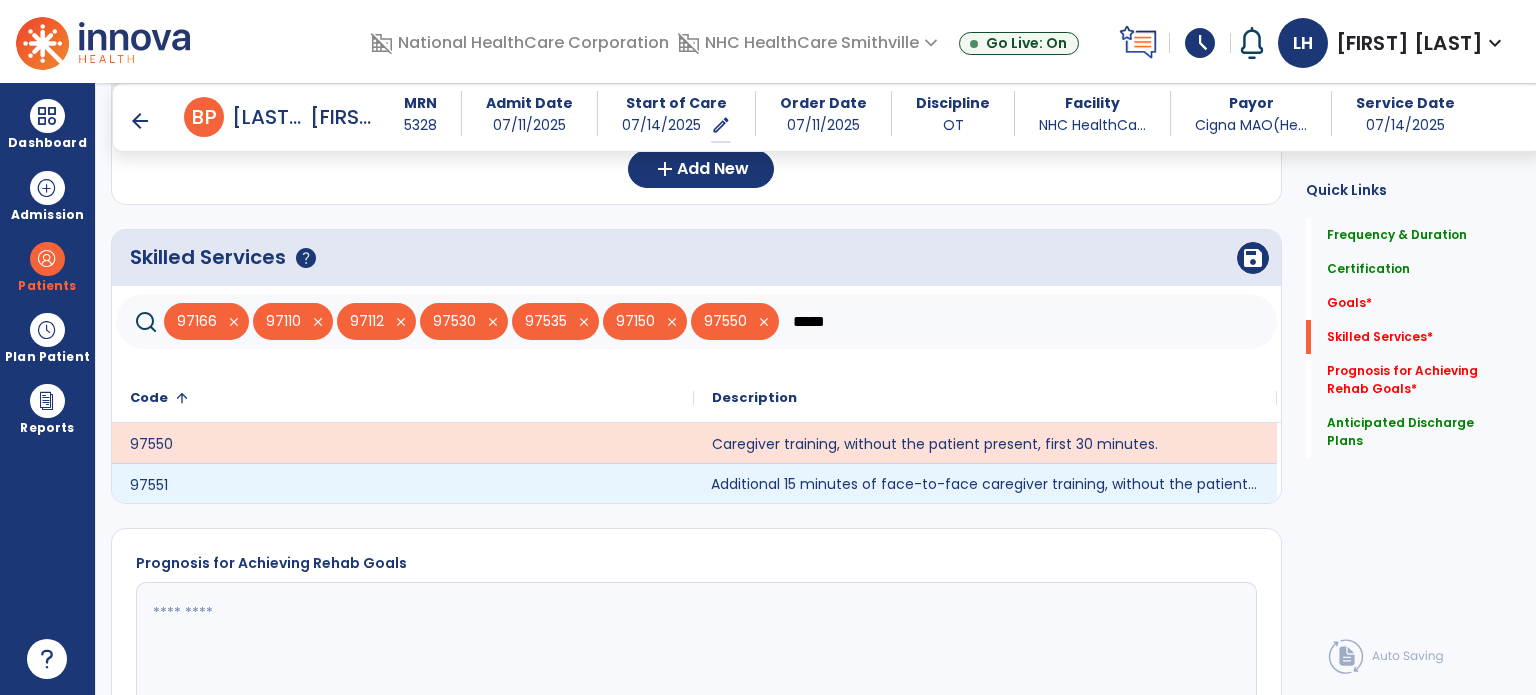 click on "Additional 15 minutes of face-to-face caregiver training, without the patient present, after 97550 is billed." 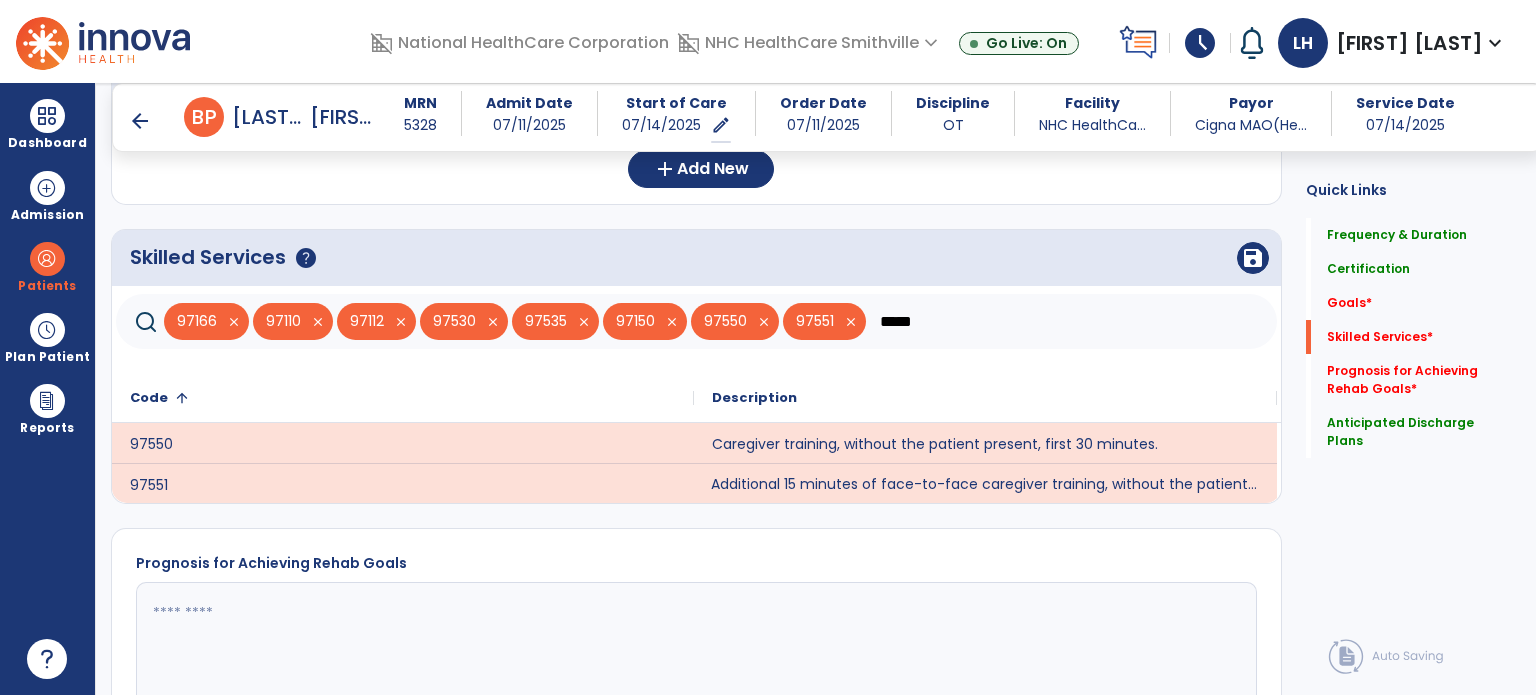 click on "*****" 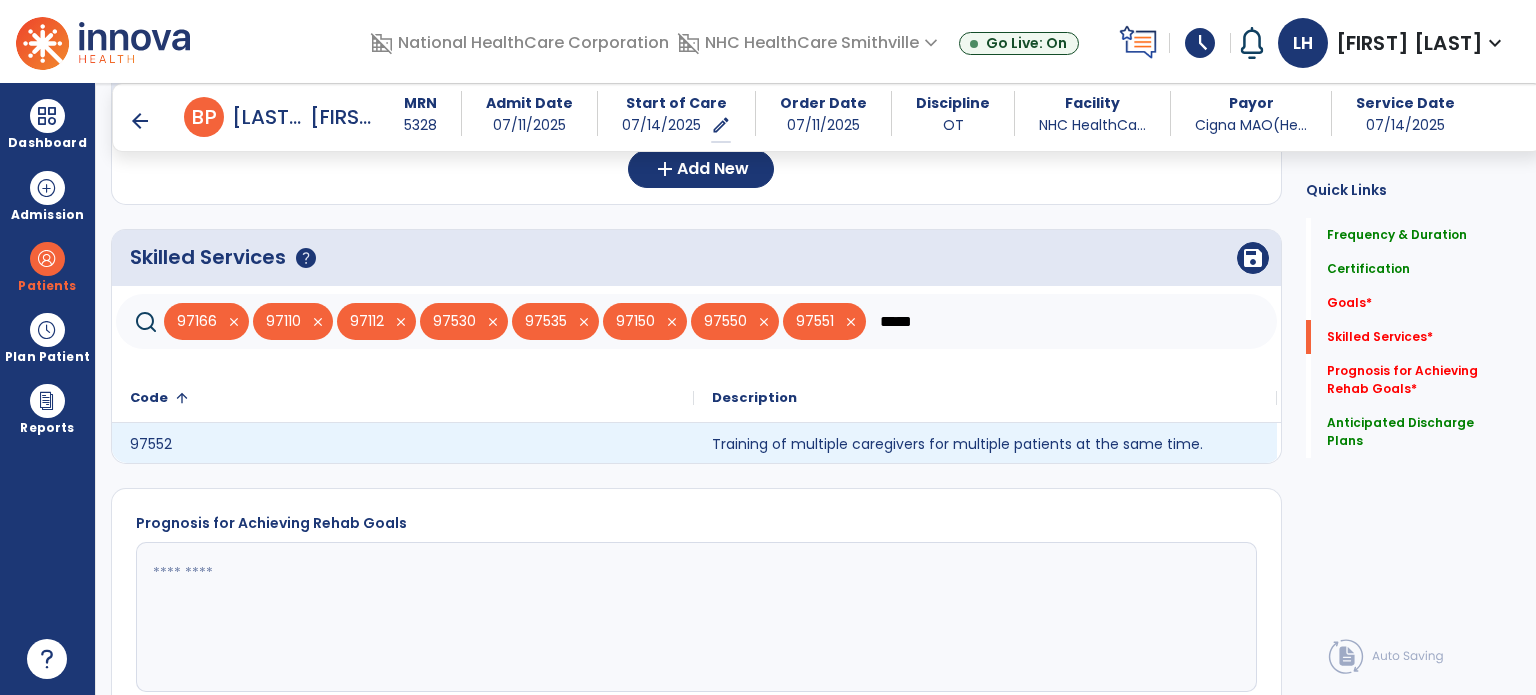 type on "*****" 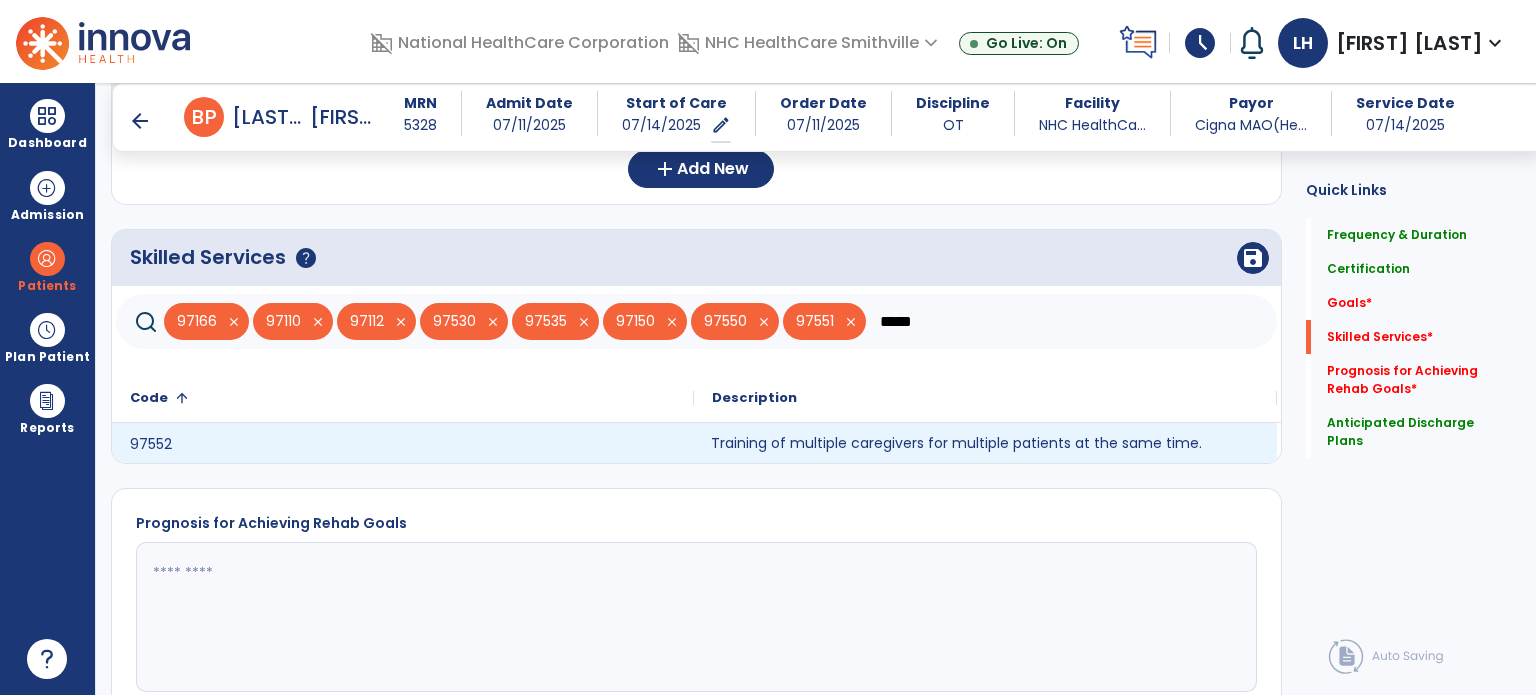 click on "Training of multiple caregivers for multiple patients at the same time." 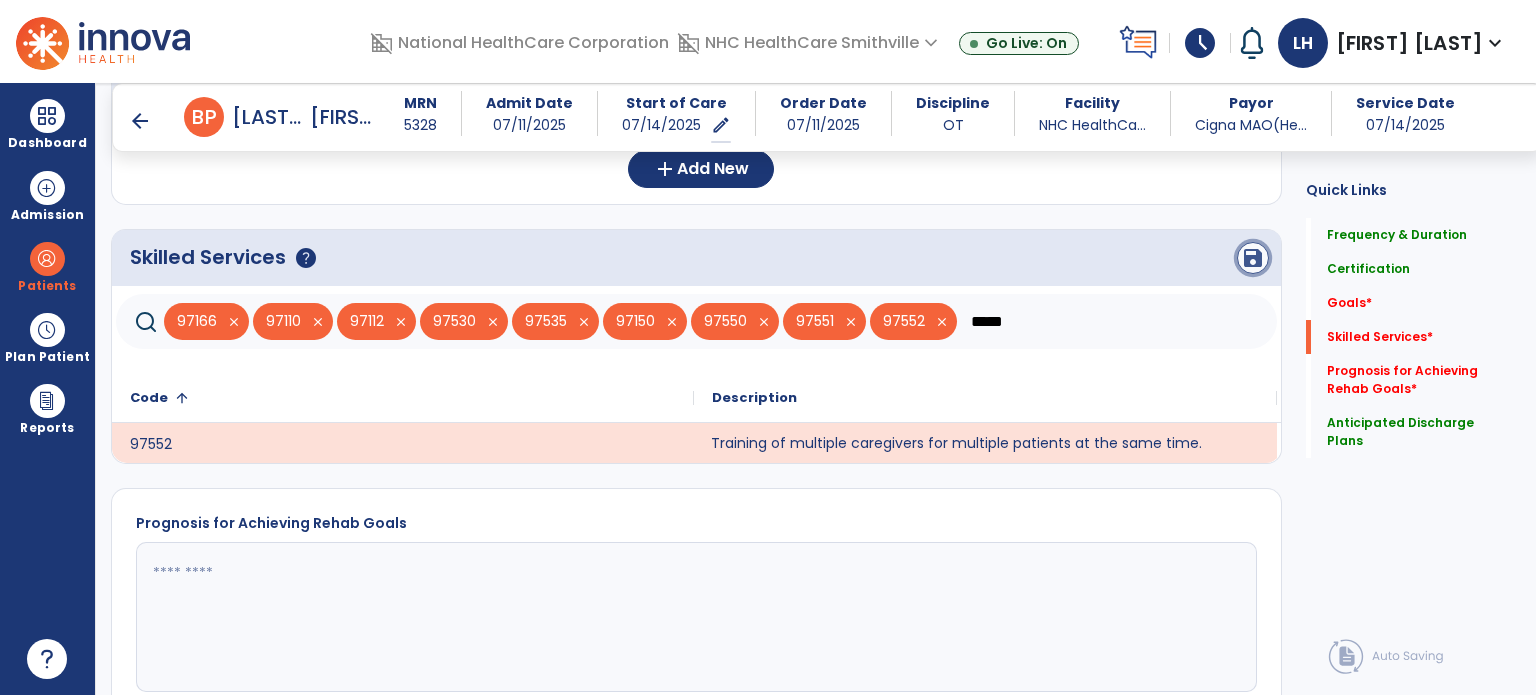 click on "save" 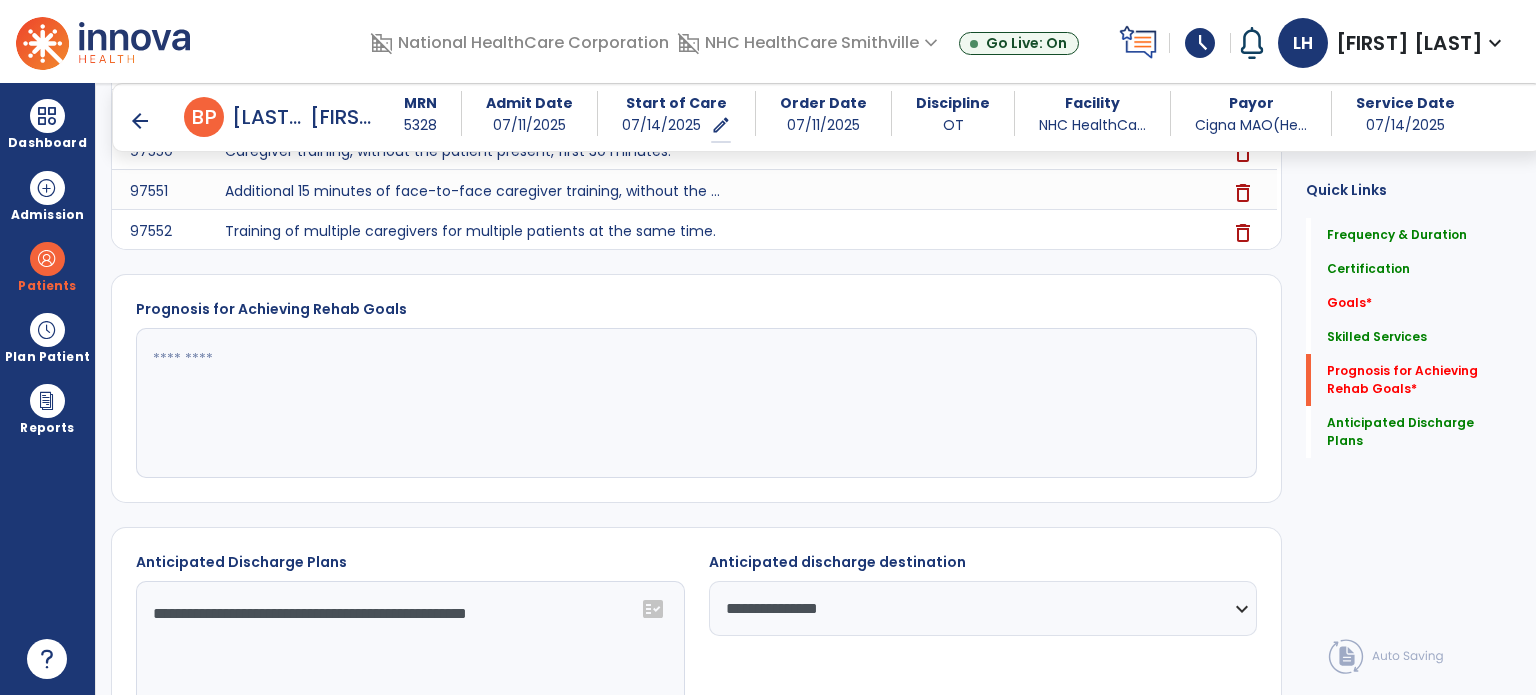 scroll, scrollTop: 1028, scrollLeft: 0, axis: vertical 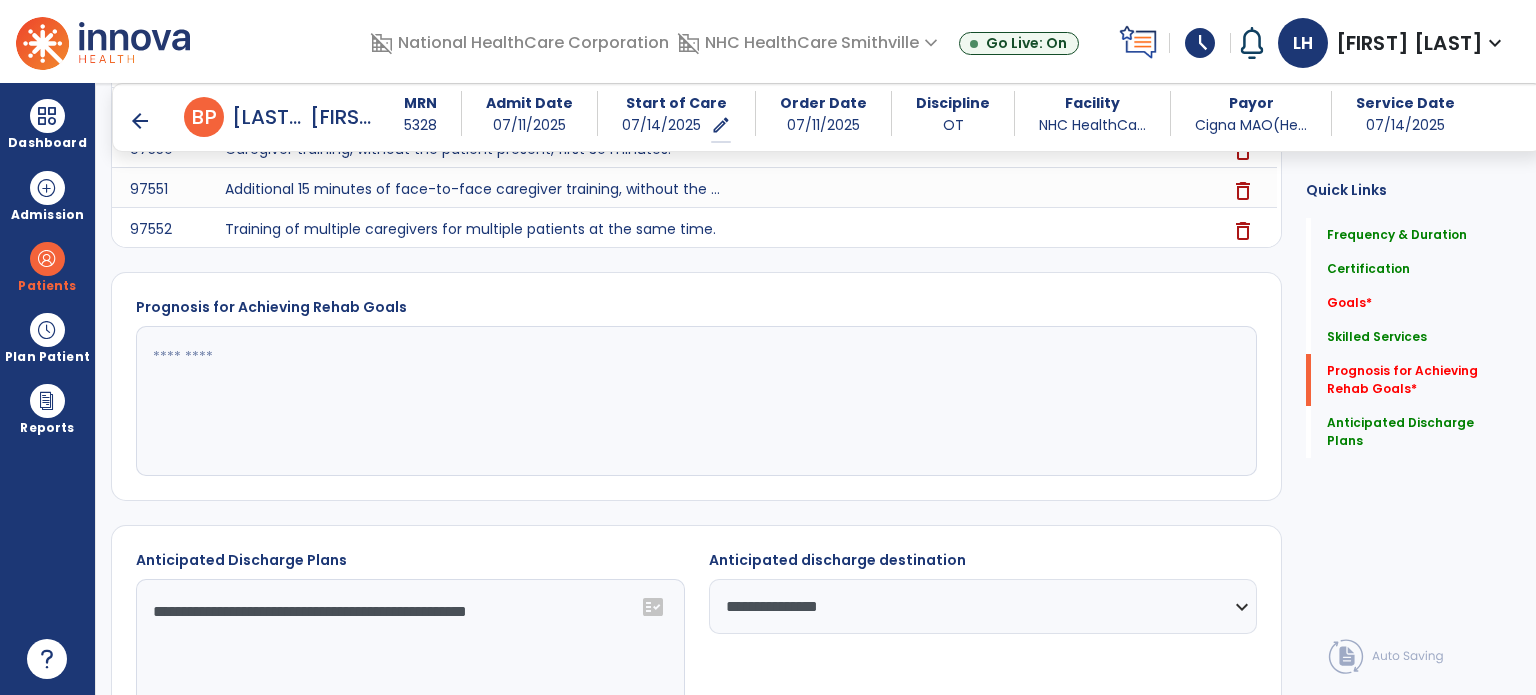click 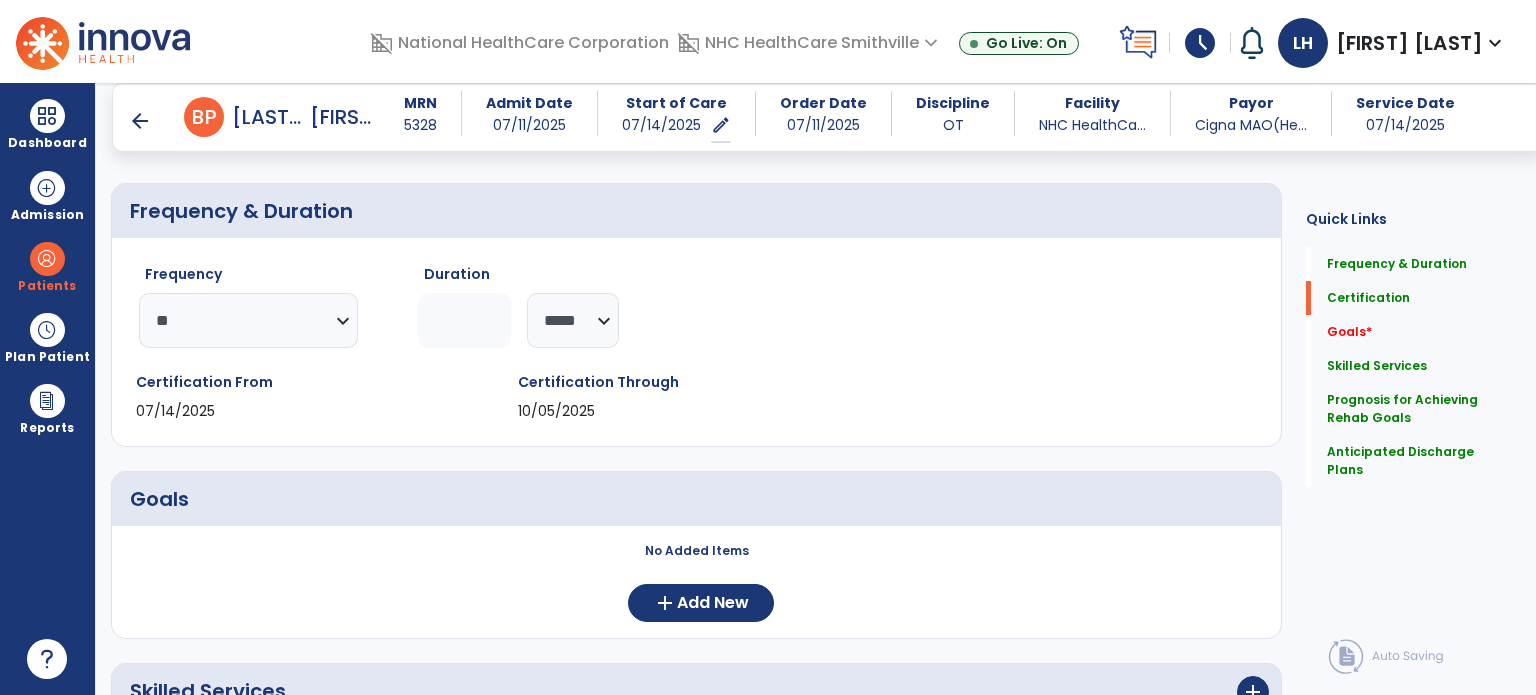 scroll, scrollTop: 0, scrollLeft: 0, axis: both 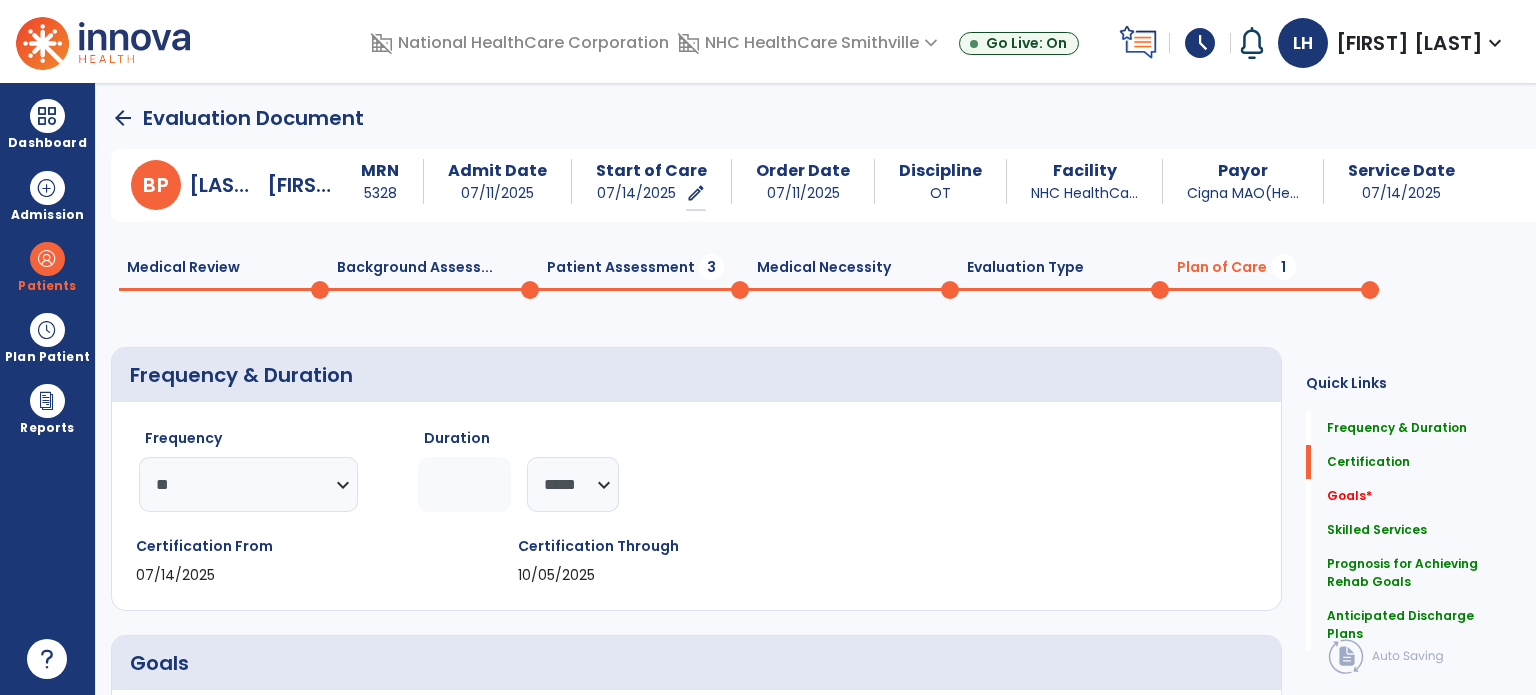 type on "**********" 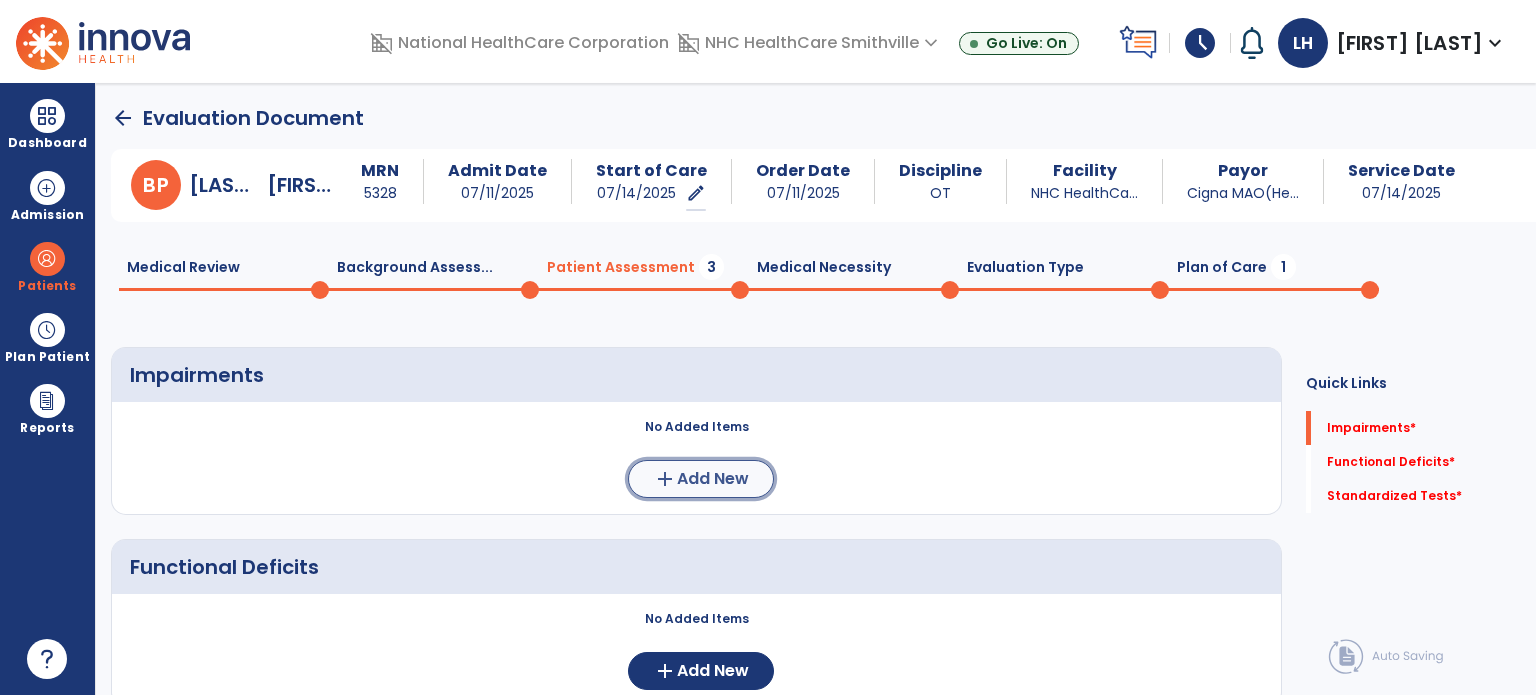 click on "add  Add New" 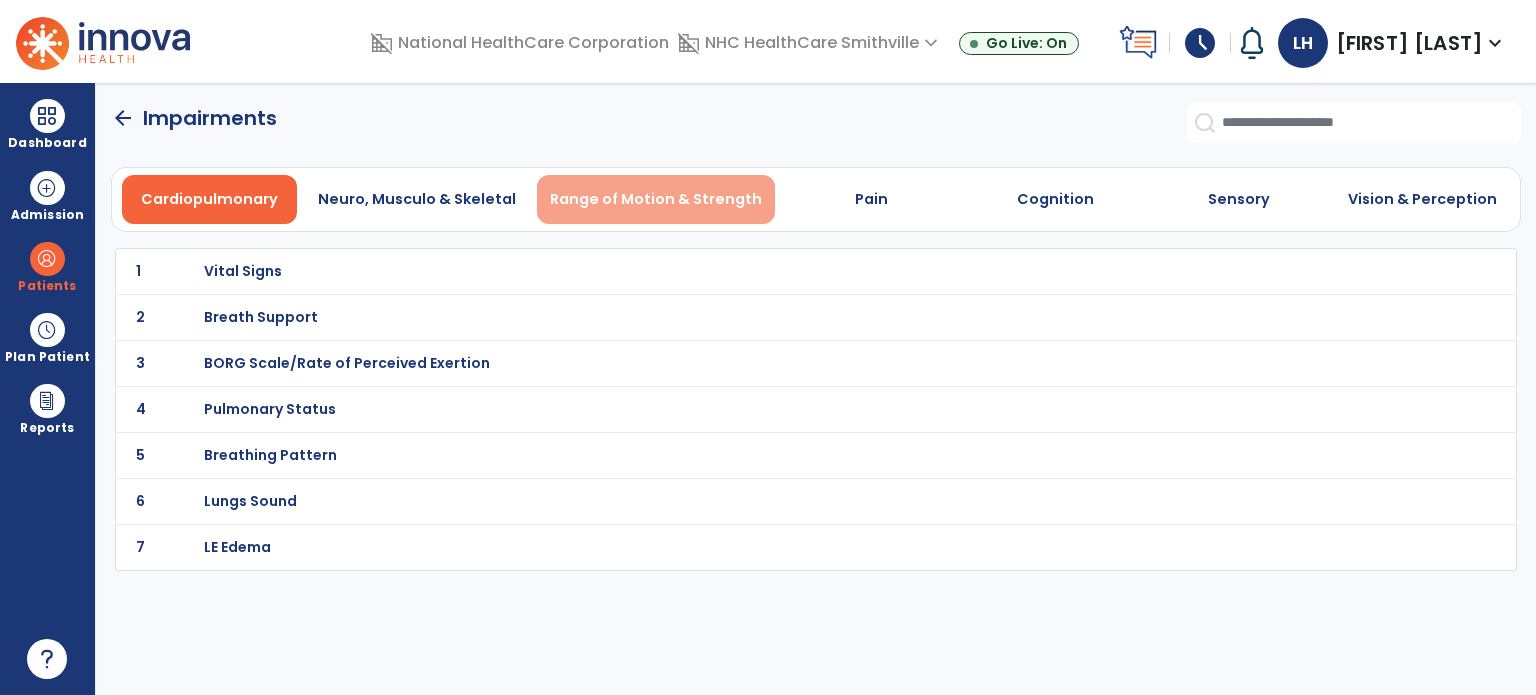 click on "Range of Motion & Strength" at bounding box center [656, 199] 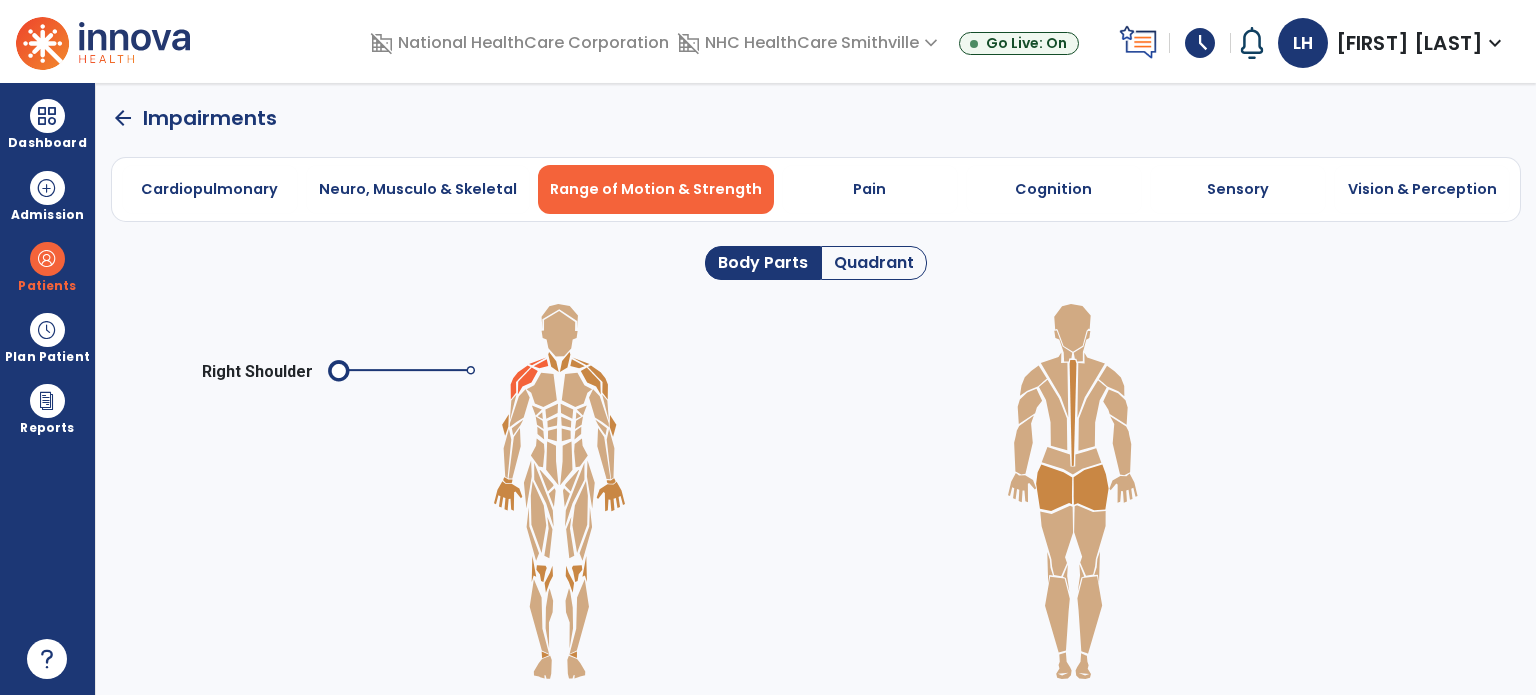 click 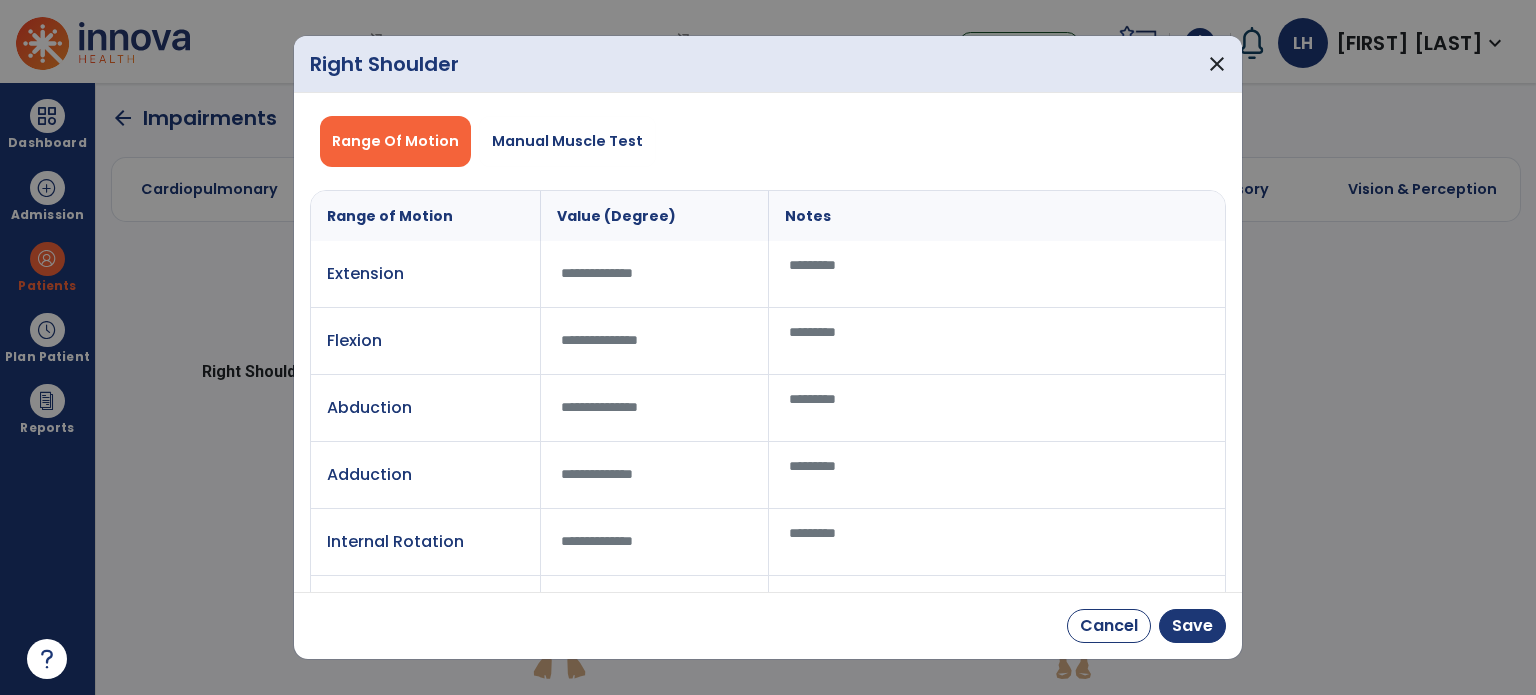 click at bounding box center (997, 274) 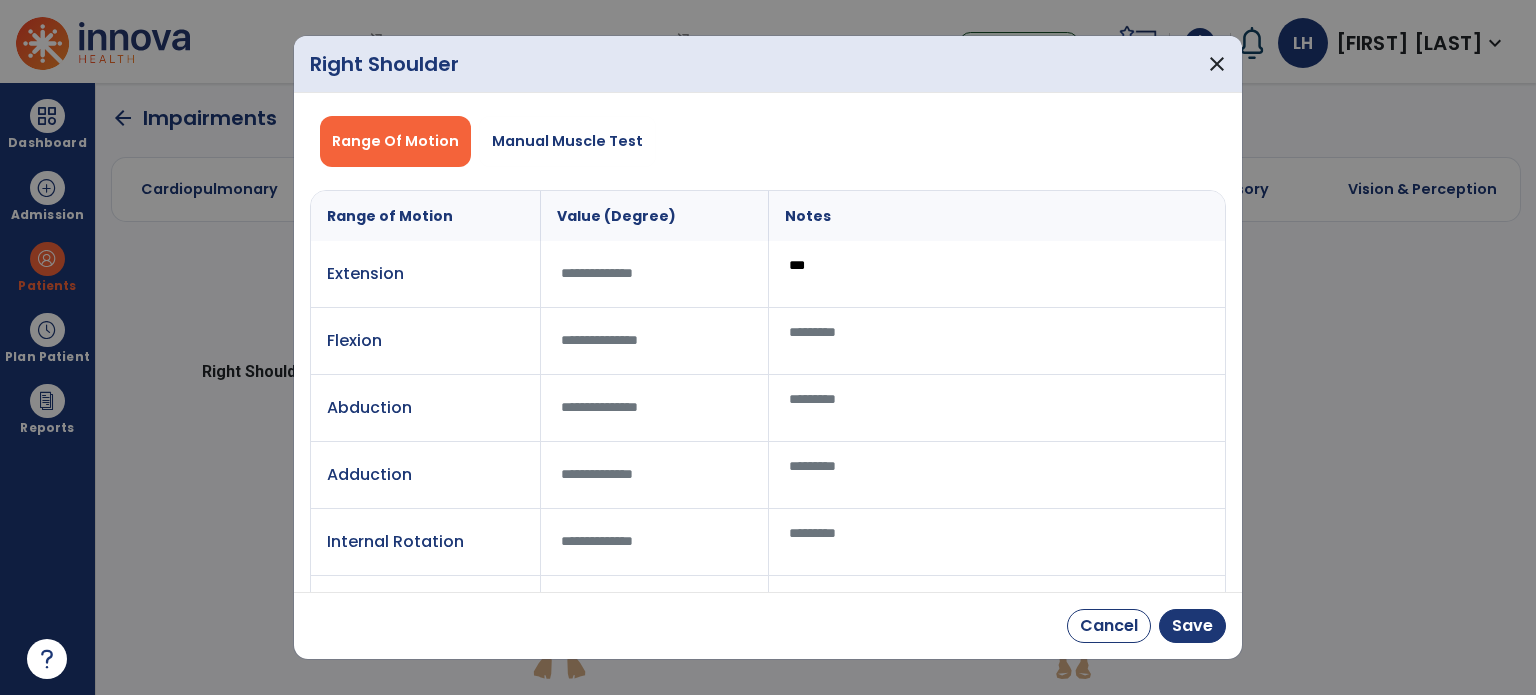 type on "***" 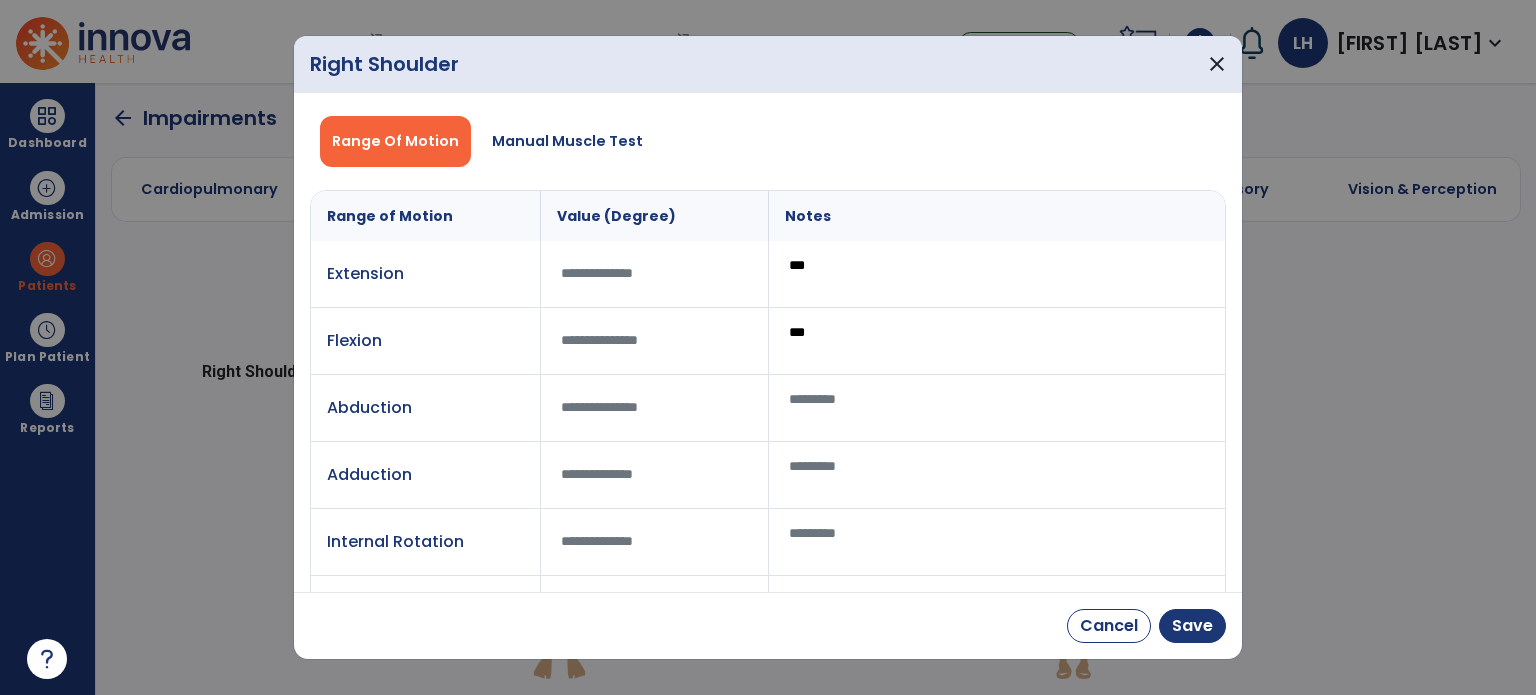 type on "***" 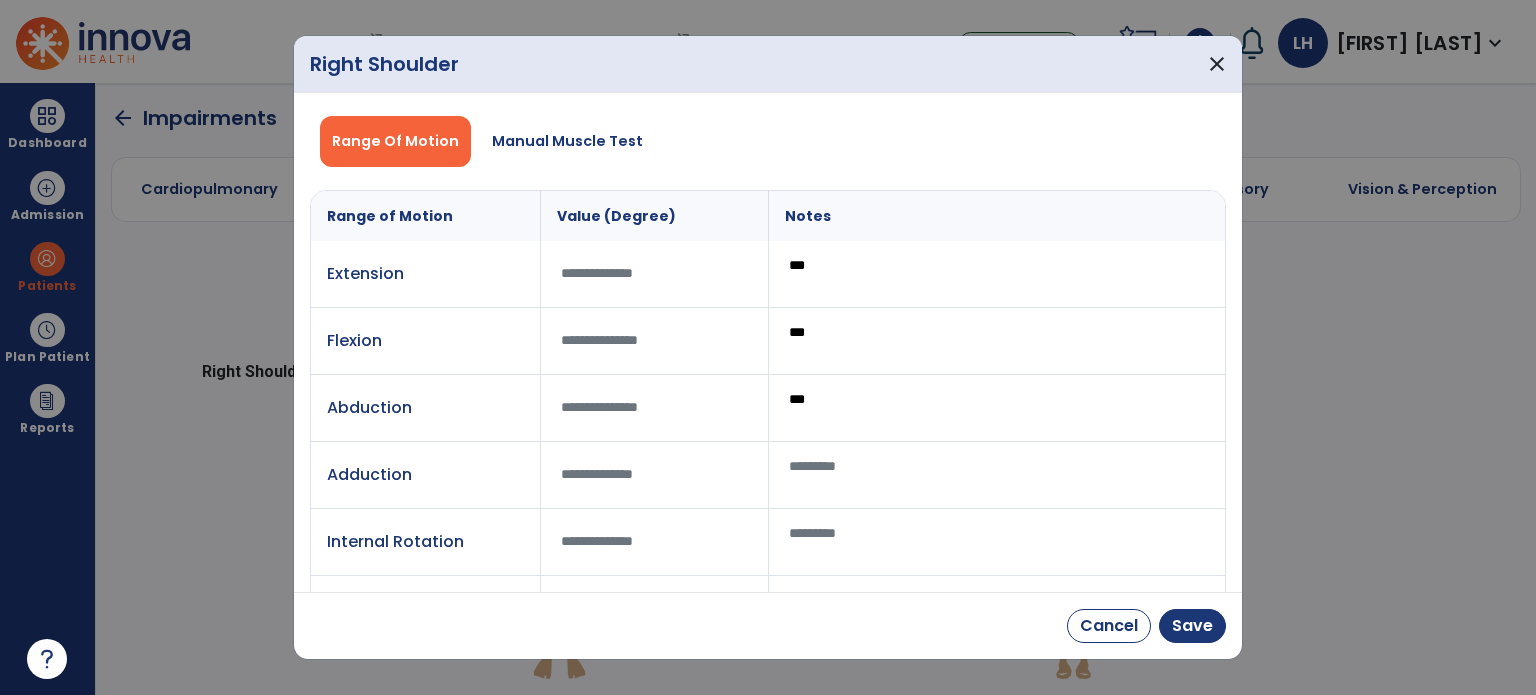 type on "***" 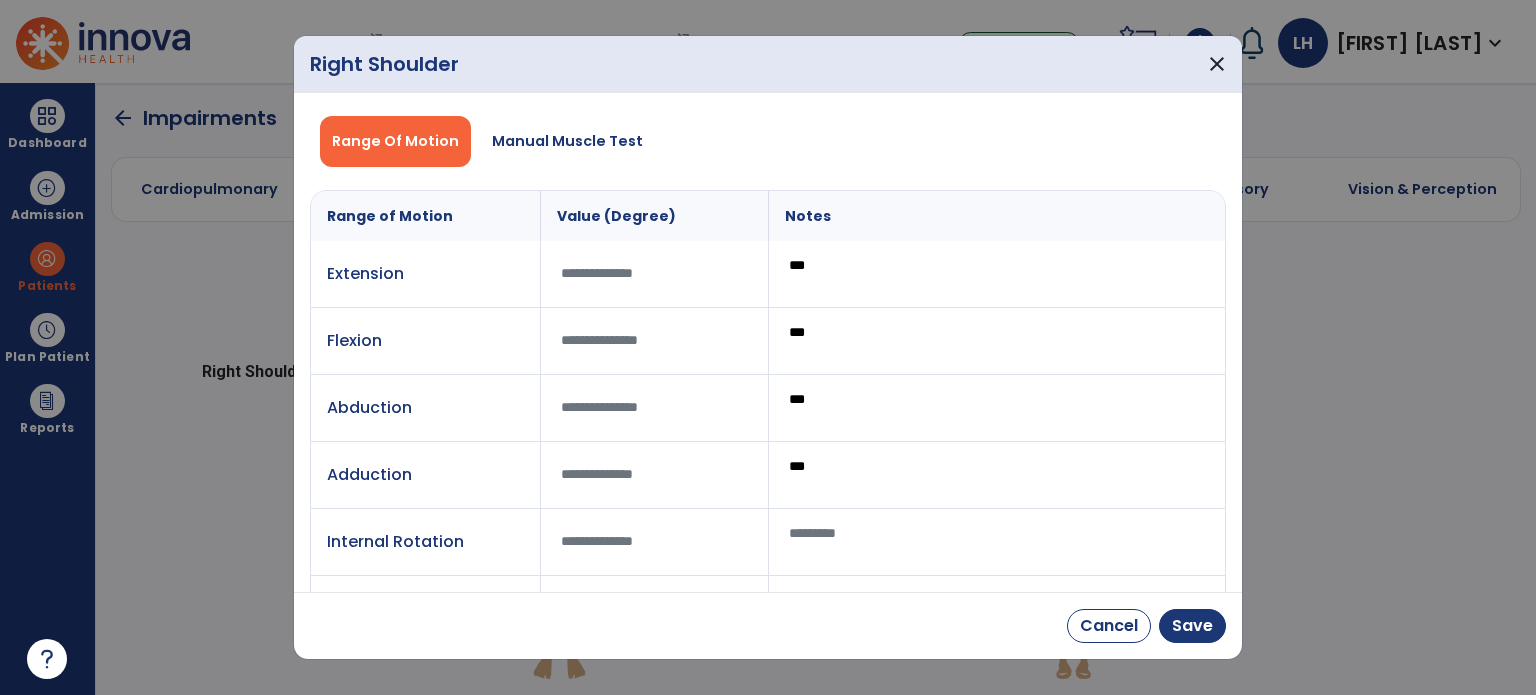 type on "***" 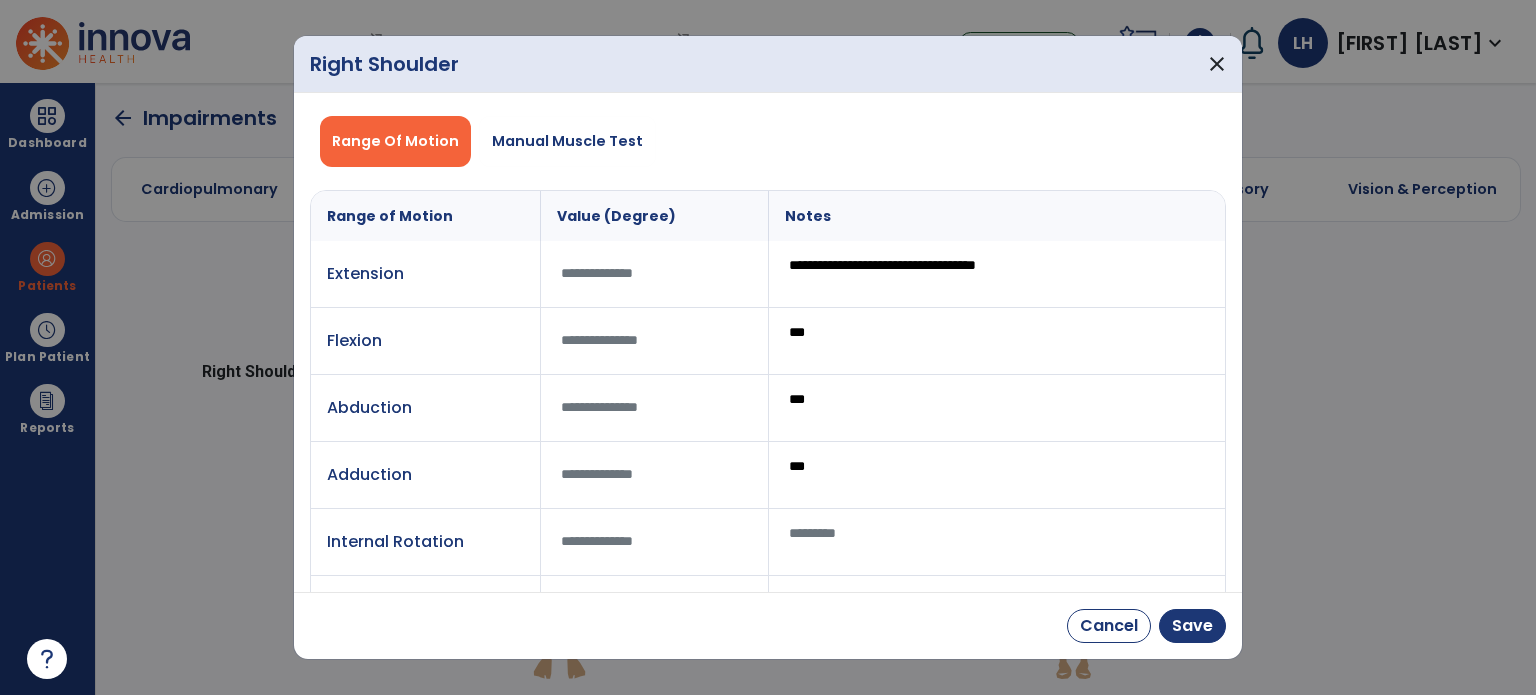 type on "**********" 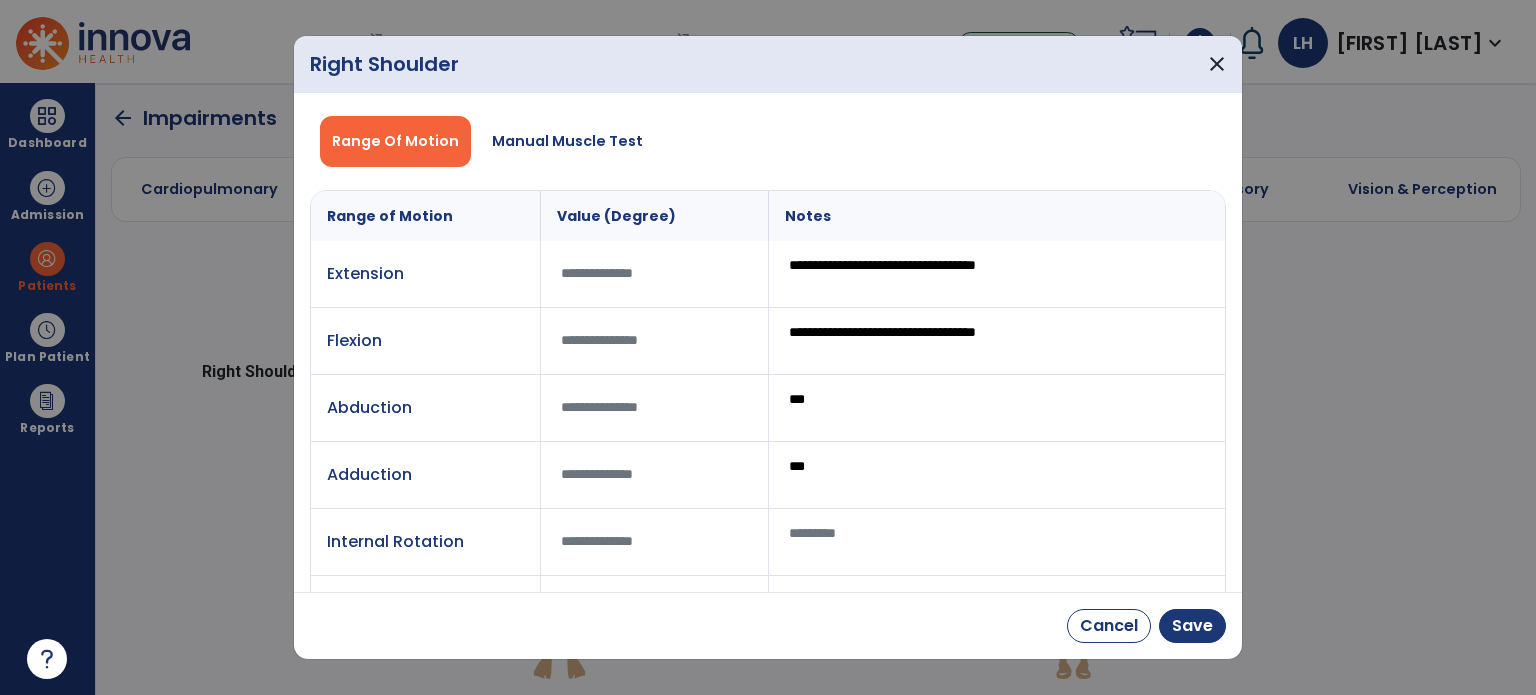 type on "**********" 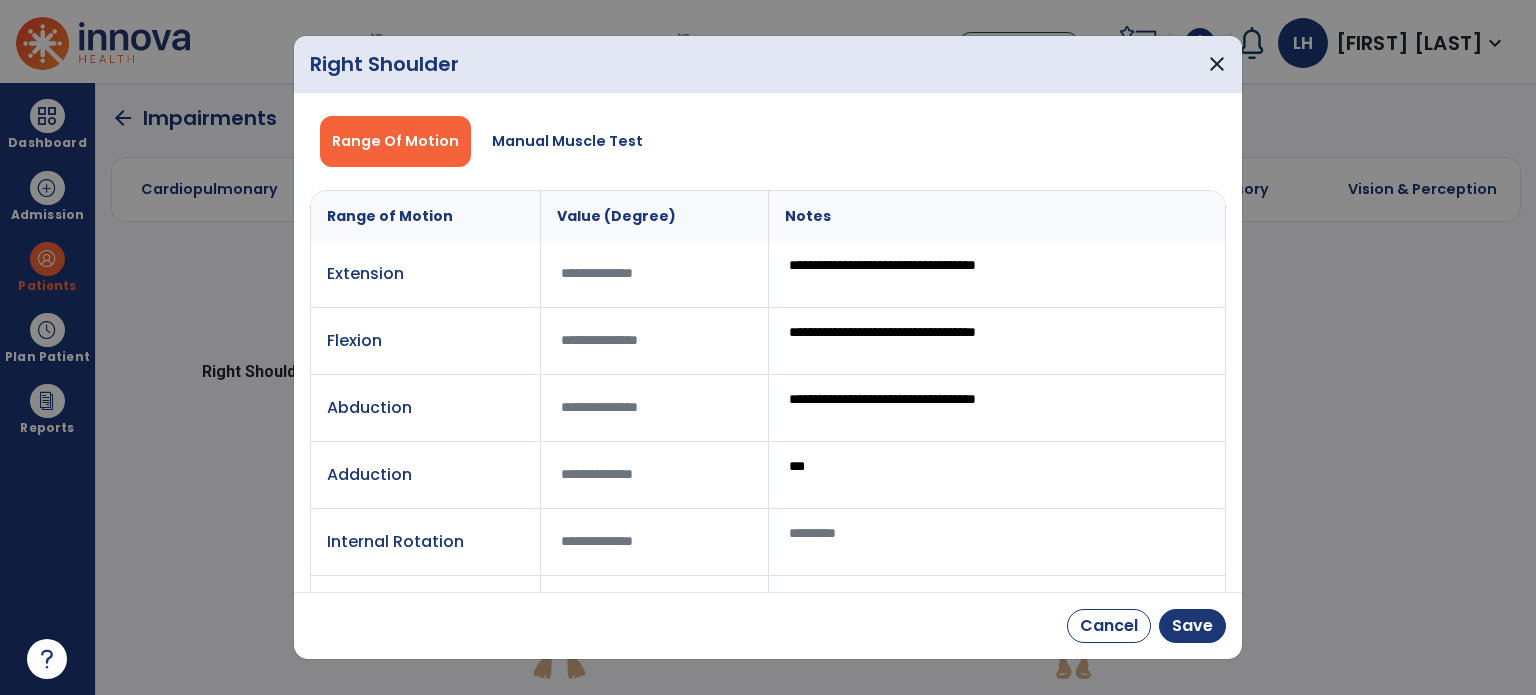 type on "**********" 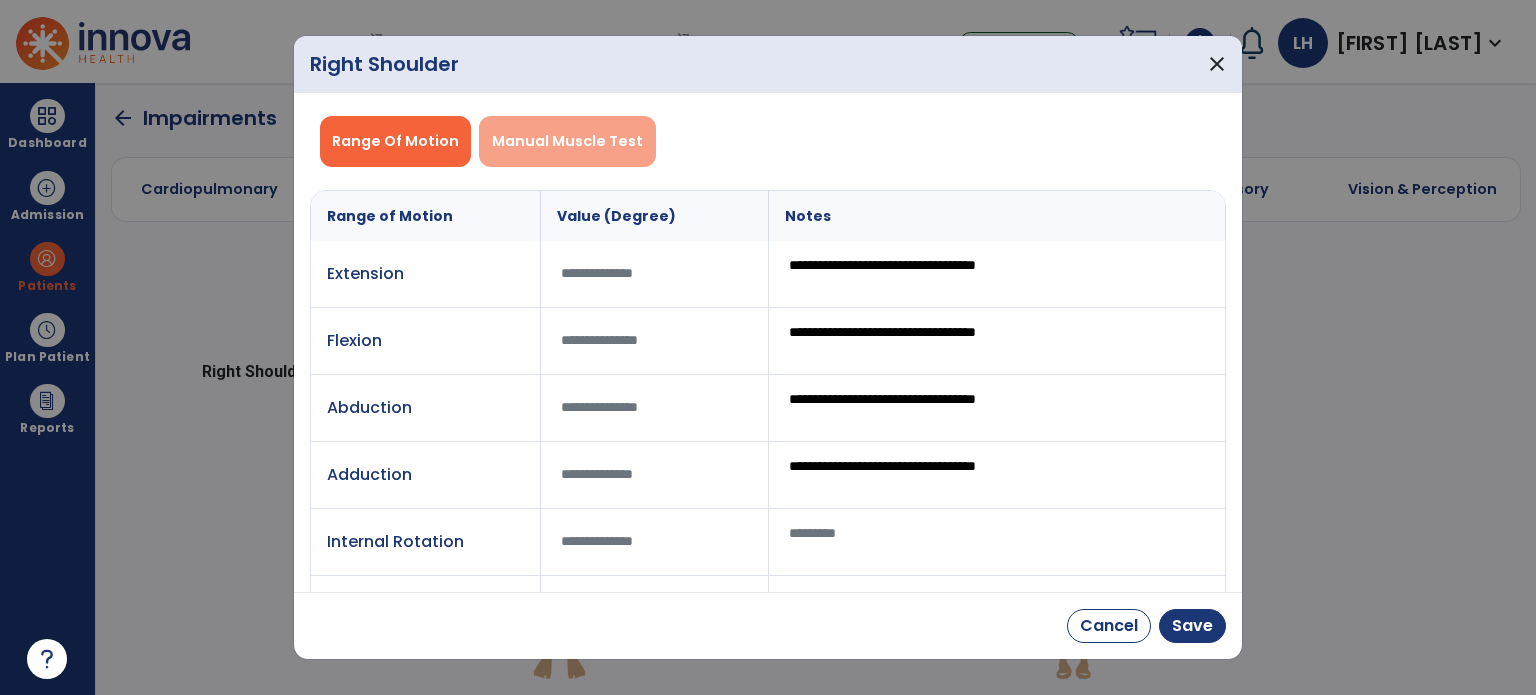 type on "**********" 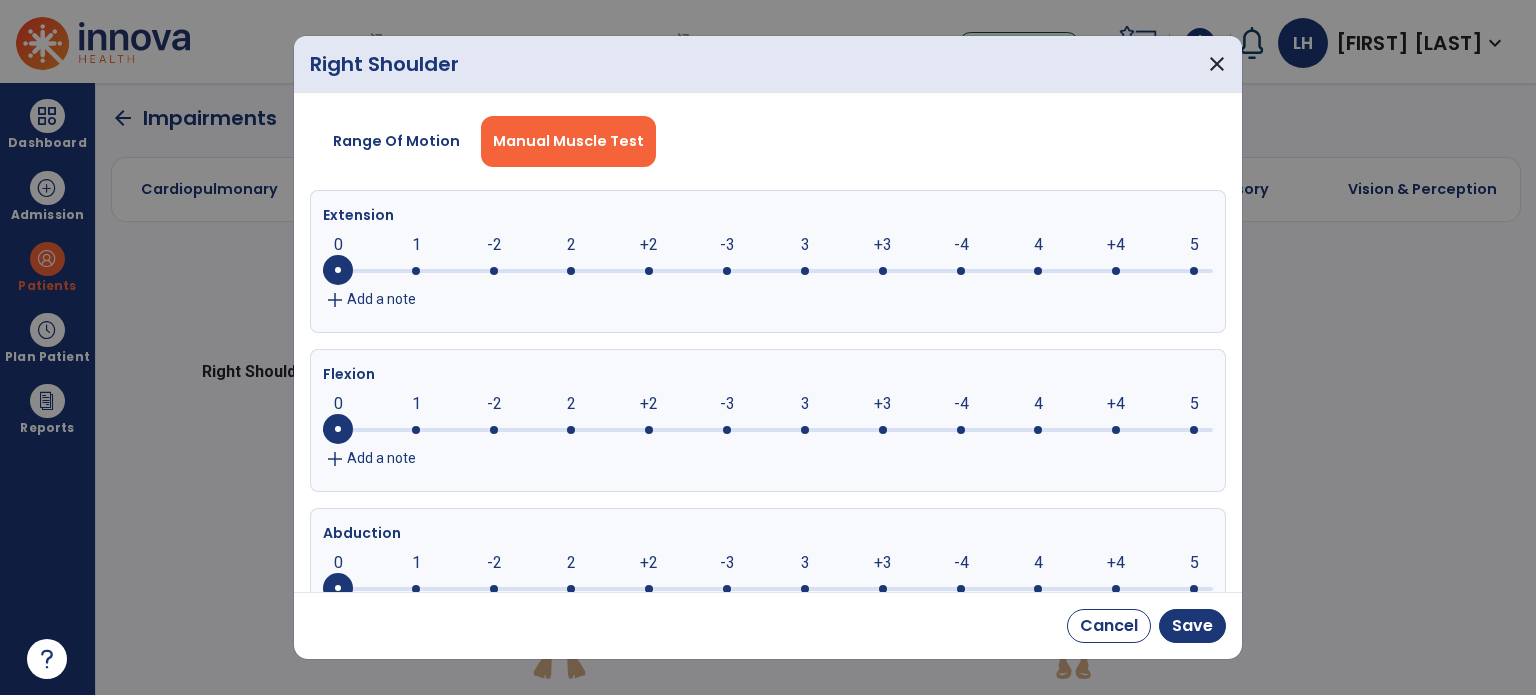 click on "Add a note" 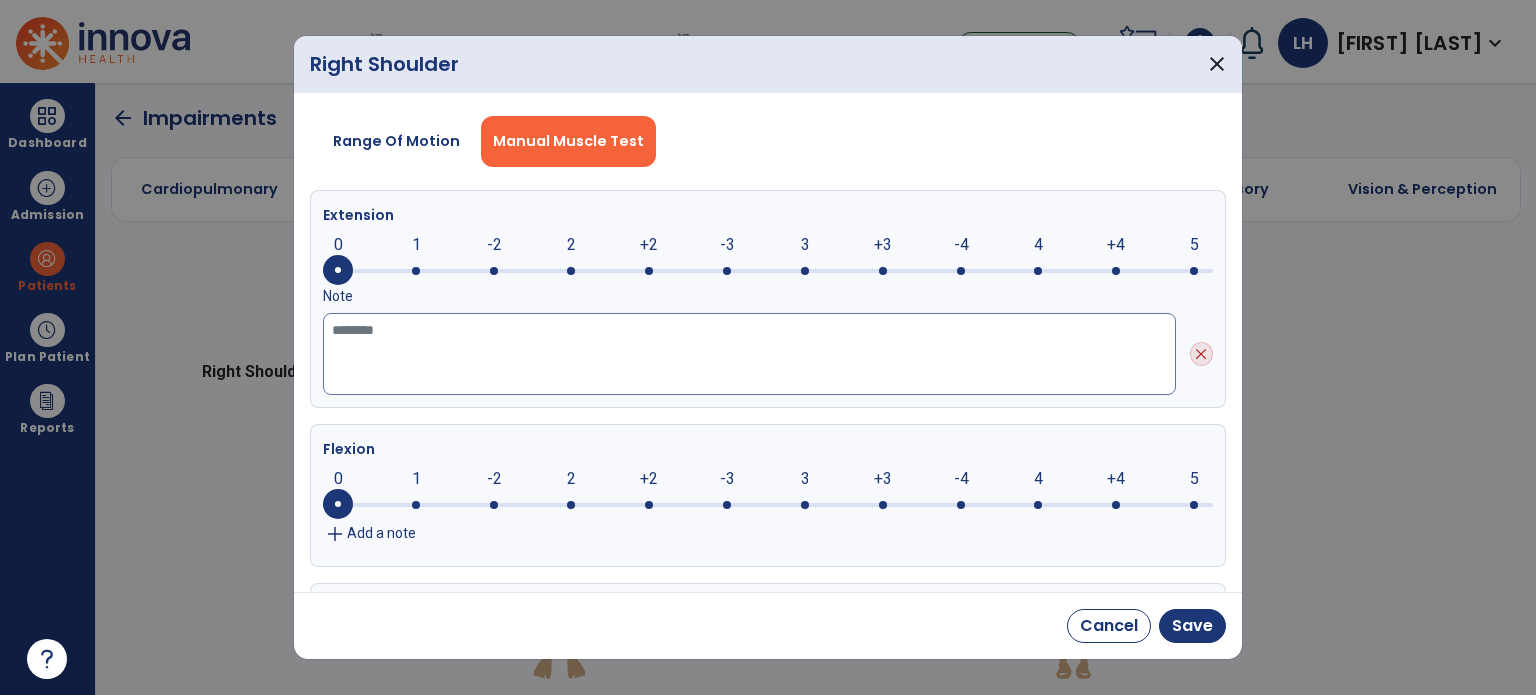 click 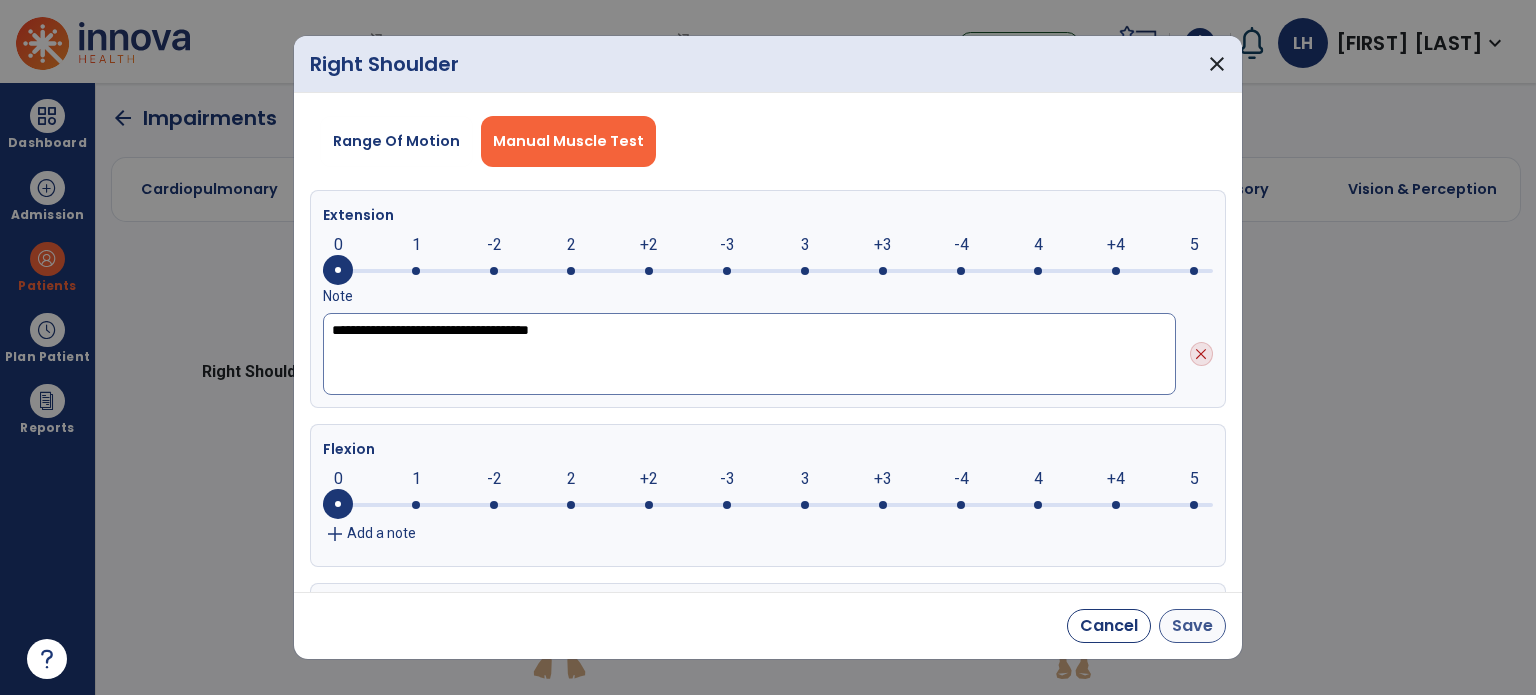 type on "**********" 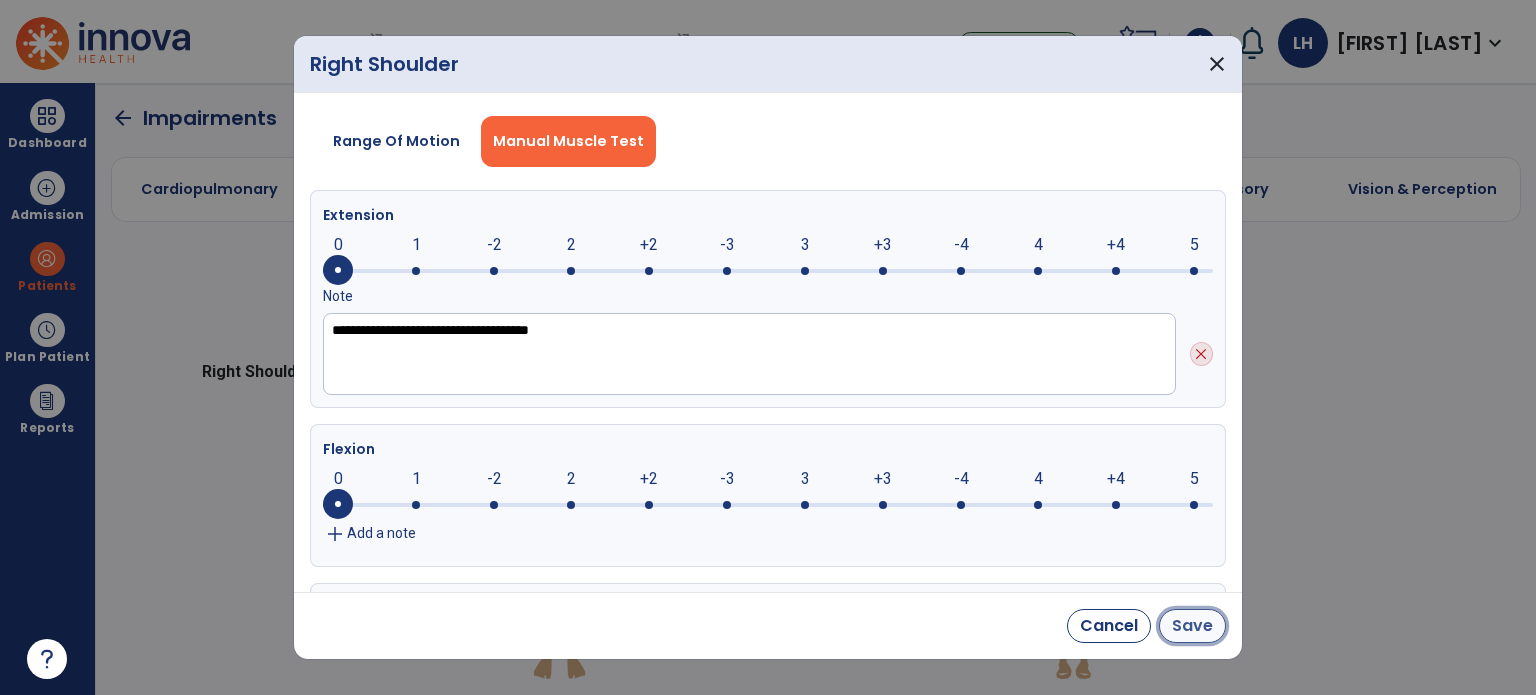 click on "Save" at bounding box center (1192, 626) 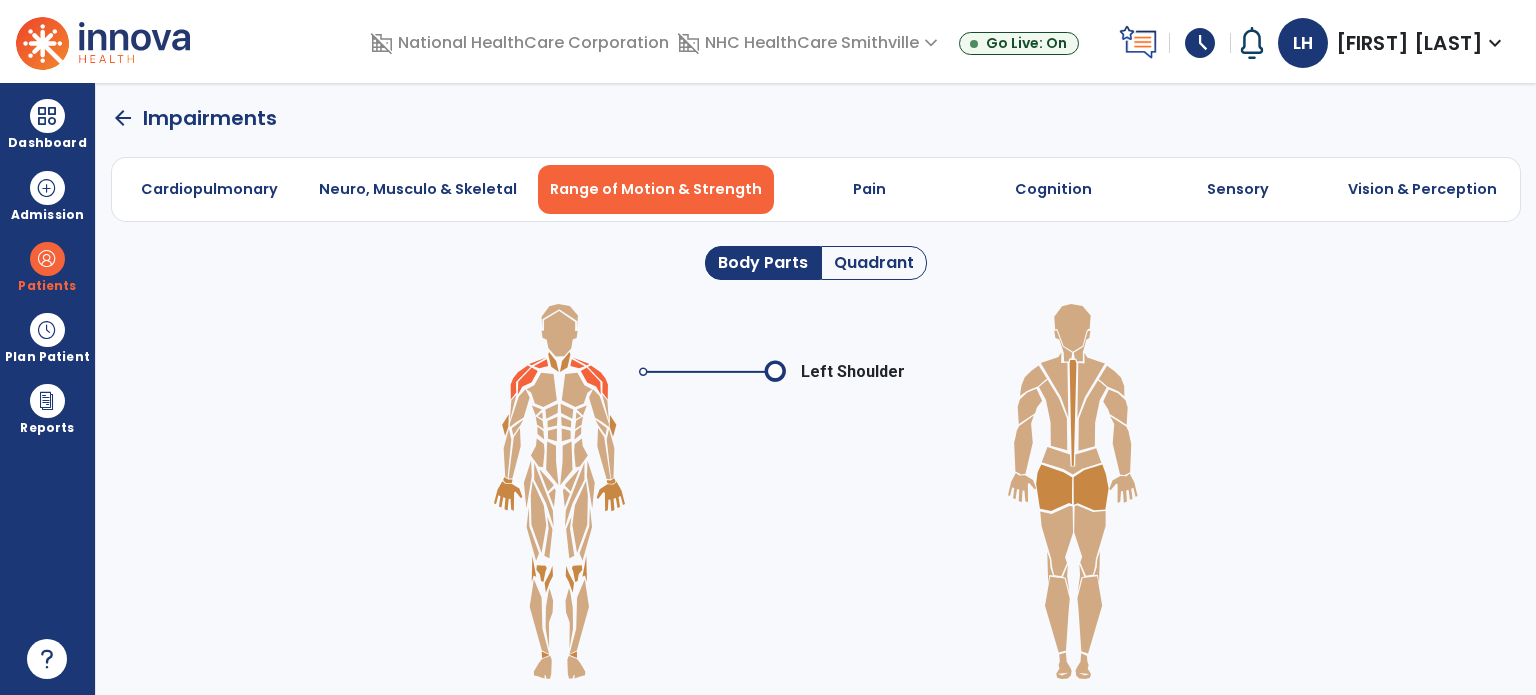 click 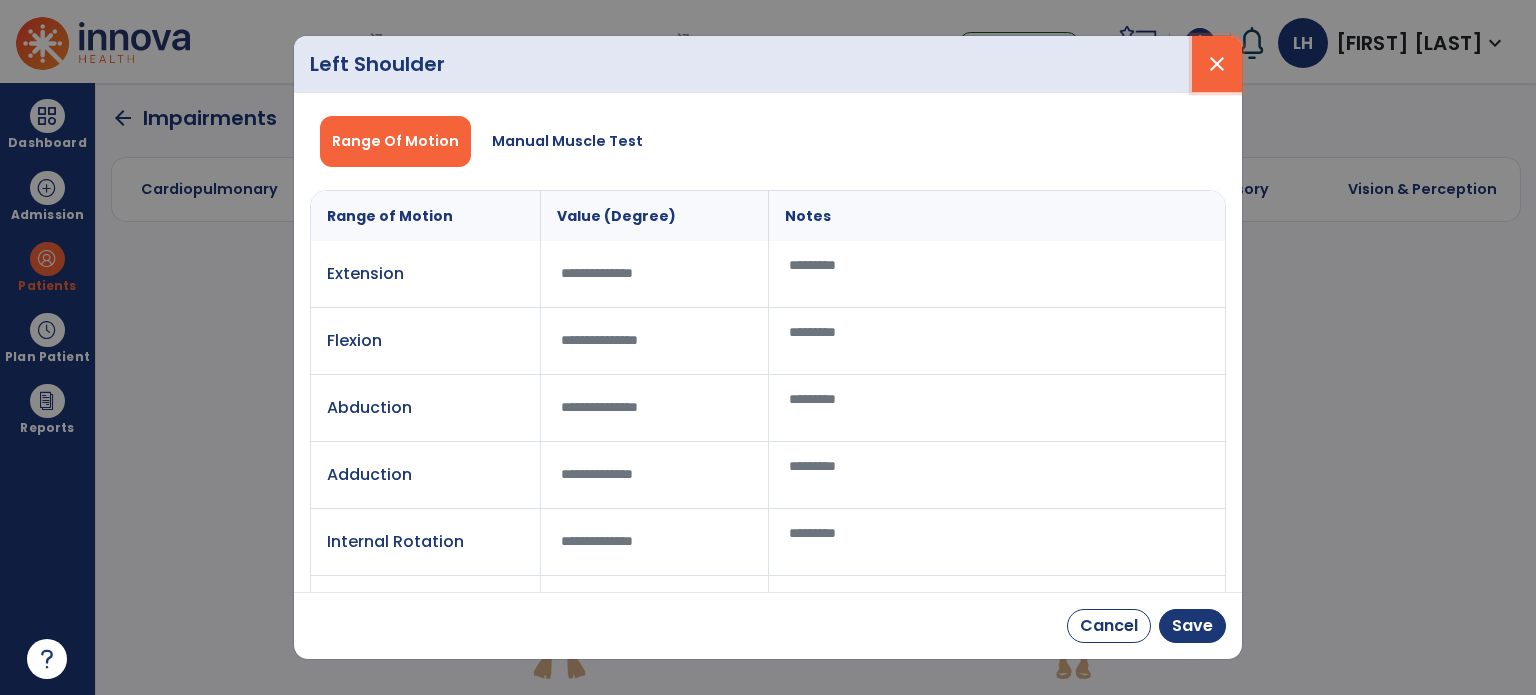 click on "close" at bounding box center (1217, 64) 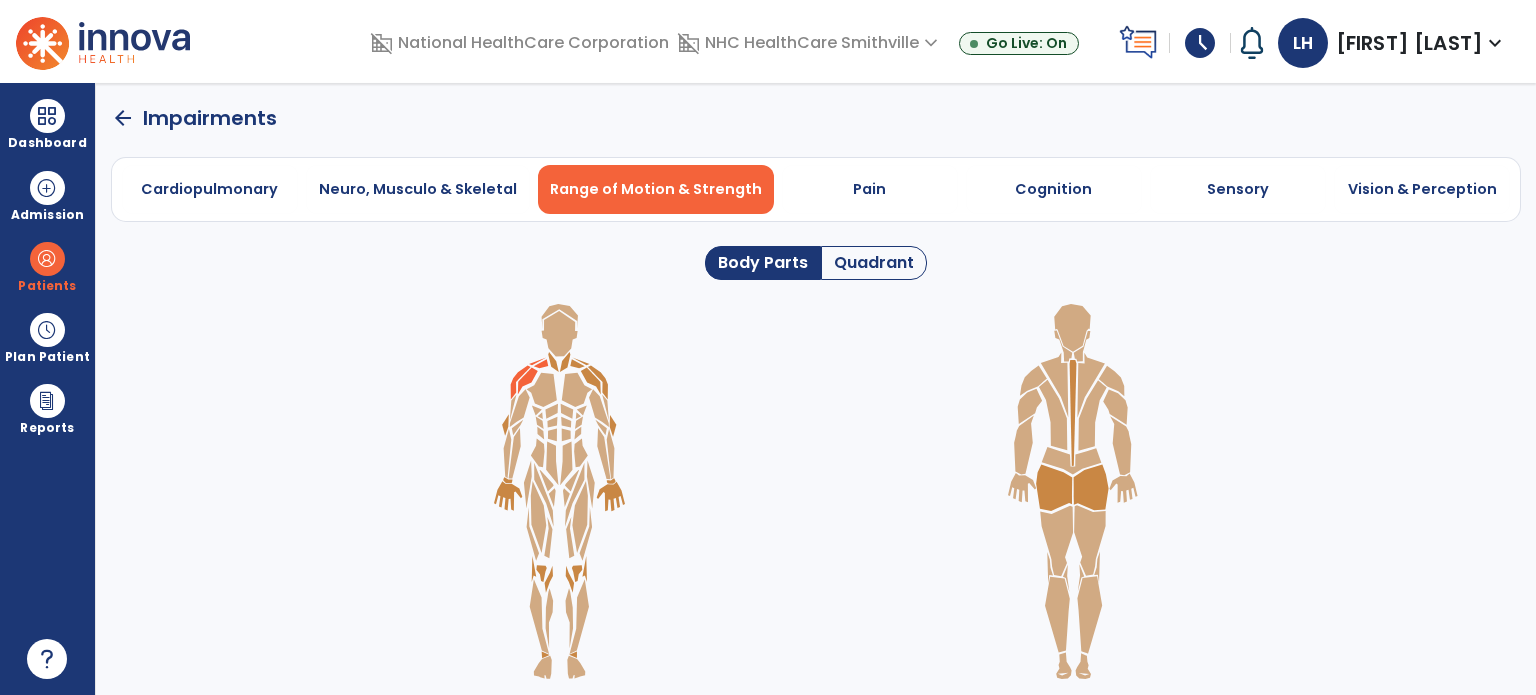 click 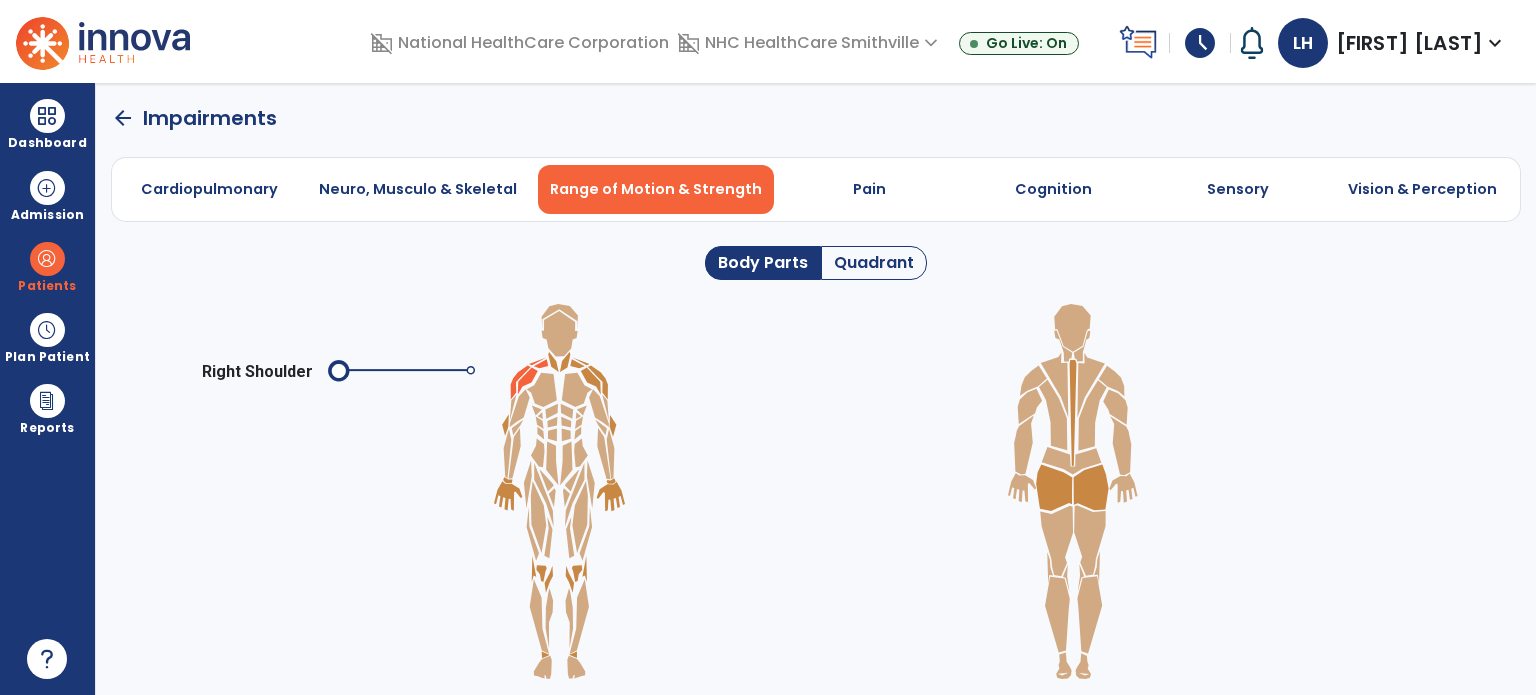 click 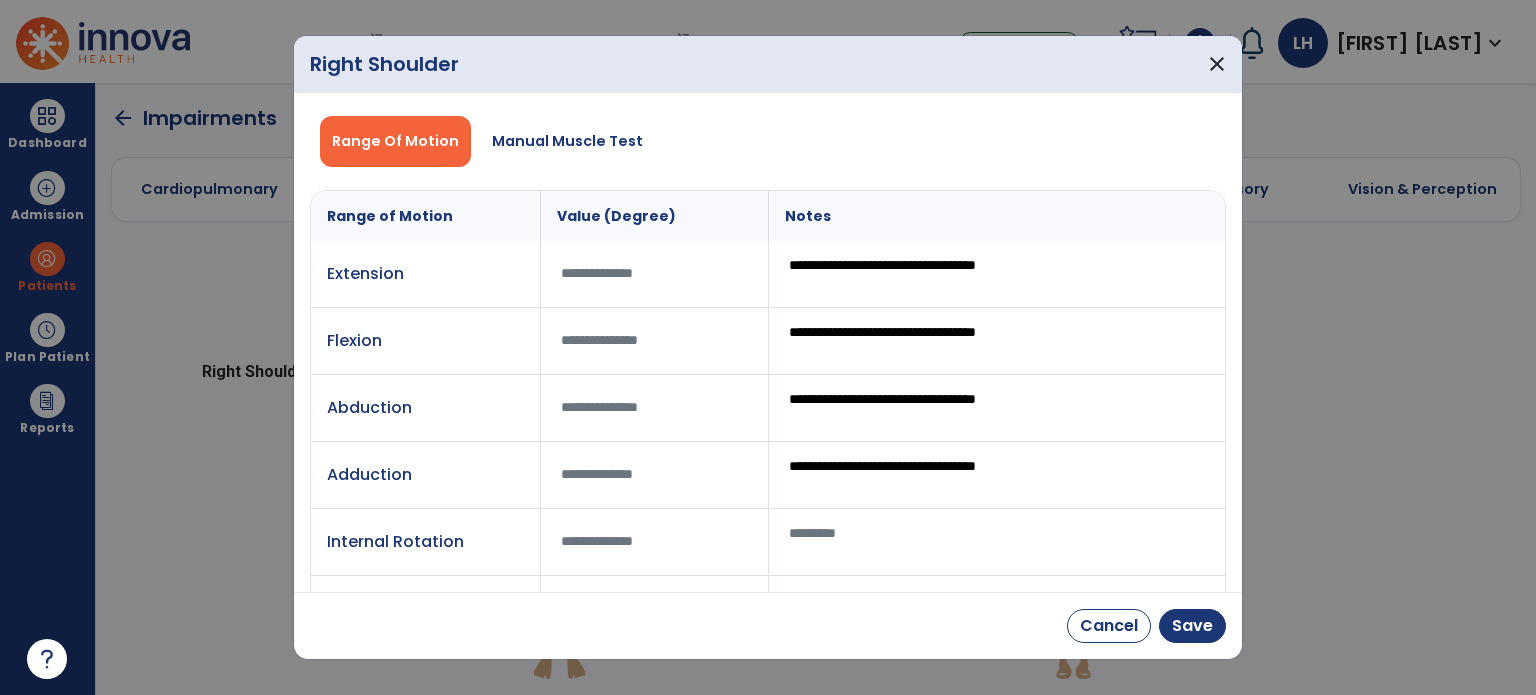 drag, startPoint x: 1081, startPoint y: 263, endPoint x: 684, endPoint y: 251, distance: 397.1813 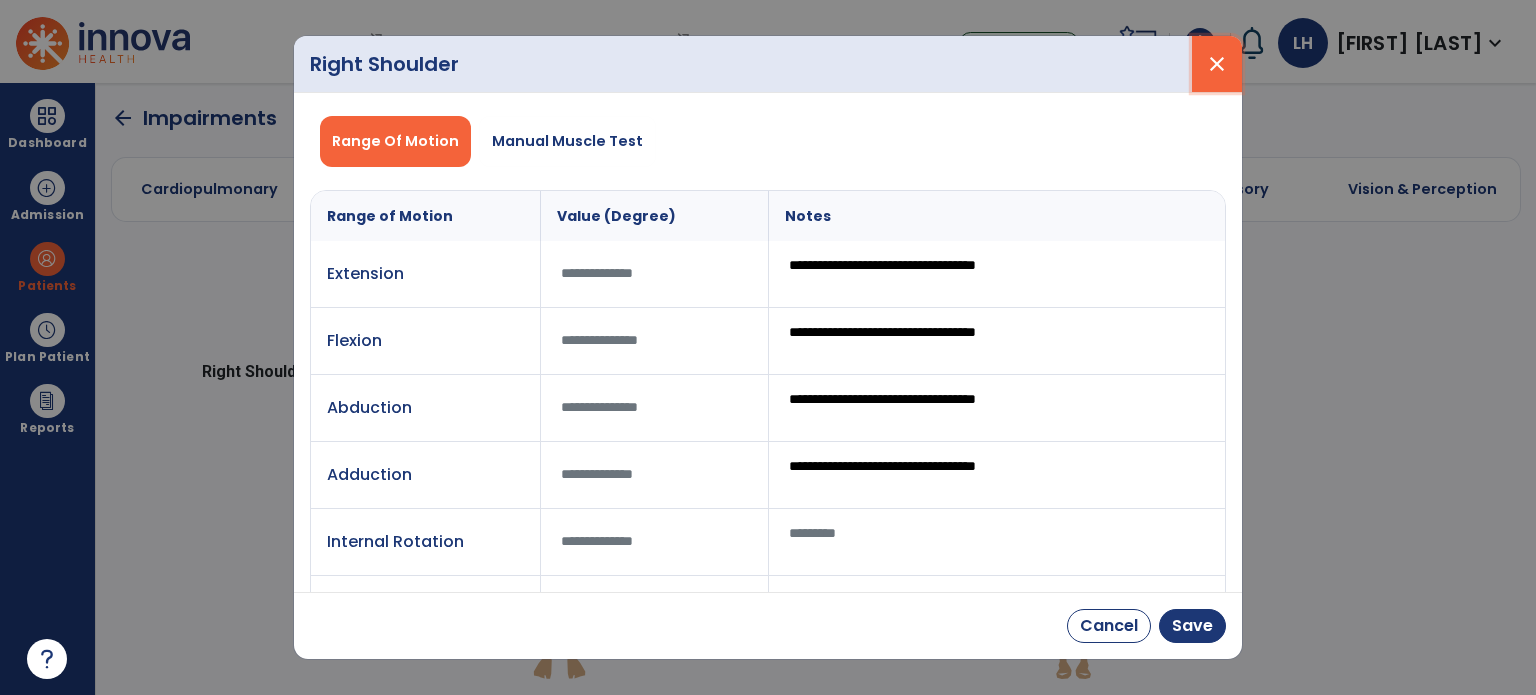 click on "close" at bounding box center (1217, 64) 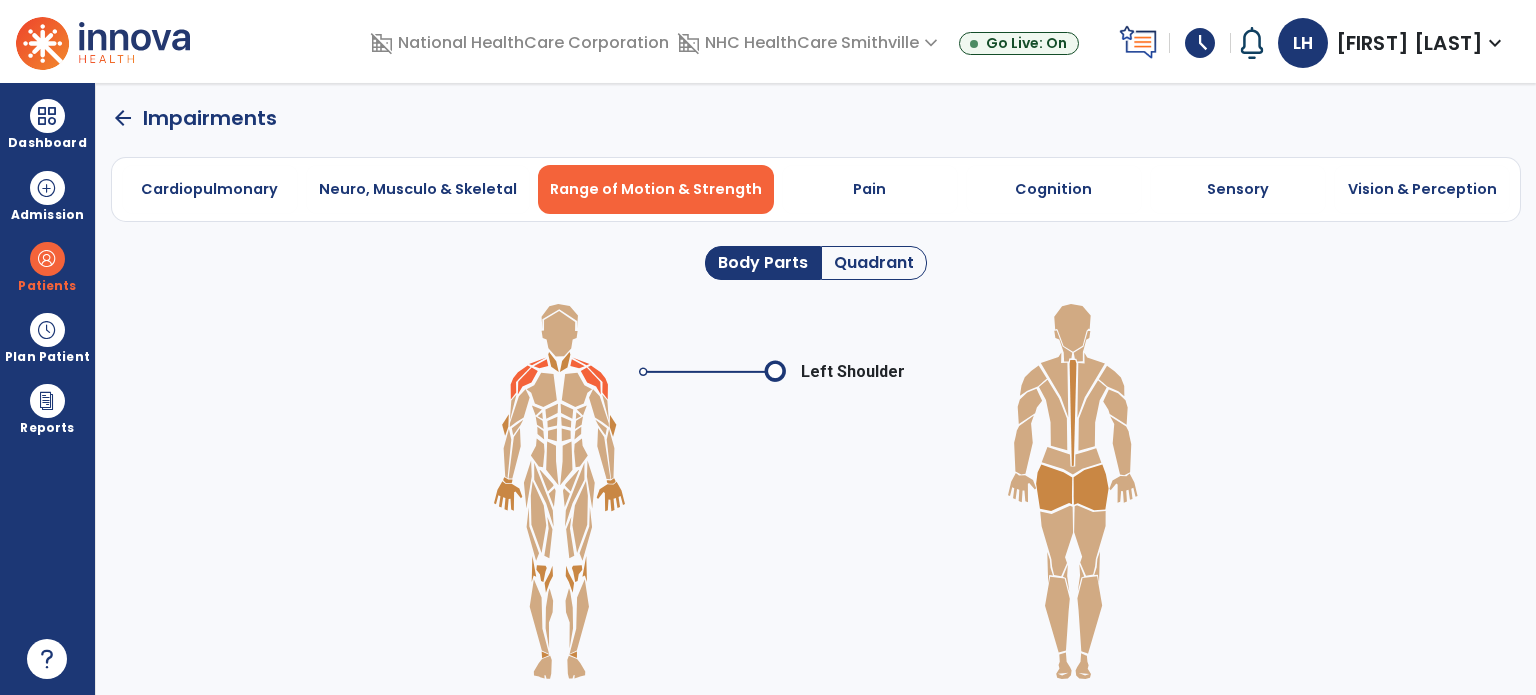 click 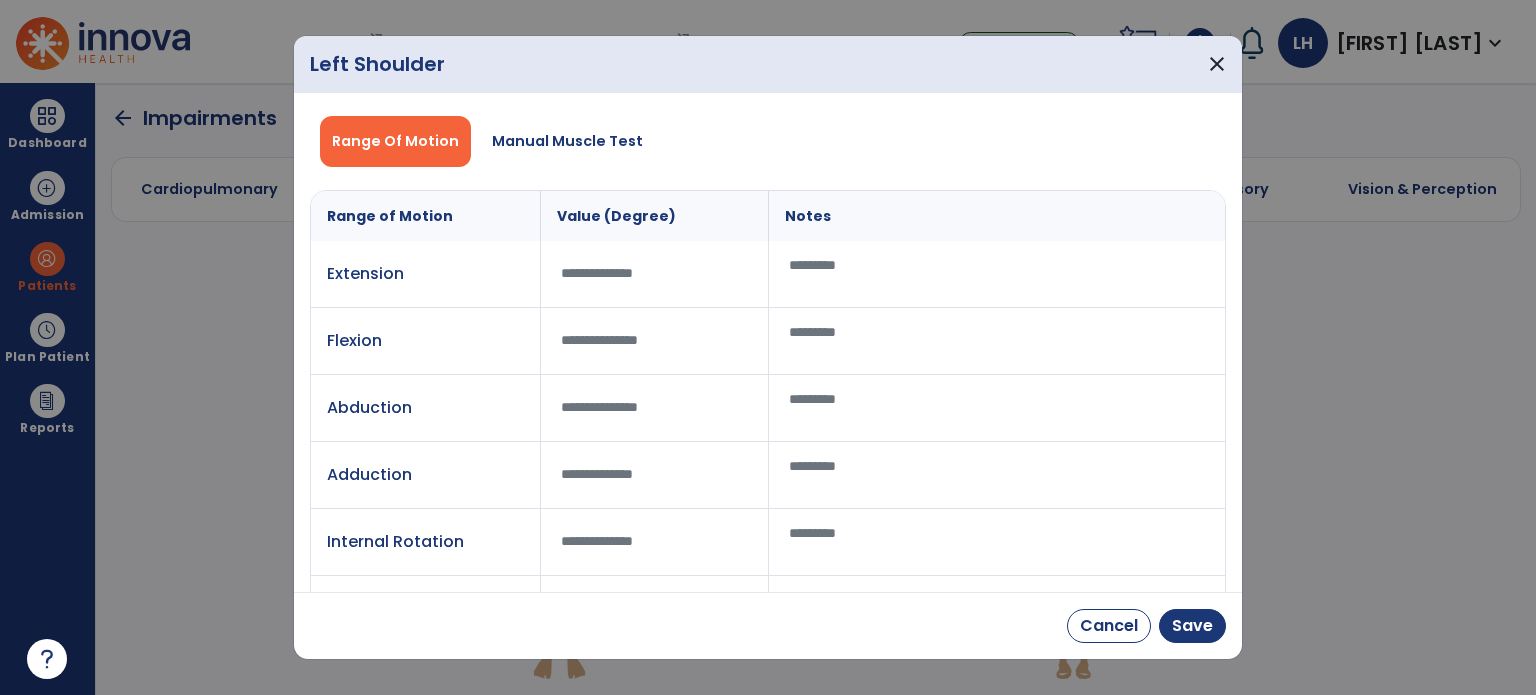 click at bounding box center [997, 274] 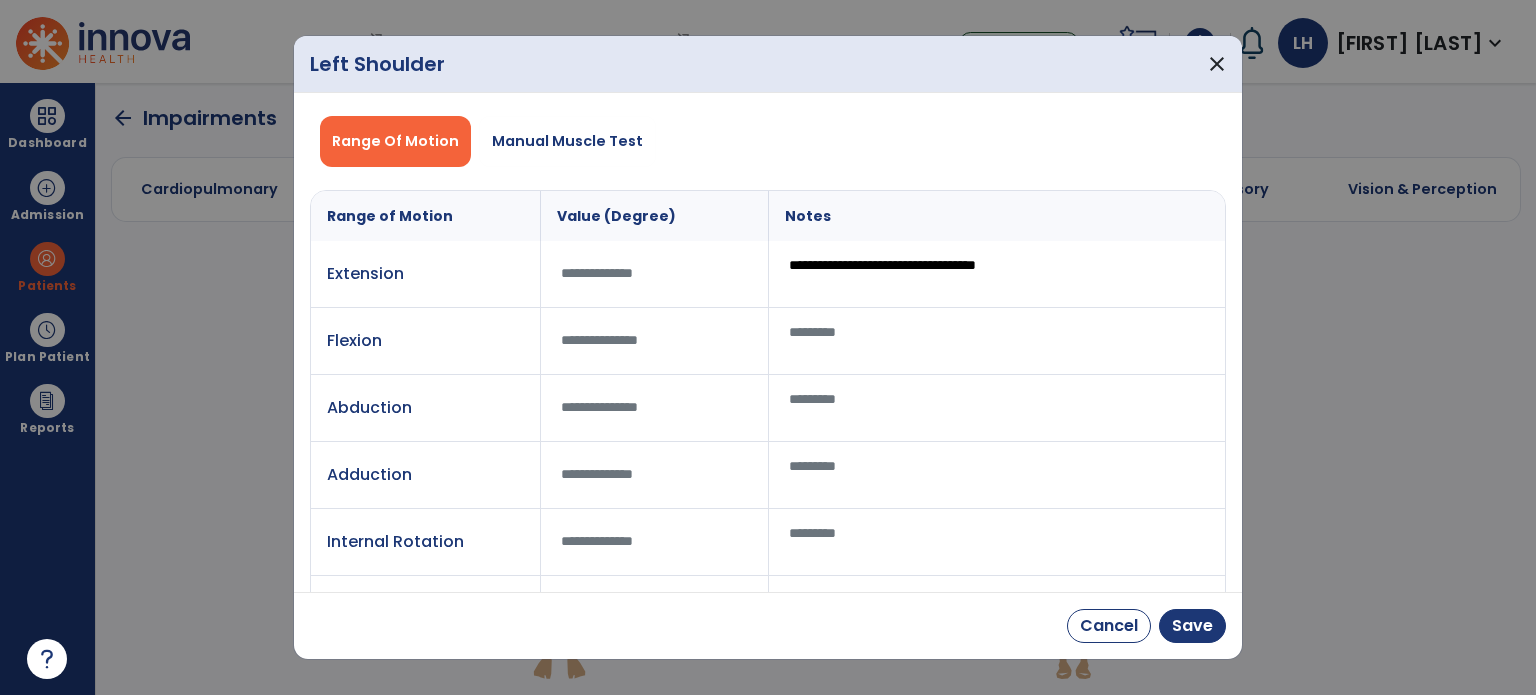 type on "**********" 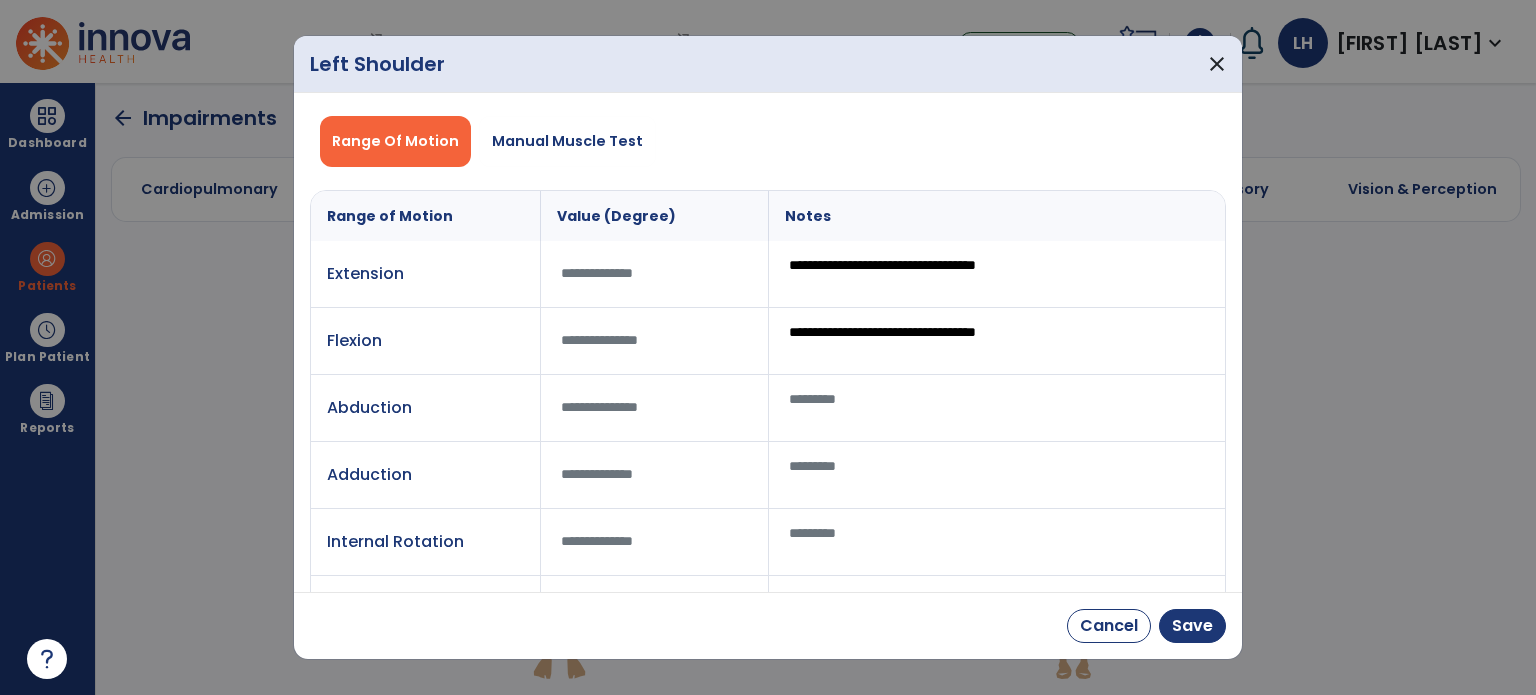 type on "**********" 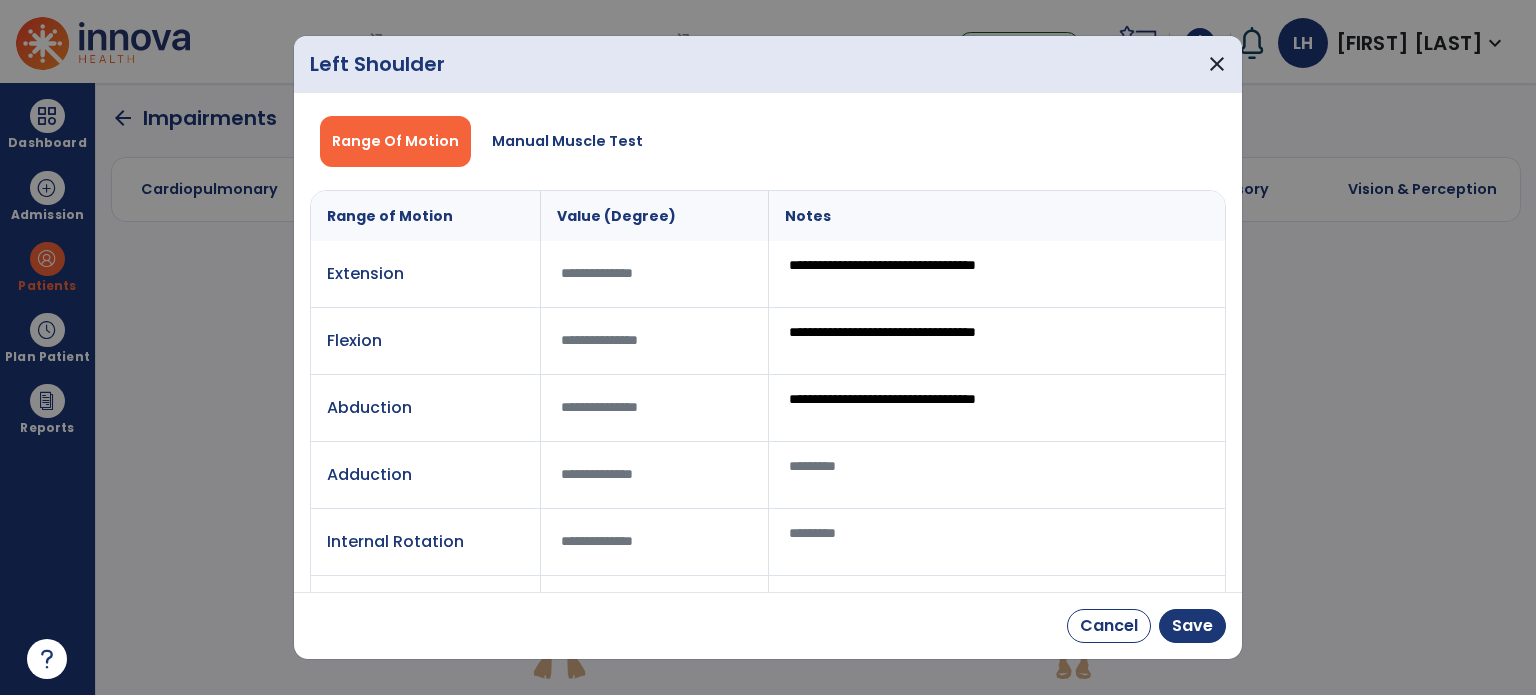 type on "**********" 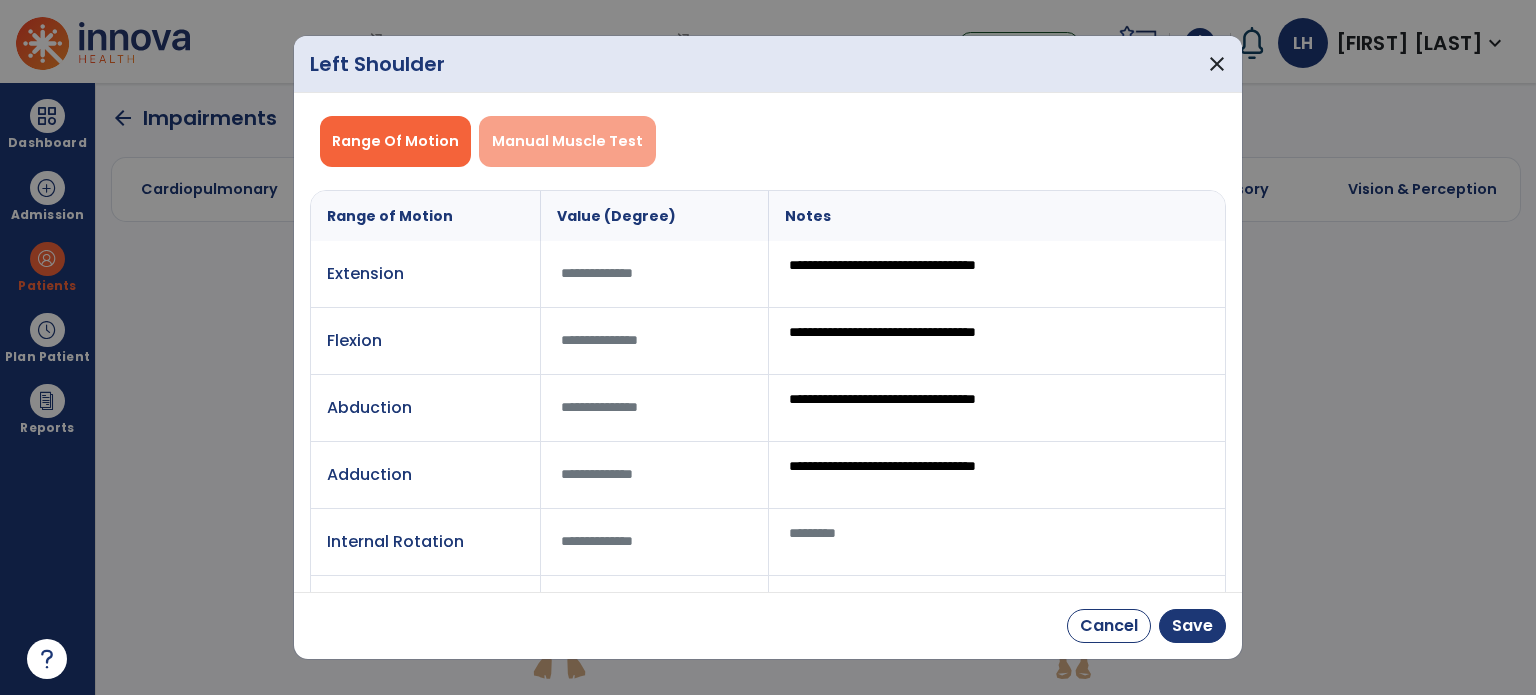 type on "**********" 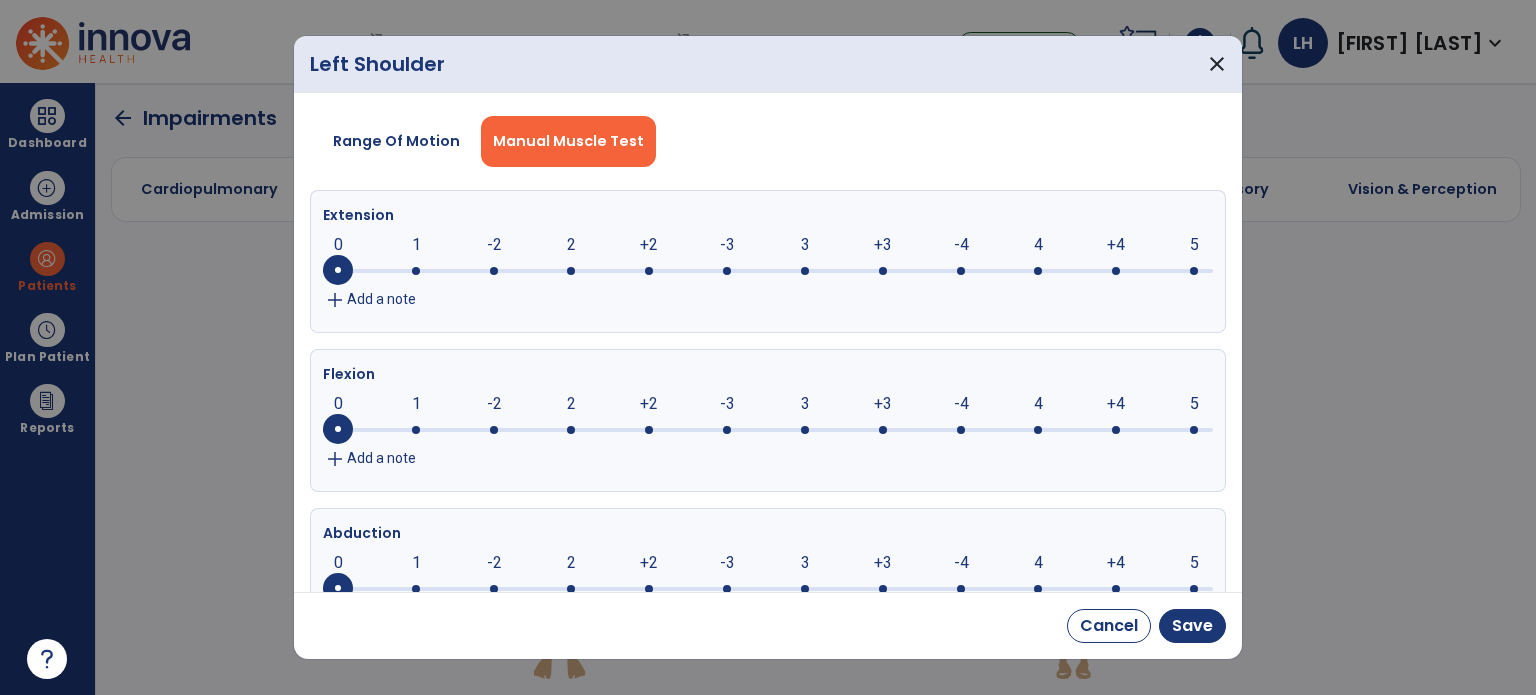 click on "Add a note" 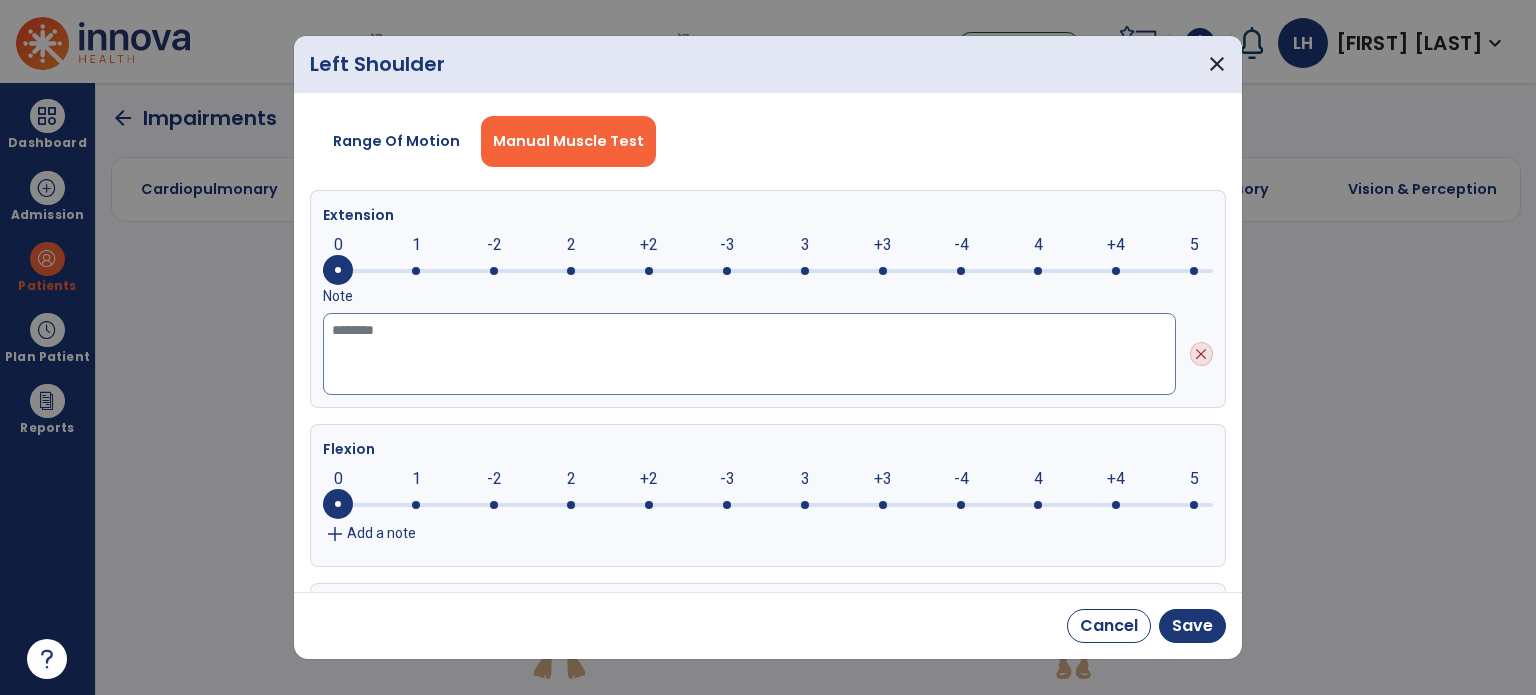 click 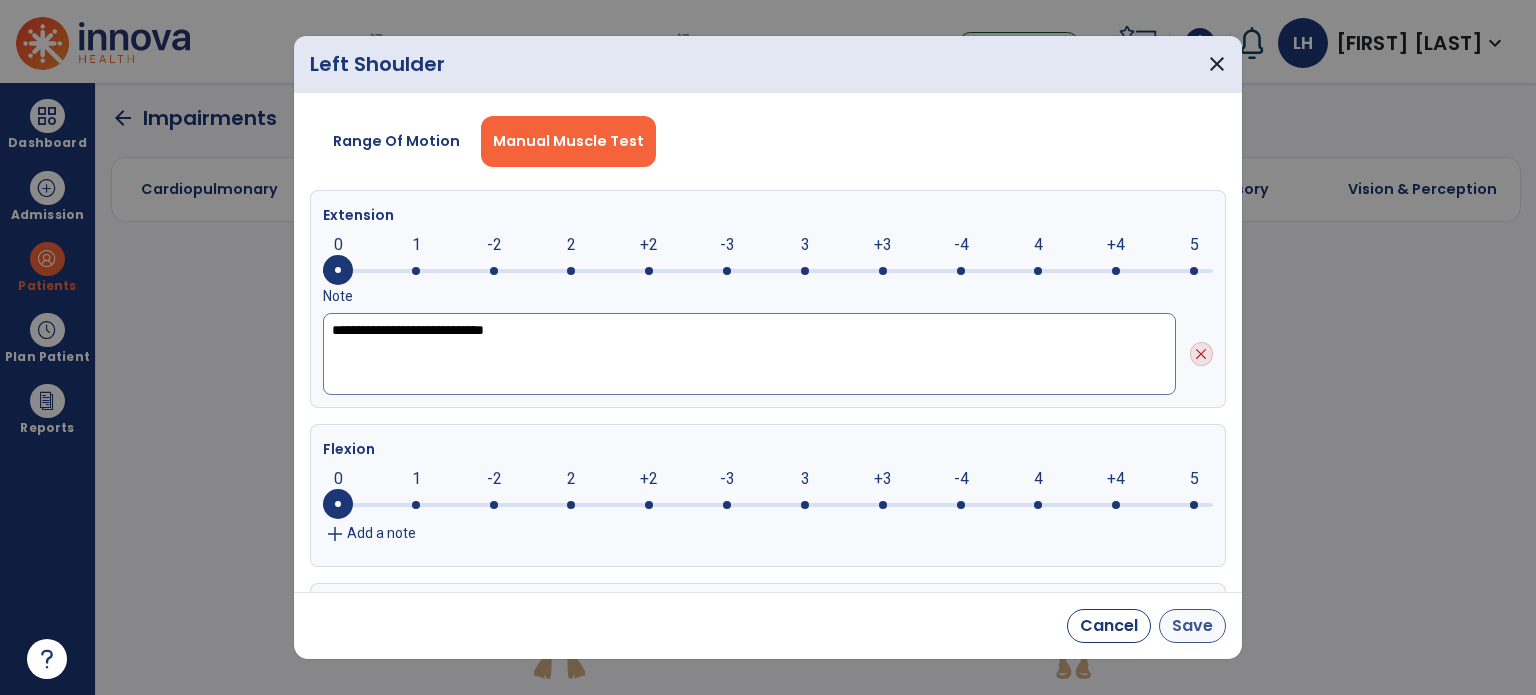 type on "**********" 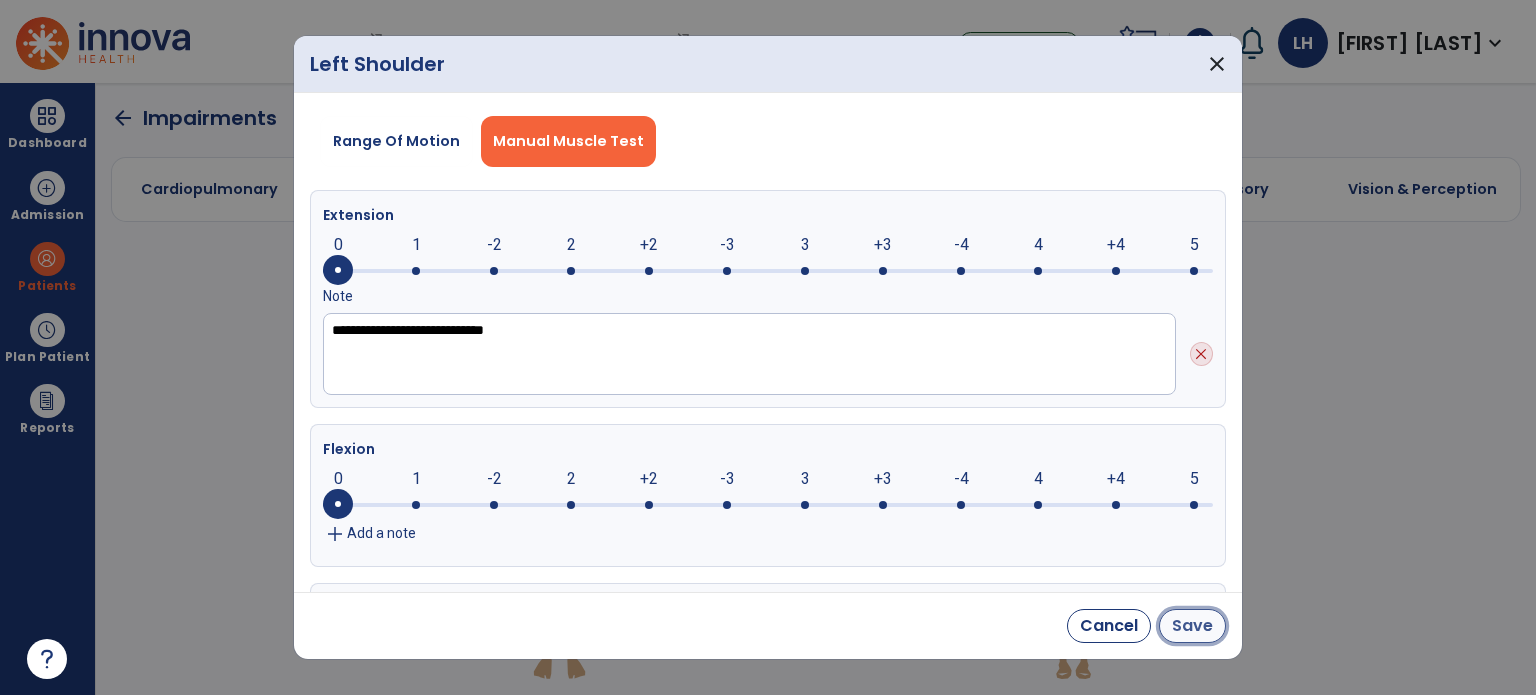 click on "Save" at bounding box center [1192, 626] 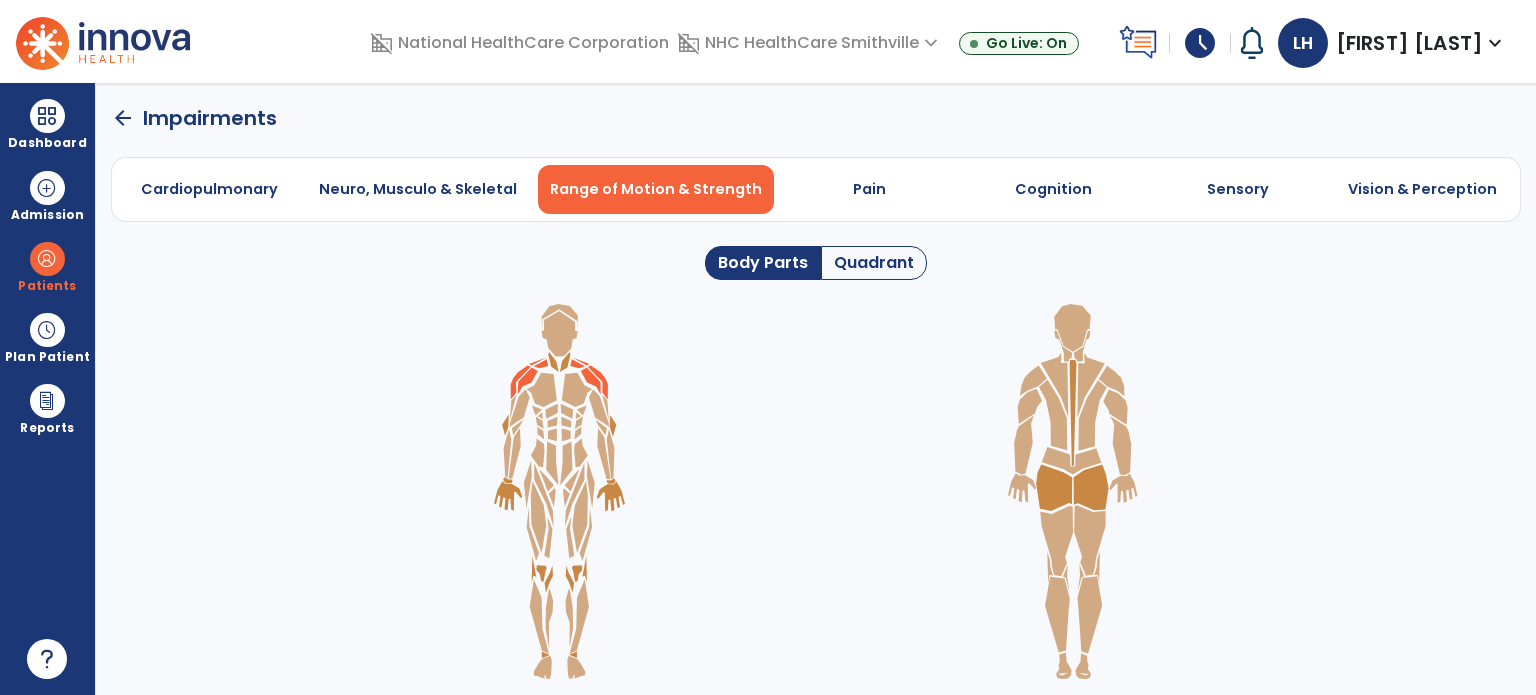 click 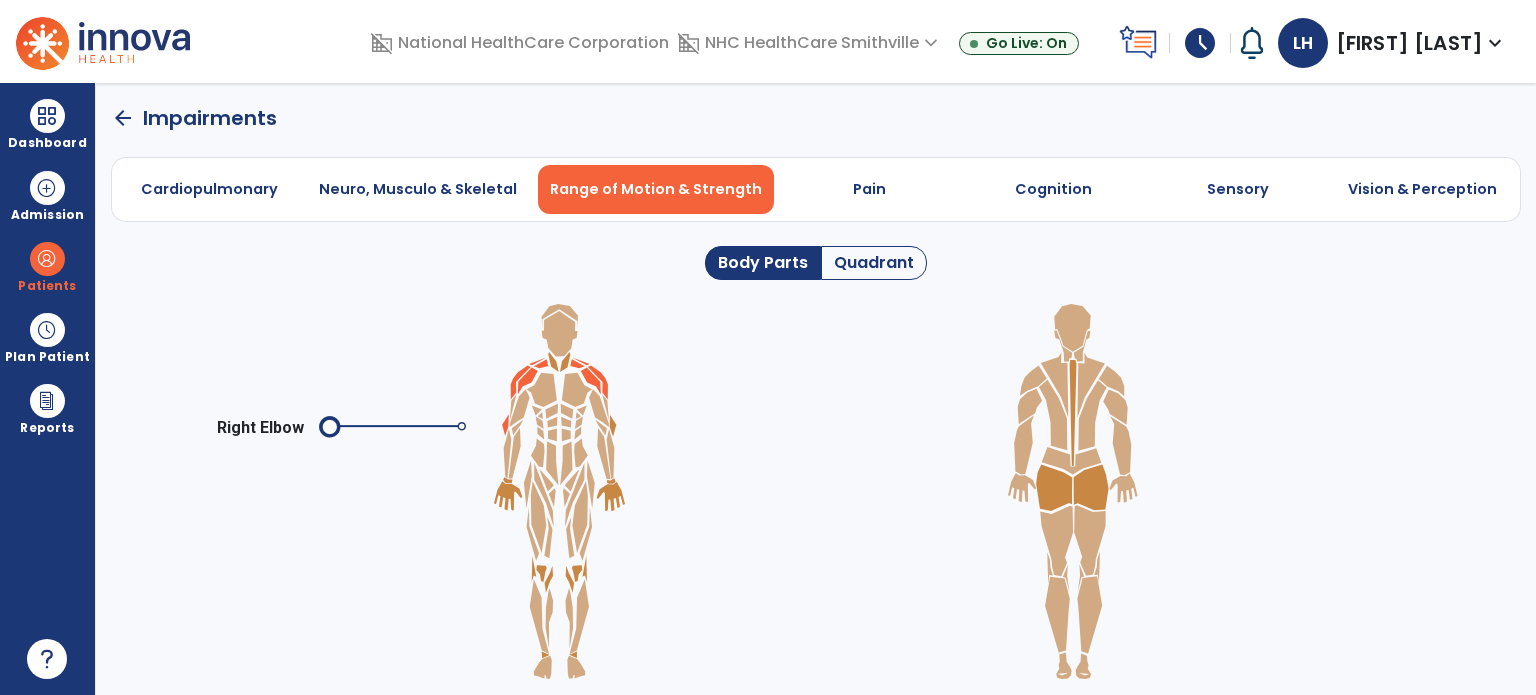 click 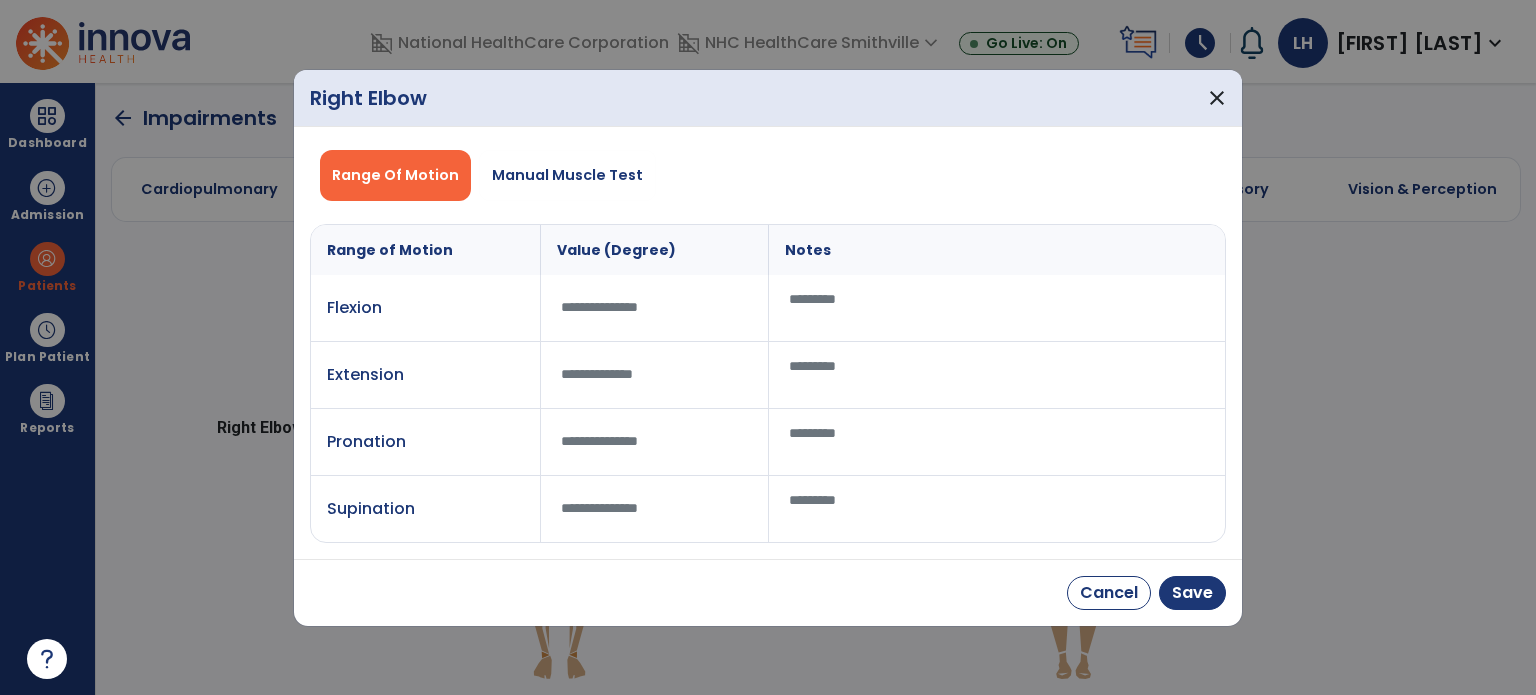 click at bounding box center [997, 308] 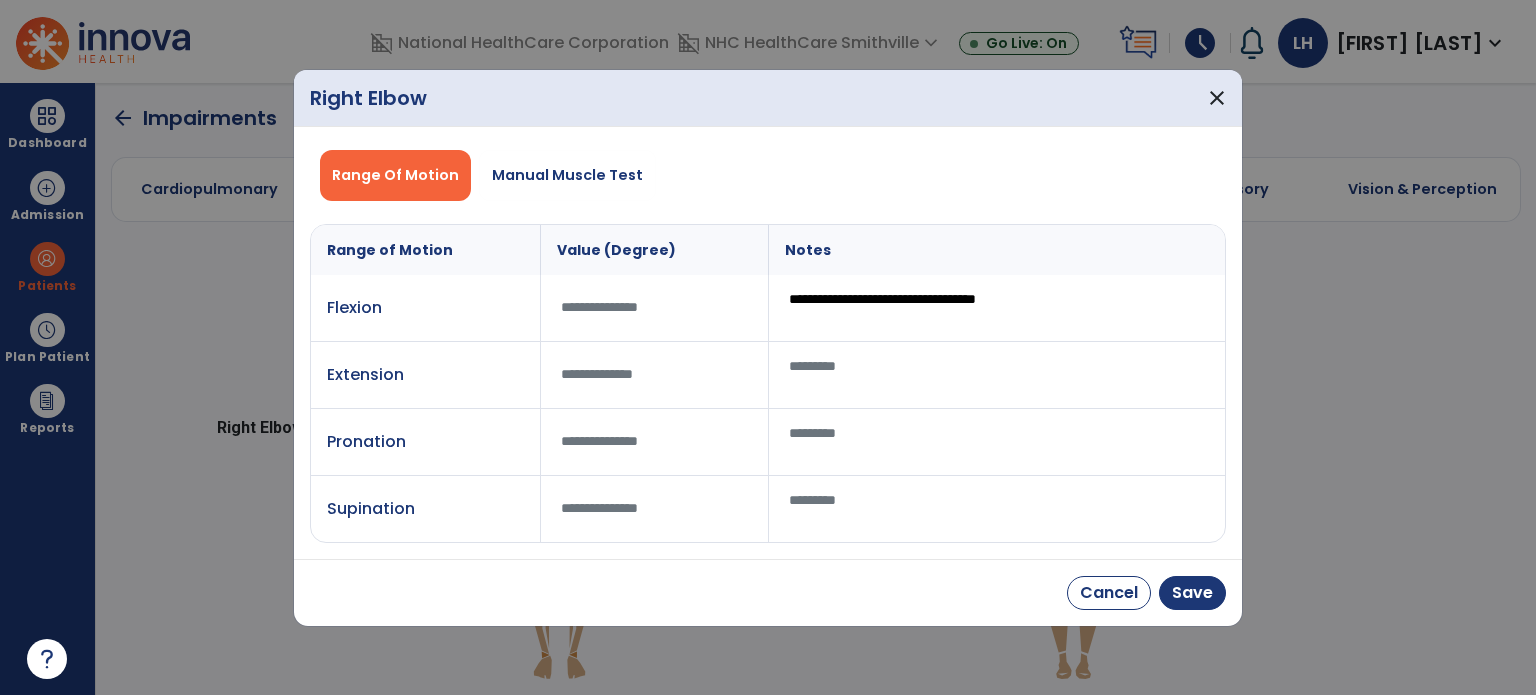type on "**********" 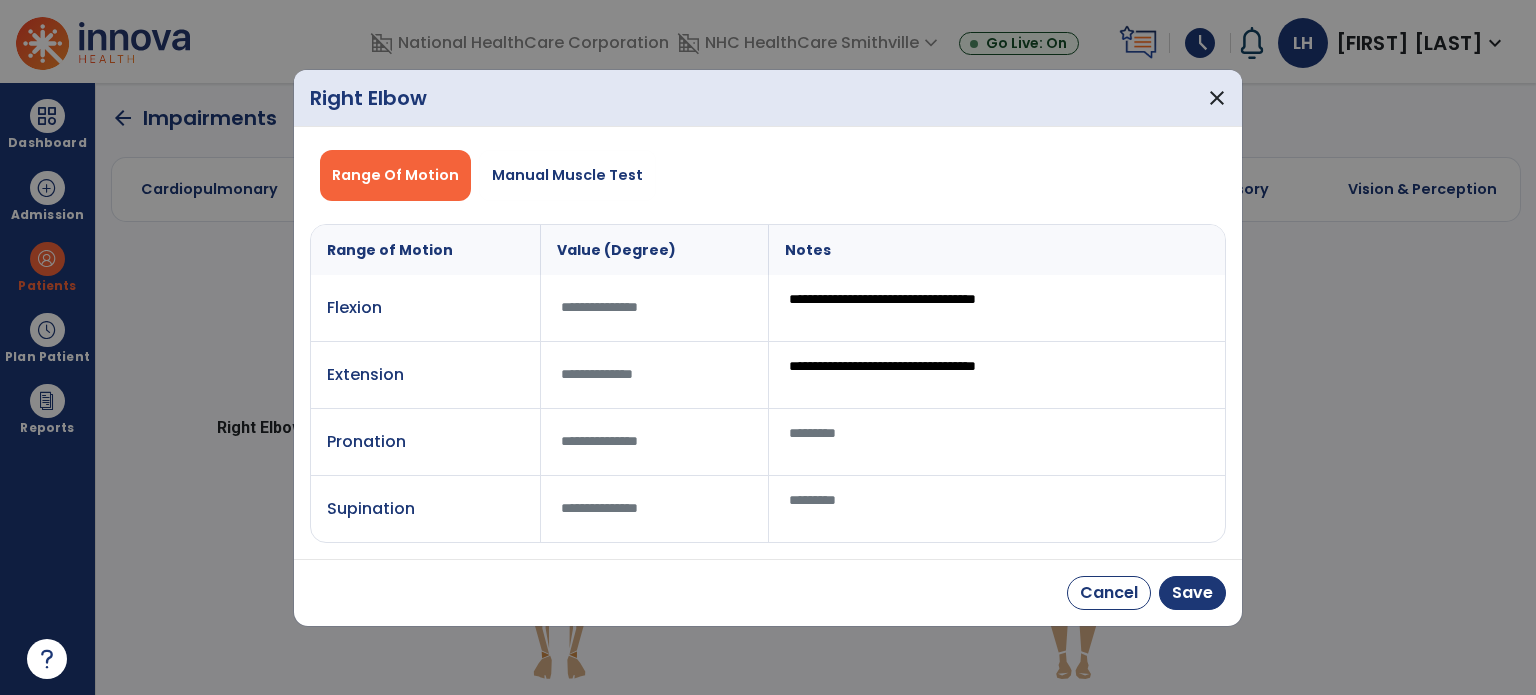 type on "**********" 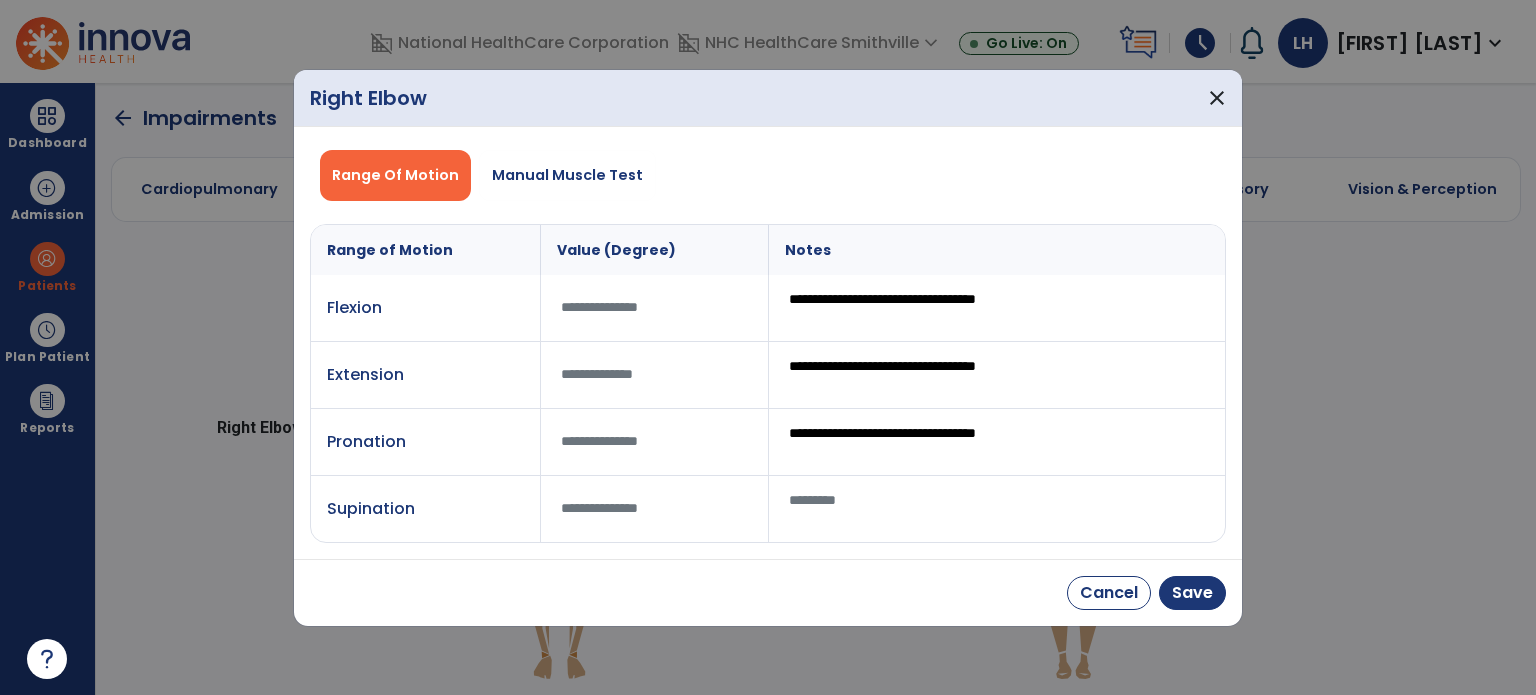 type on "**********" 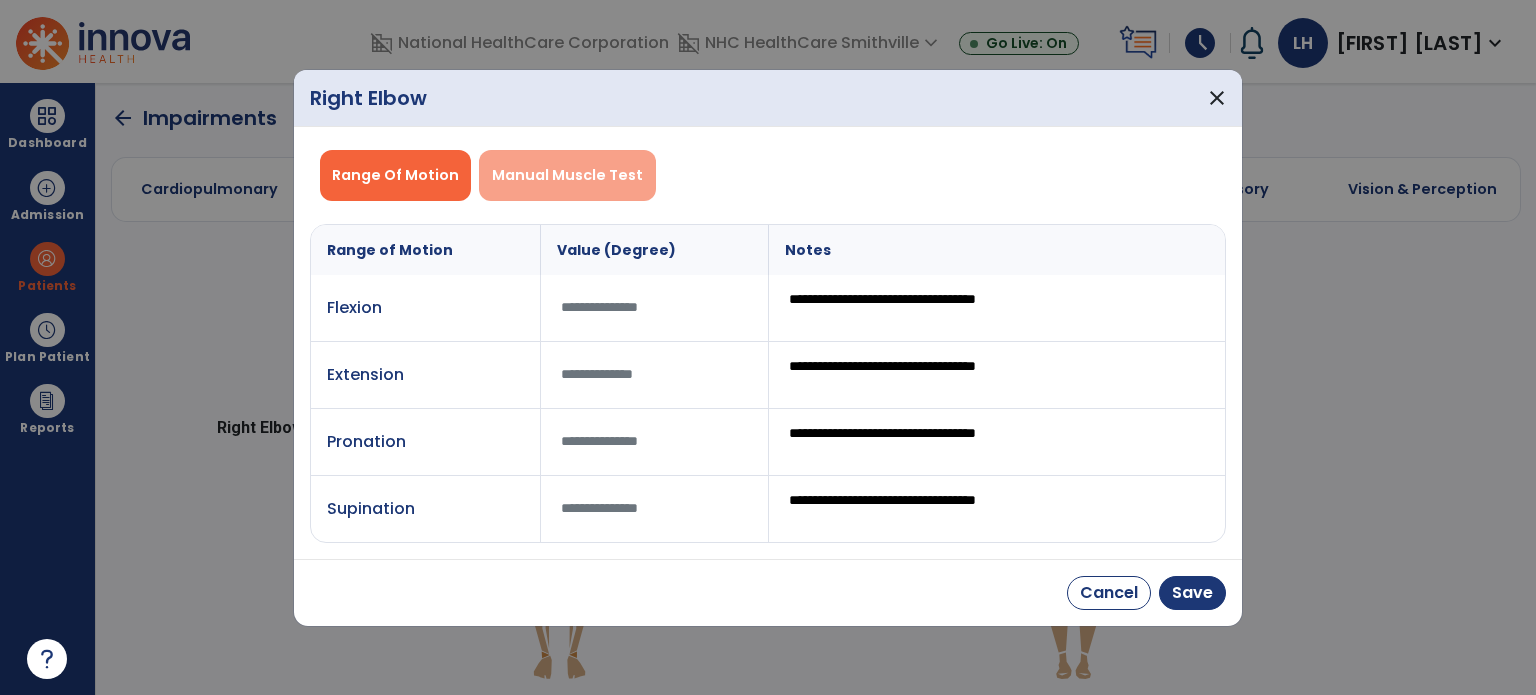 type on "**********" 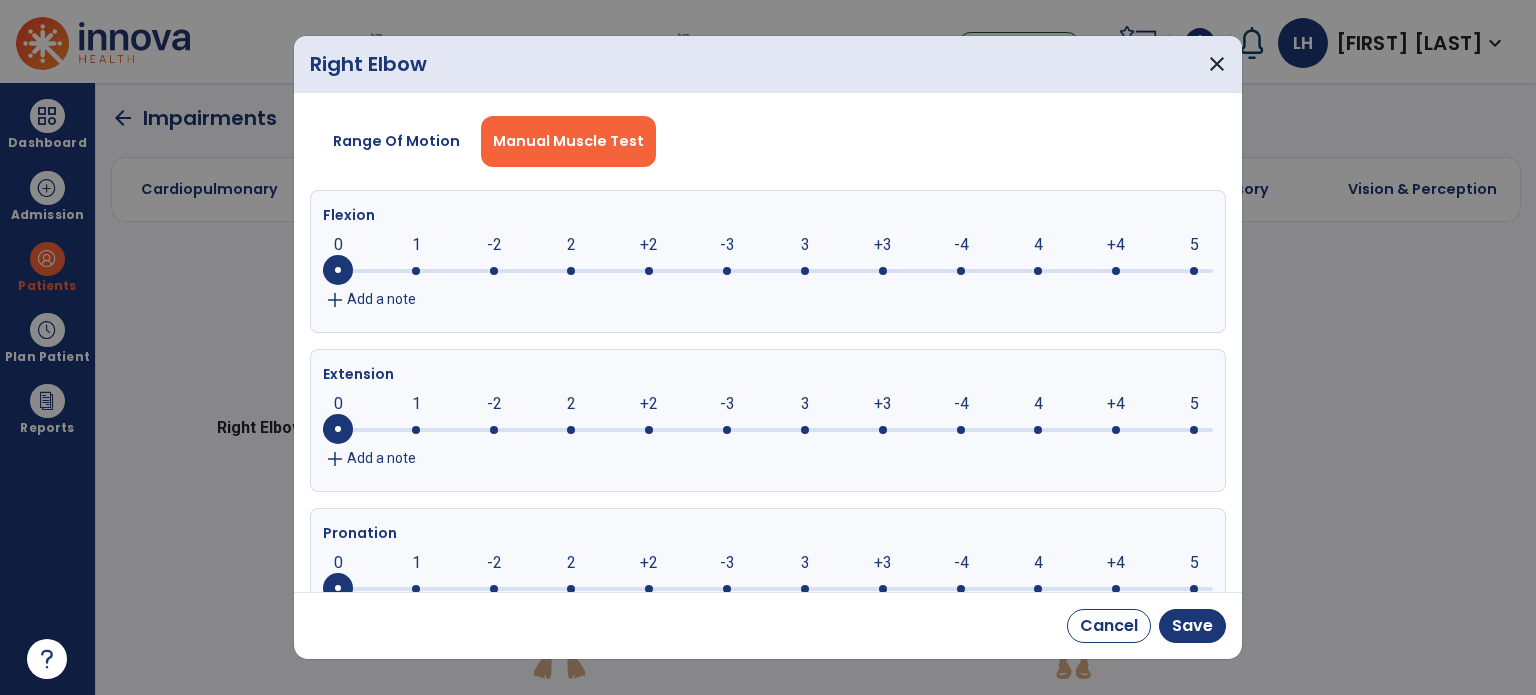 click on "Add a note" 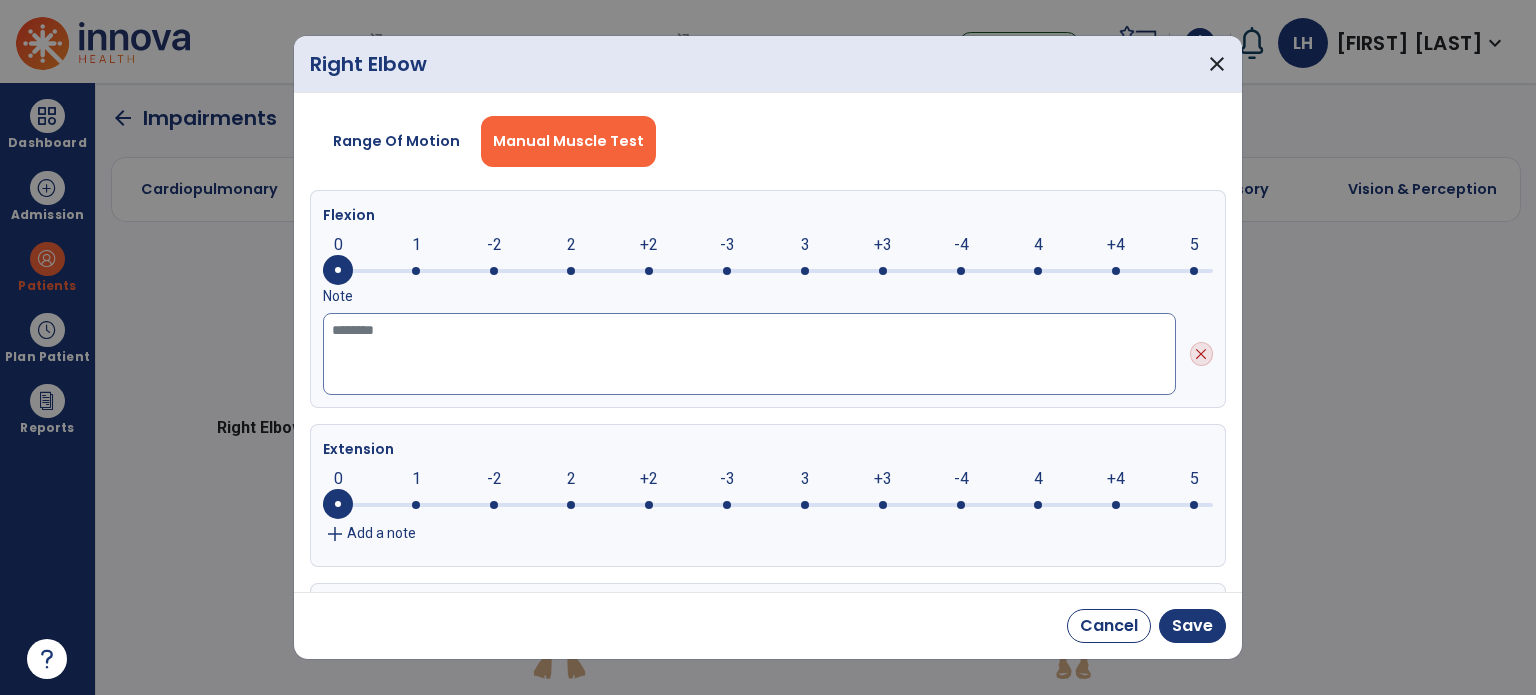 click 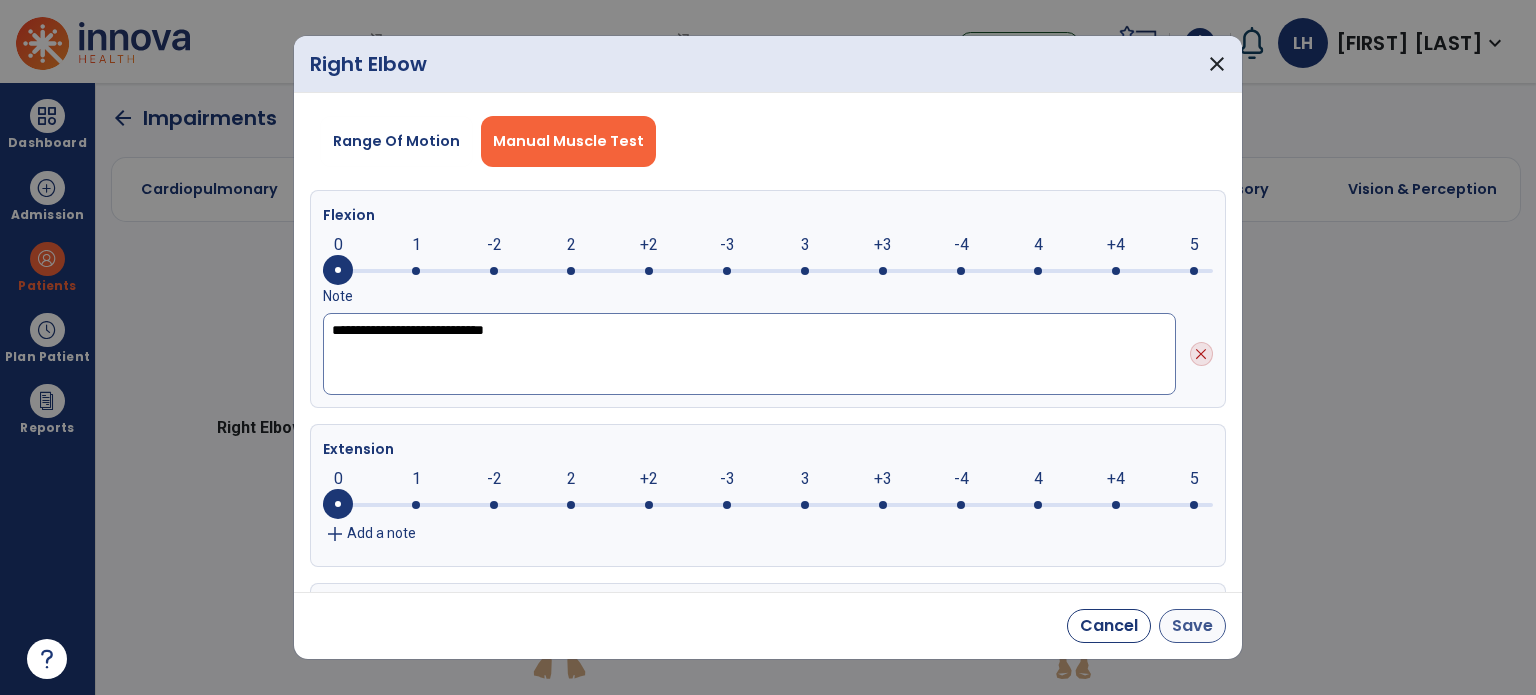 type on "**********" 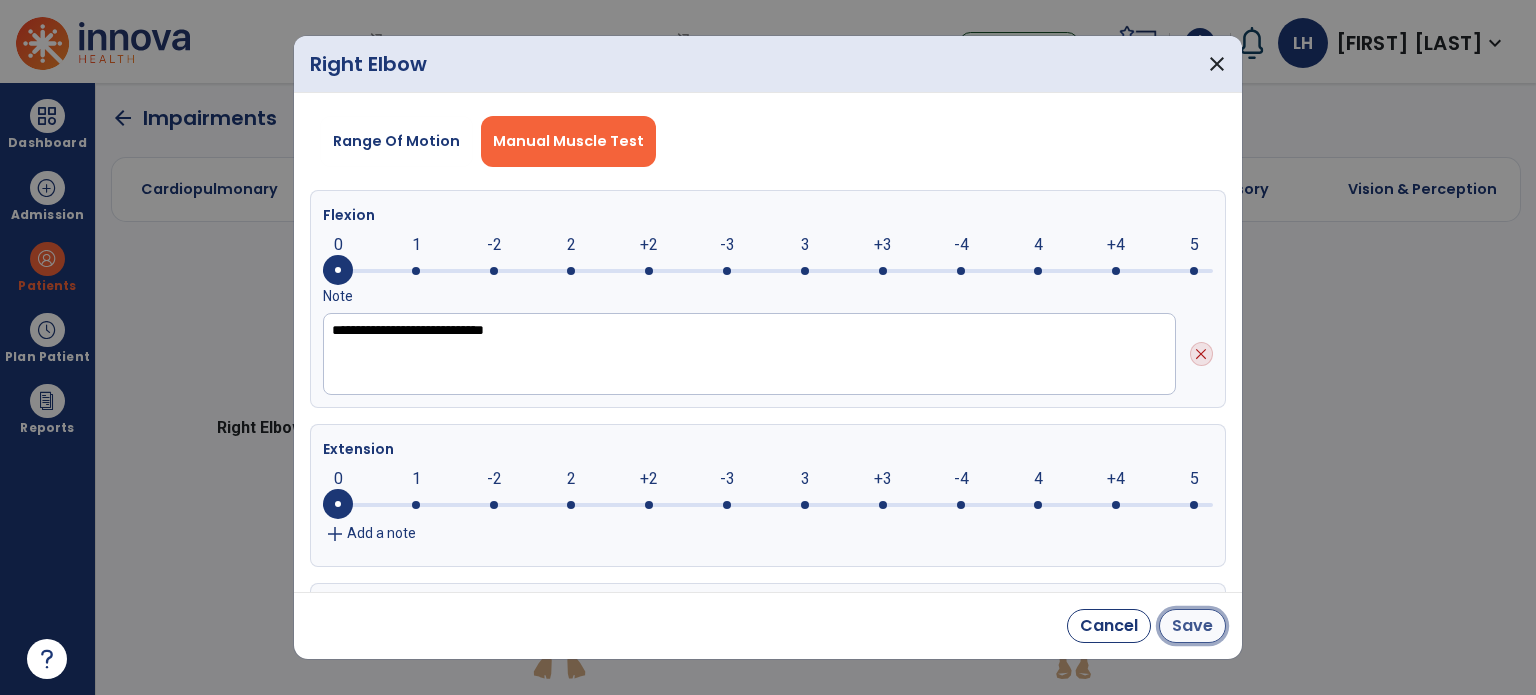 click on "Save" at bounding box center [1192, 626] 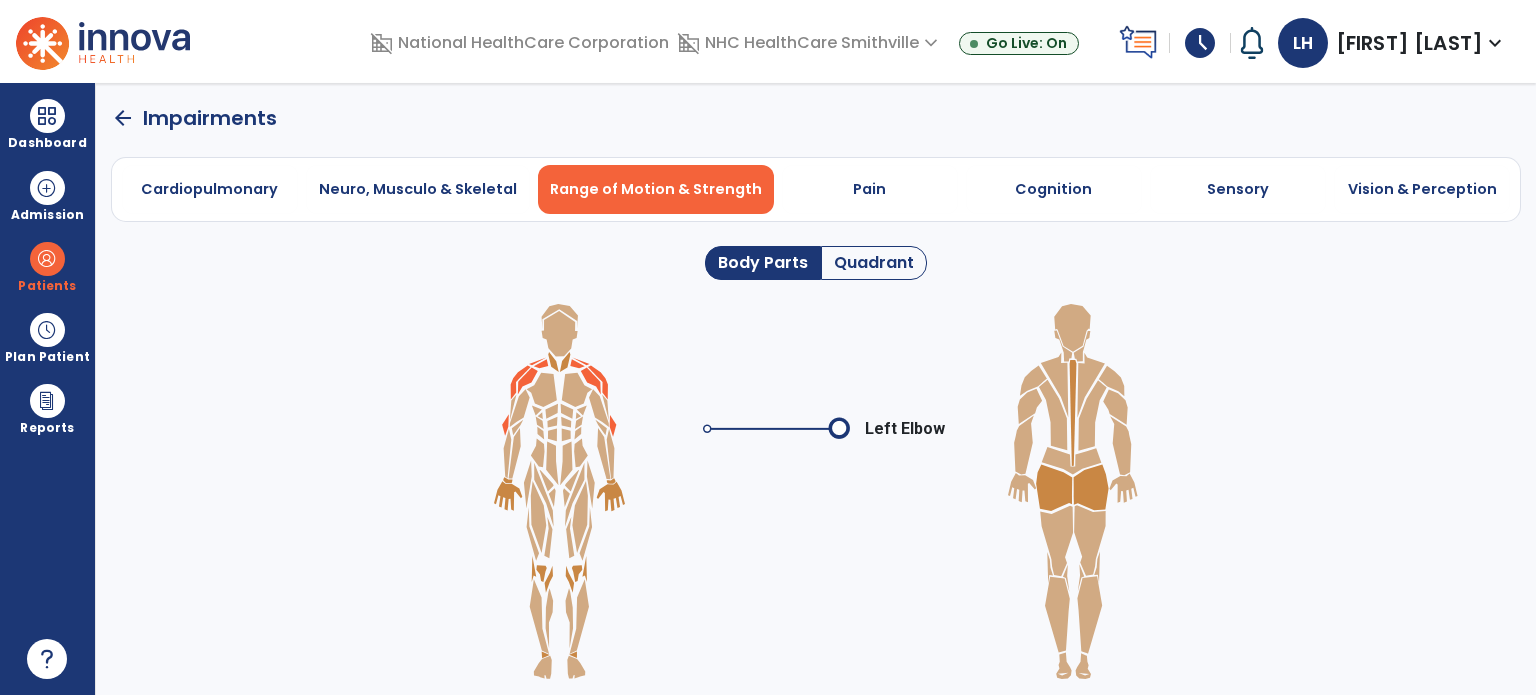 click 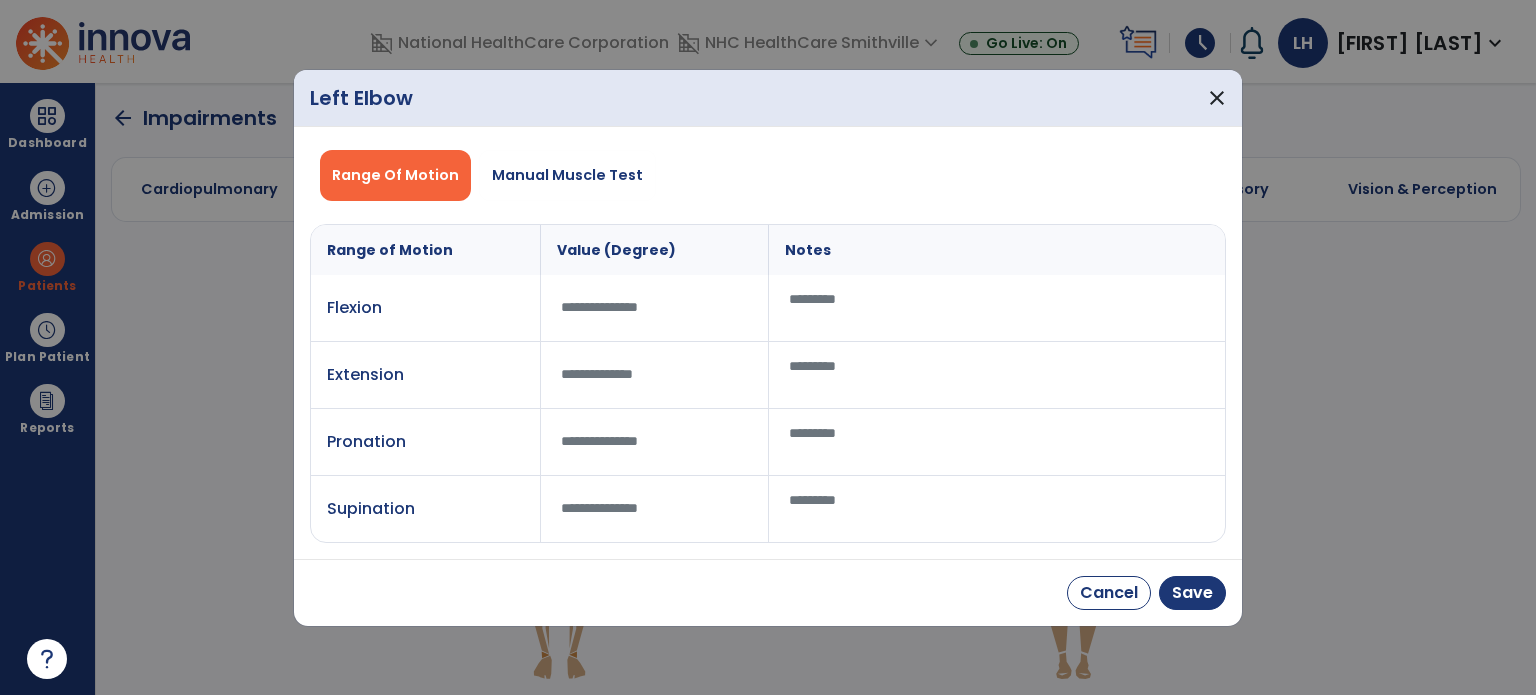 click at bounding box center [996, 308] 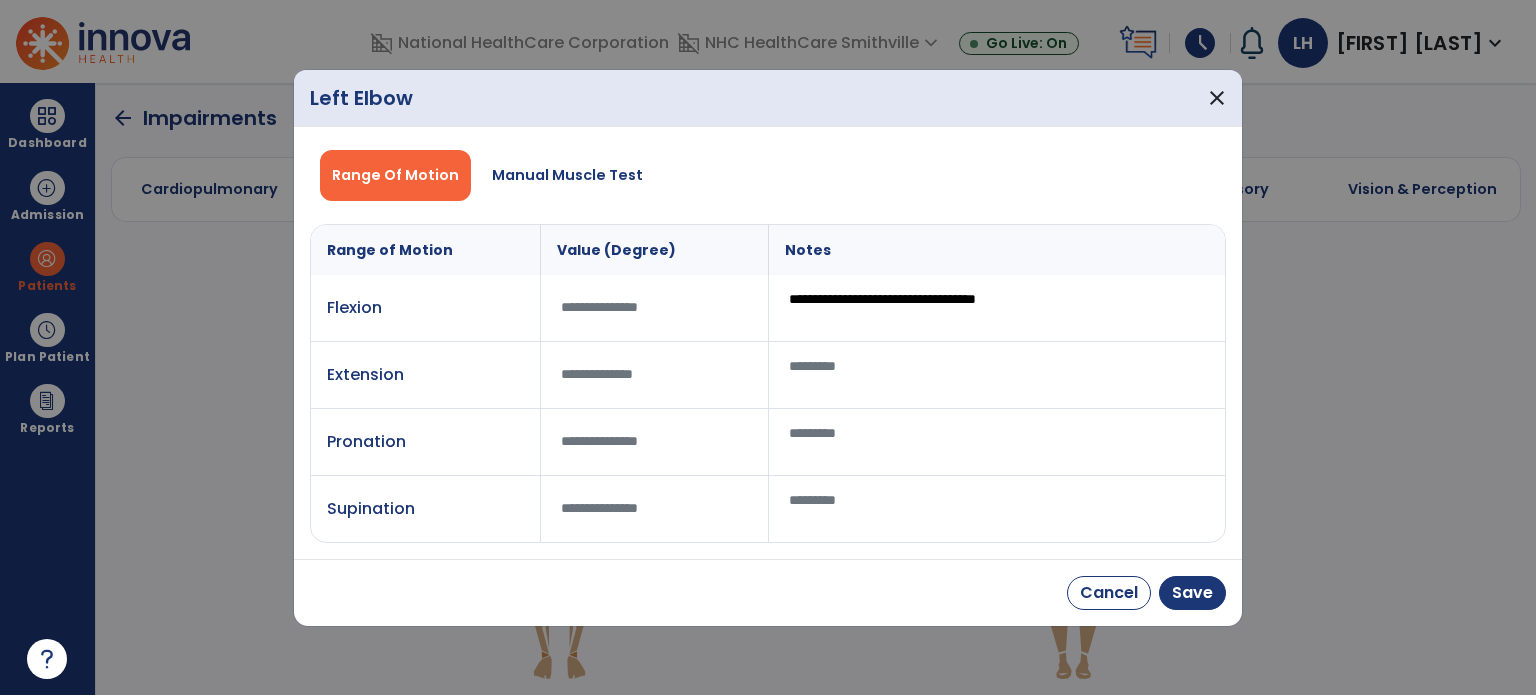 type on "**********" 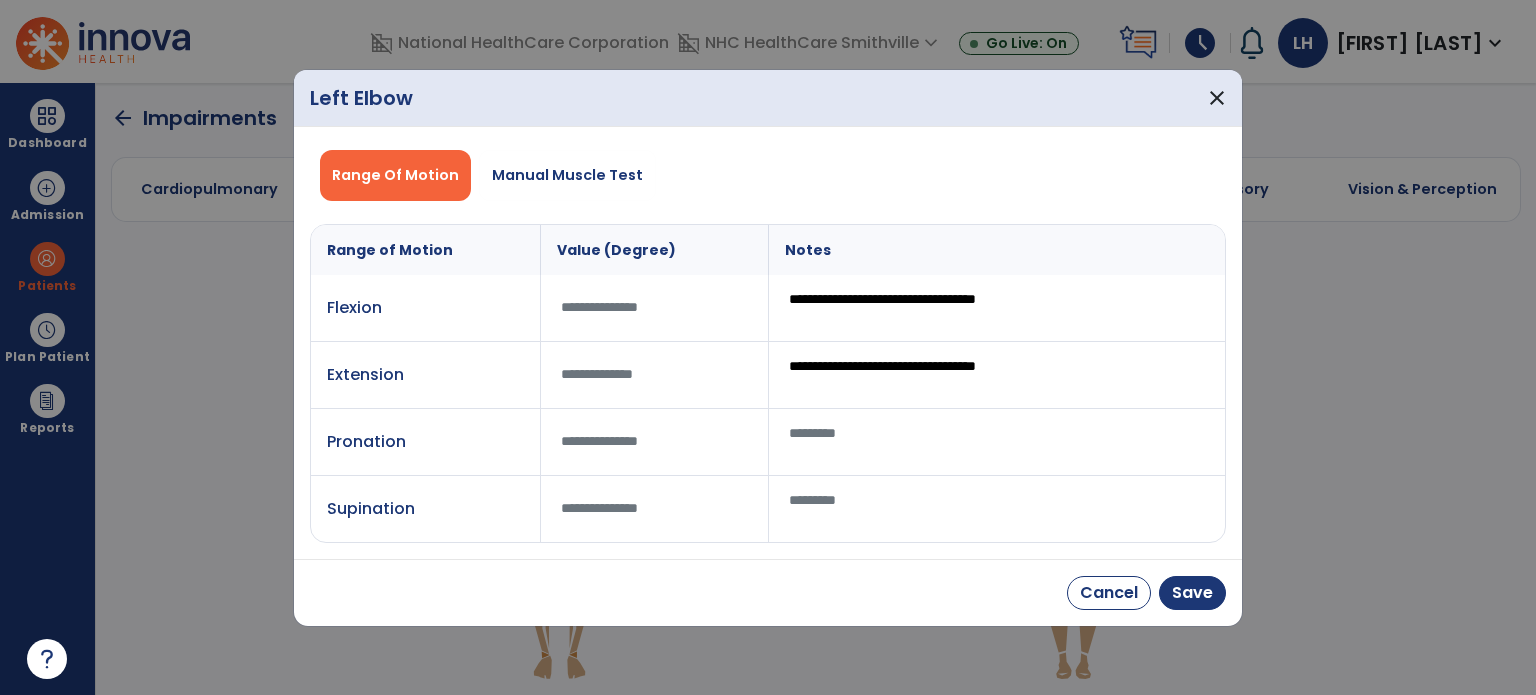 type on "**********" 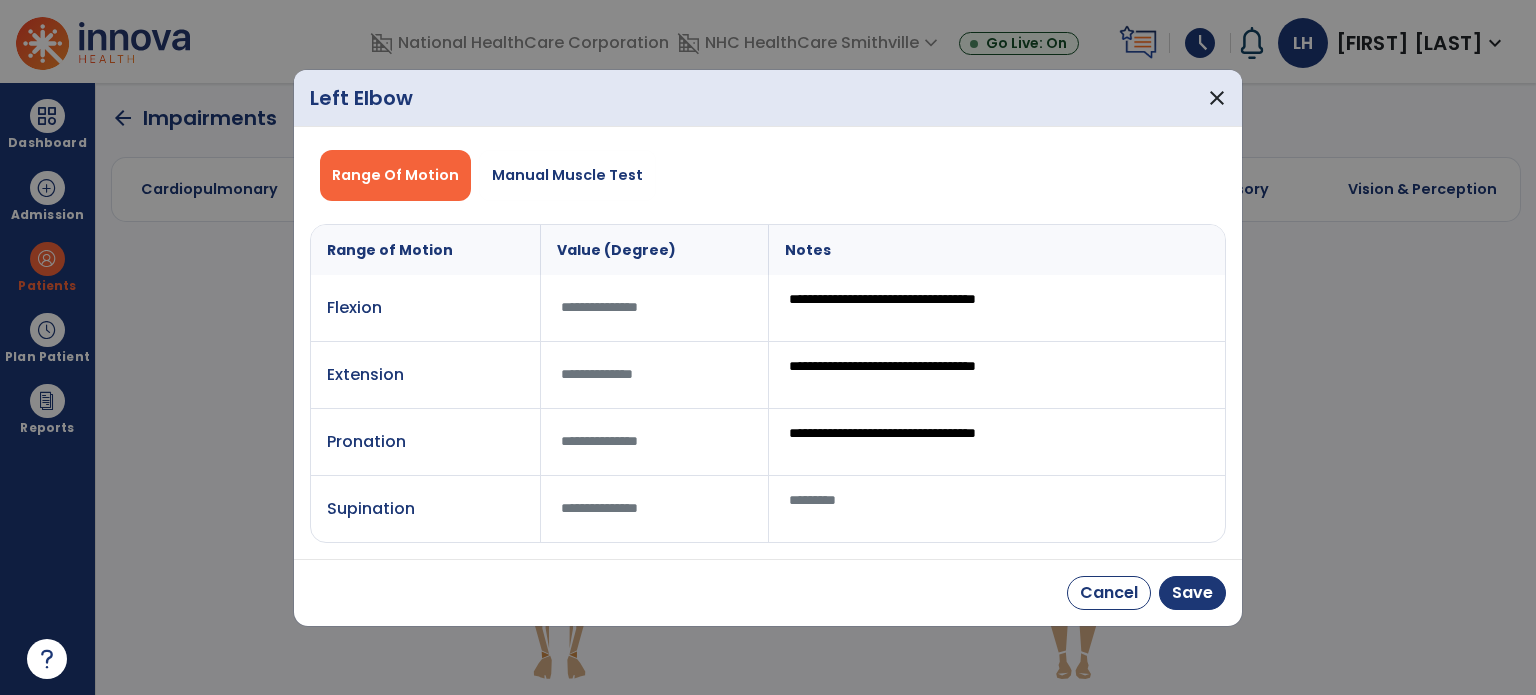 type on "**********" 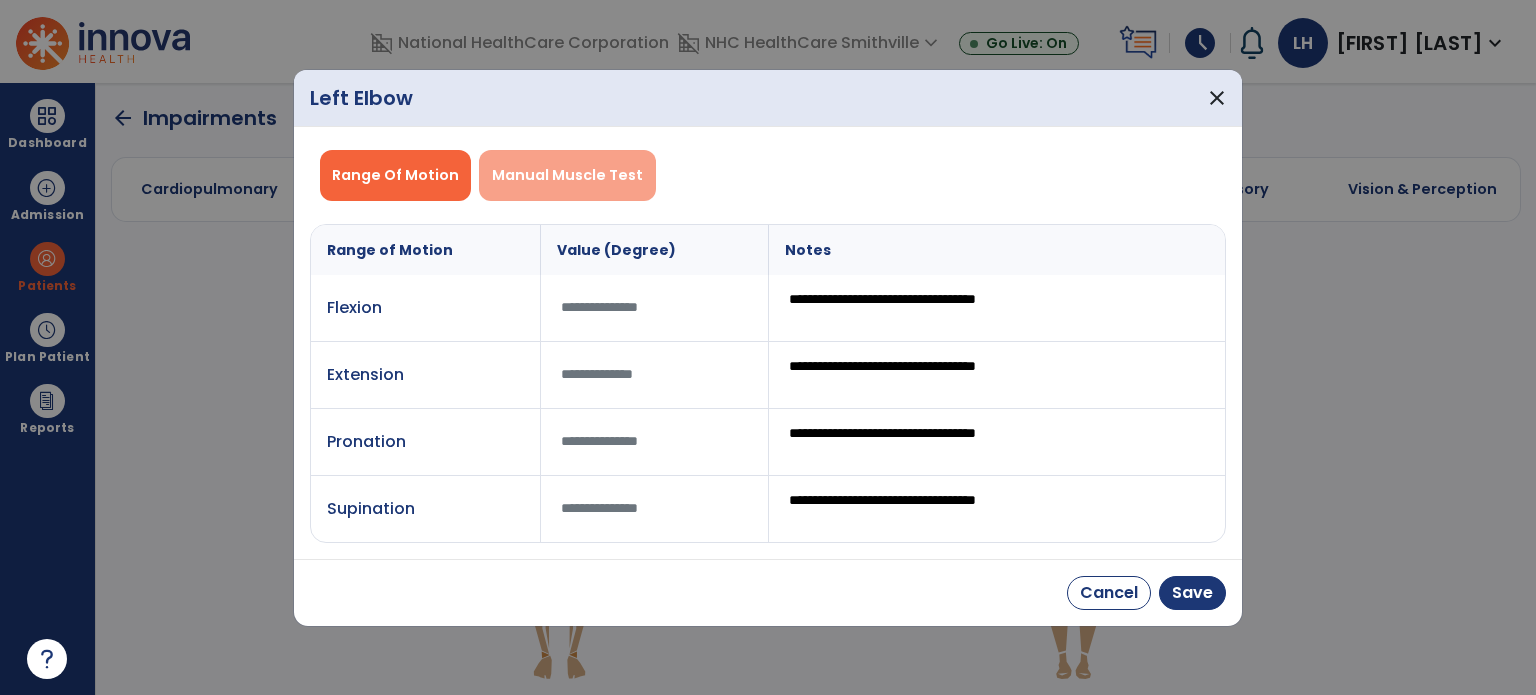 type on "**********" 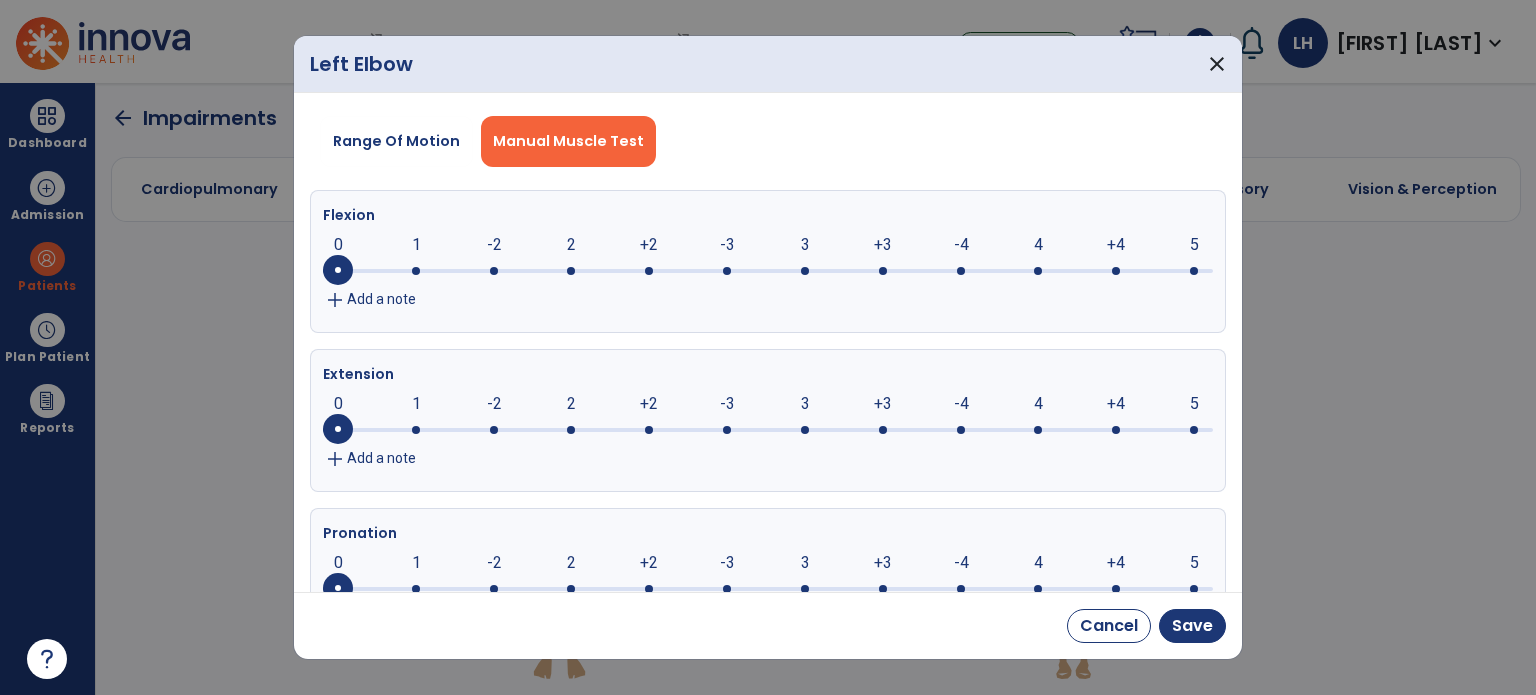 click on "Add a note" 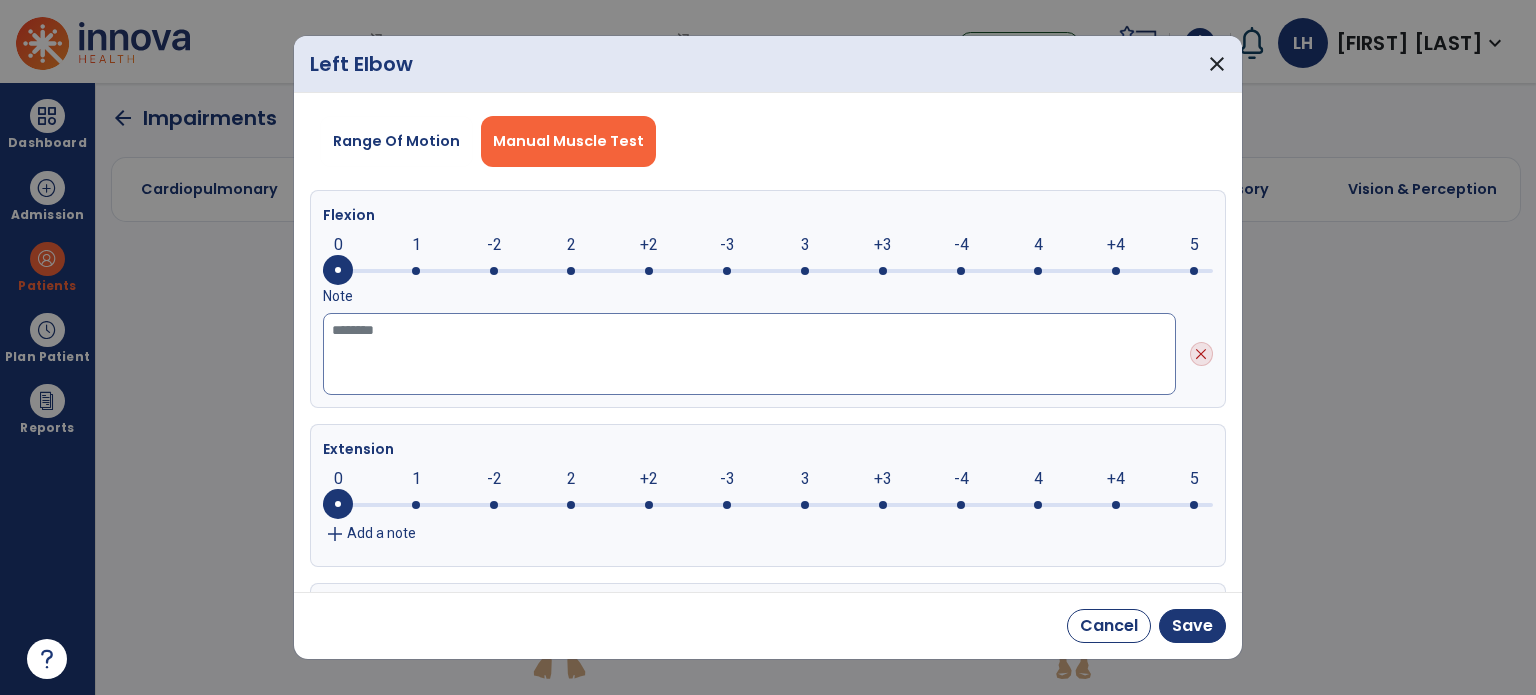 click 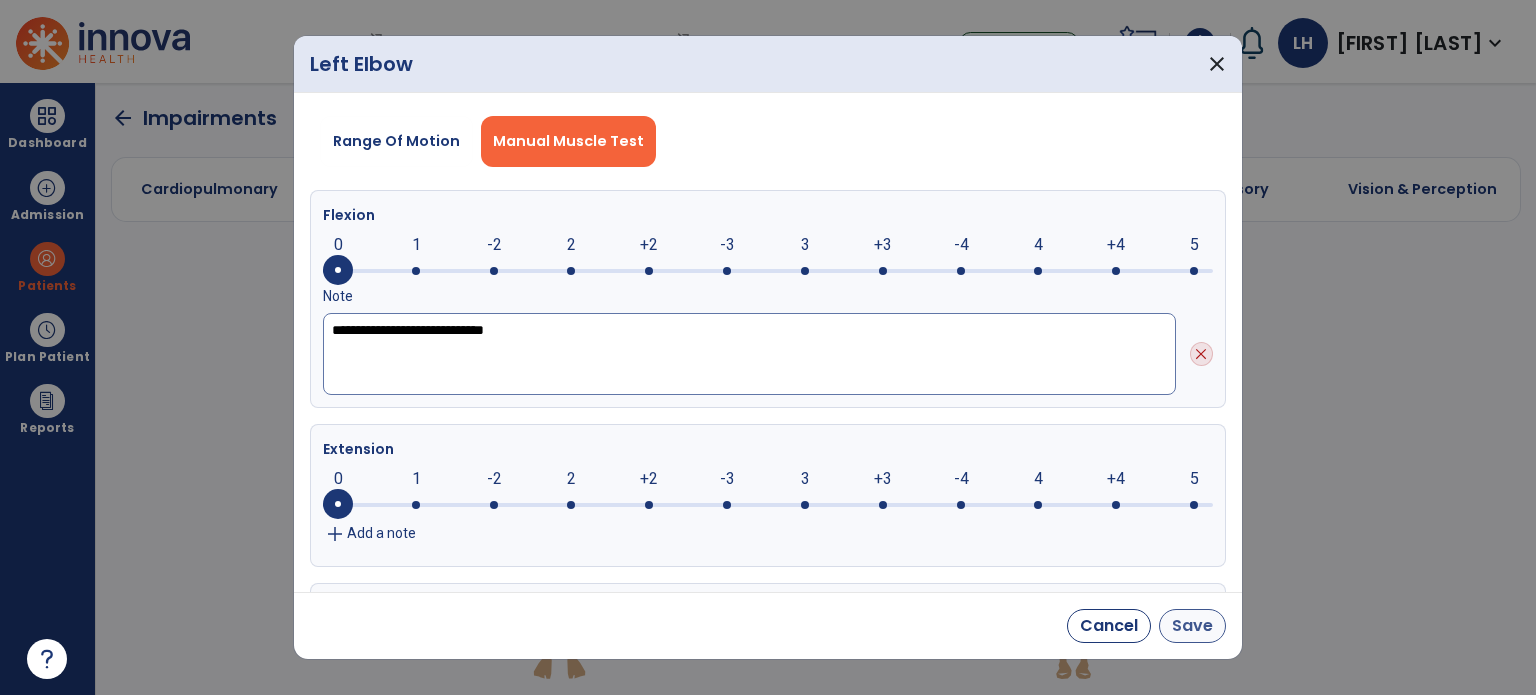 type on "**********" 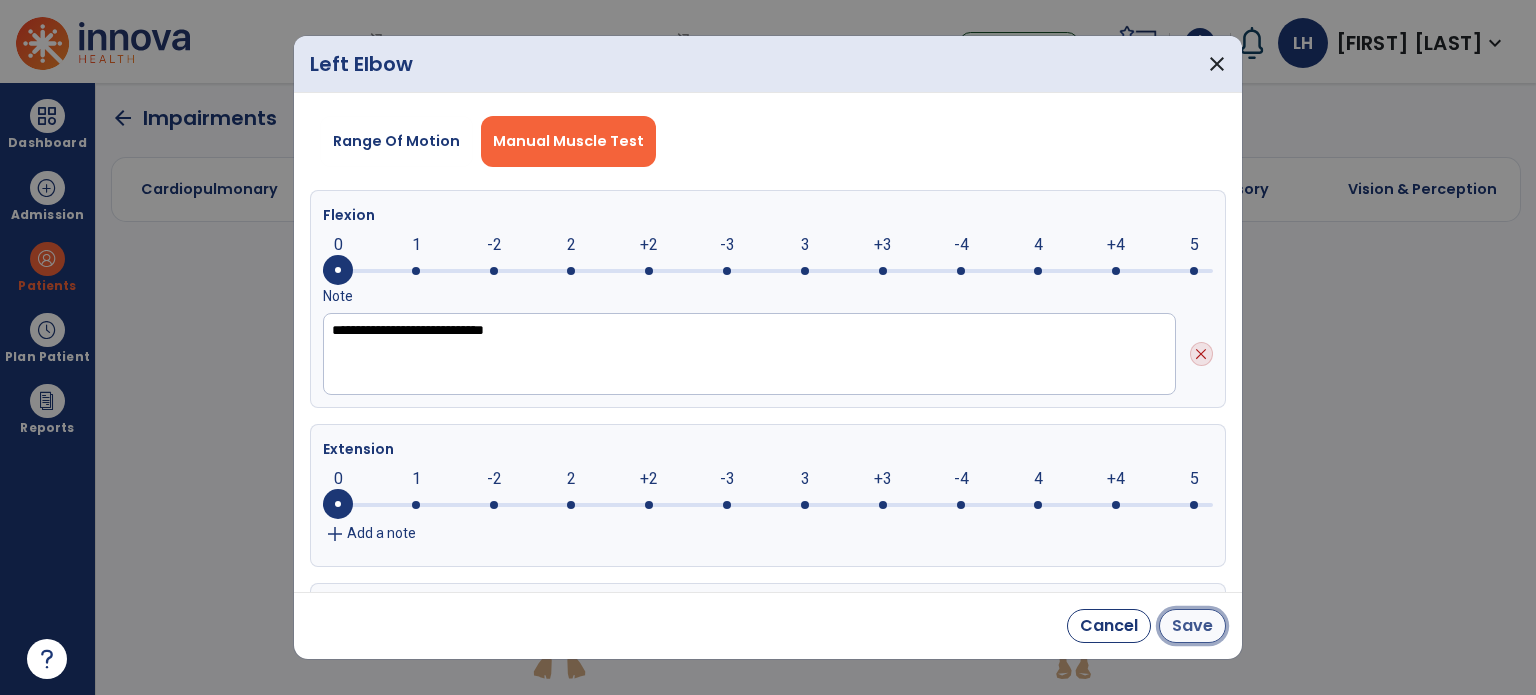 click on "Save" at bounding box center (1192, 626) 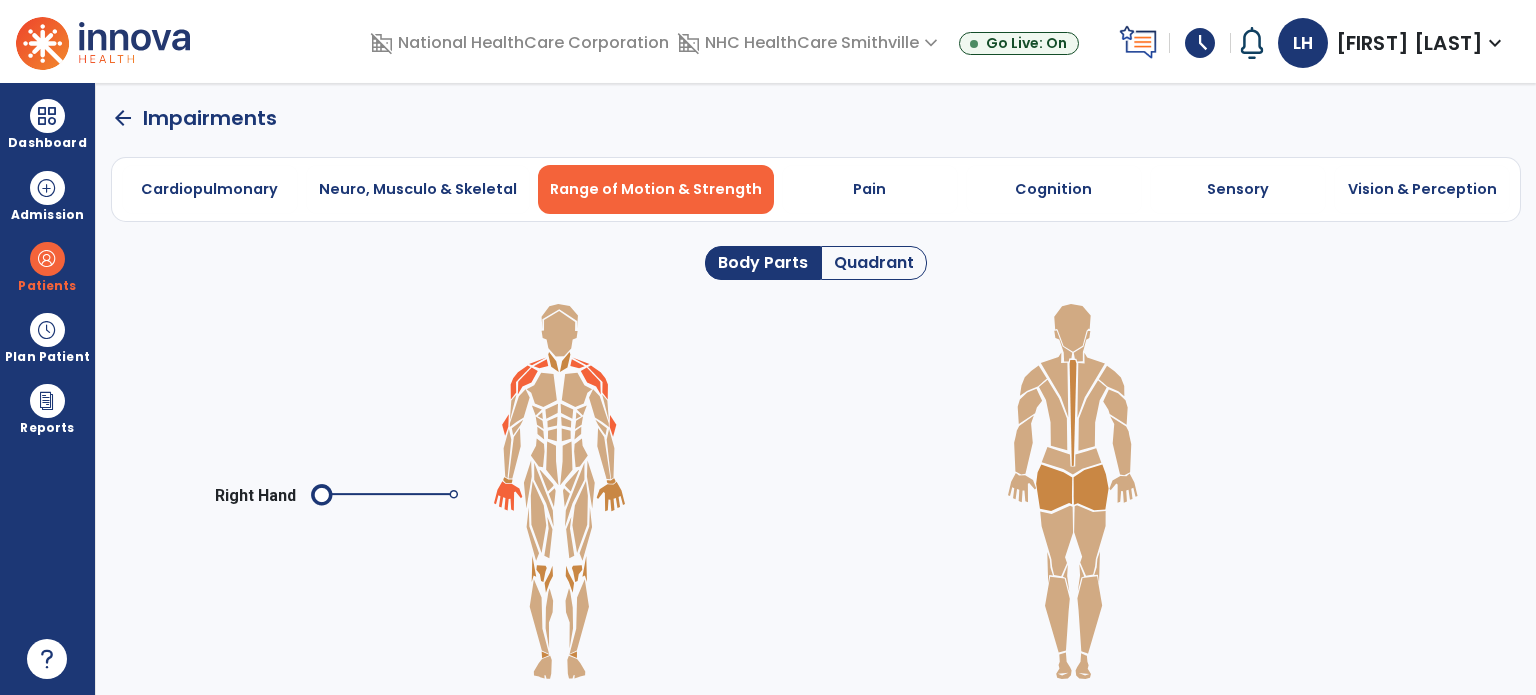 click 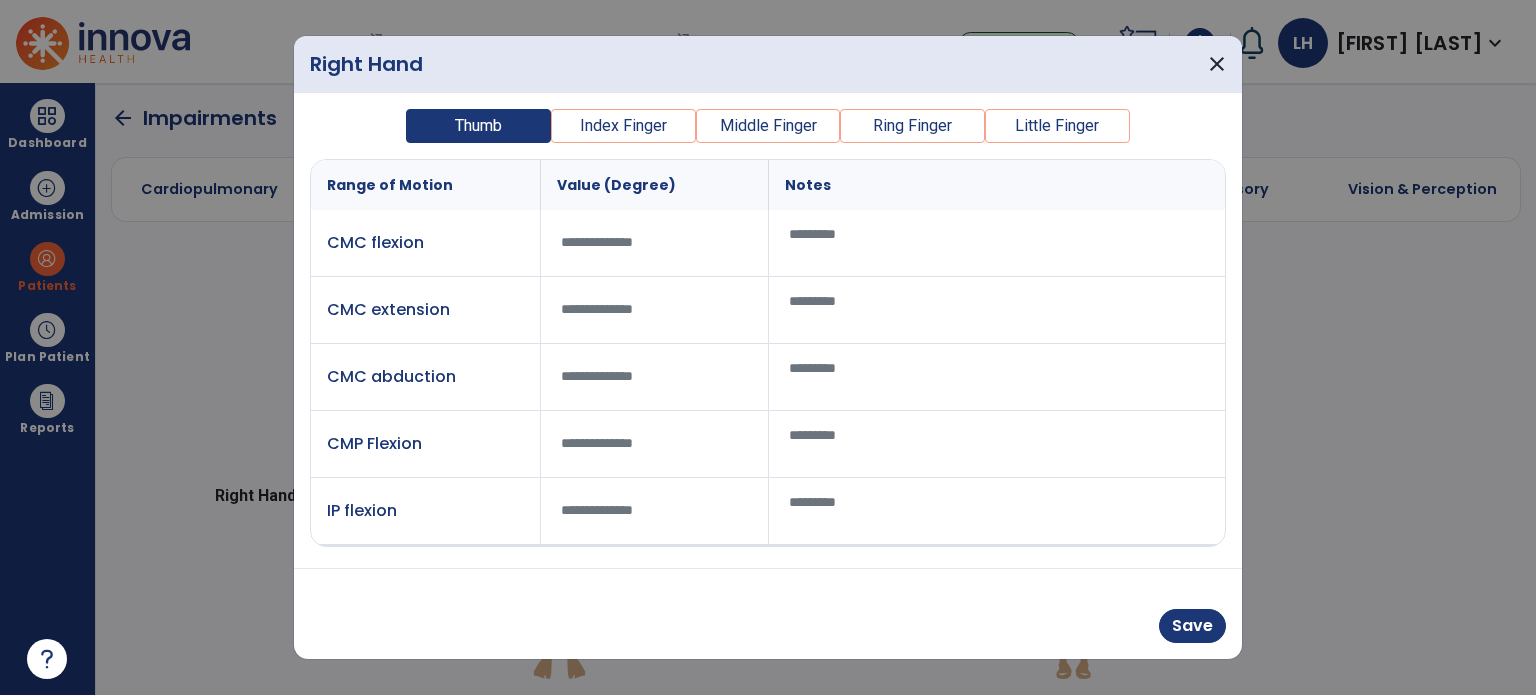 scroll, scrollTop: 188, scrollLeft: 0, axis: vertical 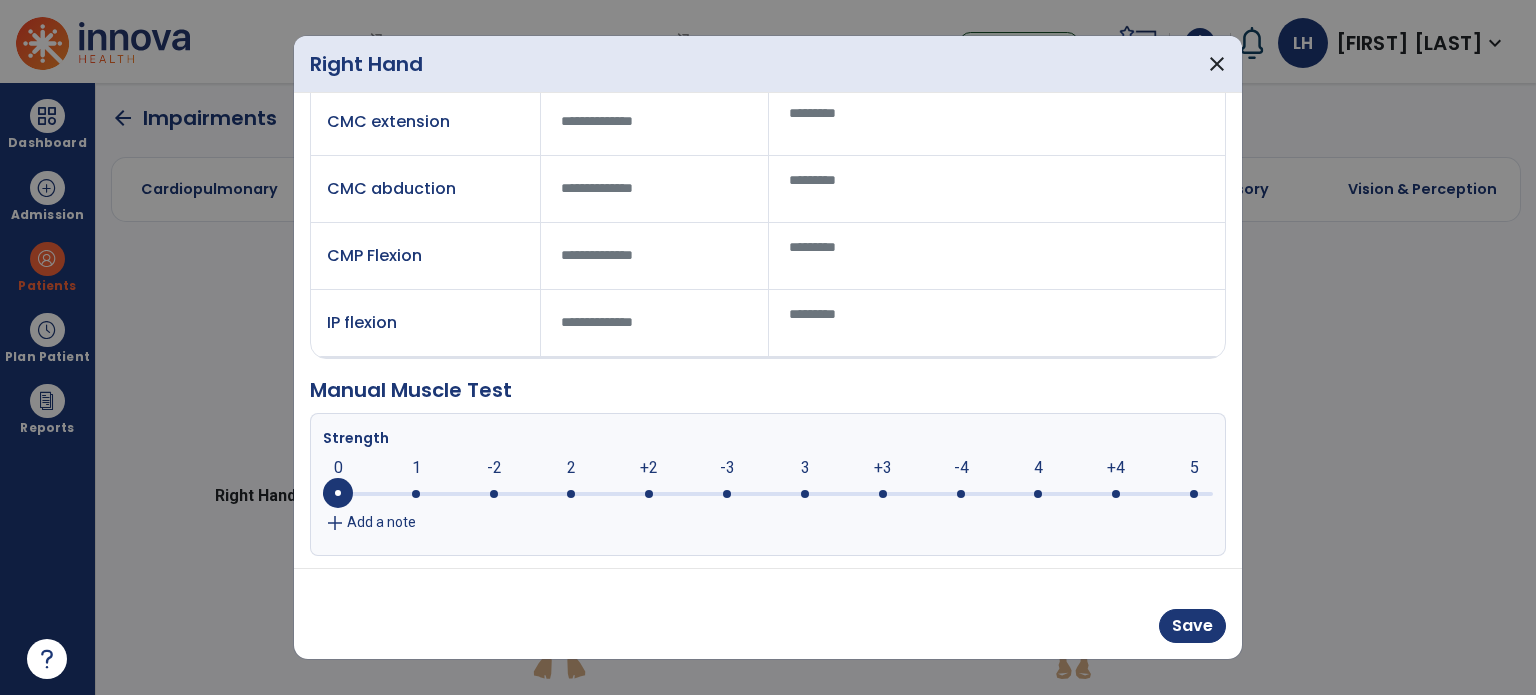 click on "Add a note" at bounding box center (381, 522) 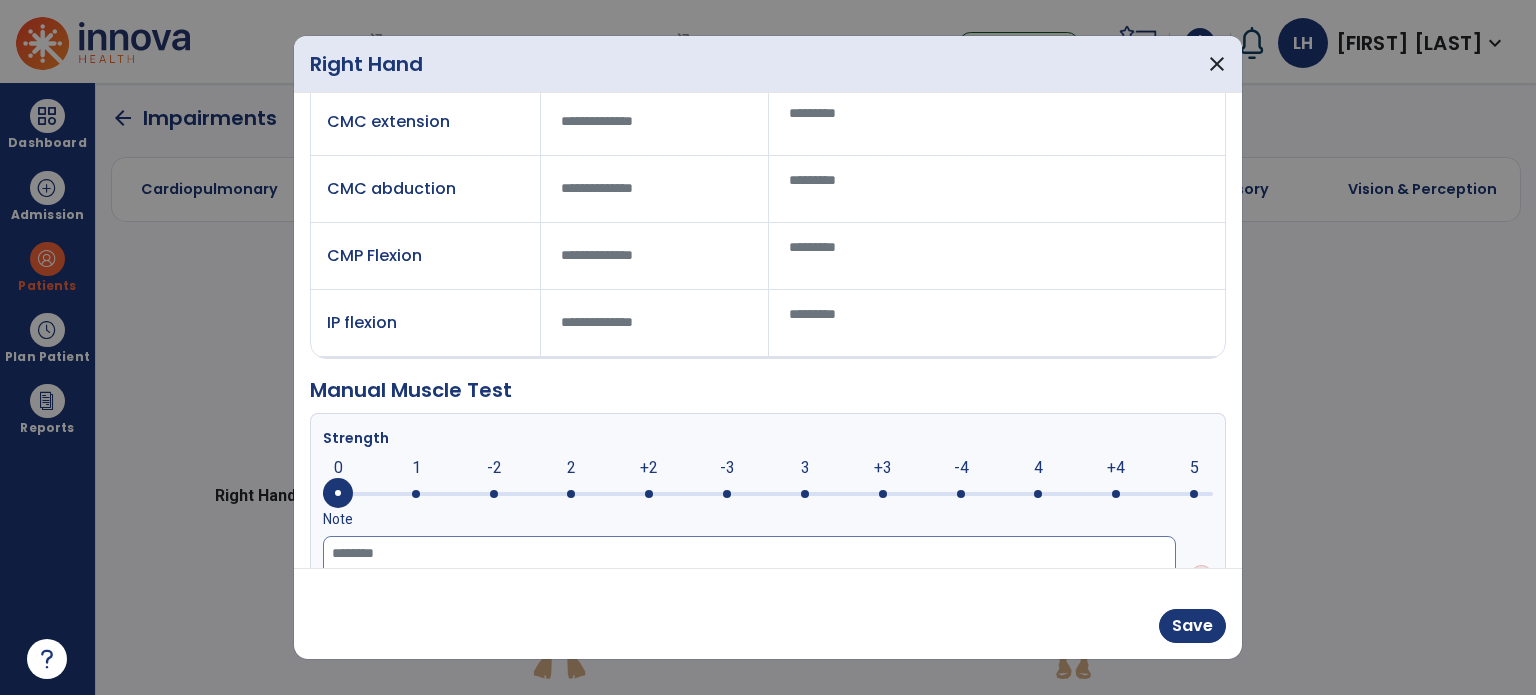 click at bounding box center [749, 577] 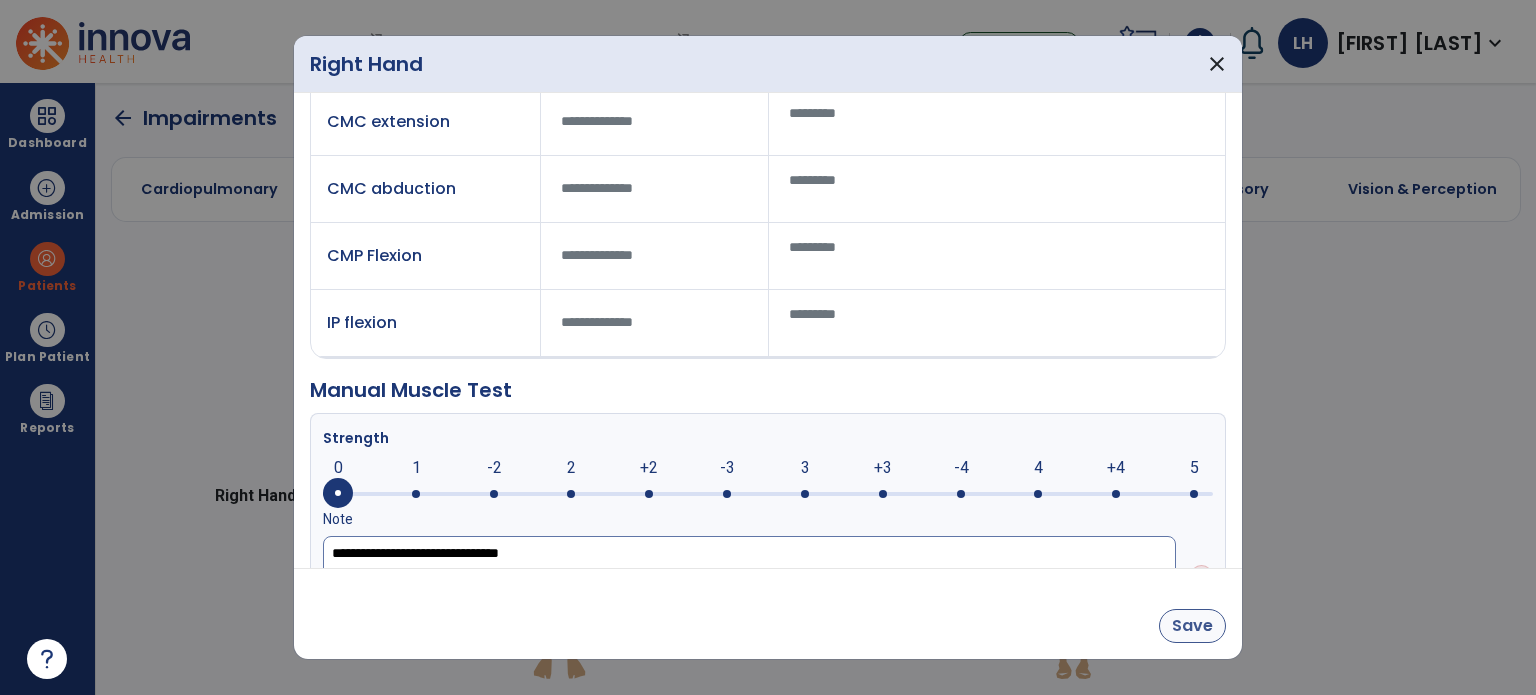type on "**********" 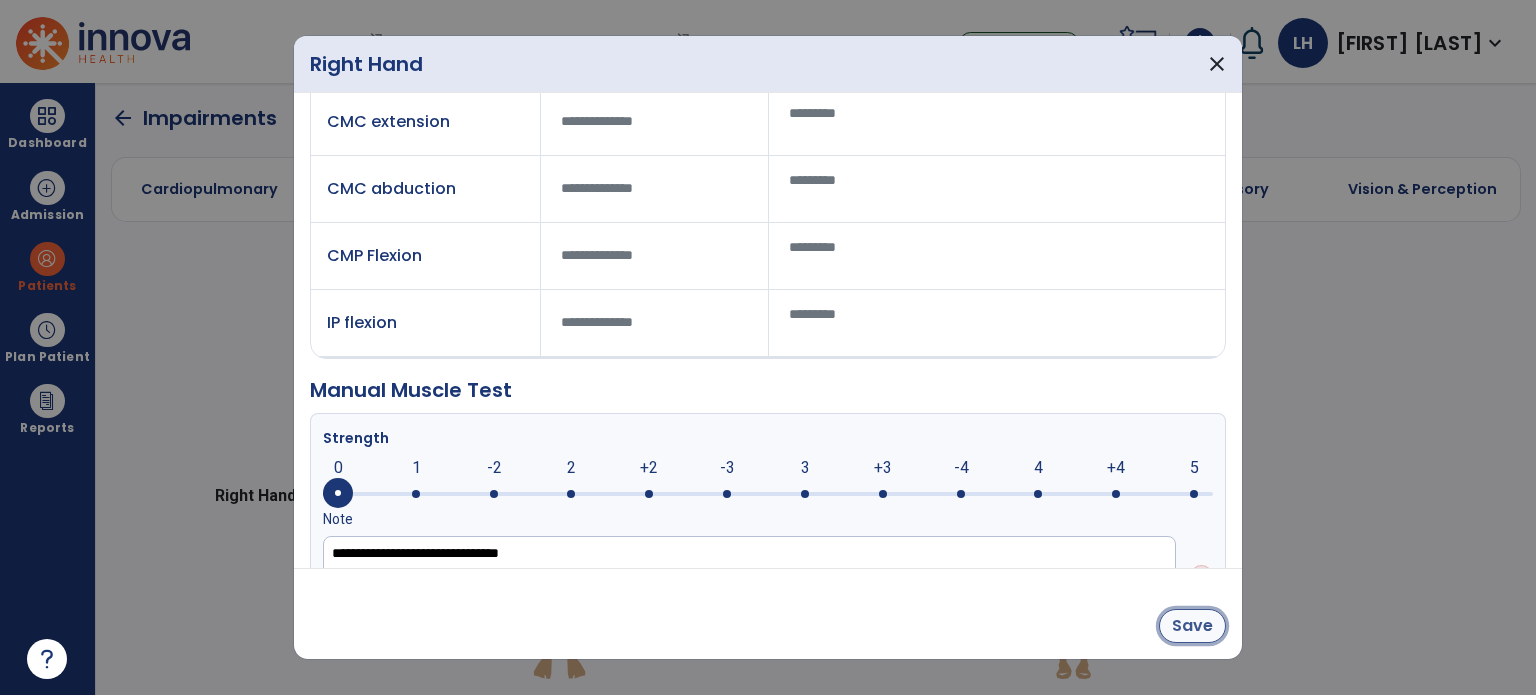 click on "Save" at bounding box center (1192, 626) 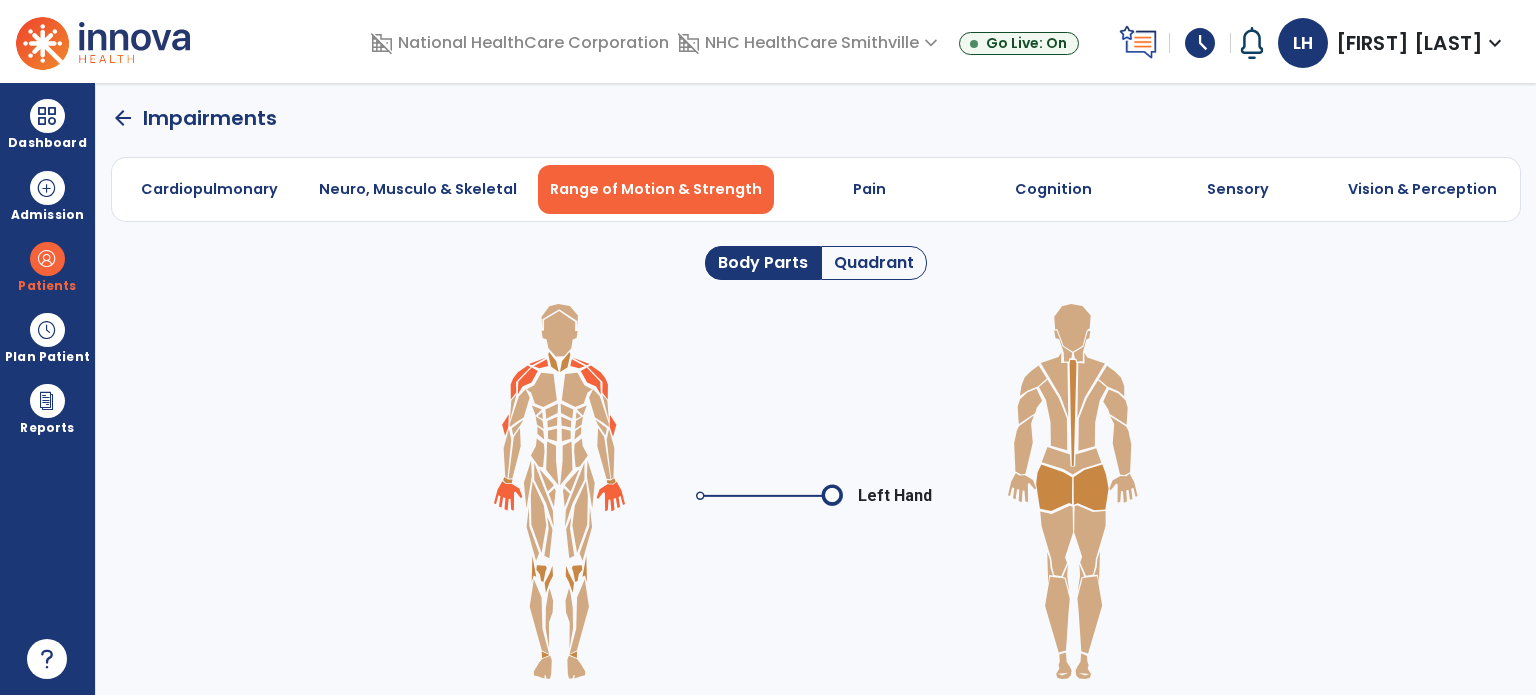 click 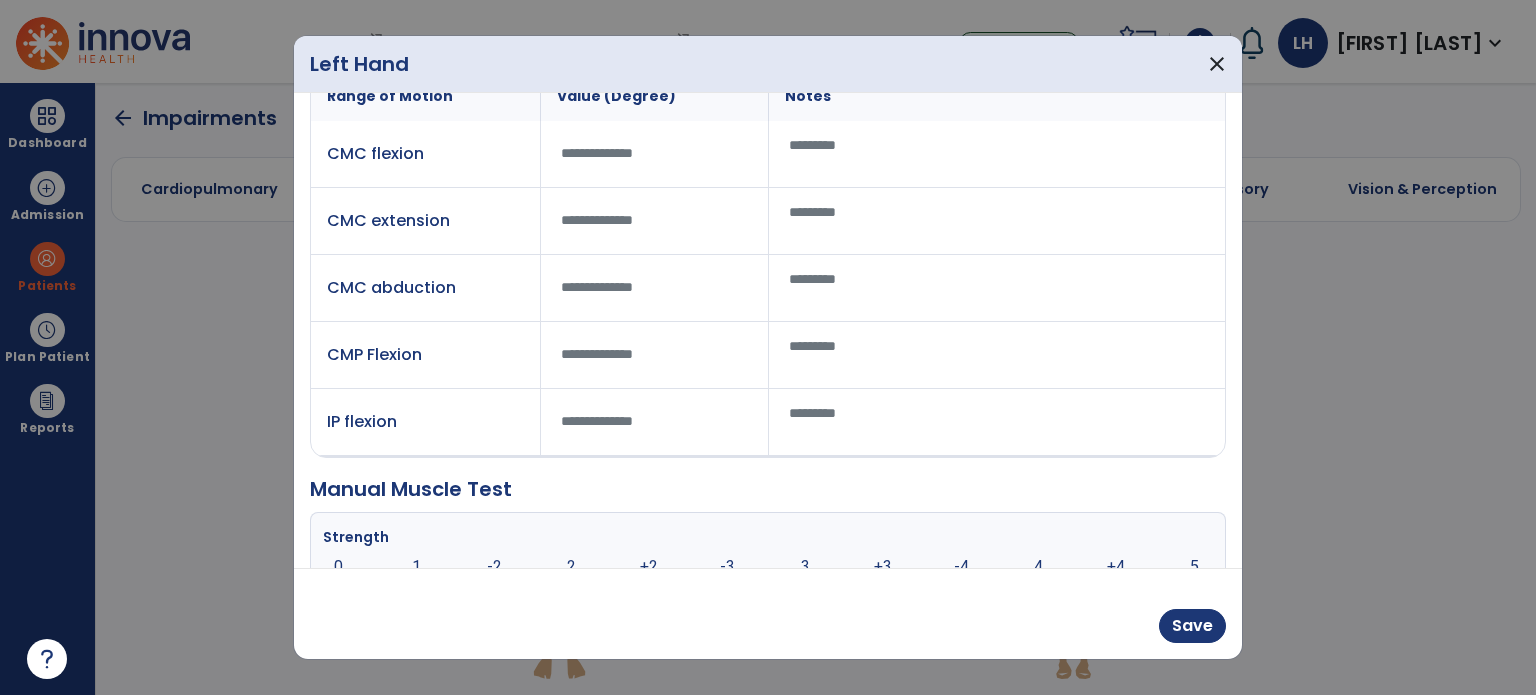 scroll, scrollTop: 188, scrollLeft: 0, axis: vertical 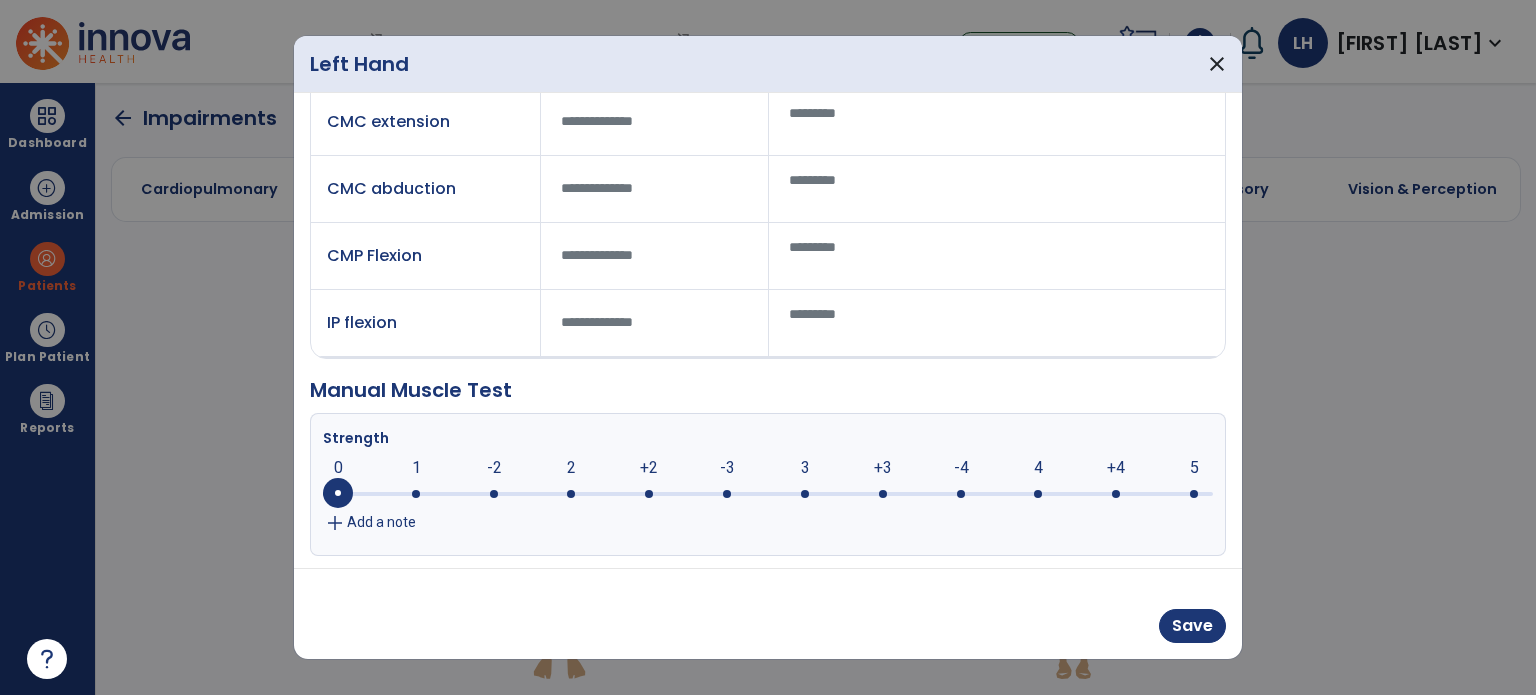click on "Add a note" at bounding box center [381, 522] 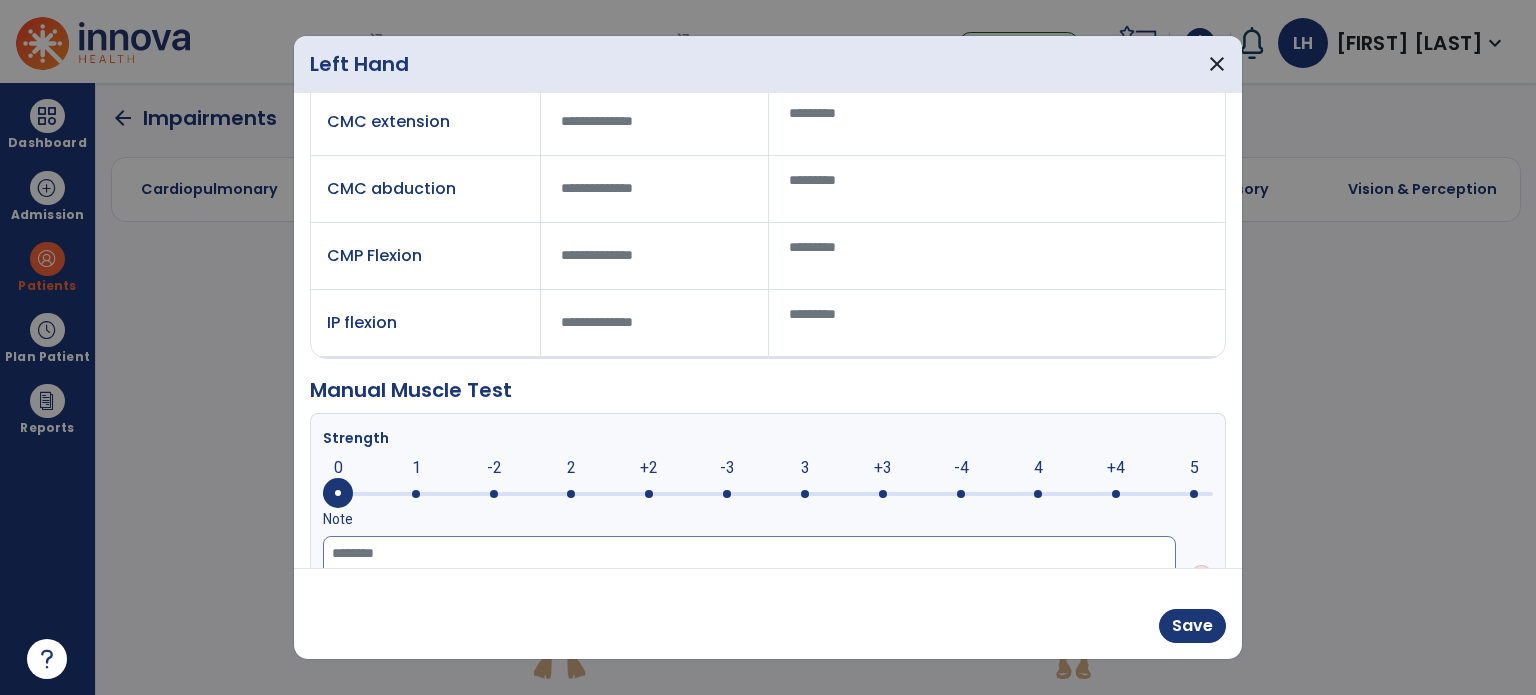 click at bounding box center (749, 577) 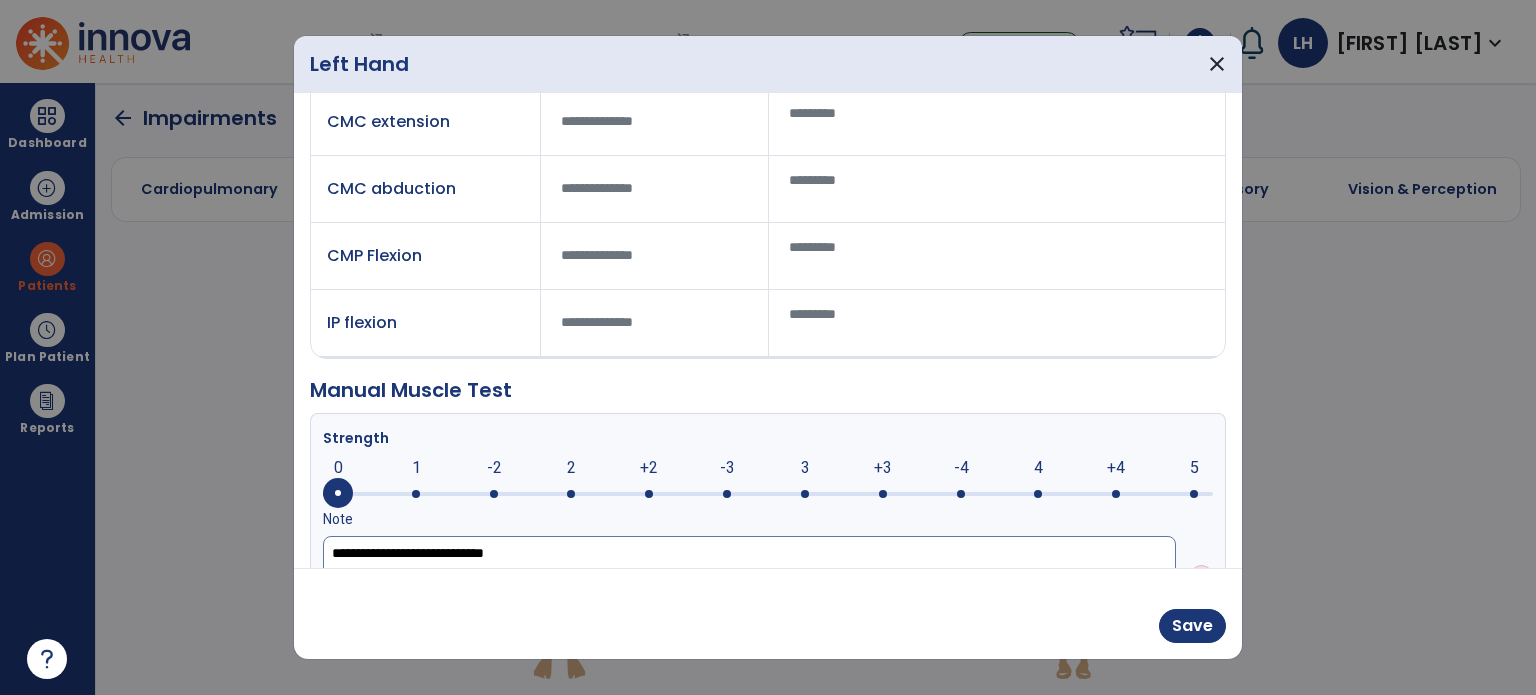 type on "**********" 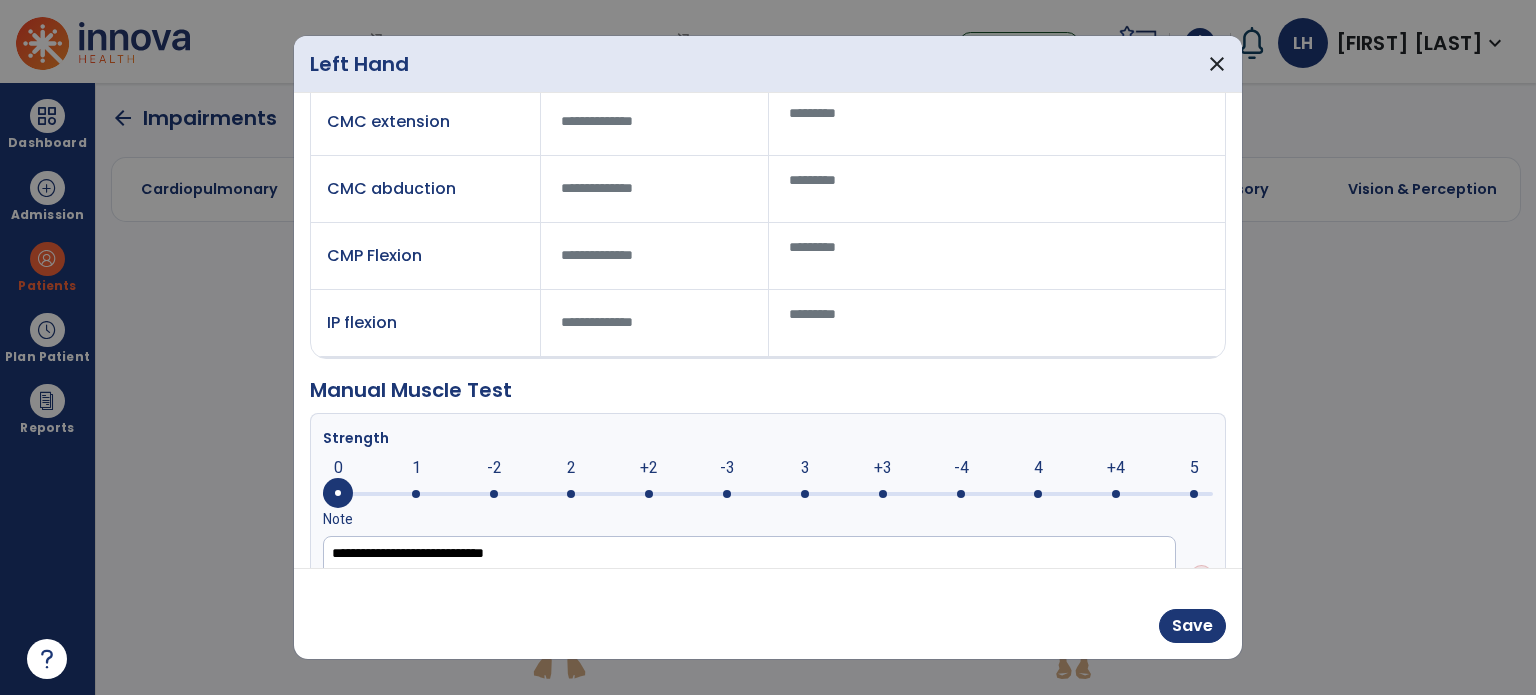 click on "Save" at bounding box center [768, 613] 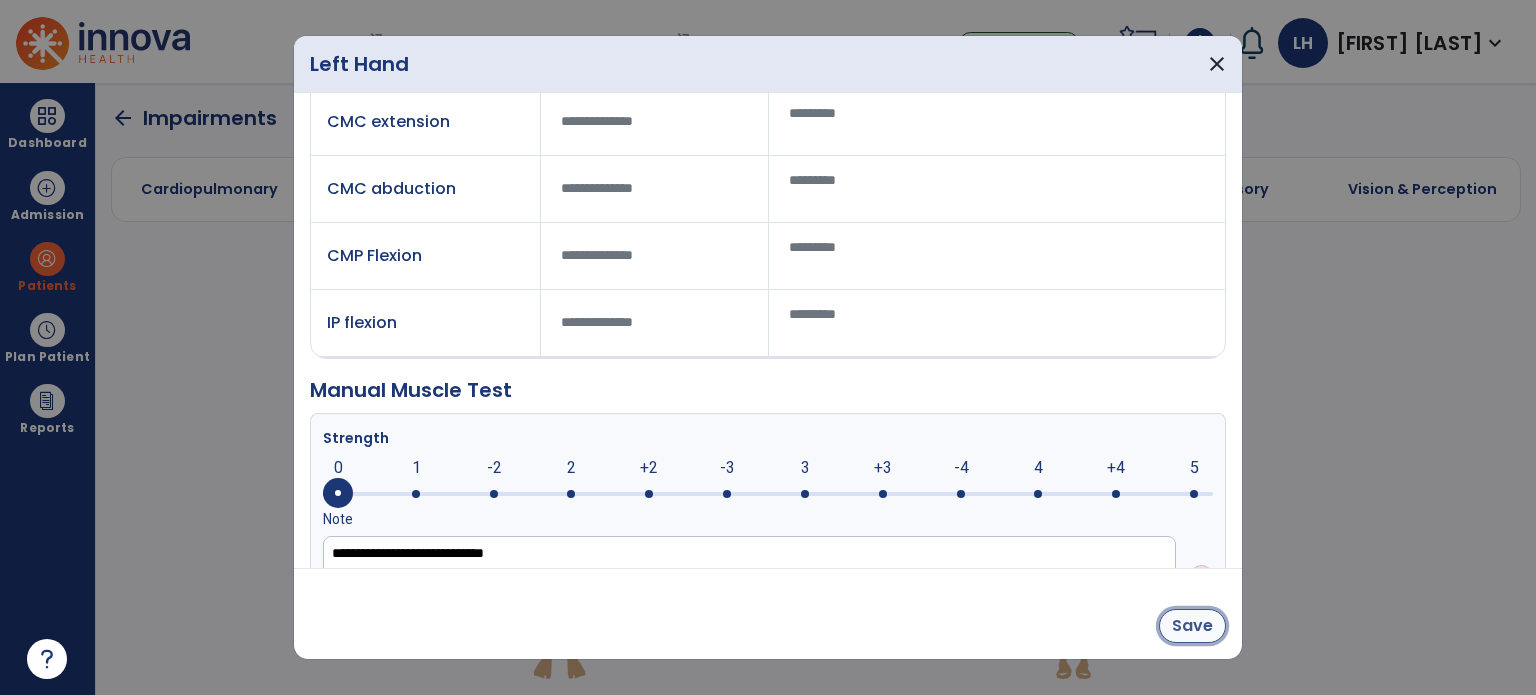 click on "Save" at bounding box center [1192, 626] 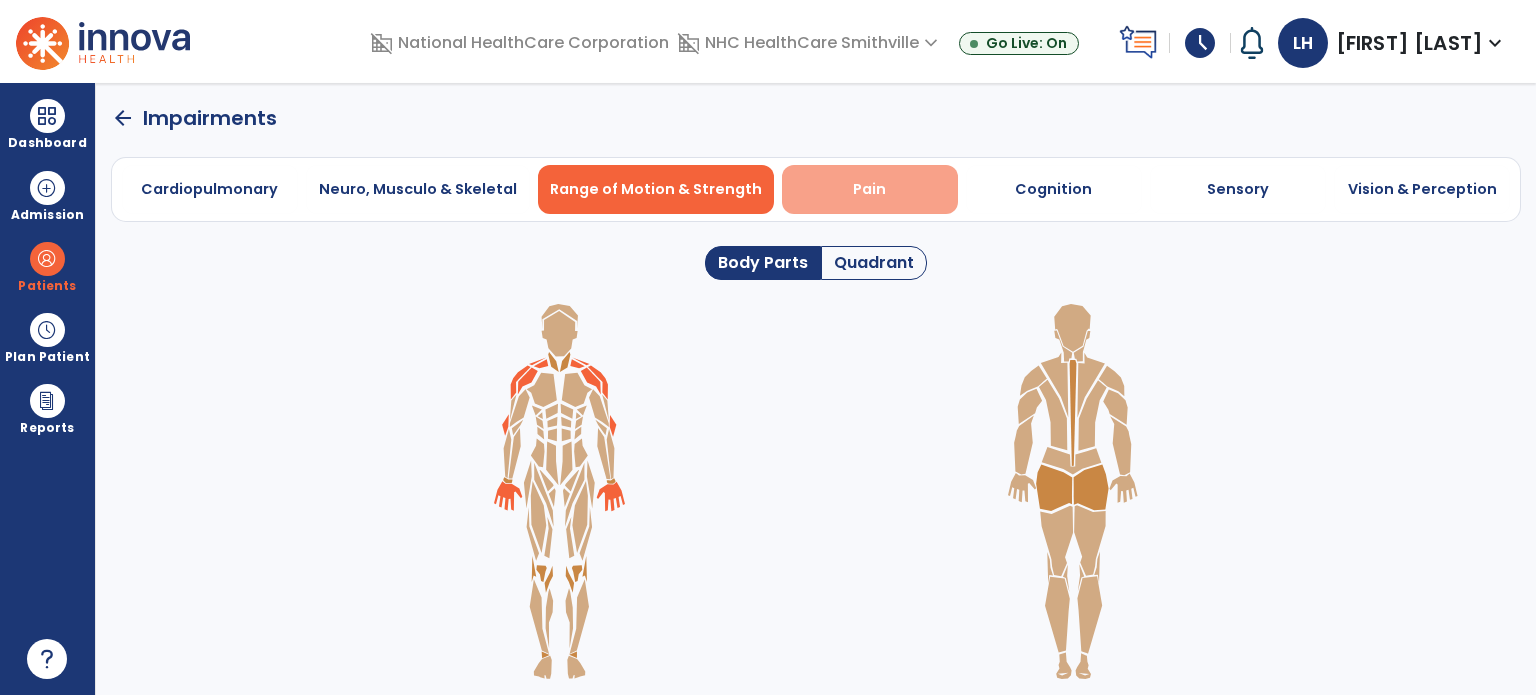 click on "Pain" at bounding box center [870, 189] 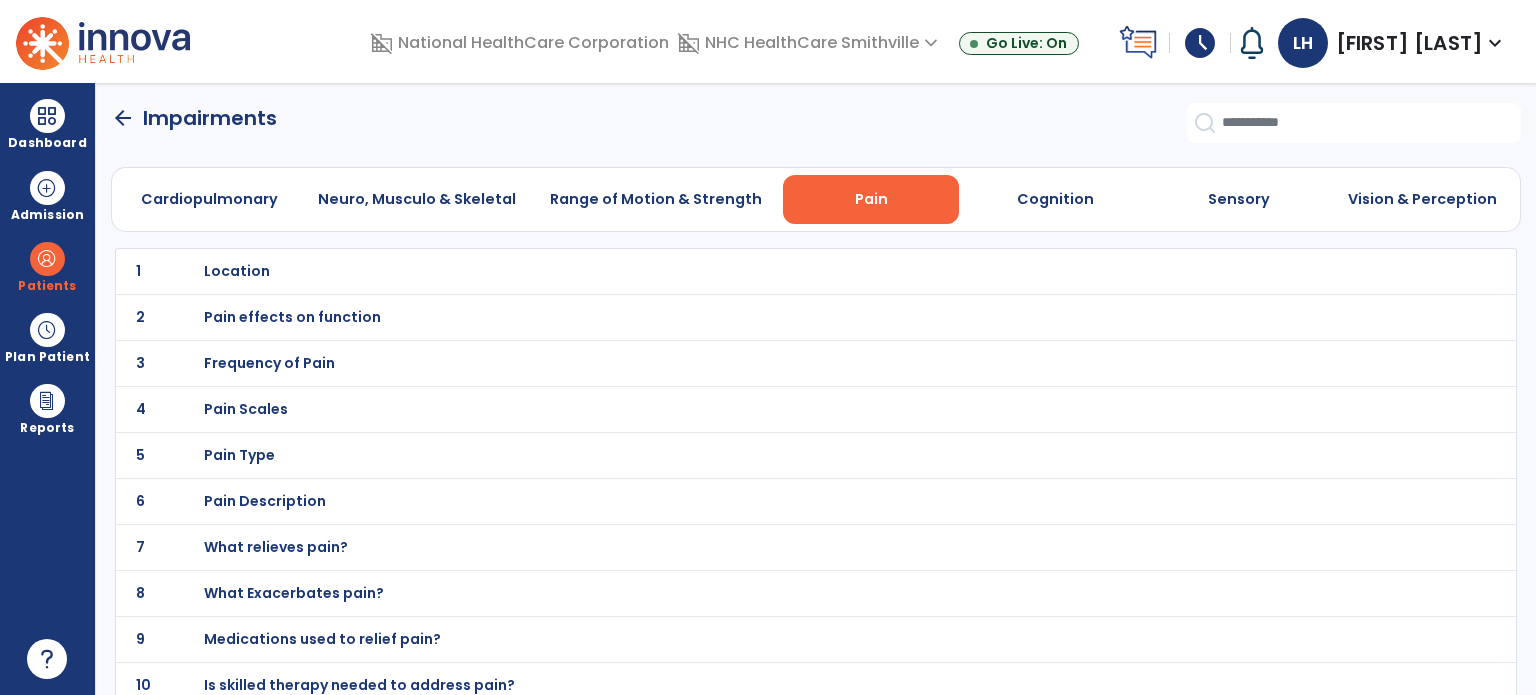 click on "Pain Scales" at bounding box center (772, 271) 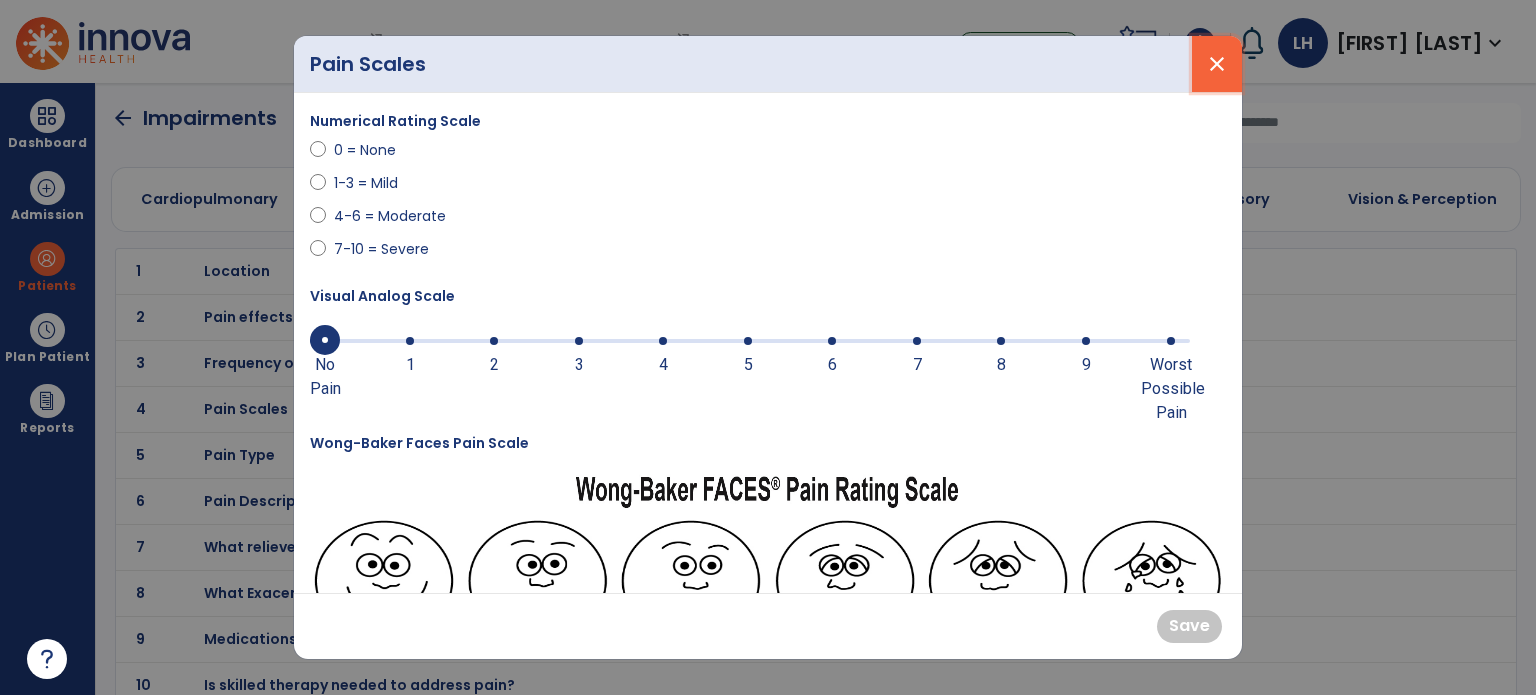 click on "close" at bounding box center (1217, 64) 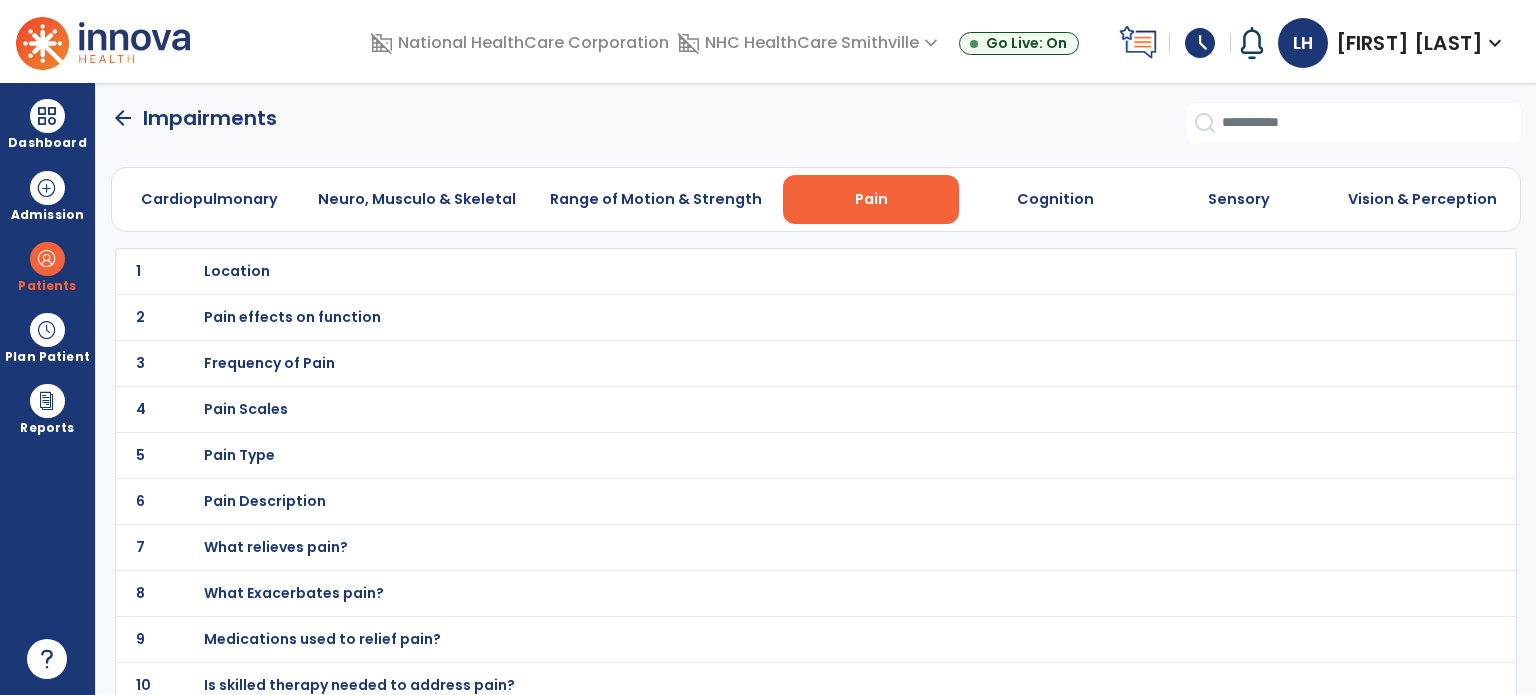 click on "1 Location" 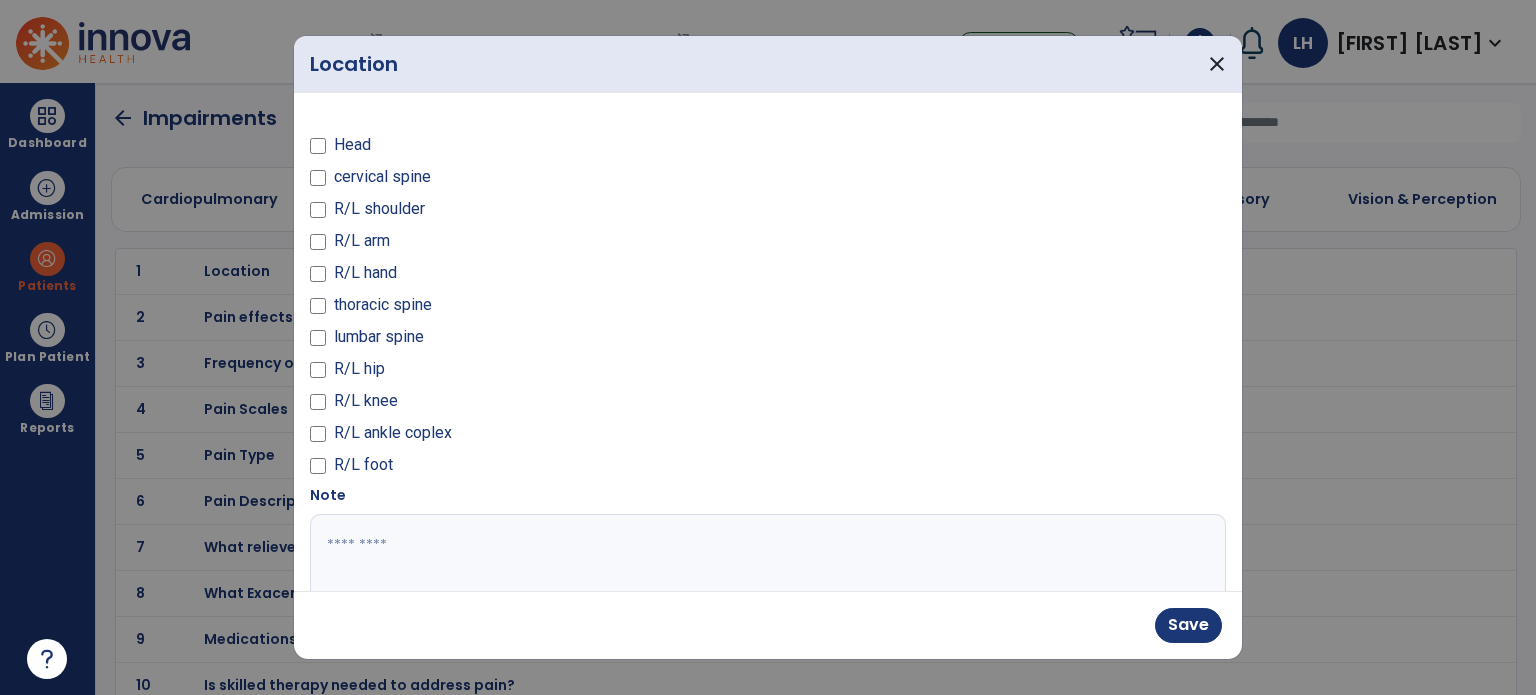 click at bounding box center [766, 589] 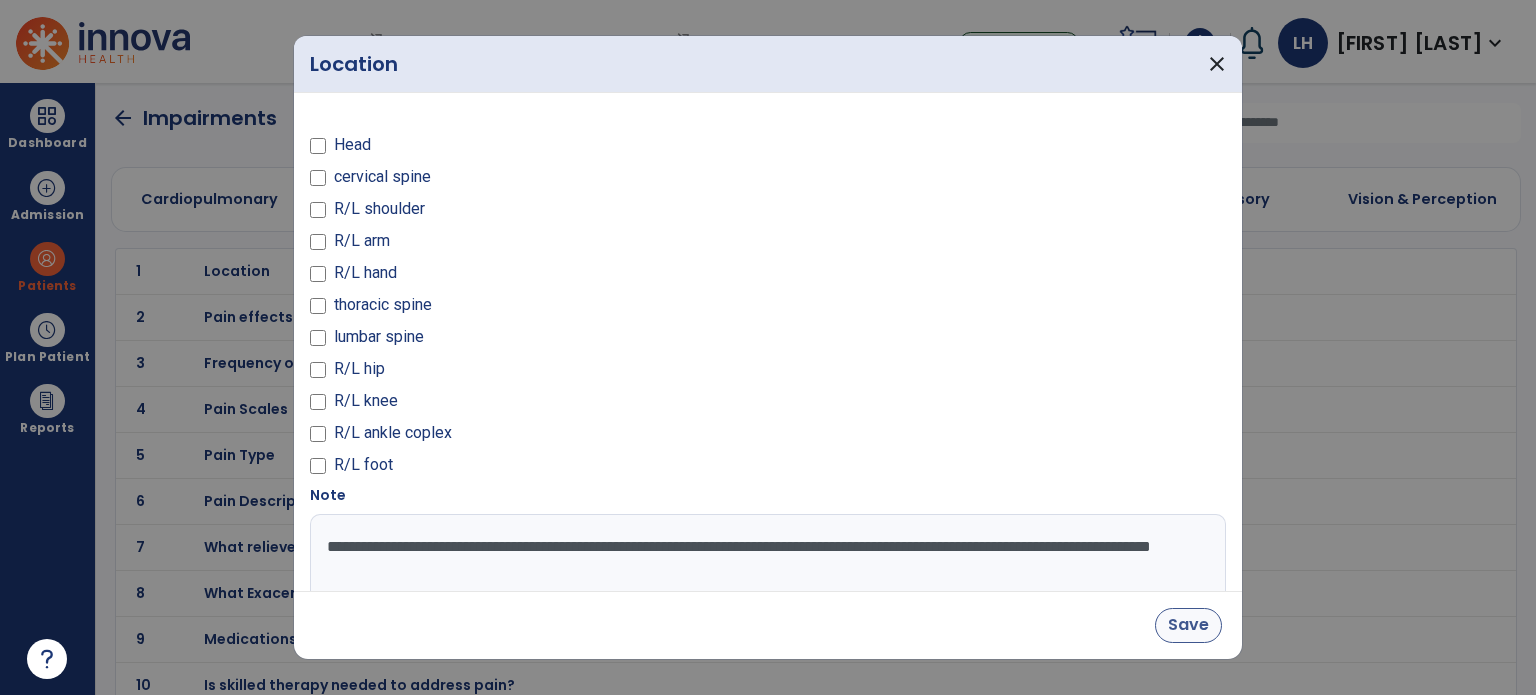 type on "**********" 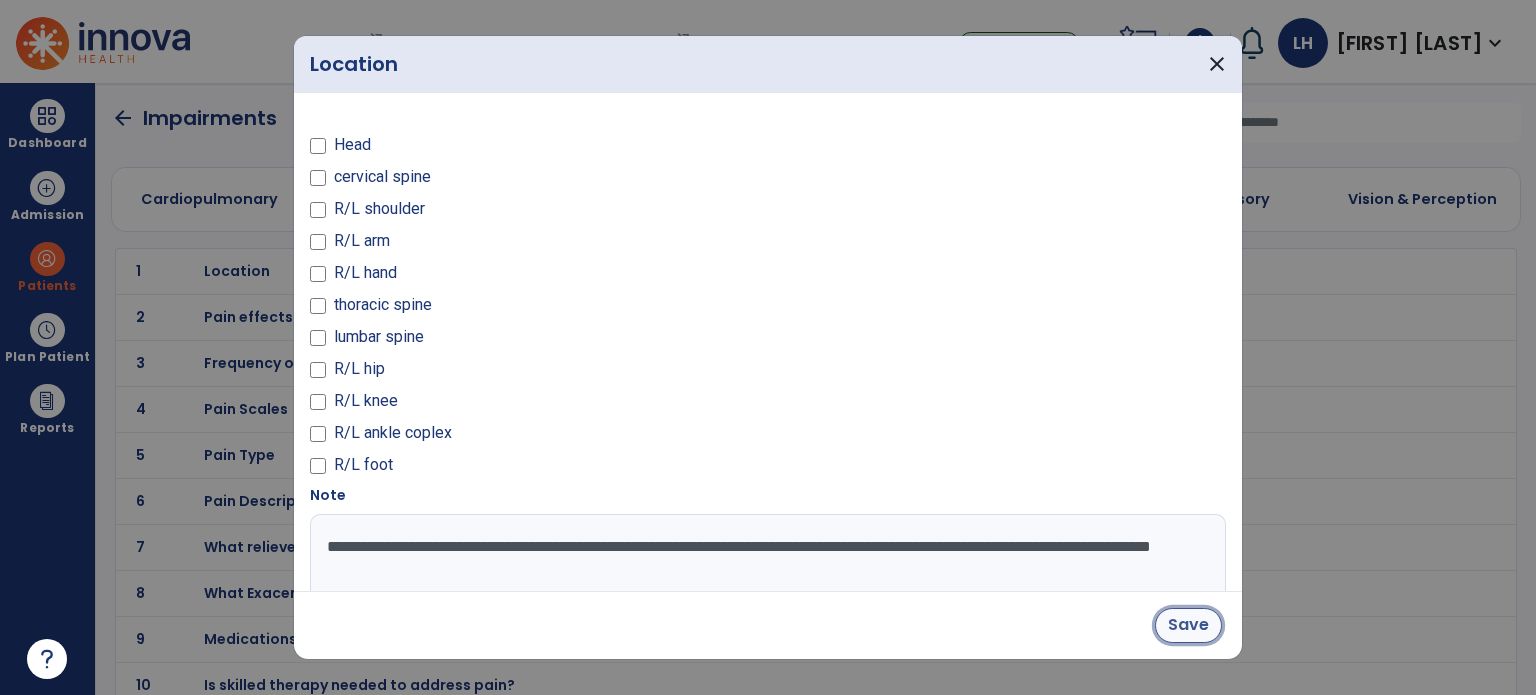 click on "Save" at bounding box center (1188, 625) 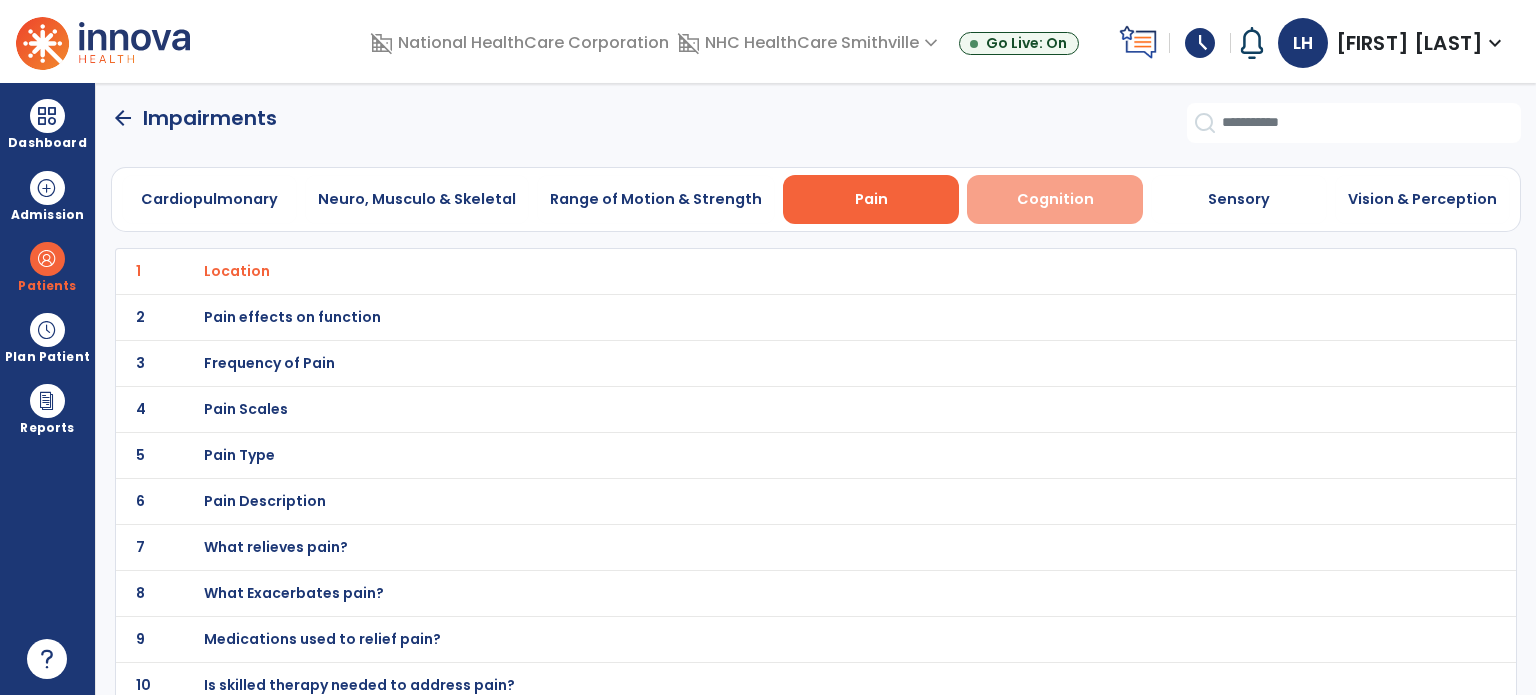 click on "Cognition" at bounding box center [1055, 199] 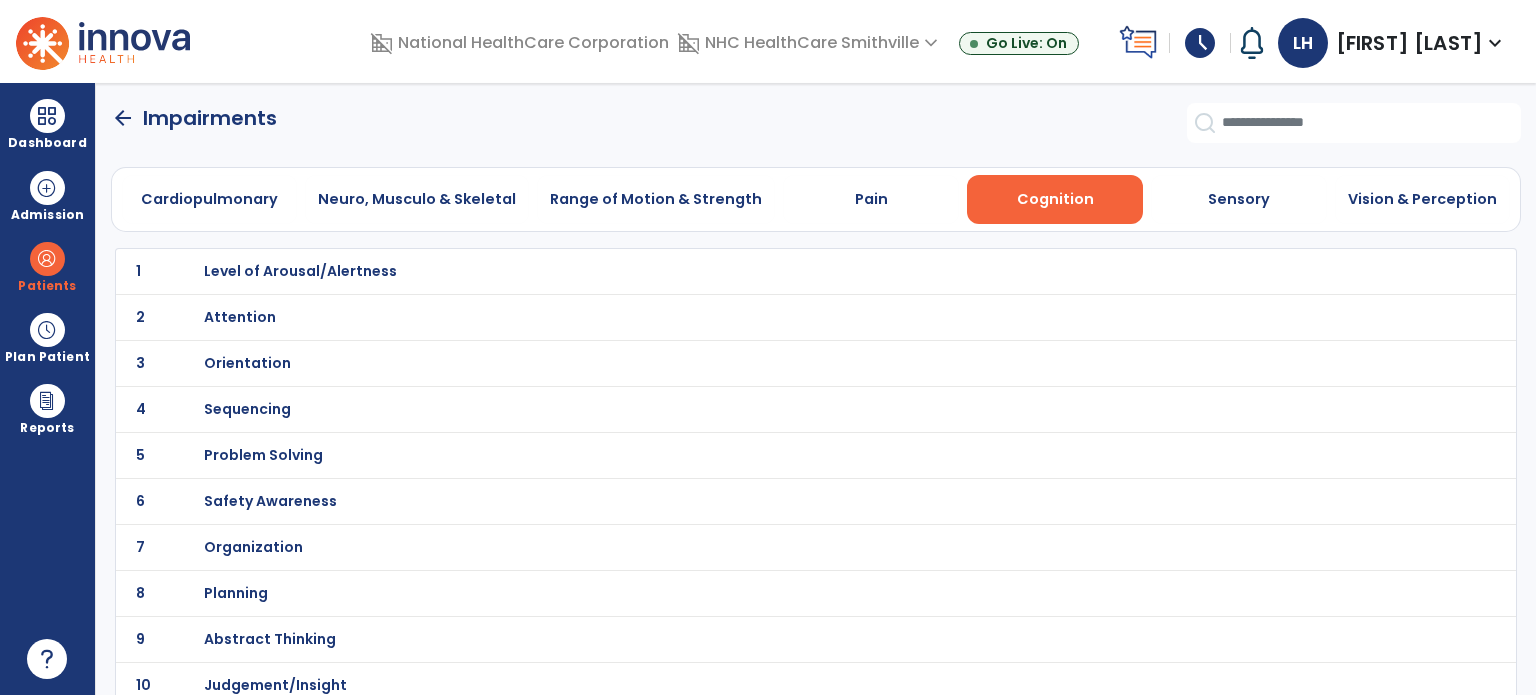 click on "Orientation" at bounding box center (300, 271) 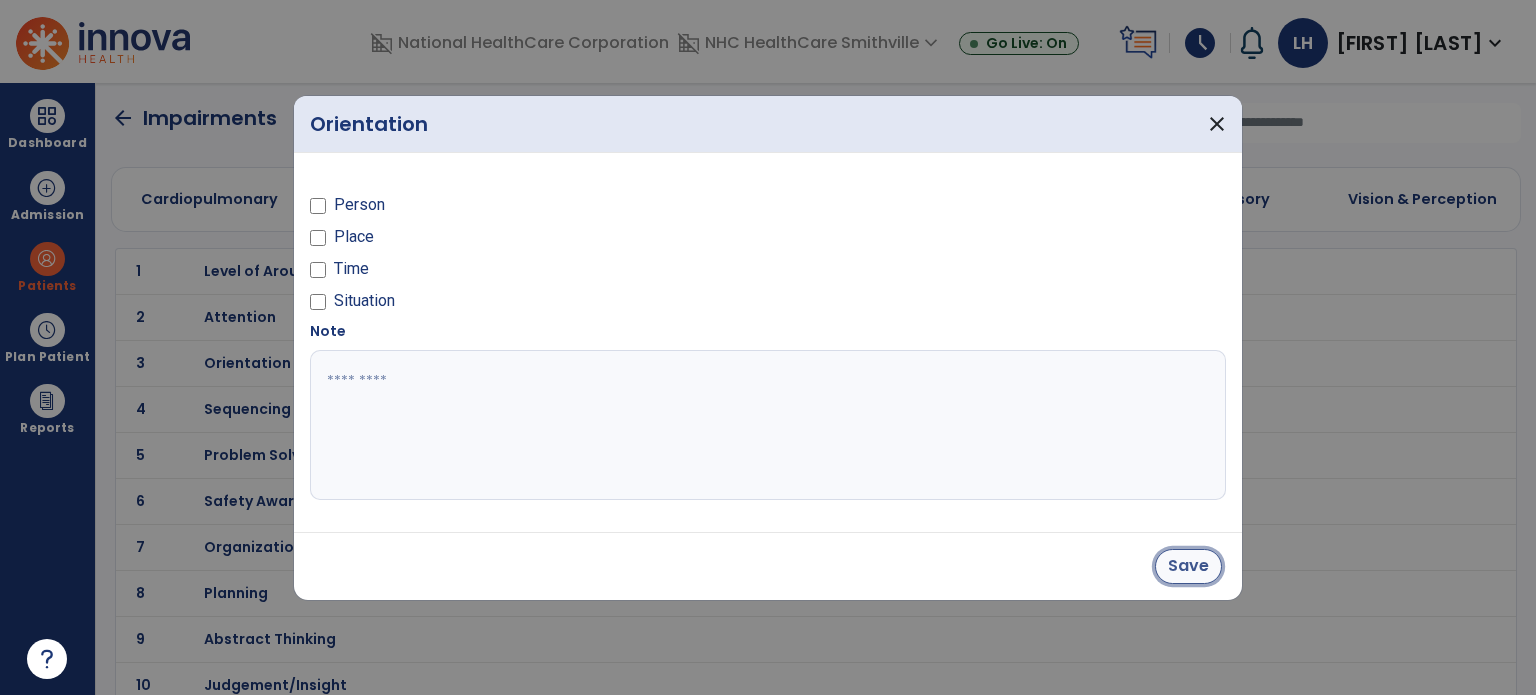 click on "Save" at bounding box center [1188, 566] 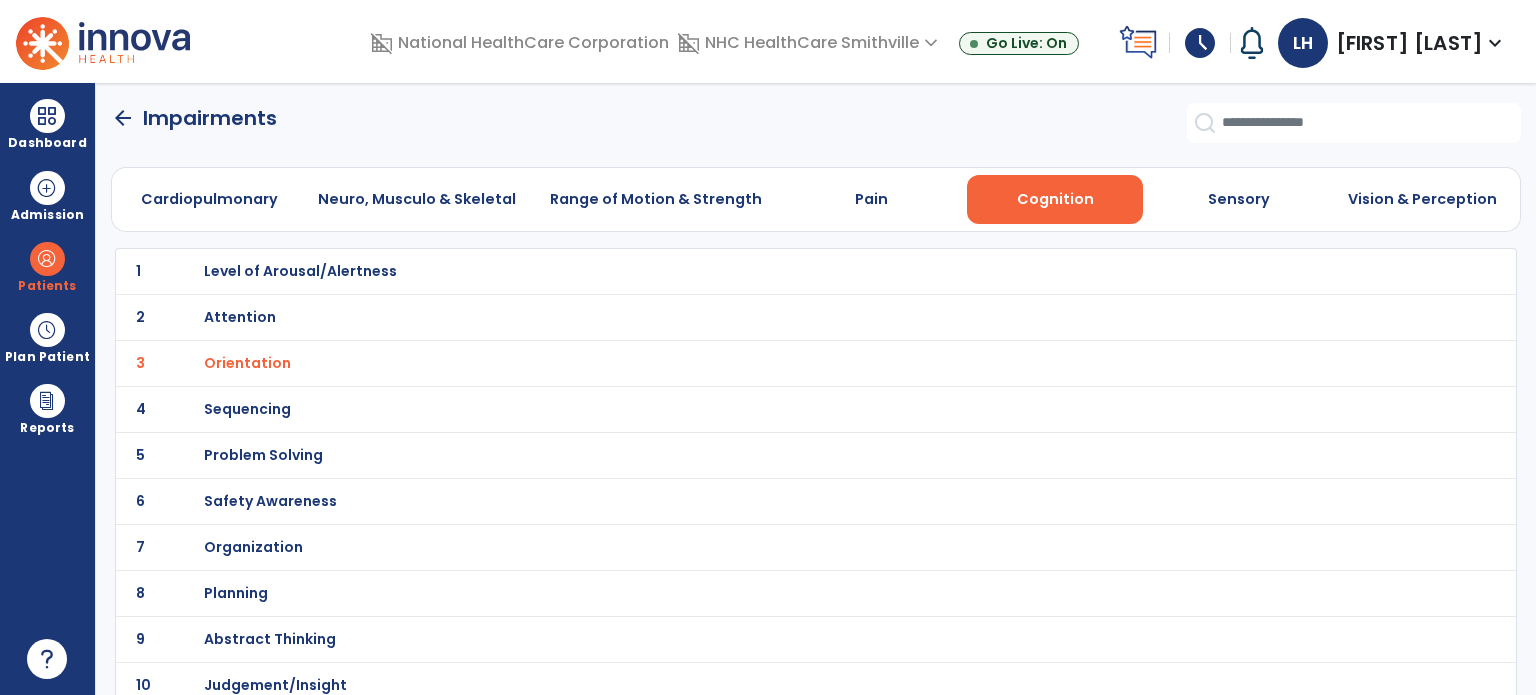 click on "arrow_back" 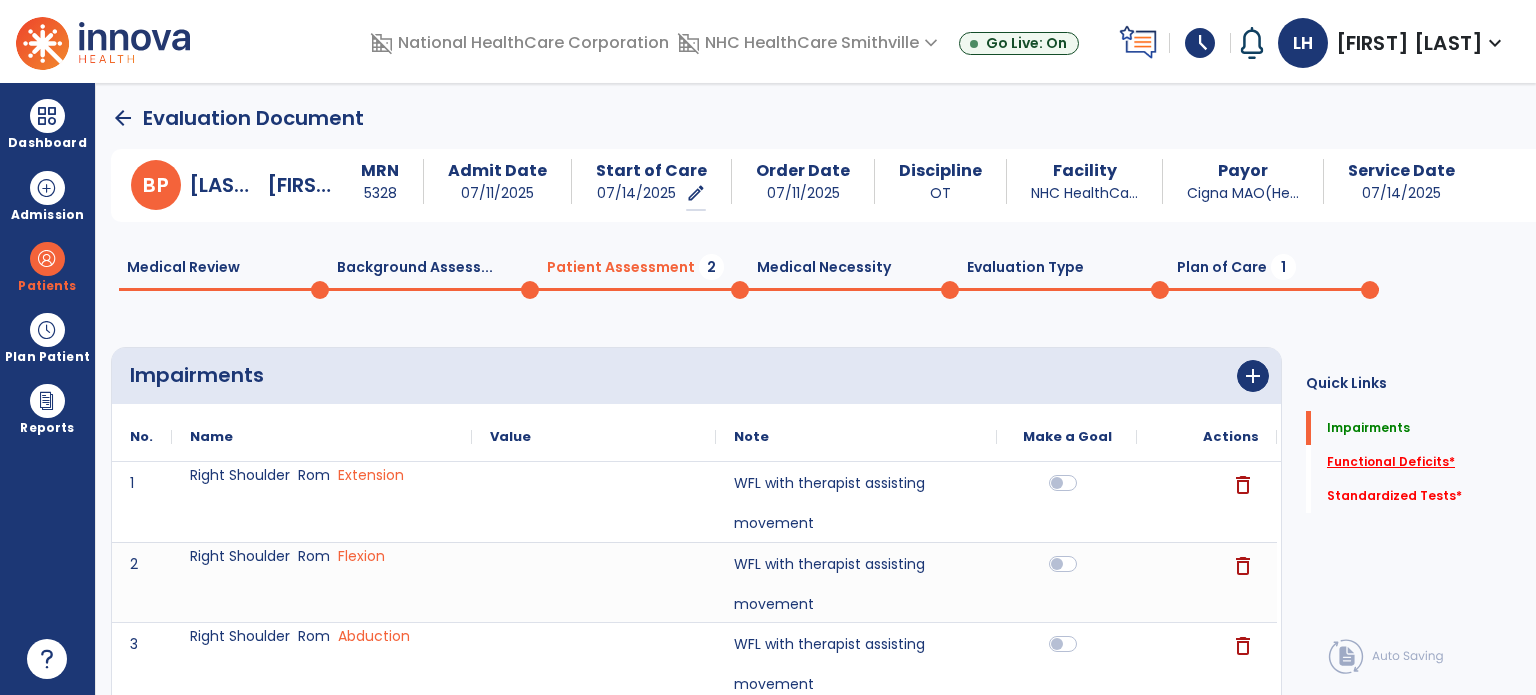 click on "Functional Deficits   *" 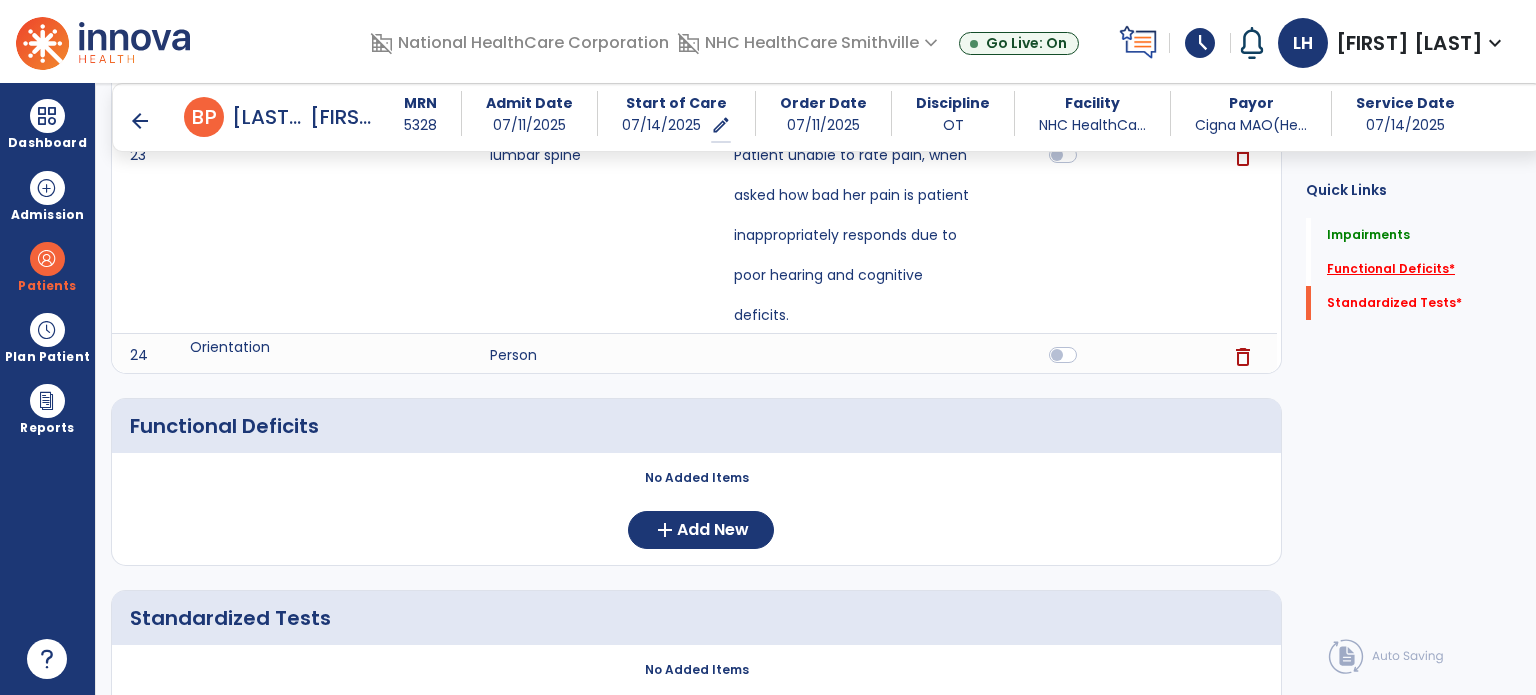 scroll, scrollTop: 1981, scrollLeft: 0, axis: vertical 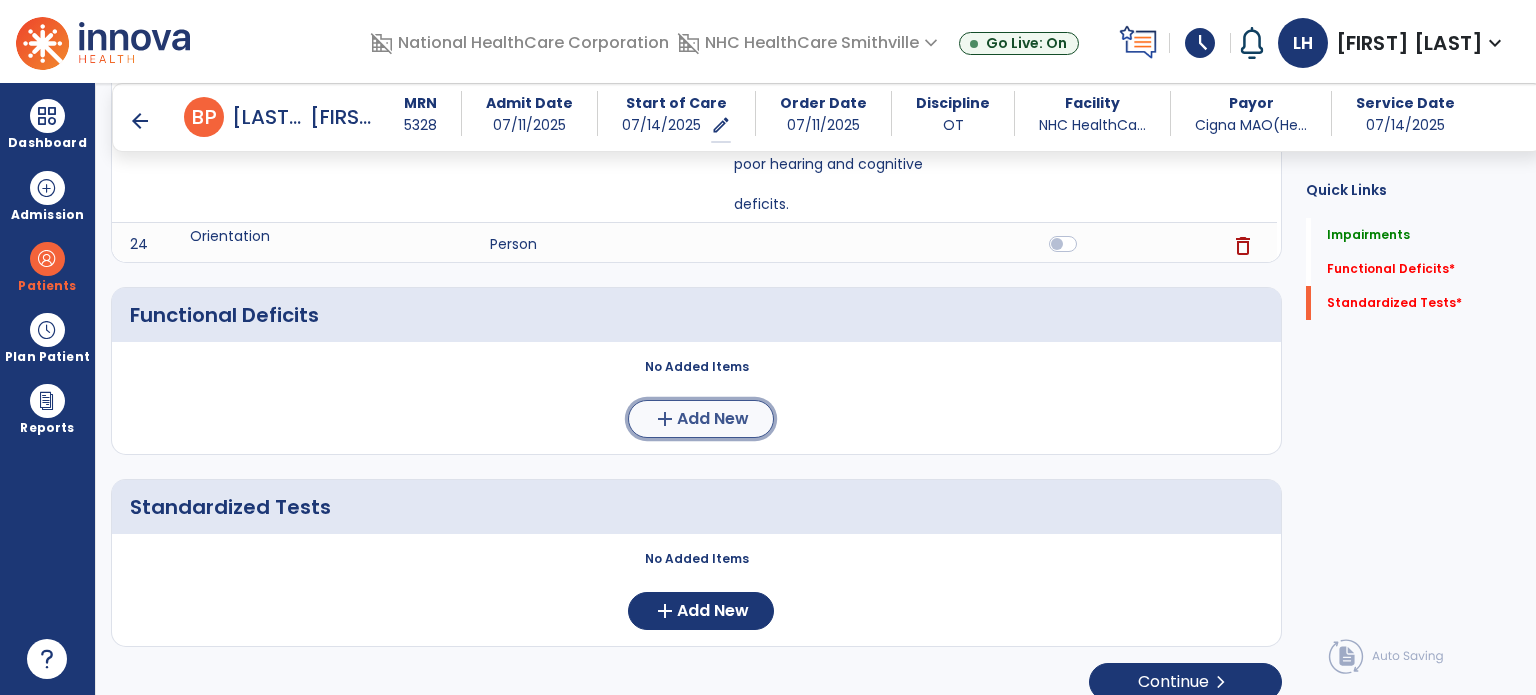 click on "Add New" 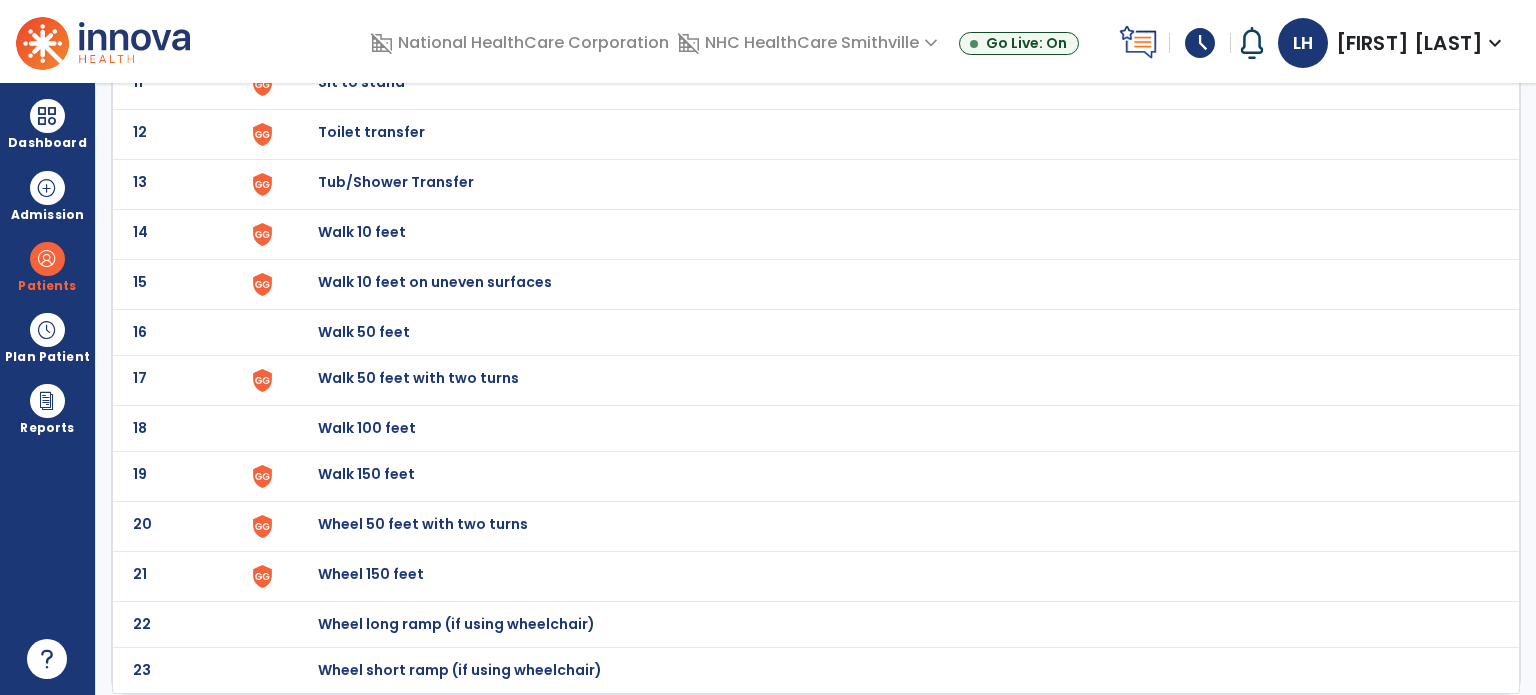 scroll, scrollTop: 0, scrollLeft: 0, axis: both 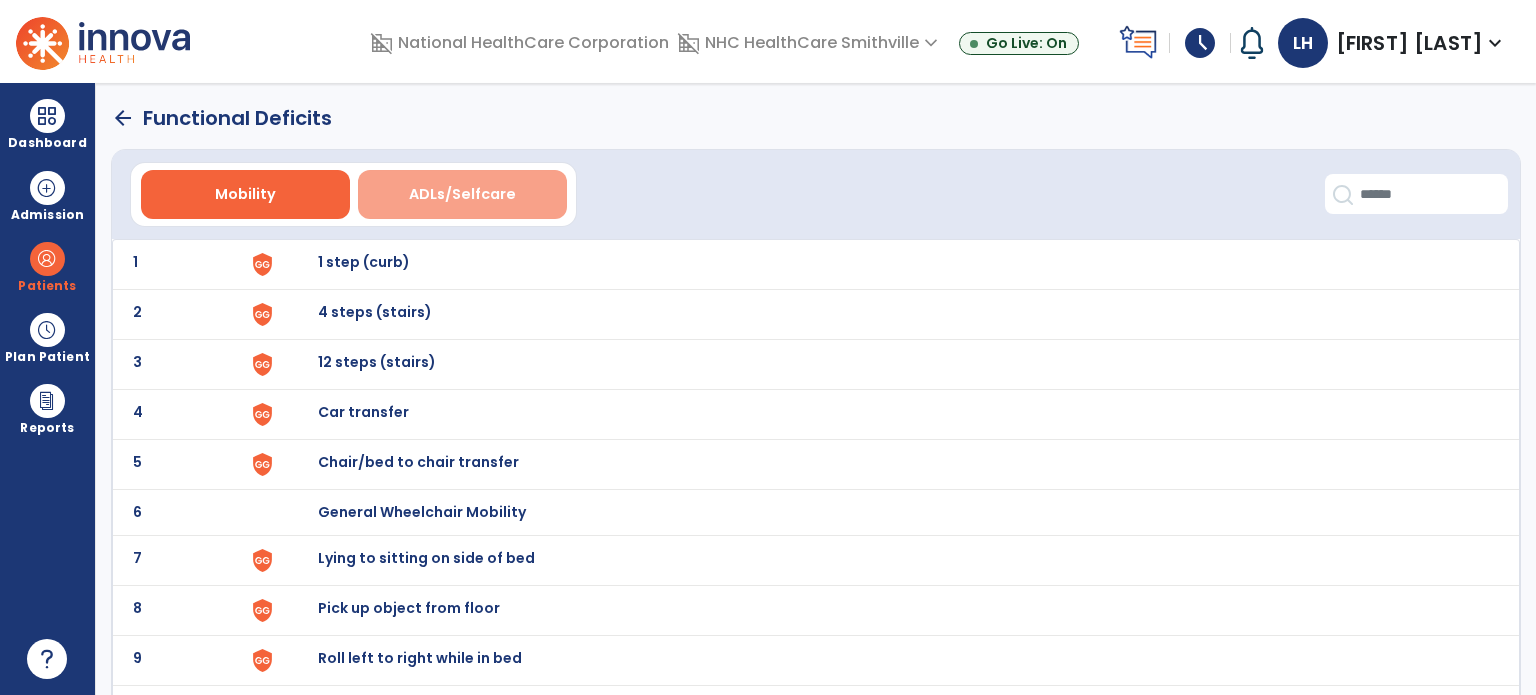 click on "ADLs/Selfcare" at bounding box center (462, 194) 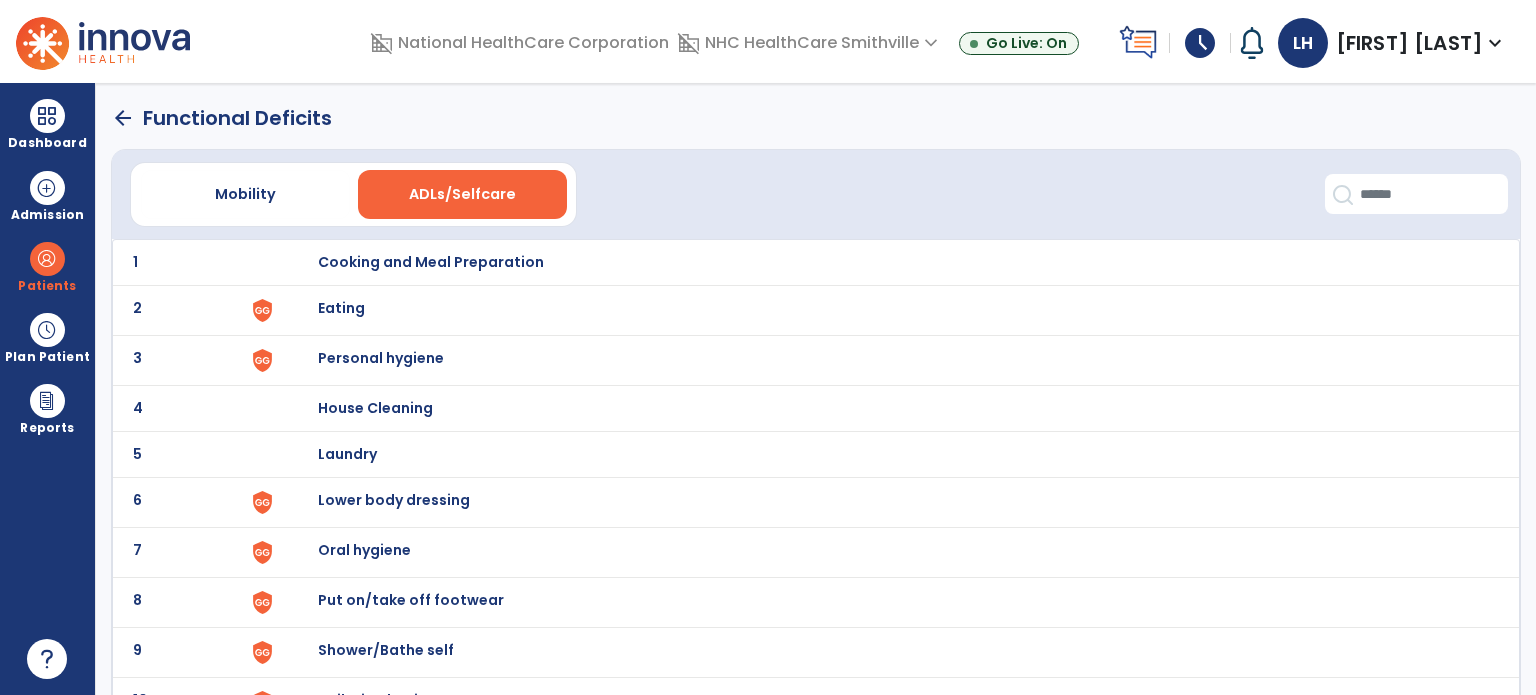 click on "Eating" at bounding box center (431, 262) 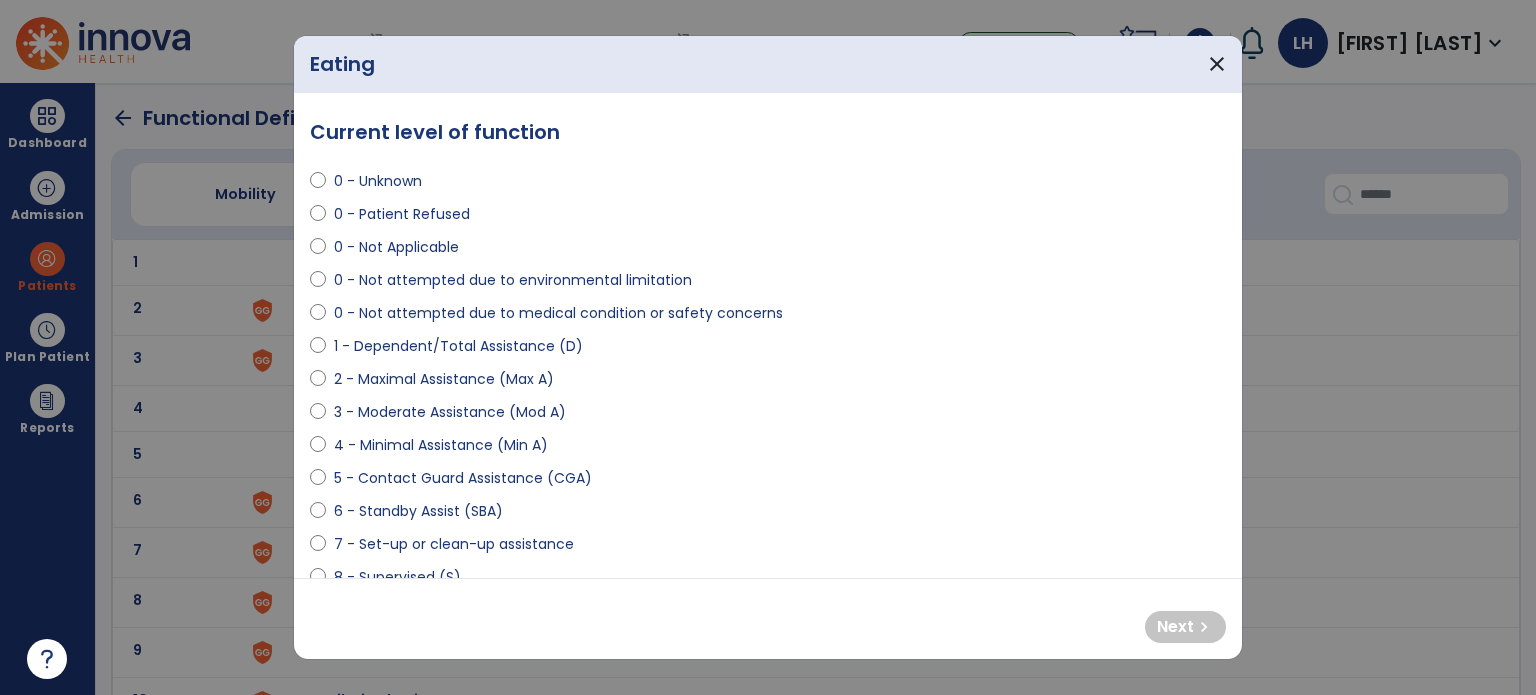 click on "0 - Not attempted due to medical condition or safety concerns" at bounding box center (558, 313) 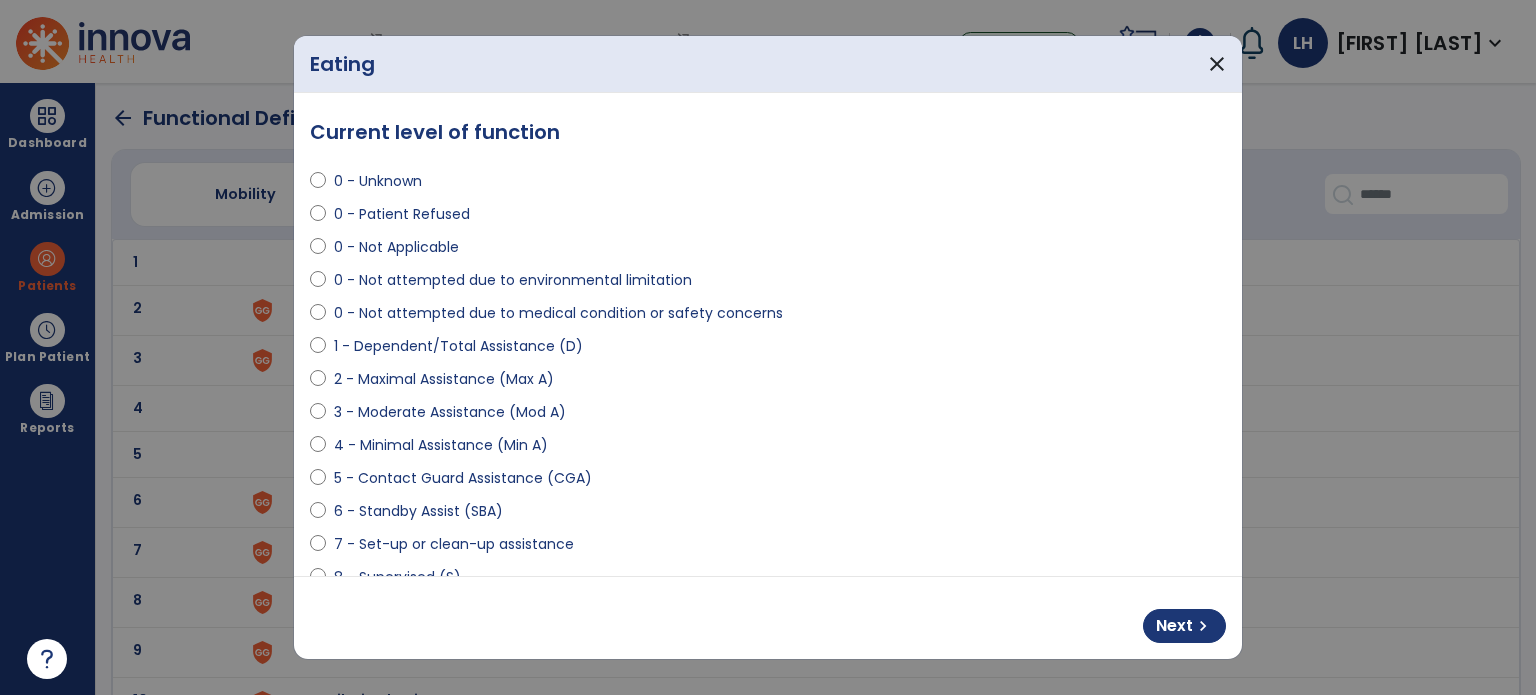 select on "**********" 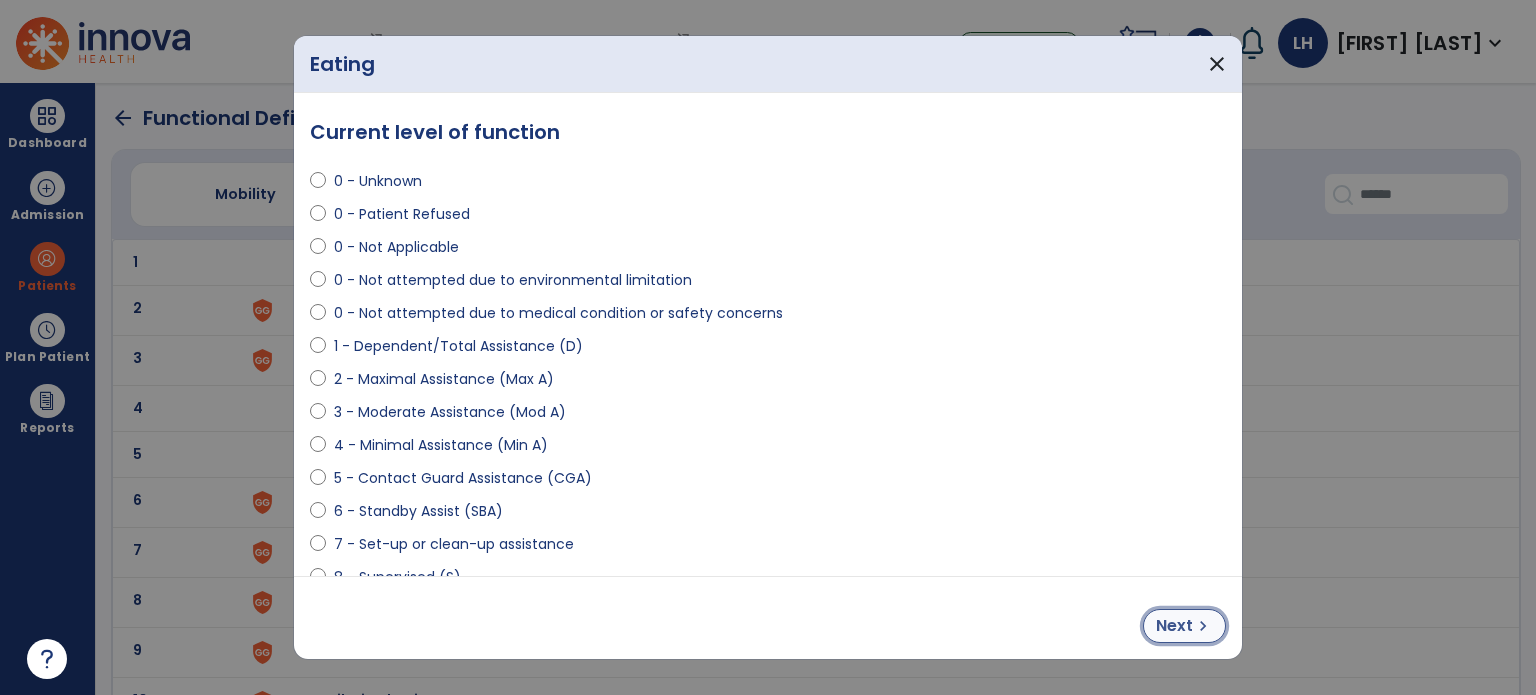 click on "Next" at bounding box center [1174, 626] 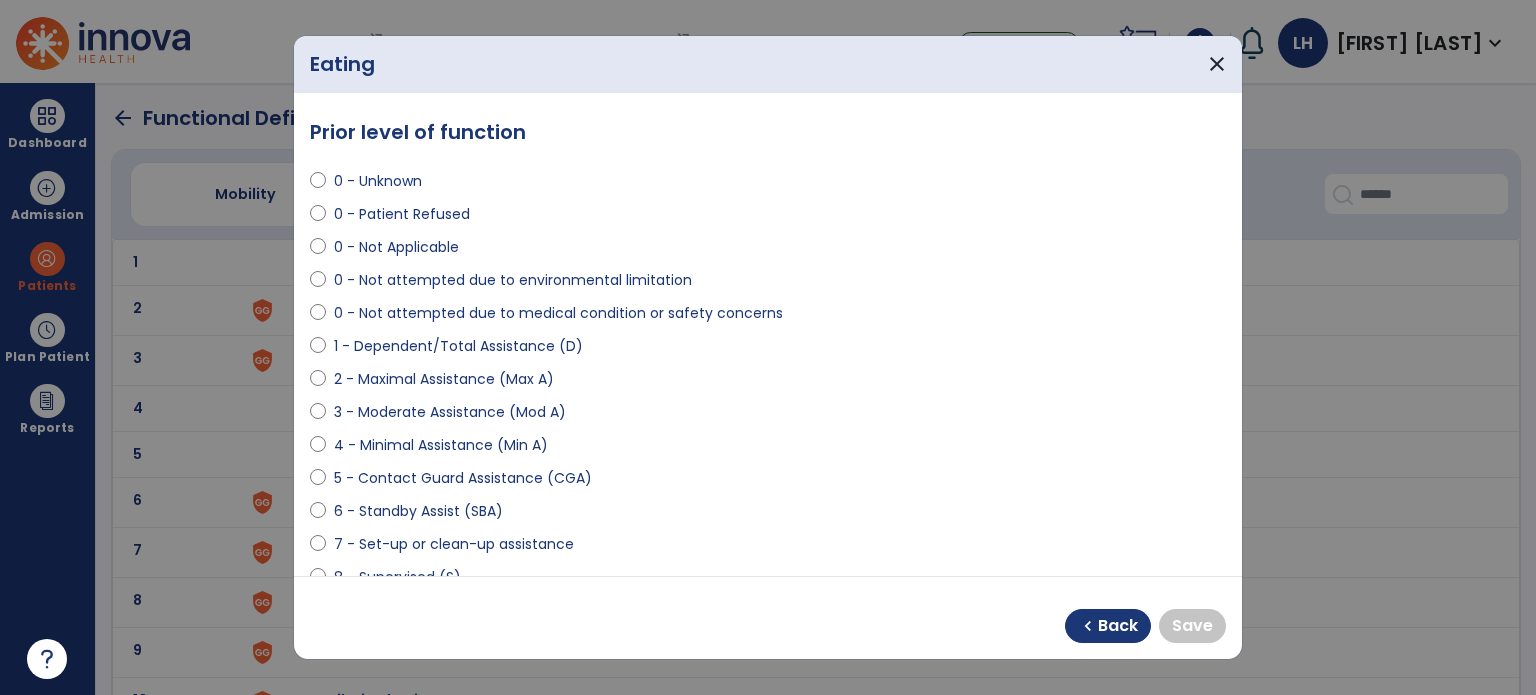 select on "**********" 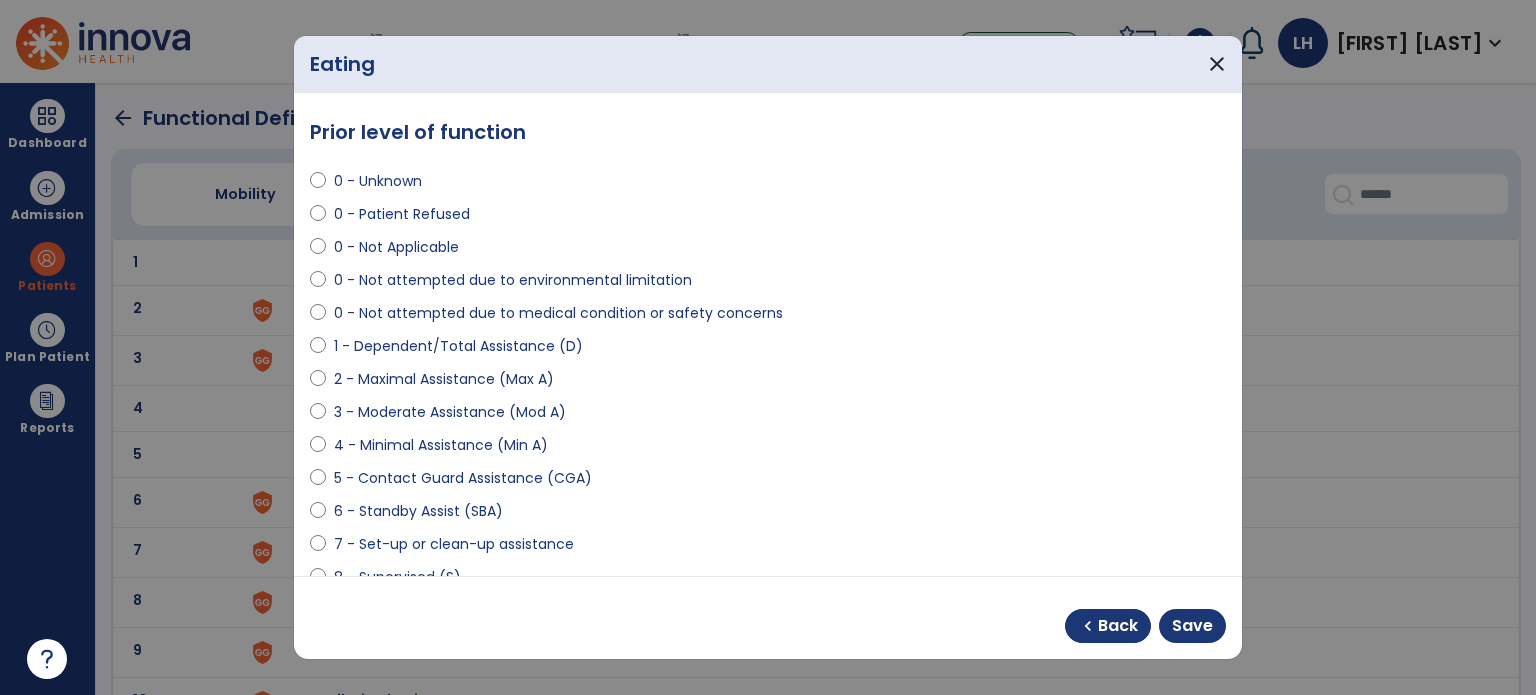 click on "chevron_left  Back Save" at bounding box center [1145, 626] 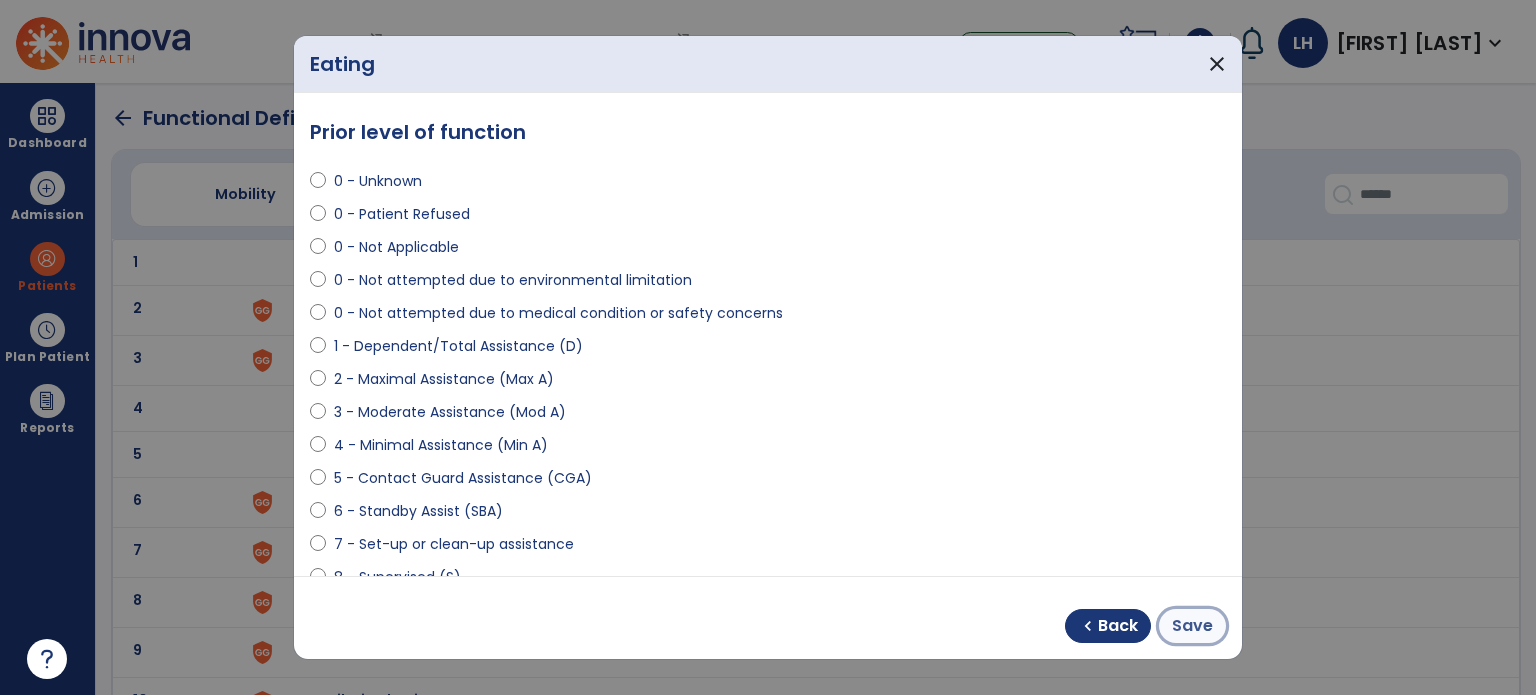 click on "Save" at bounding box center [1192, 626] 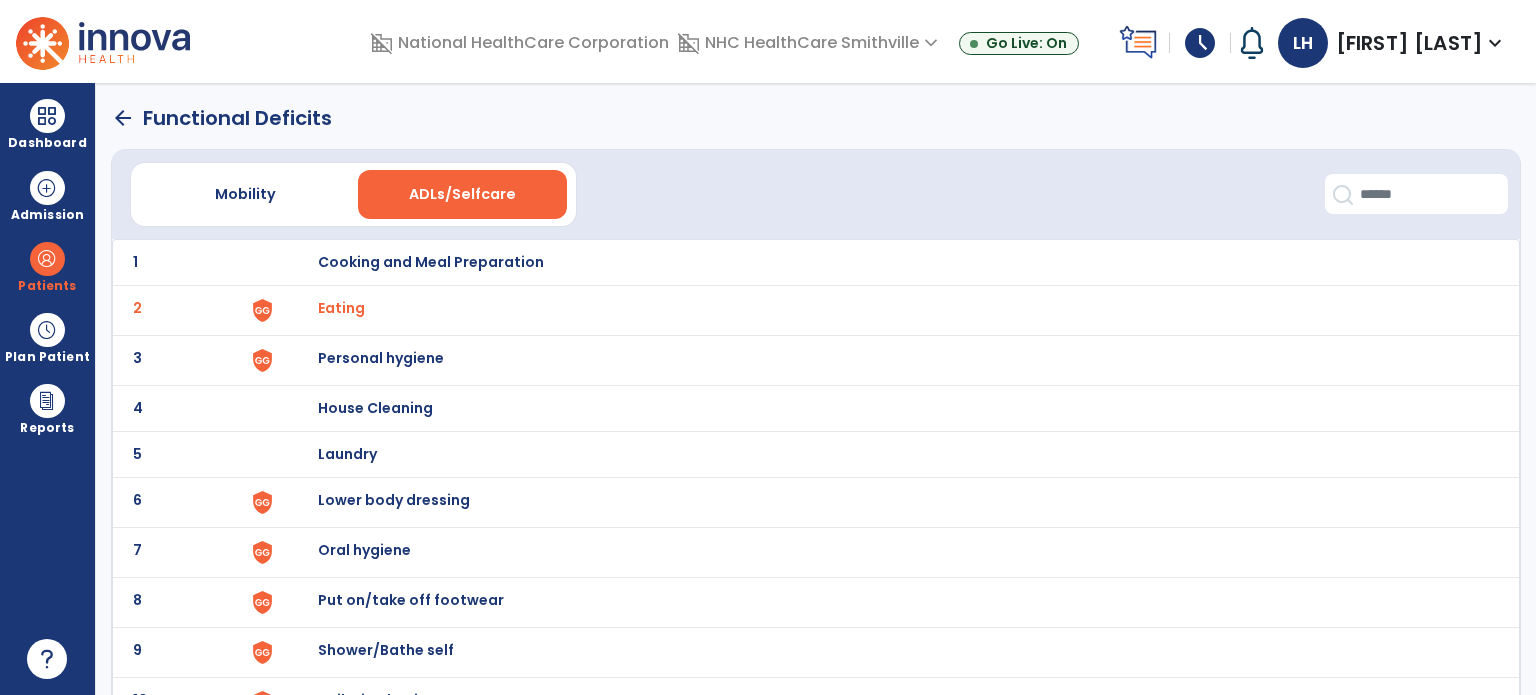 click on "Lower body dressing" at bounding box center (431, 262) 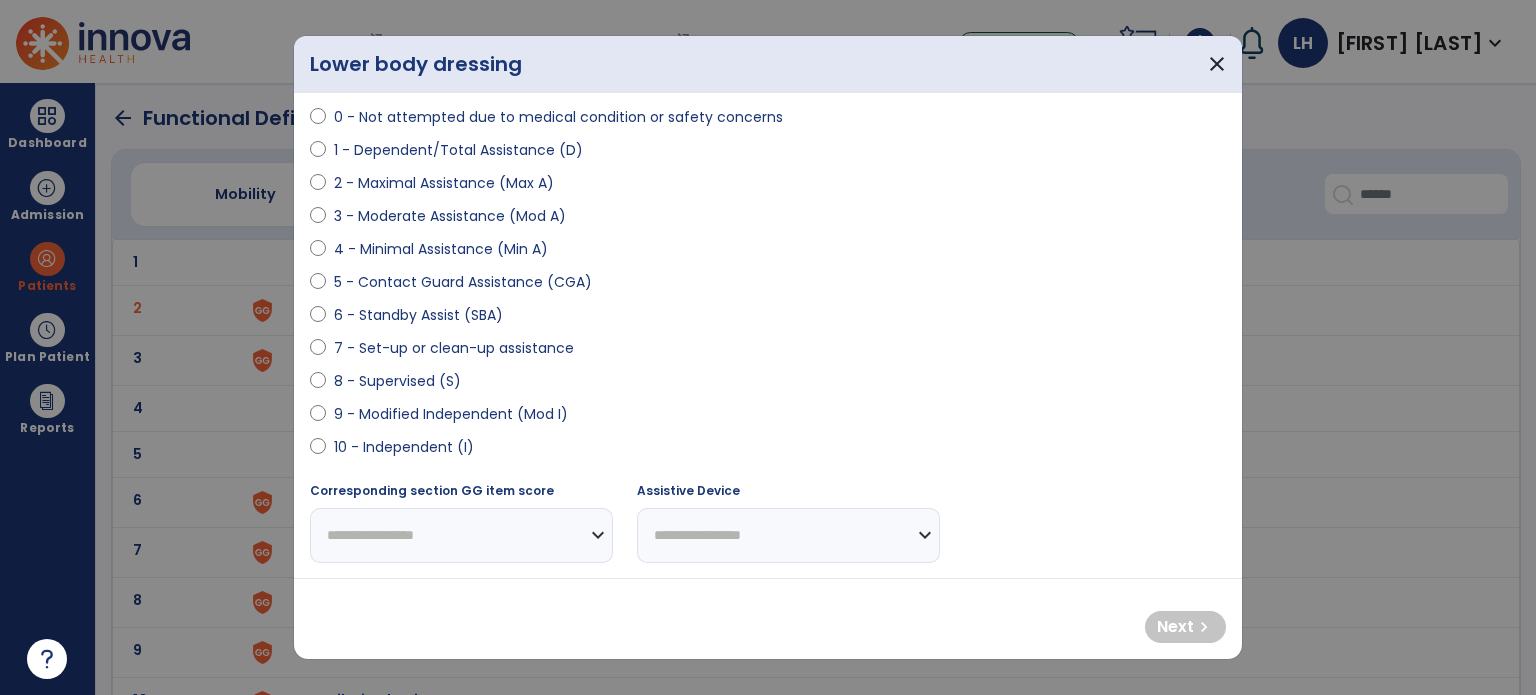 scroll, scrollTop: 198, scrollLeft: 0, axis: vertical 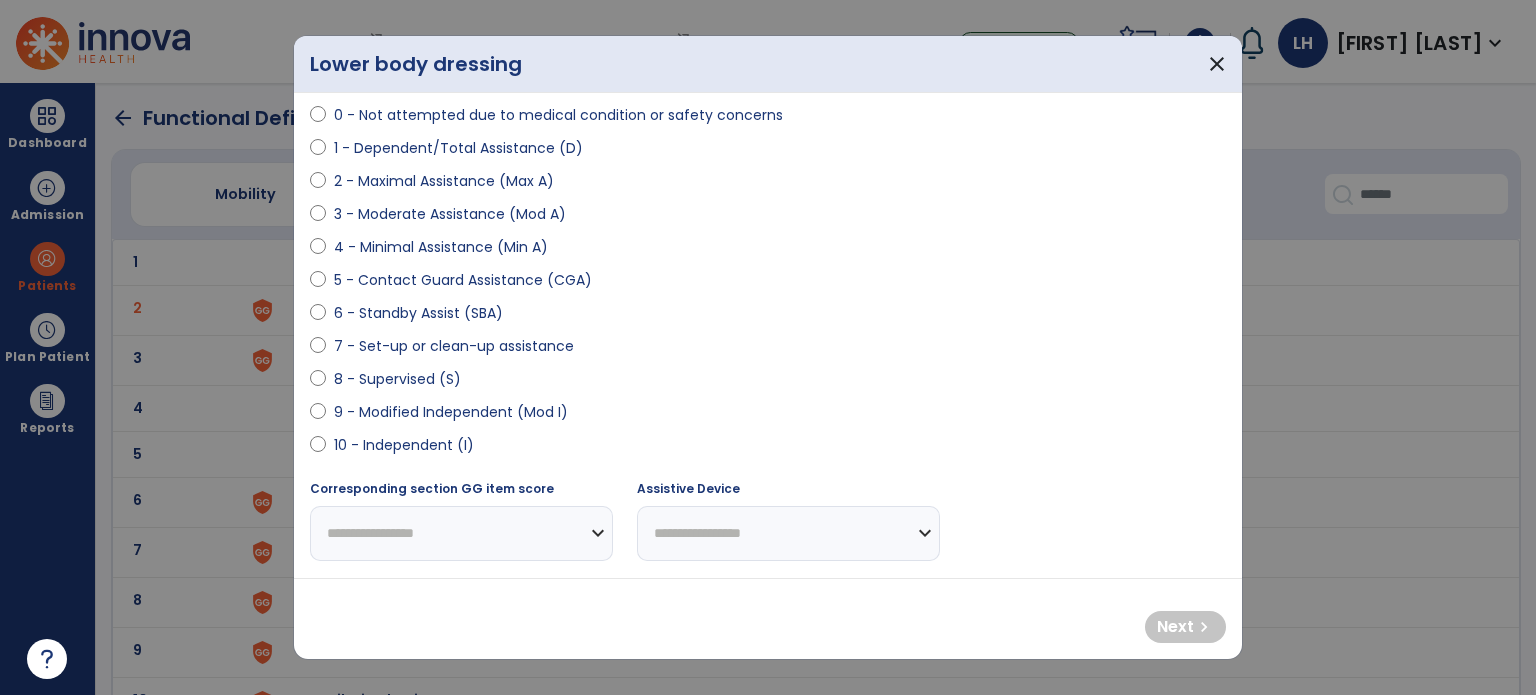 select on "**********" 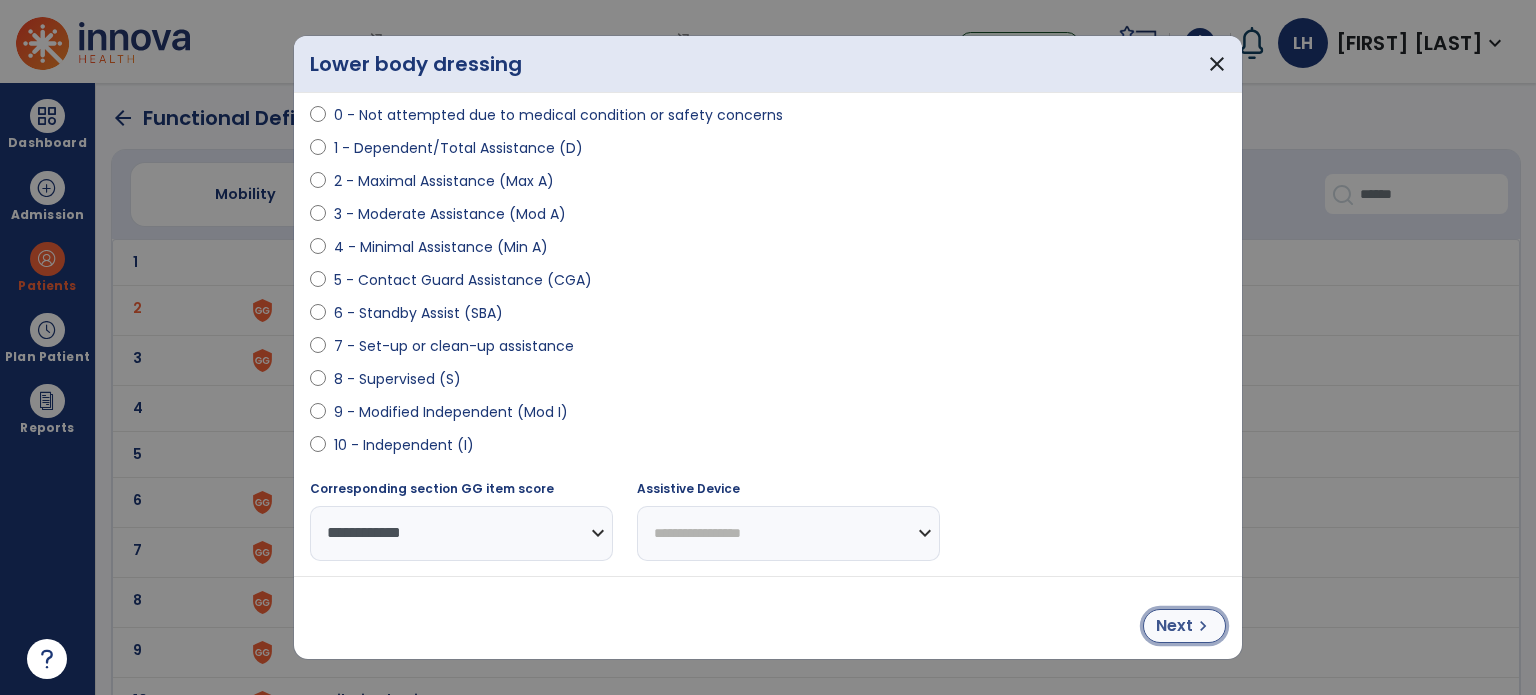 click on "Next" at bounding box center [1174, 626] 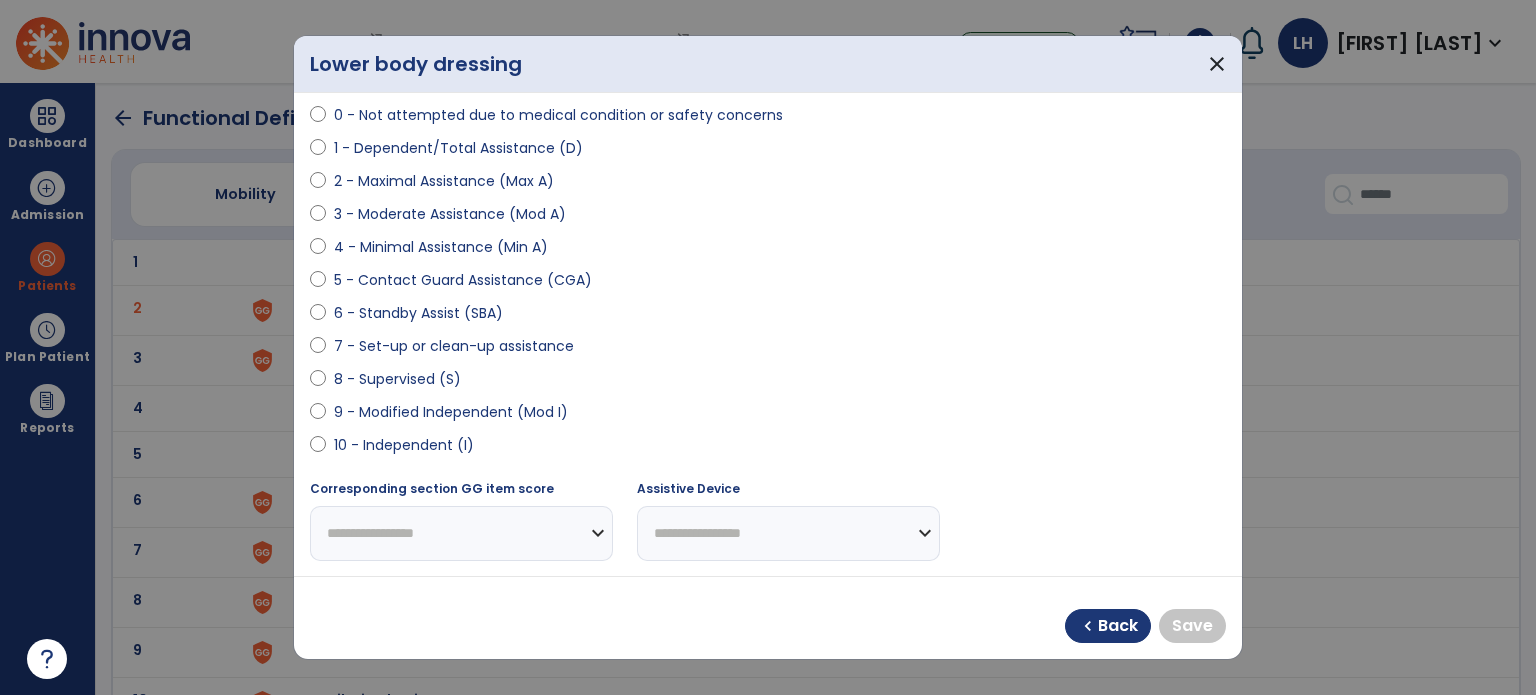 click at bounding box center [318, 416] 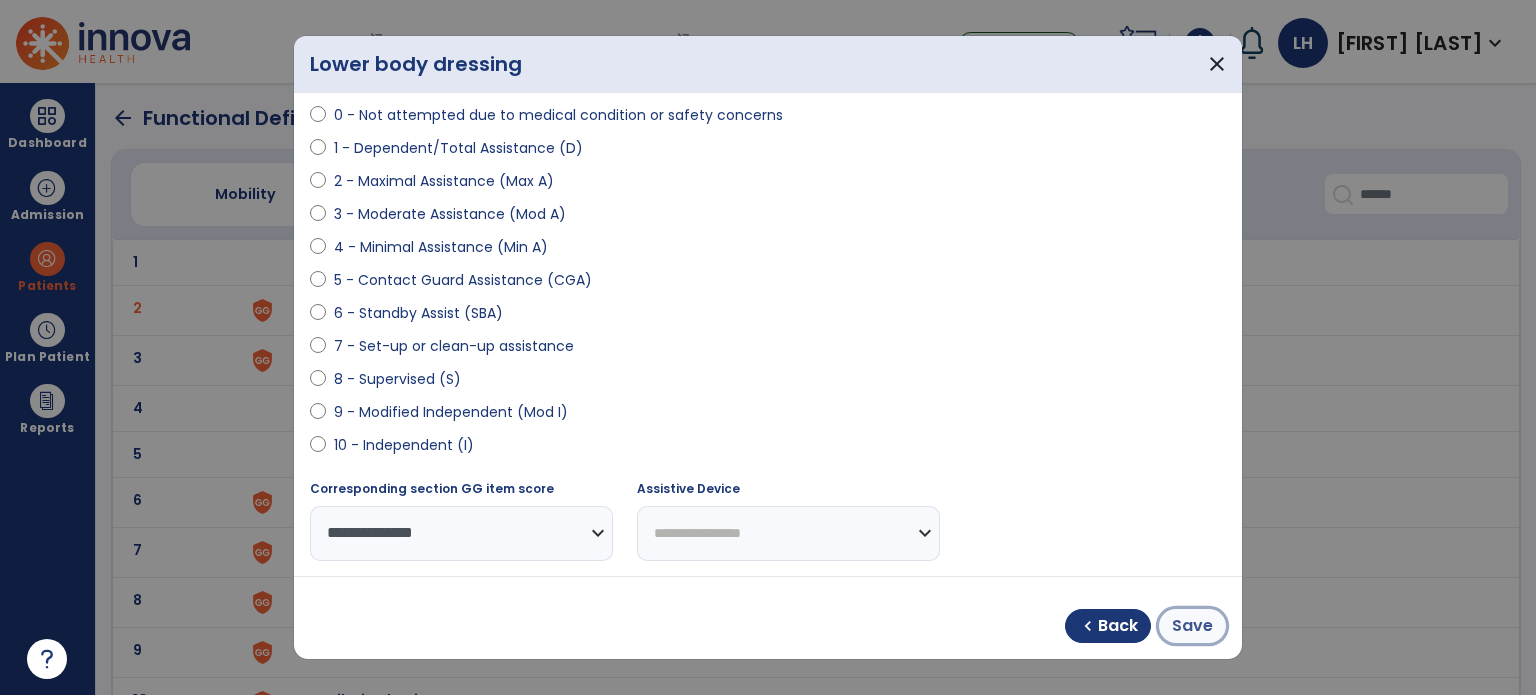 click on "Save" at bounding box center [1192, 626] 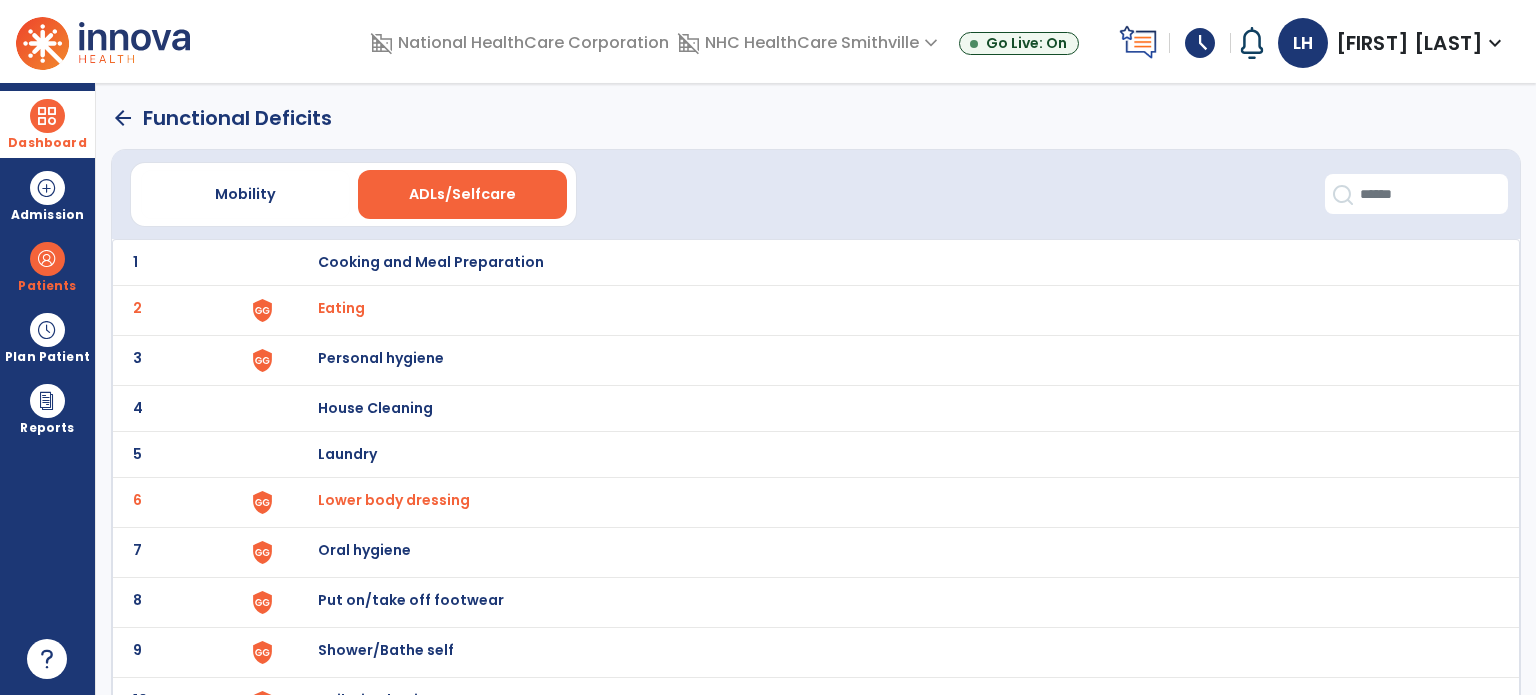 click on "Dashboard" at bounding box center [47, 143] 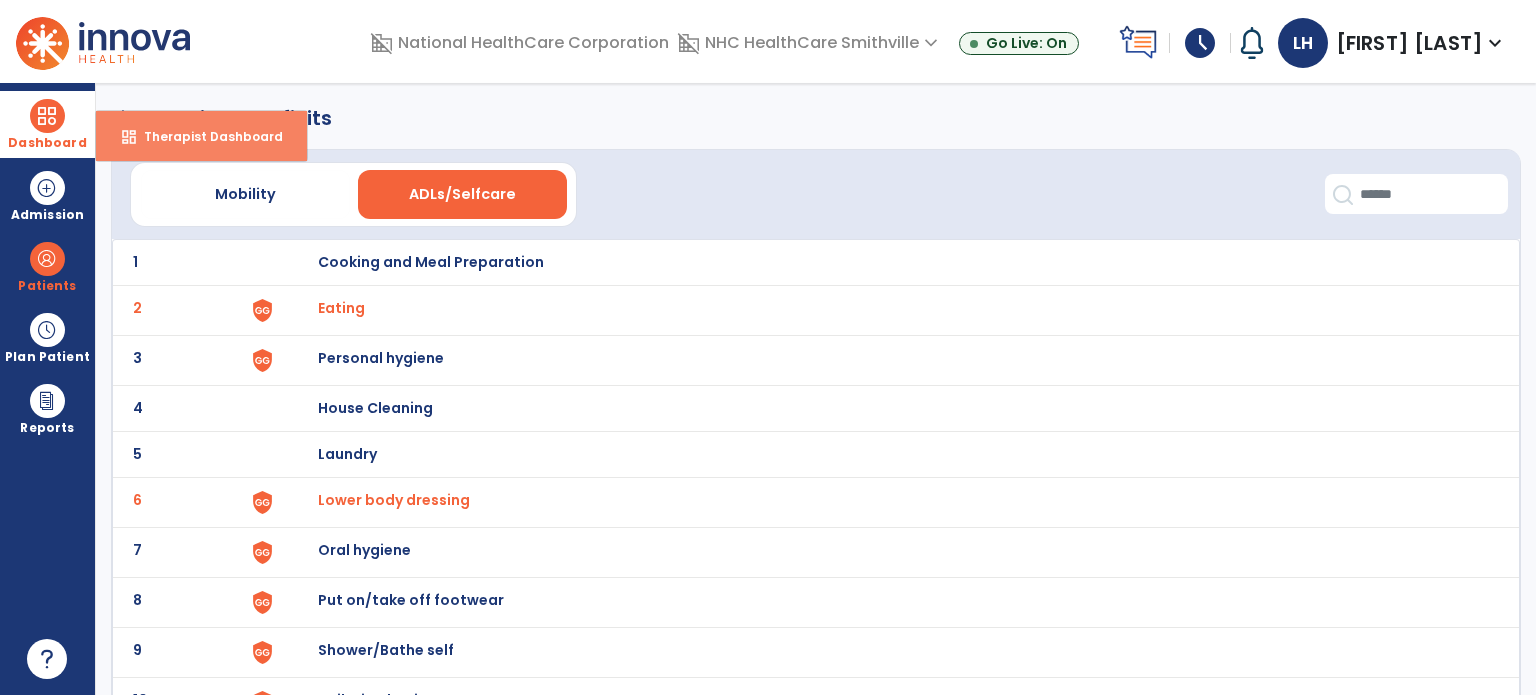 click on "dashboard  Therapist Dashboard" at bounding box center (201, 136) 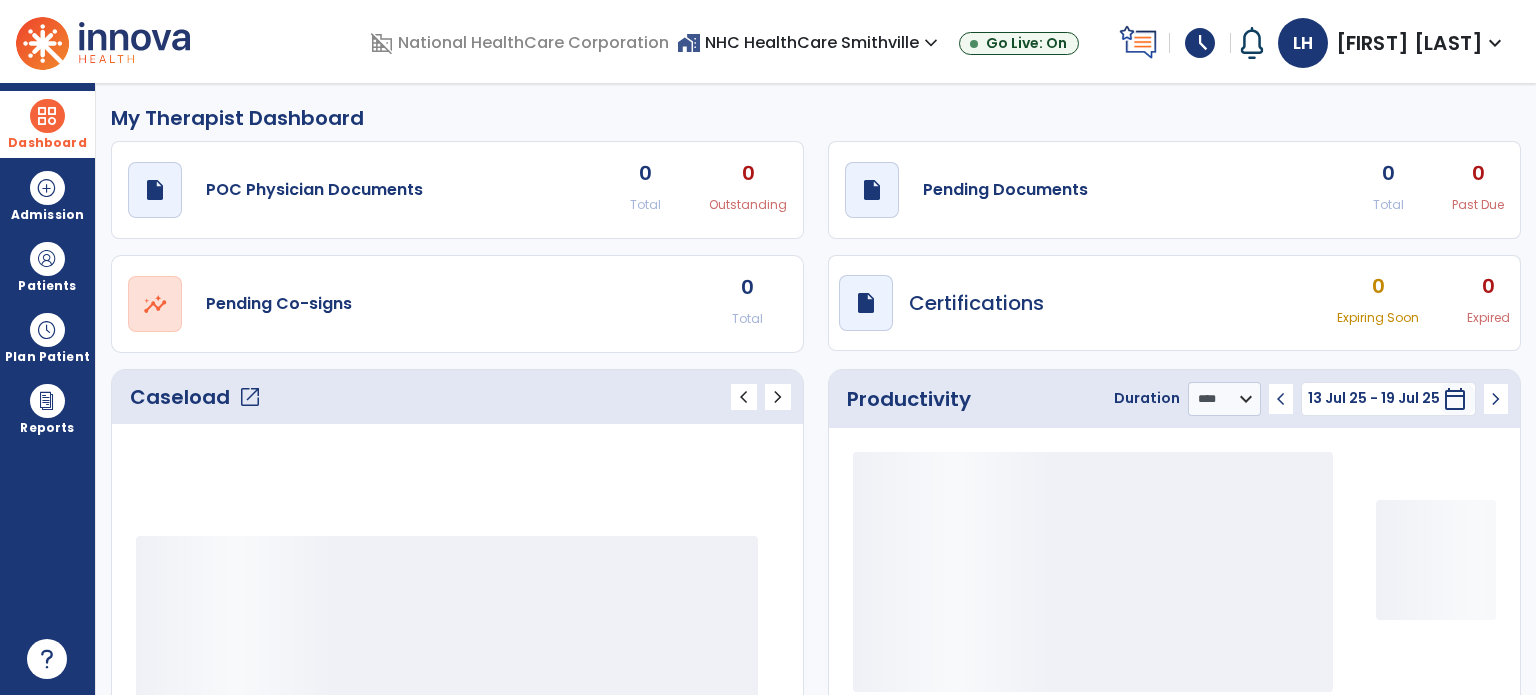 scroll, scrollTop: 20, scrollLeft: 0, axis: vertical 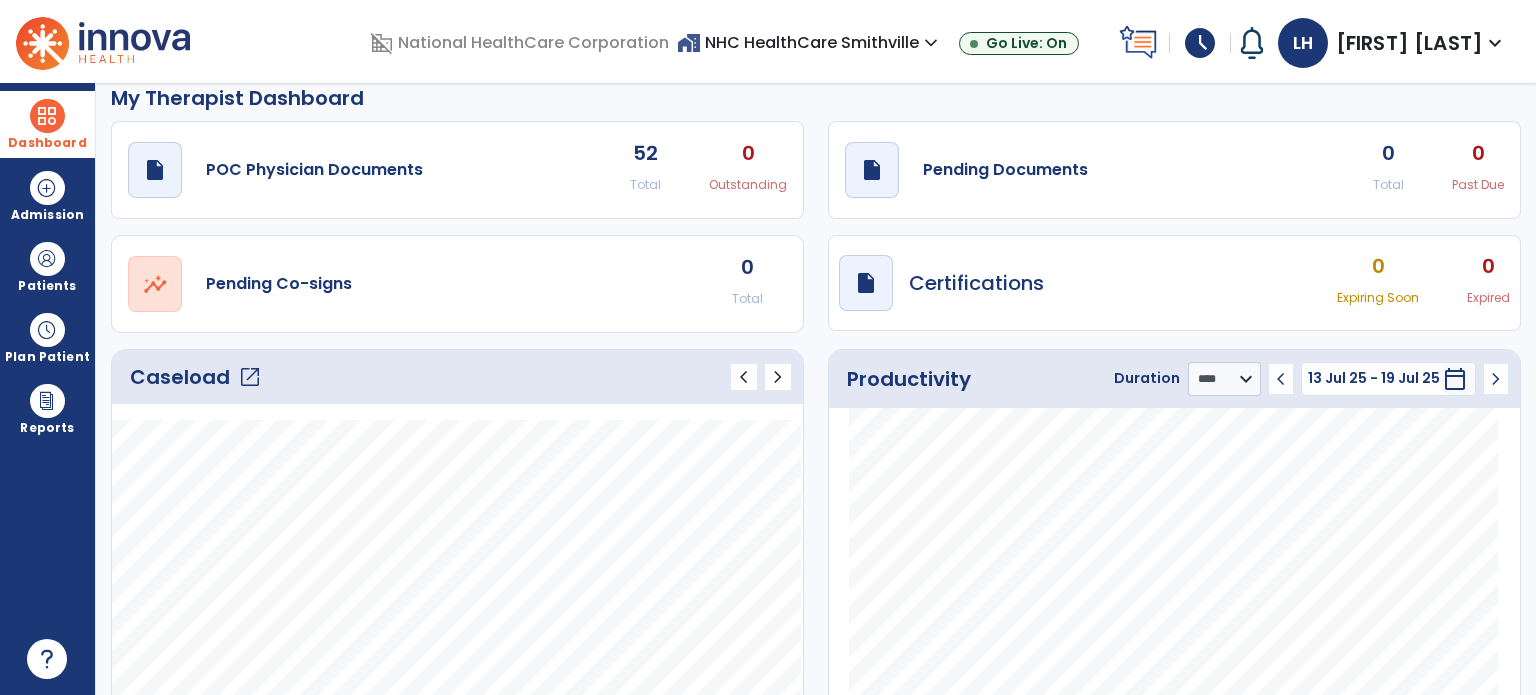 click on "draft   open_in_new  Pending Documents 0 Total 0 Past Due" 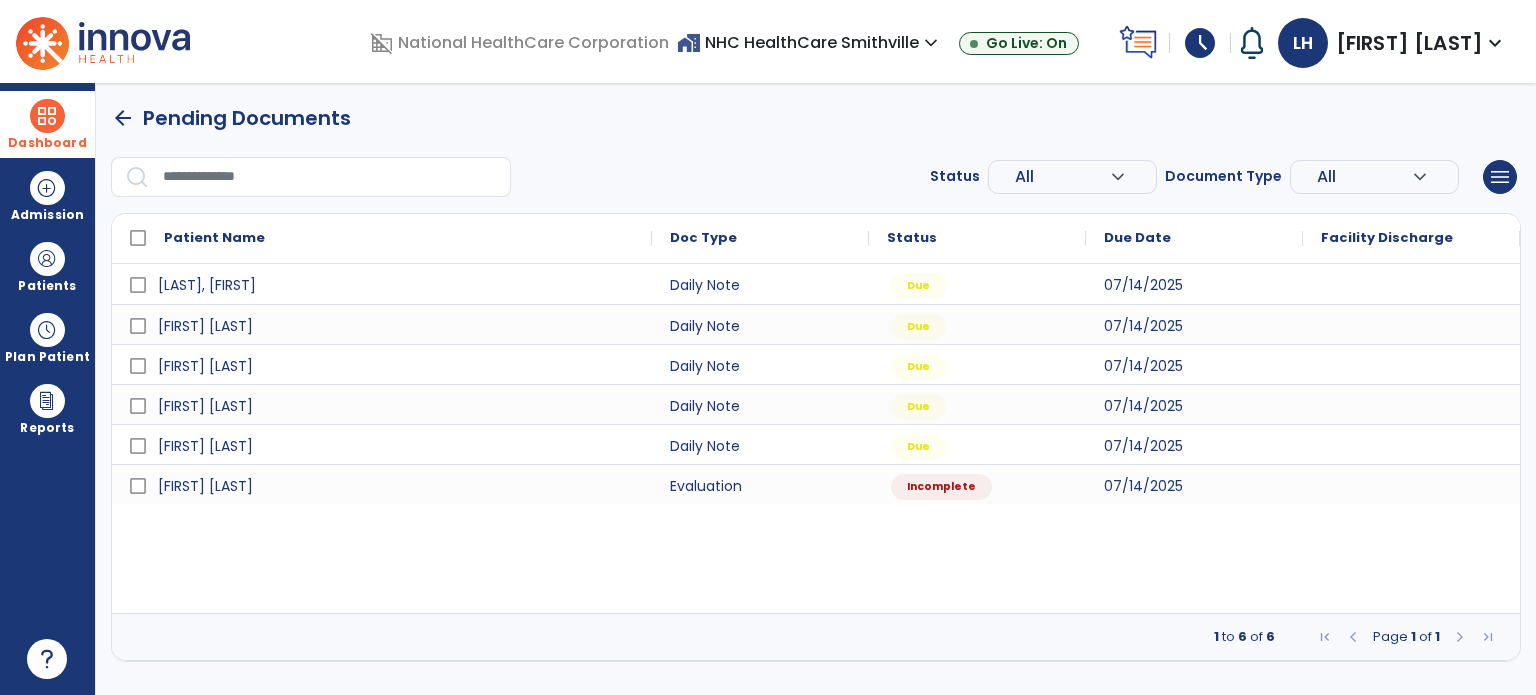 scroll, scrollTop: 0, scrollLeft: 0, axis: both 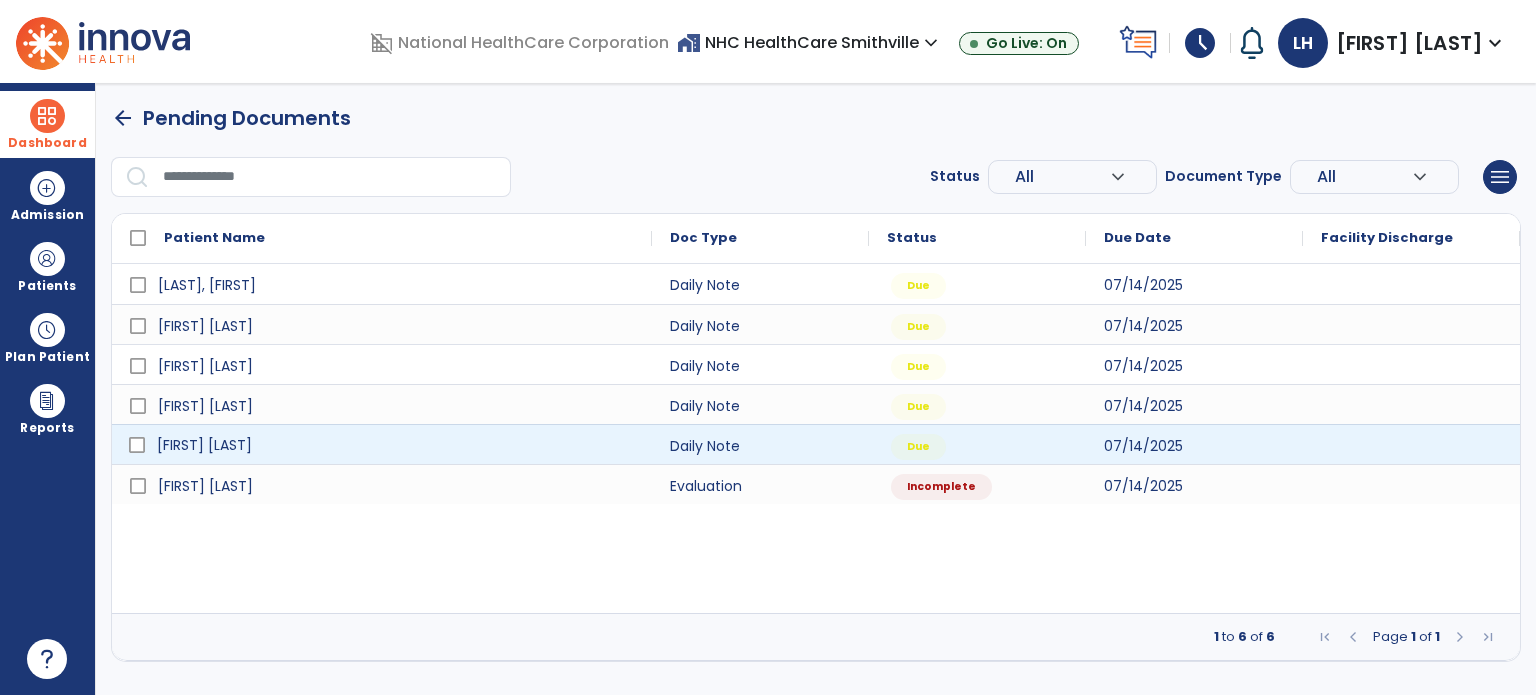 click on "[FIRST] [LAST]" at bounding box center (396, 445) 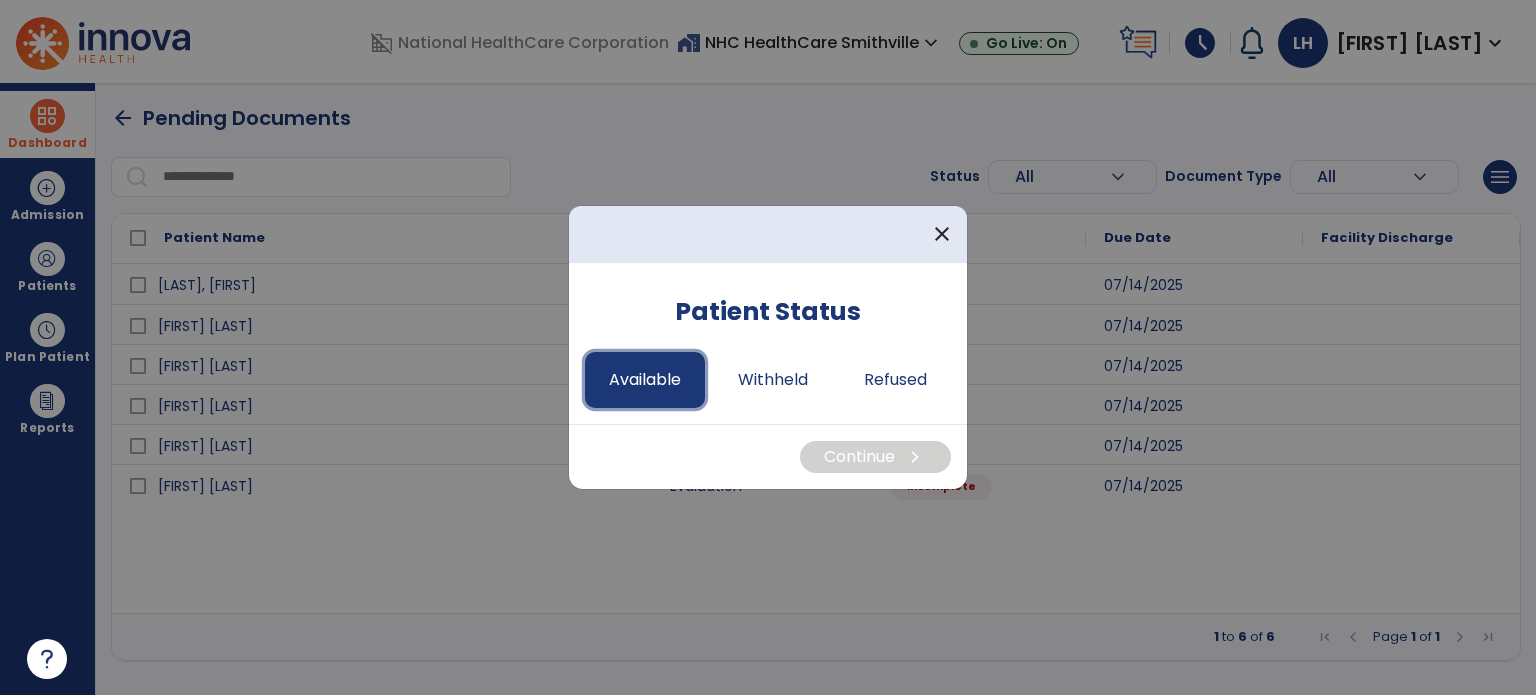 click on "Available" at bounding box center (645, 380) 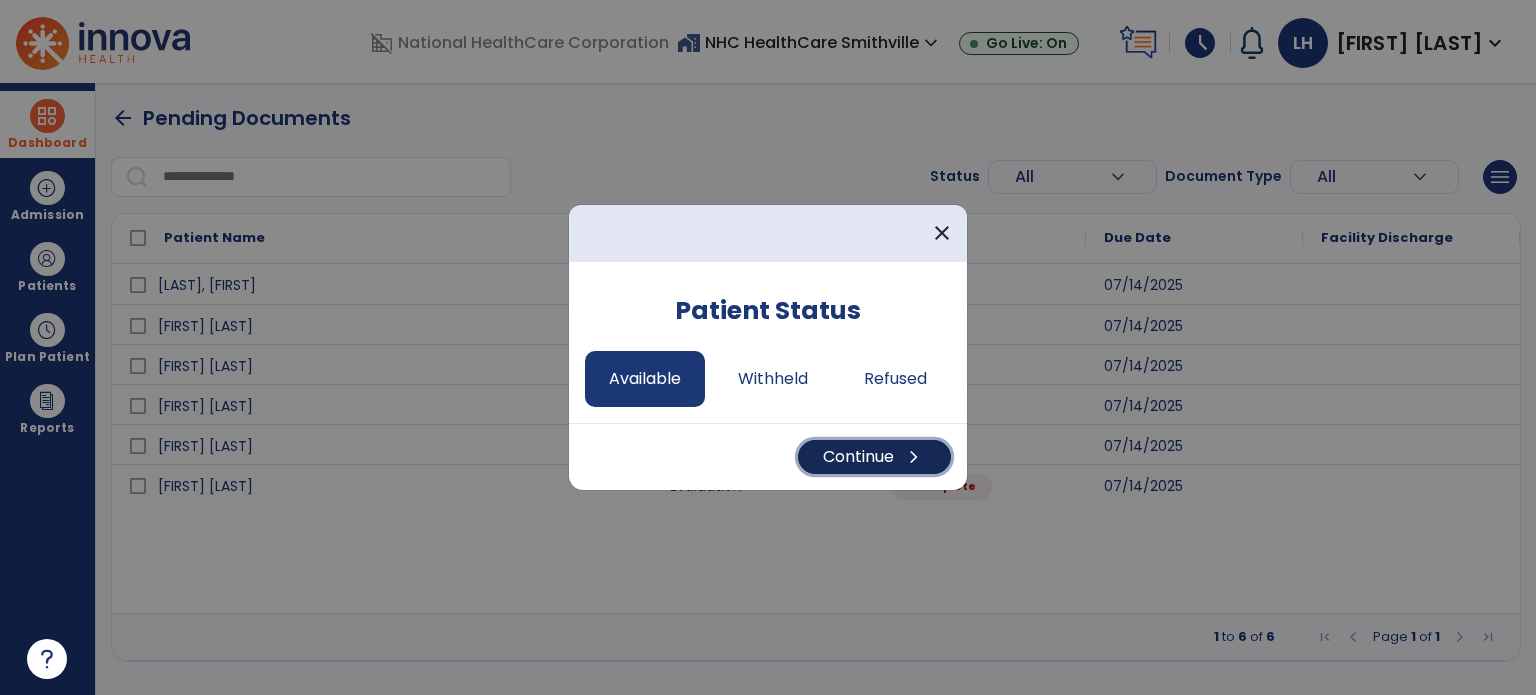 click on "Continue   chevron_right" at bounding box center (874, 457) 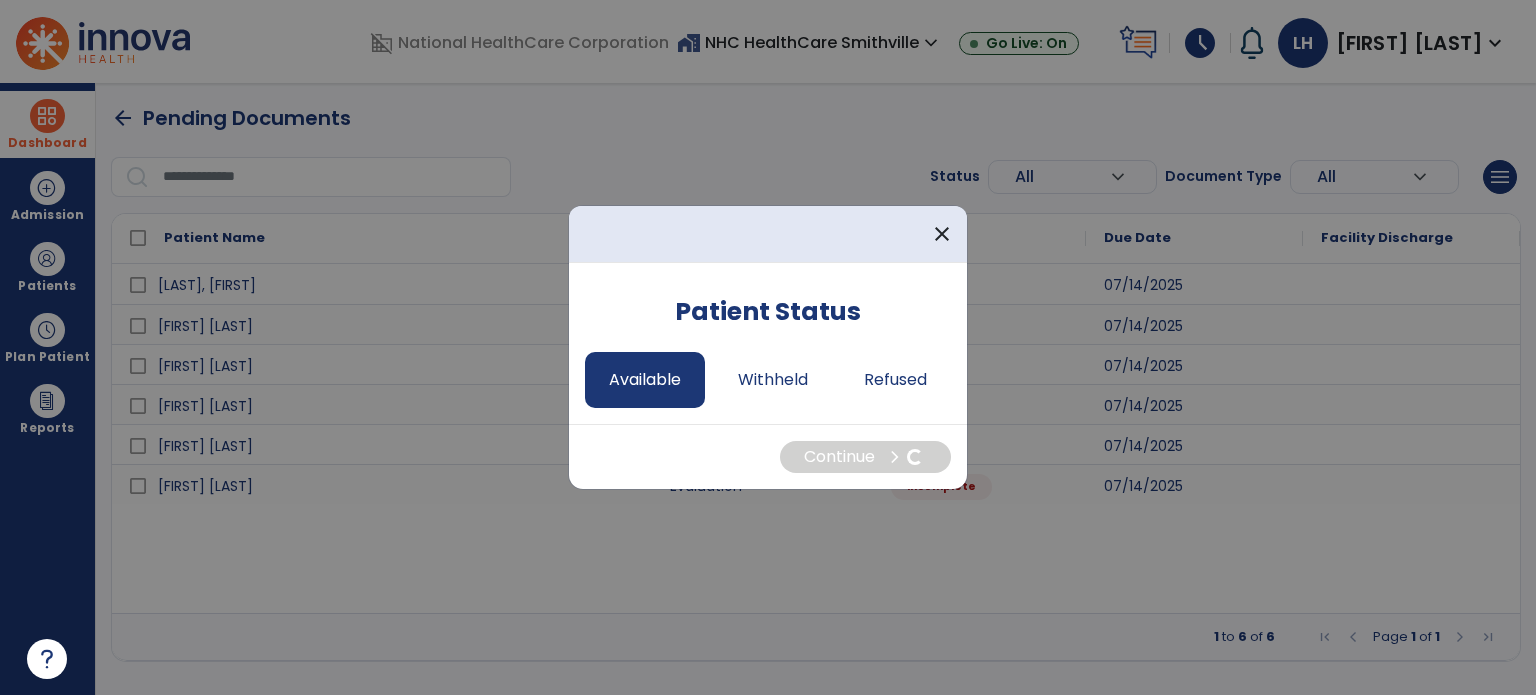 select on "*" 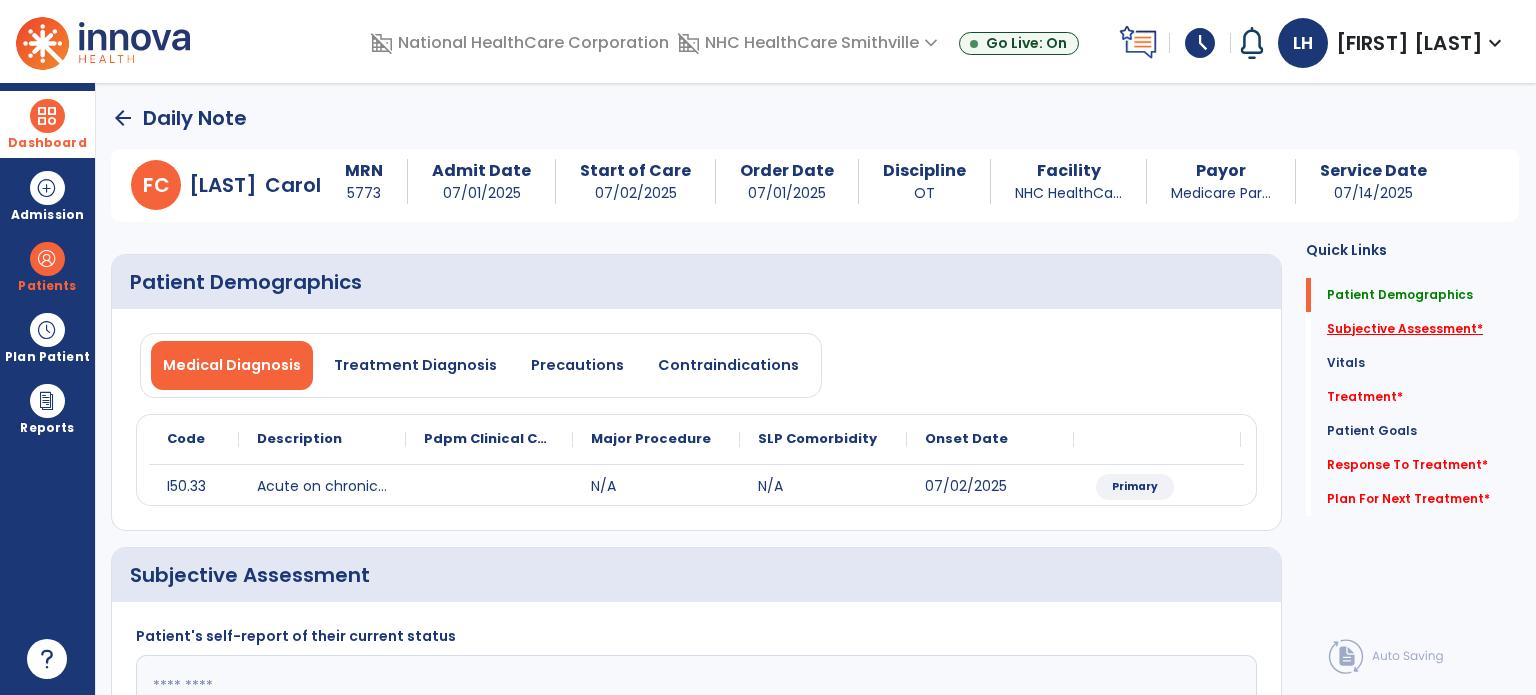 click on "Subjective Assessment   *" 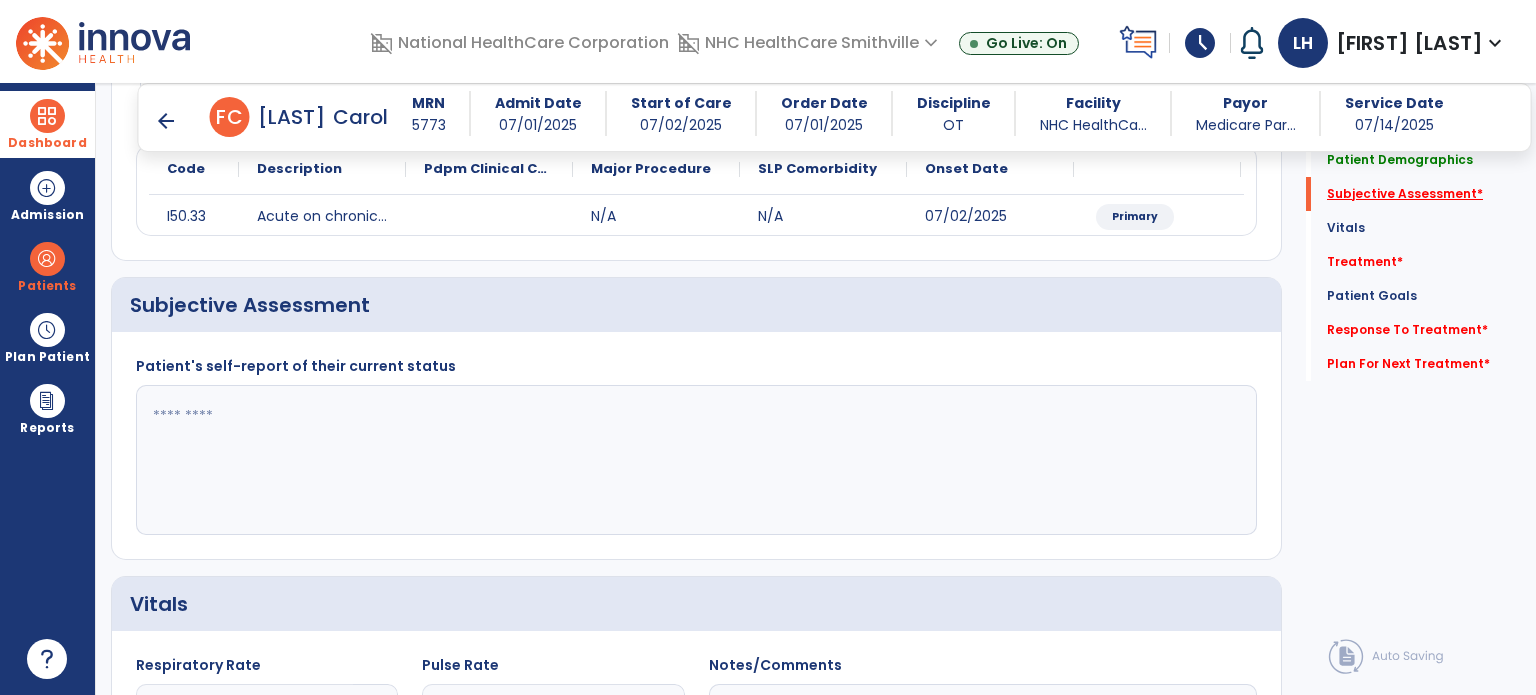 scroll, scrollTop: 298, scrollLeft: 0, axis: vertical 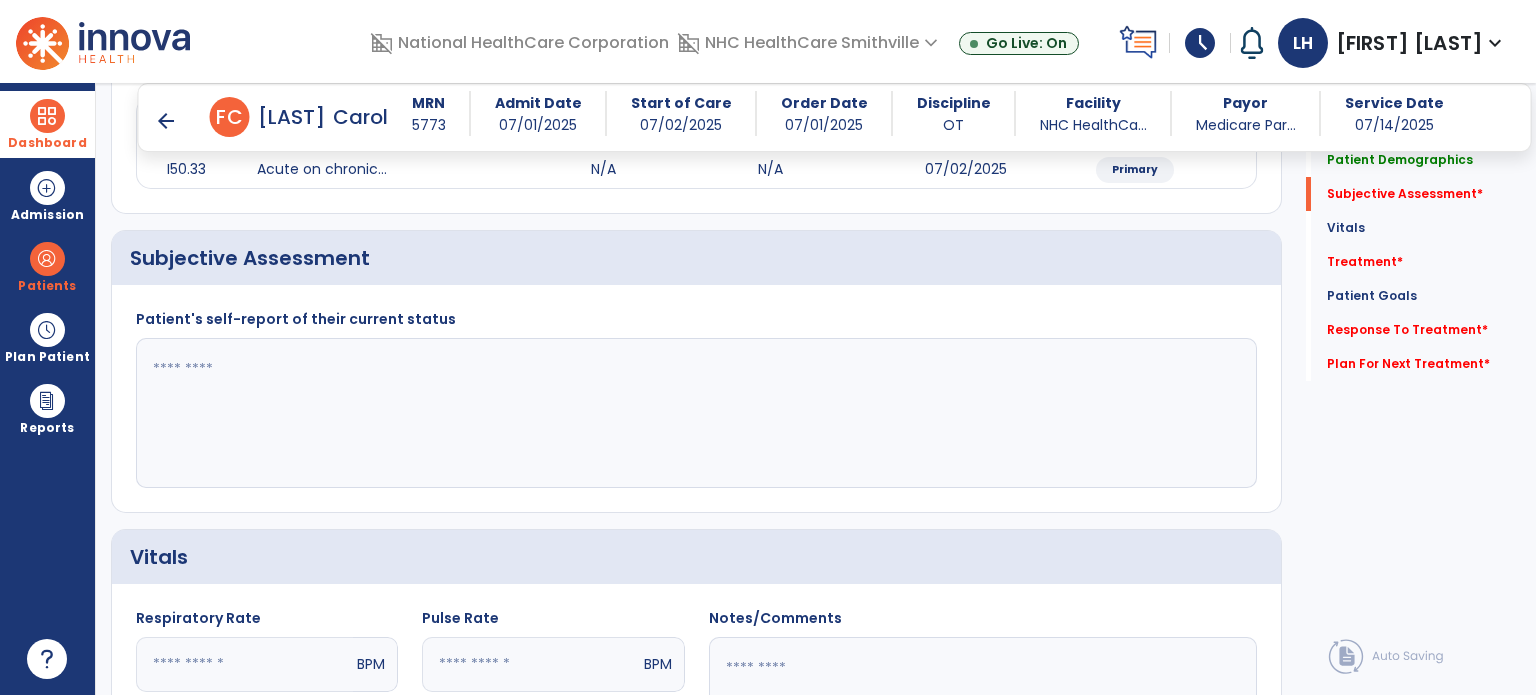 click 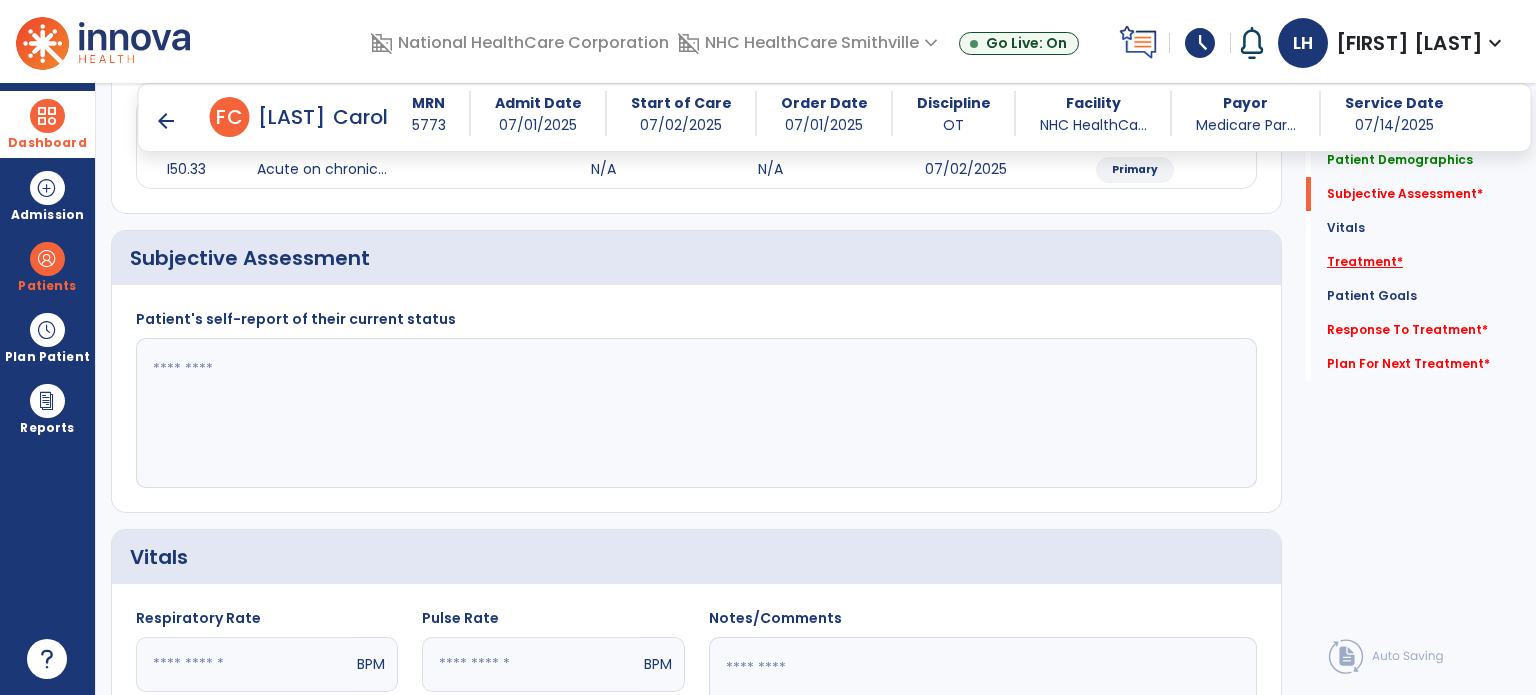 click on "Treatment   *" 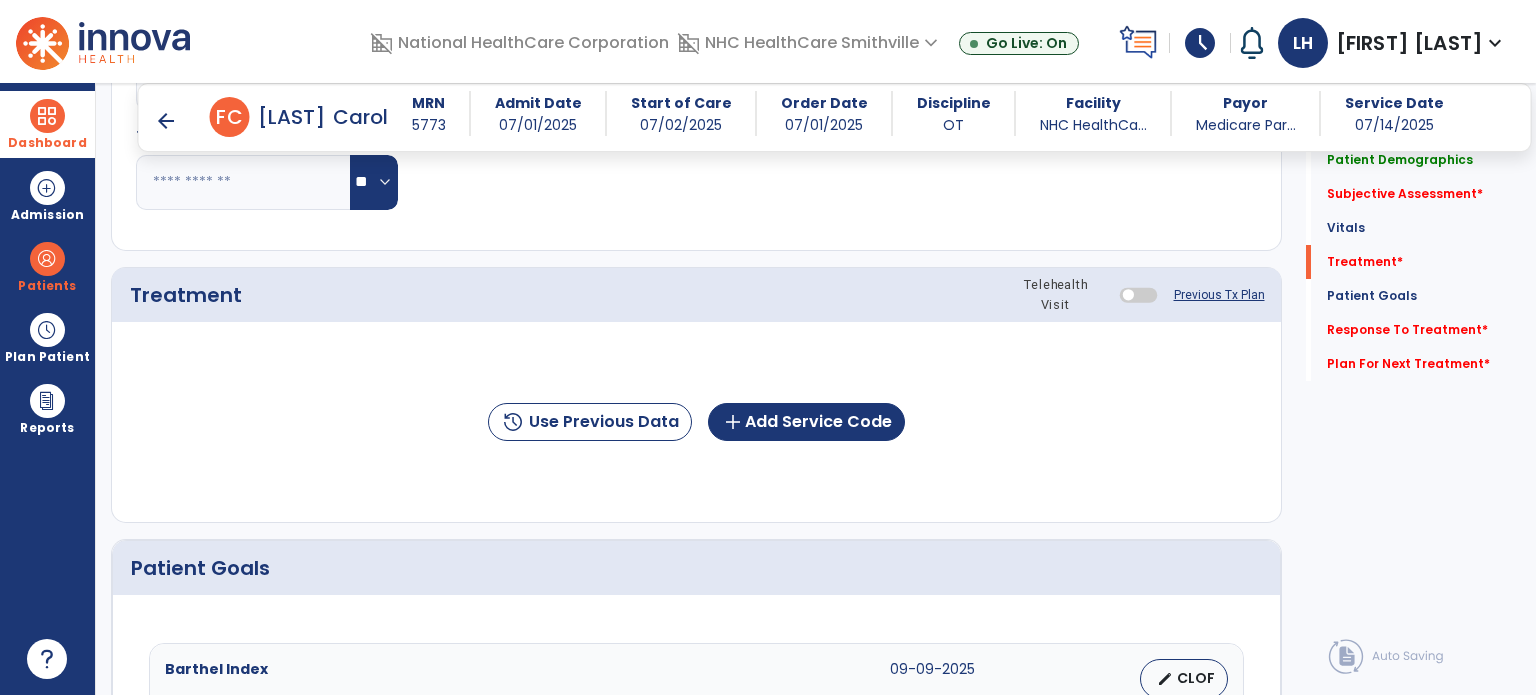 scroll, scrollTop: 987, scrollLeft: 0, axis: vertical 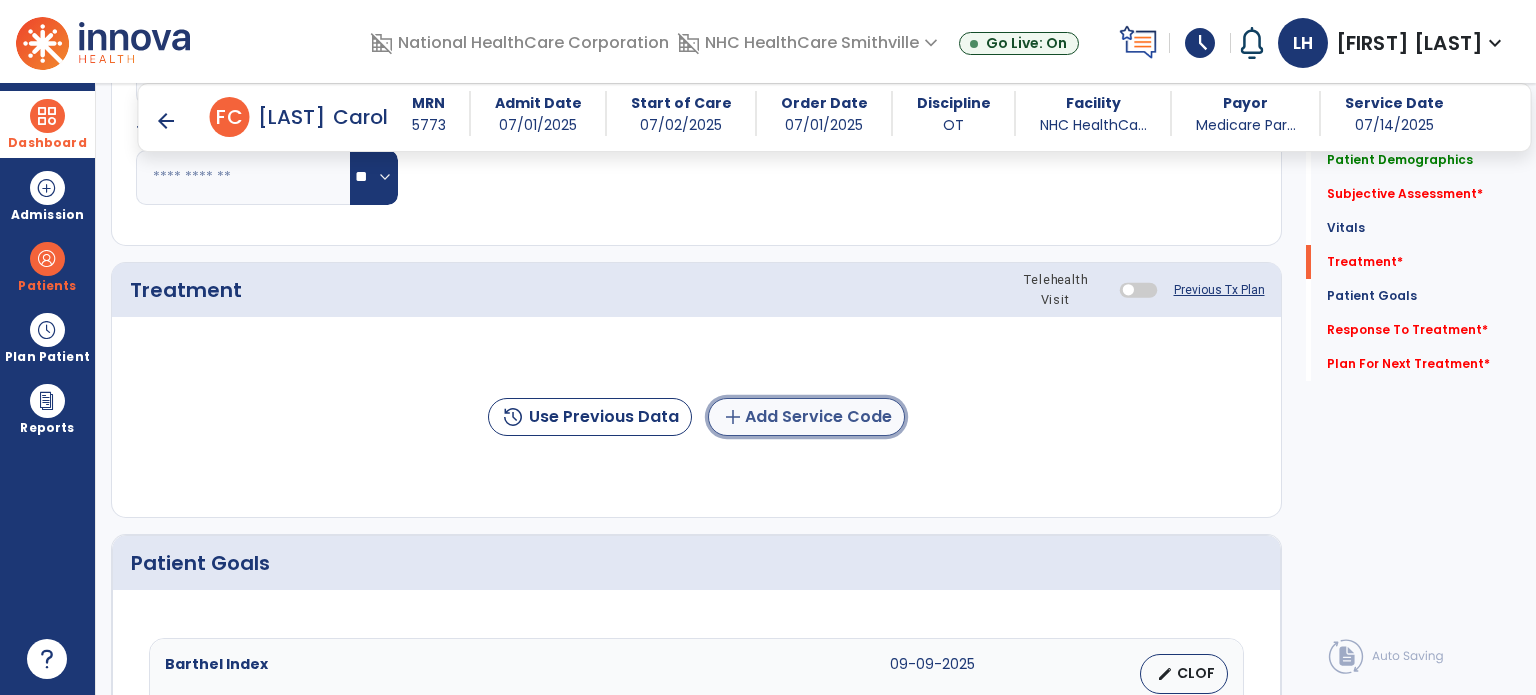 click on "add  Add Service Code" 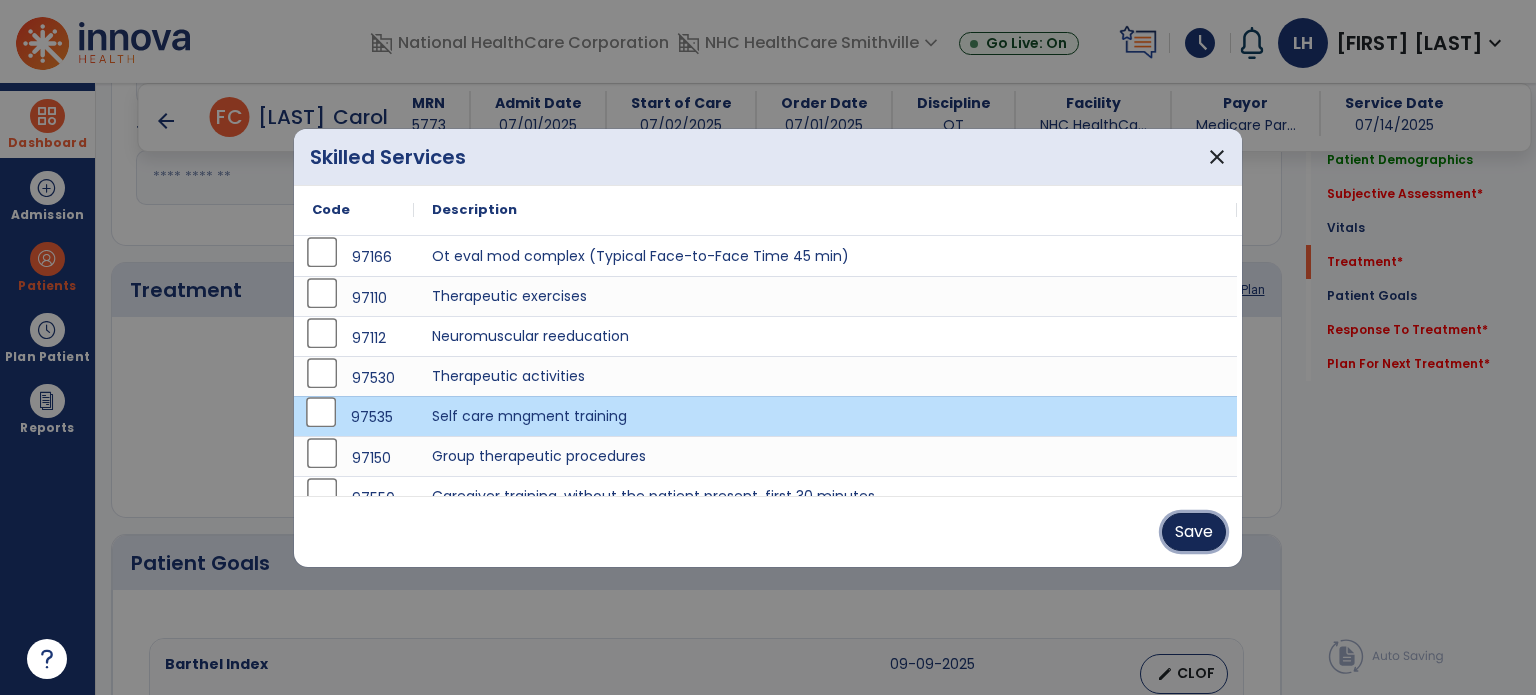 click on "Save" at bounding box center (1194, 532) 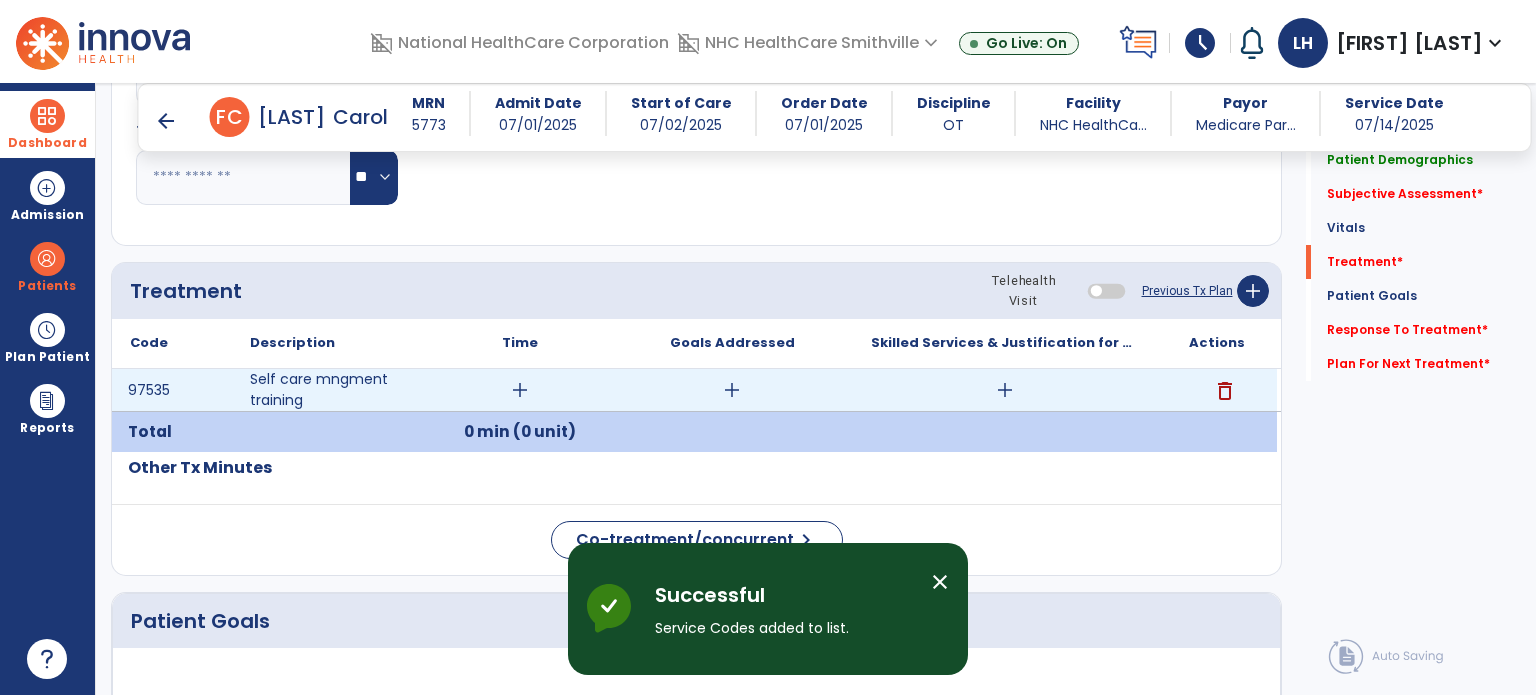 click on "add" at bounding box center (1005, 390) 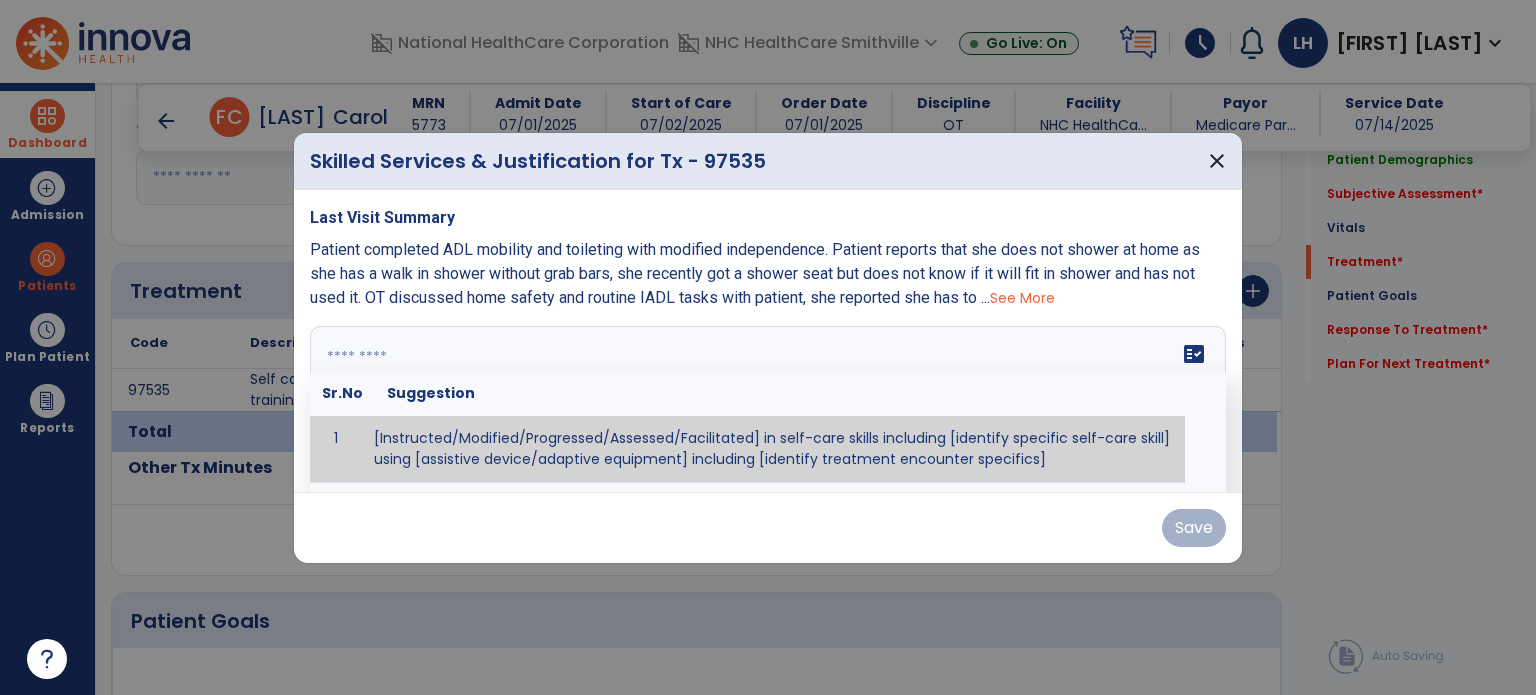 click on "fact_check  Sr.No Suggestion 1 [Instructed/Modified/Progressed/Assessed/Facilitated] in self-care skills including [identify specific self-care skill] using [assistive device/adaptive equipment] including [identify treatment encounter specifics]" at bounding box center [768, 401] 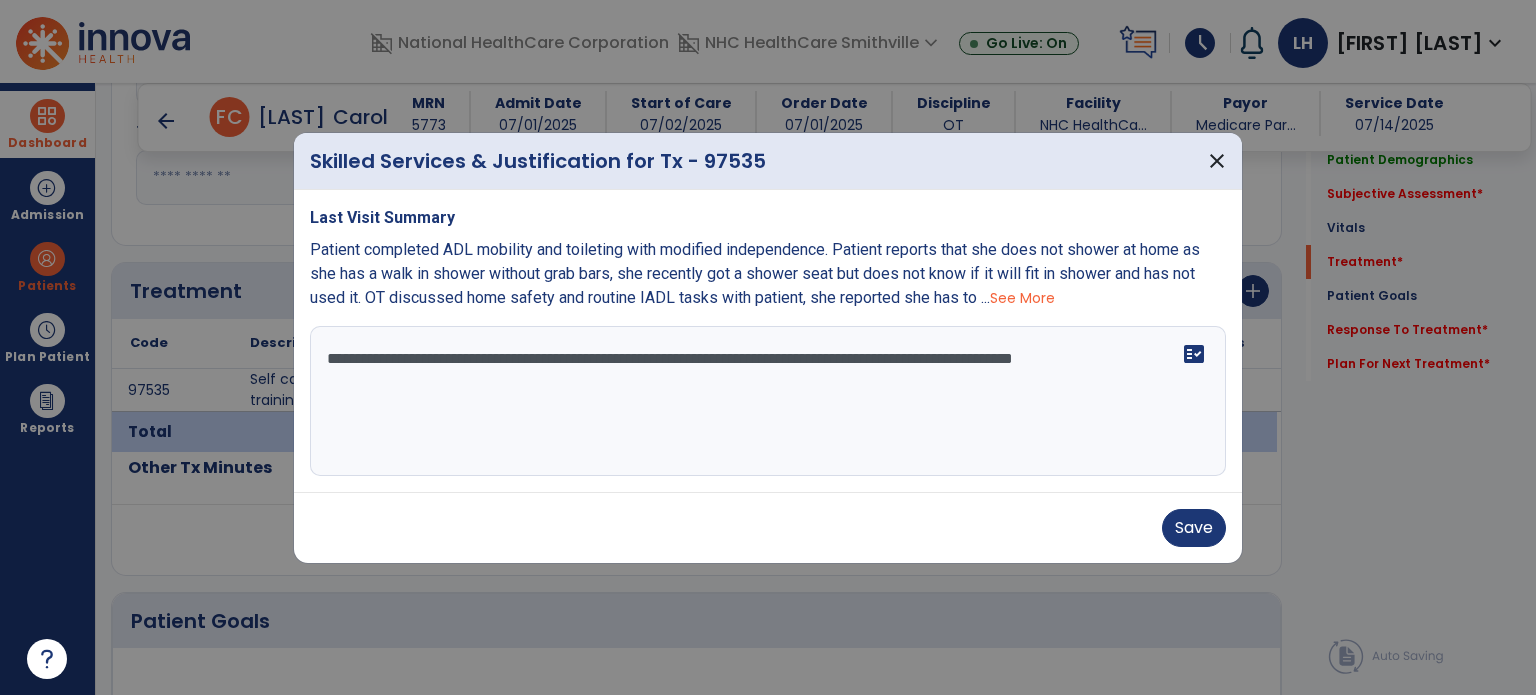click on "**********" at bounding box center (768, 401) 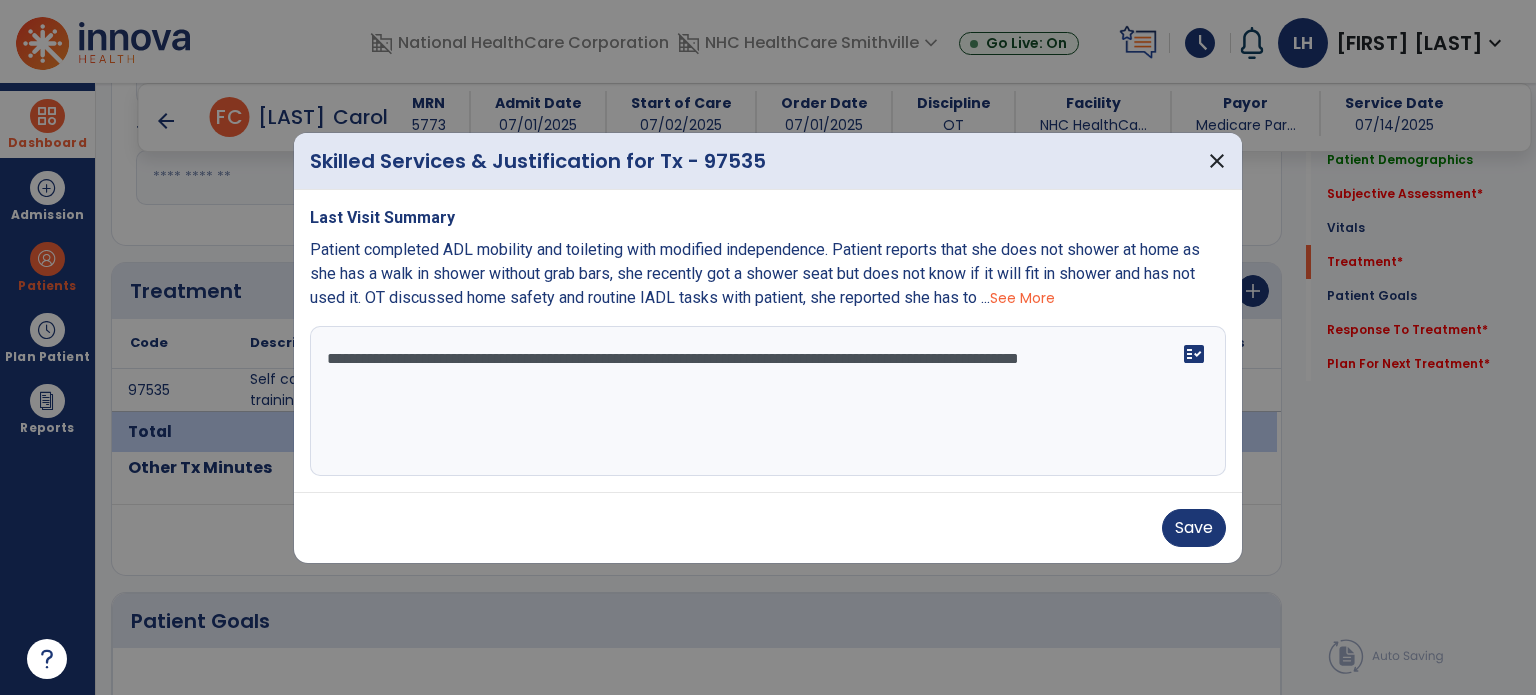 click on "**********" at bounding box center [768, 401] 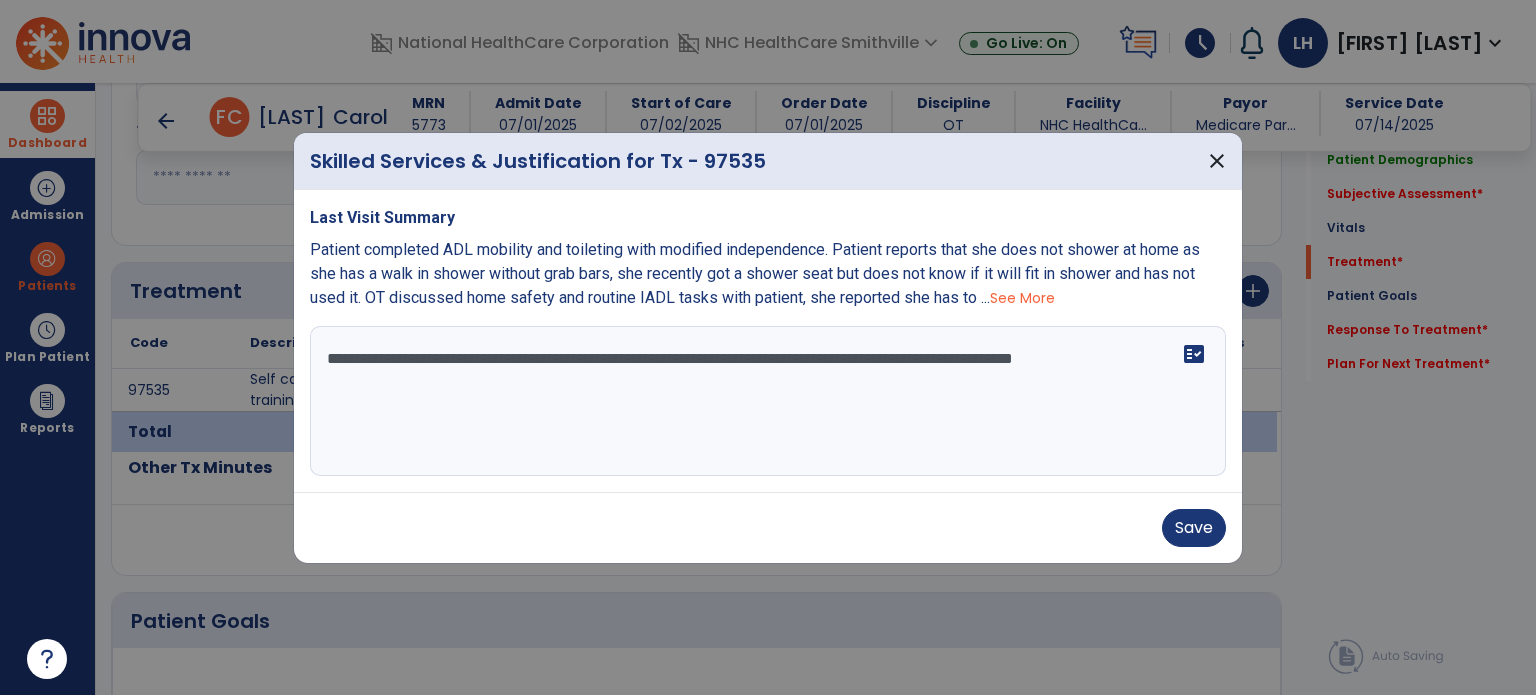click on "**********" at bounding box center (768, 401) 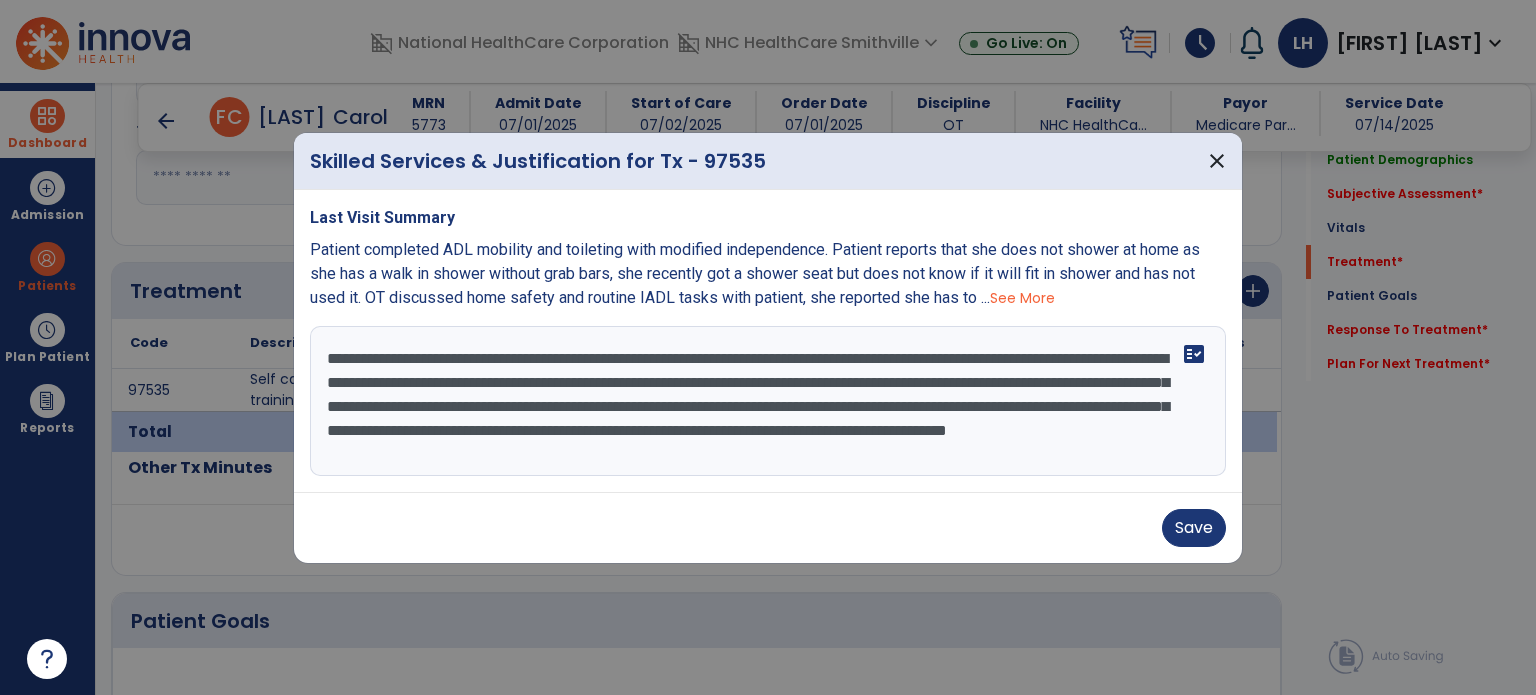 scroll, scrollTop: 15, scrollLeft: 0, axis: vertical 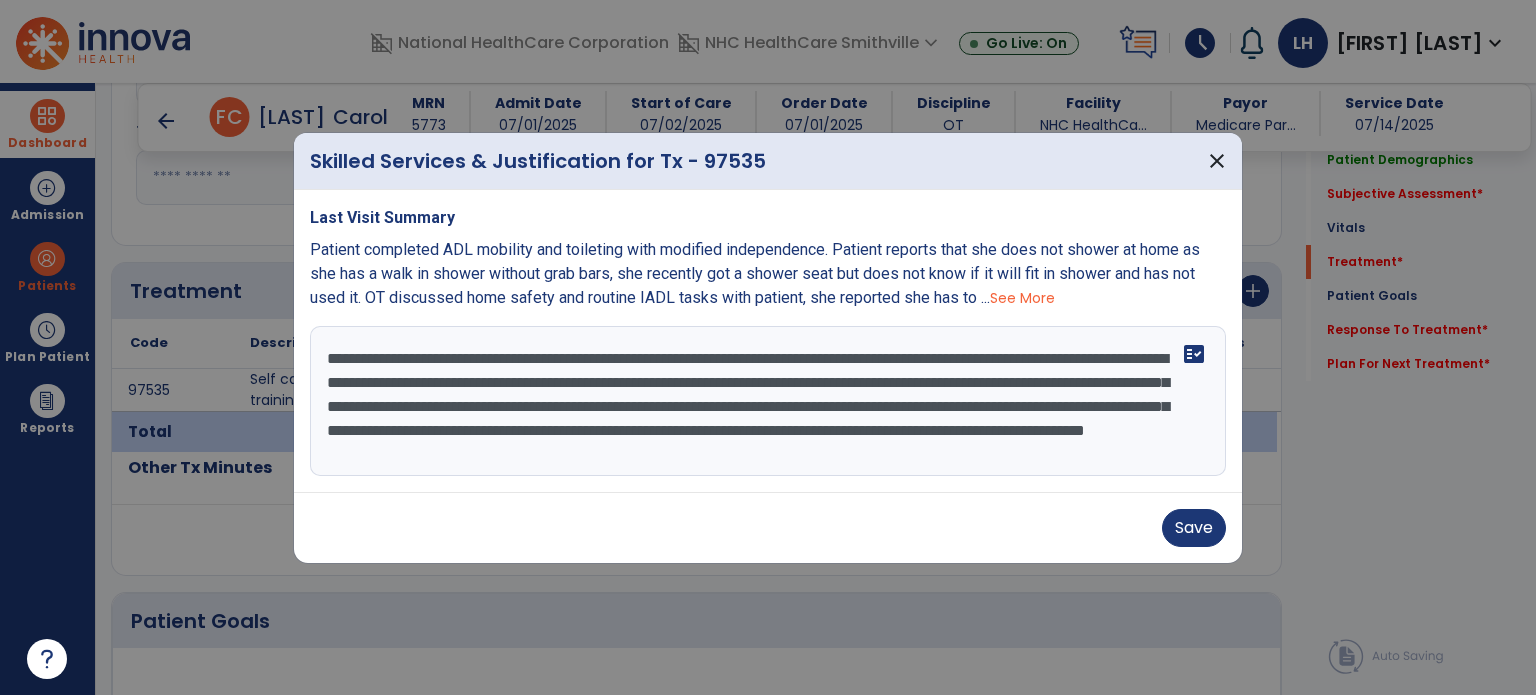 click on "**********" at bounding box center [768, 401] 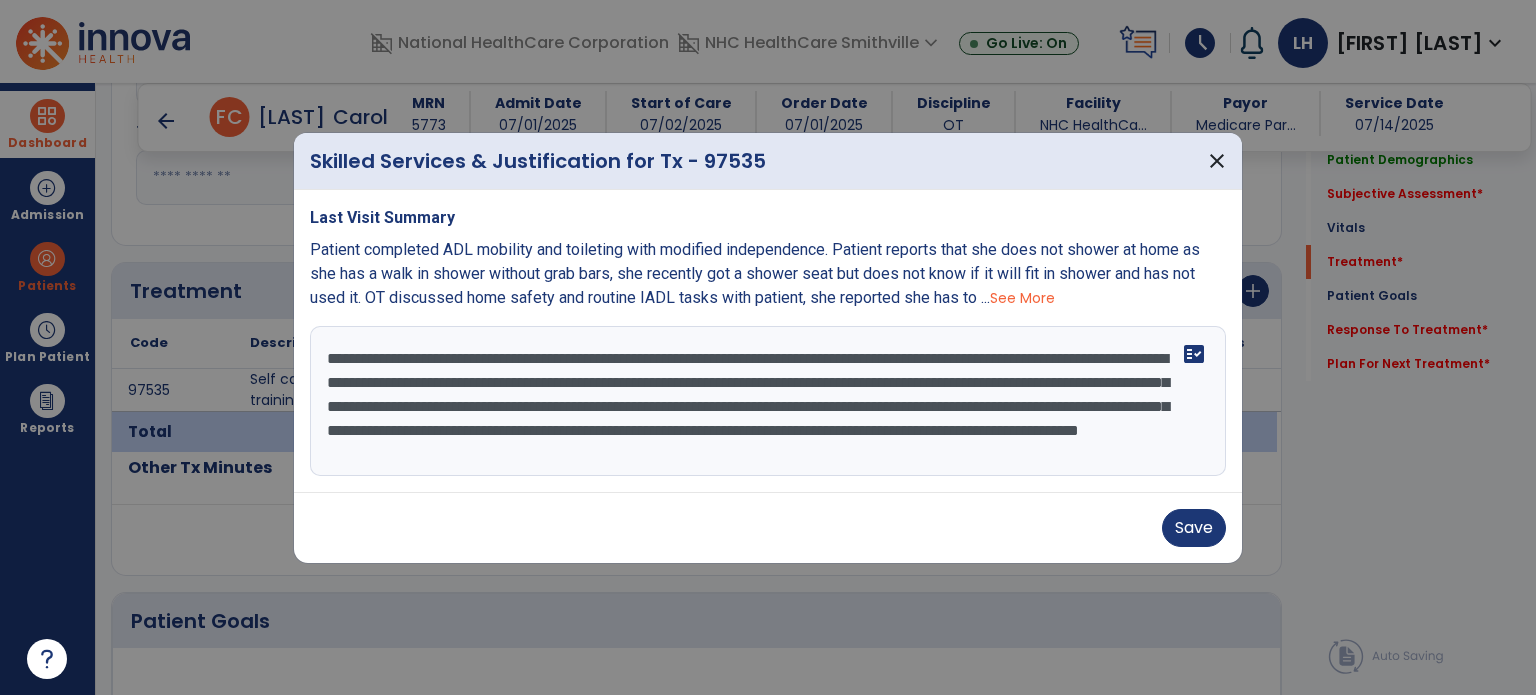 click on "**********" at bounding box center (768, 401) 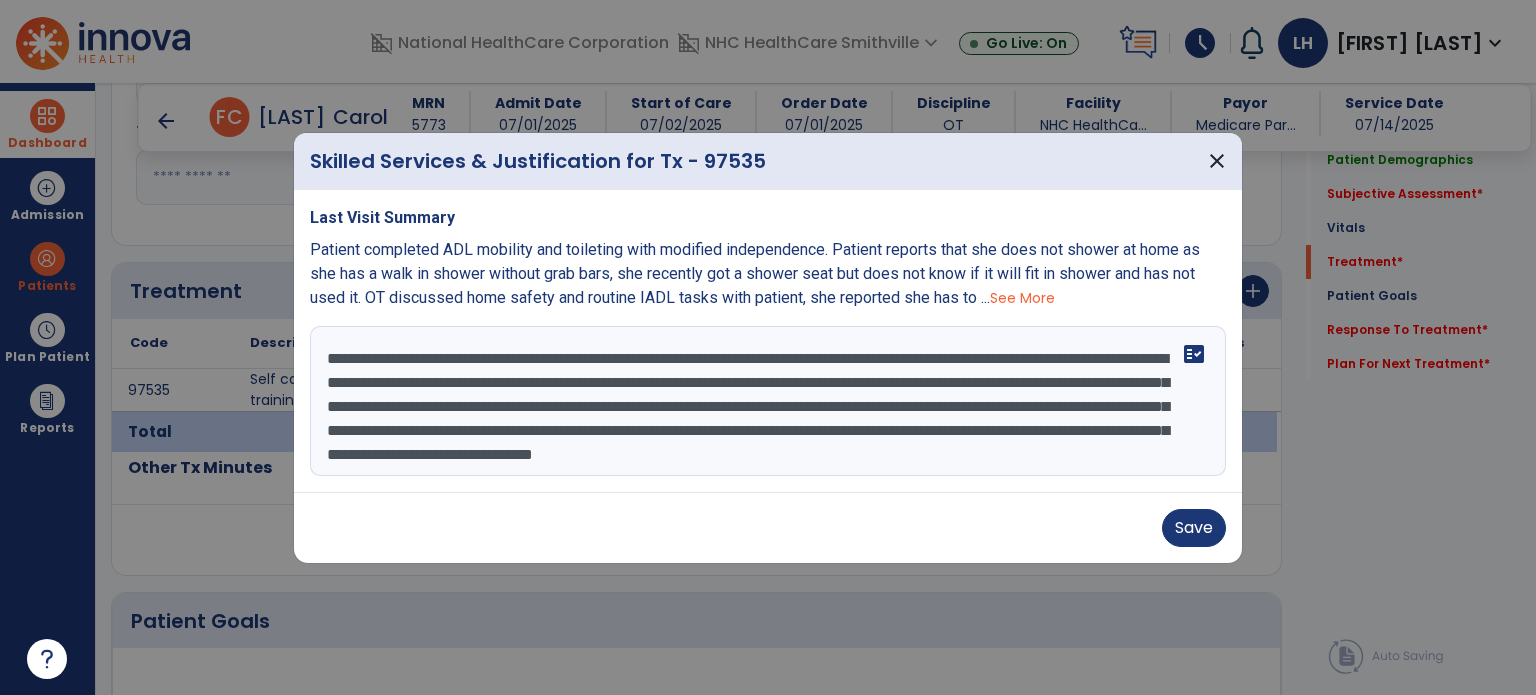 click on "**********" at bounding box center (768, 401) 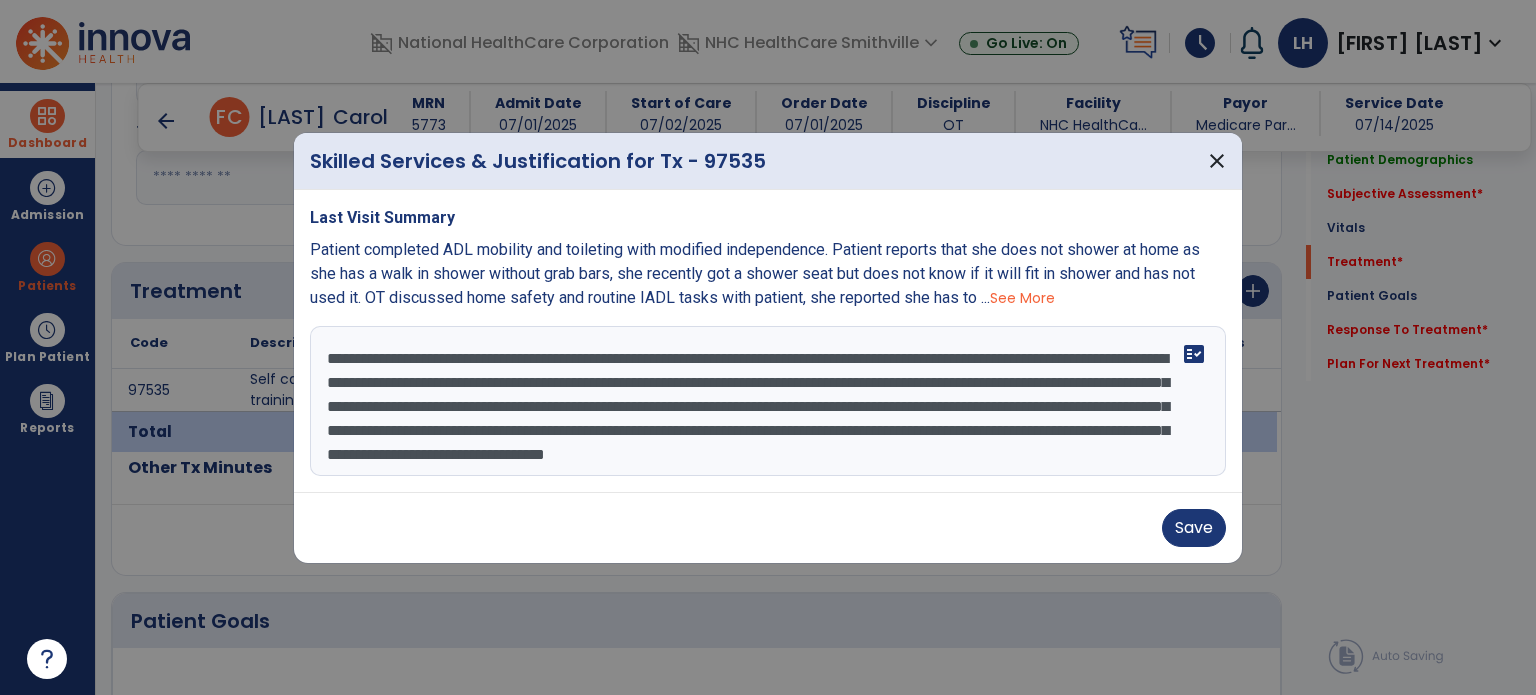 click on "**********" at bounding box center (768, 401) 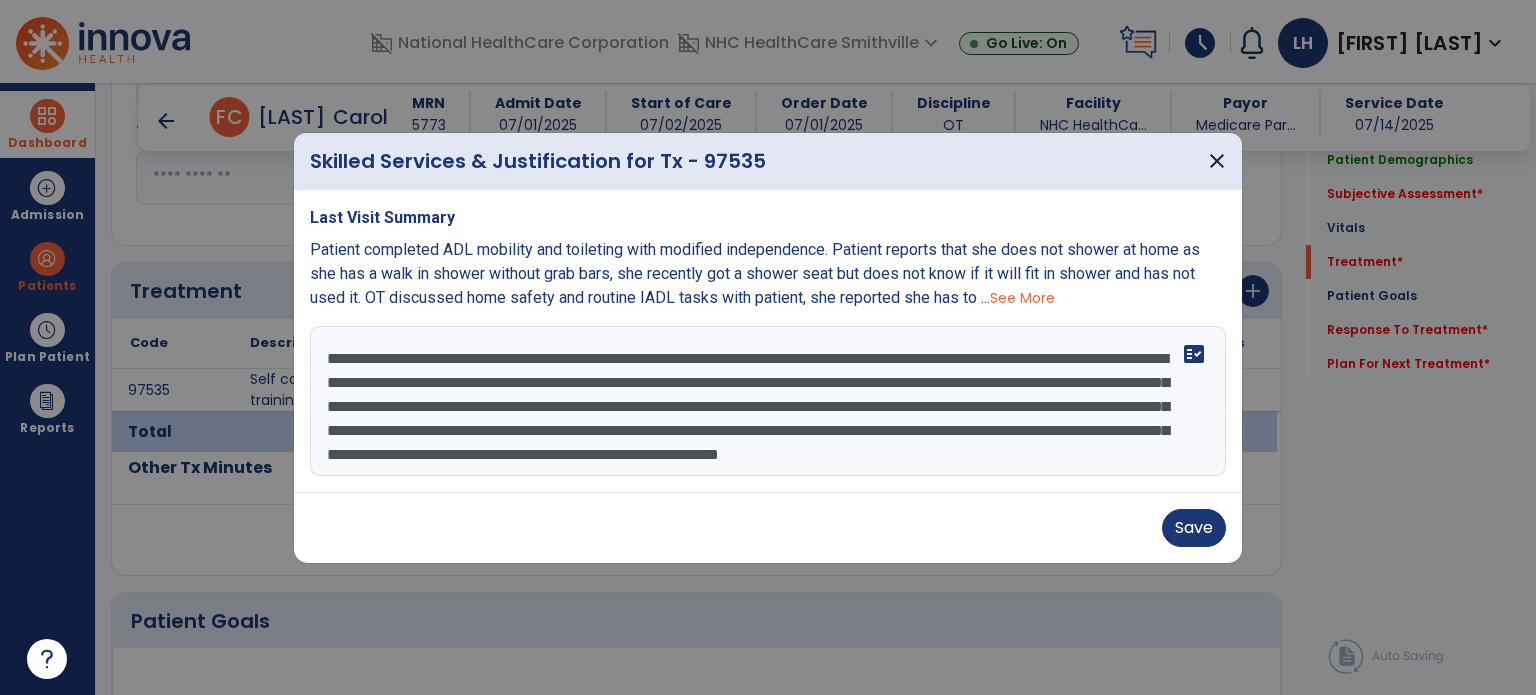 scroll, scrollTop: 39, scrollLeft: 0, axis: vertical 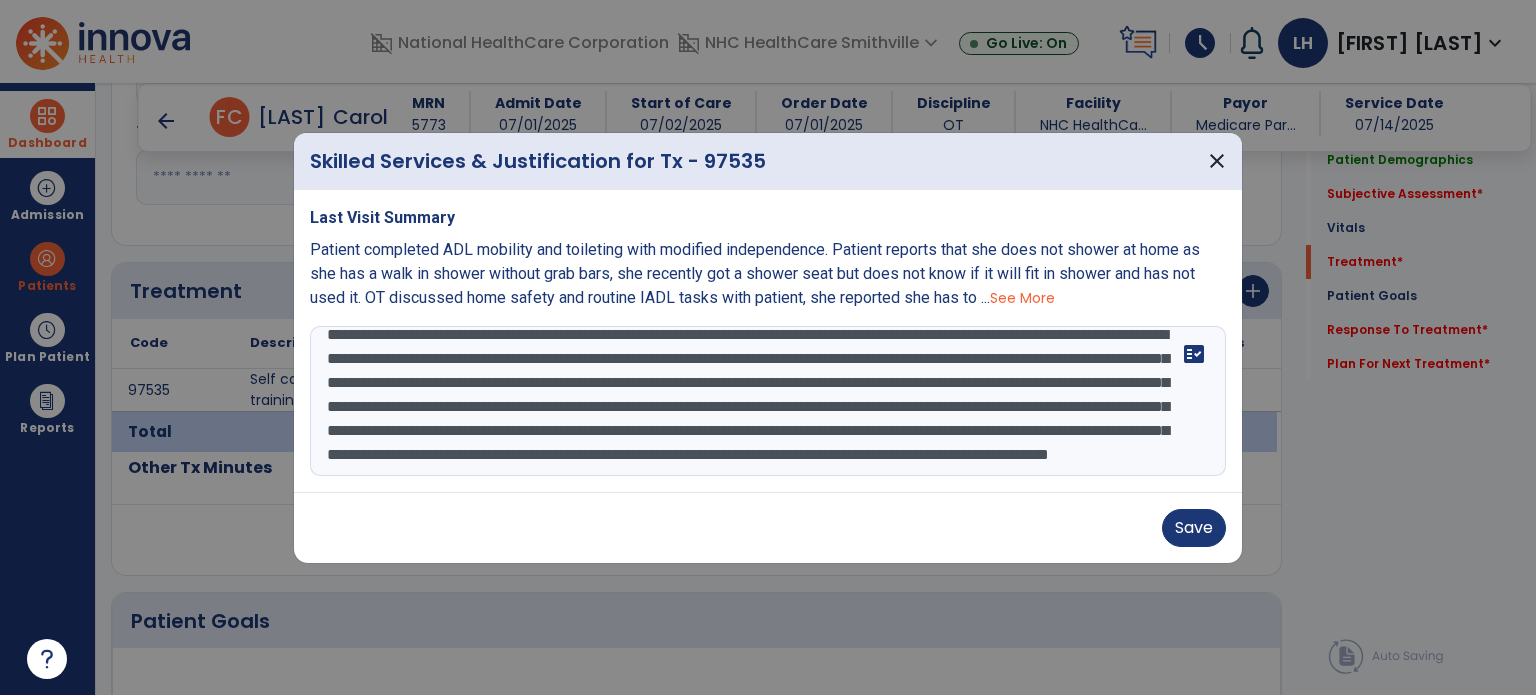 click on "**********" at bounding box center (768, 401) 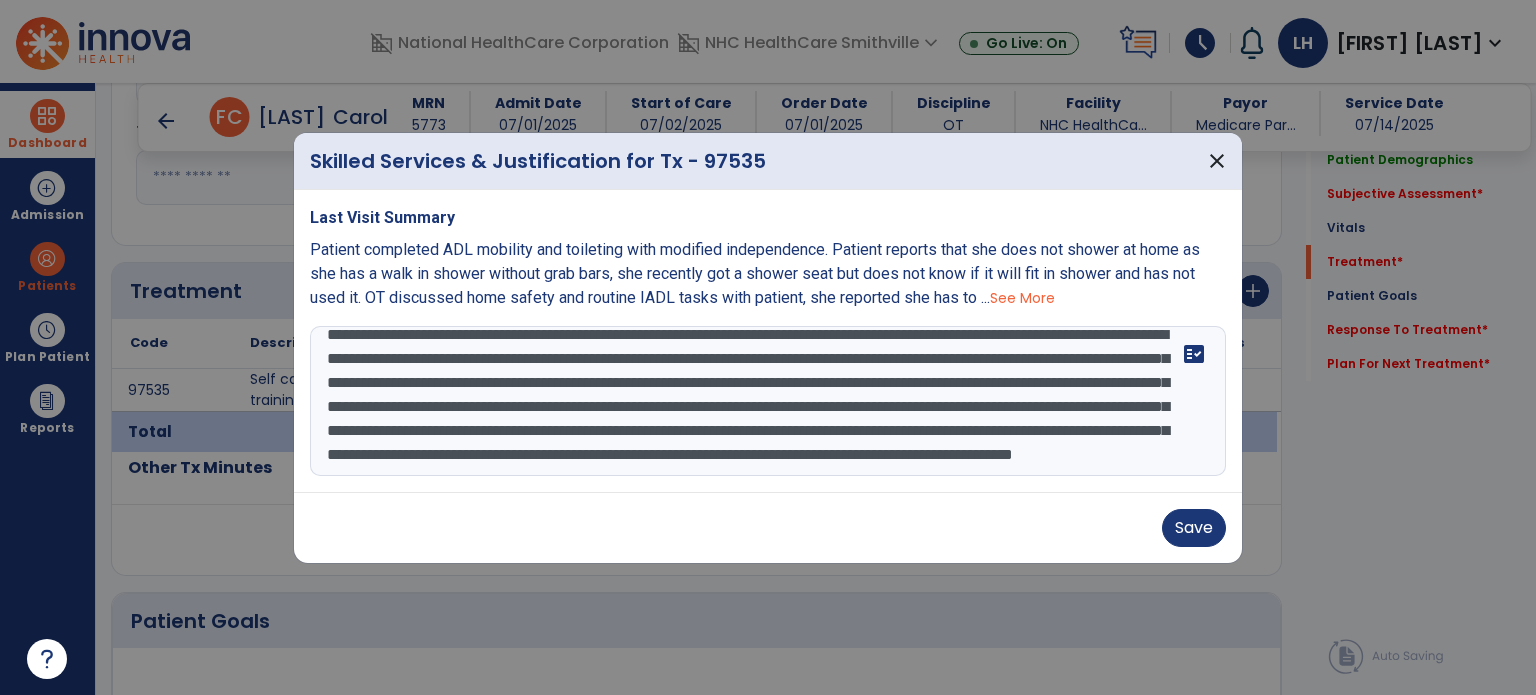 click on "**********" at bounding box center [768, 401] 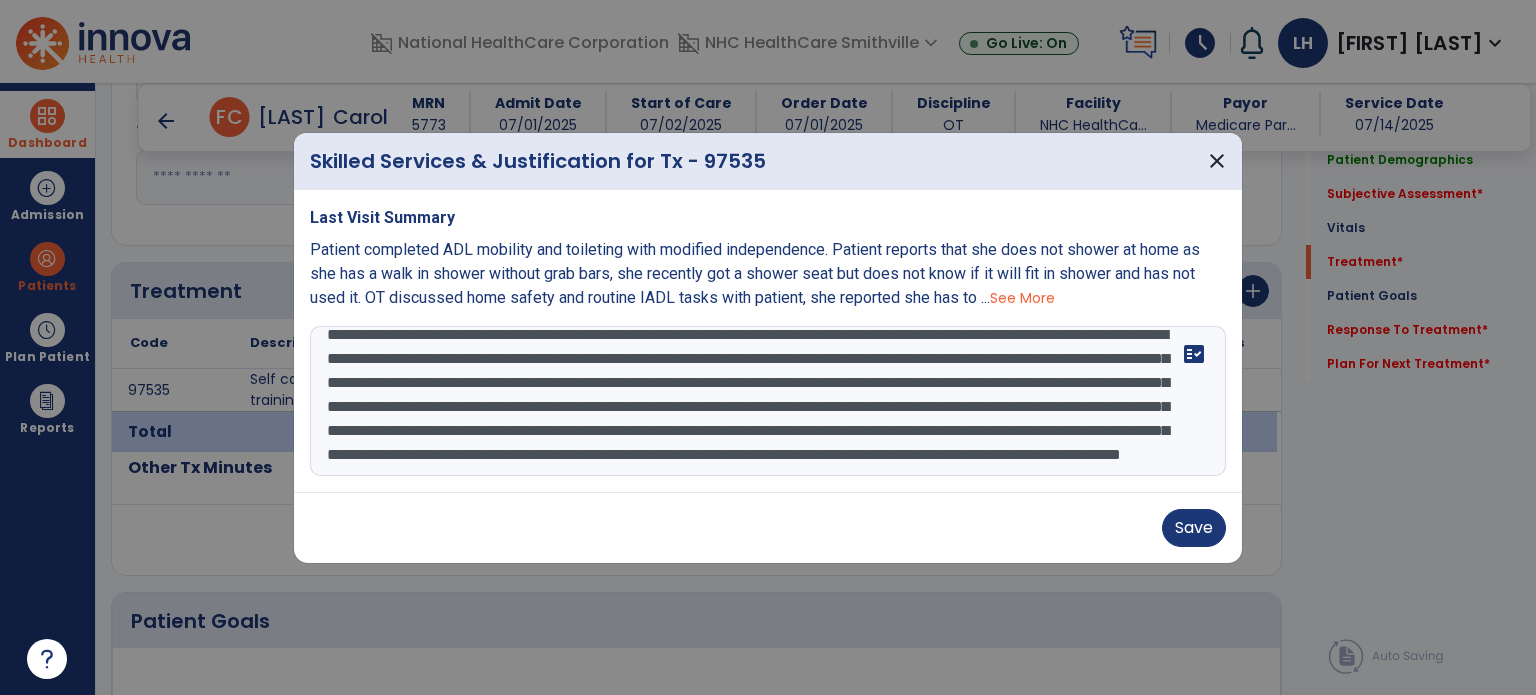 drag, startPoint x: 1220, startPoint y: 439, endPoint x: 1231, endPoint y: 463, distance: 26.400757 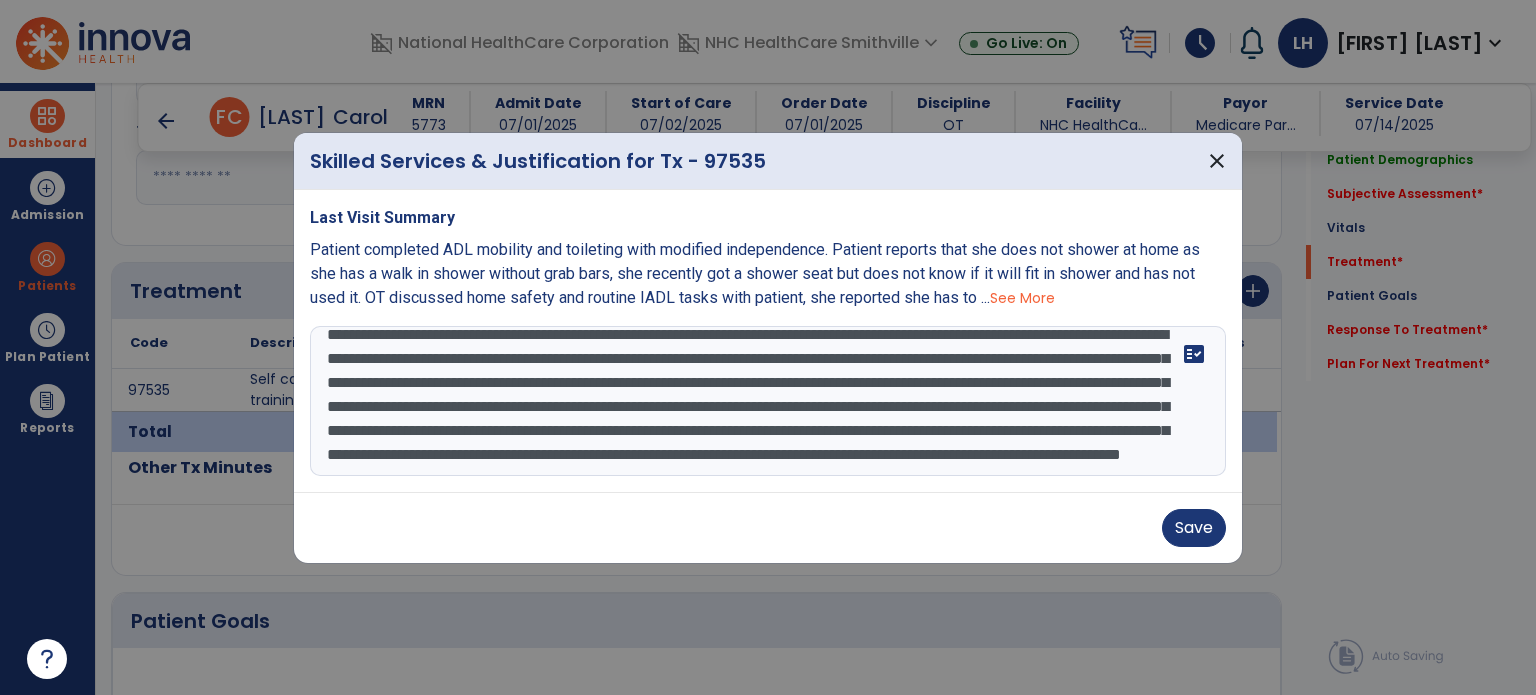 drag, startPoint x: 1225, startPoint y: 433, endPoint x: 1225, endPoint y: 455, distance: 22 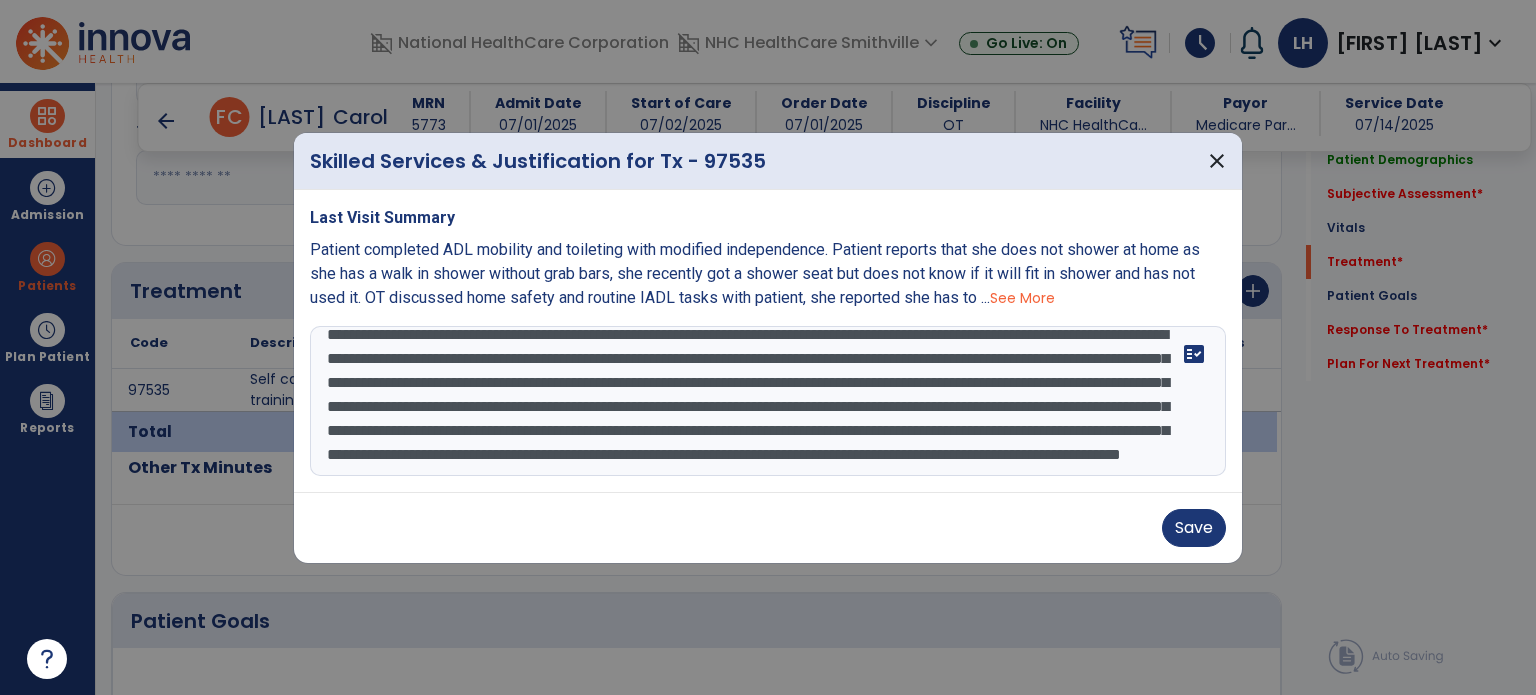 click on "**********" at bounding box center (768, 401) 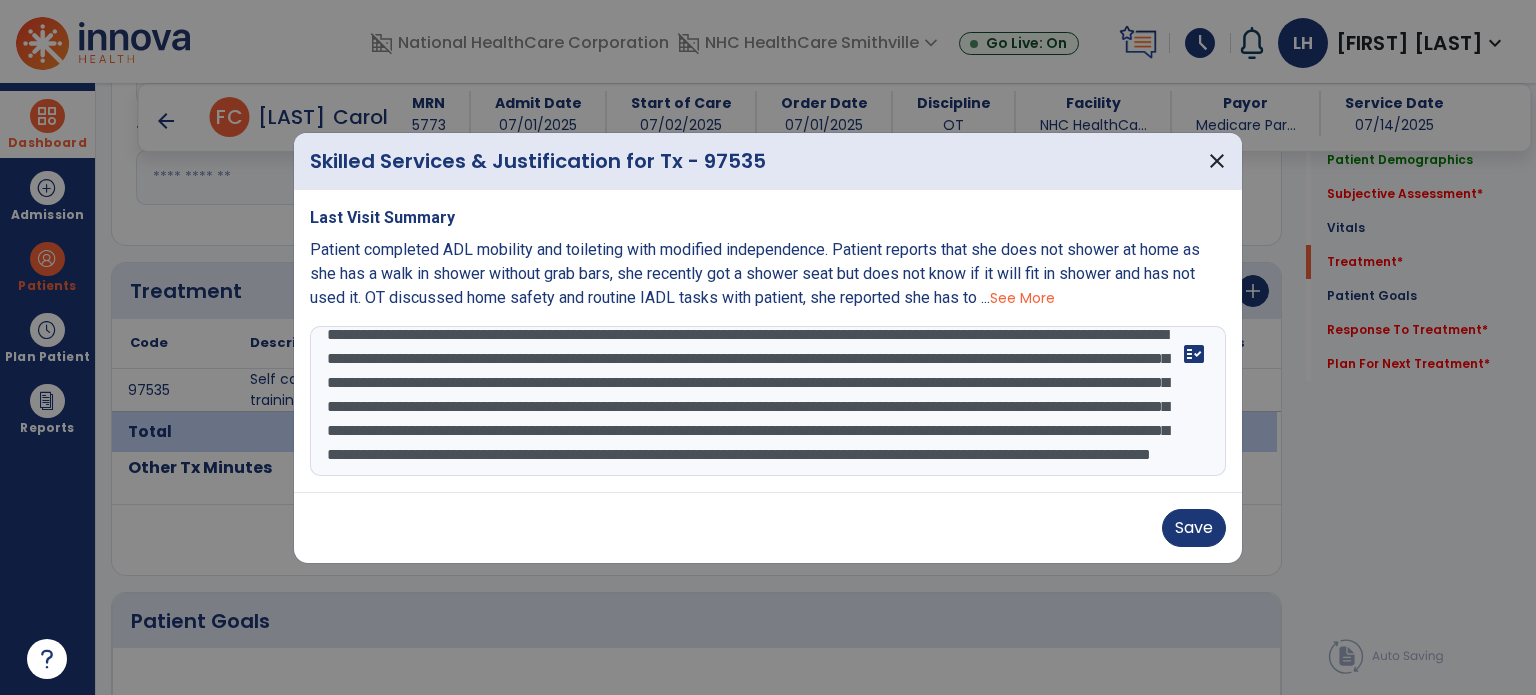 scroll, scrollTop: 87, scrollLeft: 0, axis: vertical 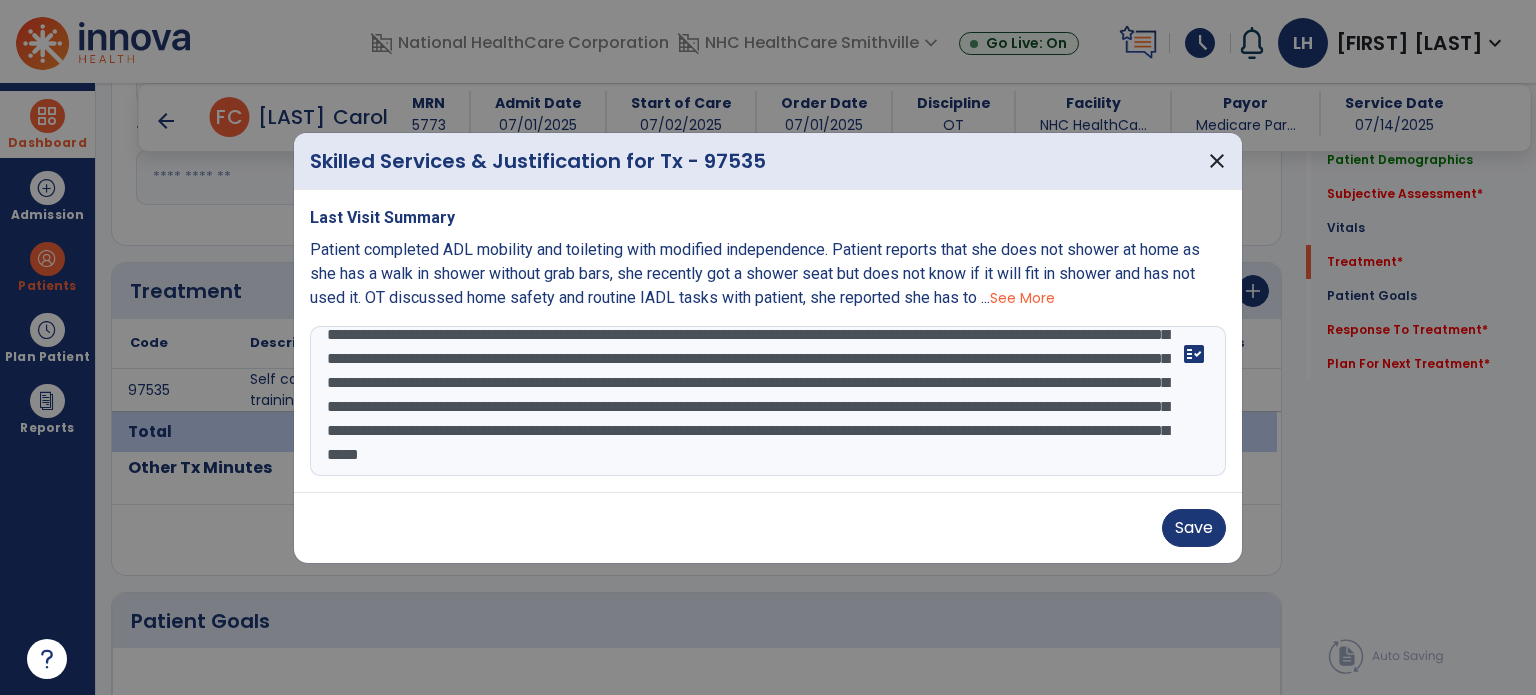 click on "**********" at bounding box center [768, 401] 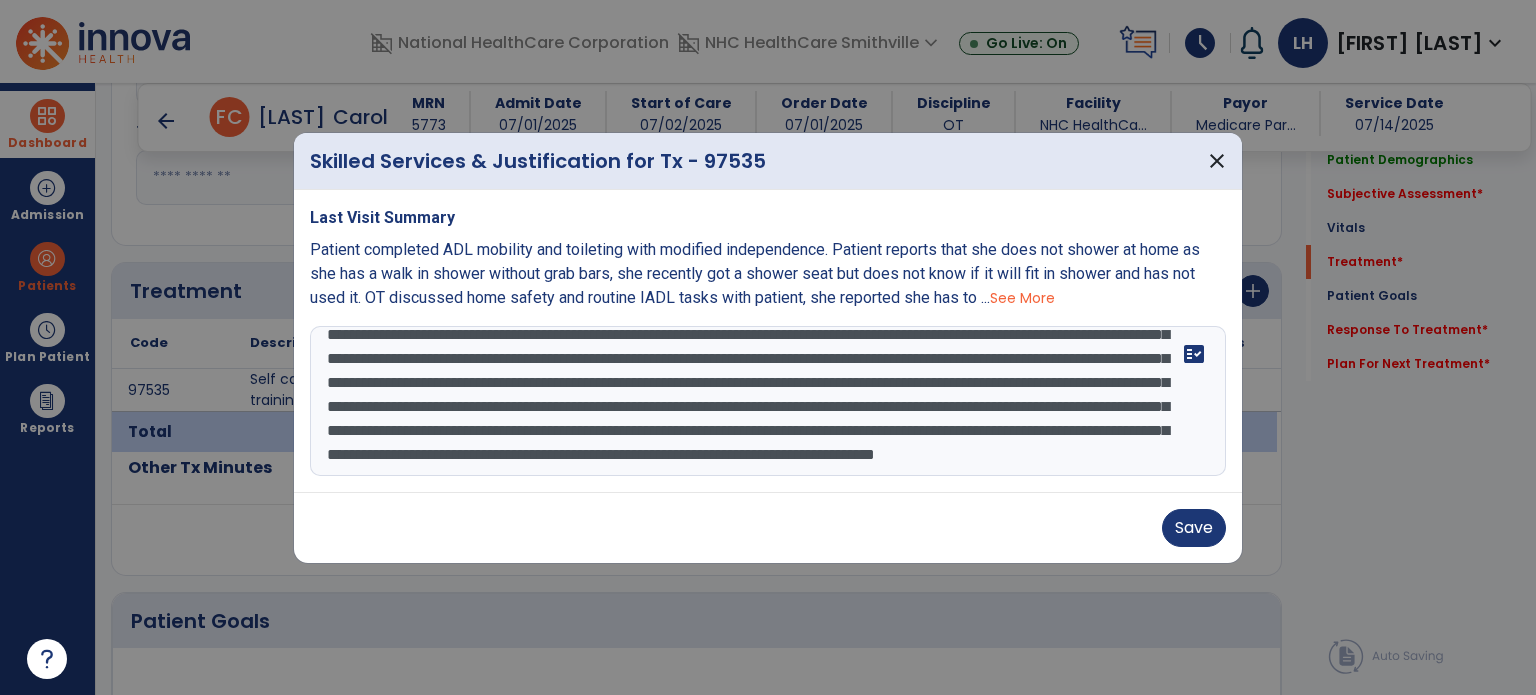 scroll, scrollTop: 111, scrollLeft: 0, axis: vertical 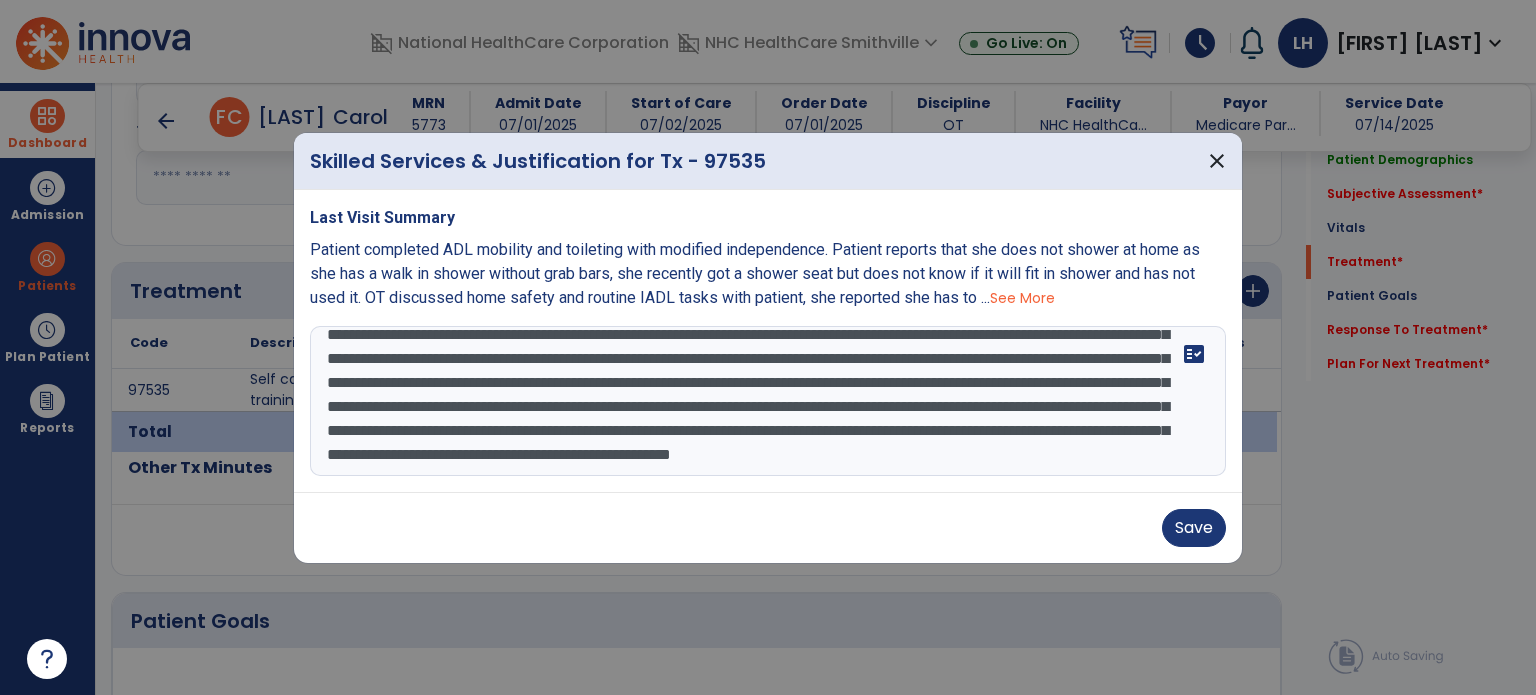 click at bounding box center [768, 401] 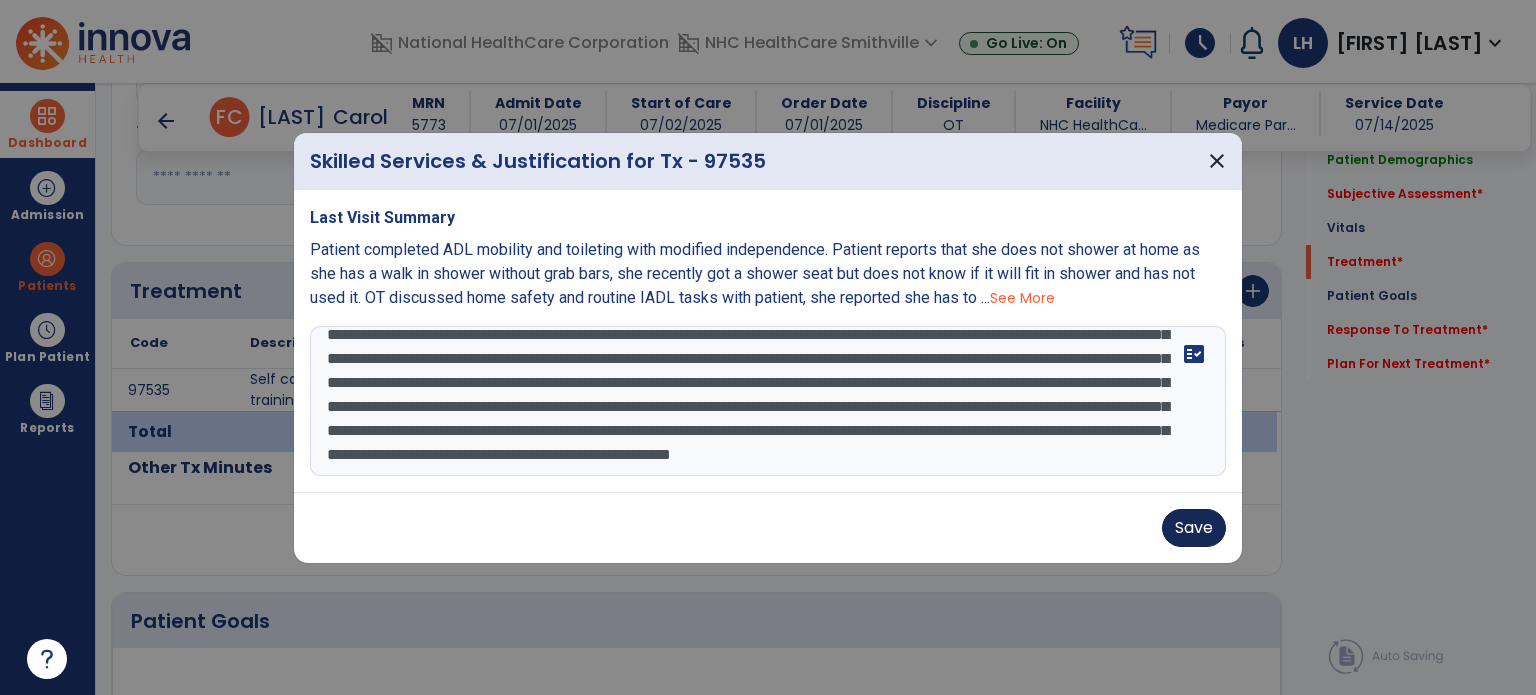 type on "**********" 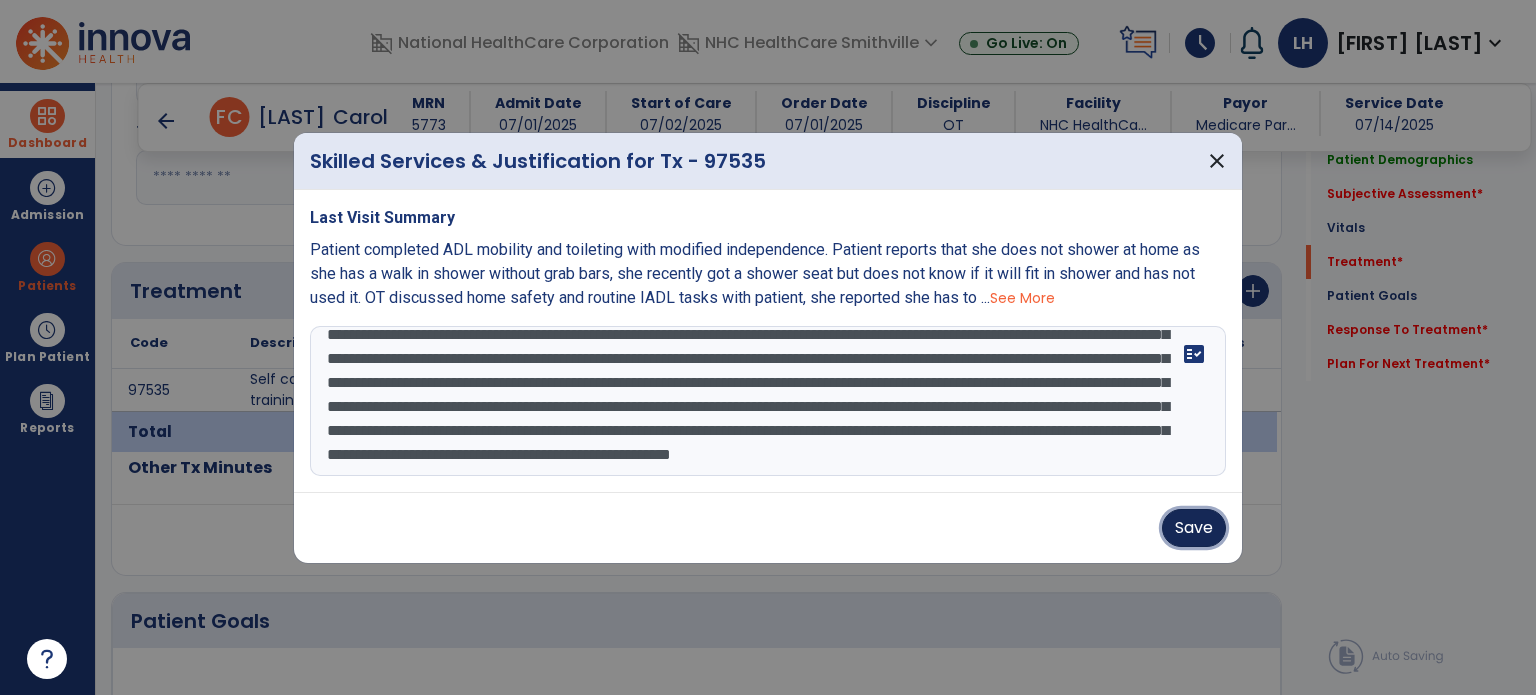 click on "Save" at bounding box center (1194, 528) 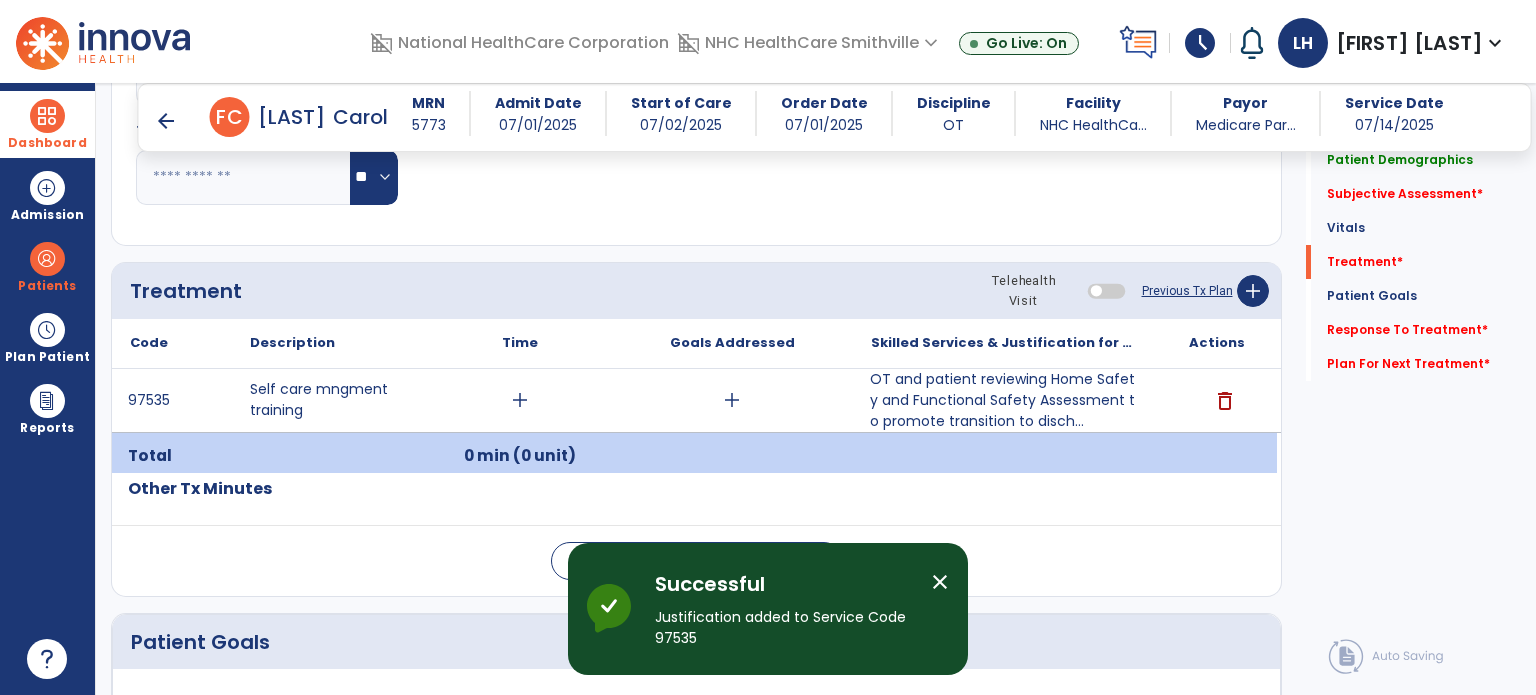 click on "Quick Links  Patient Demographics   Patient Demographics   Subjective Assessment   *  Subjective Assessment   *  Vitals   Vitals   Treatment   *  Treatment   *  Patient Goals   Patient Goals   Response To Treatment   *  Response To Treatment   *  Plan For Next Treatment   *  Plan For Next Treatment   *" 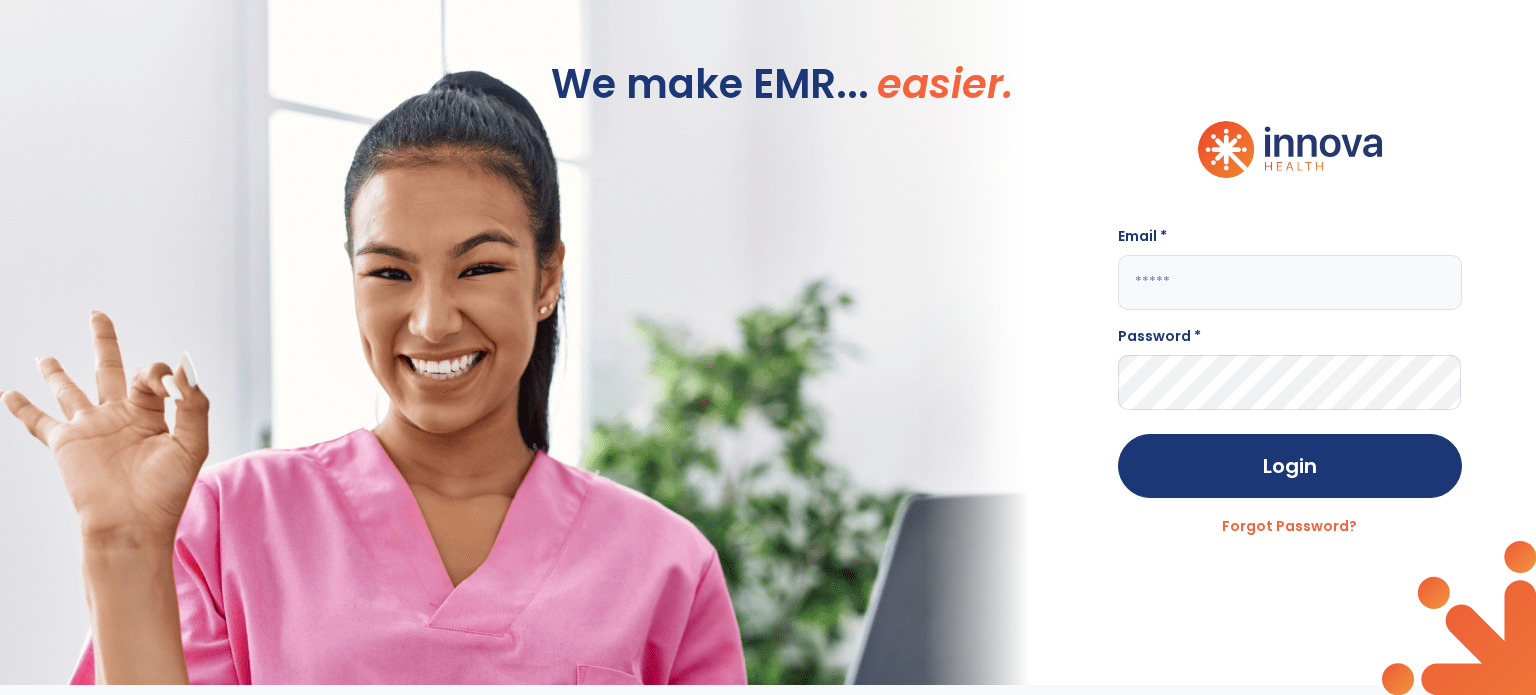 scroll, scrollTop: 0, scrollLeft: 0, axis: both 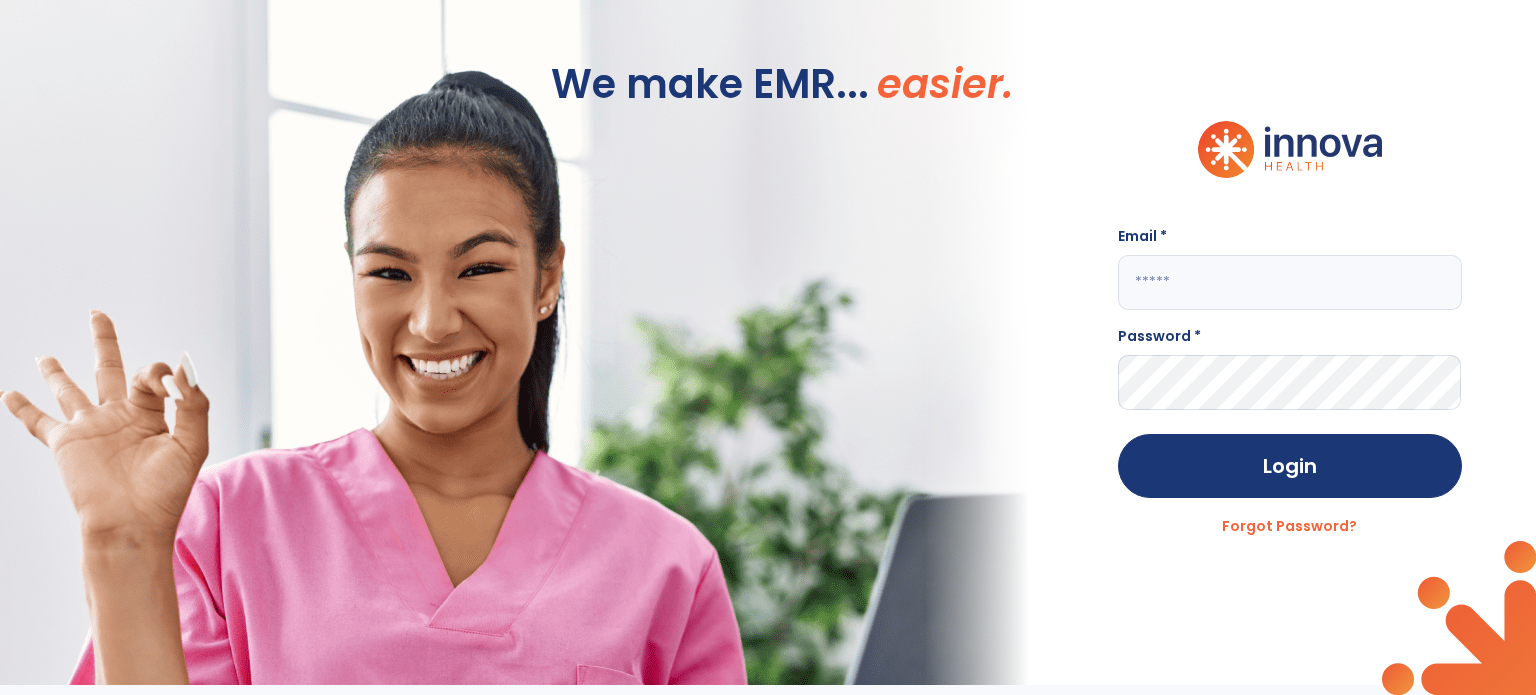 type on "**********" 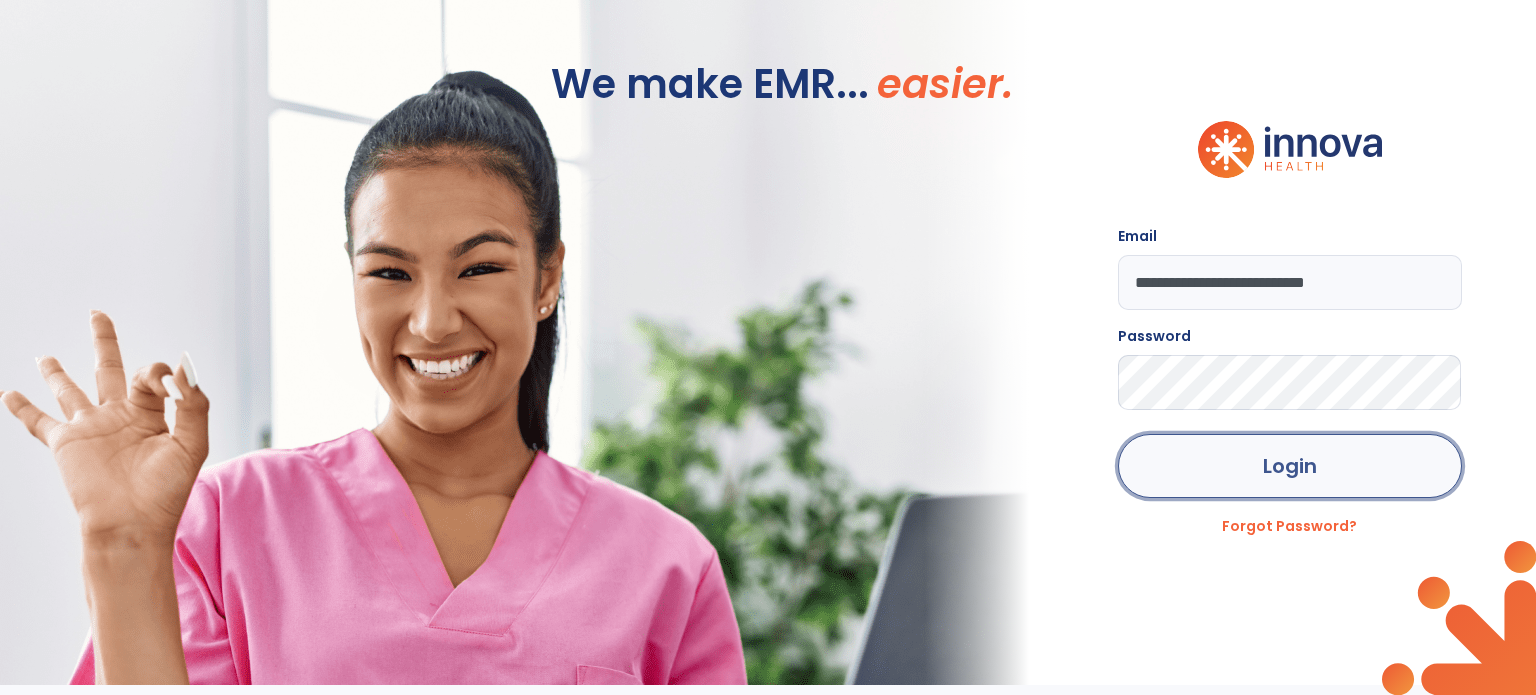 click on "Login" 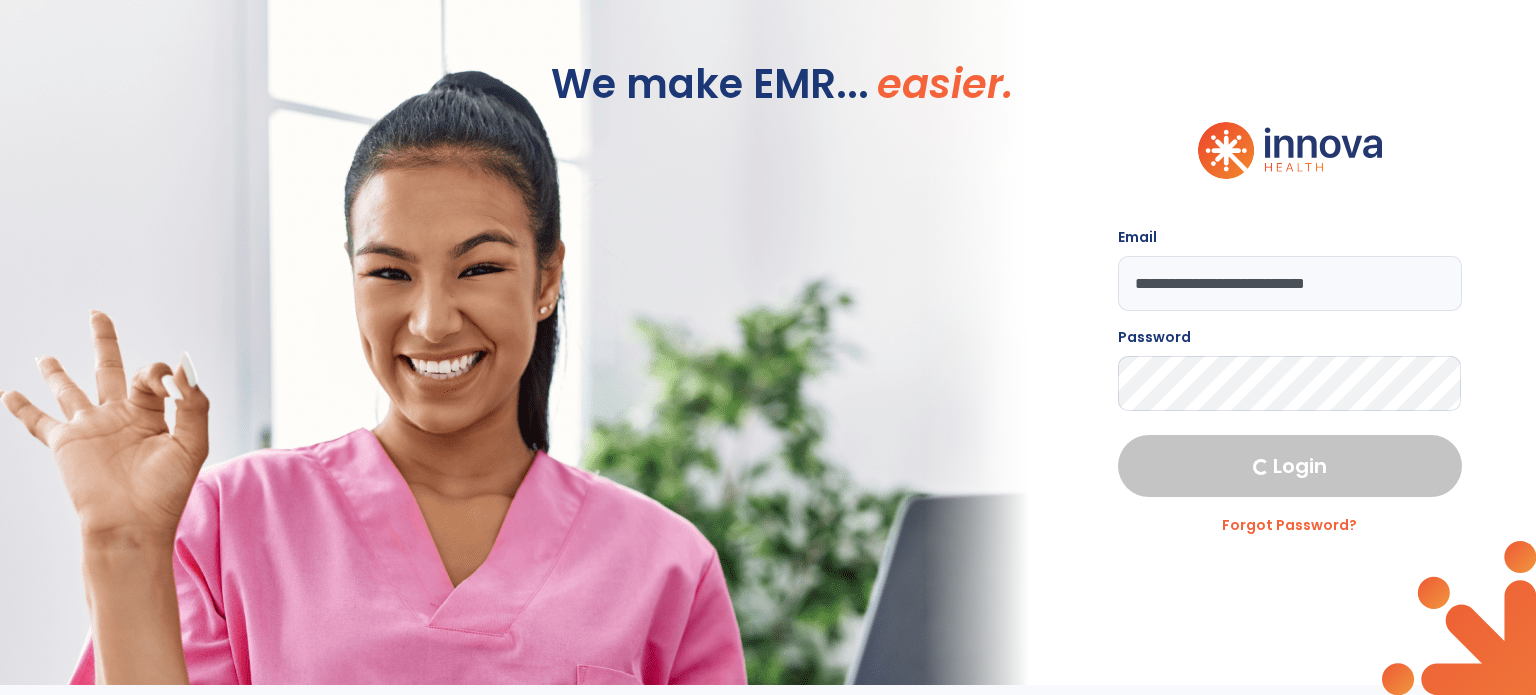 select on "****" 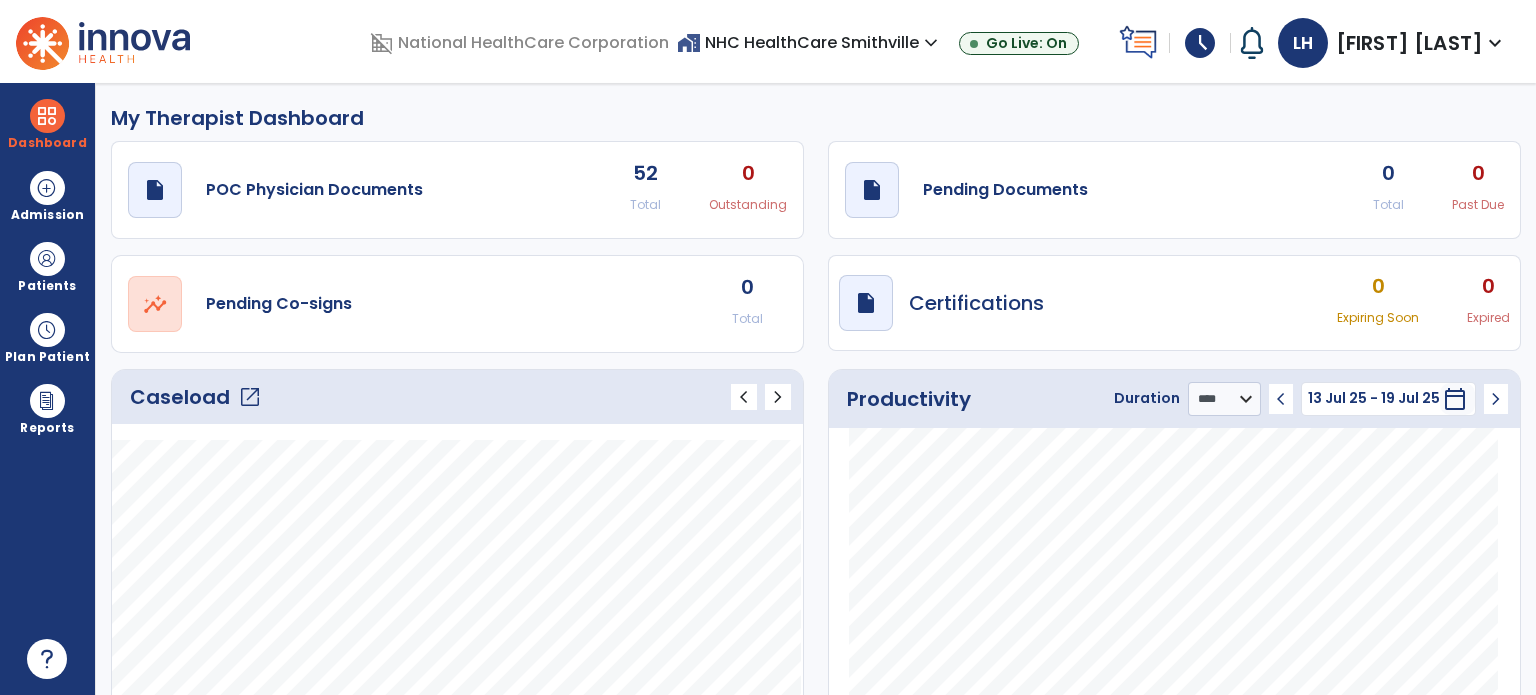 click on "schedule" at bounding box center (1200, 43) 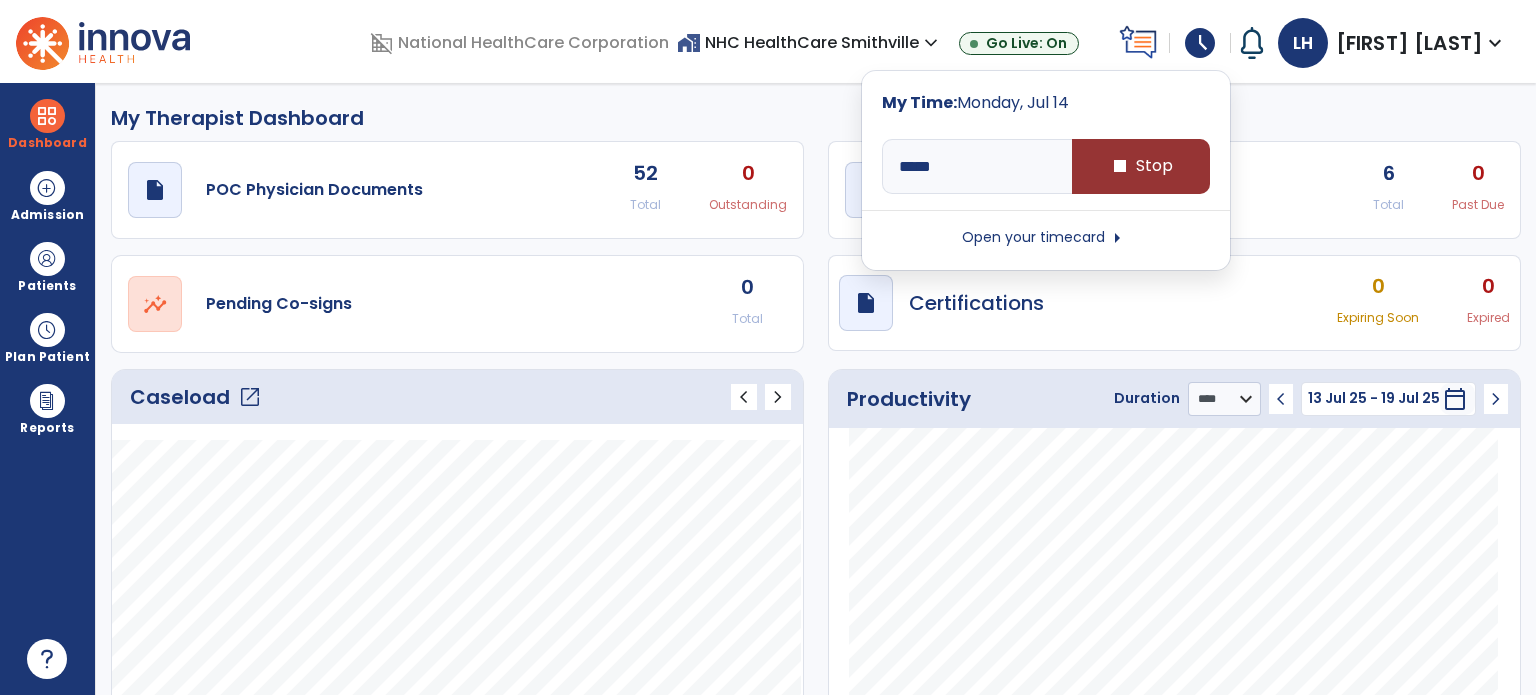 click on "stop  Stop" at bounding box center (1141, 166) 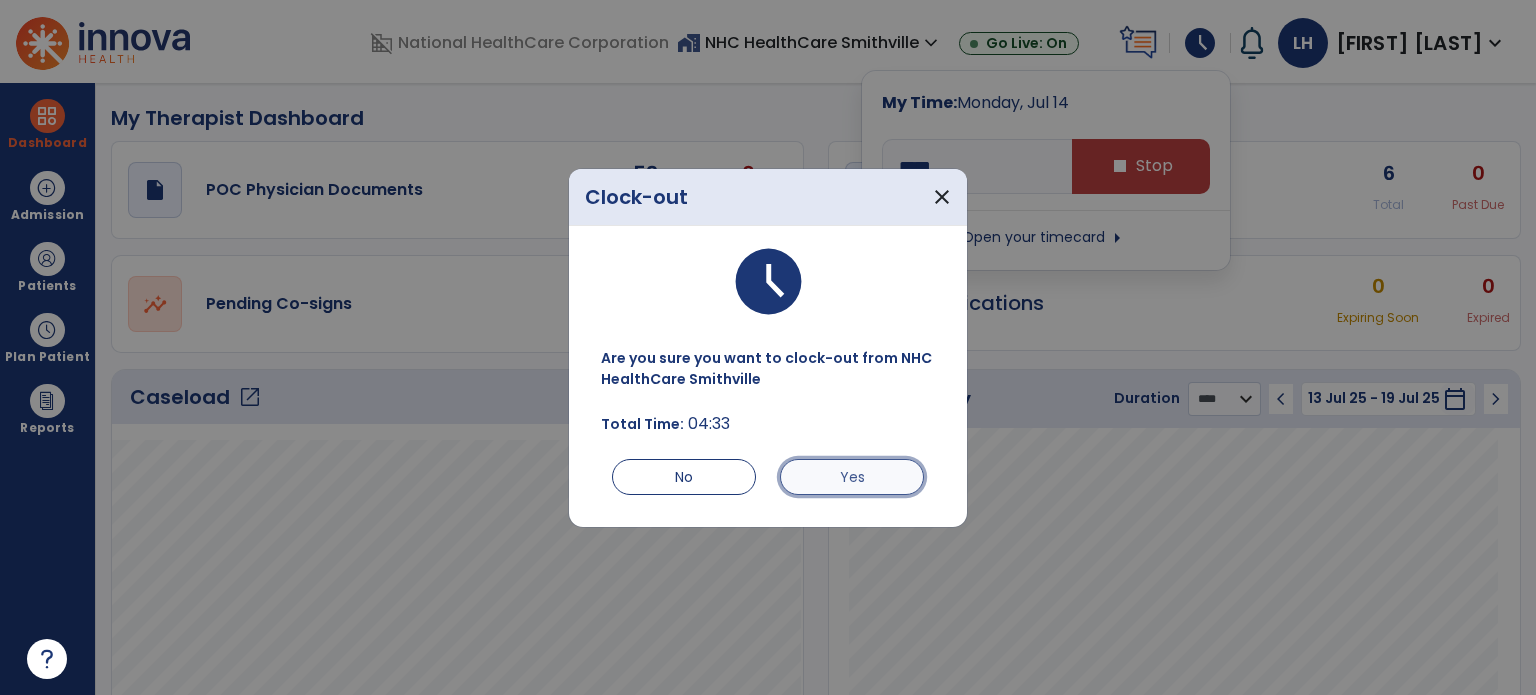 click on "Yes" at bounding box center [852, 477] 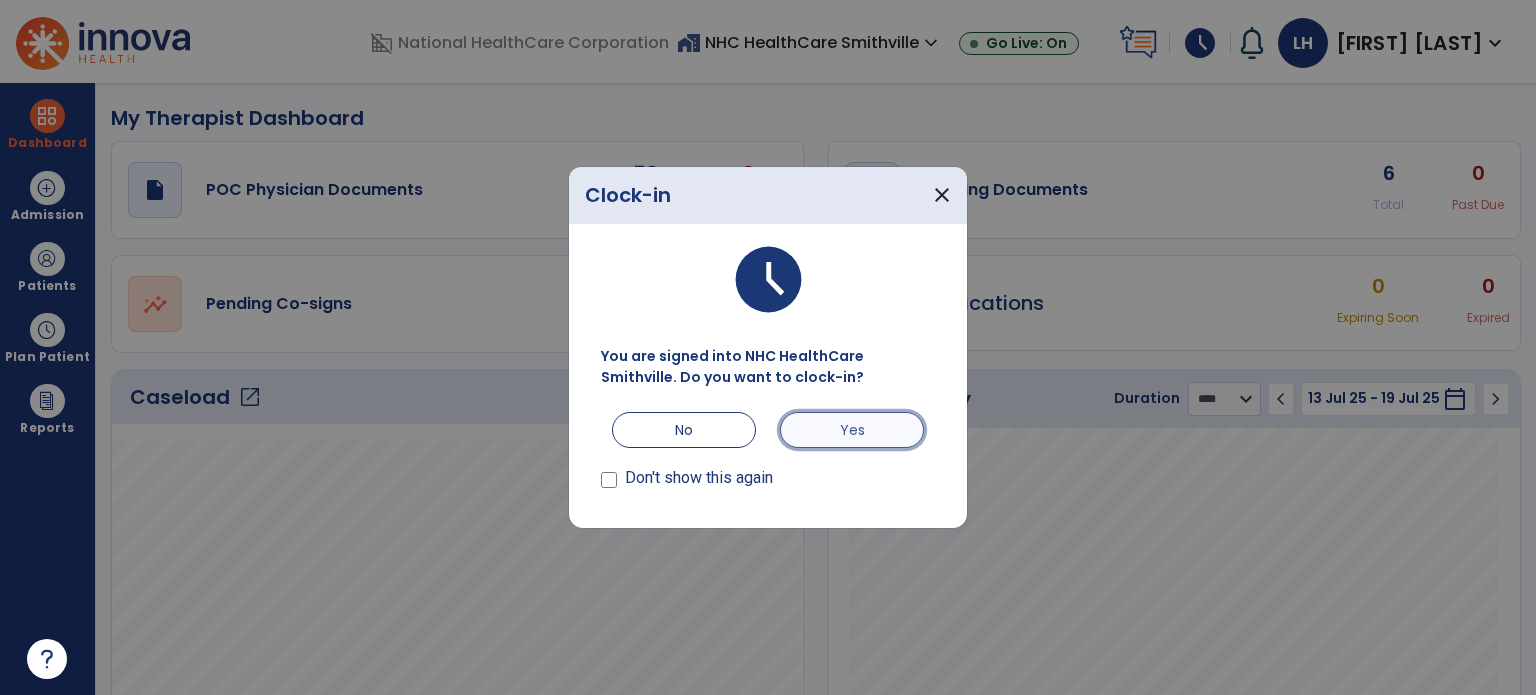 click on "Yes" at bounding box center [852, 430] 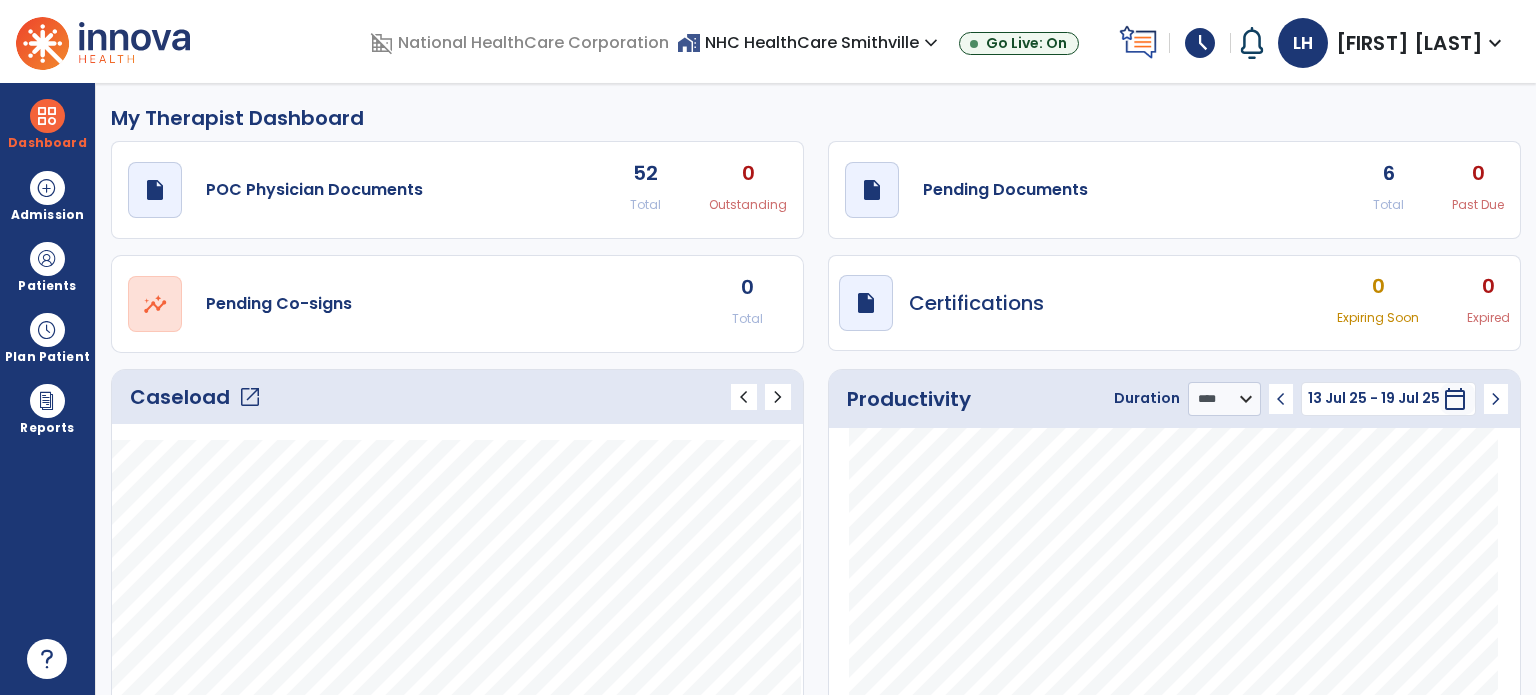 click on "draft   open_in_new  Pending Documents 6 Total 0 Past Due" 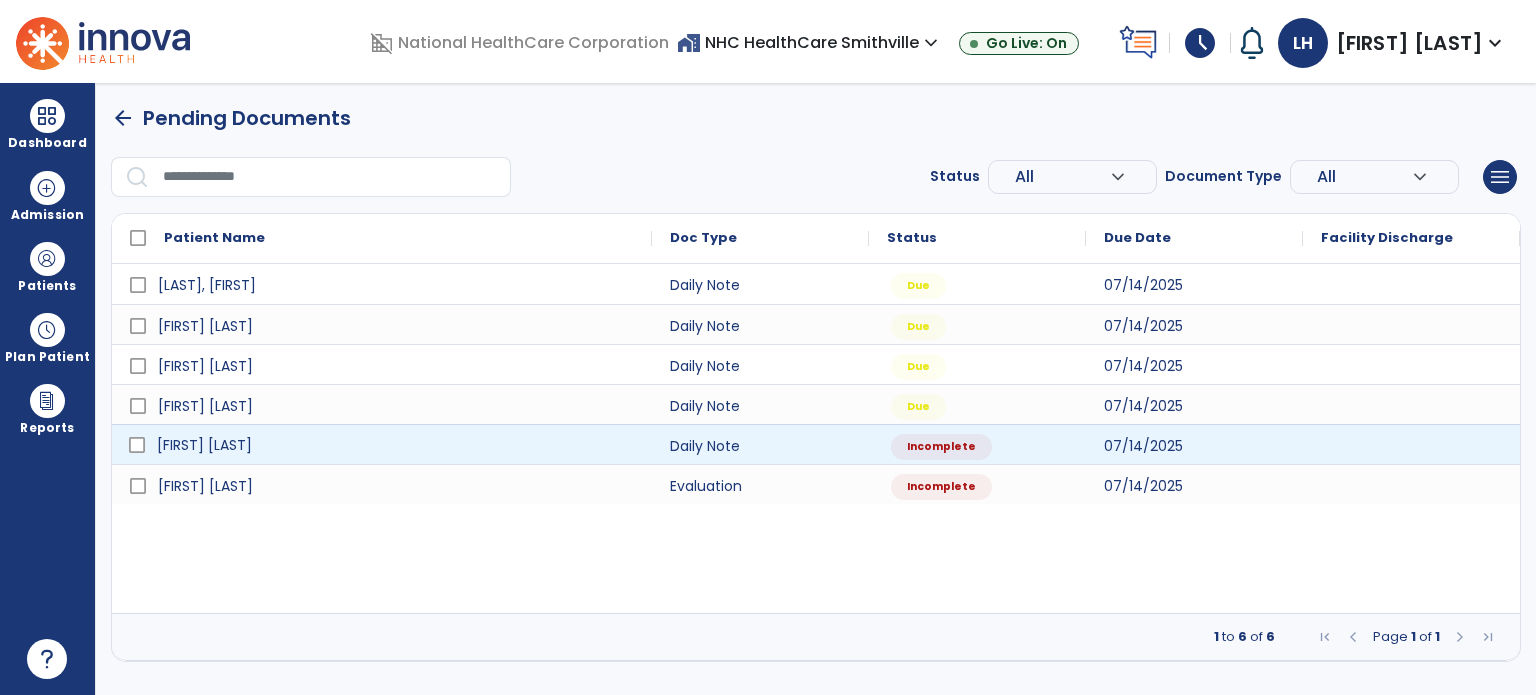 click on "[FIRST] [LAST]" at bounding box center [396, 445] 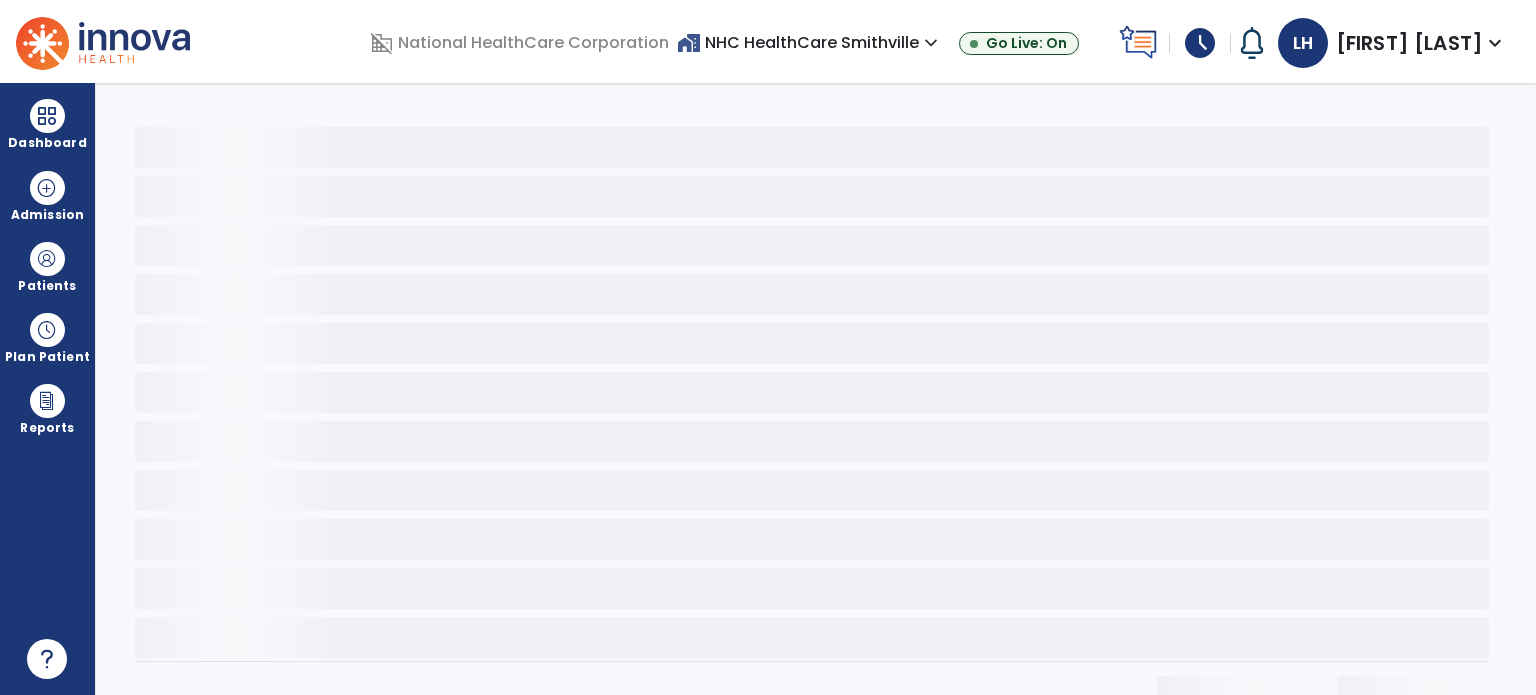 select on "*" 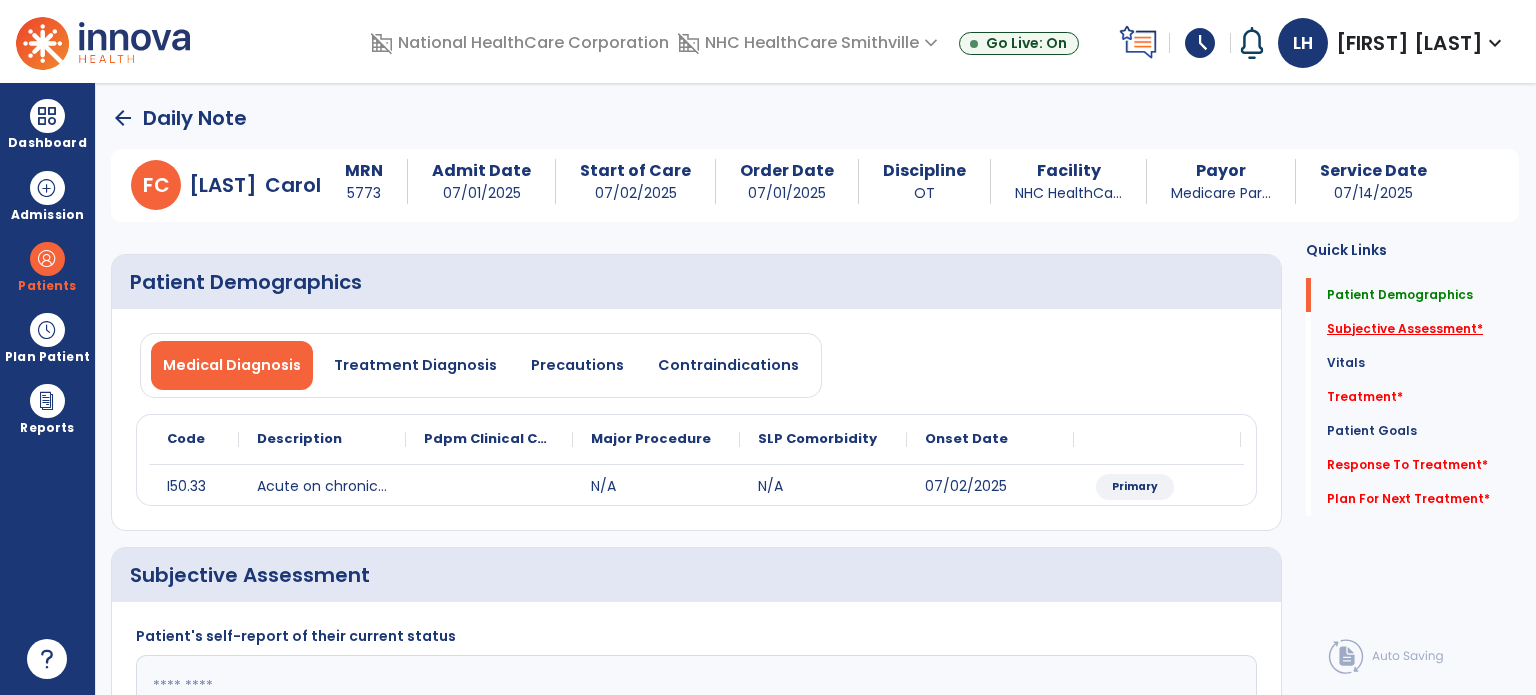 click on "Subjective Assessment   *" 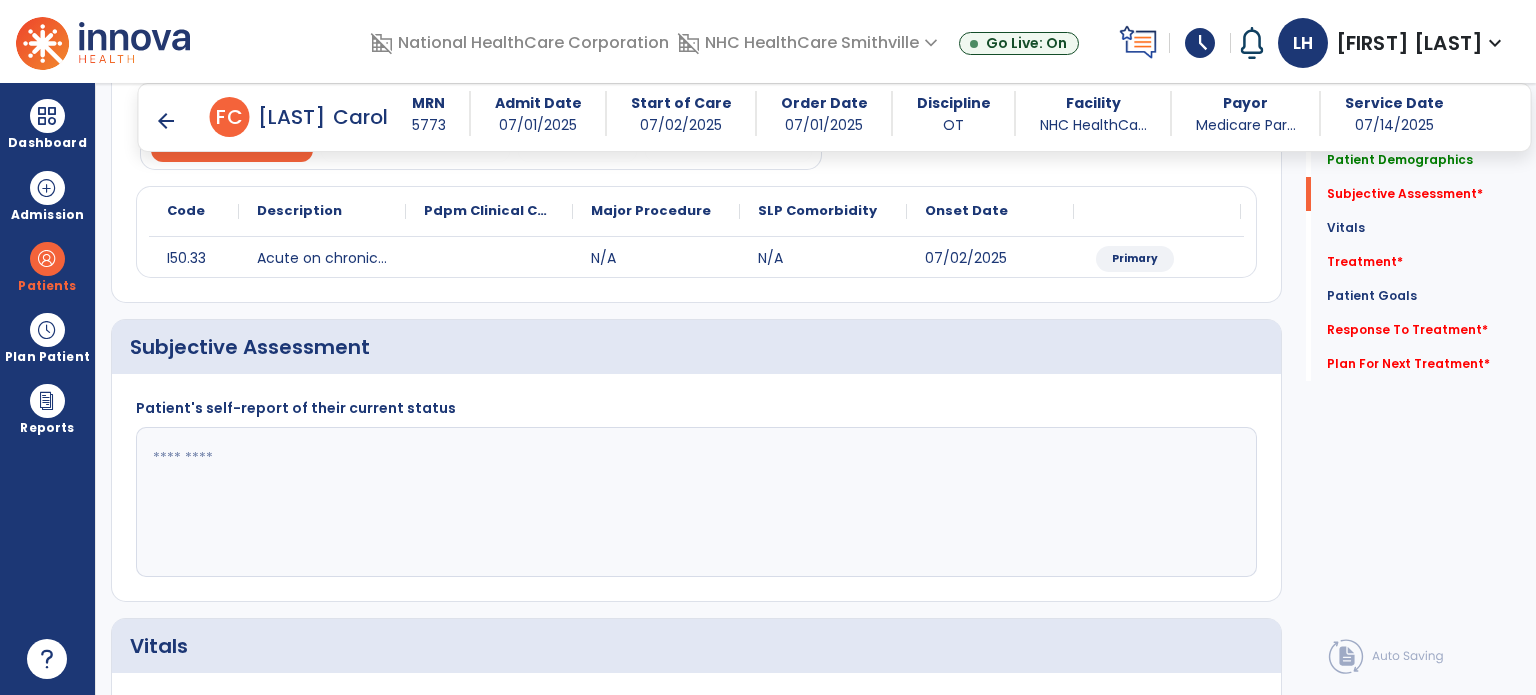 scroll, scrollTop: 298, scrollLeft: 0, axis: vertical 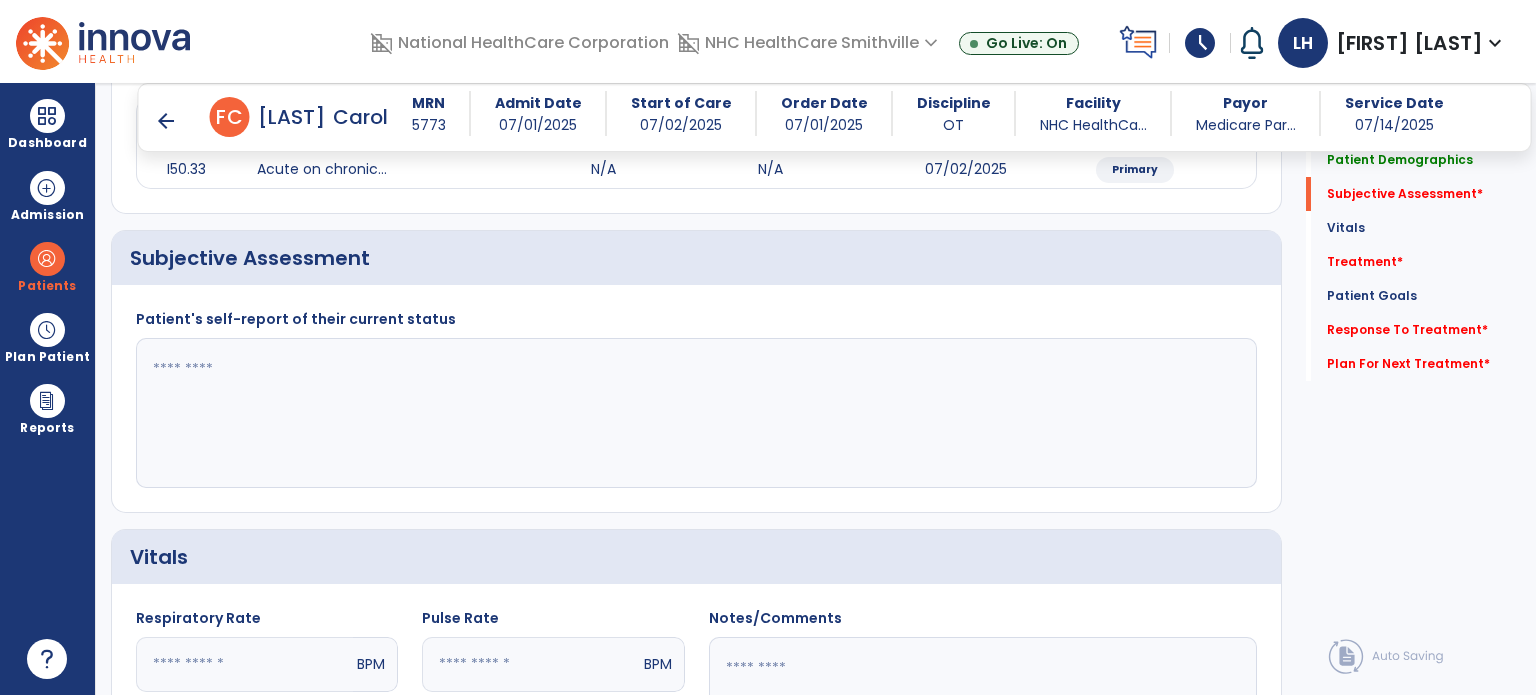 click 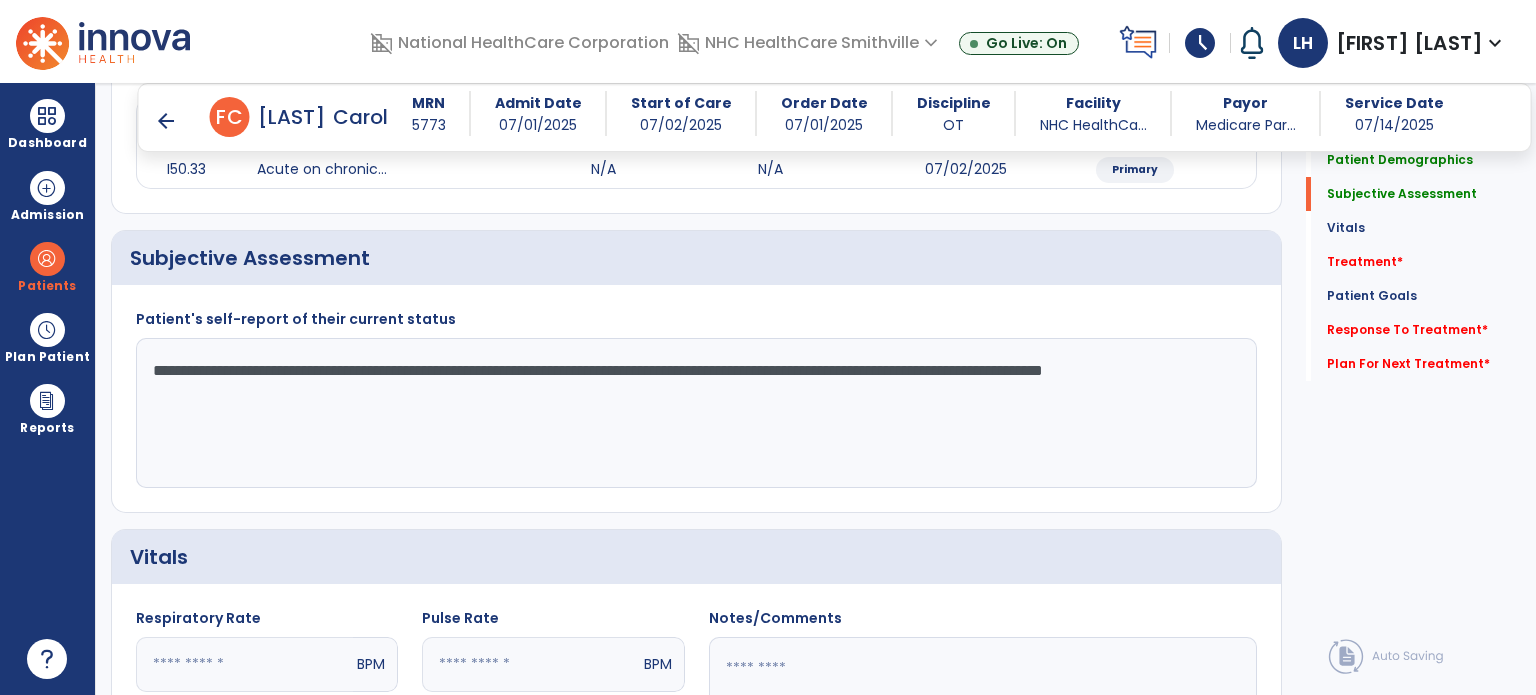 type on "**********" 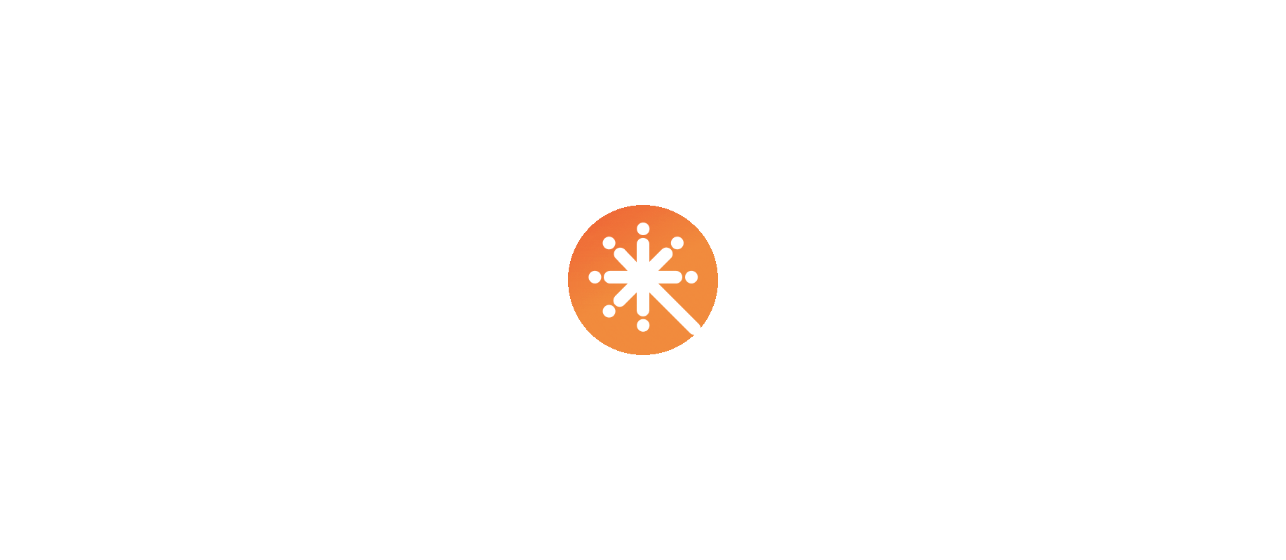 scroll, scrollTop: 0, scrollLeft: 0, axis: both 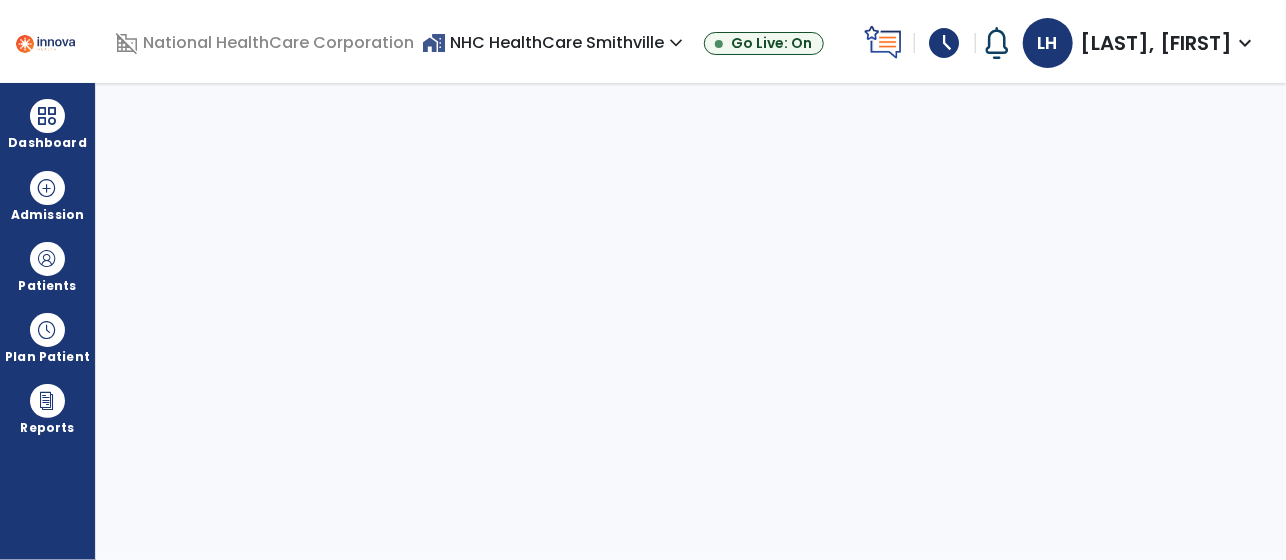 select on "****" 